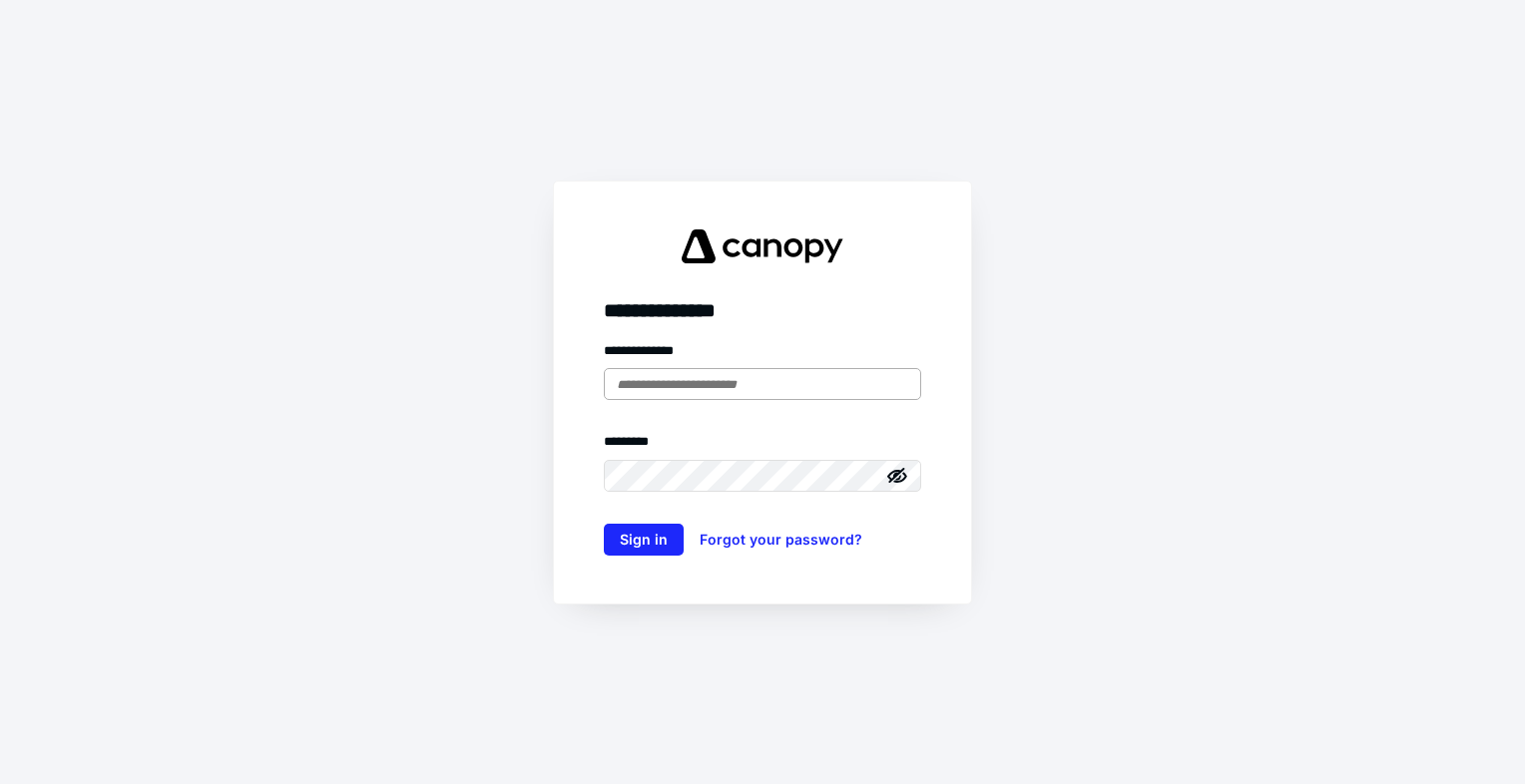 scroll, scrollTop: 0, scrollLeft: 0, axis: both 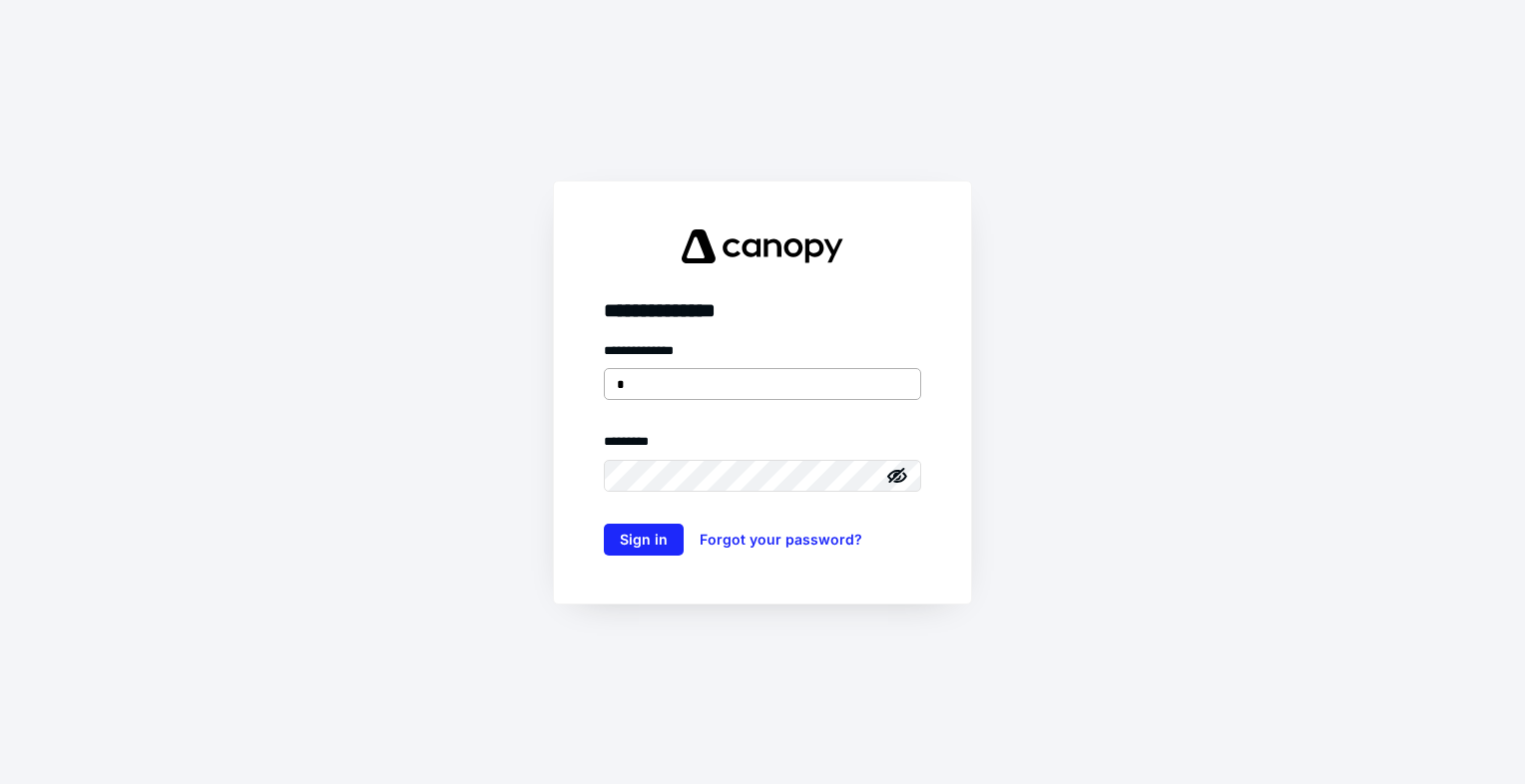 type on "**********" 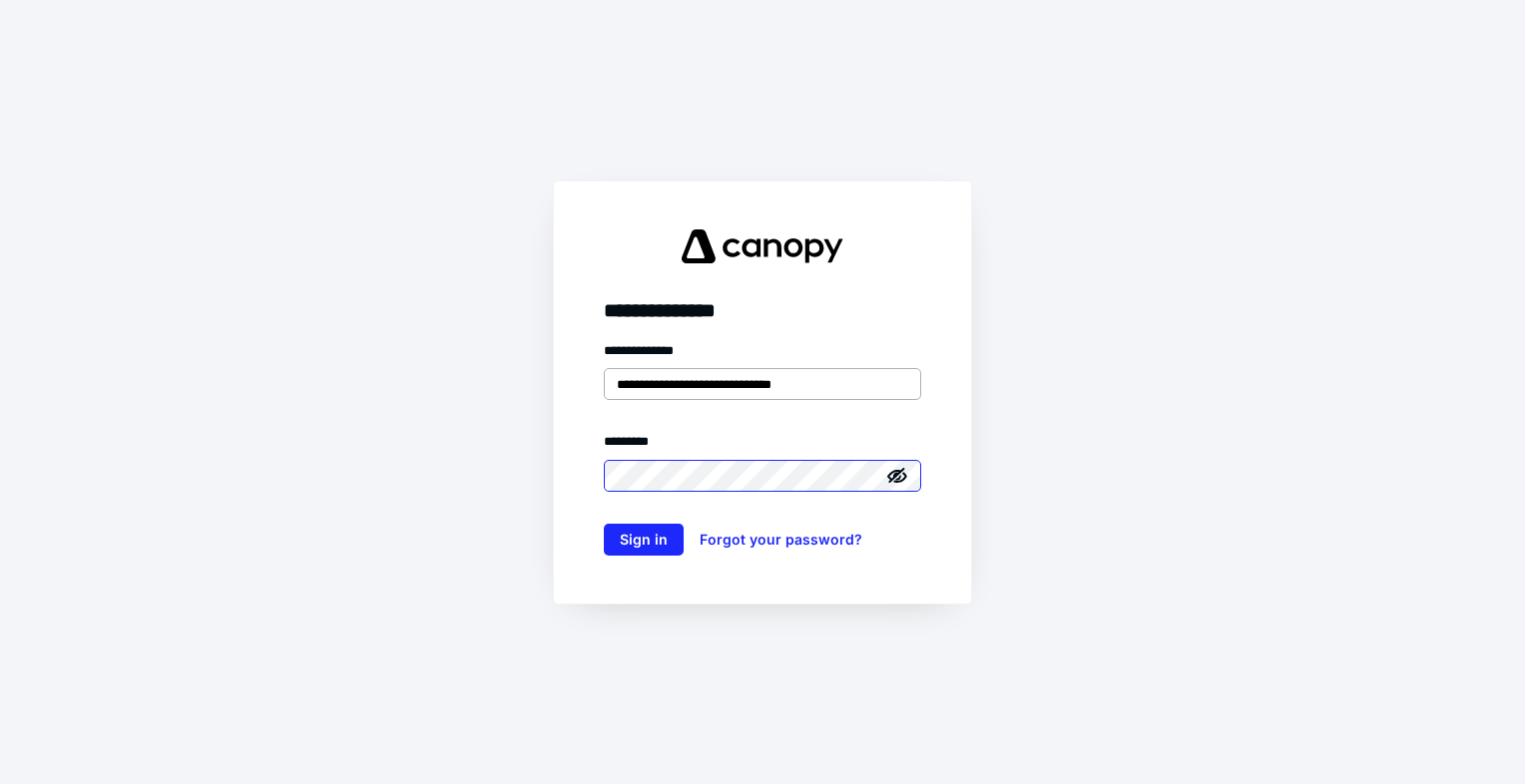 click on "Sign in" at bounding box center [644, 540] 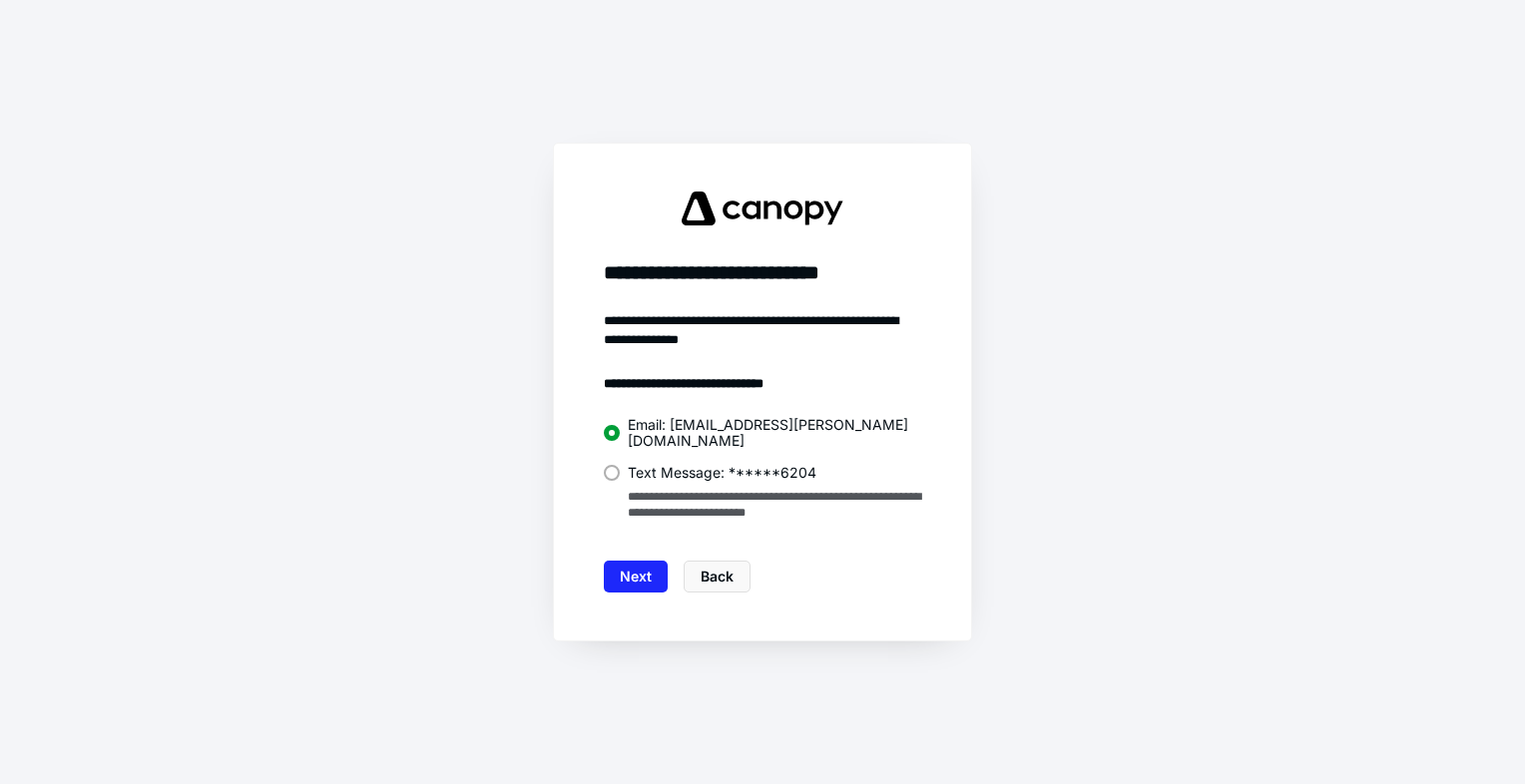 click at bounding box center [612, 473] 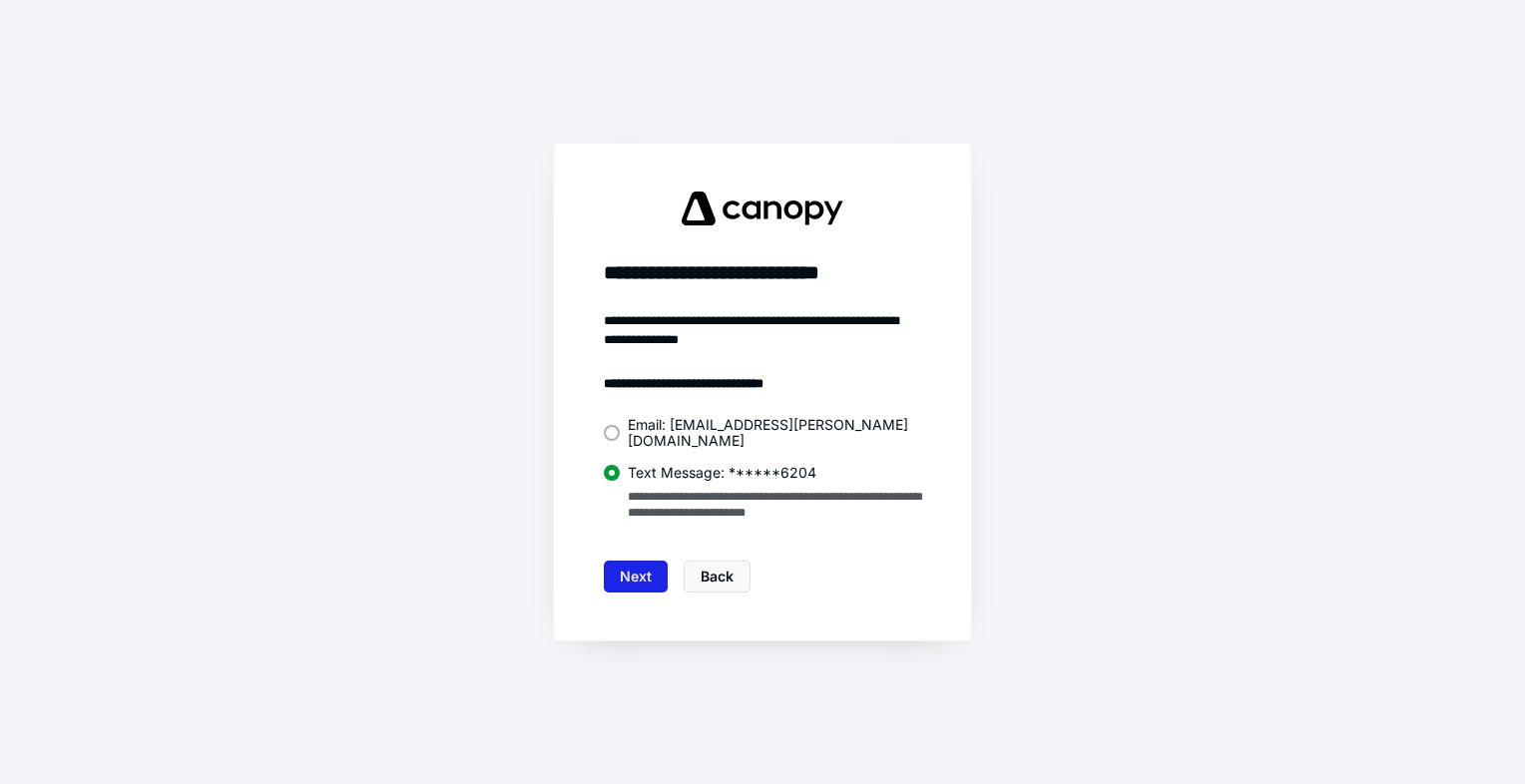 click on "Next" at bounding box center [636, 577] 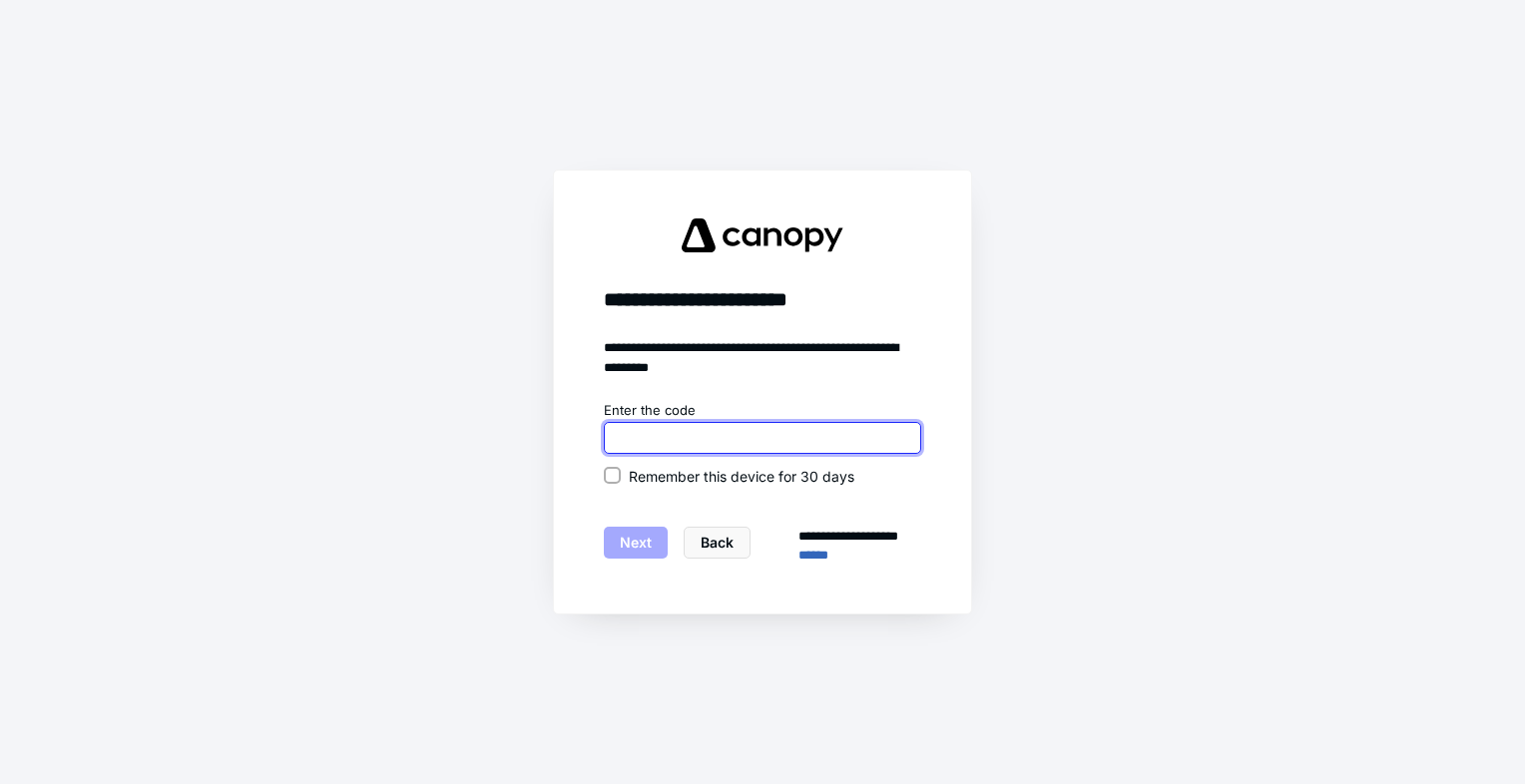 click at bounding box center [762, 438] 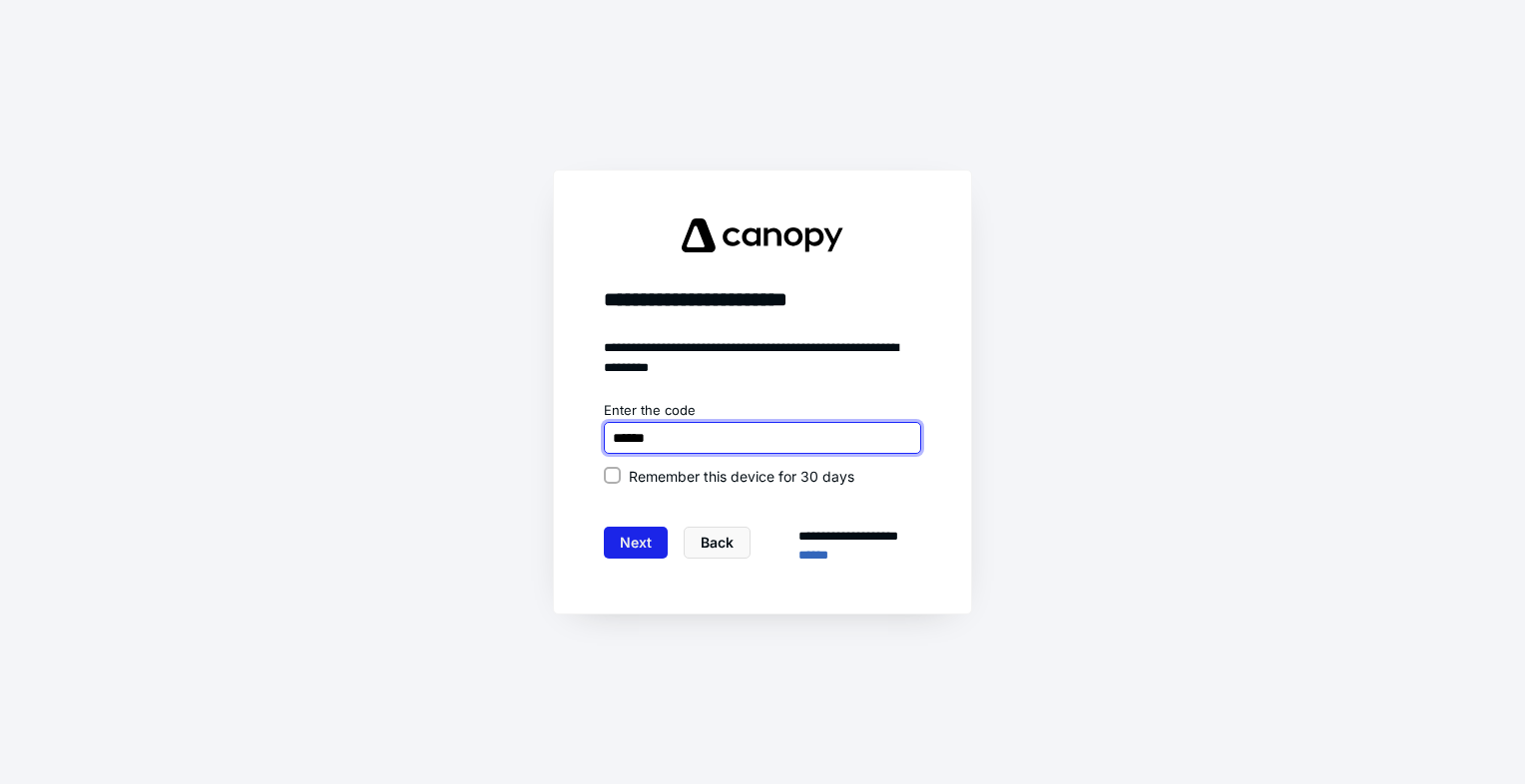 type on "******" 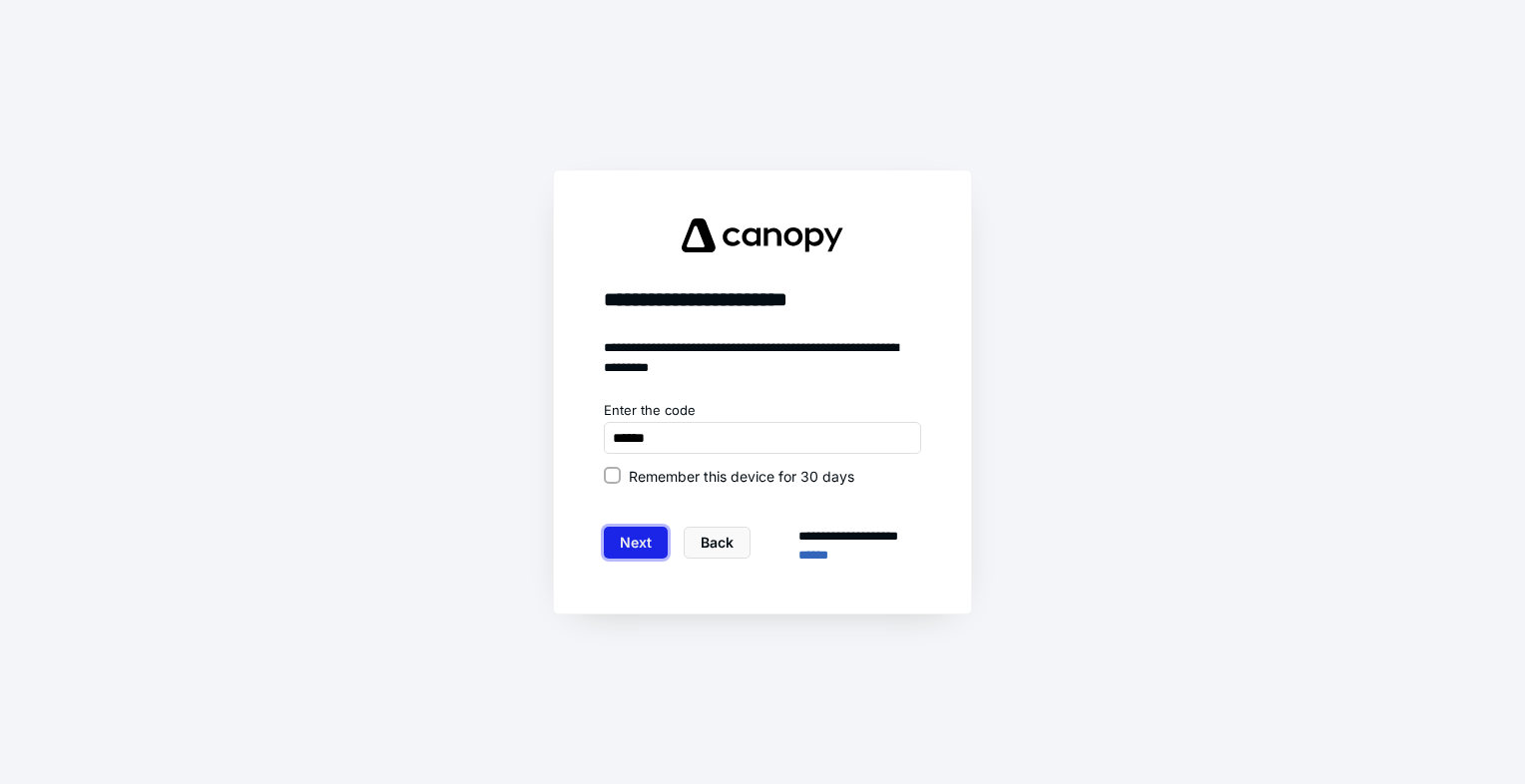 click on "Next" at bounding box center [636, 543] 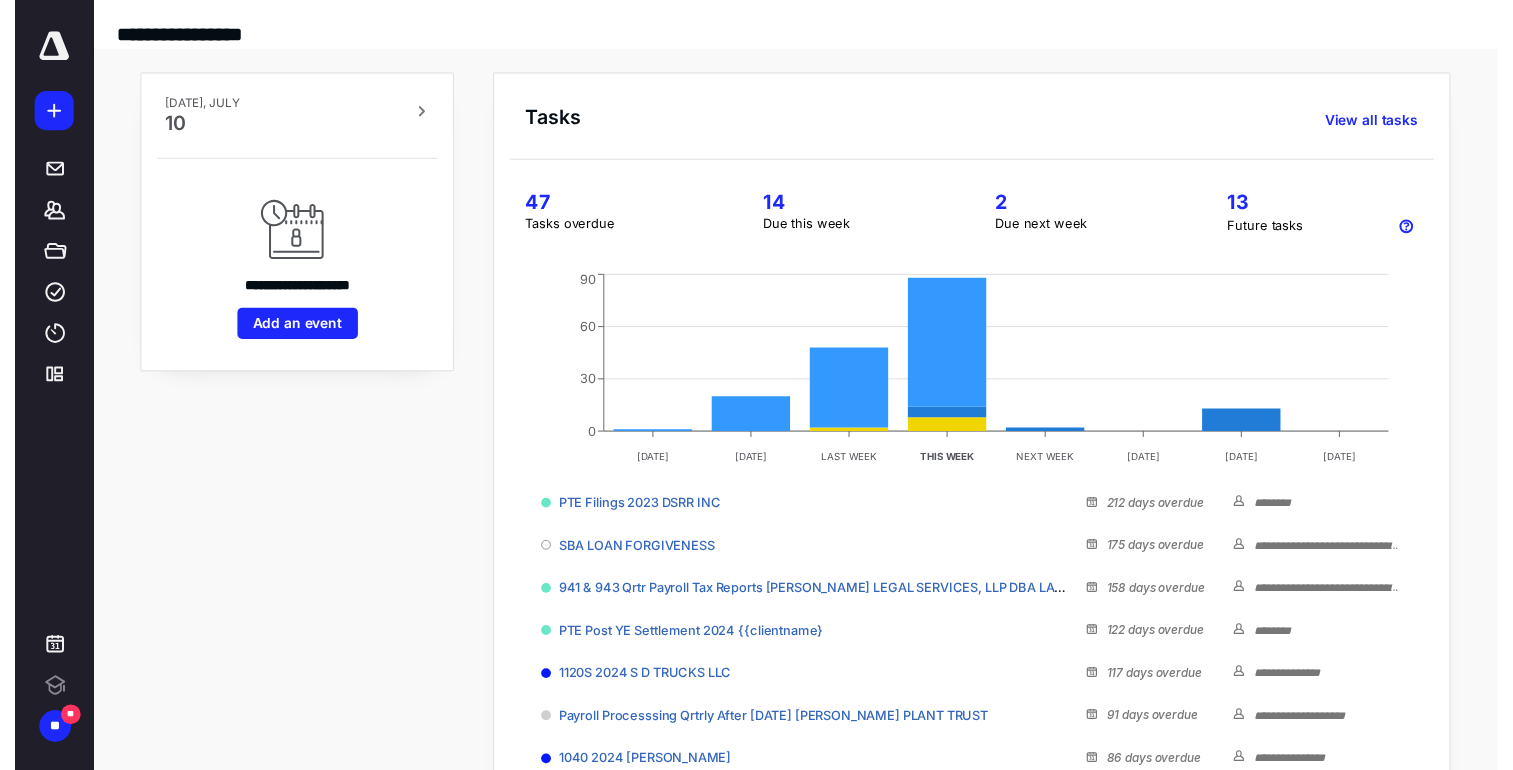 scroll, scrollTop: 0, scrollLeft: 0, axis: both 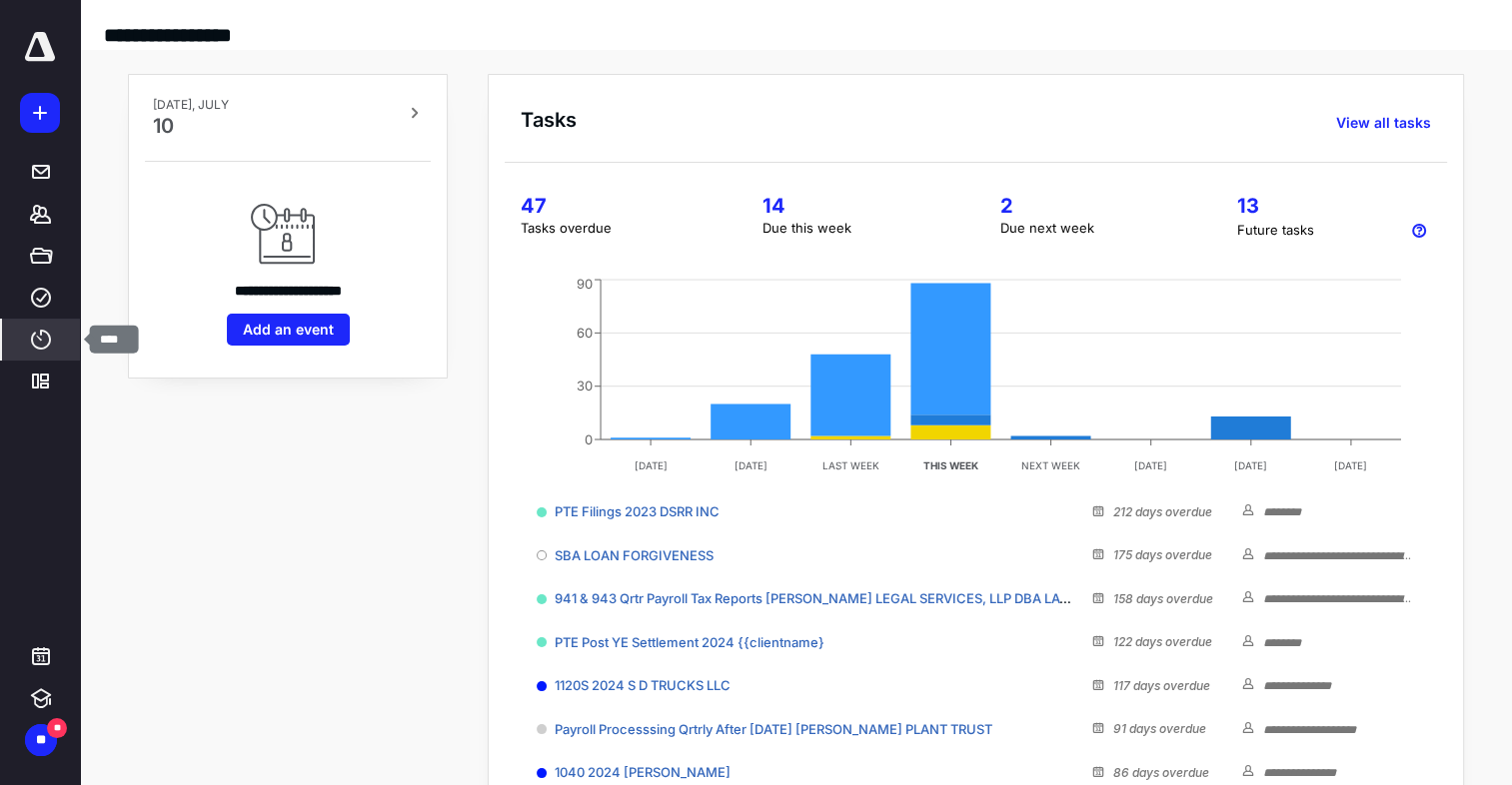 click 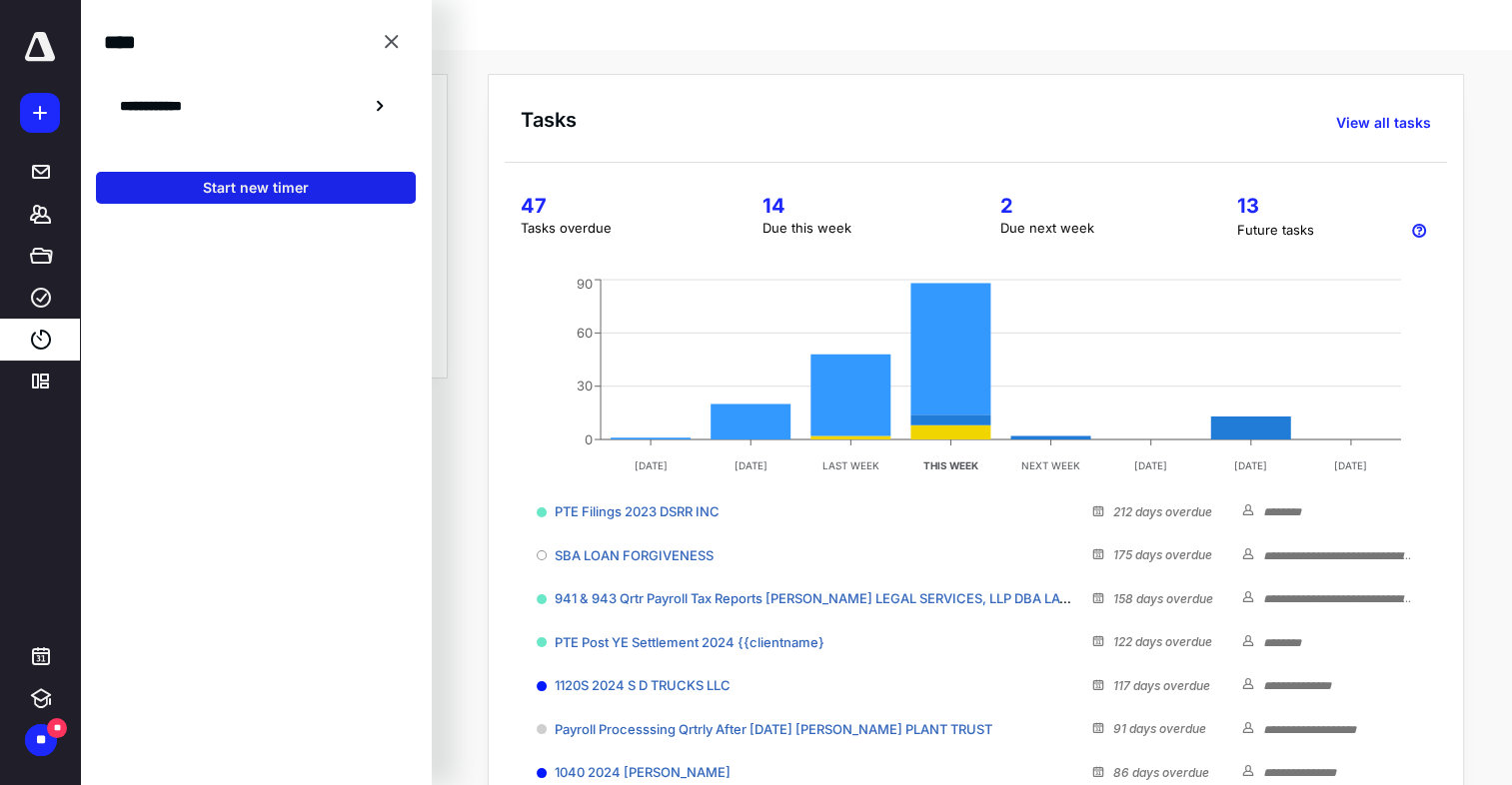 click on "Start new timer" at bounding box center [256, 188] 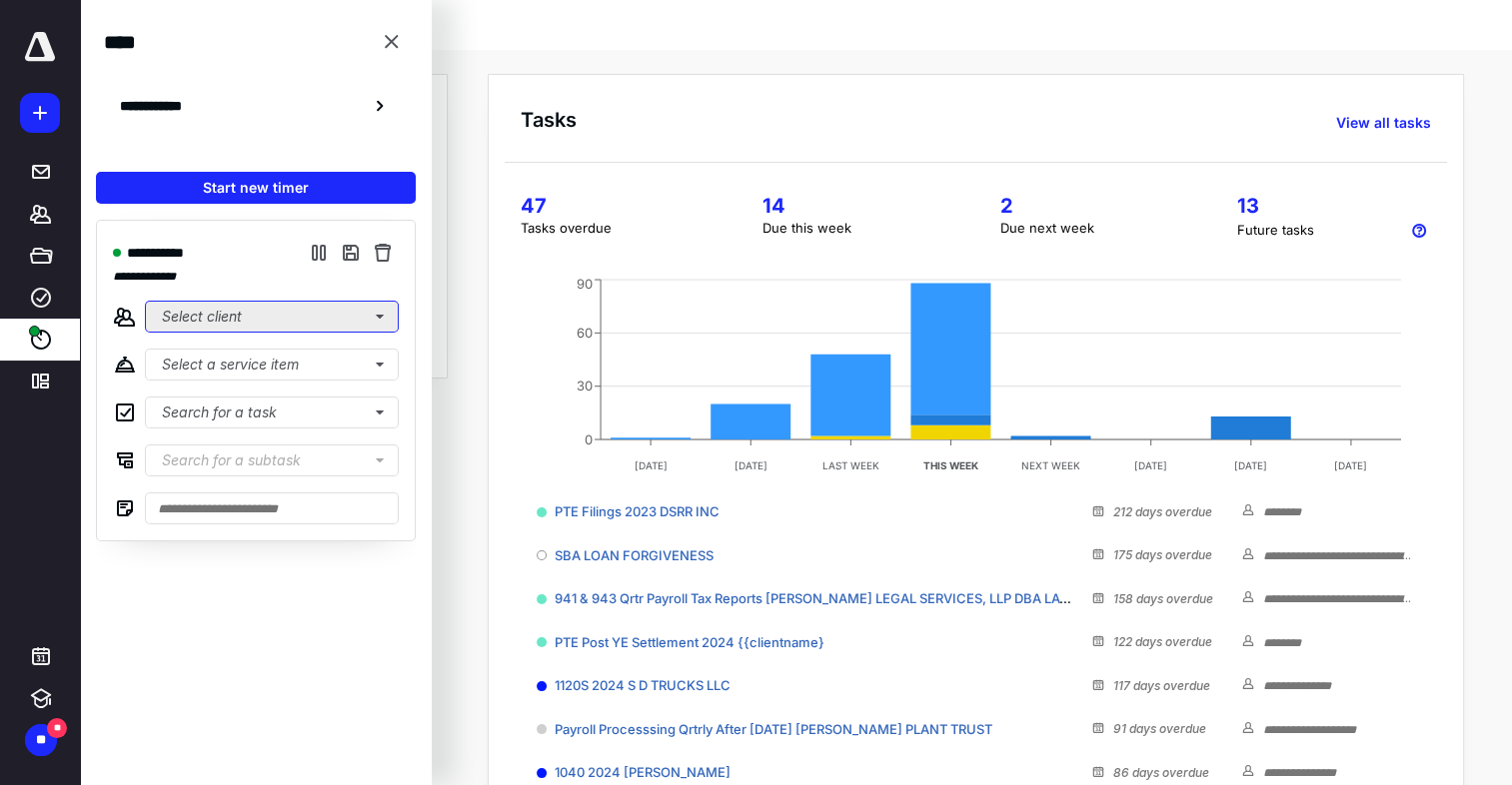 click on "Select client" at bounding box center (272, 317) 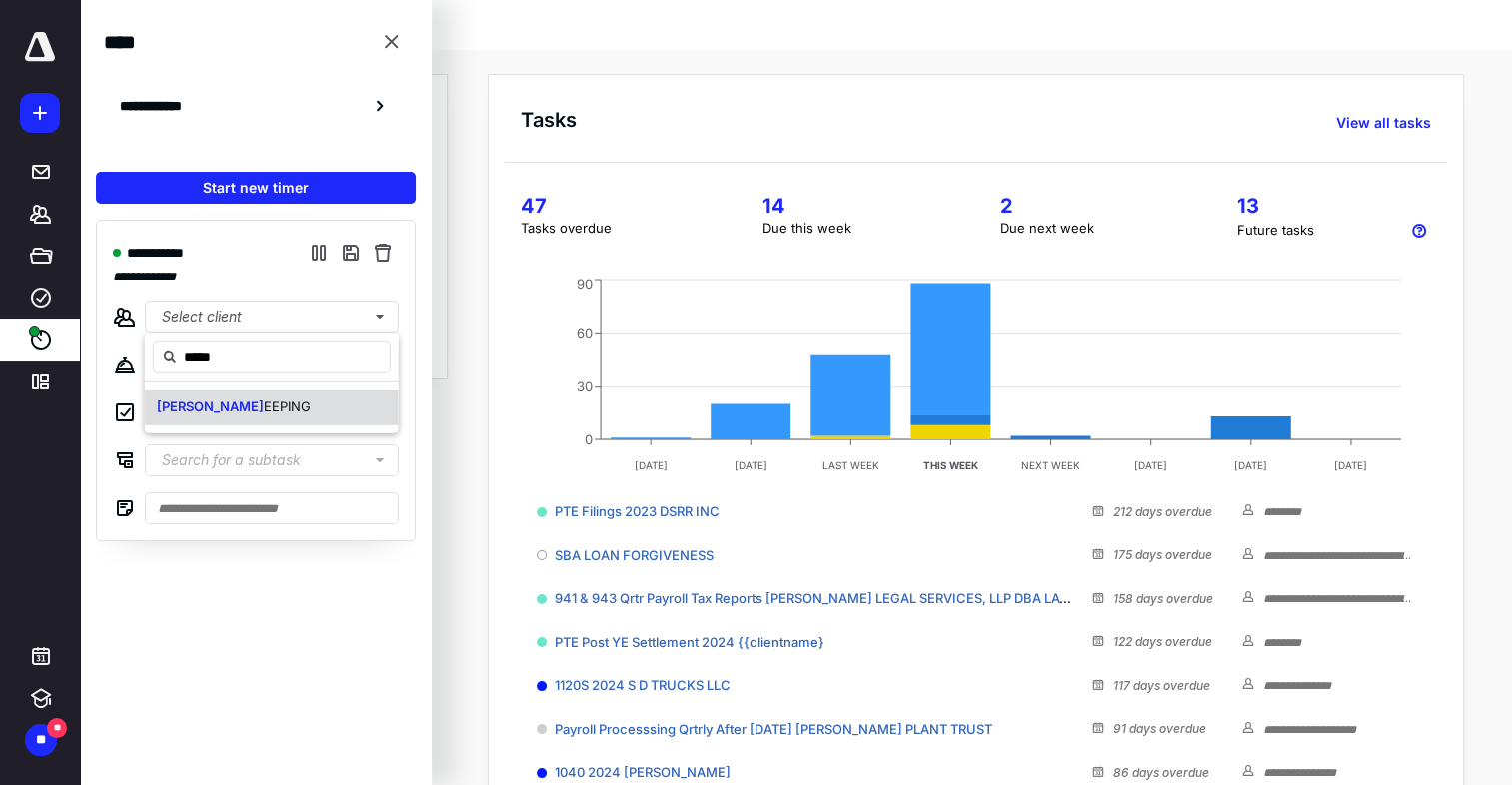 click on "EEPING" at bounding box center [287, 406] 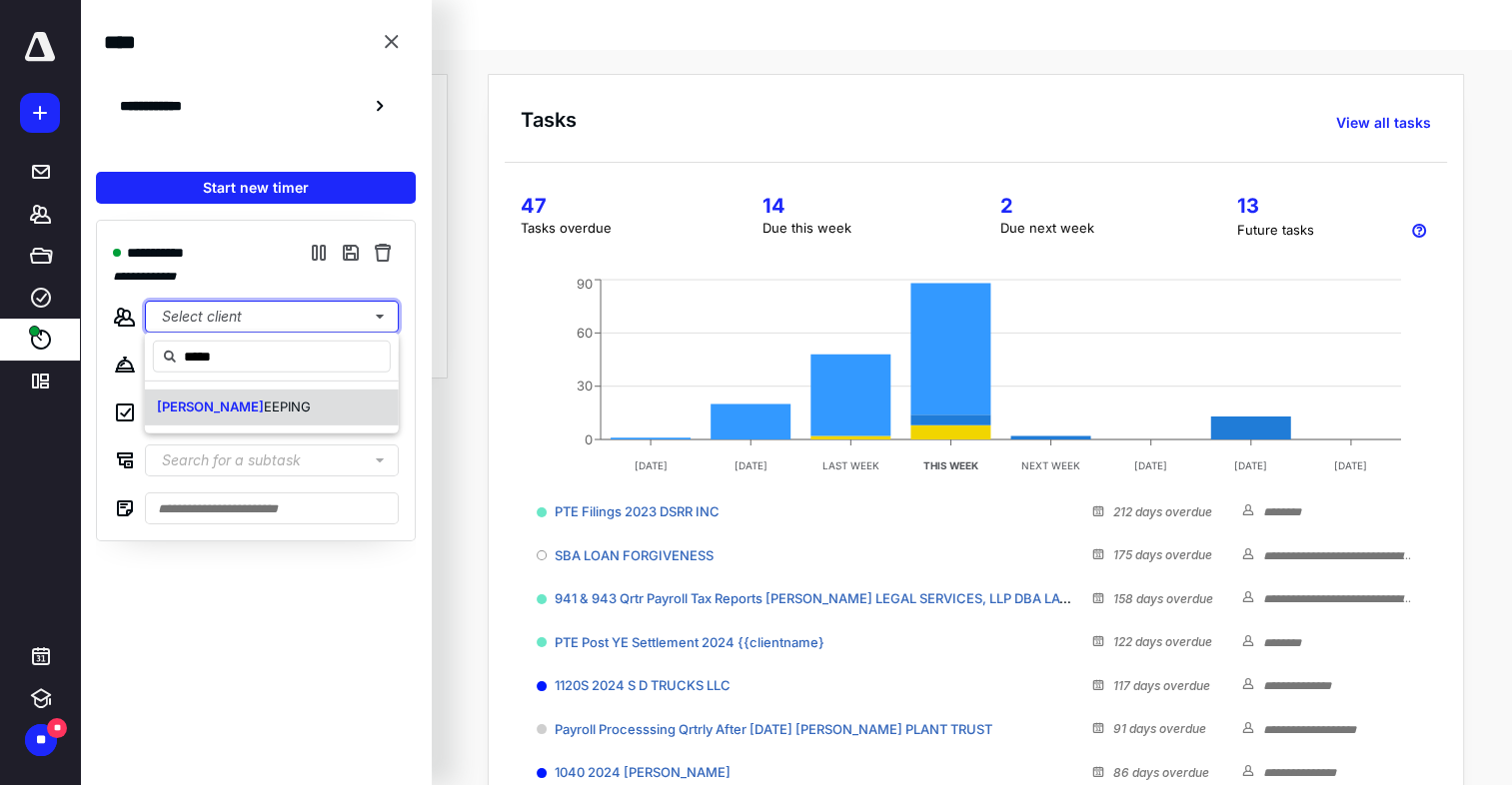type 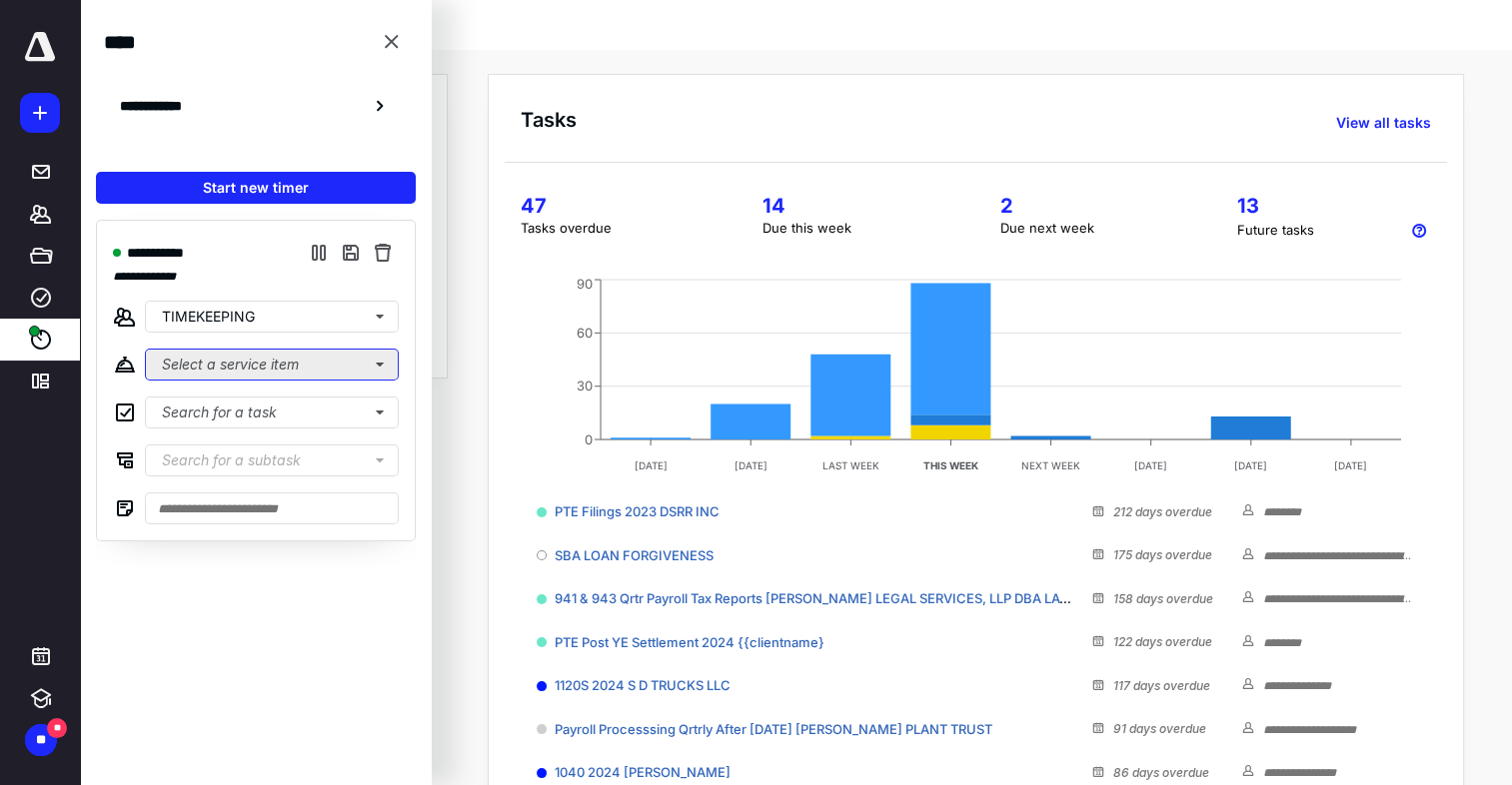 click on "Select a service item" at bounding box center [272, 365] 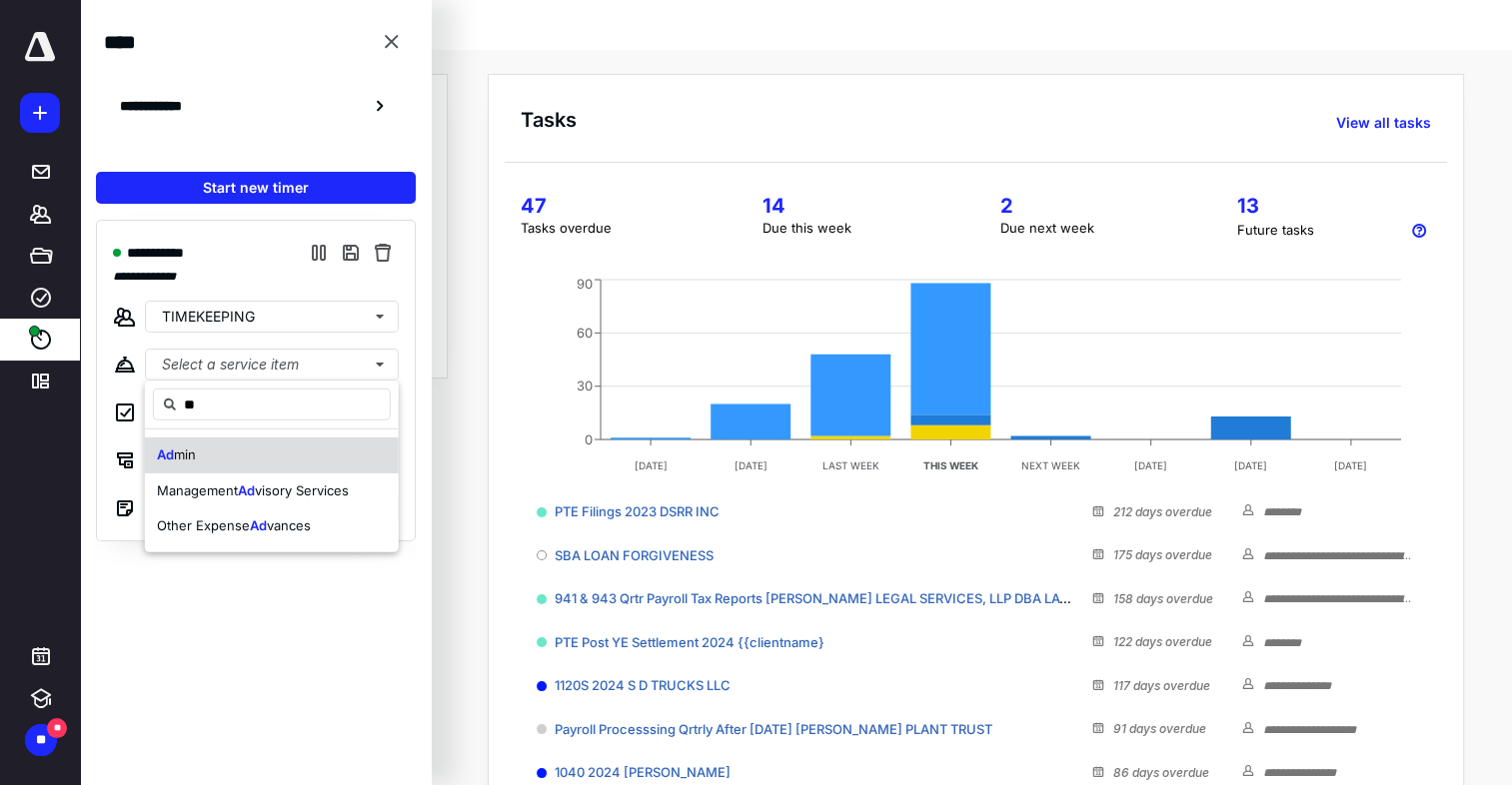 click on "min" at bounding box center (185, 454) 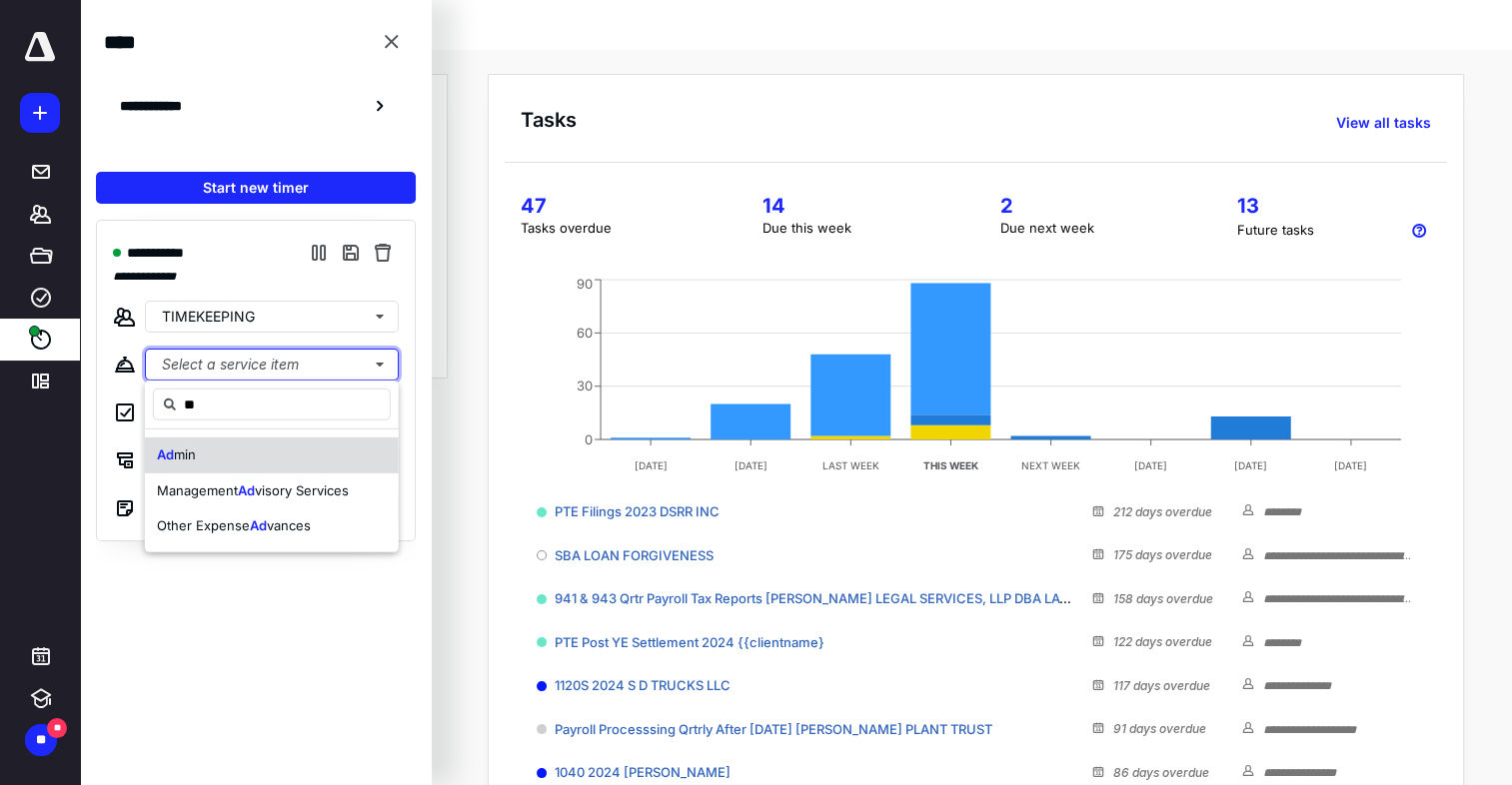 type 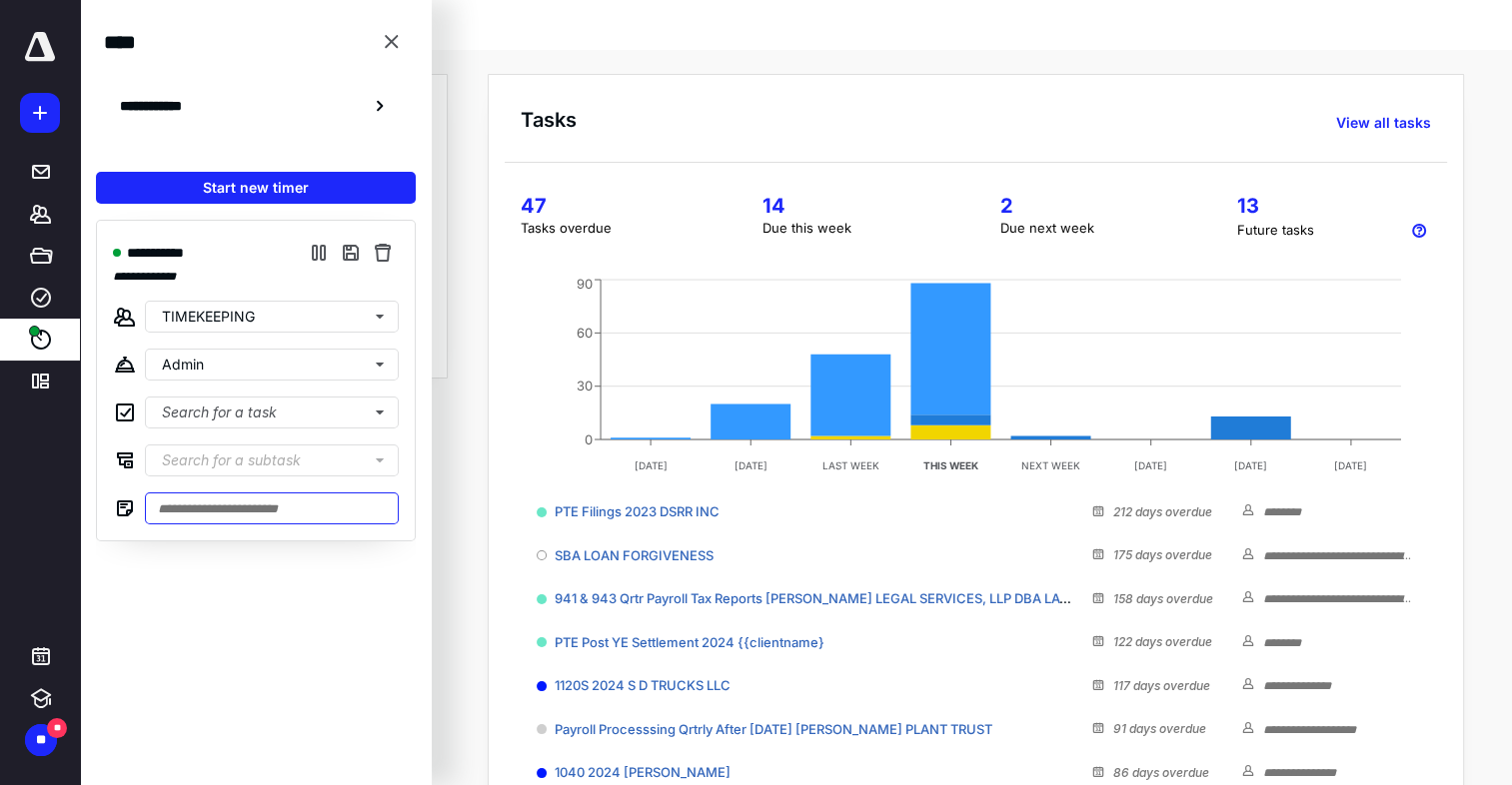 click at bounding box center (272, 508) 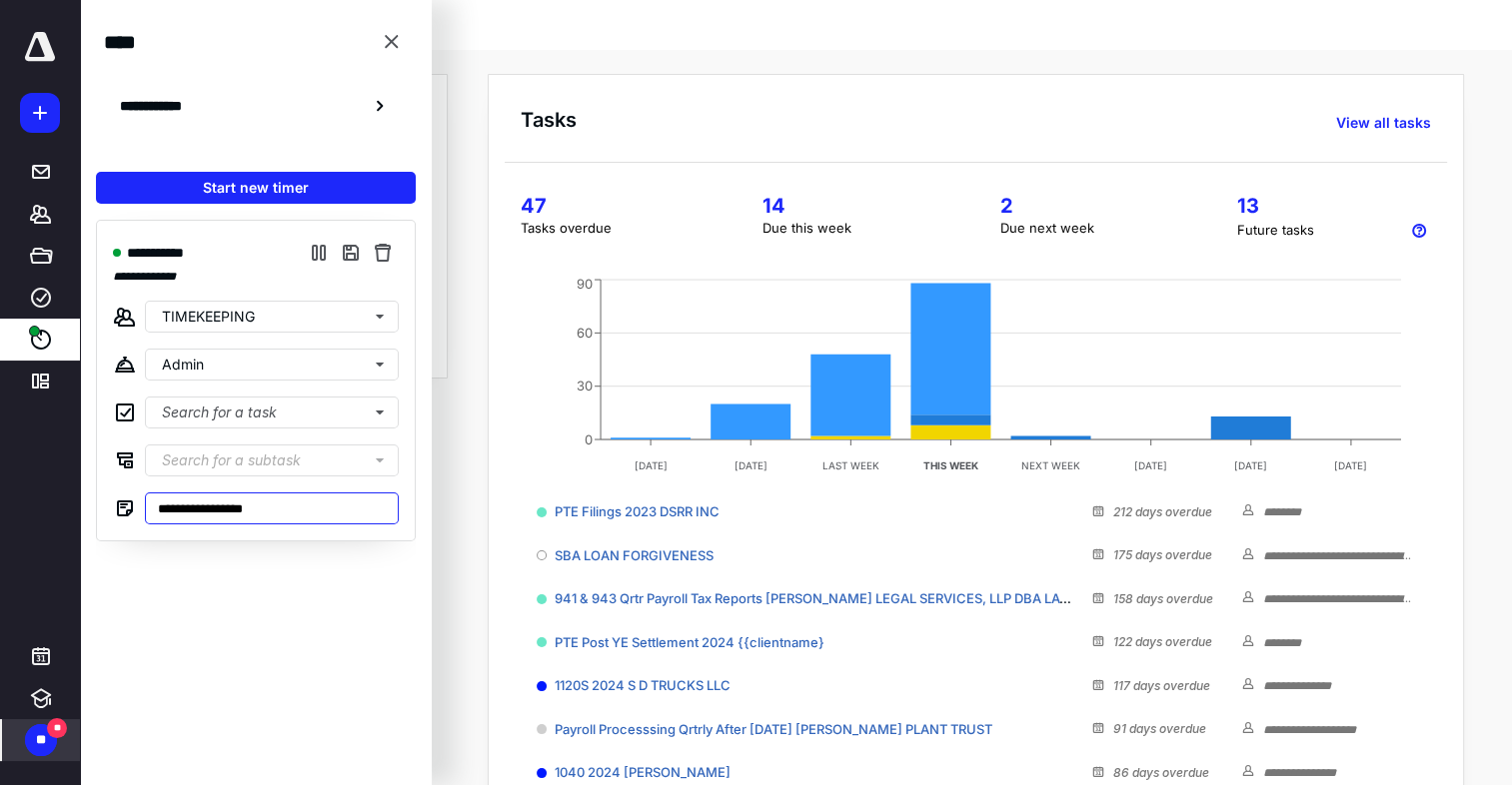 type on "**********" 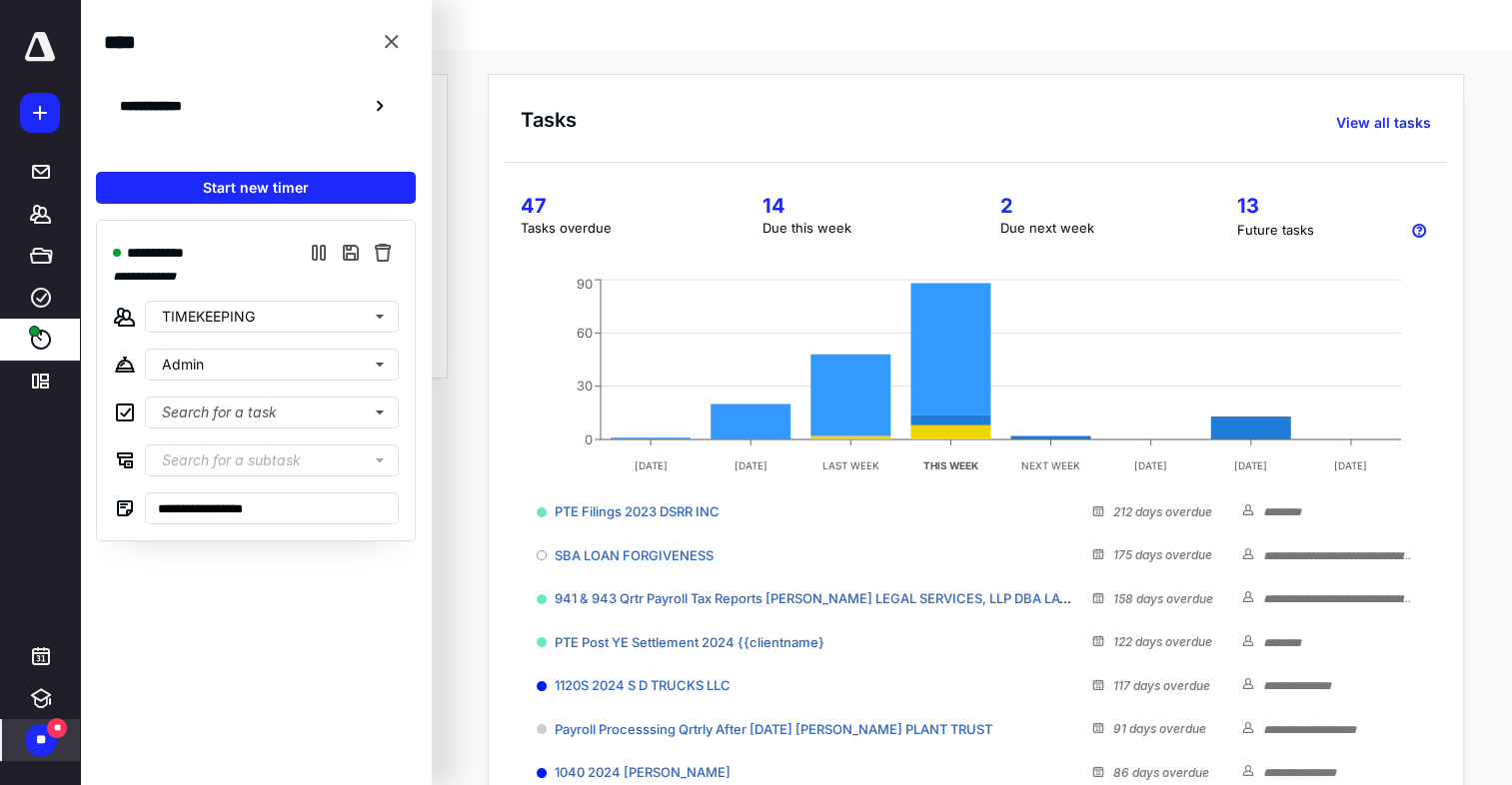 click on "**" at bounding box center [57, 728] 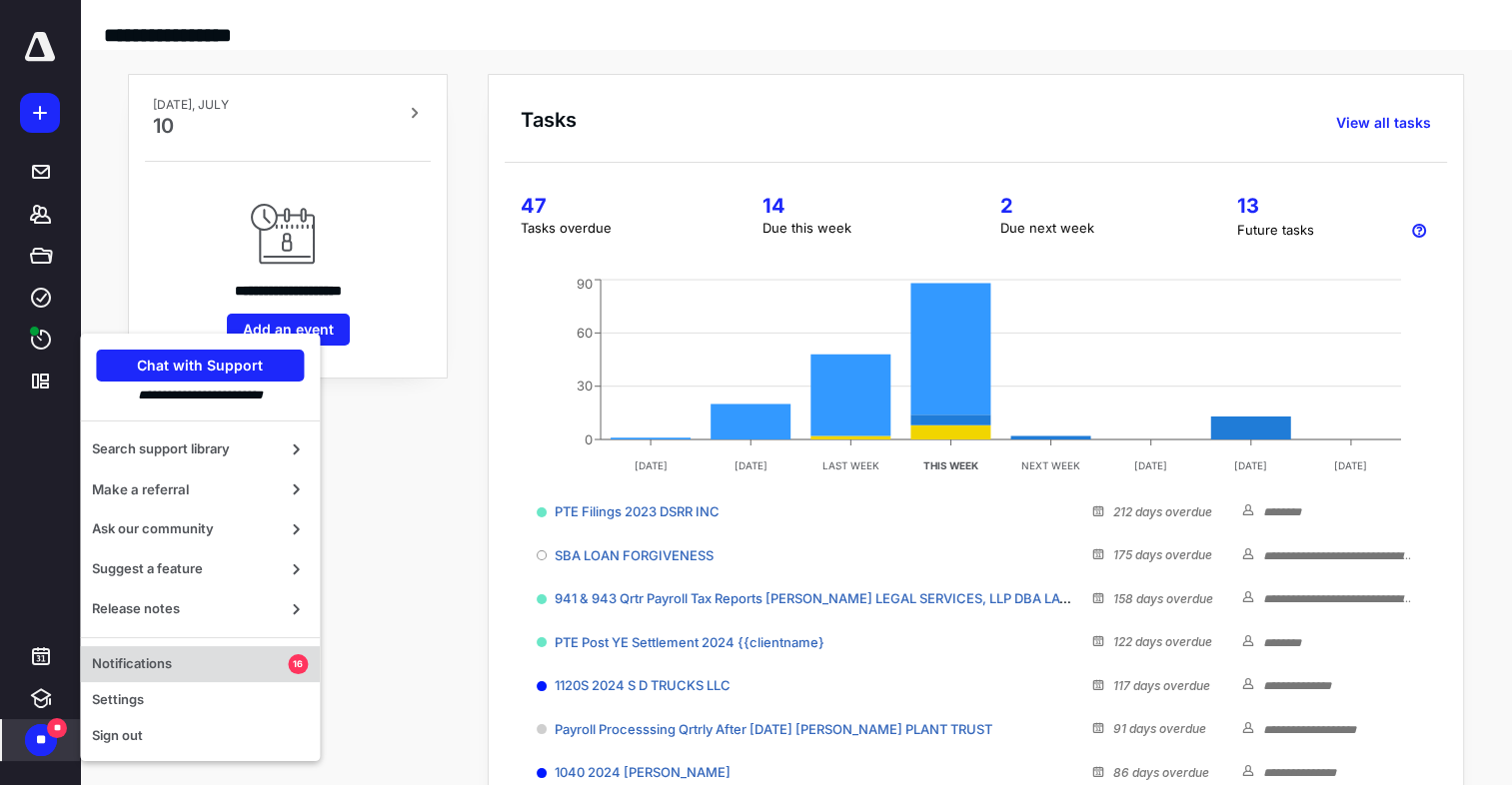 click on "Notifications" at bounding box center (190, 664) 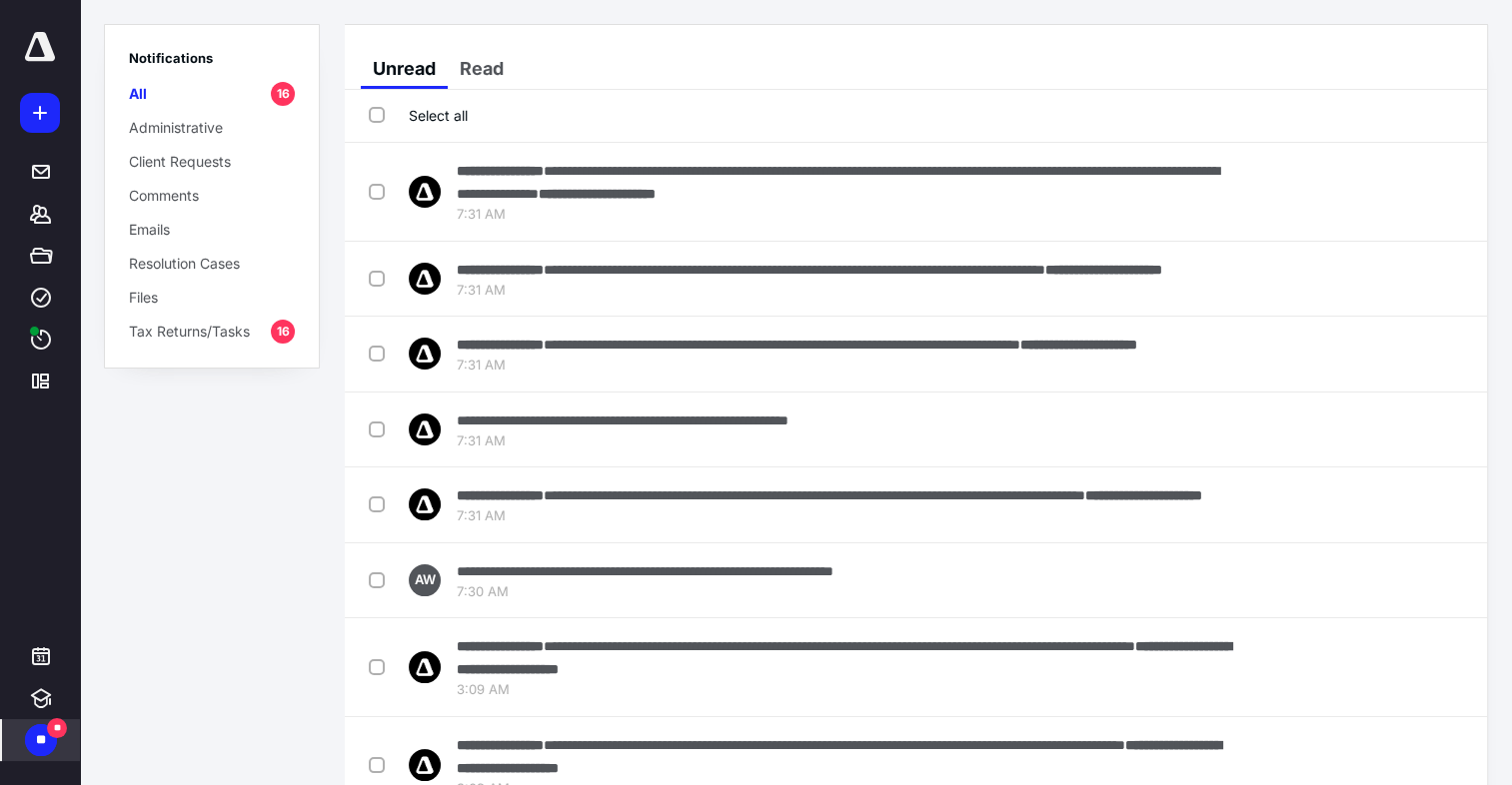 click on "Select all" at bounding box center (418, 115) 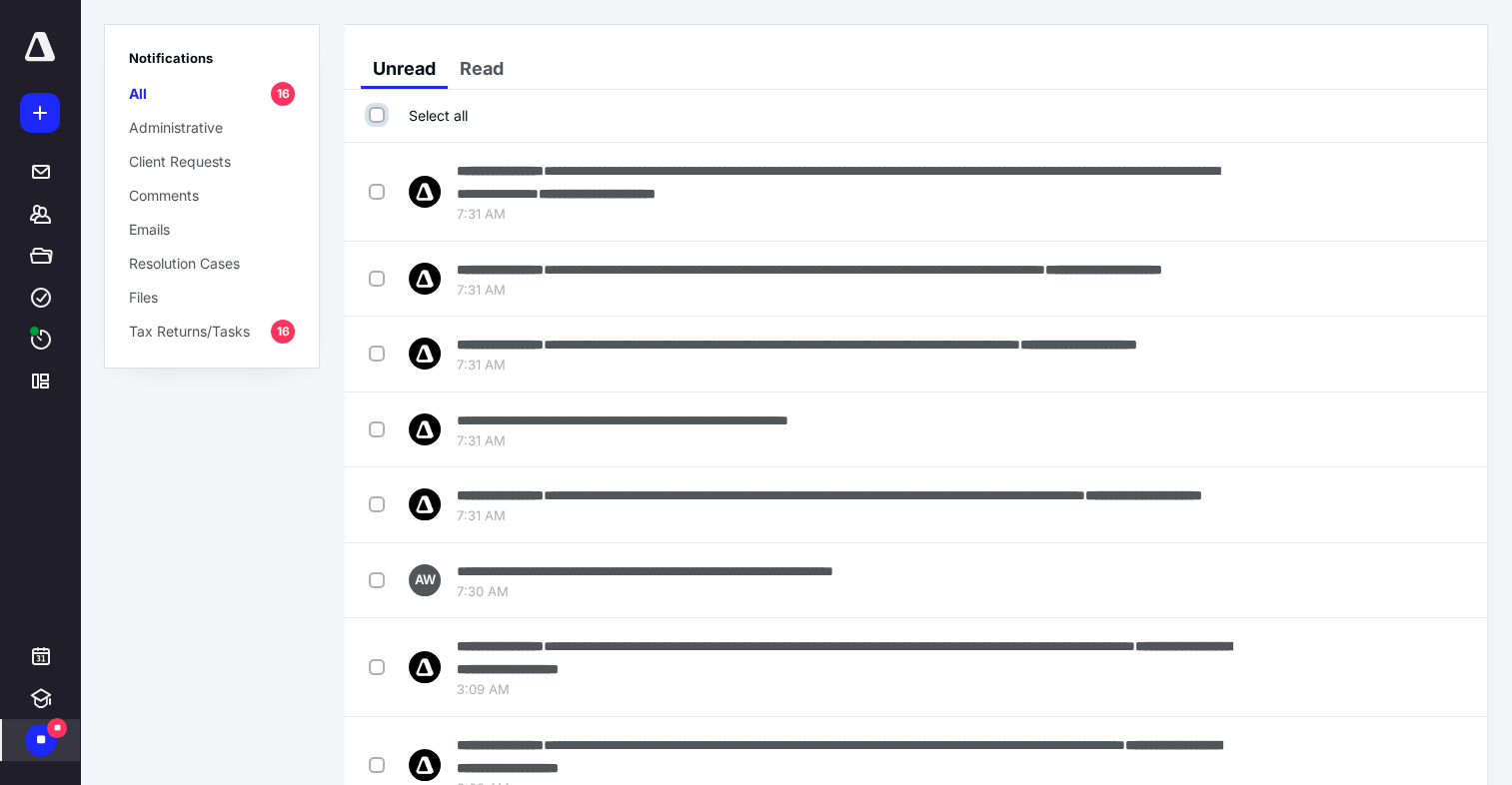 click on "Select all" at bounding box center [379, 115] 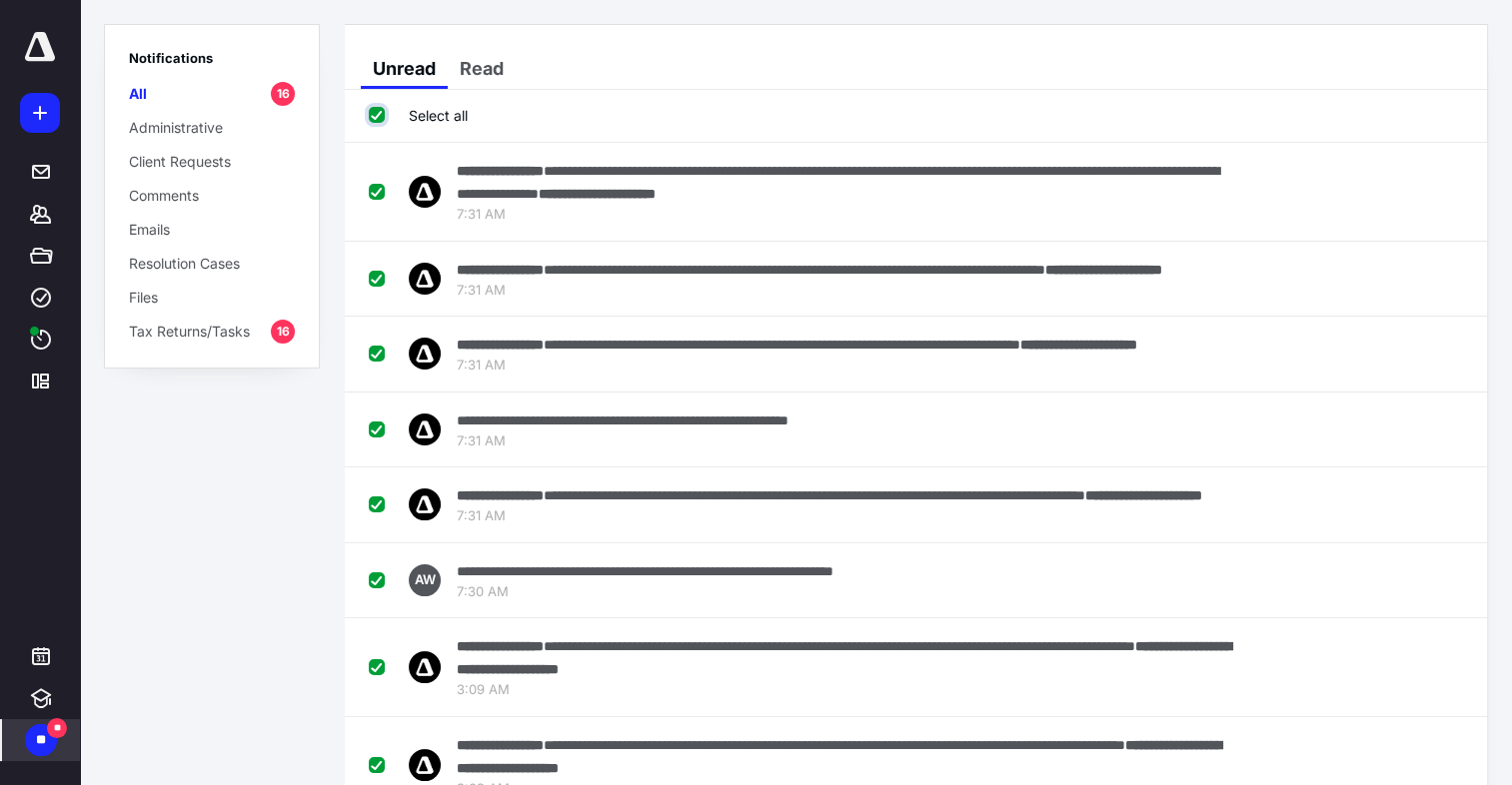 checkbox on "true" 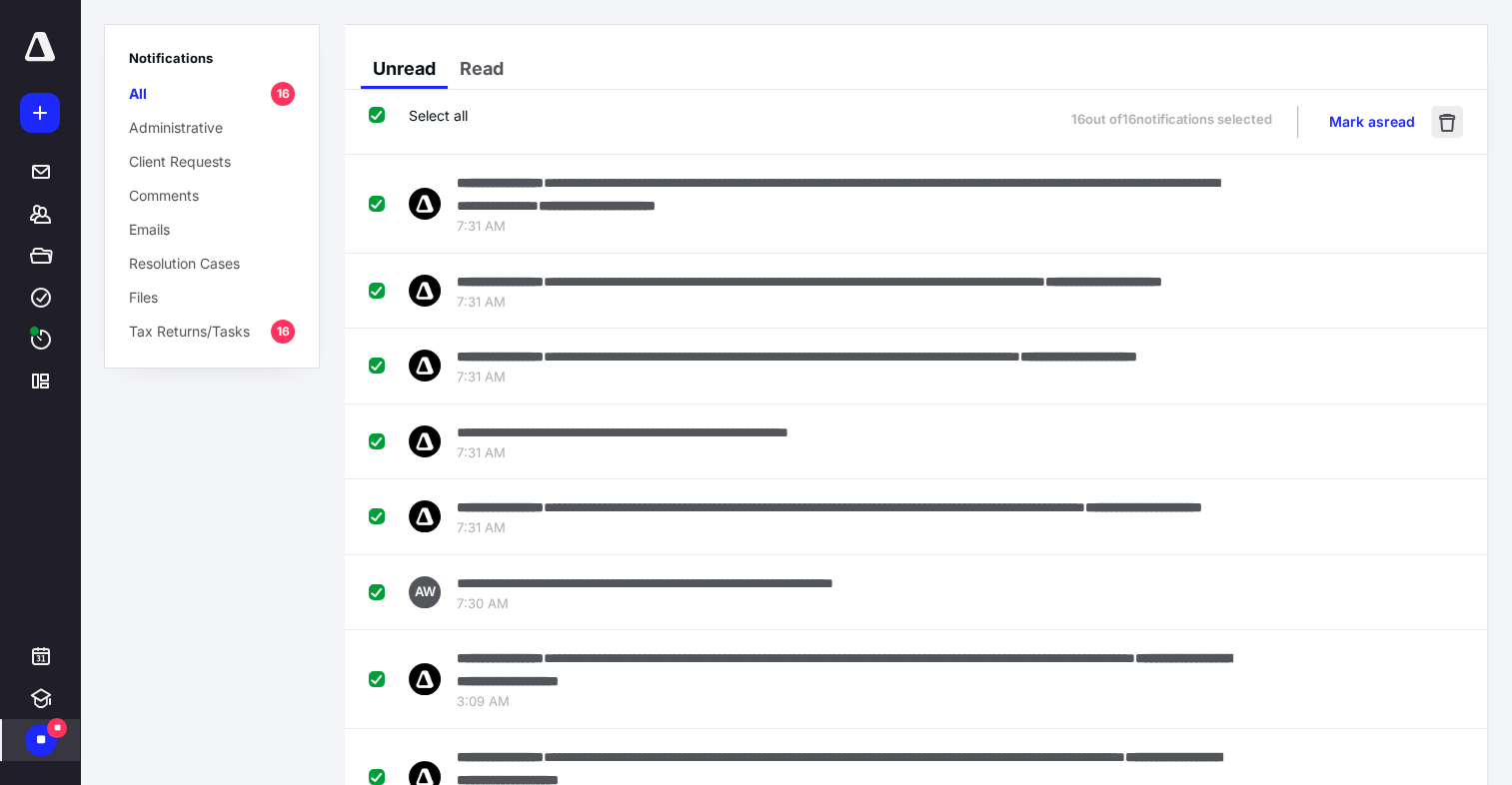 click at bounding box center (1447, 122) 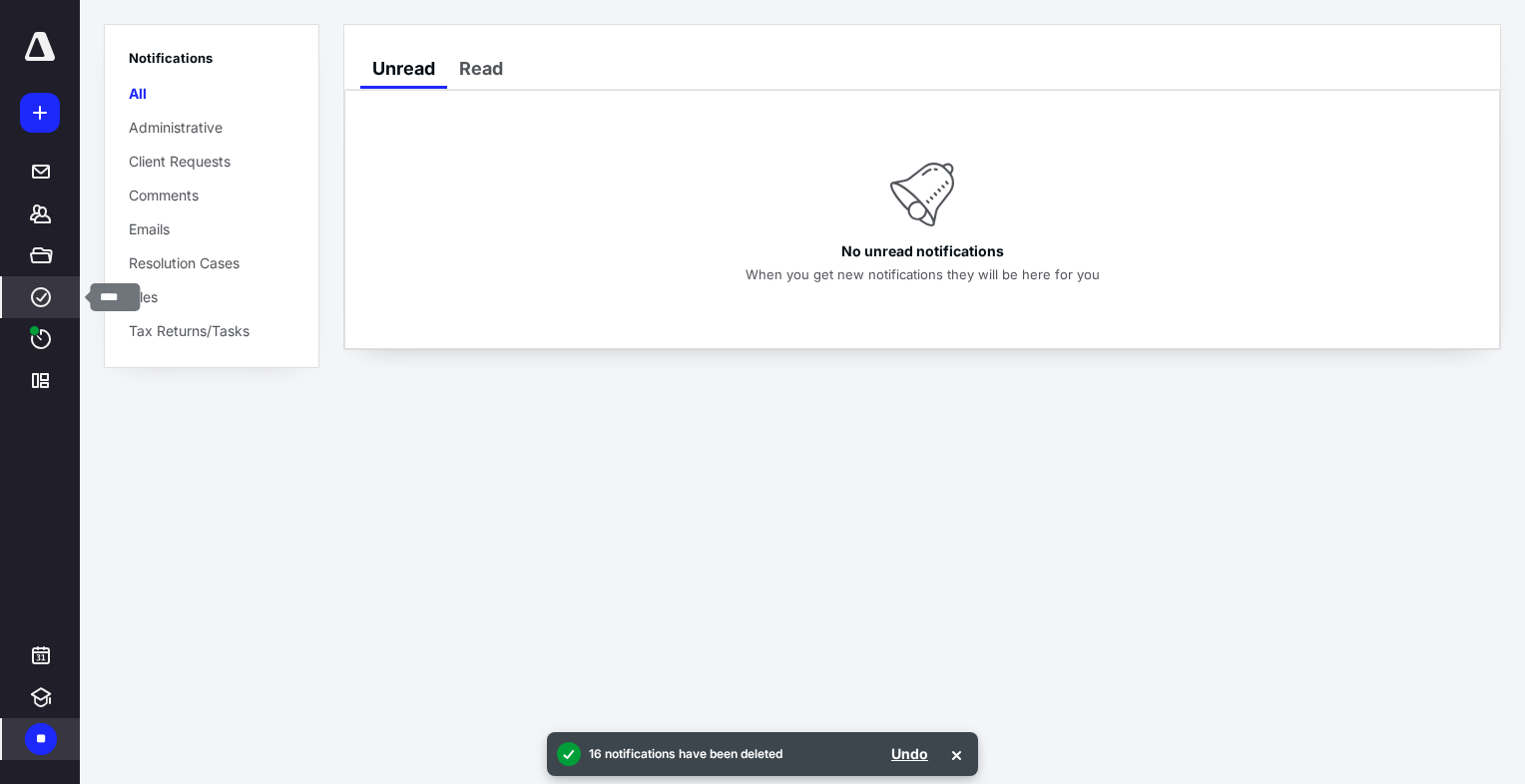 click 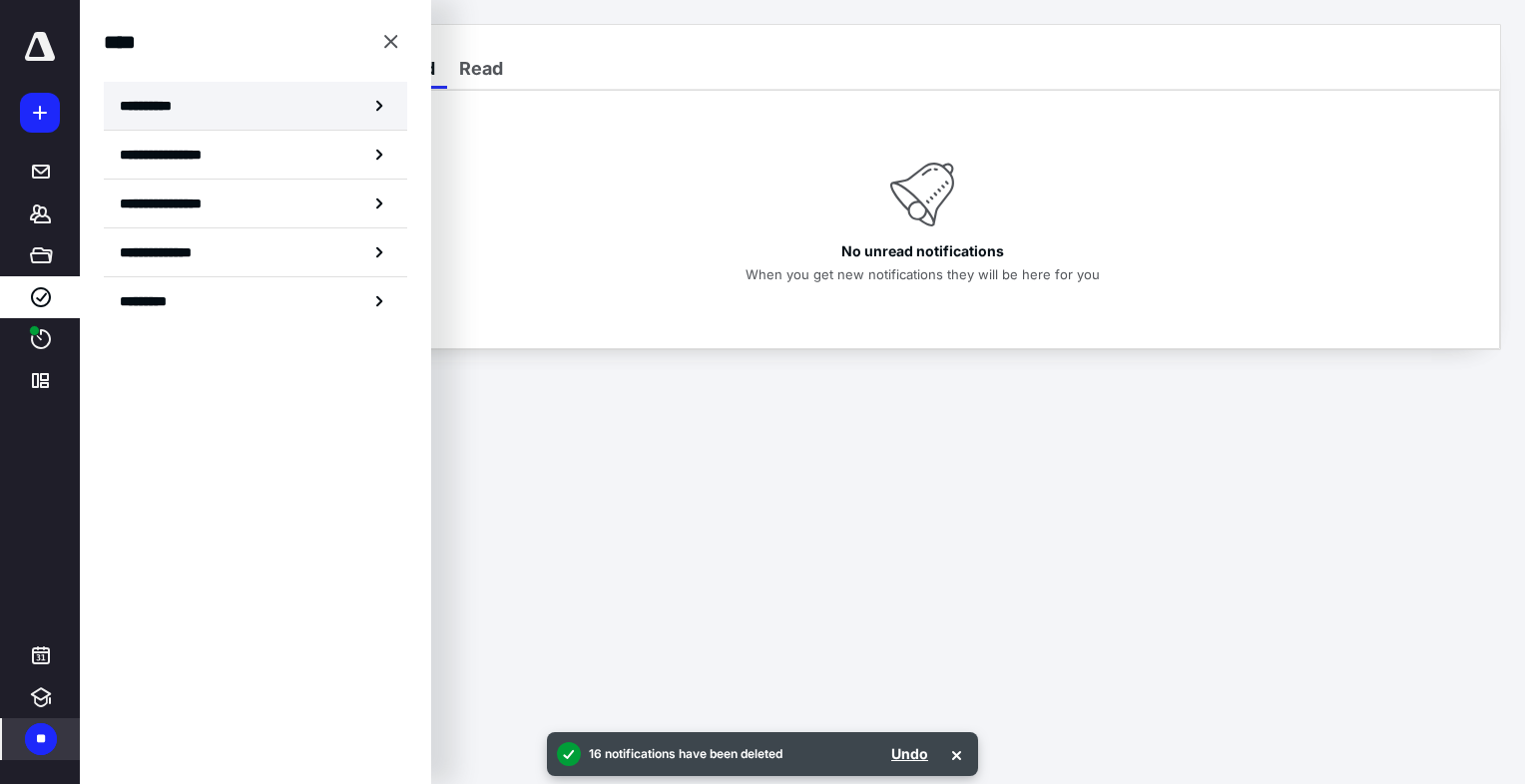 click on "**********" at bounding box center [153, 106] 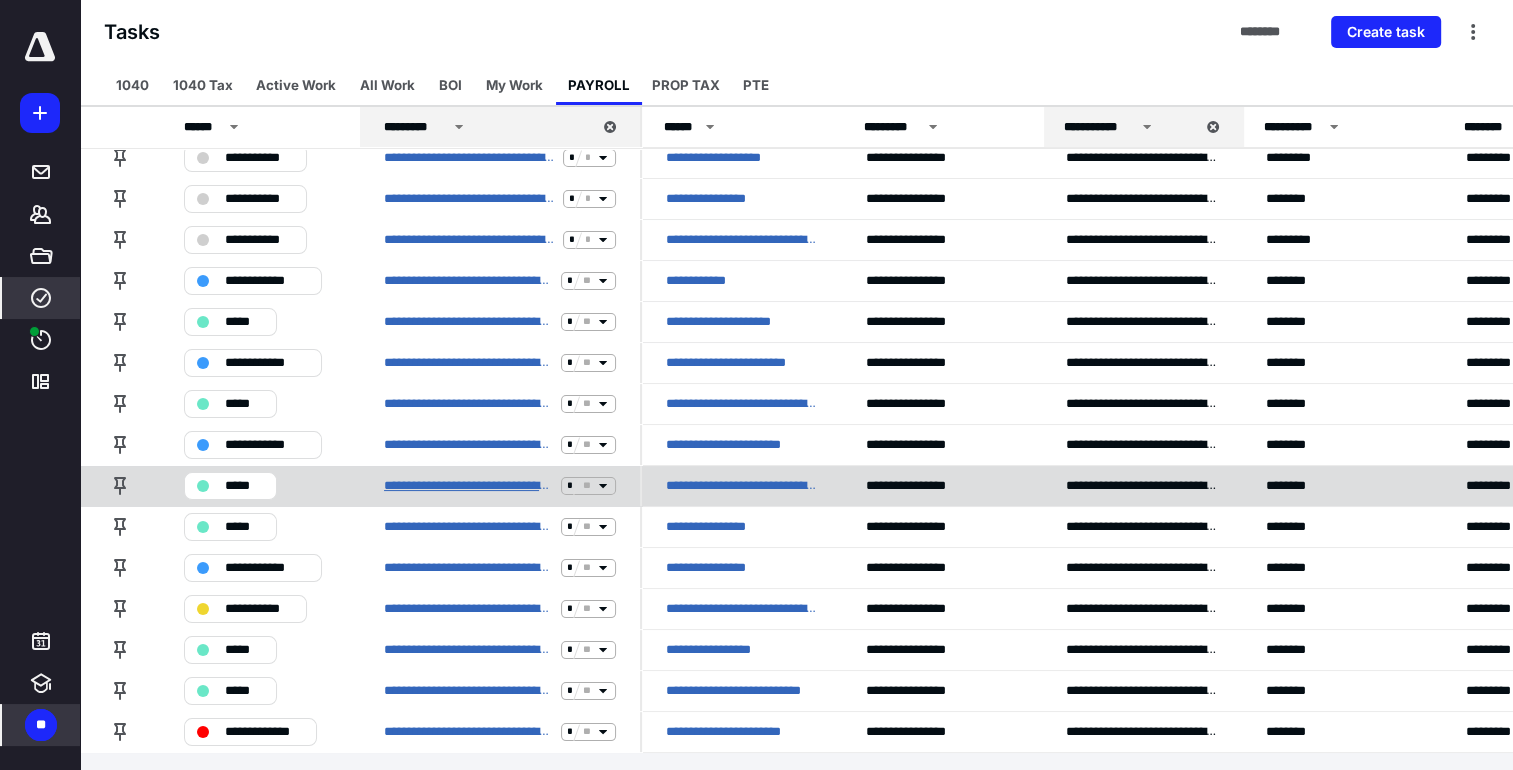 scroll, scrollTop: 136, scrollLeft: 0, axis: vertical 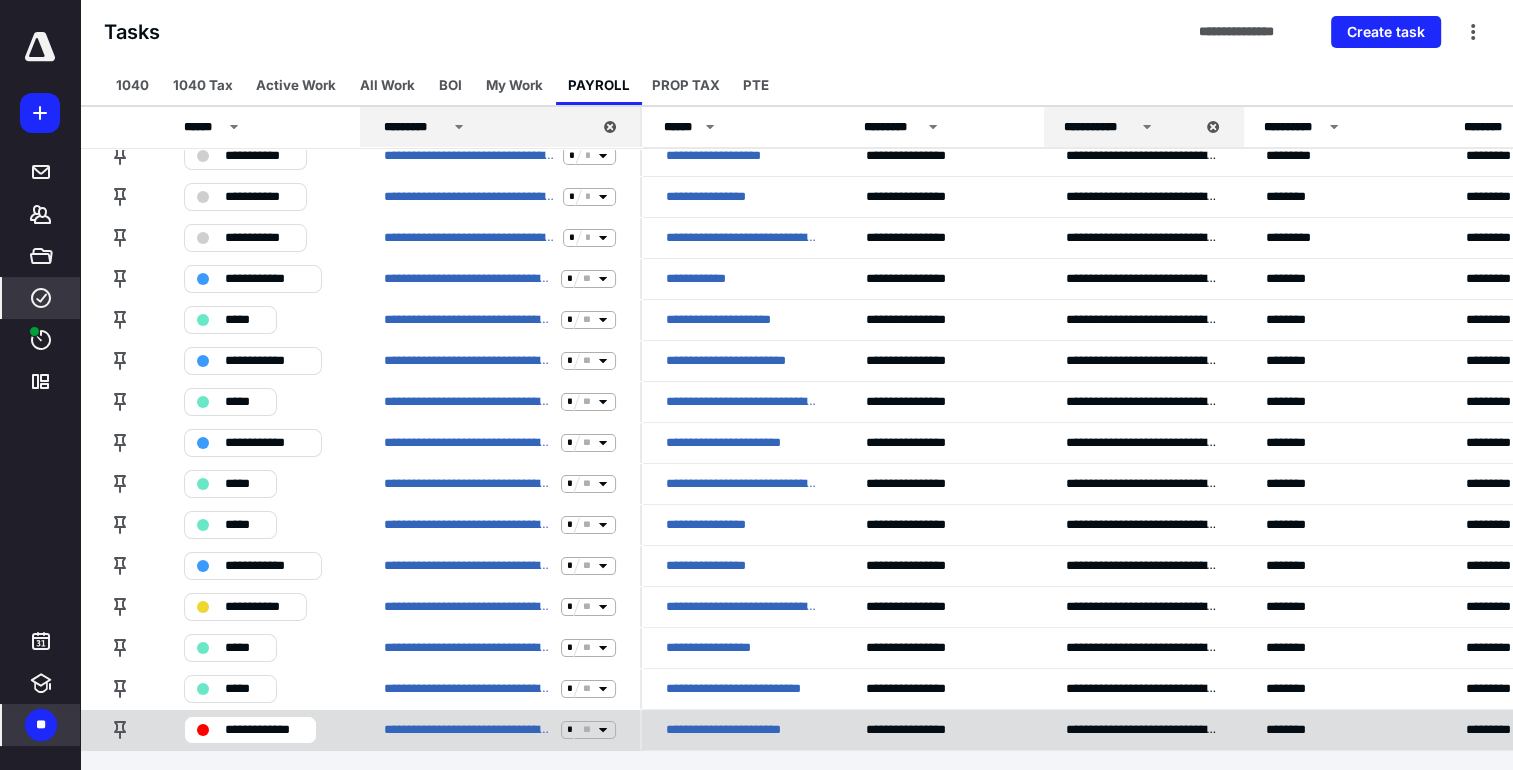 click on "**********" at bounding box center (742, 730) 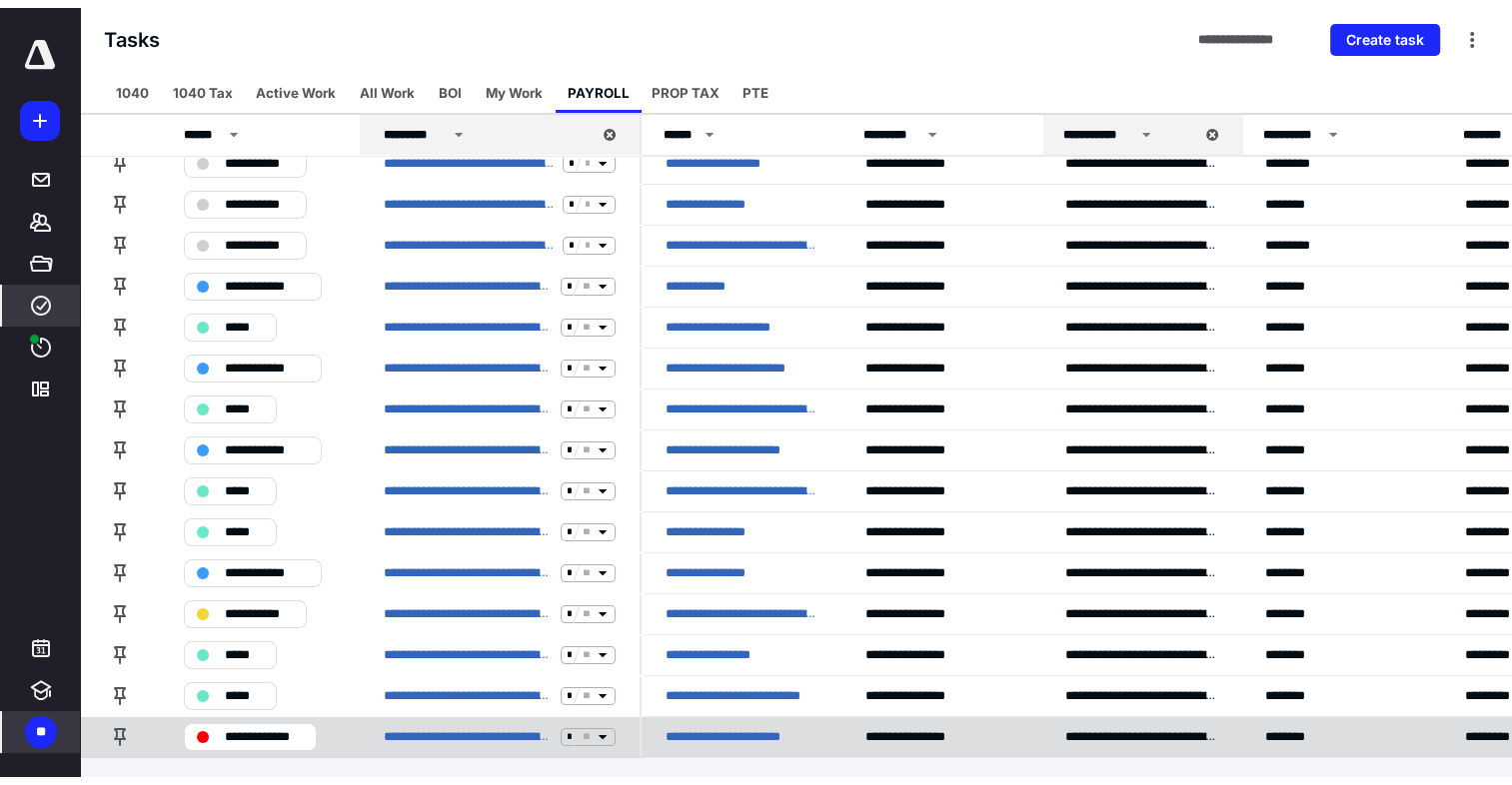 scroll, scrollTop: 0, scrollLeft: 0, axis: both 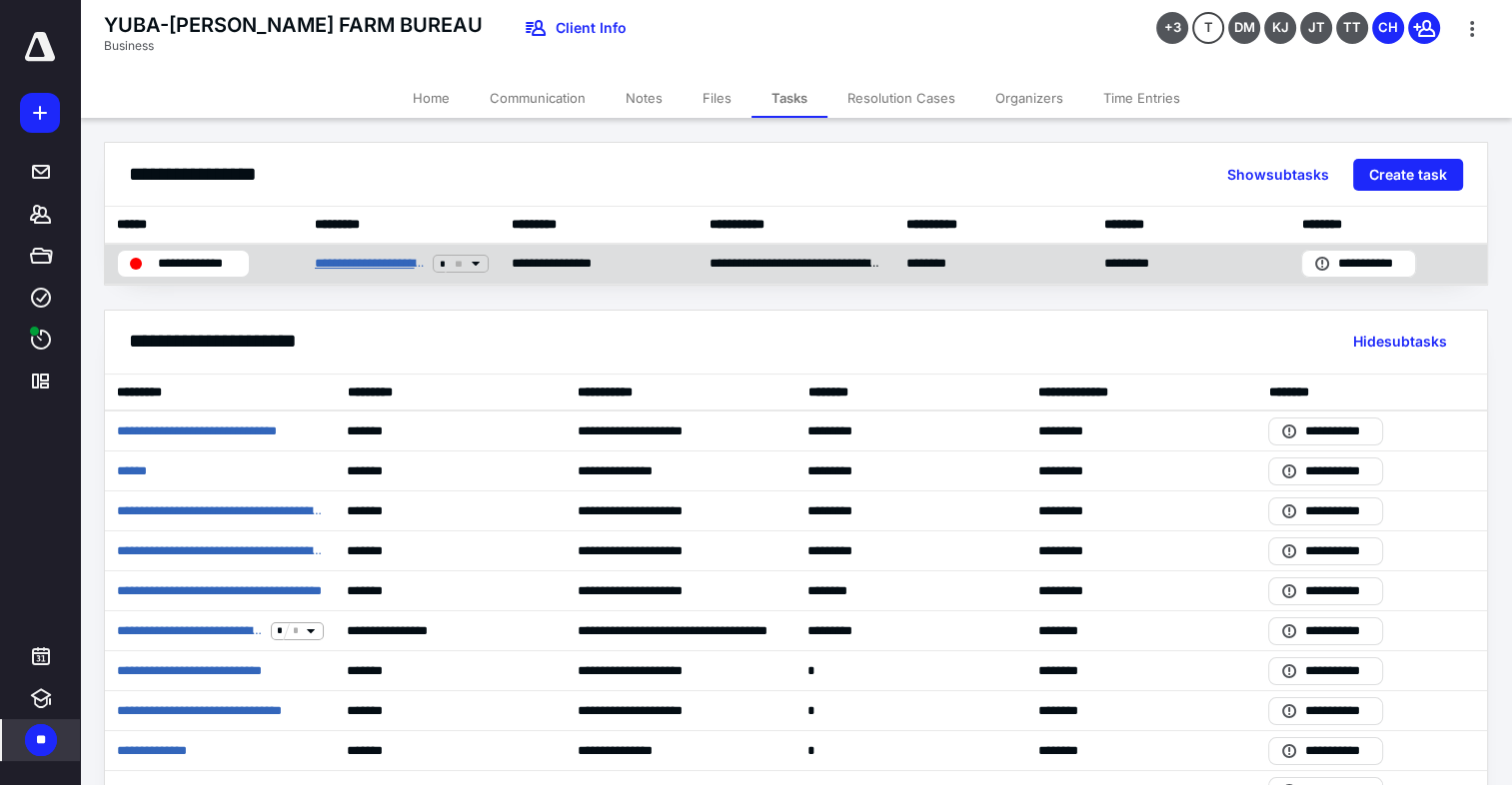click on "**********" at bounding box center (370, 264) 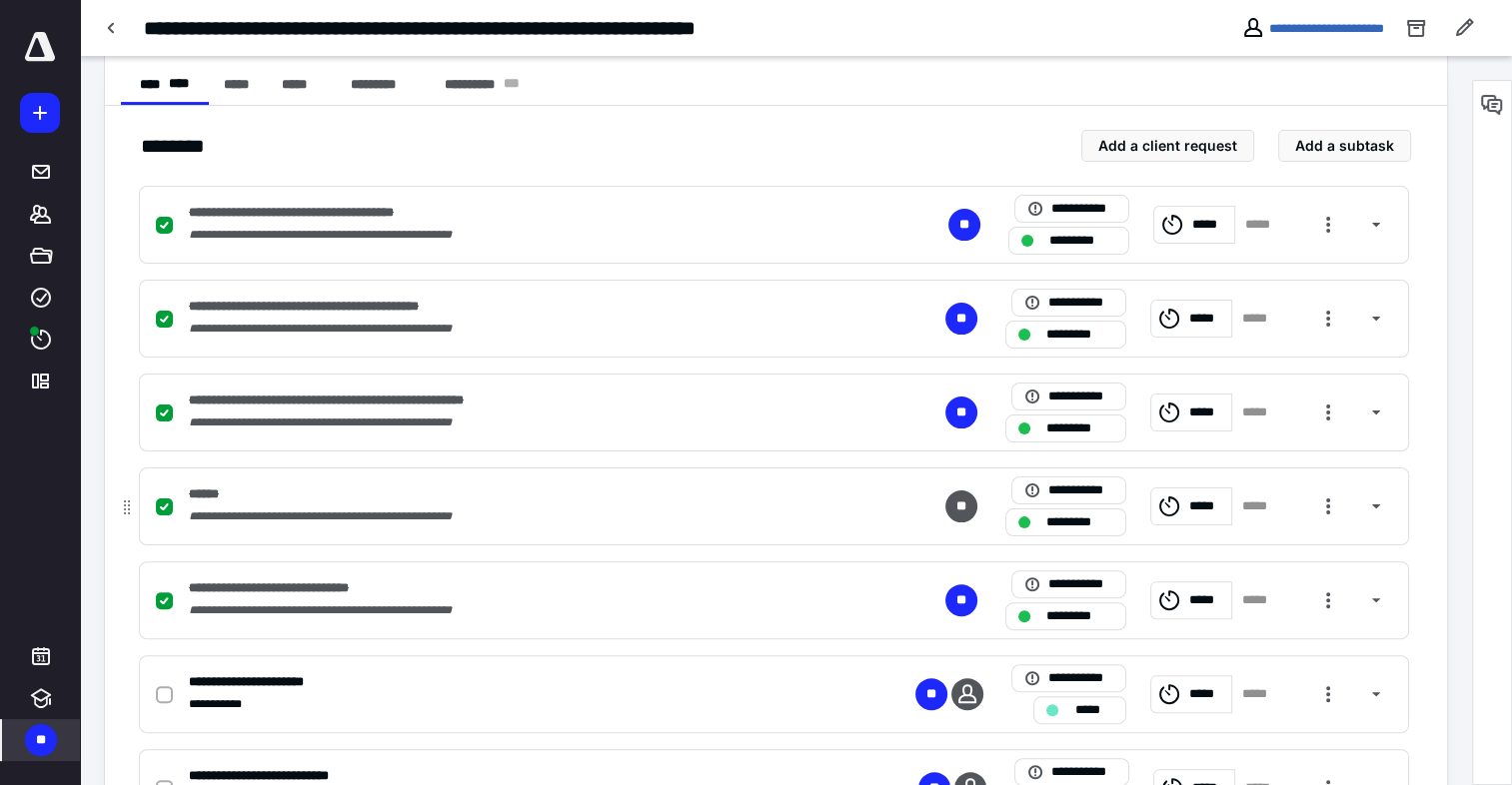 scroll, scrollTop: 399, scrollLeft: 0, axis: vertical 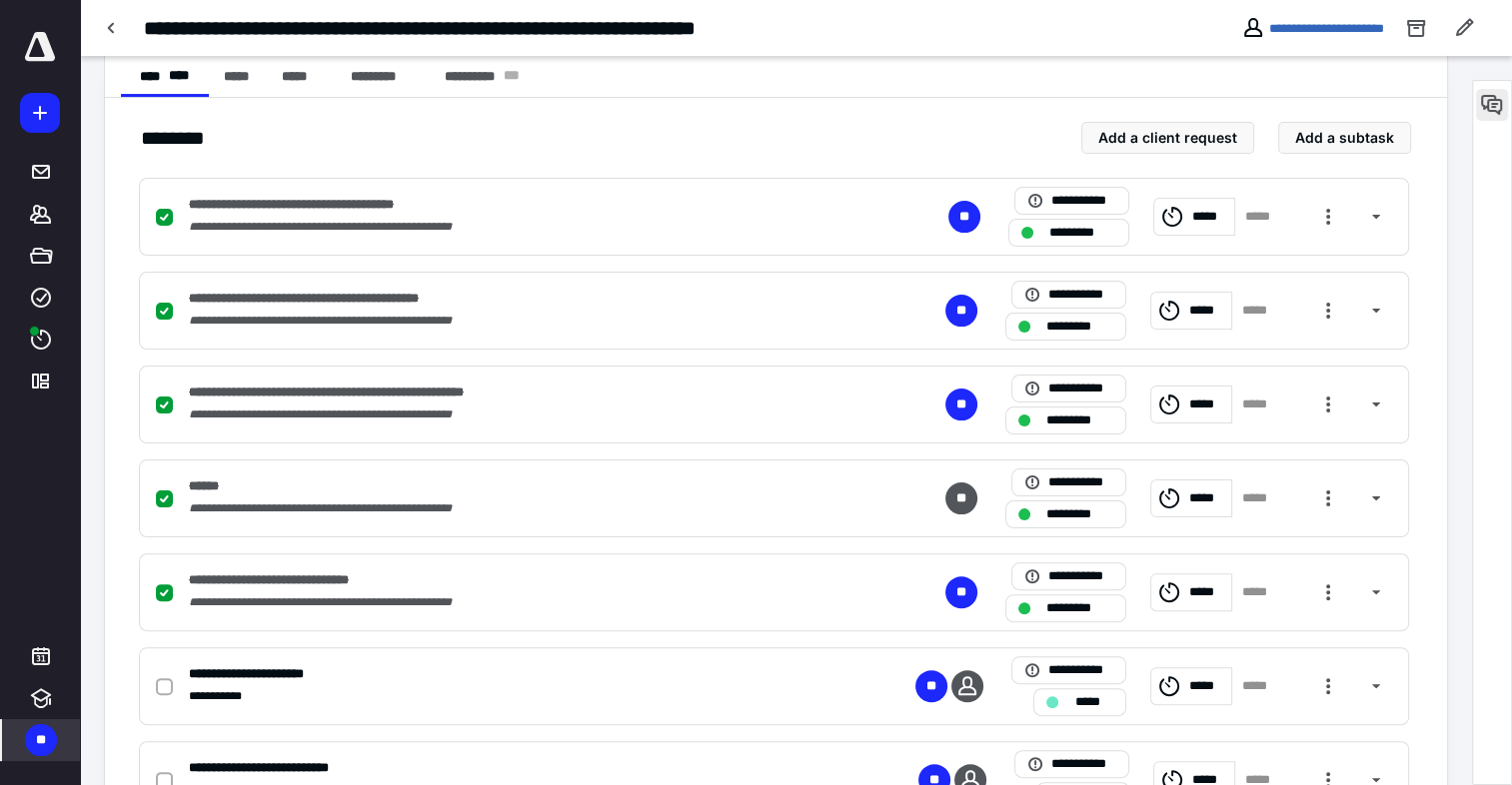 click at bounding box center [1492, 105] 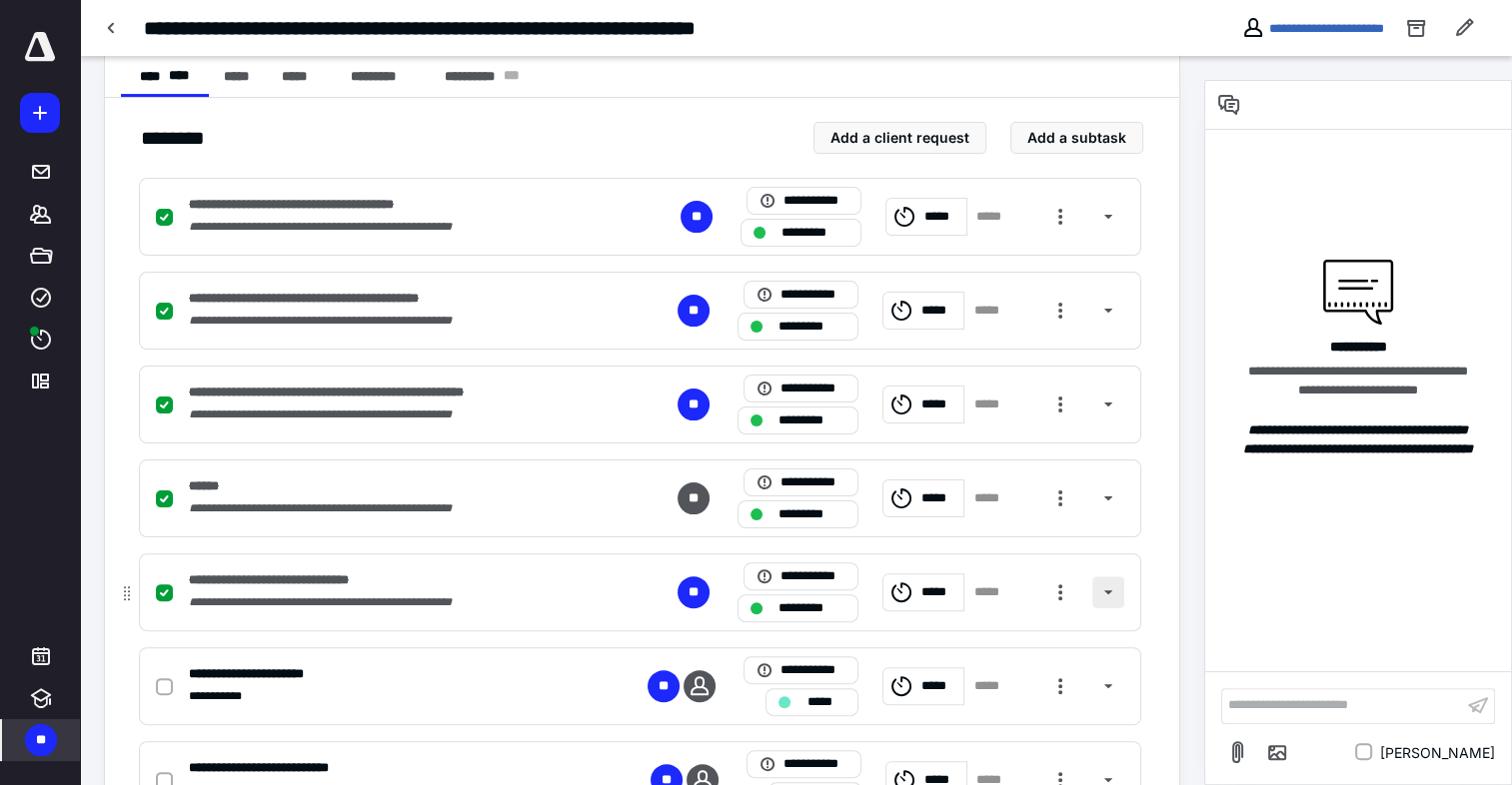 click at bounding box center [1108, 592] 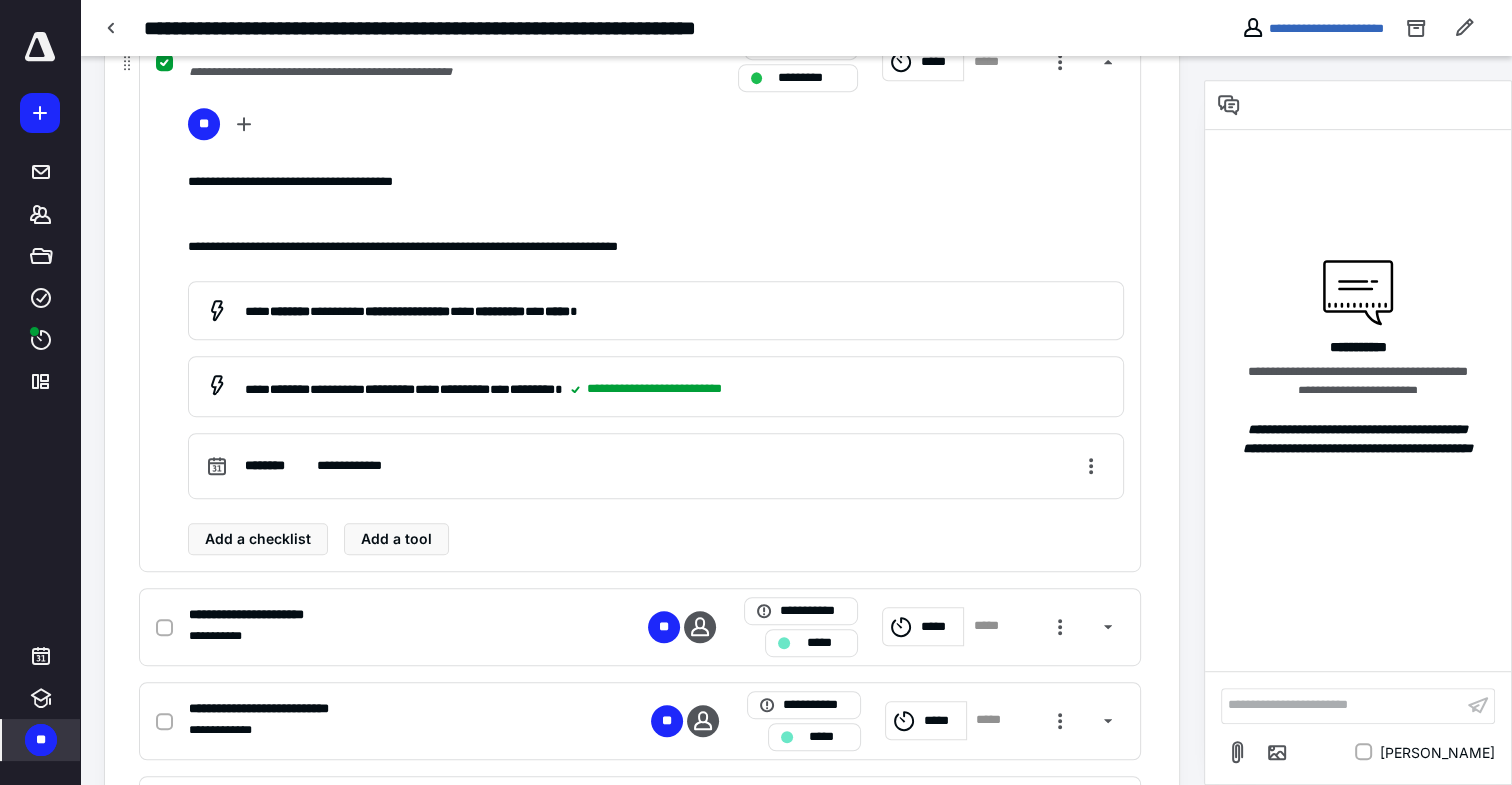 scroll, scrollTop: 899, scrollLeft: 0, axis: vertical 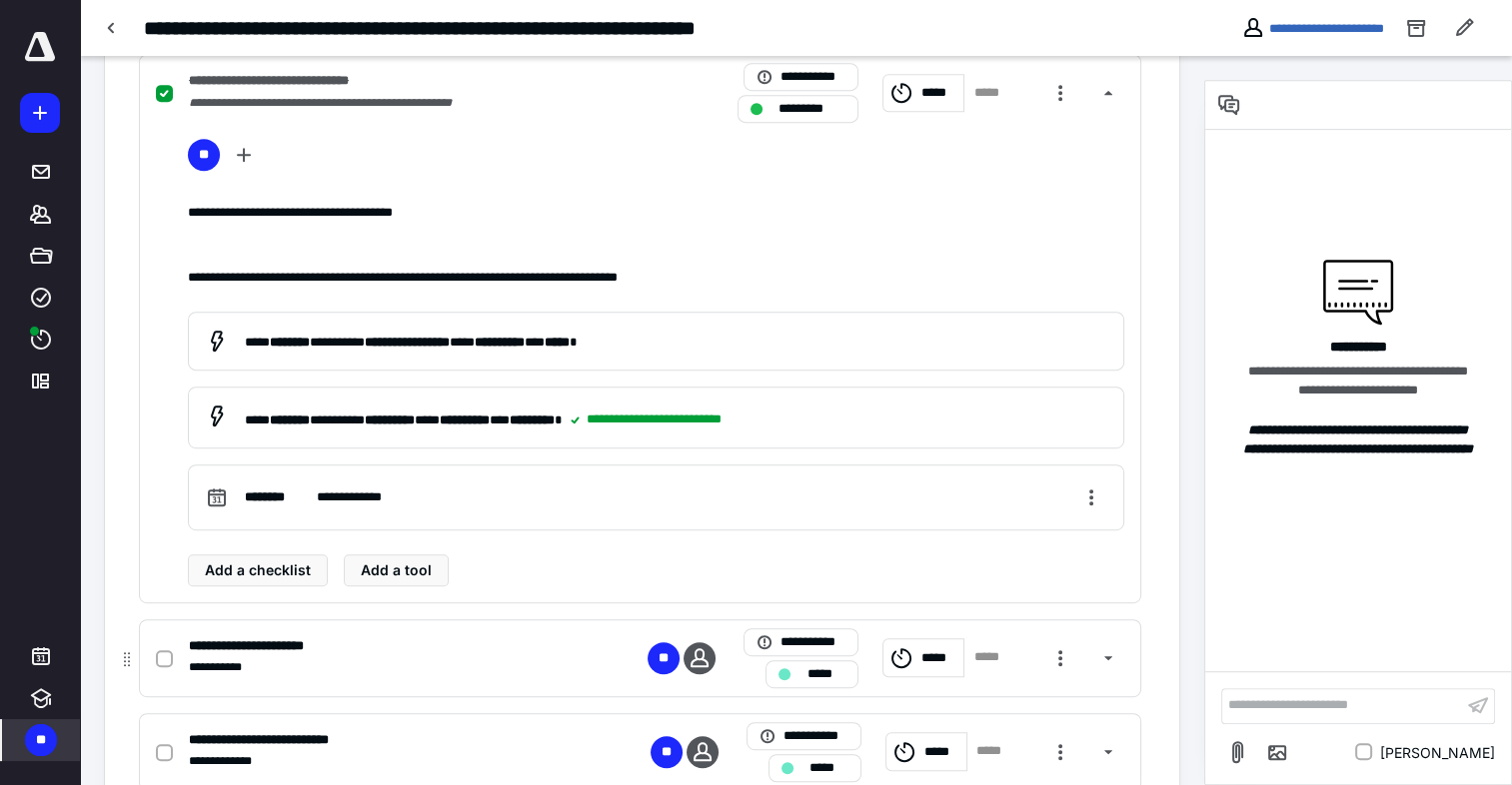 click 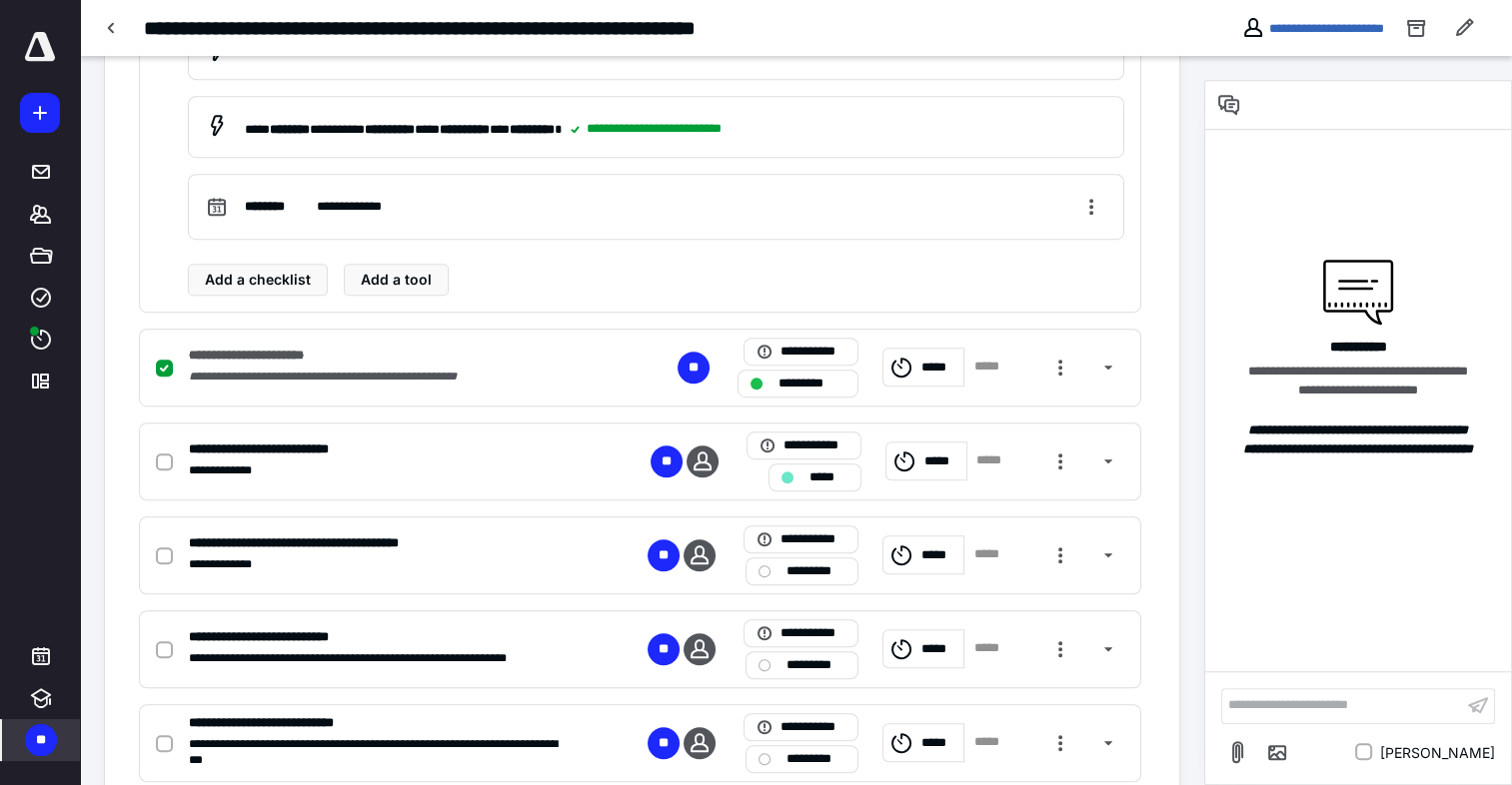 scroll, scrollTop: 1198, scrollLeft: 0, axis: vertical 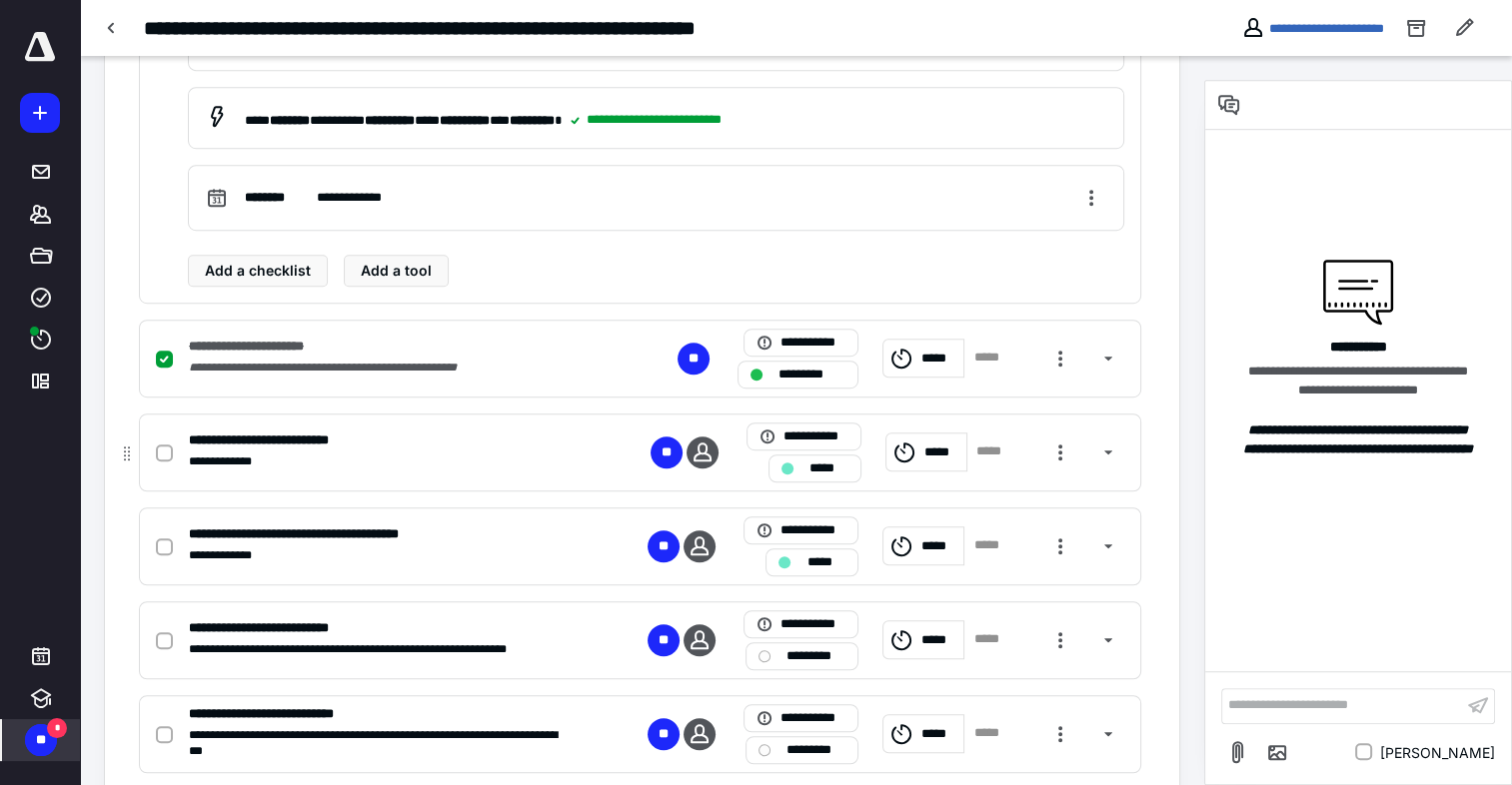click 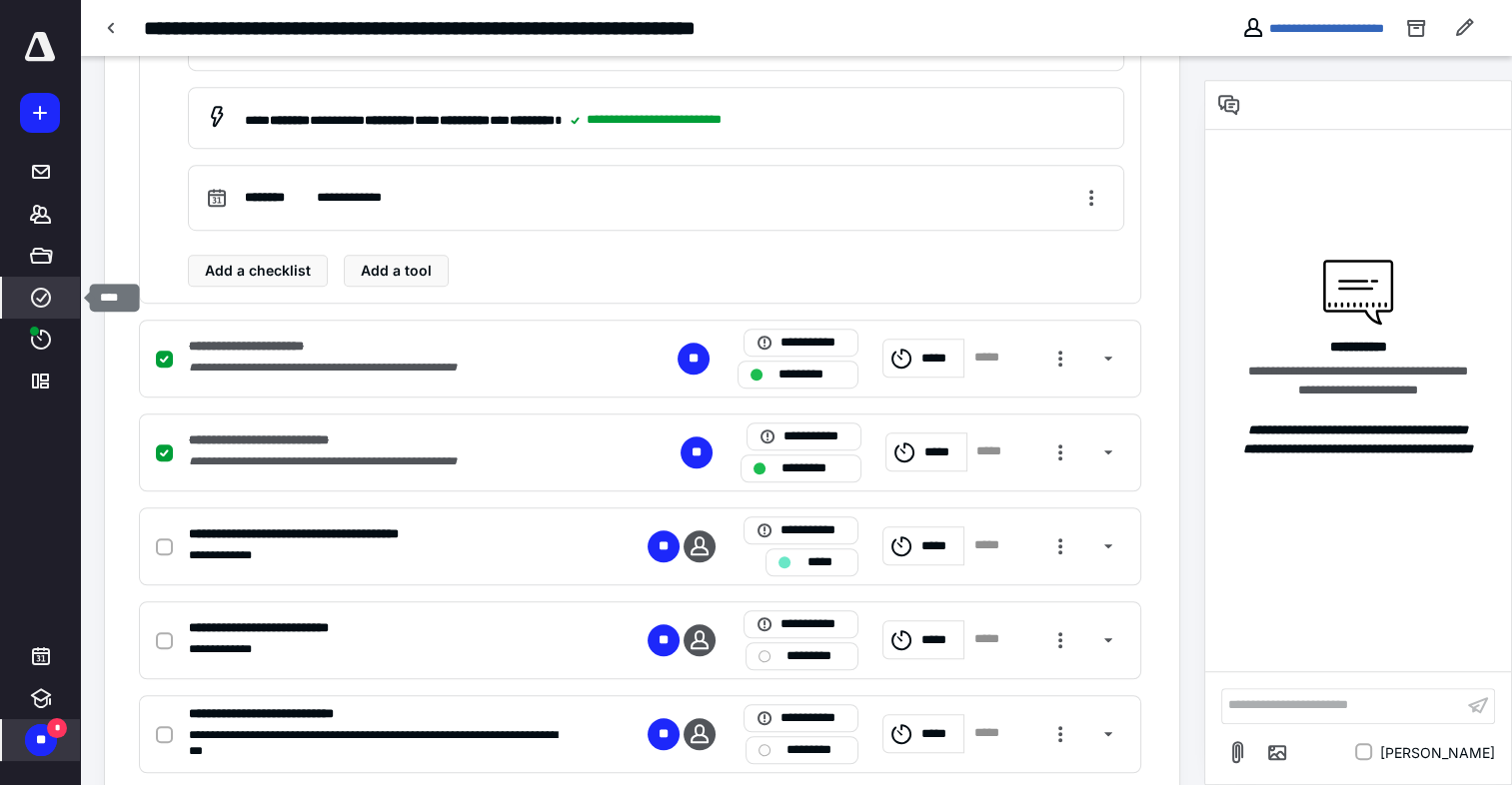 click 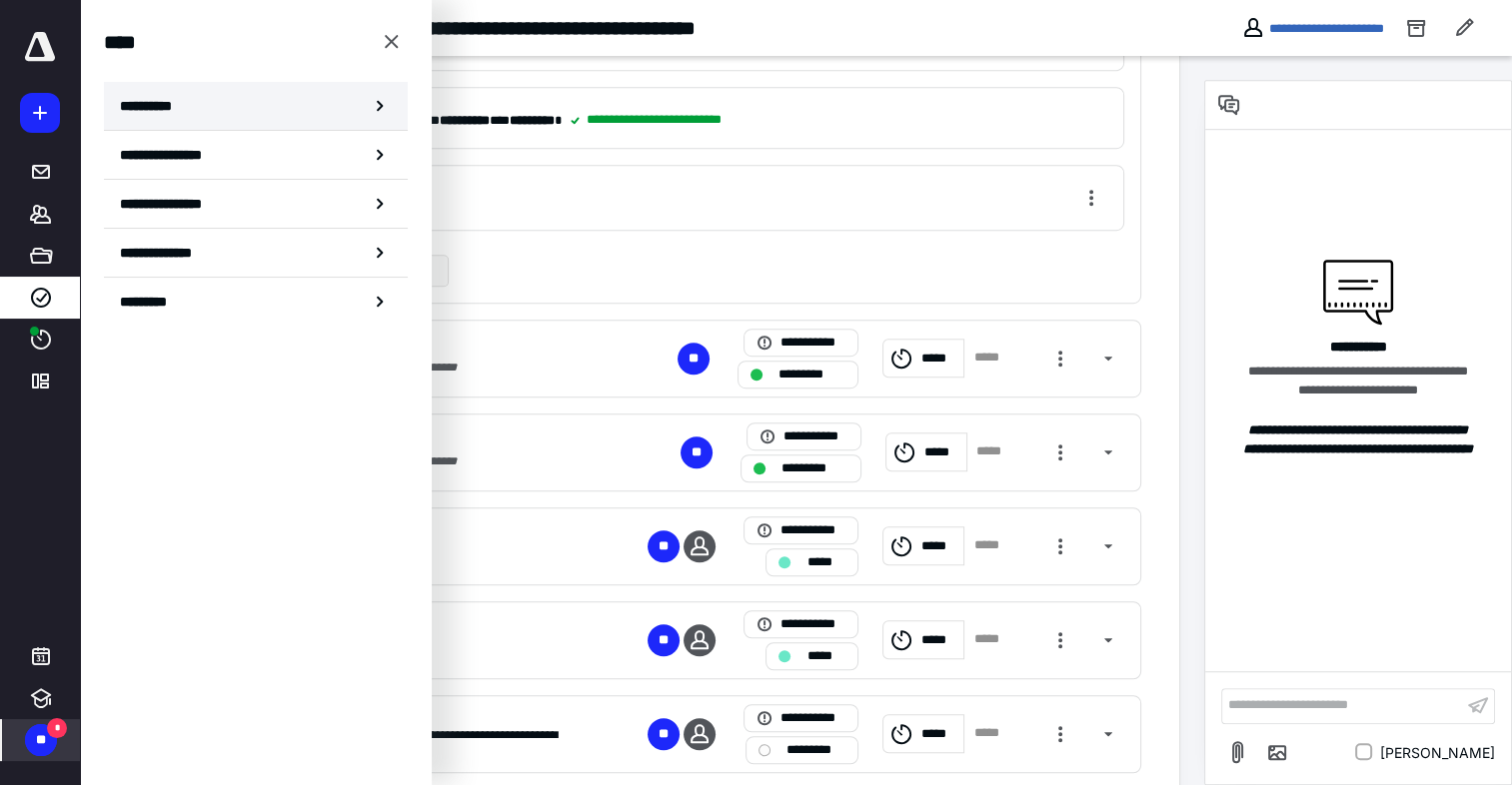 click on "**********" at bounding box center (256, 106) 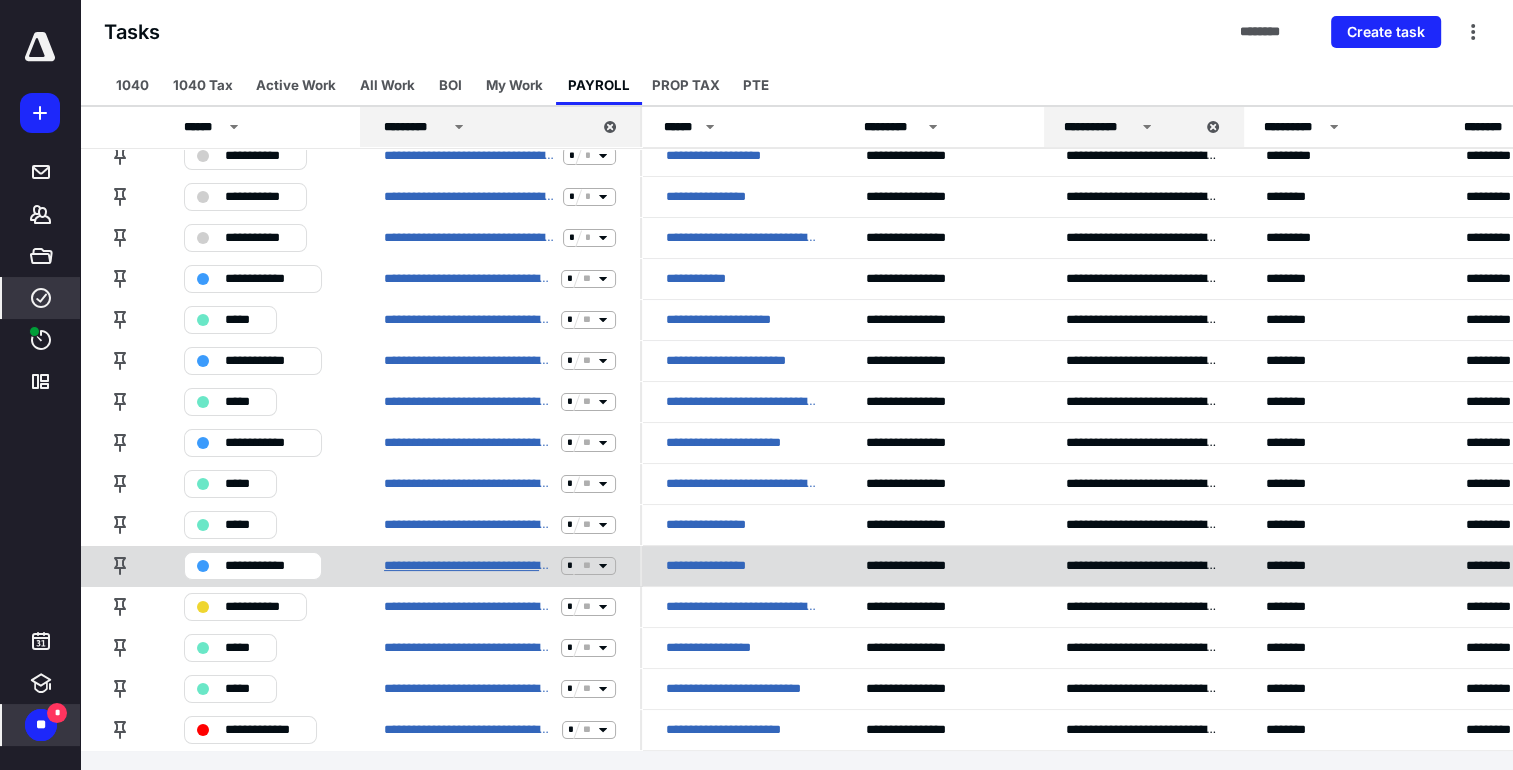 scroll, scrollTop: 136, scrollLeft: 0, axis: vertical 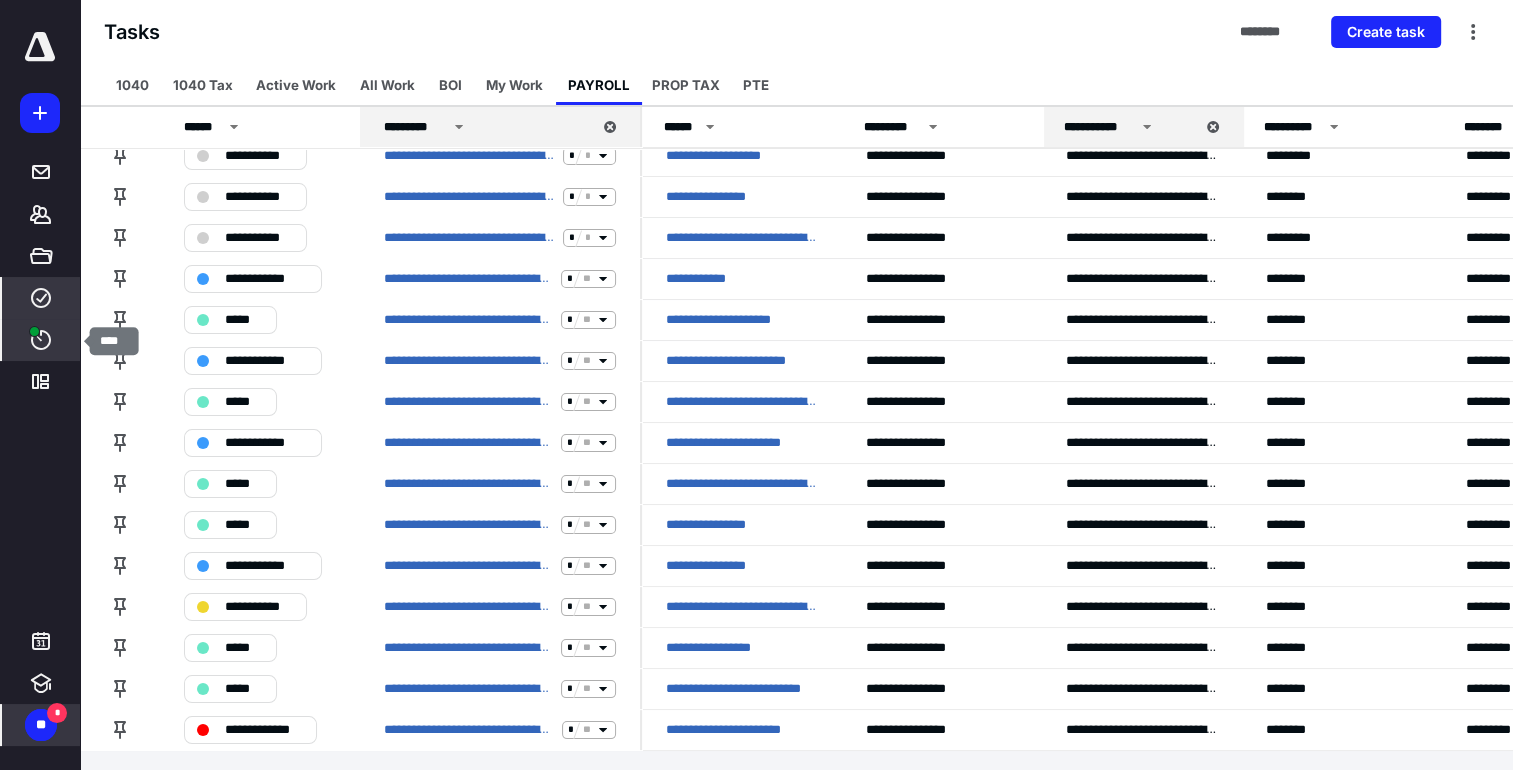 click 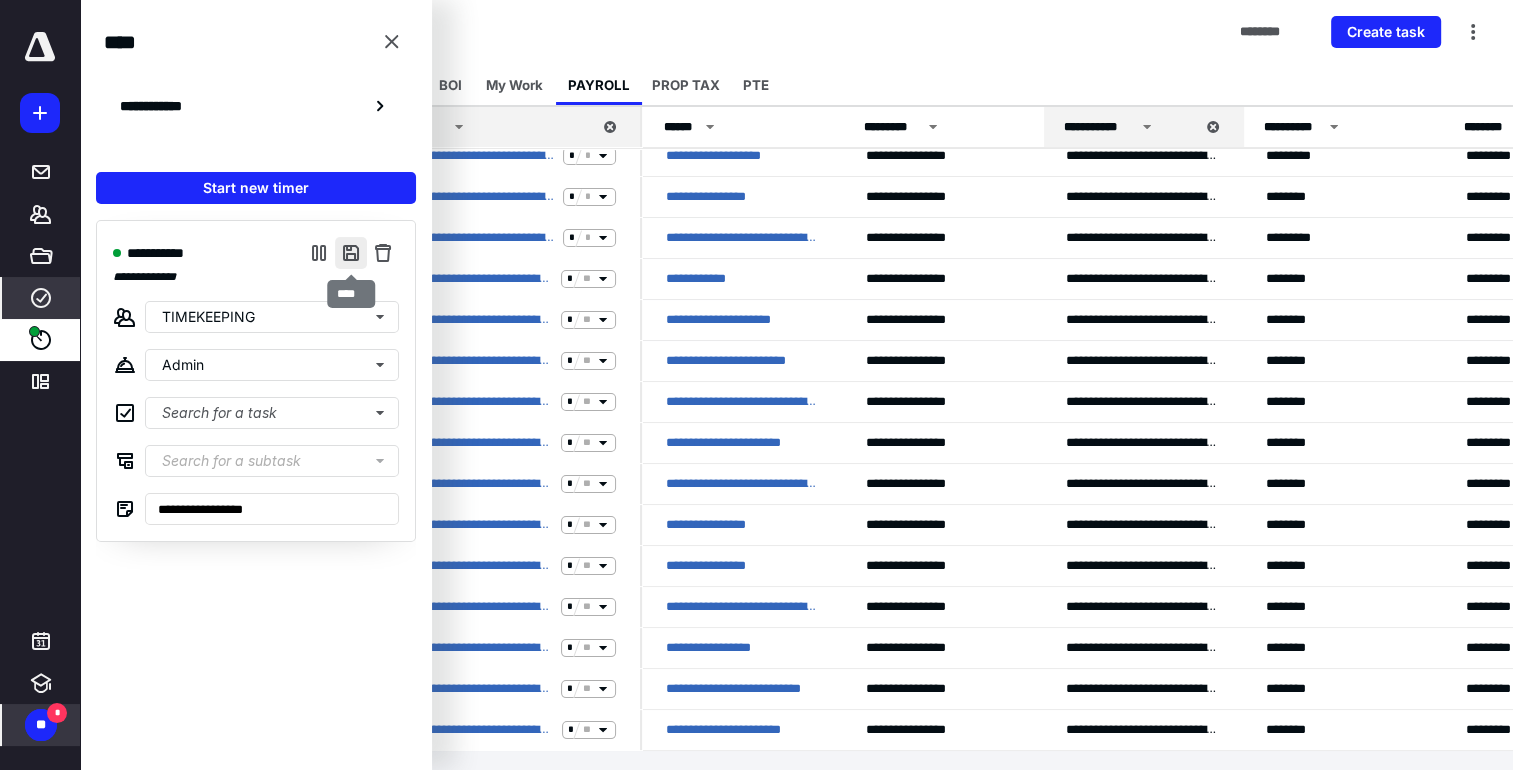 click at bounding box center (351, 253) 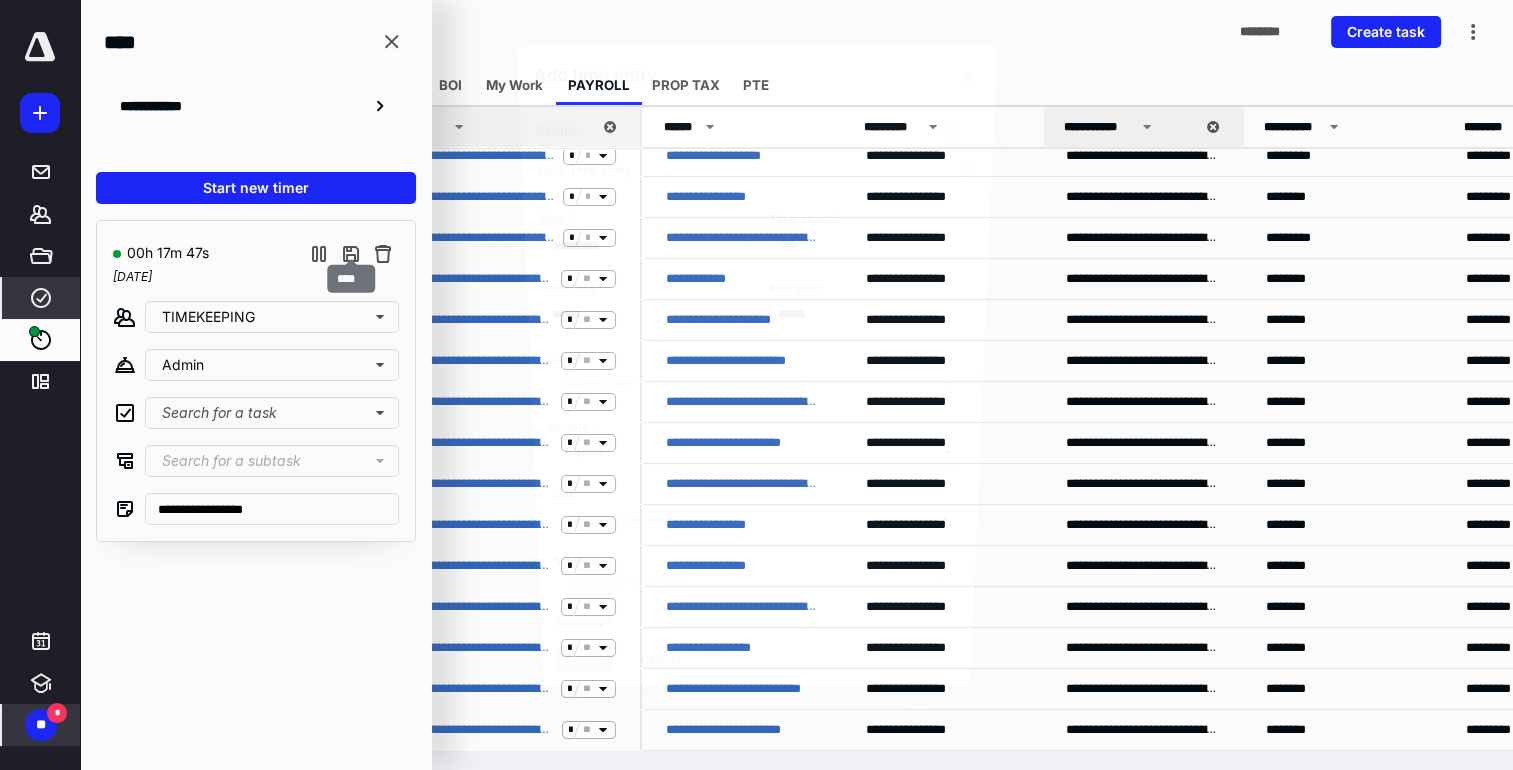 scroll, scrollTop: 121, scrollLeft: 0, axis: vertical 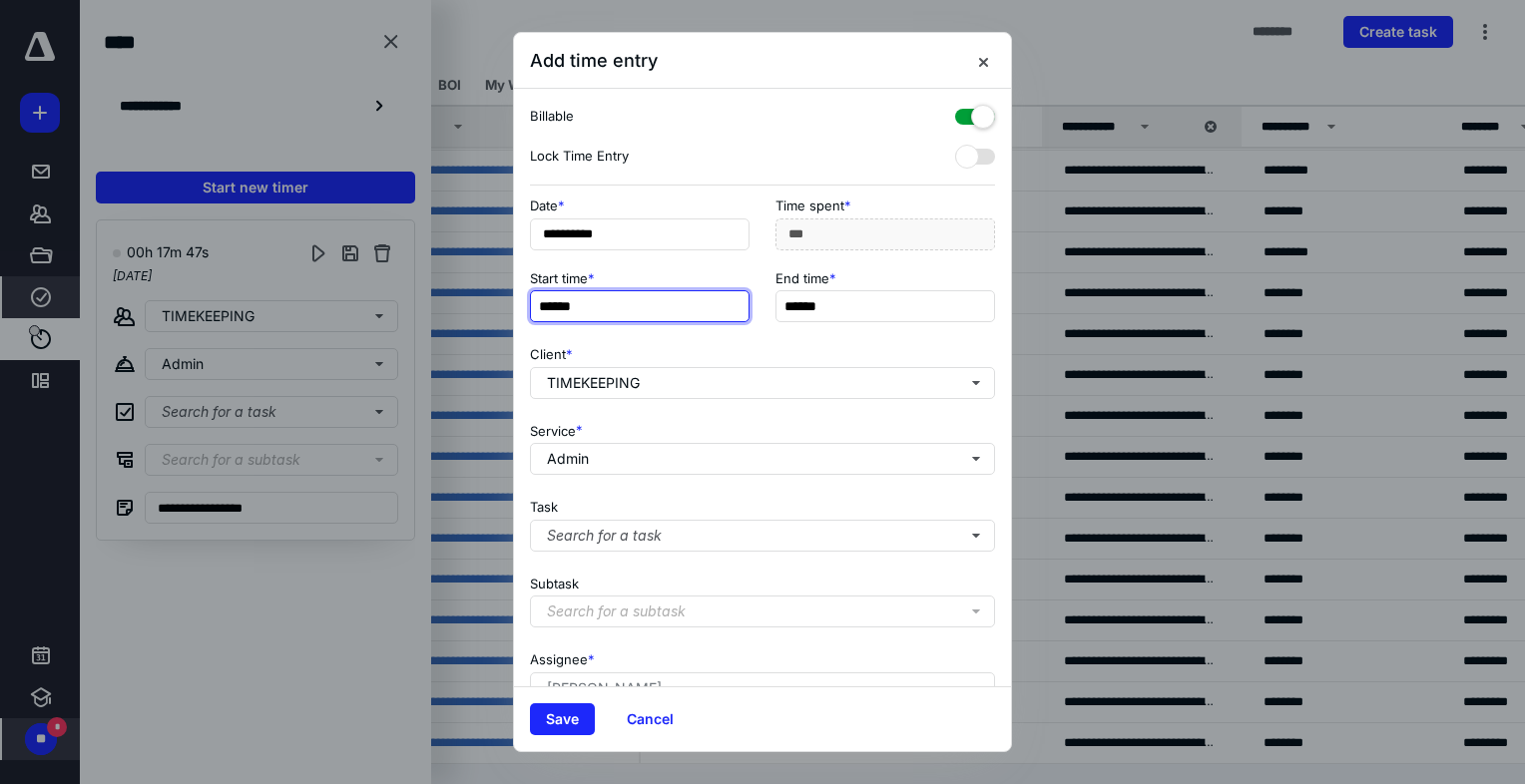 click on "******" at bounding box center [640, 306] 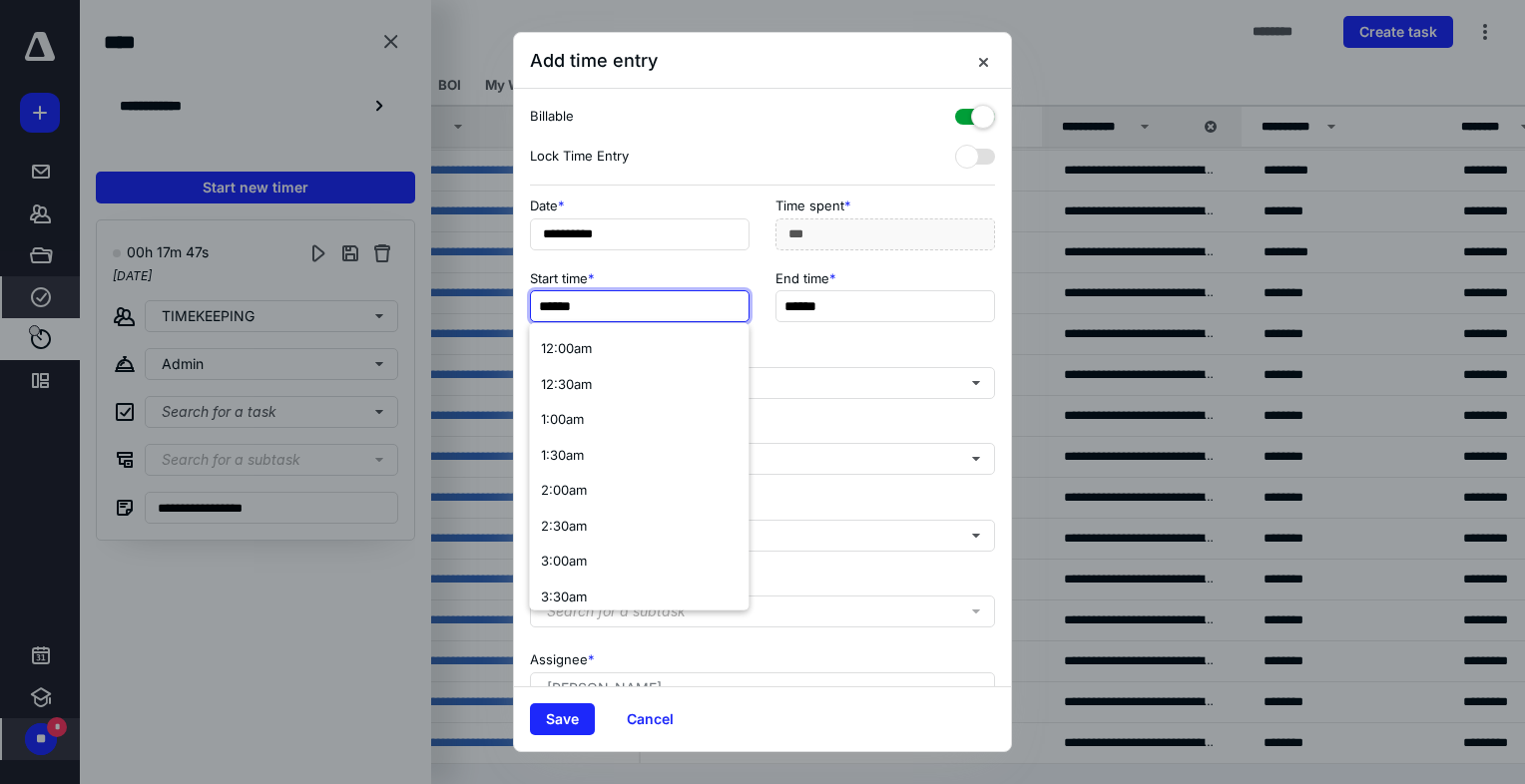 click on "******" at bounding box center [640, 306] 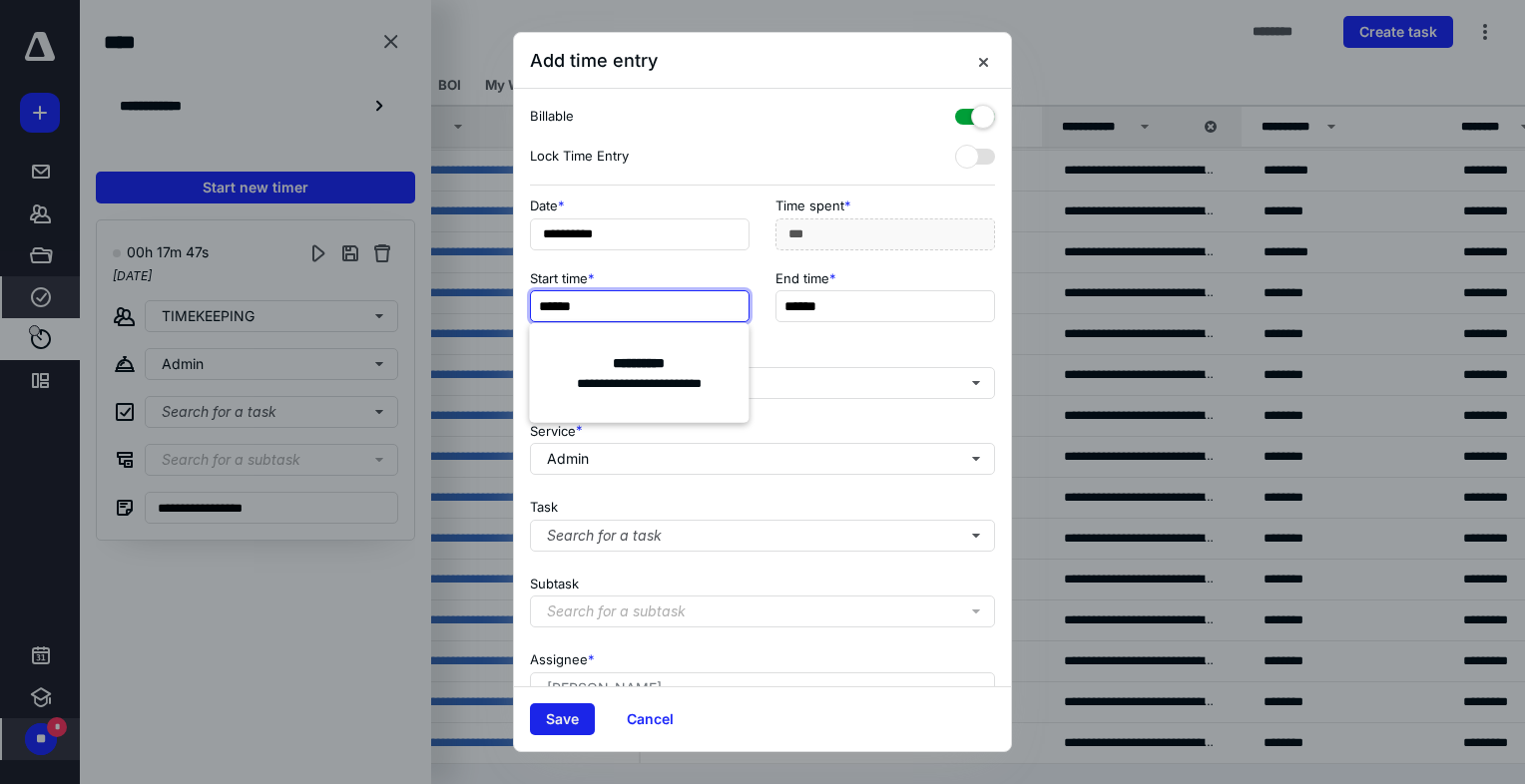 type on "******" 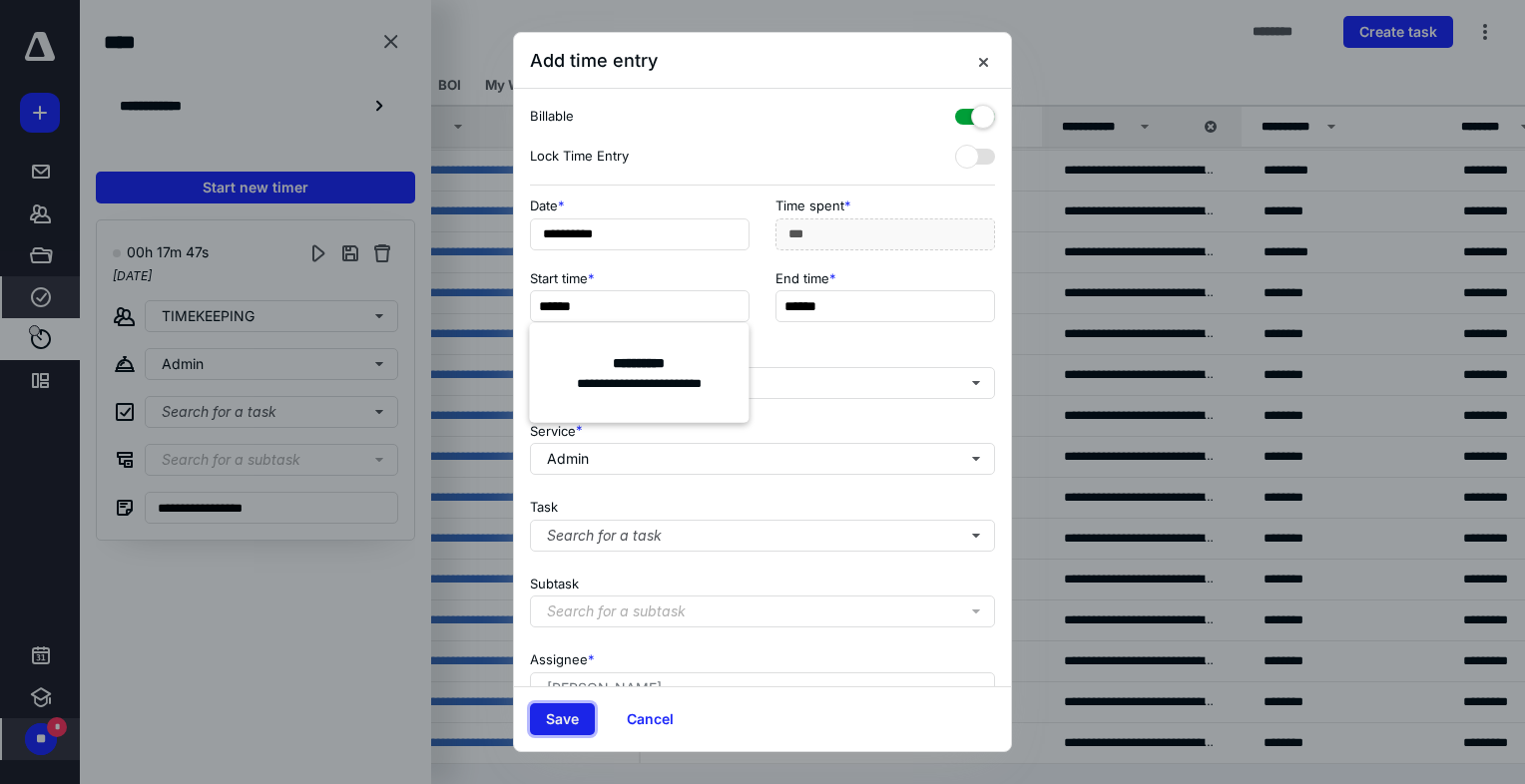 type on "***" 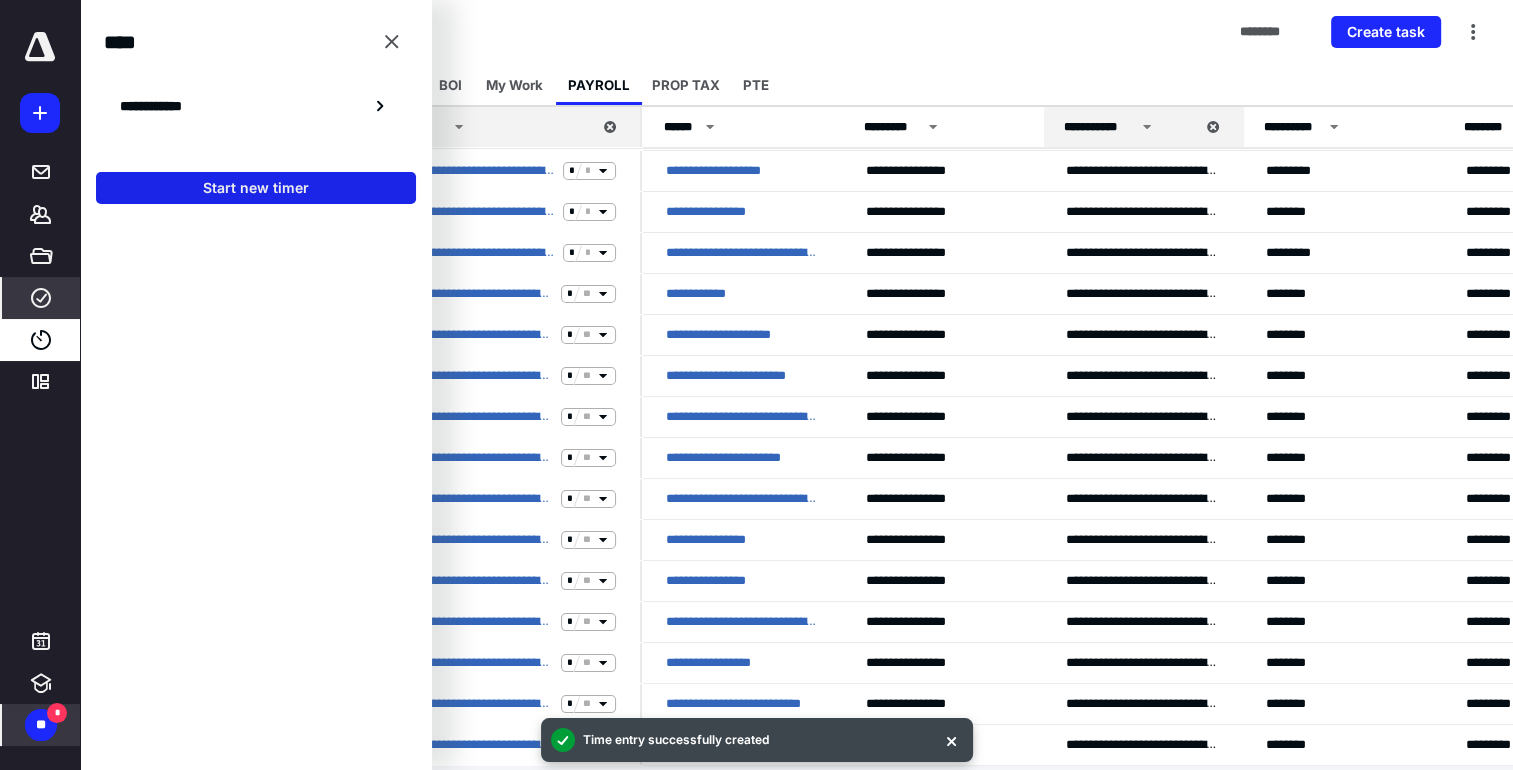 click on "Start new timer" at bounding box center [256, 188] 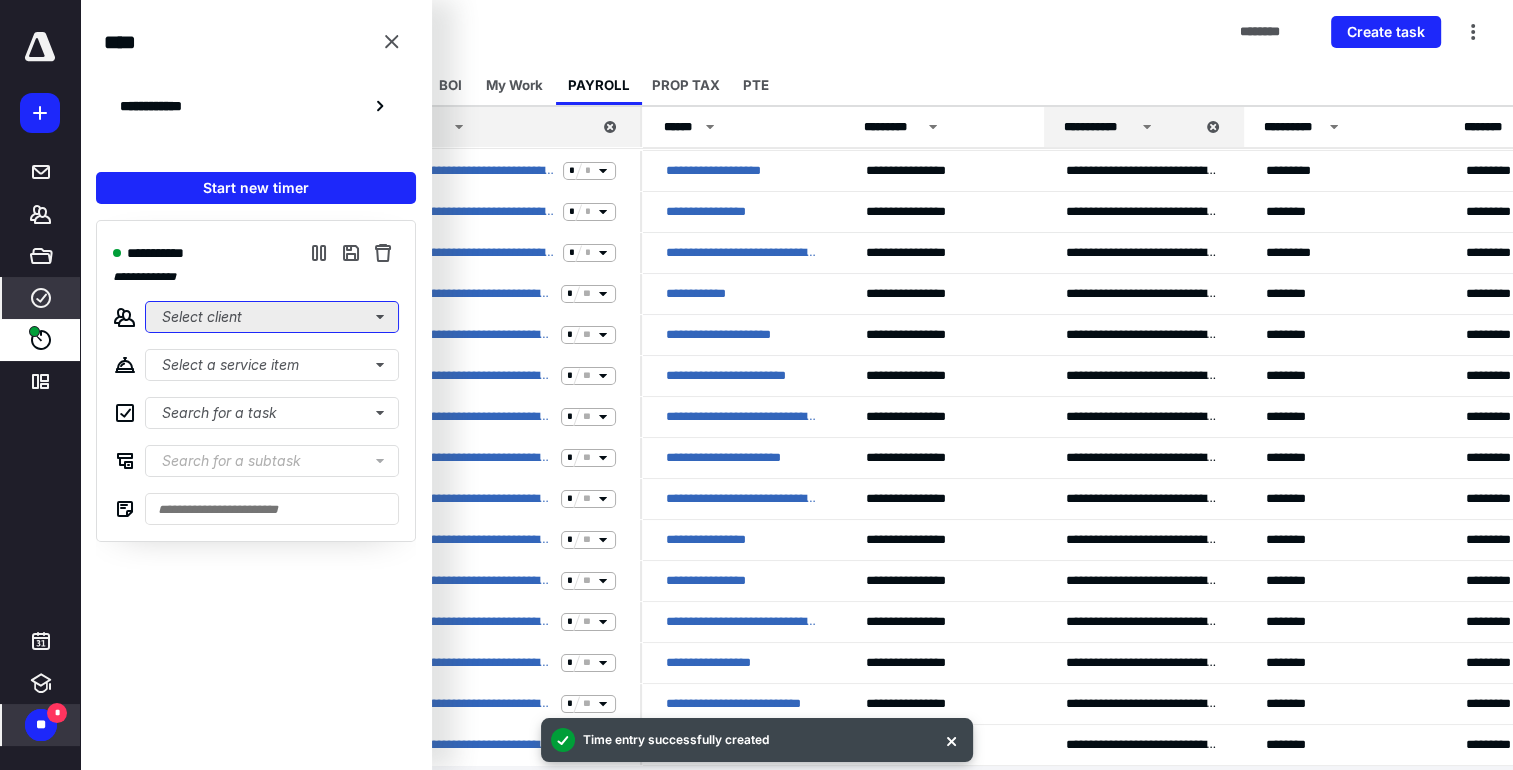 click on "Select client" at bounding box center (272, 317) 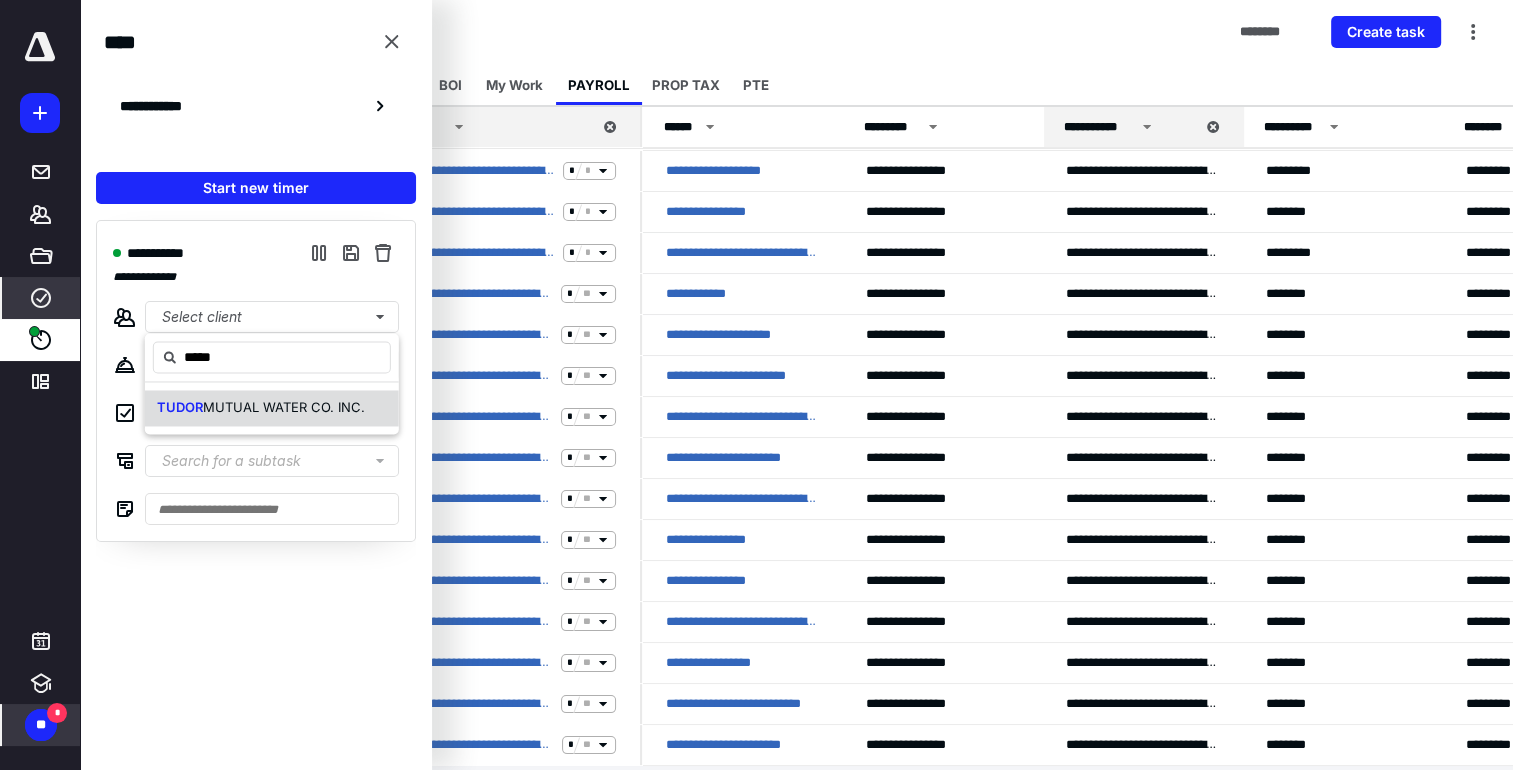 click on "MUTUAL WATER CO. INC." at bounding box center [284, 407] 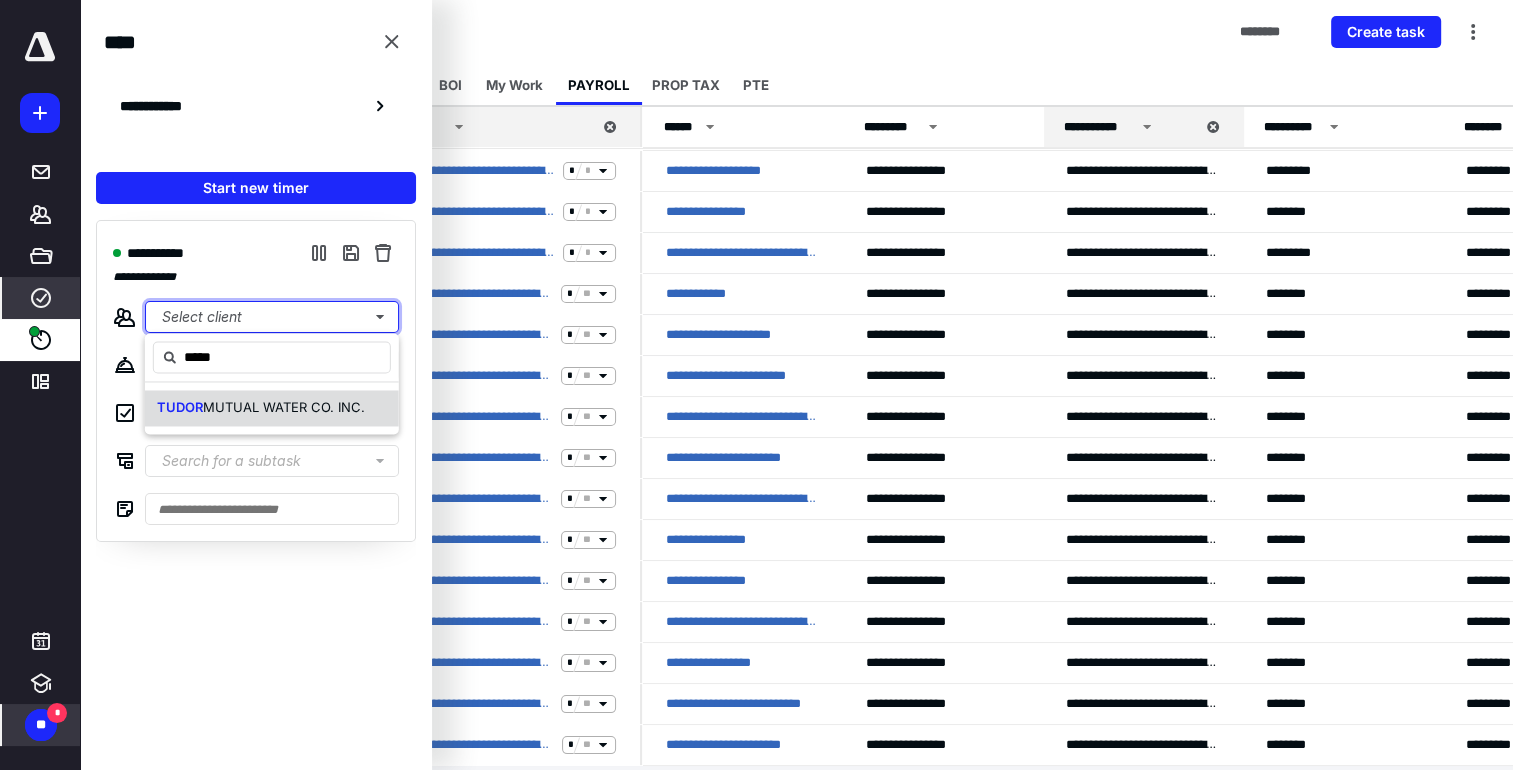 type 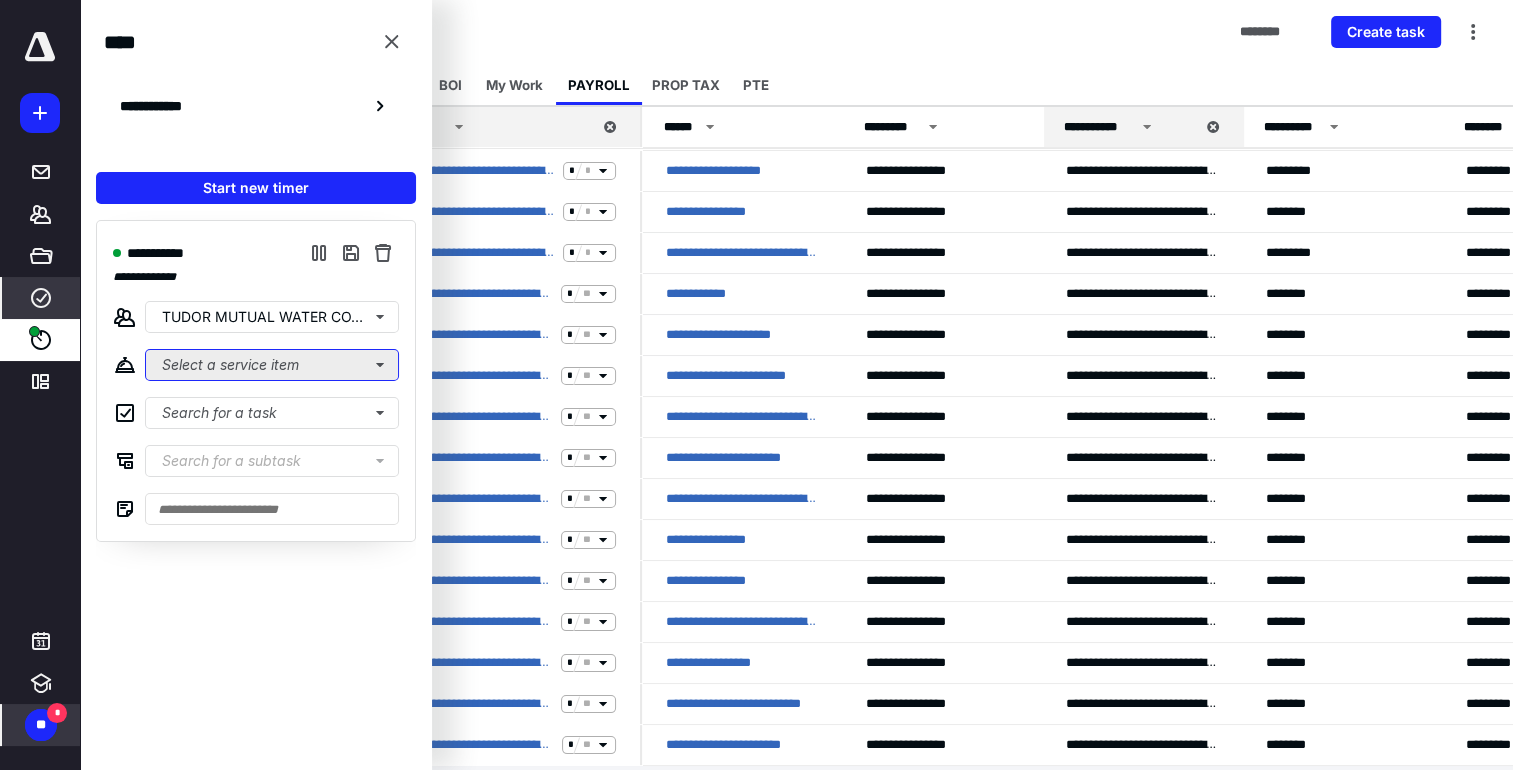 click on "Select a service item" at bounding box center (272, 365) 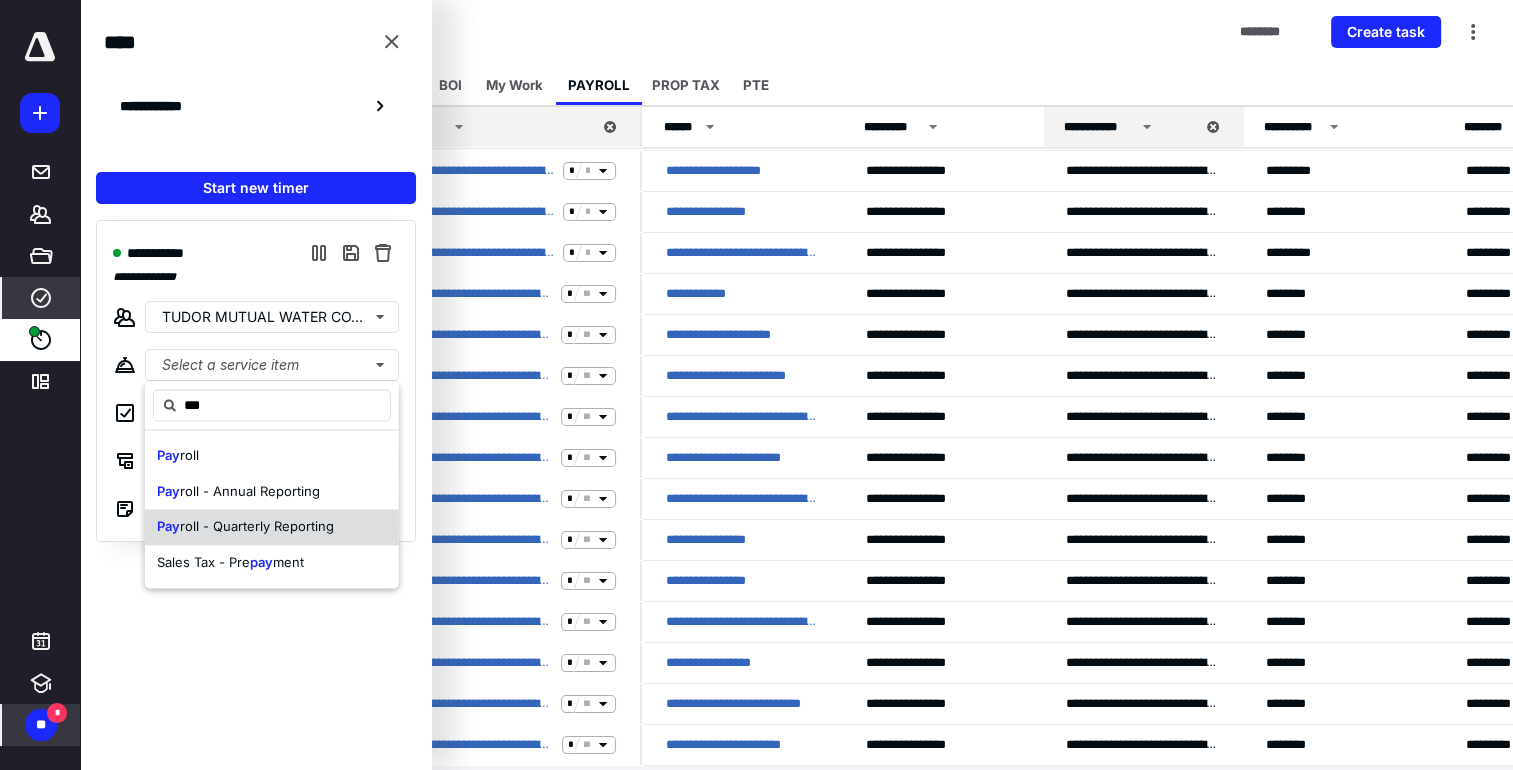 click on "Pay roll - Quarterly Reporting" at bounding box center [245, 527] 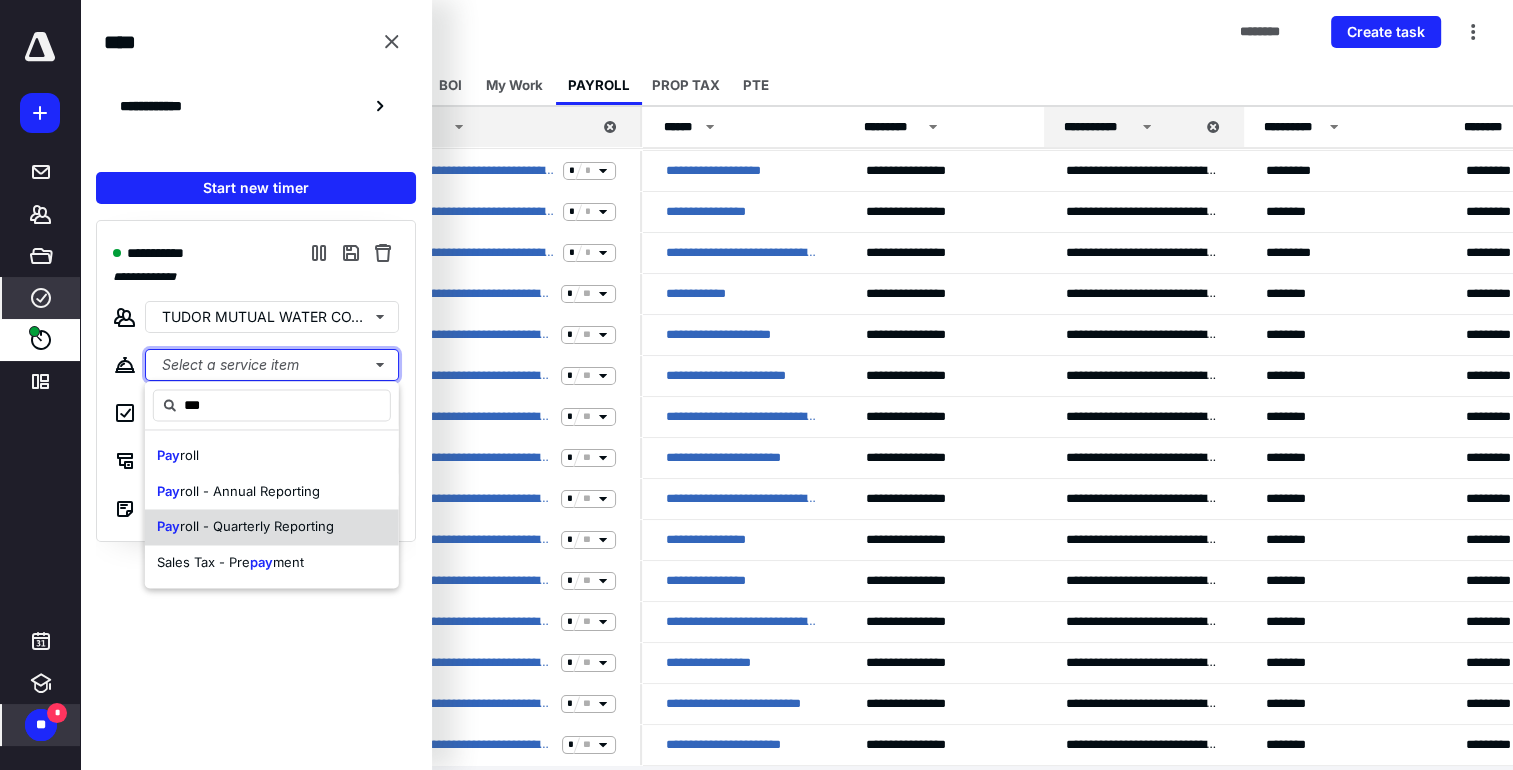 type 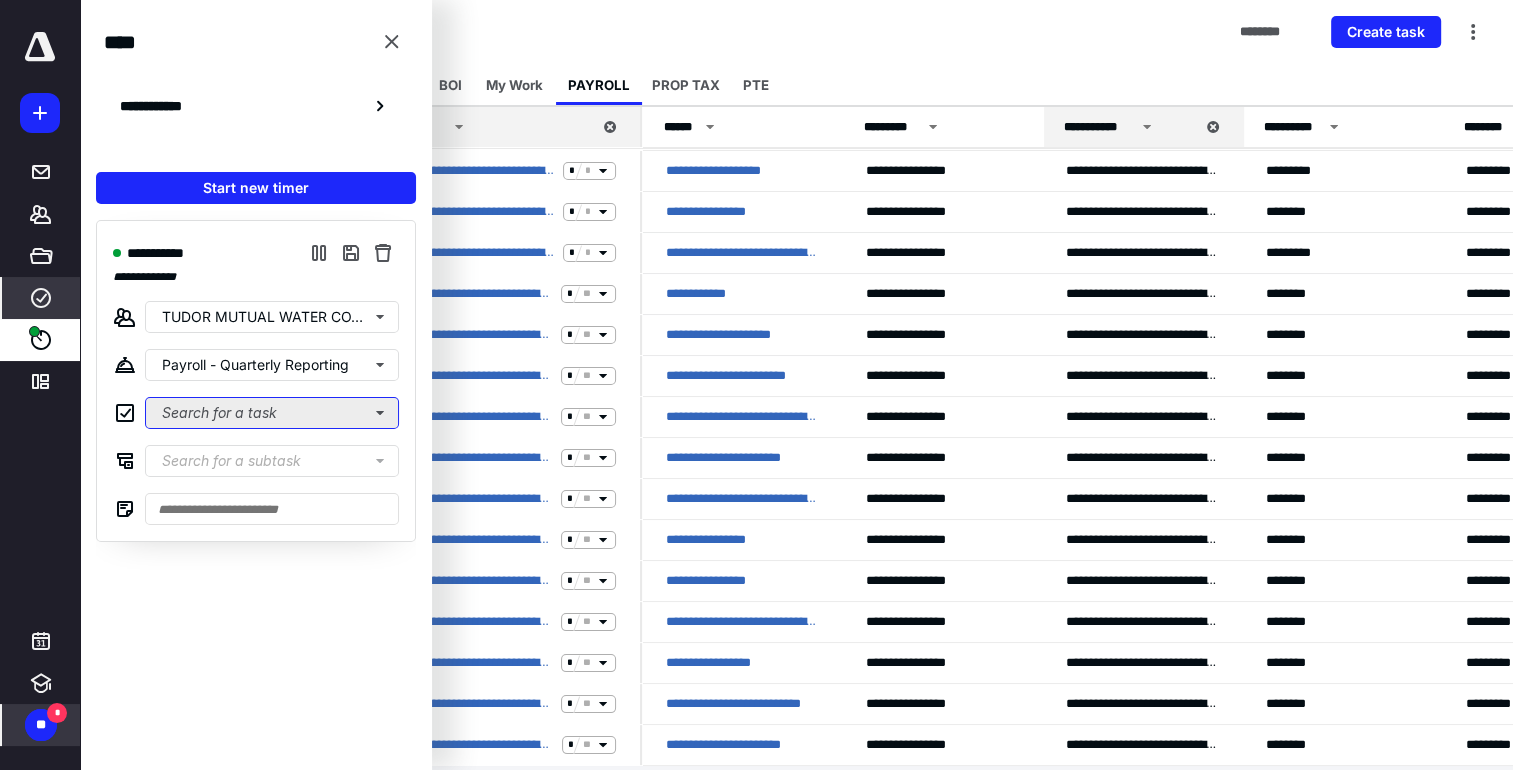 click on "Search for a task" at bounding box center [272, 413] 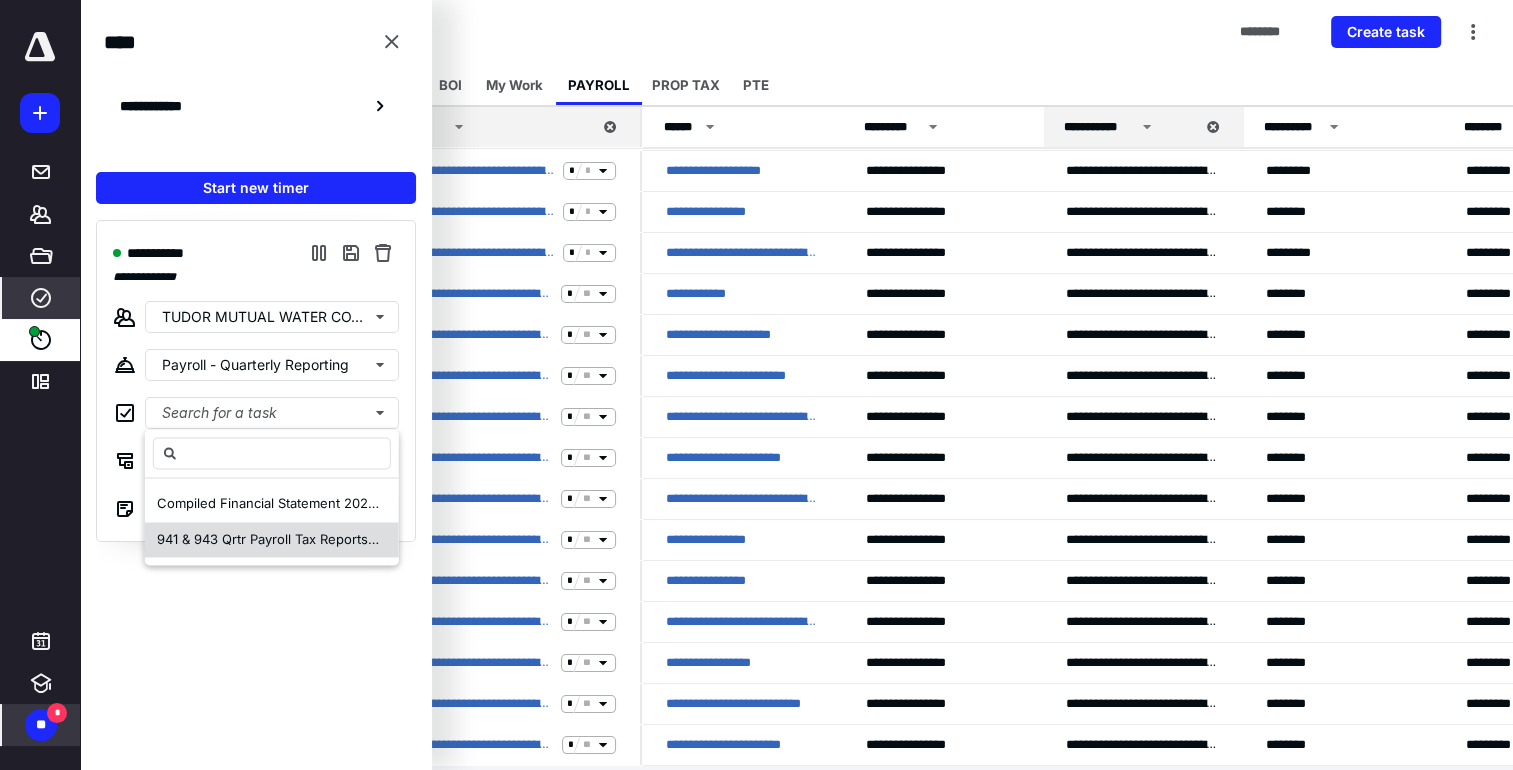 click on "941 & 943 Qrtr Payroll Tax Reports  TUDOR MUTUAL WATER CO. INC. [DATE]" at bounding box center (393, 539) 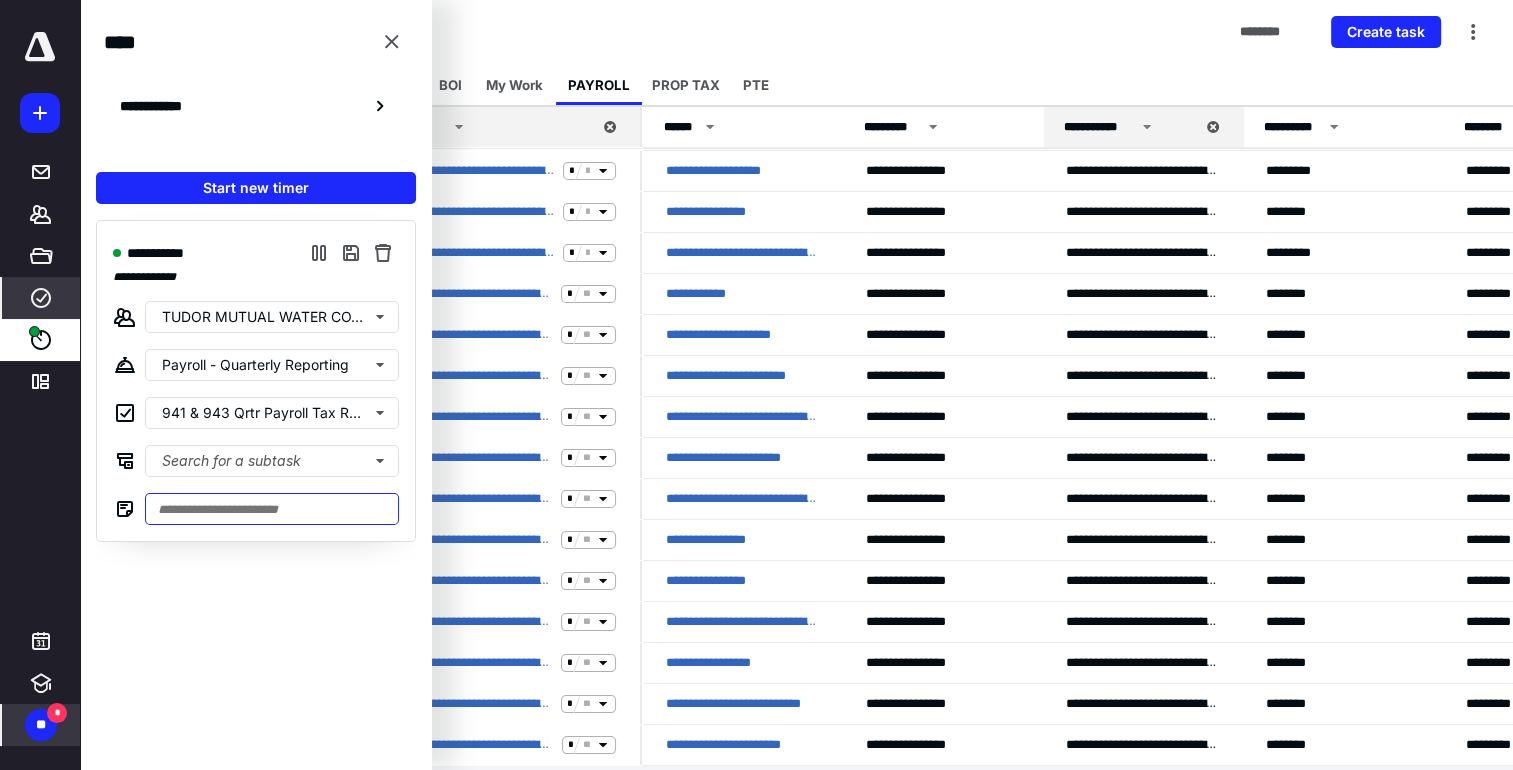 click at bounding box center [272, 509] 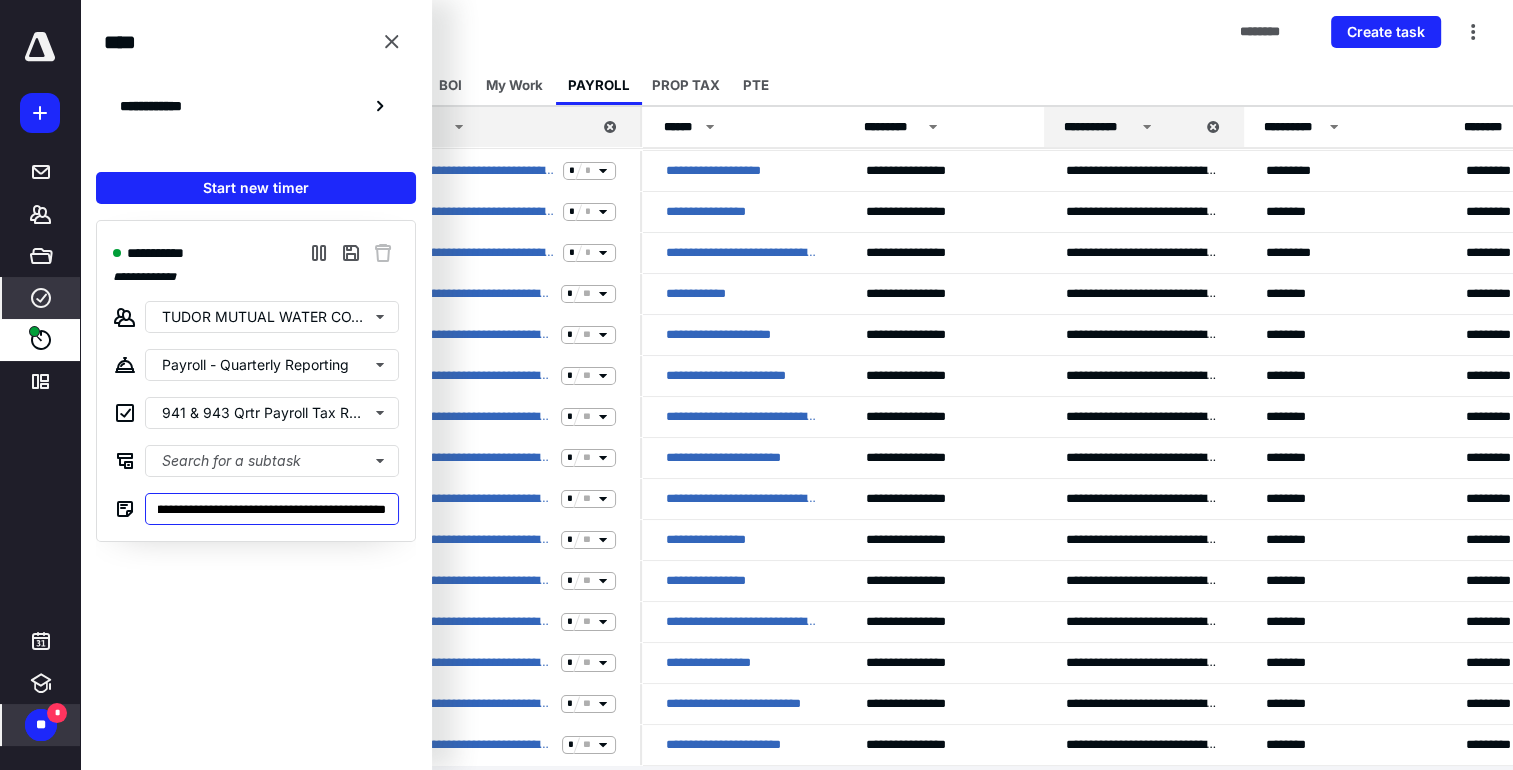 scroll, scrollTop: 0, scrollLeft: 172, axis: horizontal 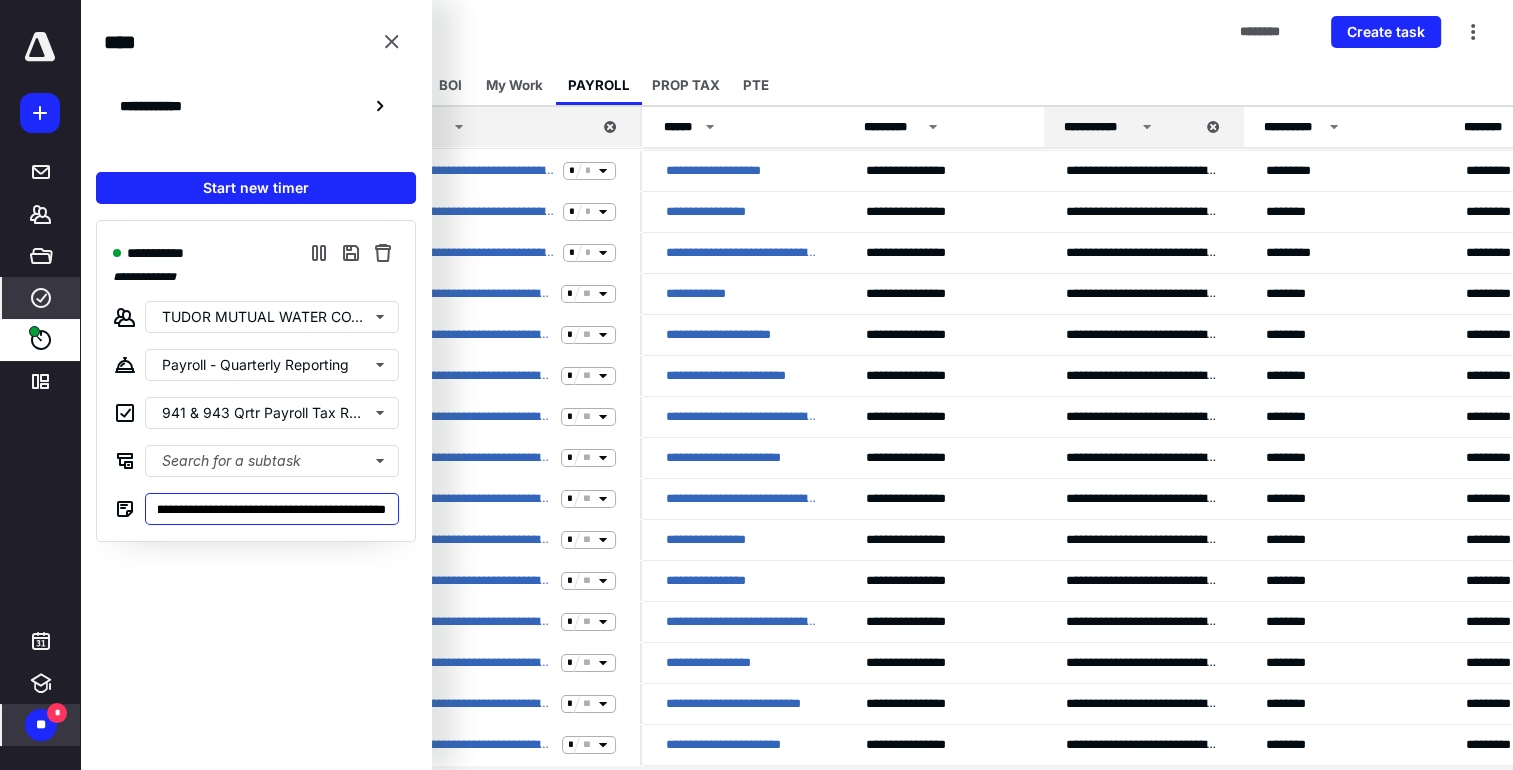 type on "**********" 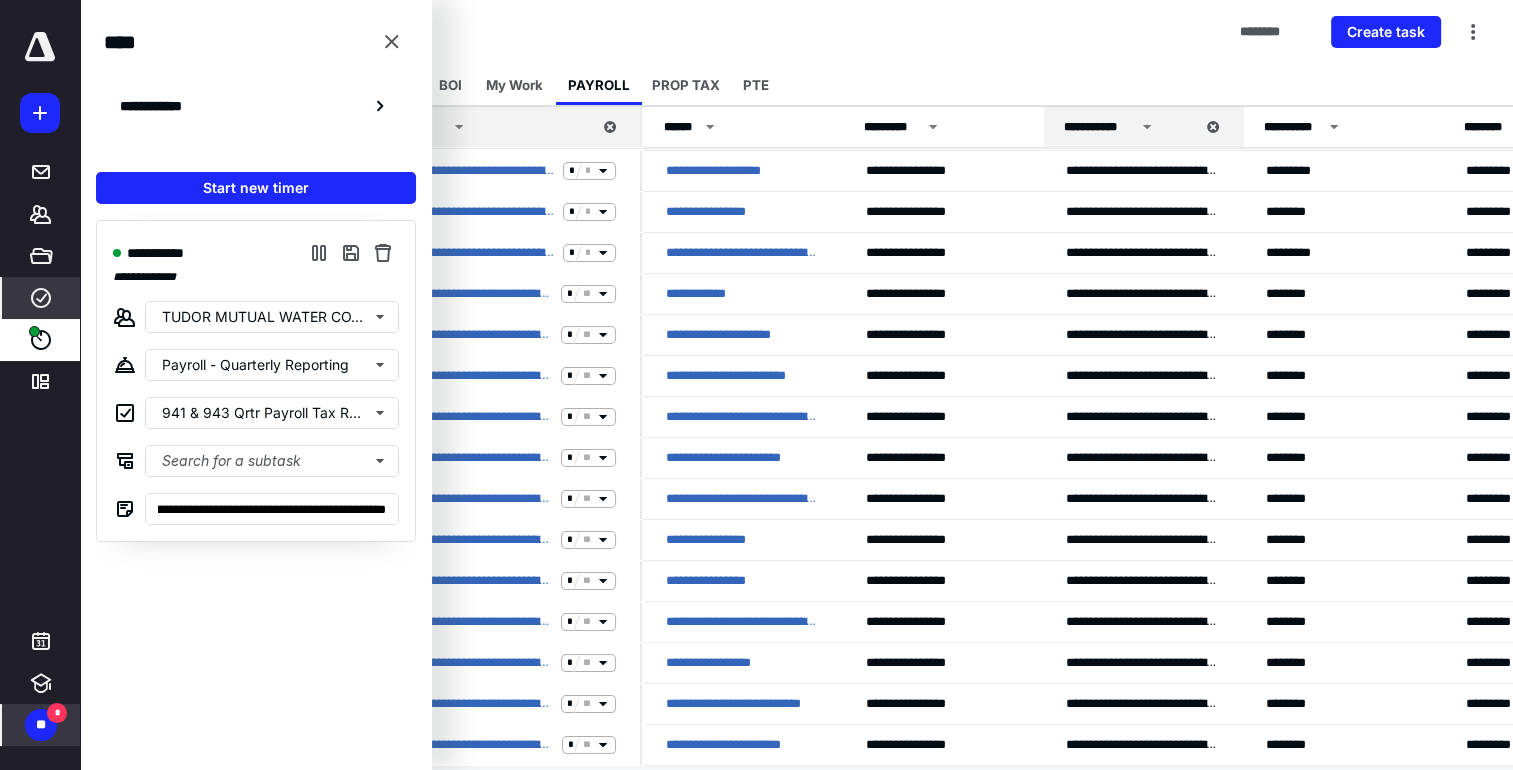 scroll, scrollTop: 0, scrollLeft: 0, axis: both 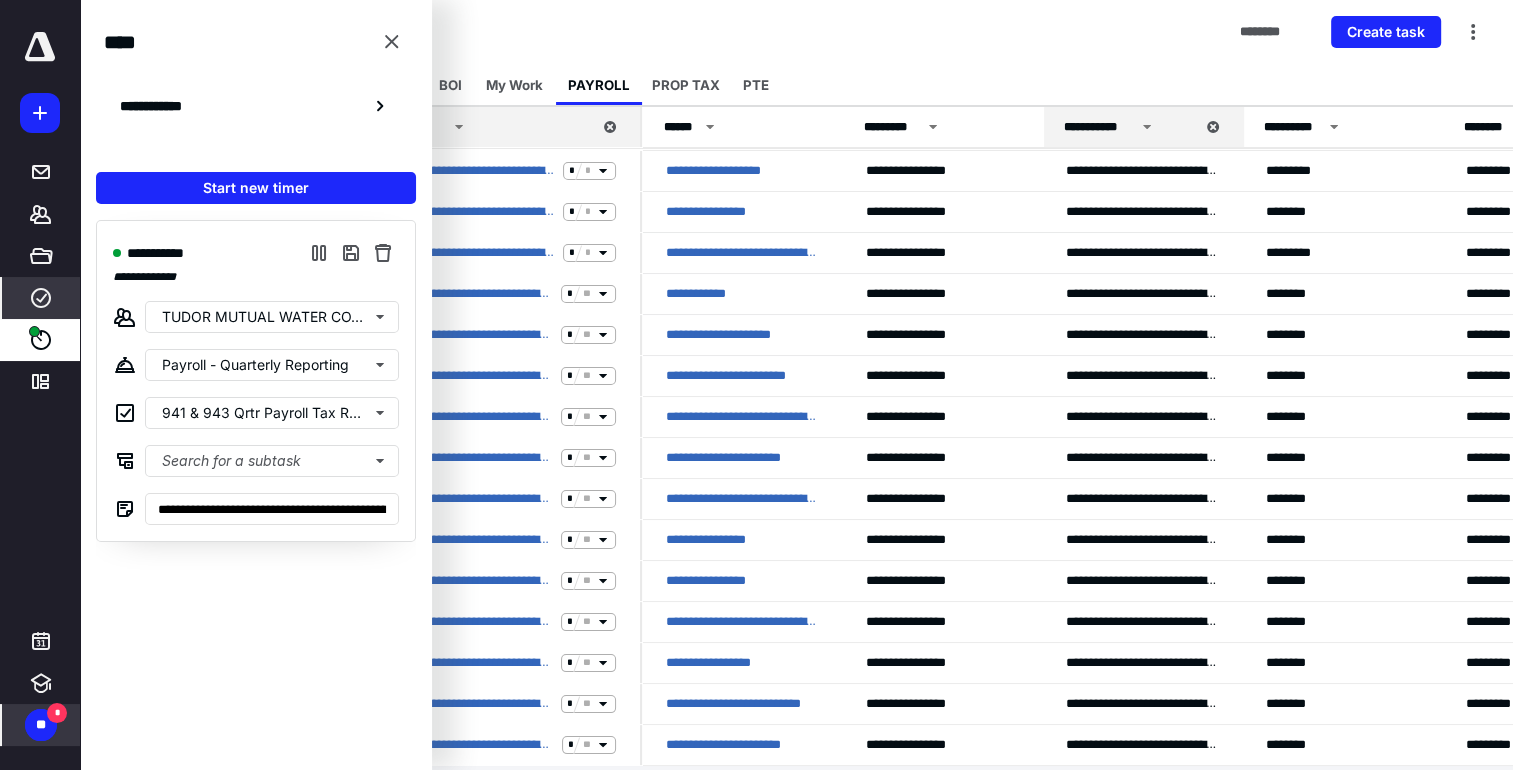 click on "Tasks ******** Create task" at bounding box center [796, 32] 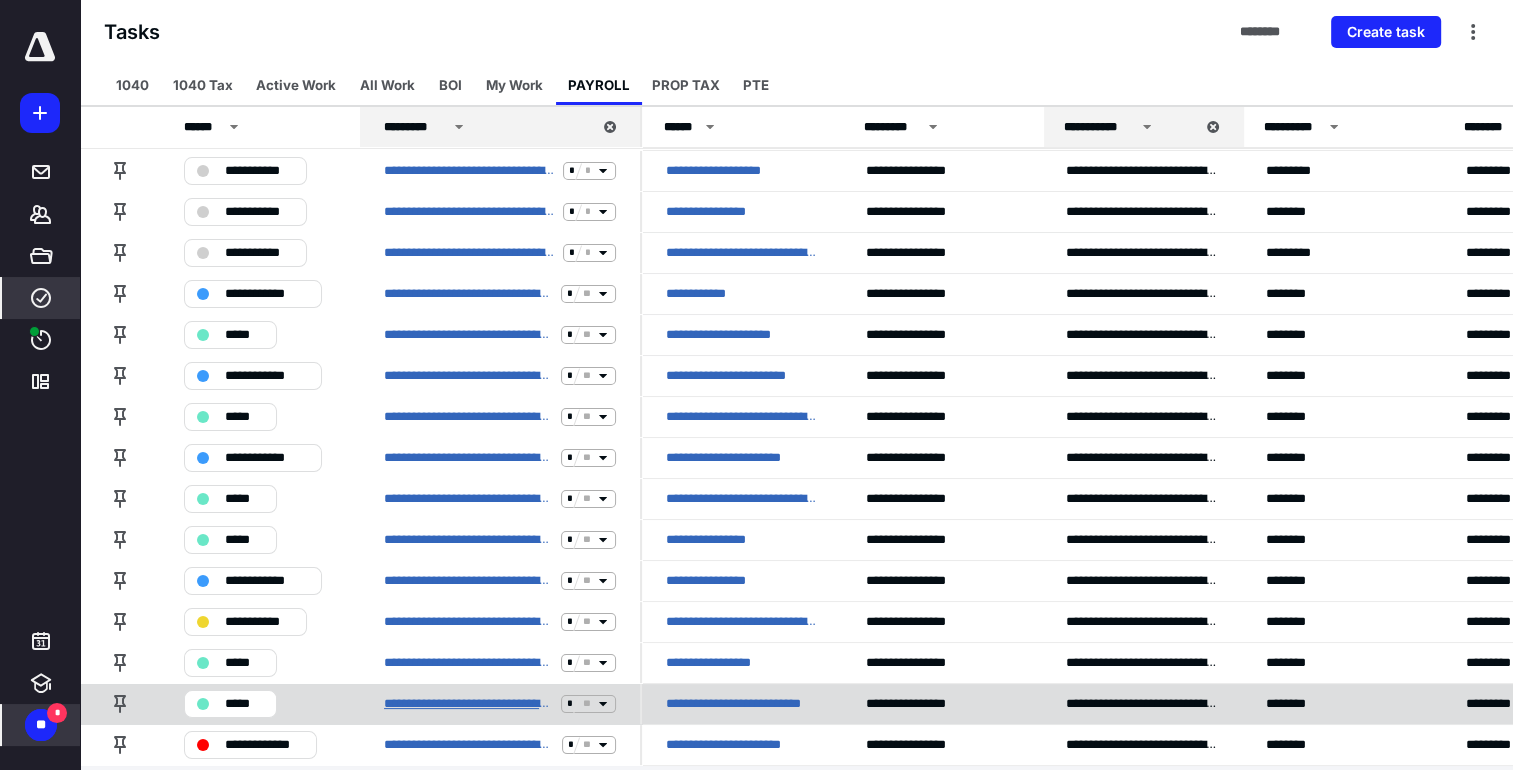 click on "**********" at bounding box center [468, 704] 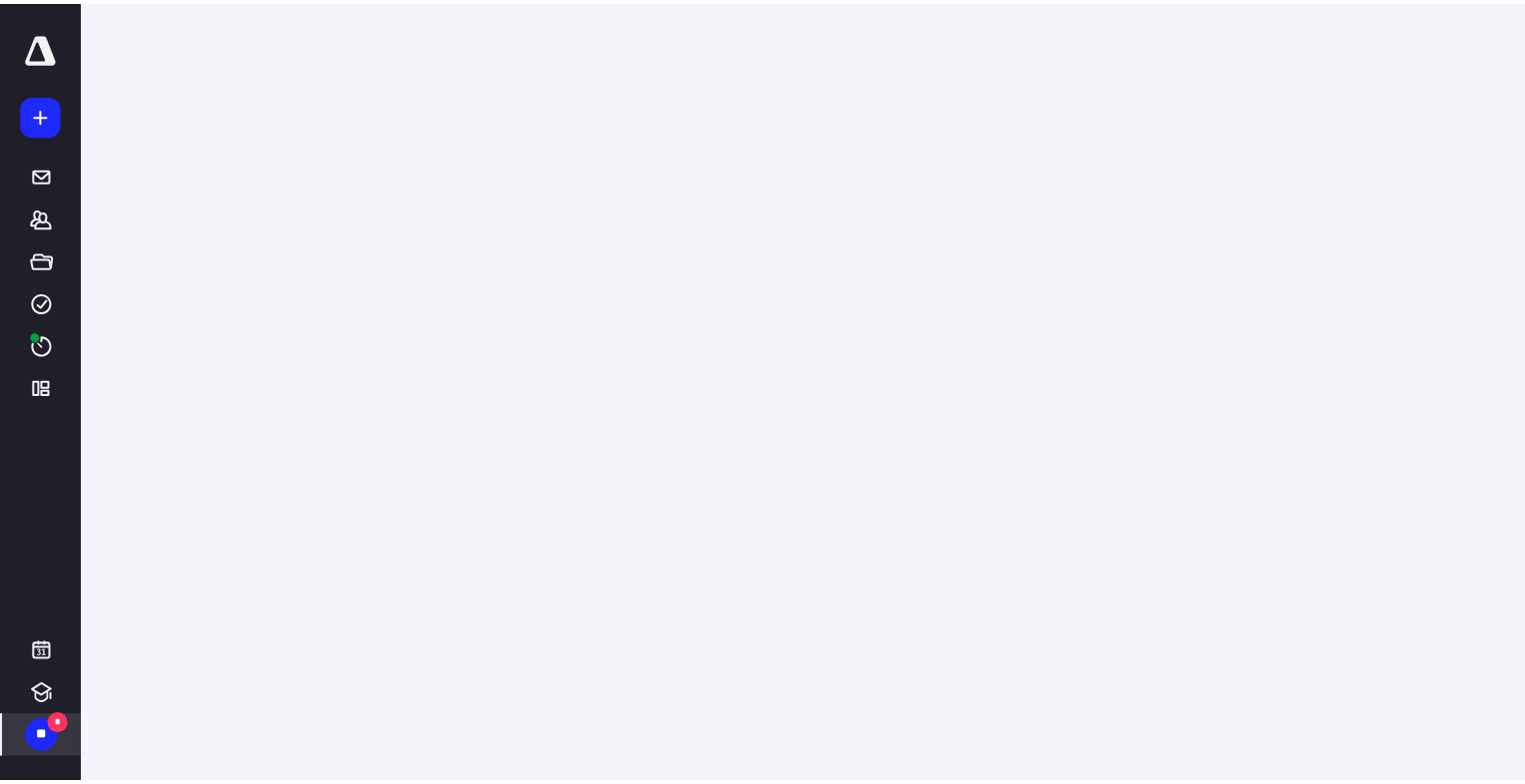 scroll, scrollTop: 0, scrollLeft: 0, axis: both 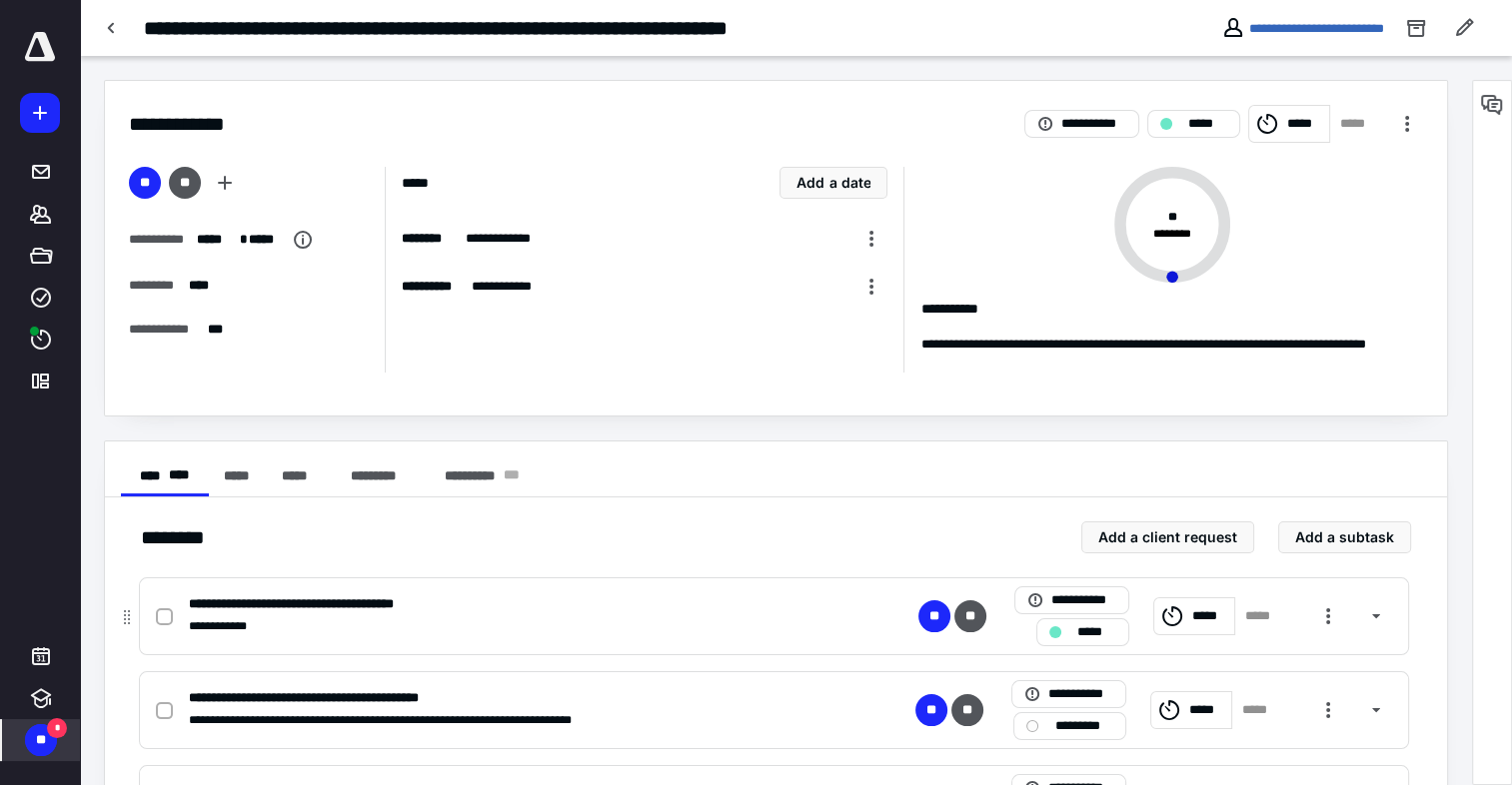 click 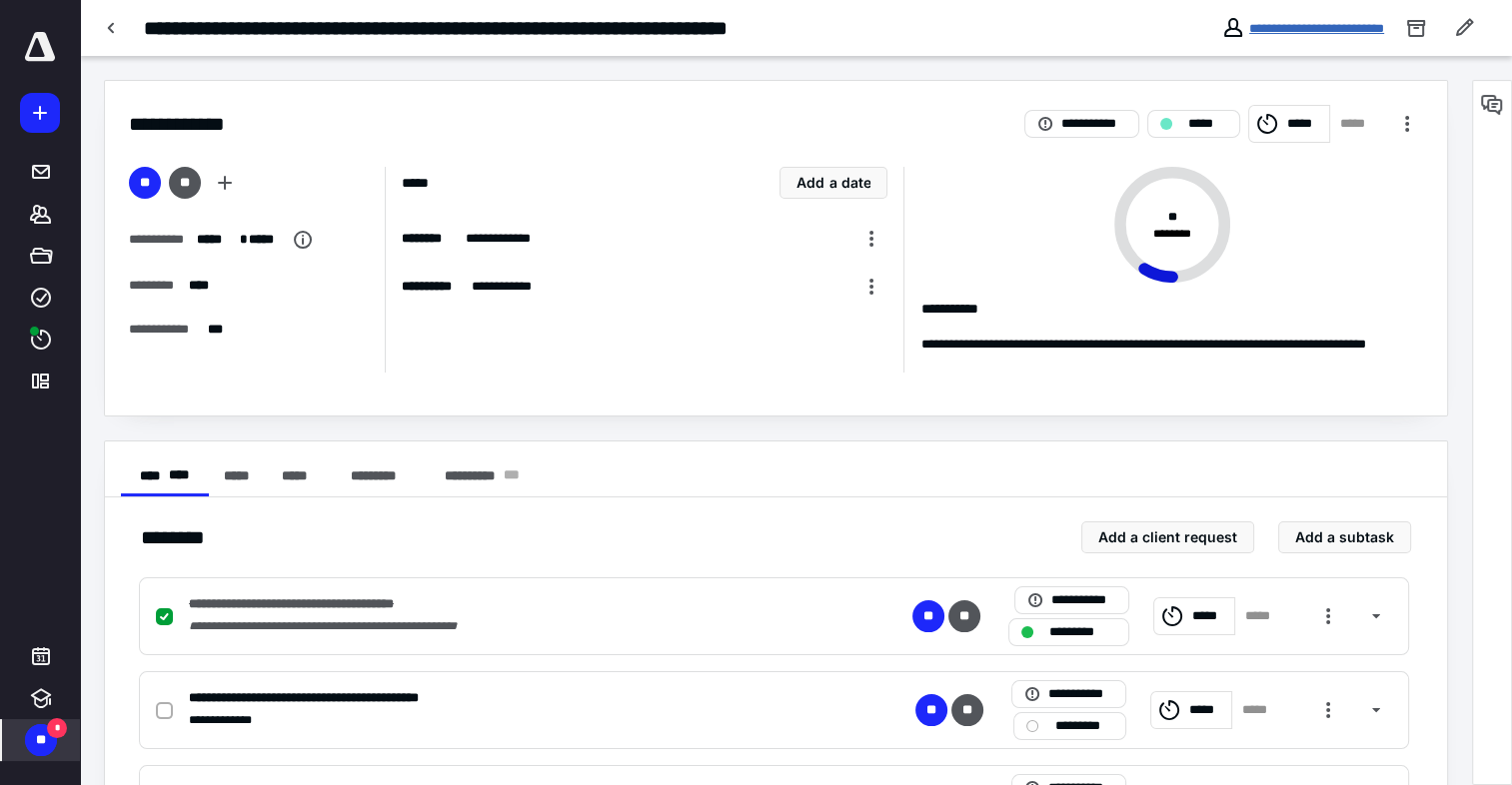 click on "**********" at bounding box center (1316, 28) 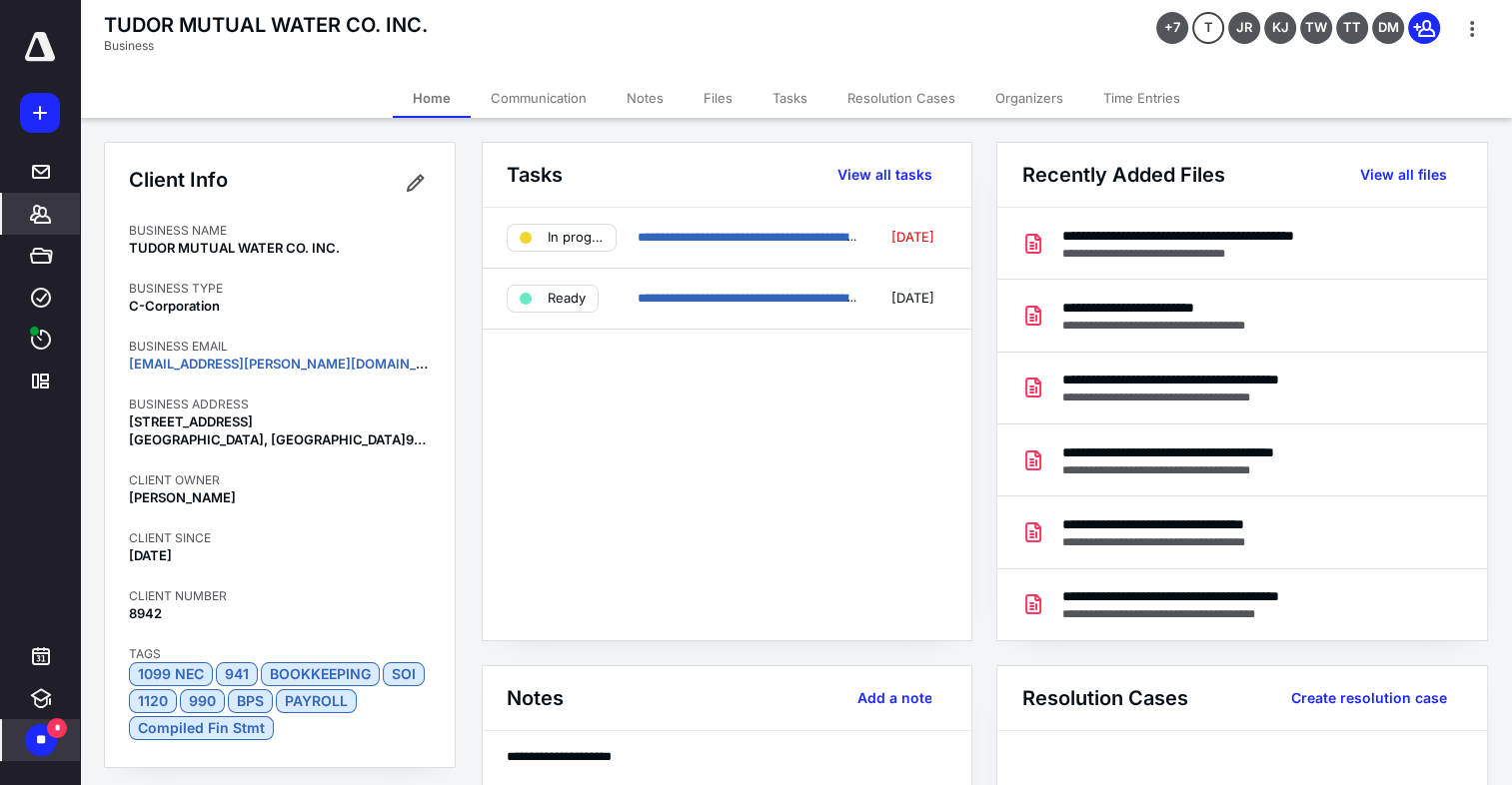 click on "Files" at bounding box center (718, 98) 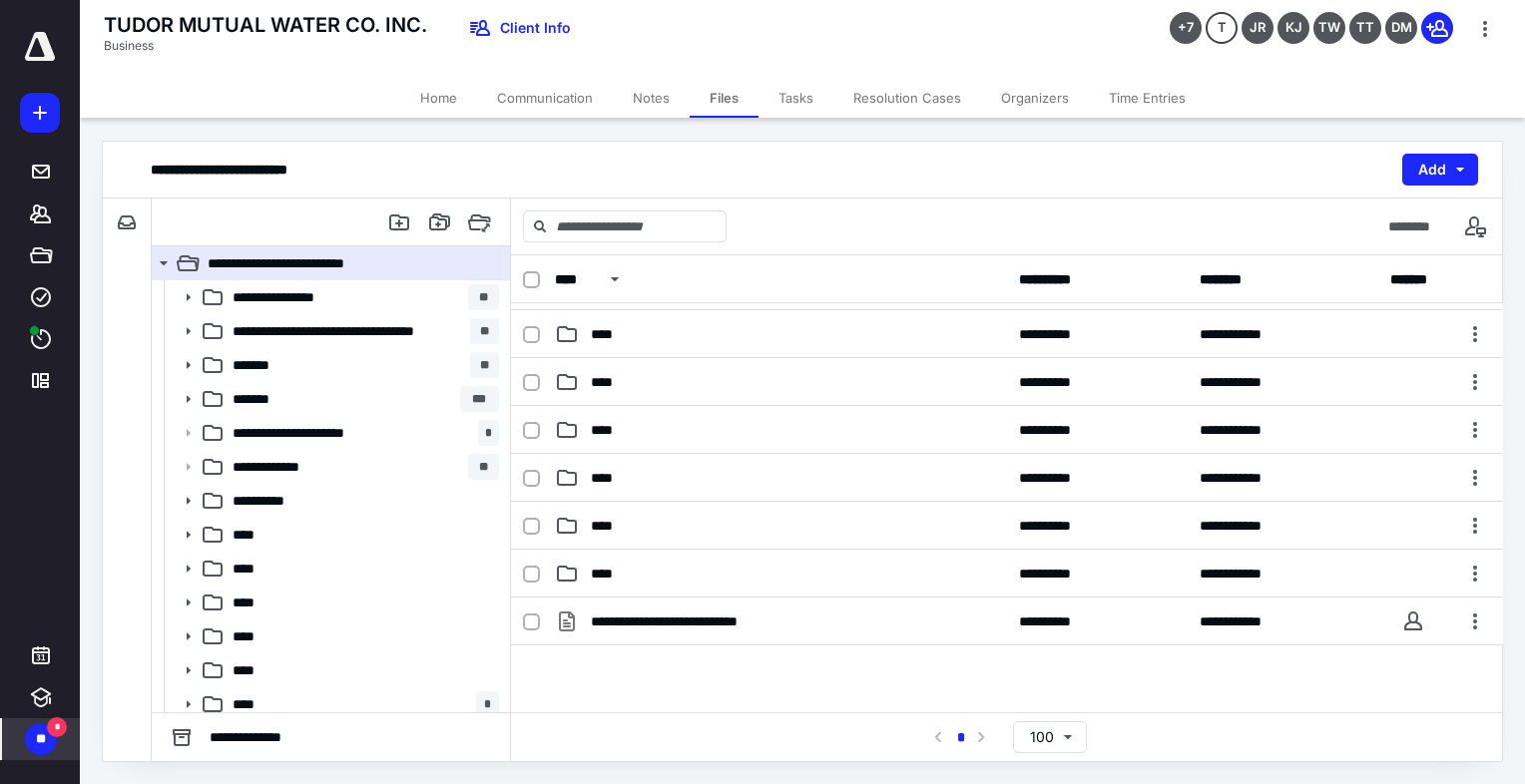 scroll, scrollTop: 0, scrollLeft: 0, axis: both 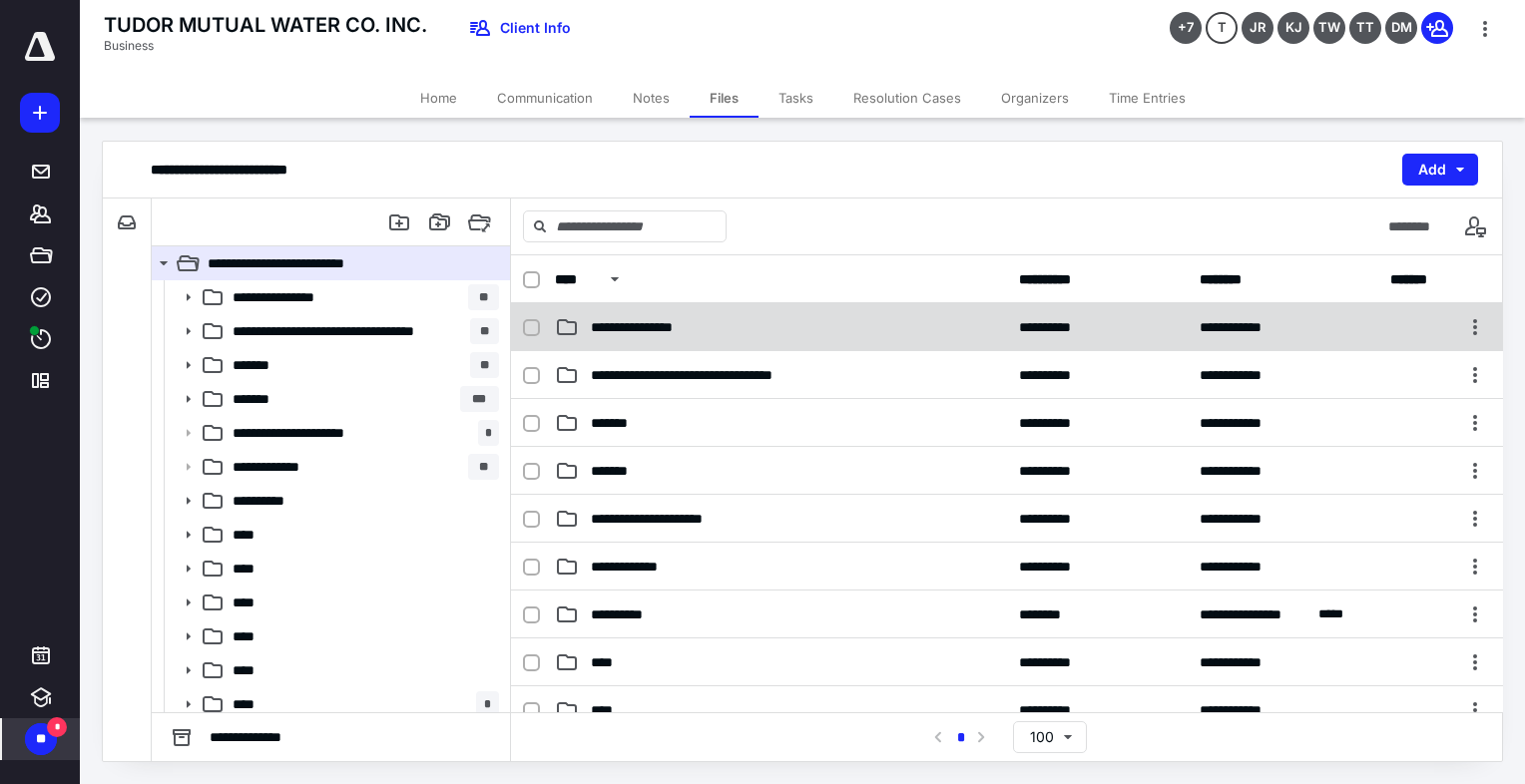click on "**********" at bounding box center [647, 327] 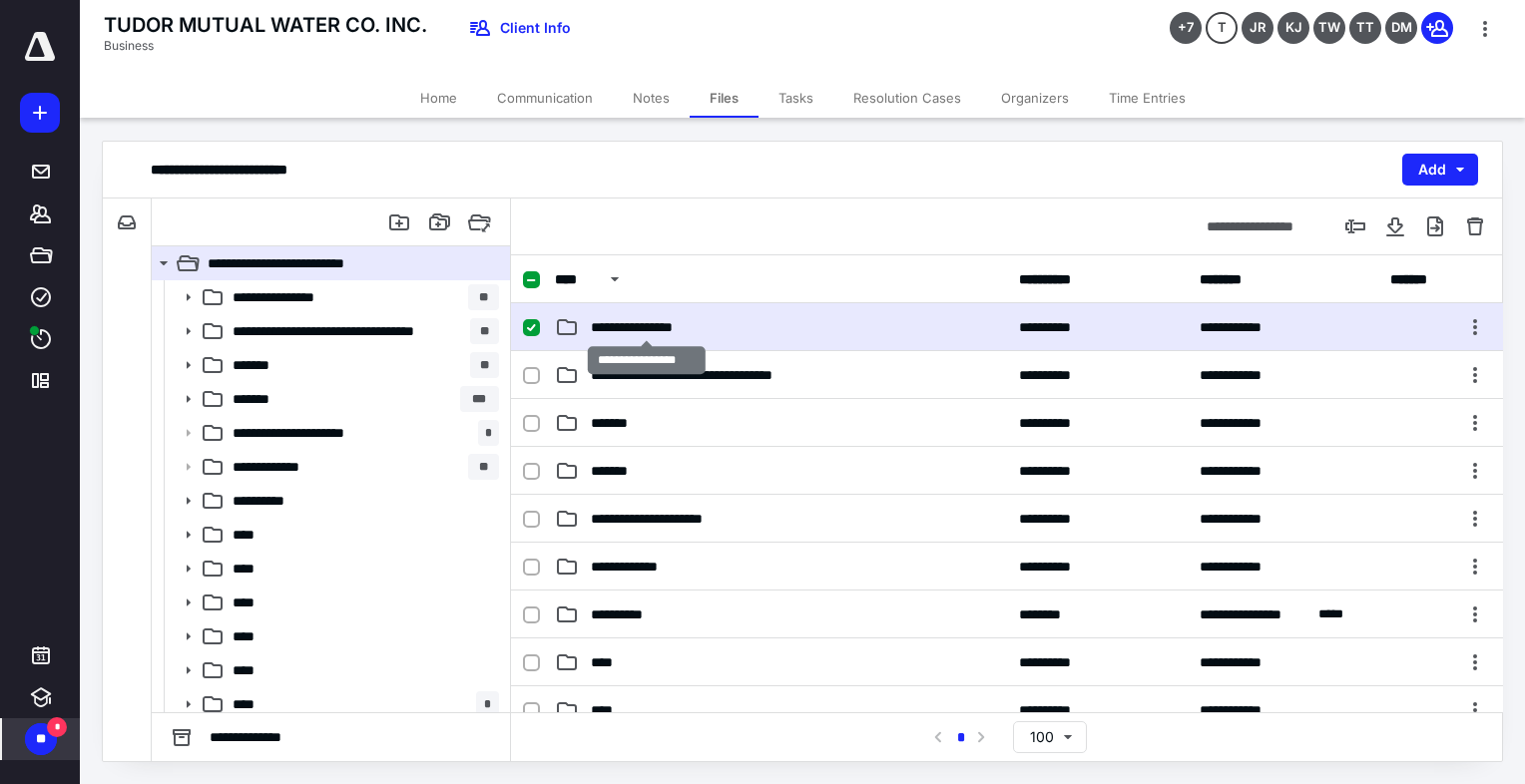 click on "**********" at bounding box center [647, 327] 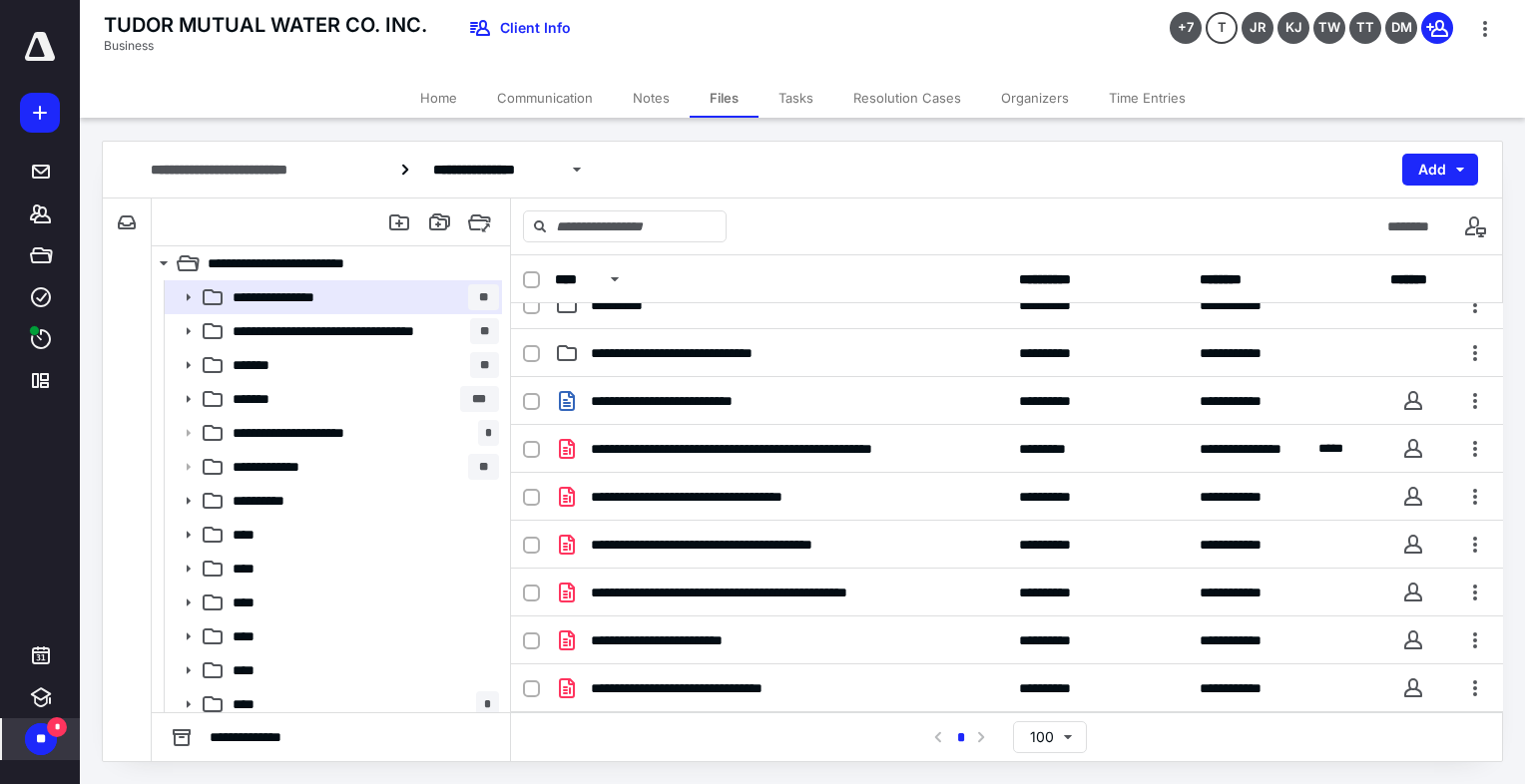 scroll, scrollTop: 1795, scrollLeft: 0, axis: vertical 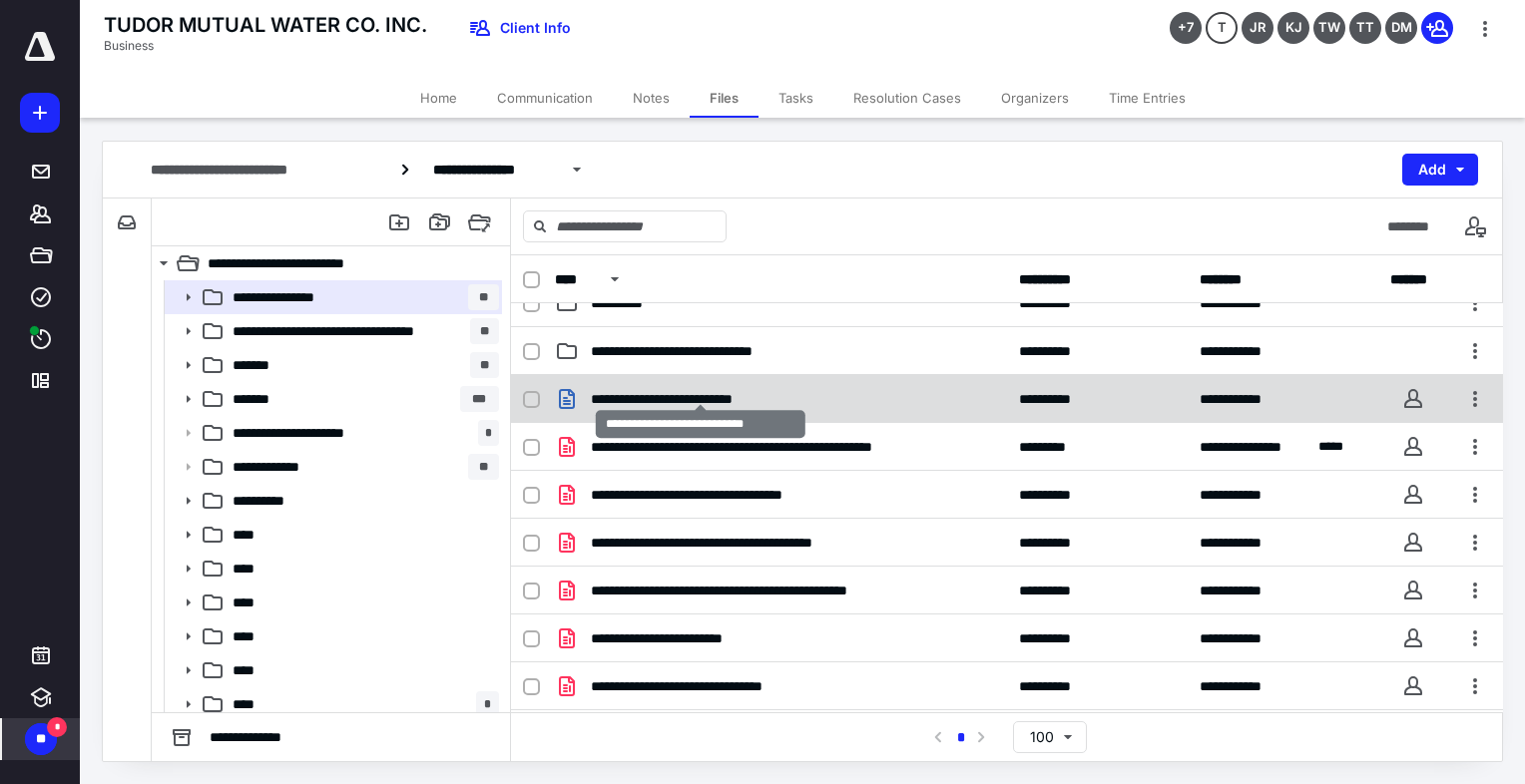 click on "**********" at bounding box center (701, 399) 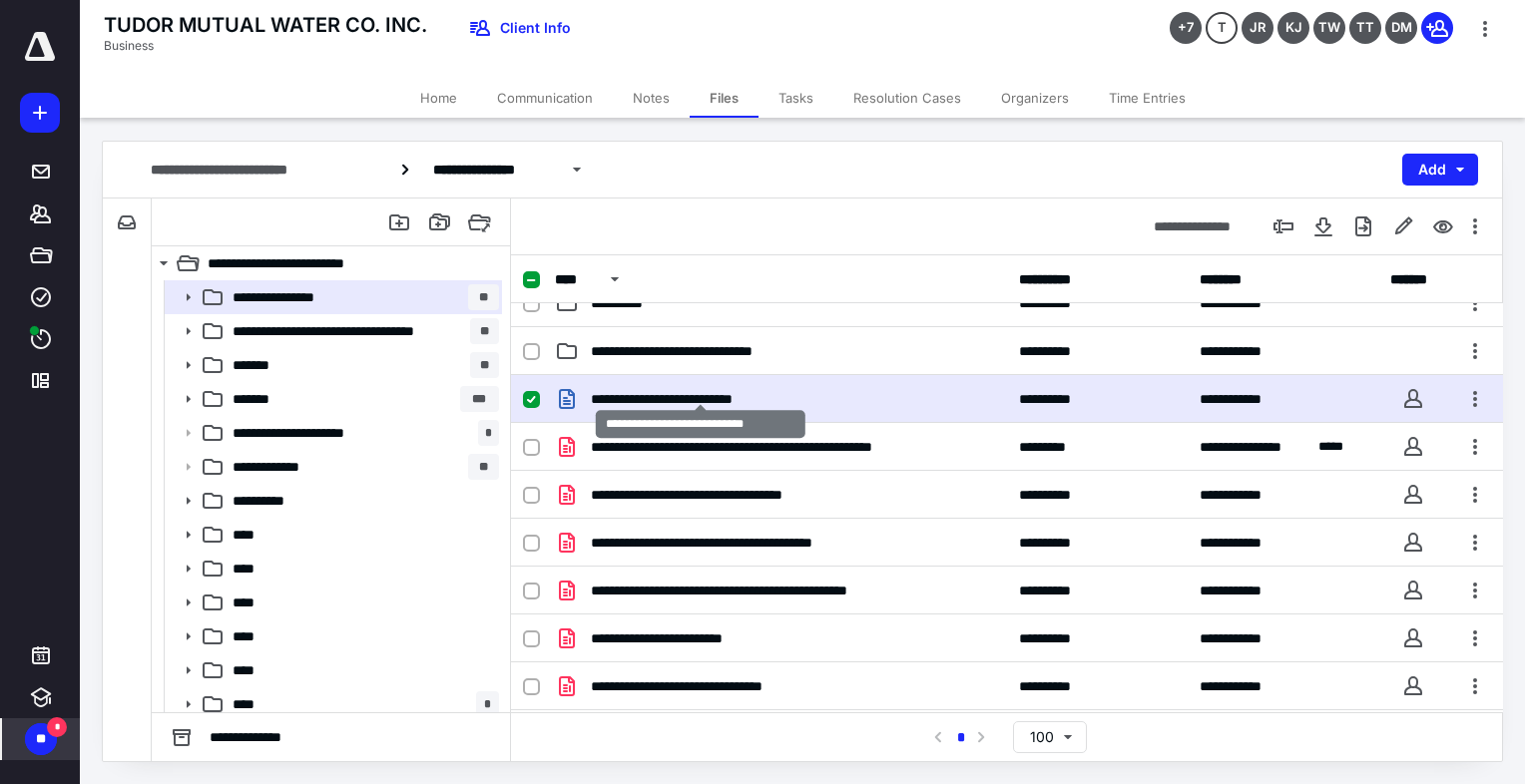click on "**********" at bounding box center (701, 399) 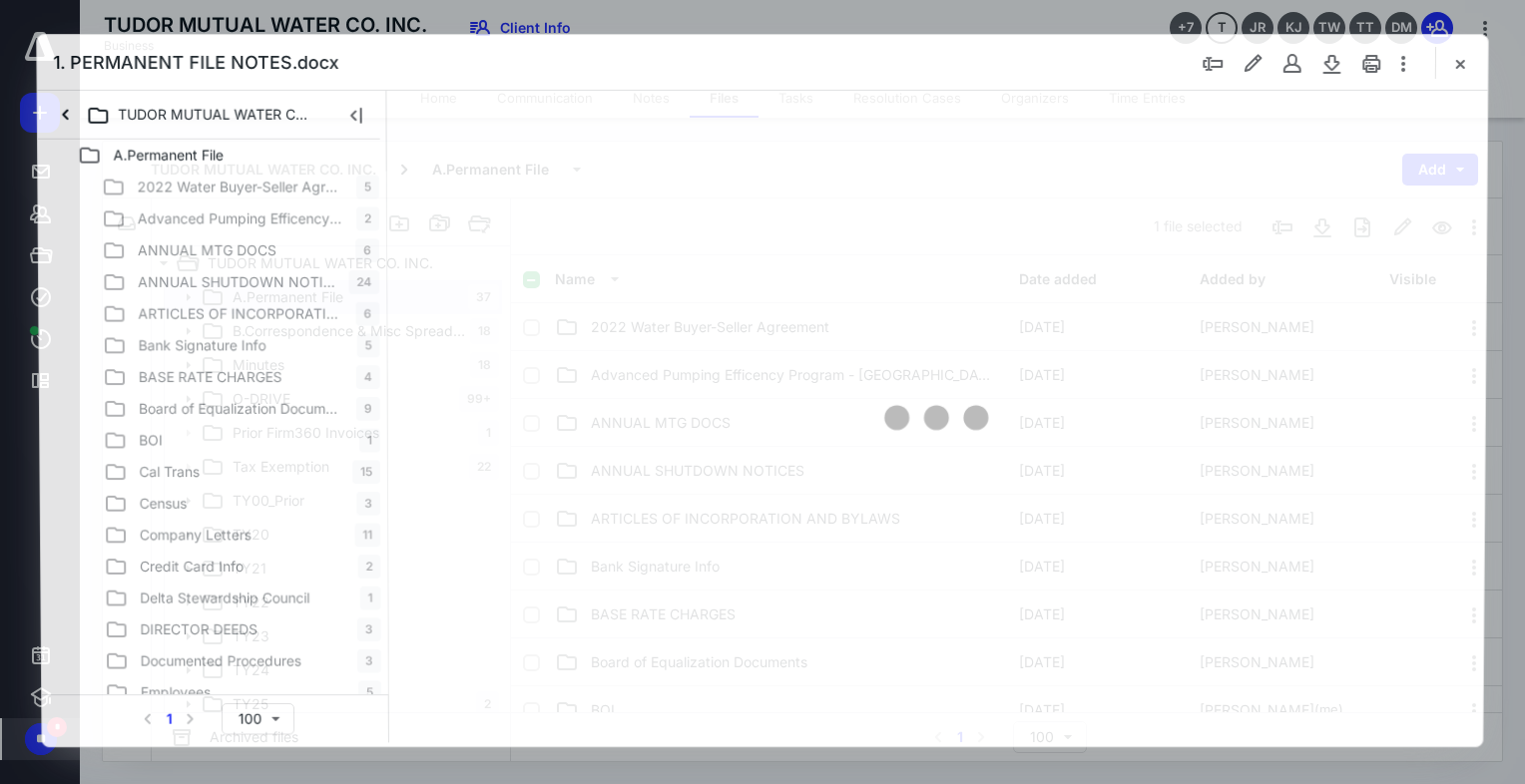 scroll, scrollTop: 1795, scrollLeft: 0, axis: vertical 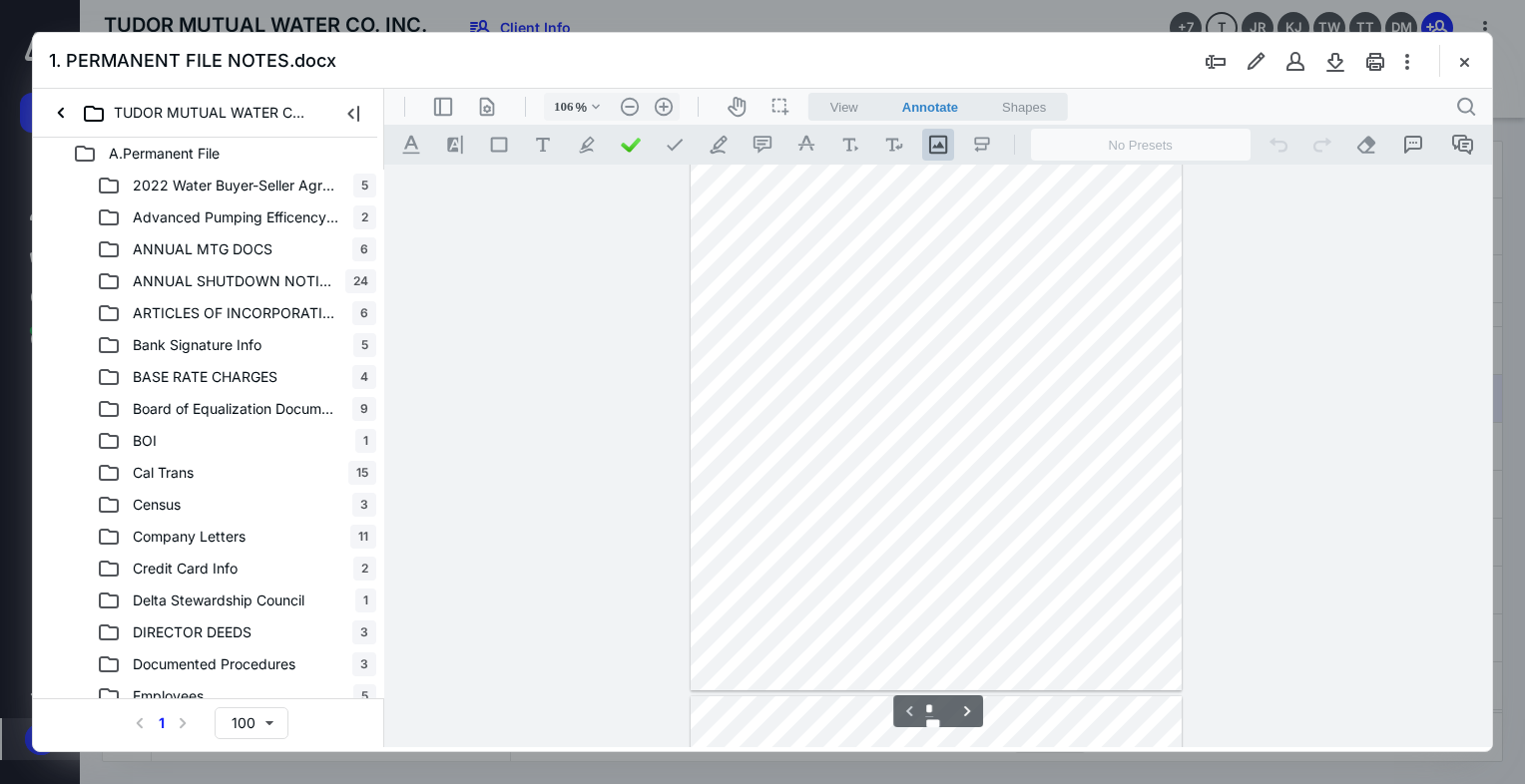 type on "131" 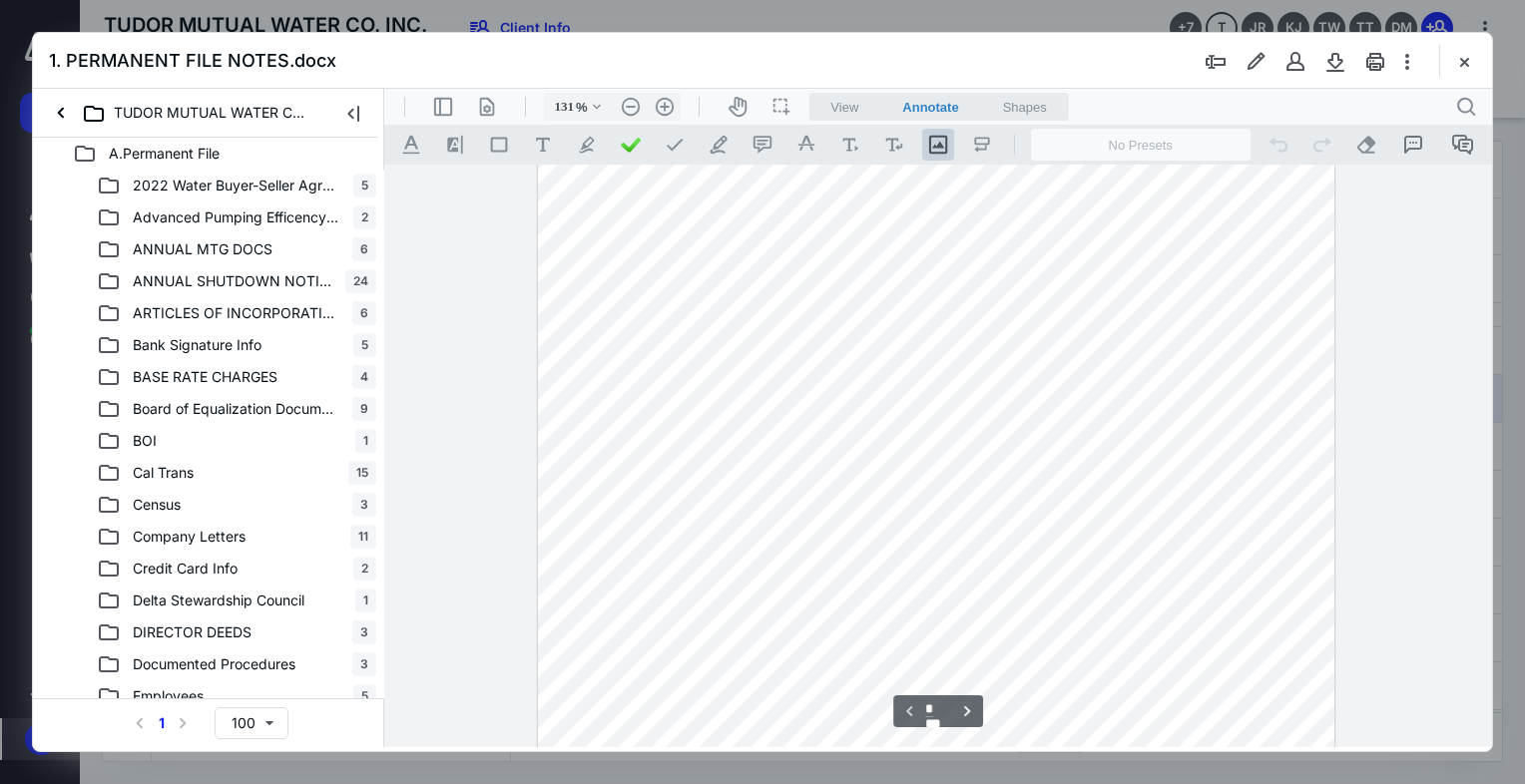 scroll, scrollTop: 544, scrollLeft: 0, axis: vertical 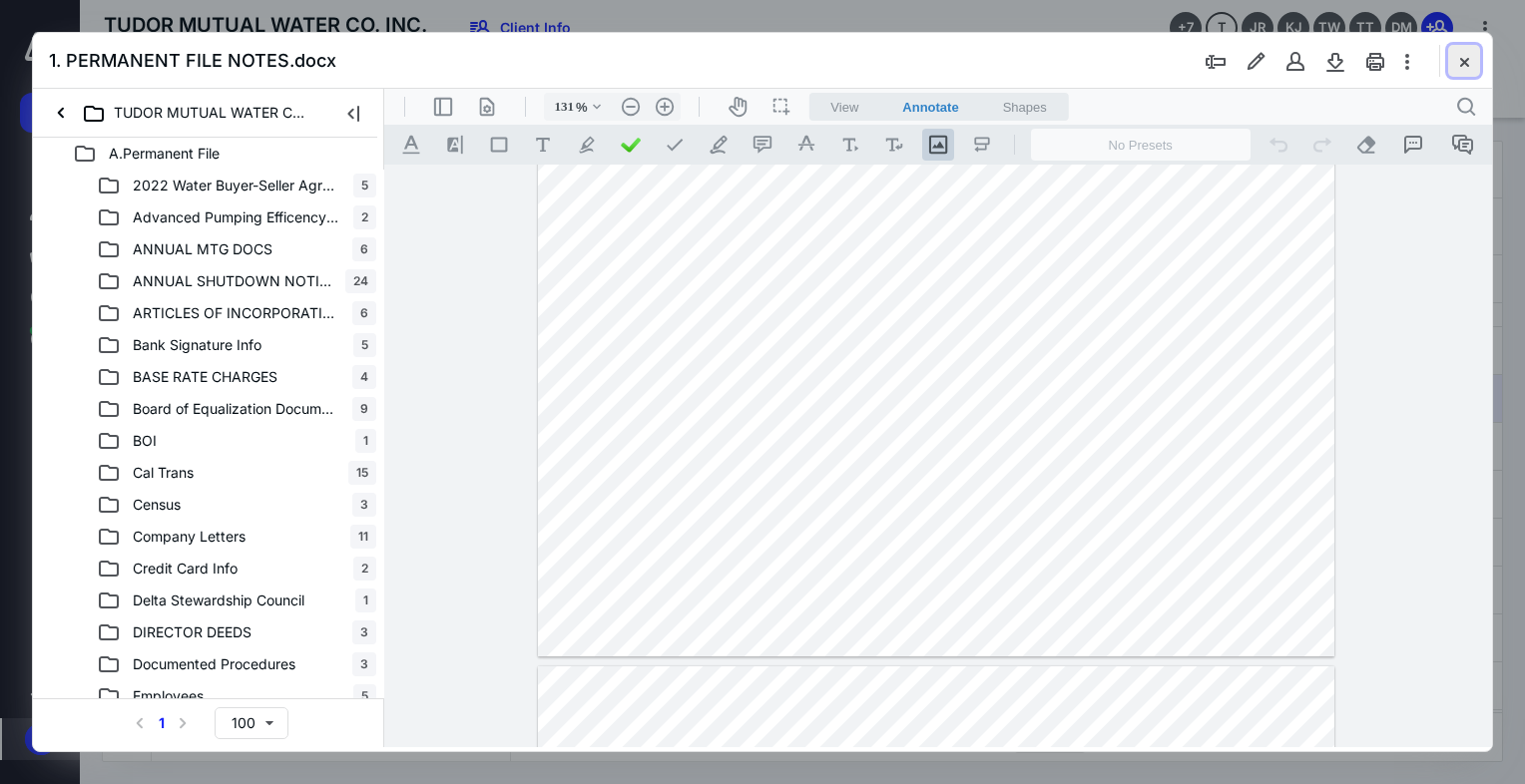 click at bounding box center (1464, 61) 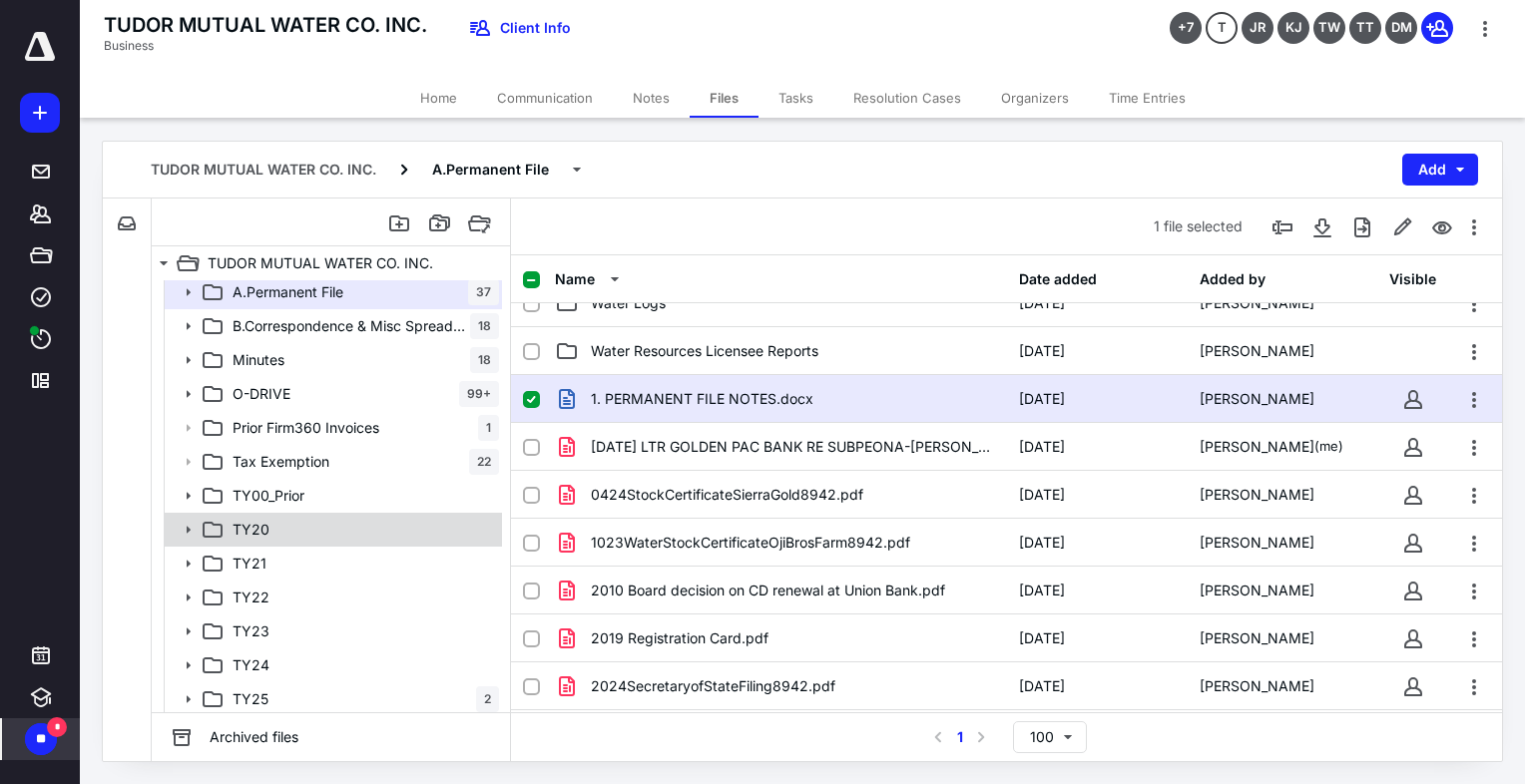 scroll, scrollTop: 8, scrollLeft: 0, axis: vertical 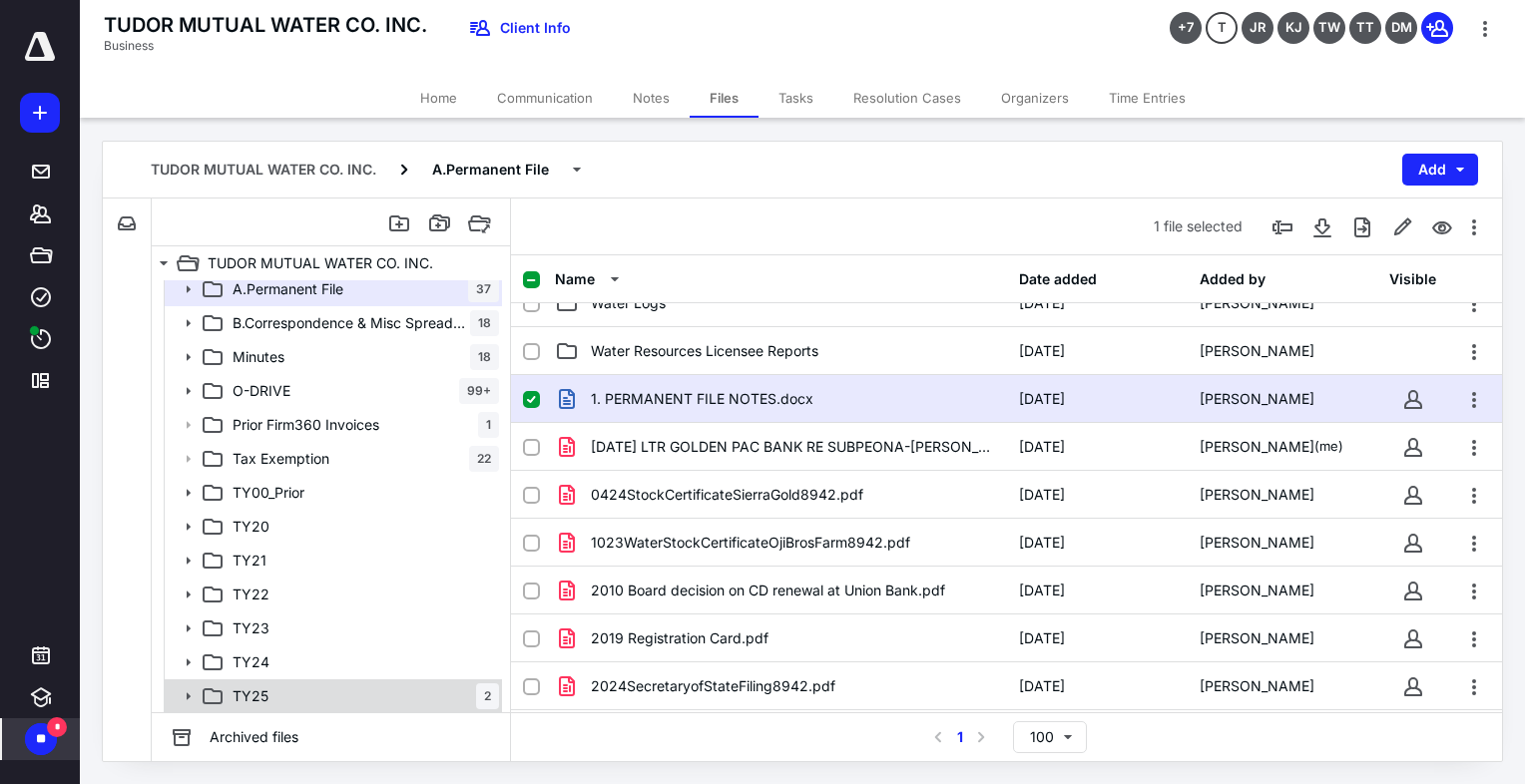 click on "TY25 2" at bounding box center [361, 696] 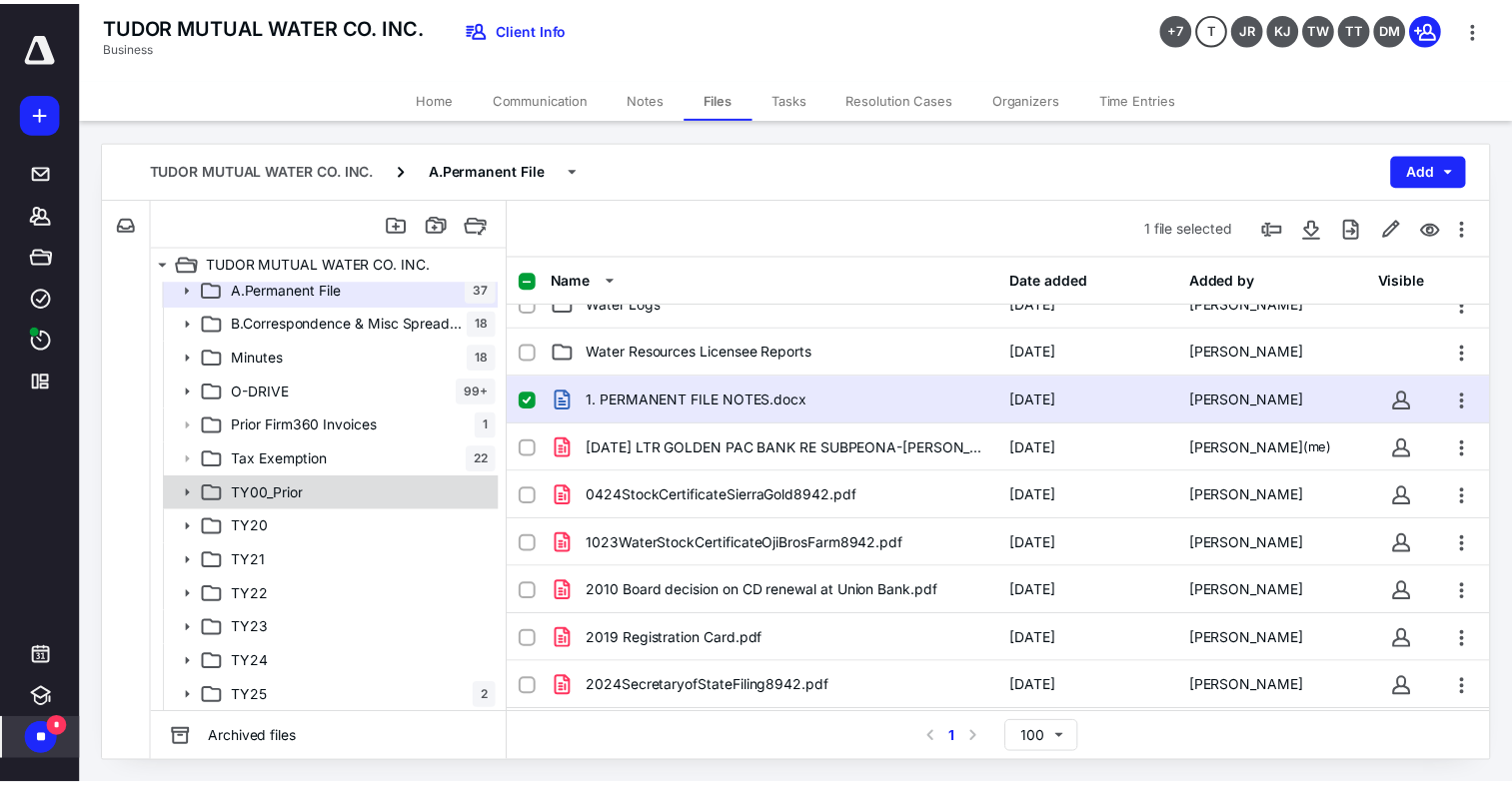 scroll, scrollTop: 0, scrollLeft: 0, axis: both 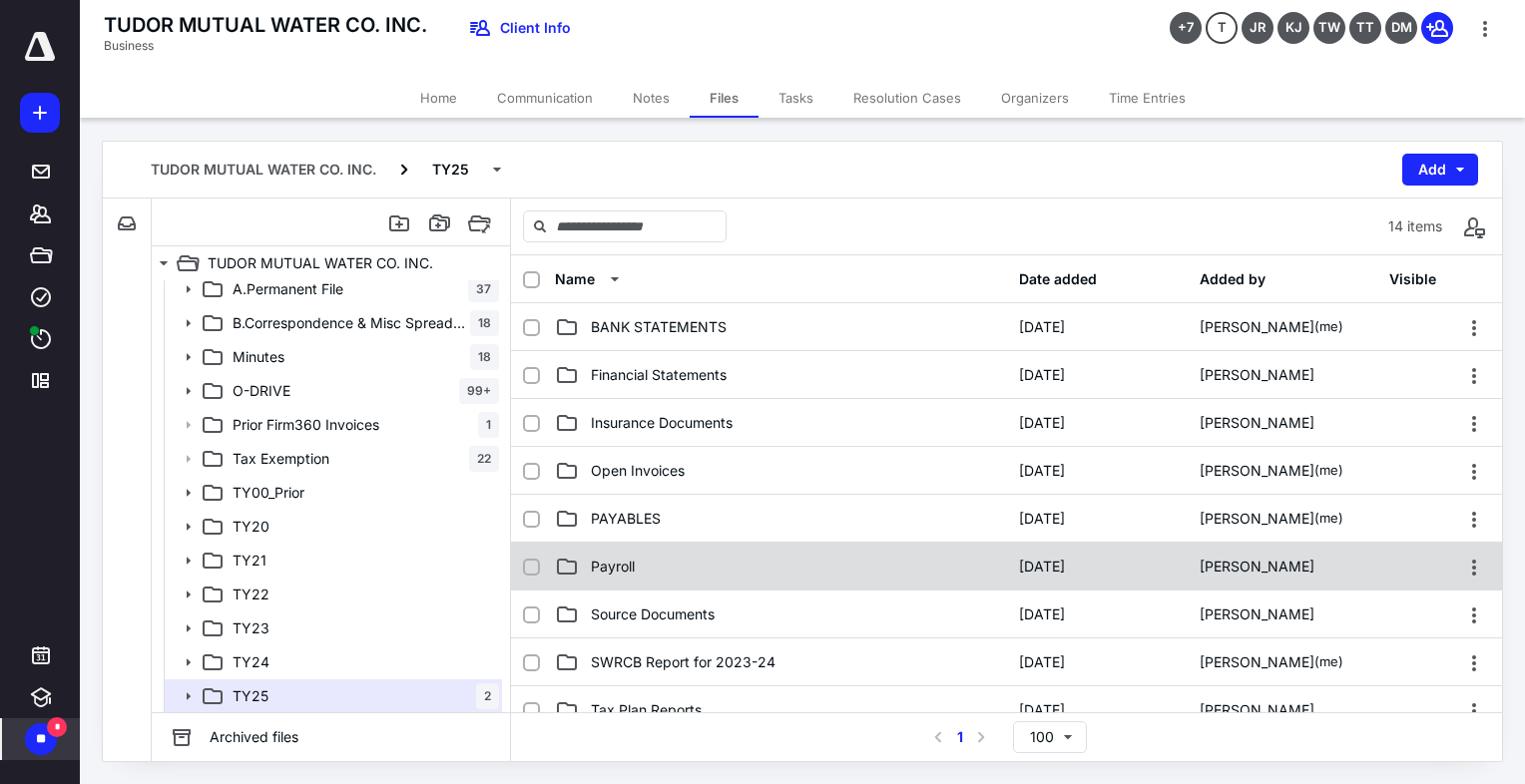 click on "Payroll" at bounding box center [613, 567] 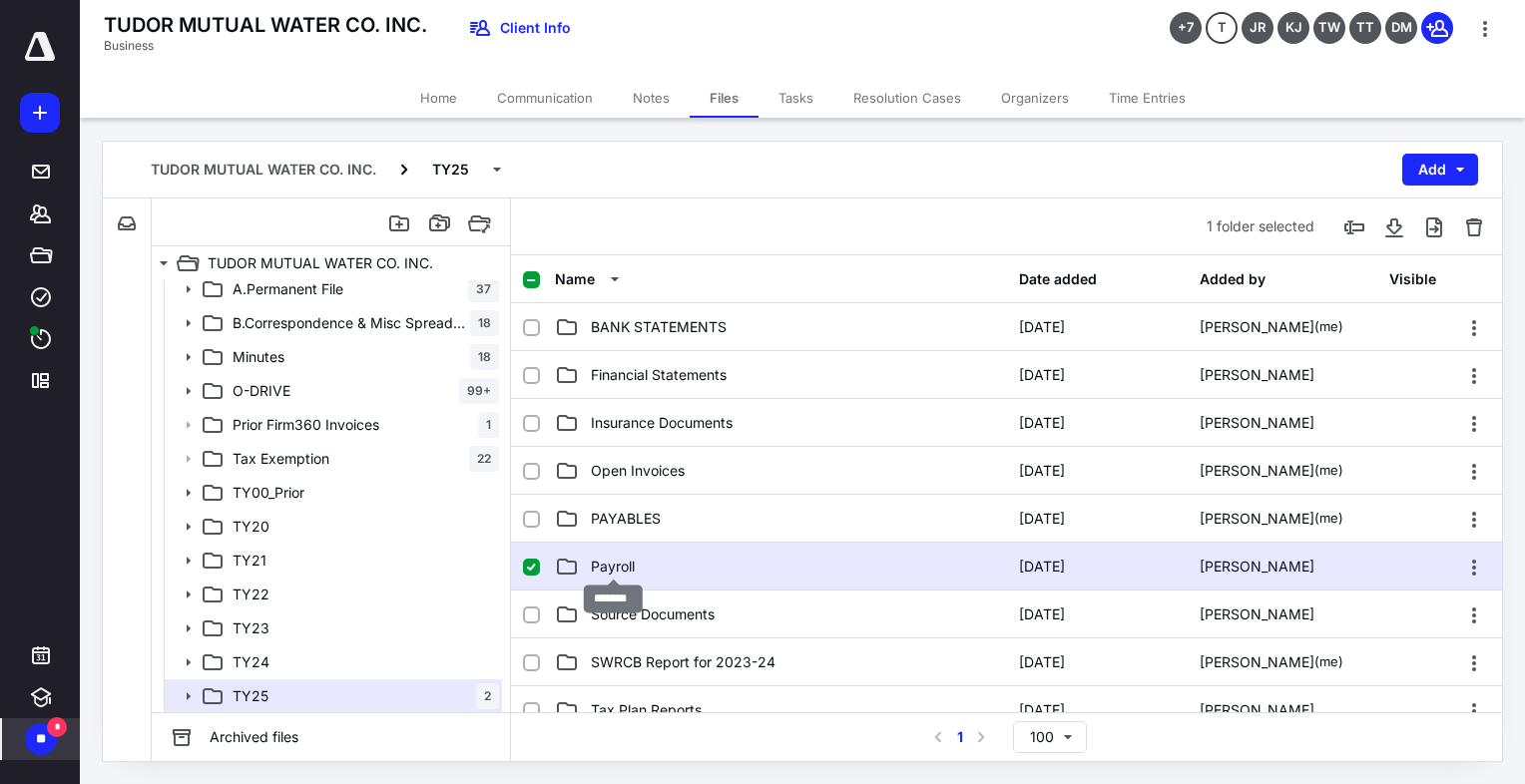 click on "Payroll" at bounding box center (613, 567) 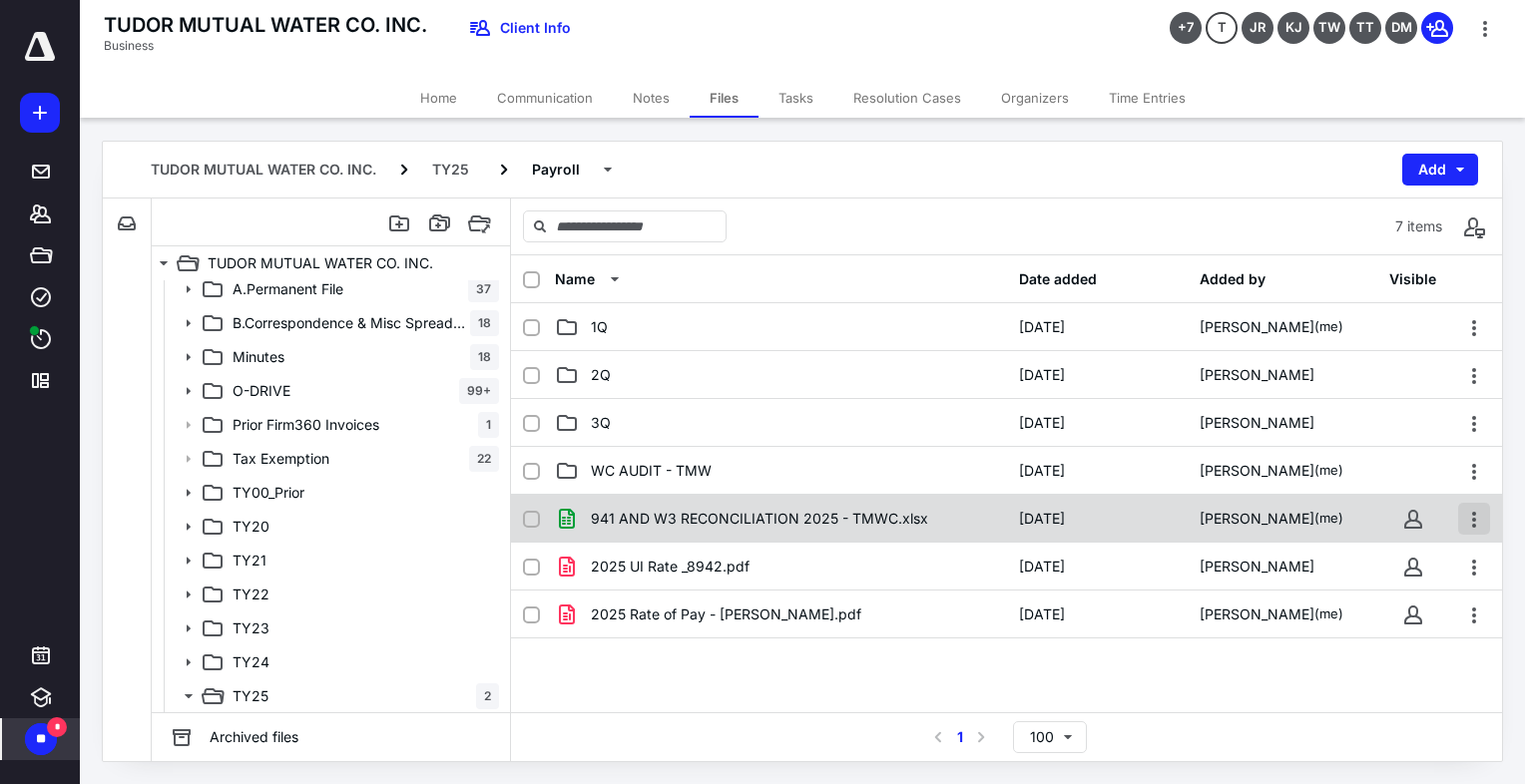 click at bounding box center (1474, 519) 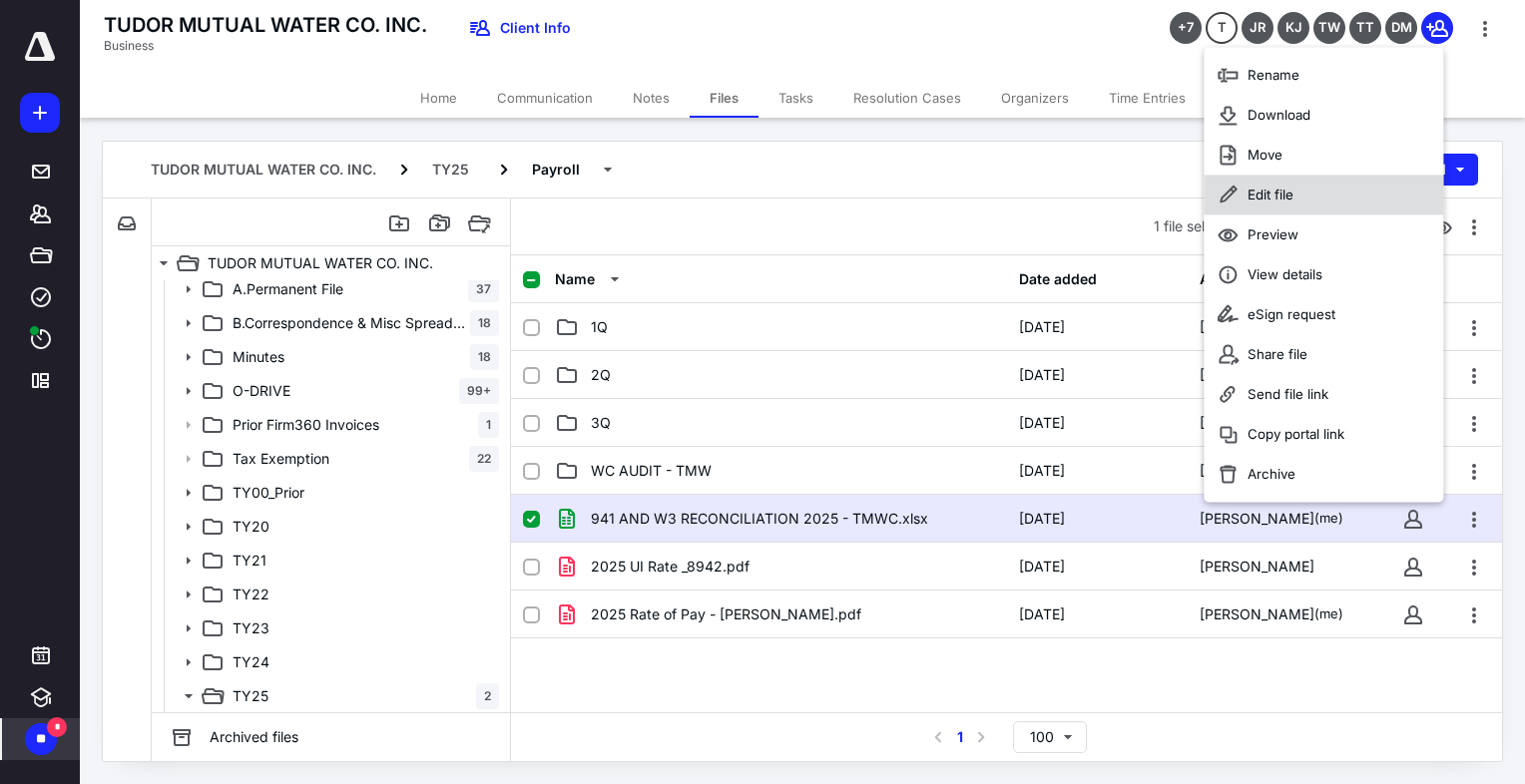 click on "Edit file" at bounding box center [1271, 195] 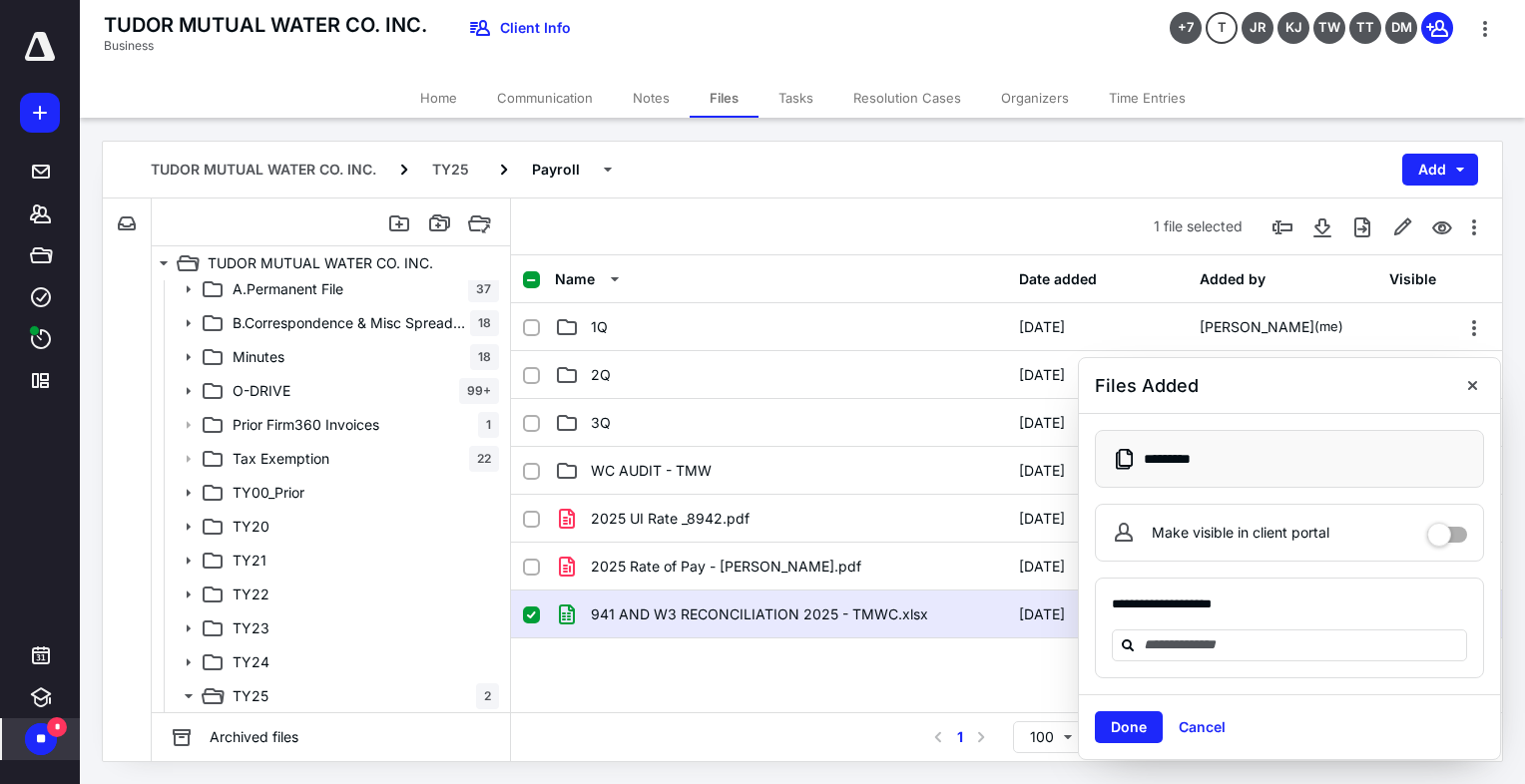 click on "Tasks" at bounding box center [795, 98] 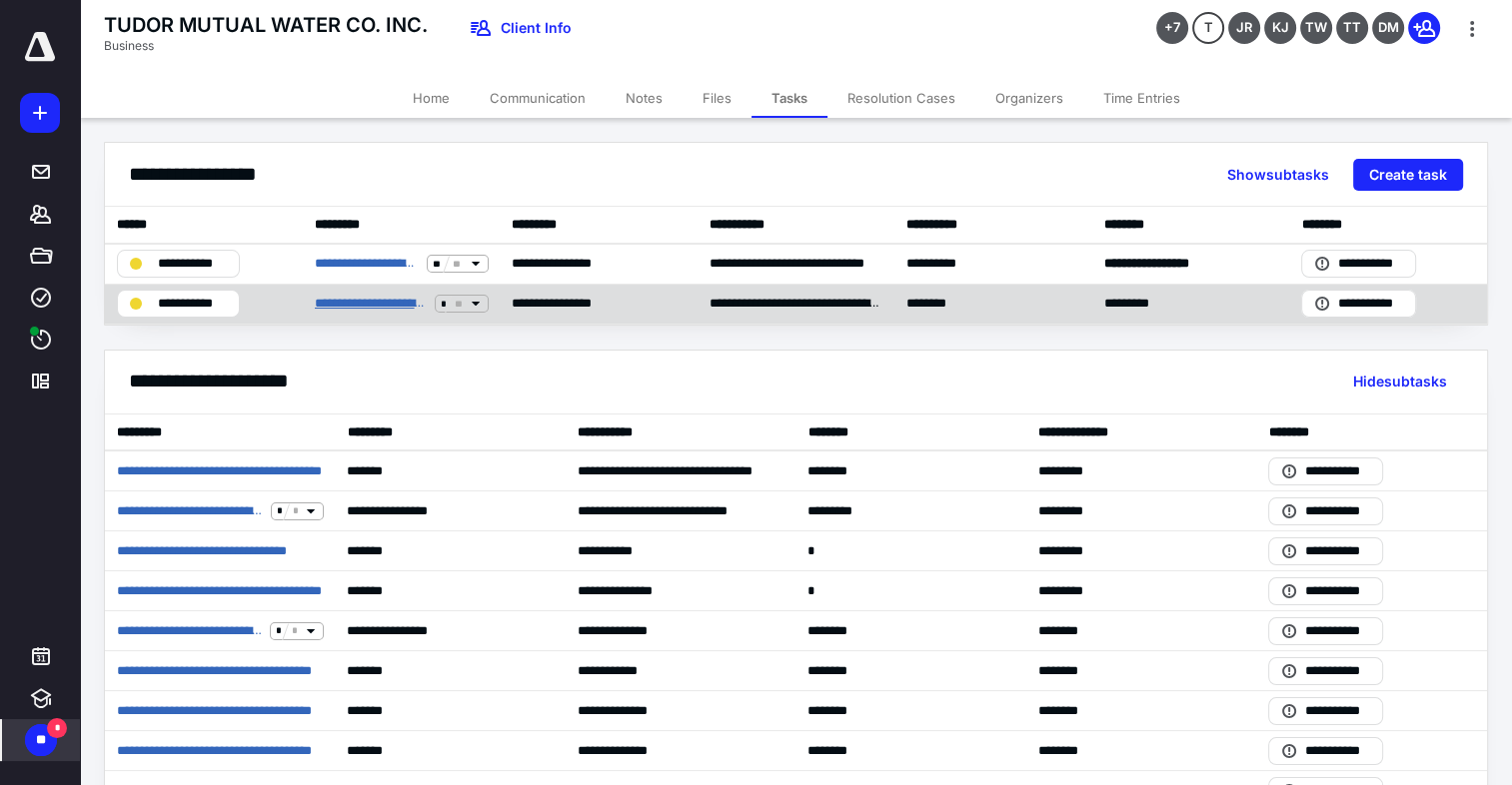 click on "**********" at bounding box center (371, 304) 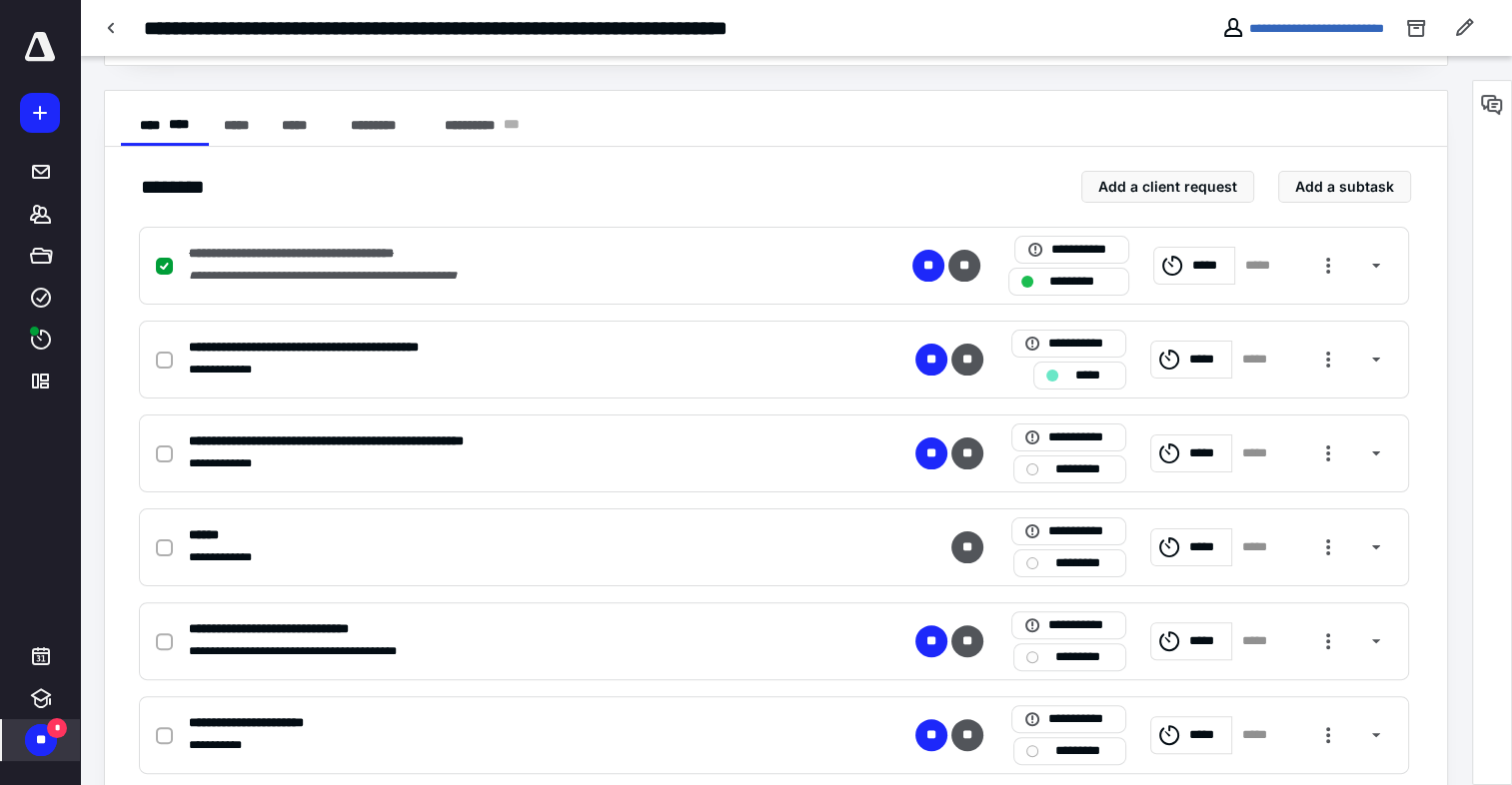 scroll, scrollTop: 399, scrollLeft: 0, axis: vertical 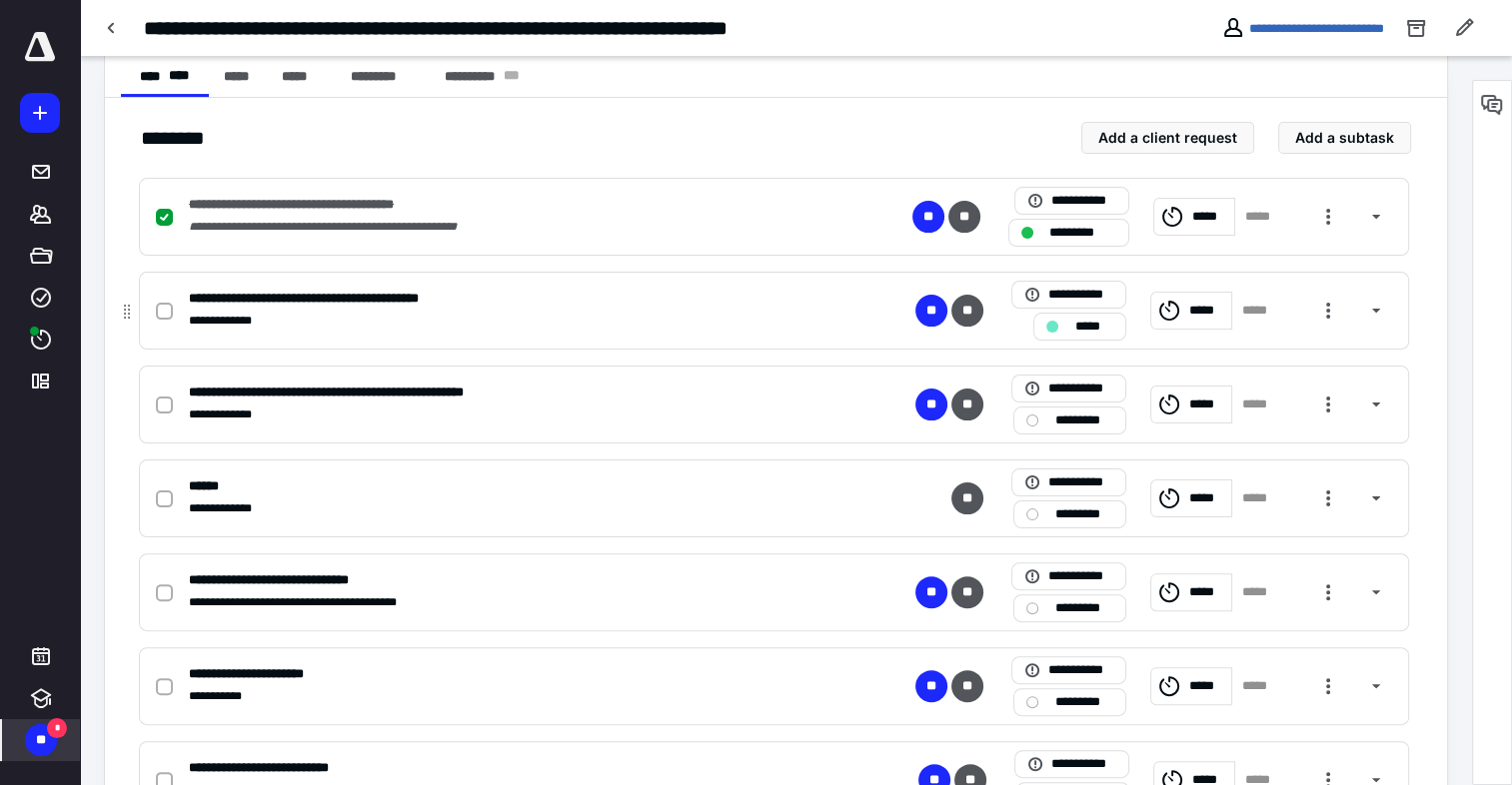 click 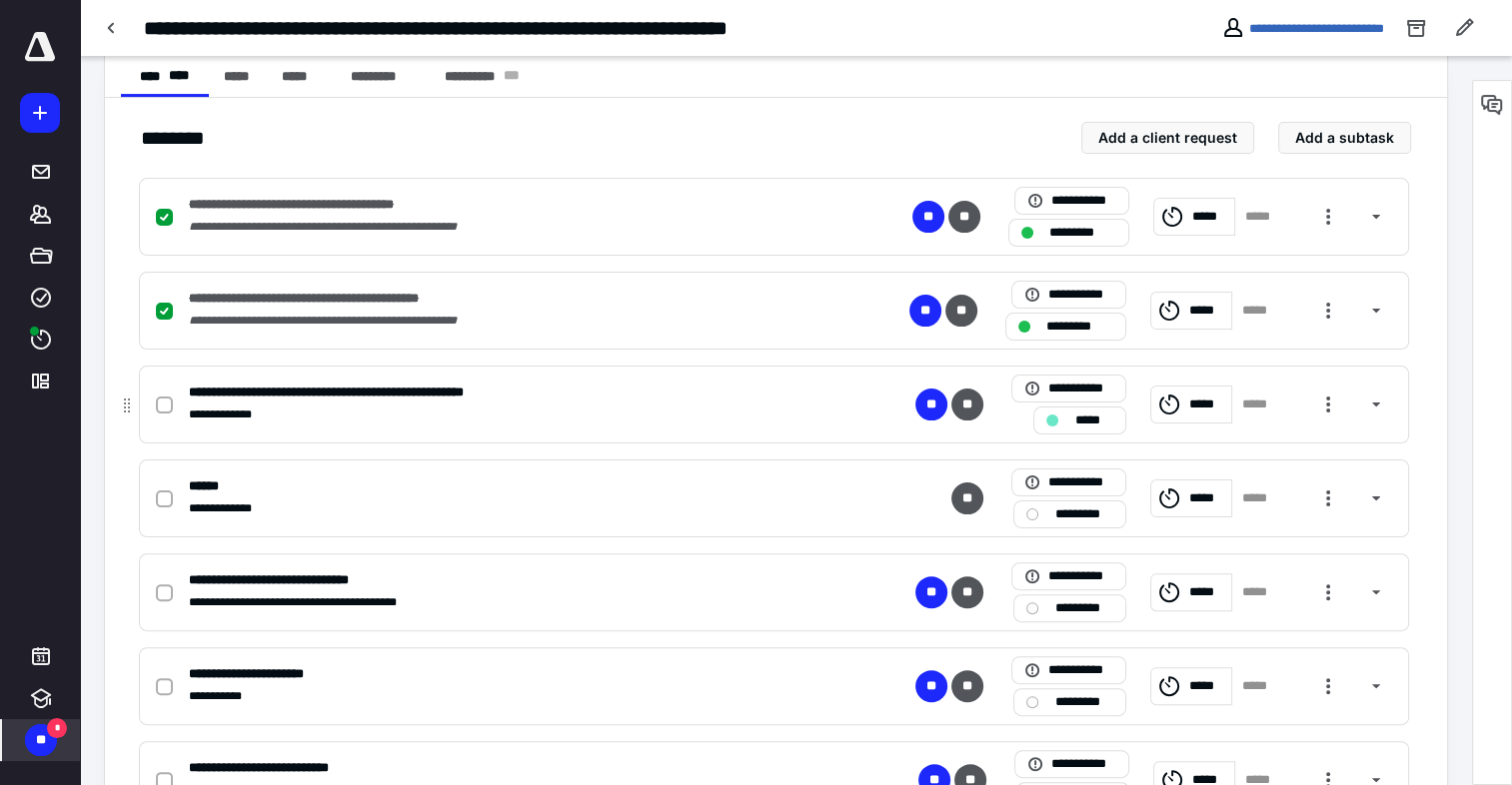 click 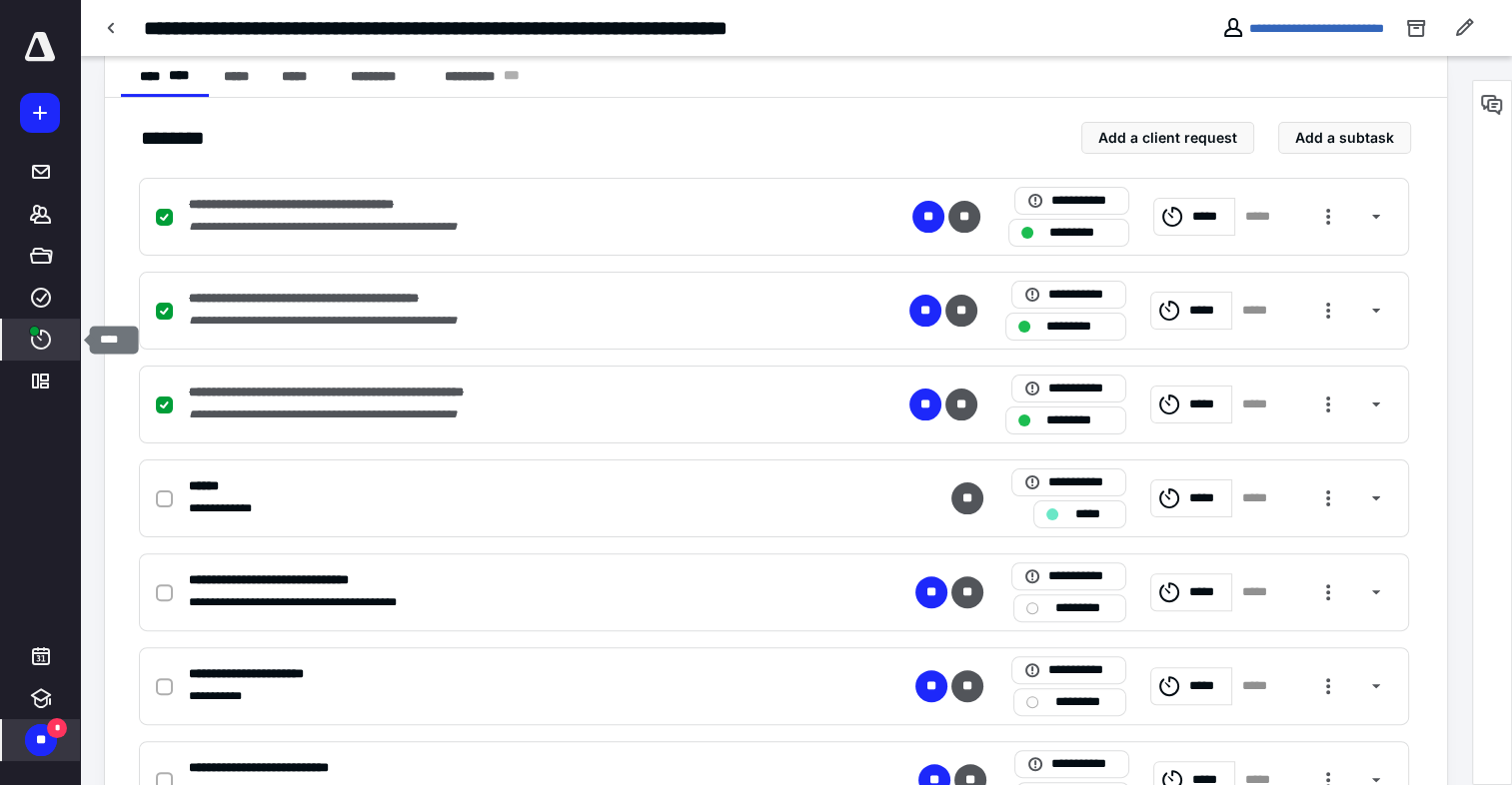 click 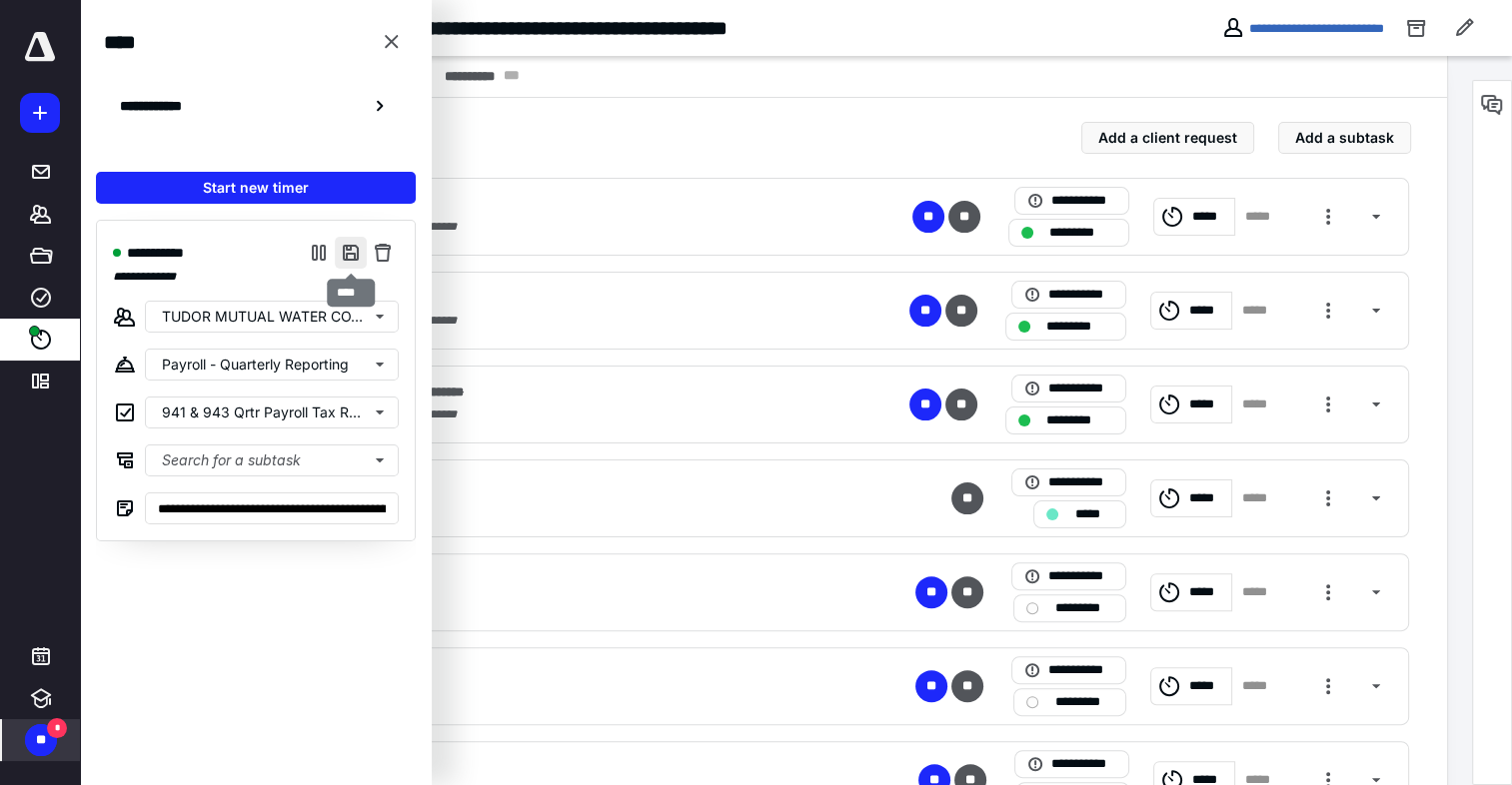 click at bounding box center (351, 253) 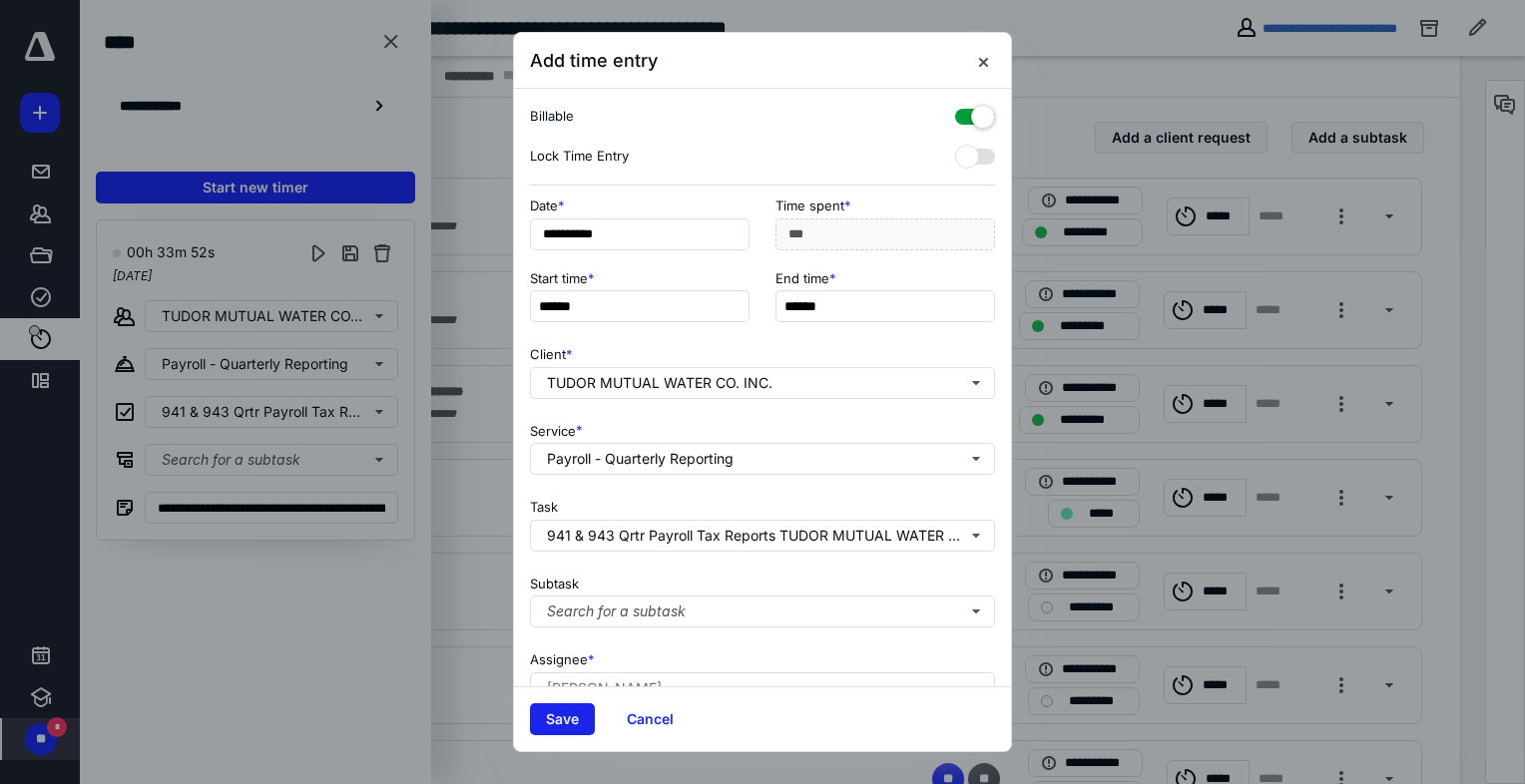 click on "Save" at bounding box center [562, 719] 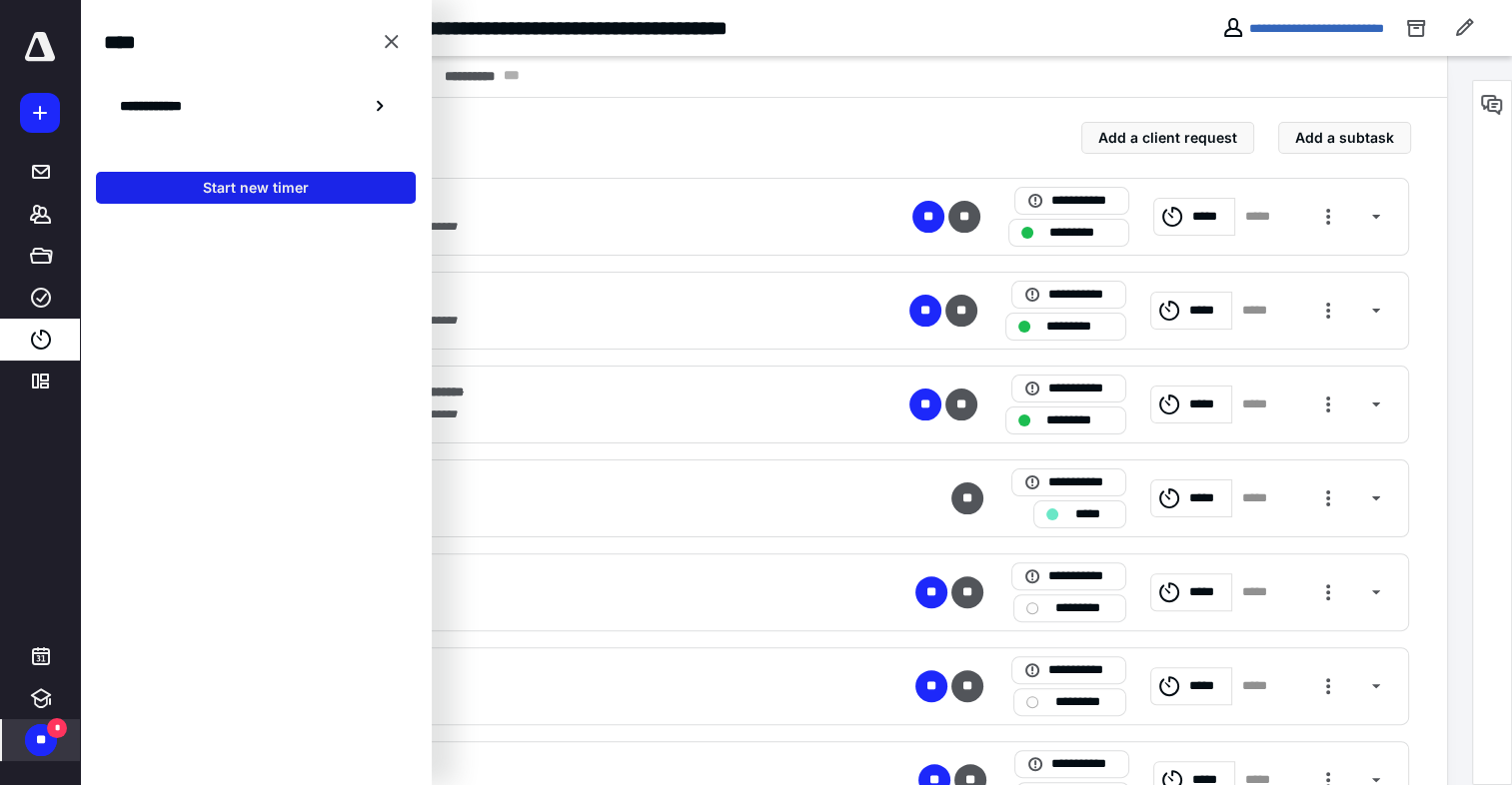 click on "Start new timer" at bounding box center [256, 188] 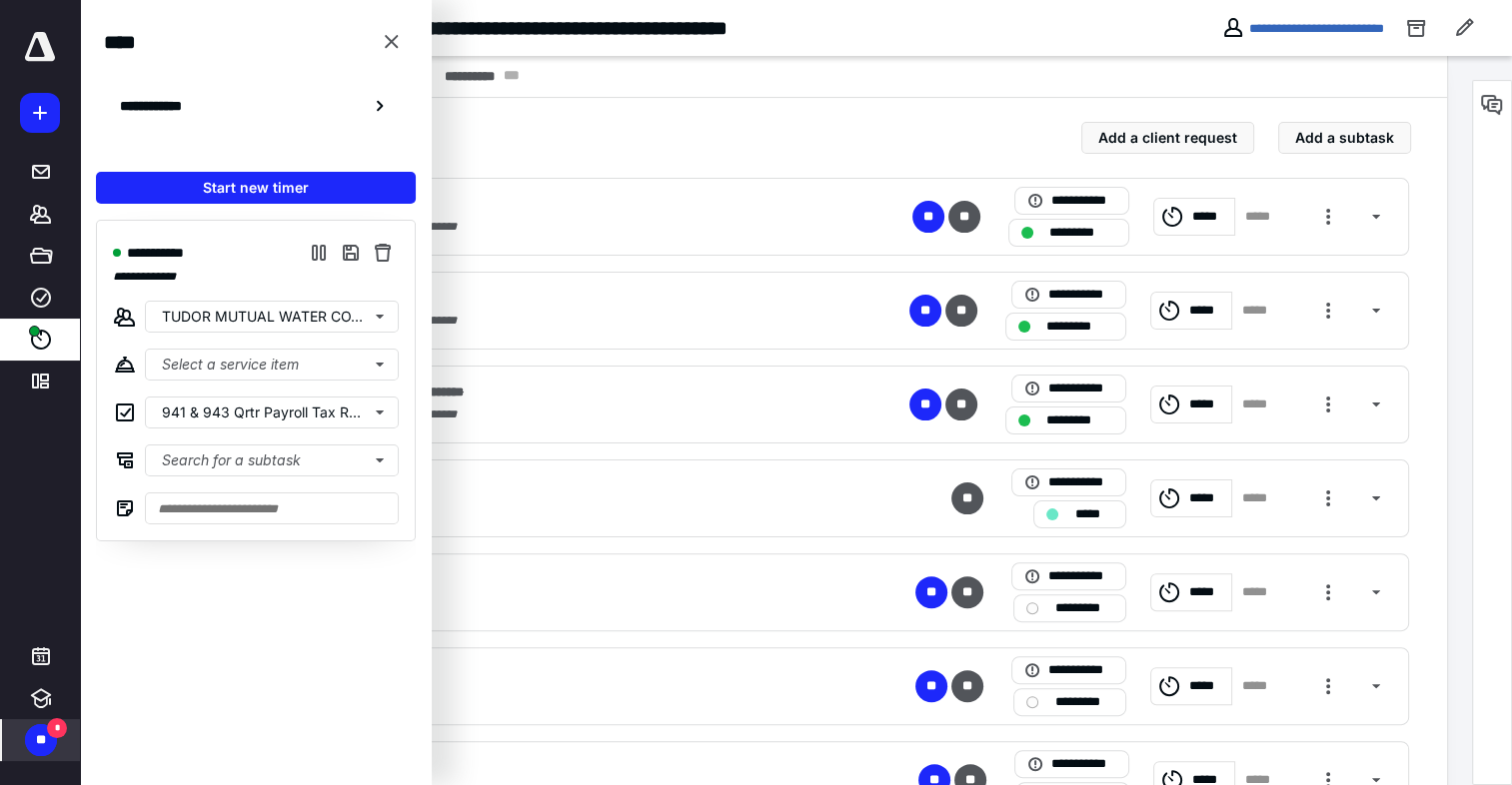 click on "**********" at bounding box center [775, 70] 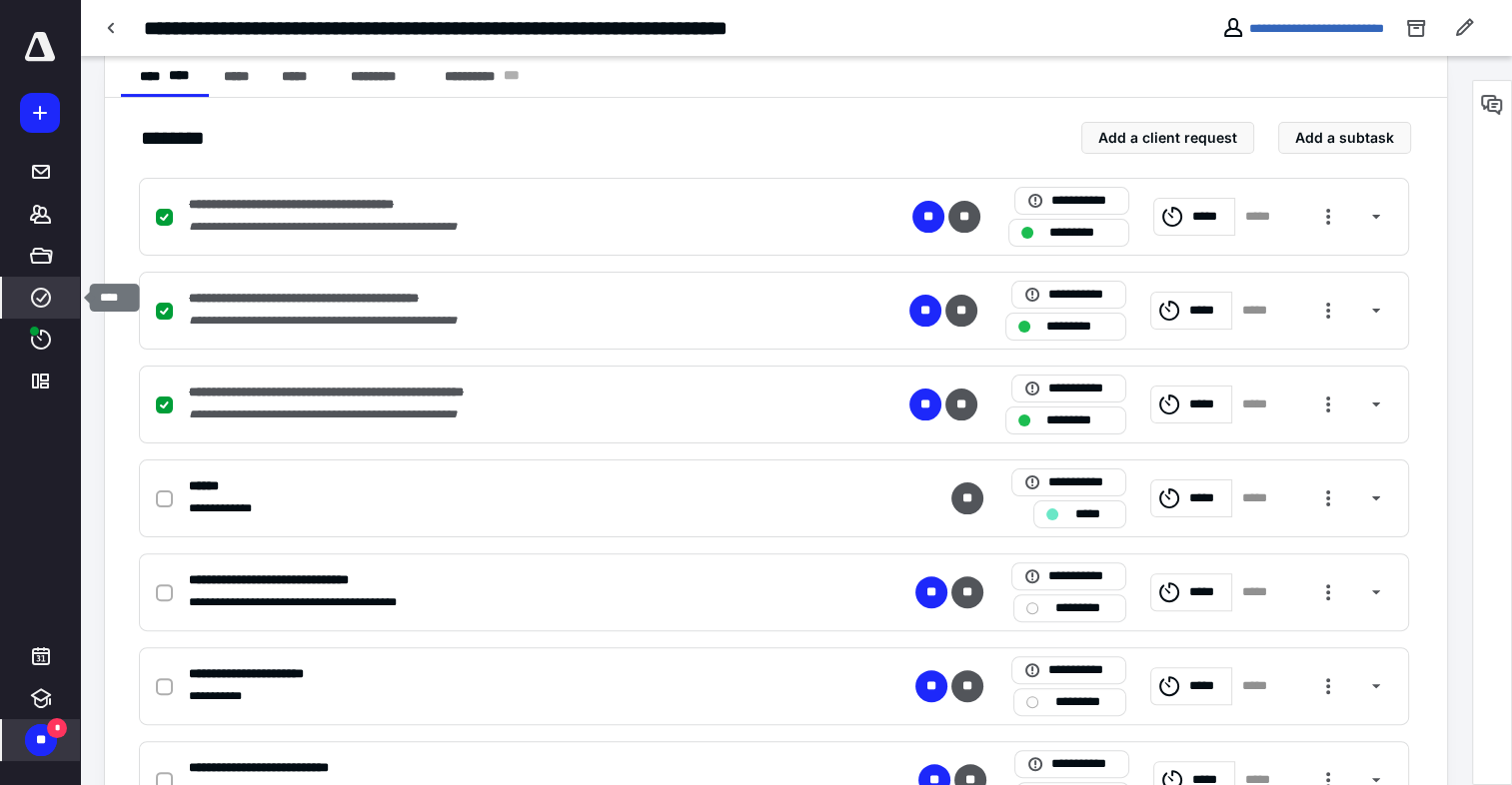 click 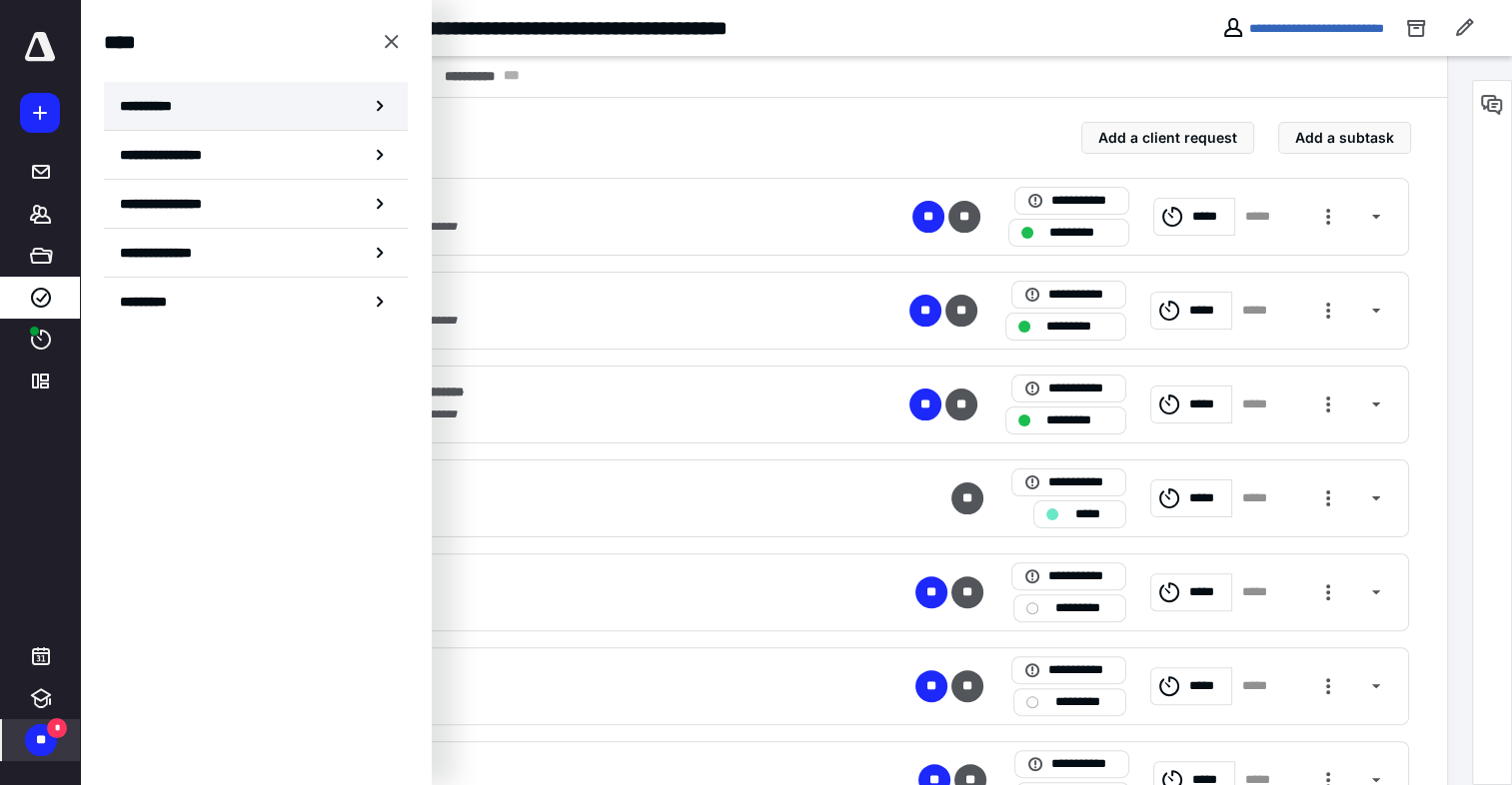 click on "**********" at bounding box center [256, 106] 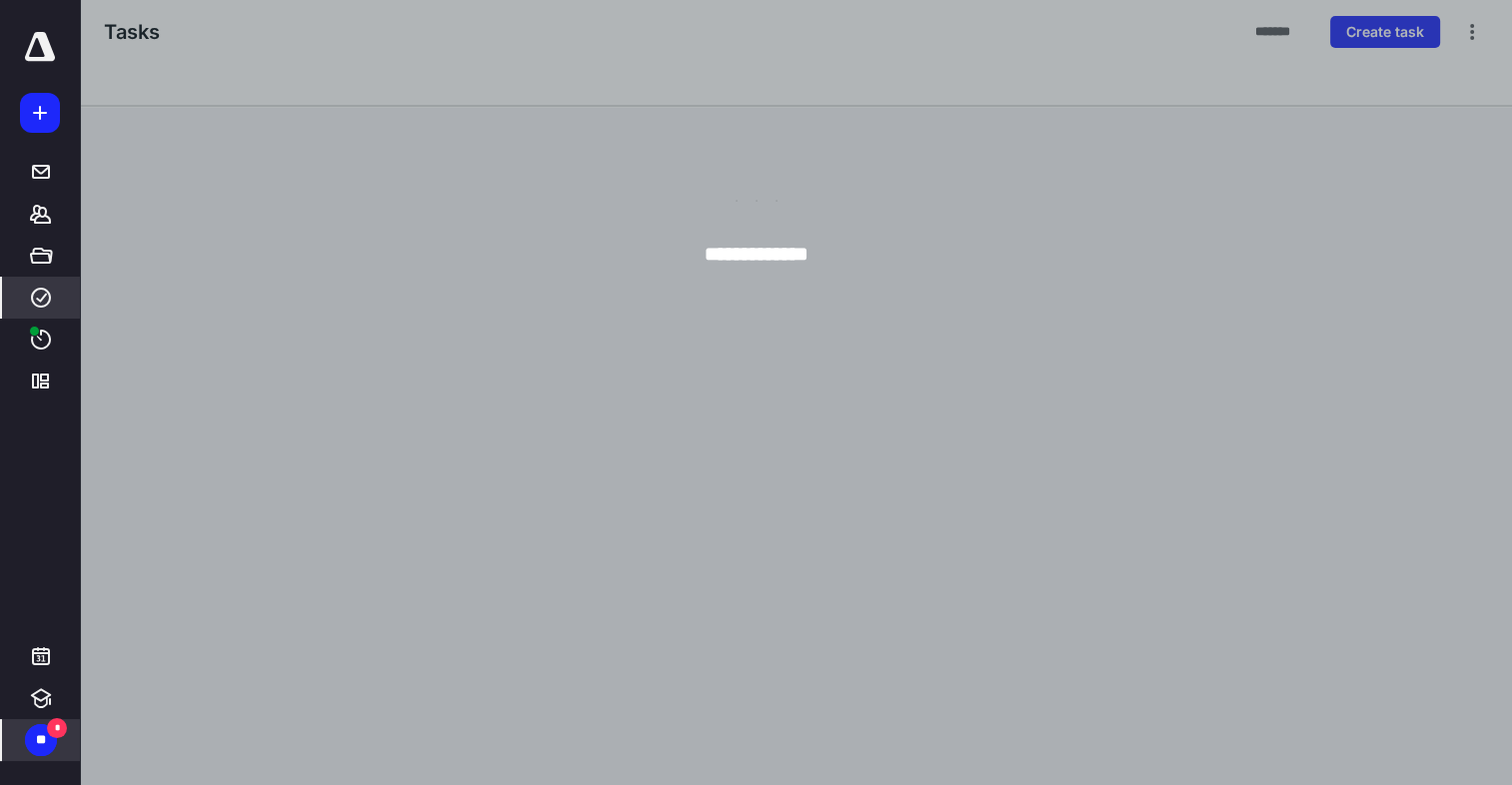 scroll, scrollTop: 0, scrollLeft: 0, axis: both 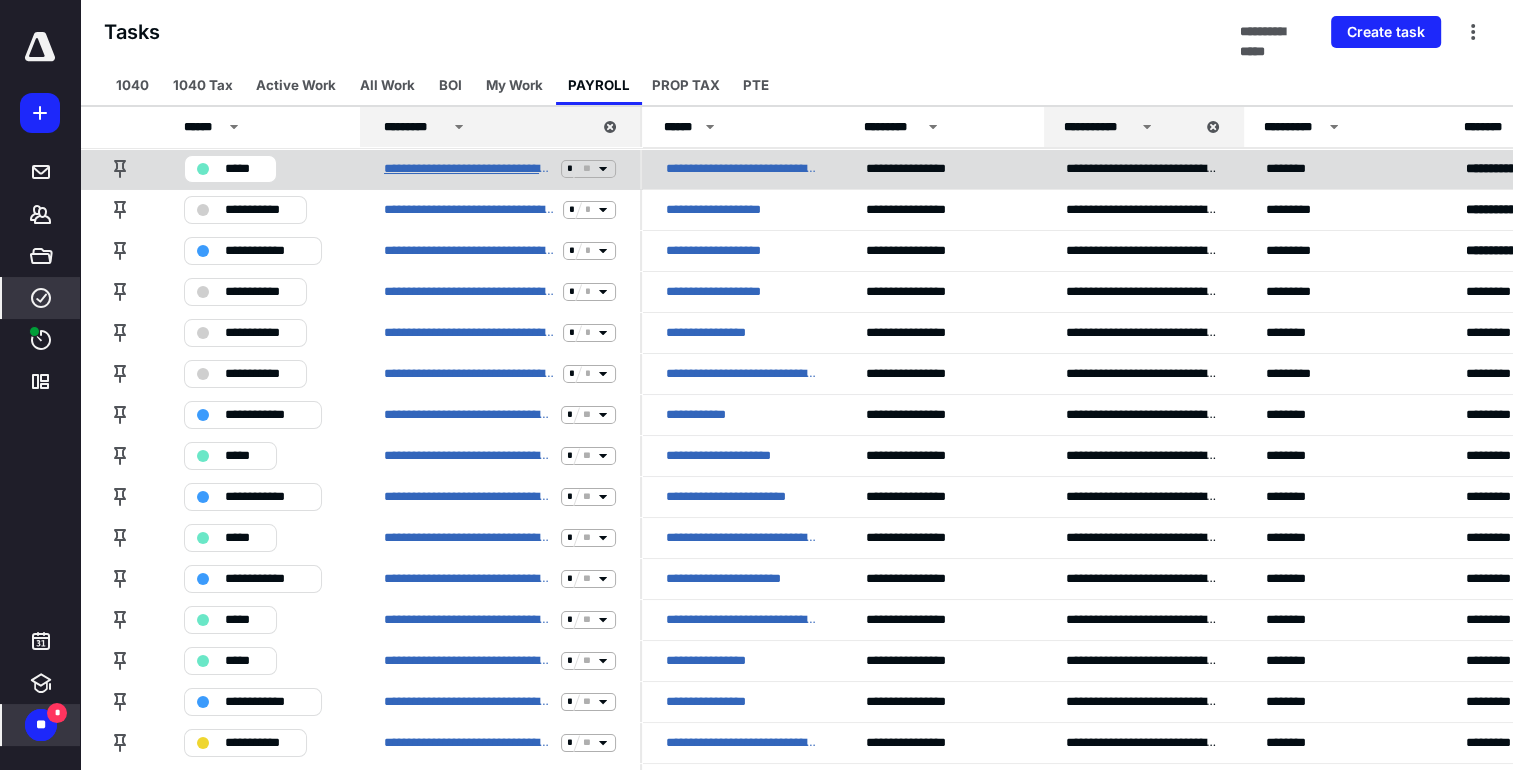 click on "**********" at bounding box center [468, 169] 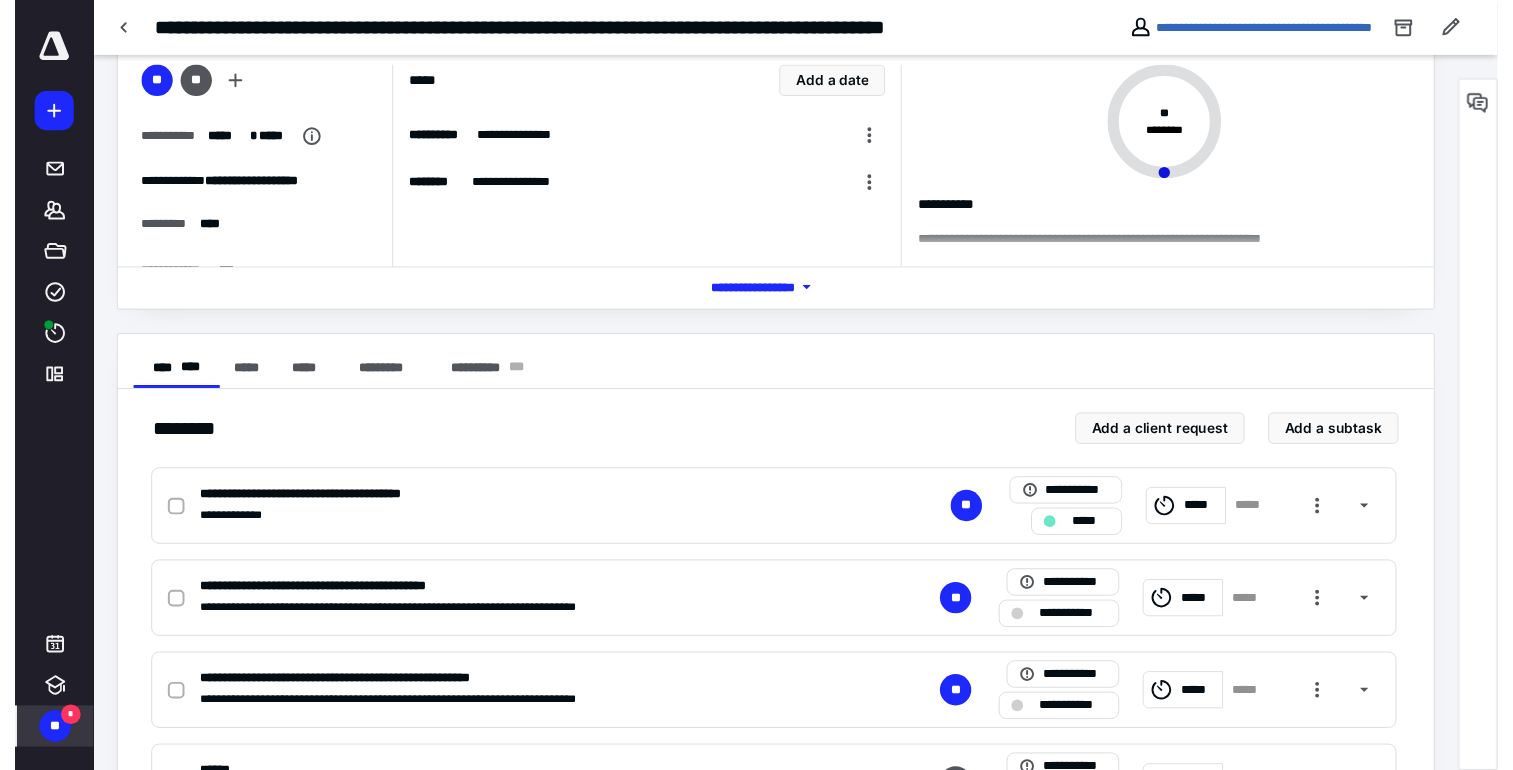 scroll, scrollTop: 0, scrollLeft: 0, axis: both 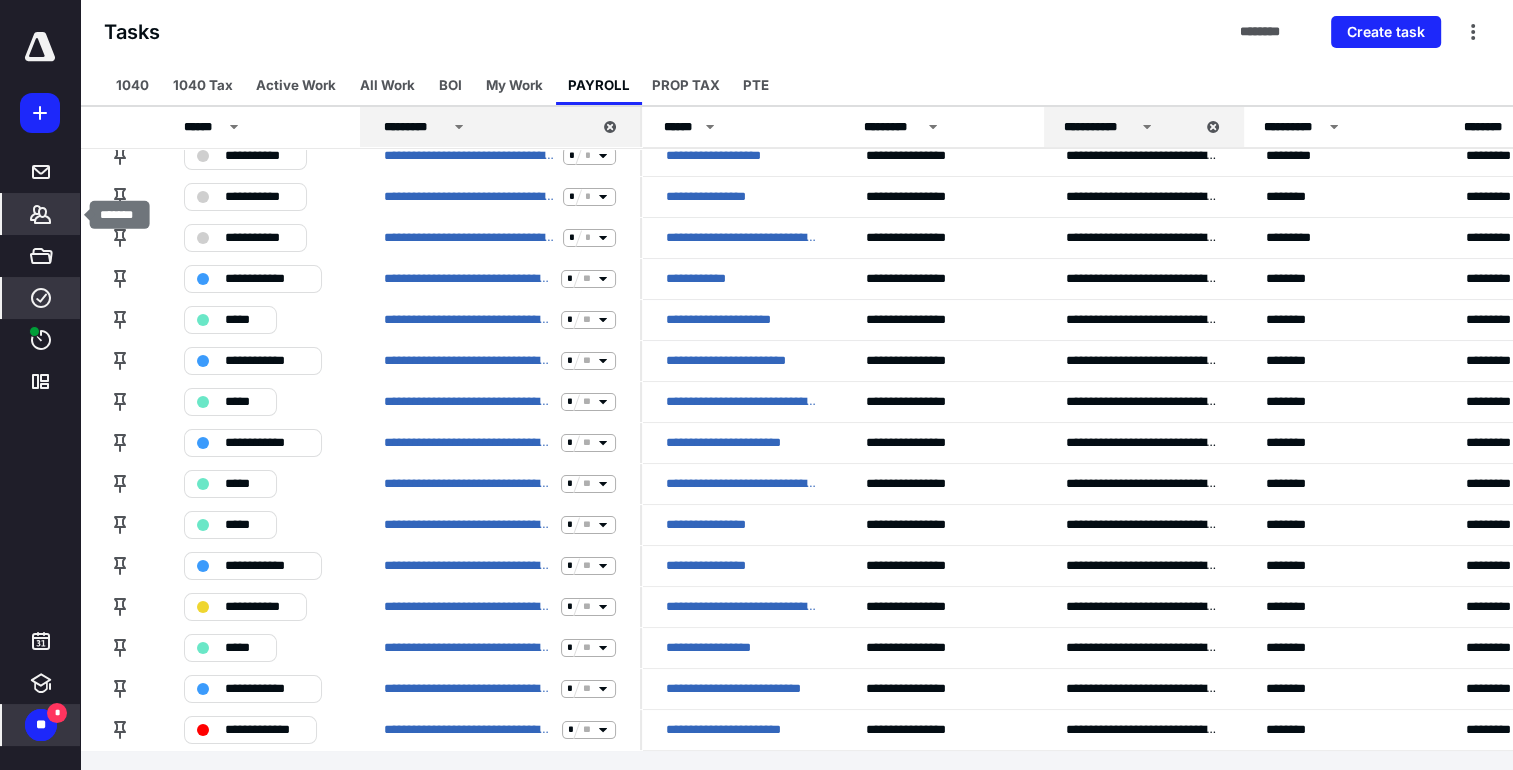 click 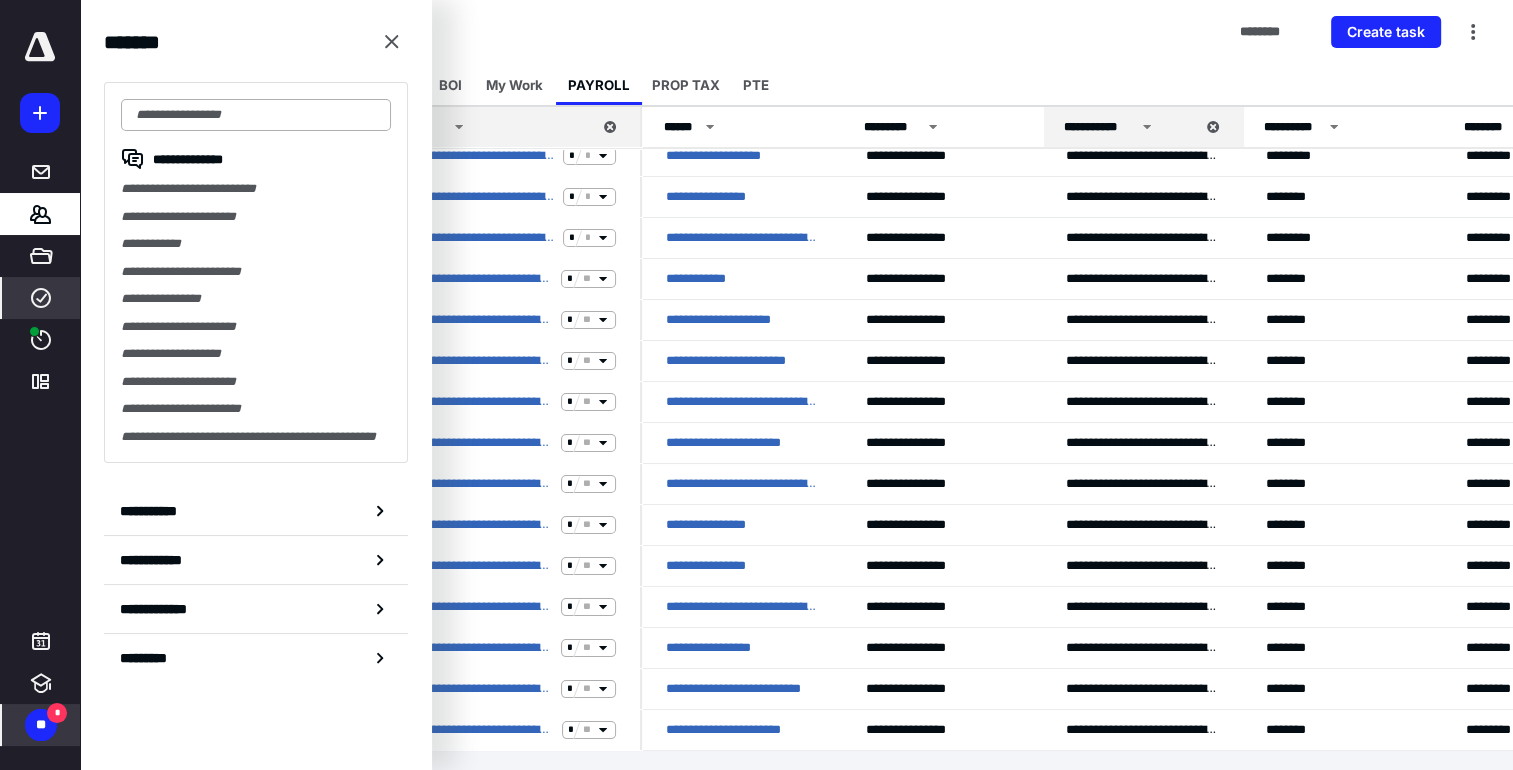 click at bounding box center (256, 115) 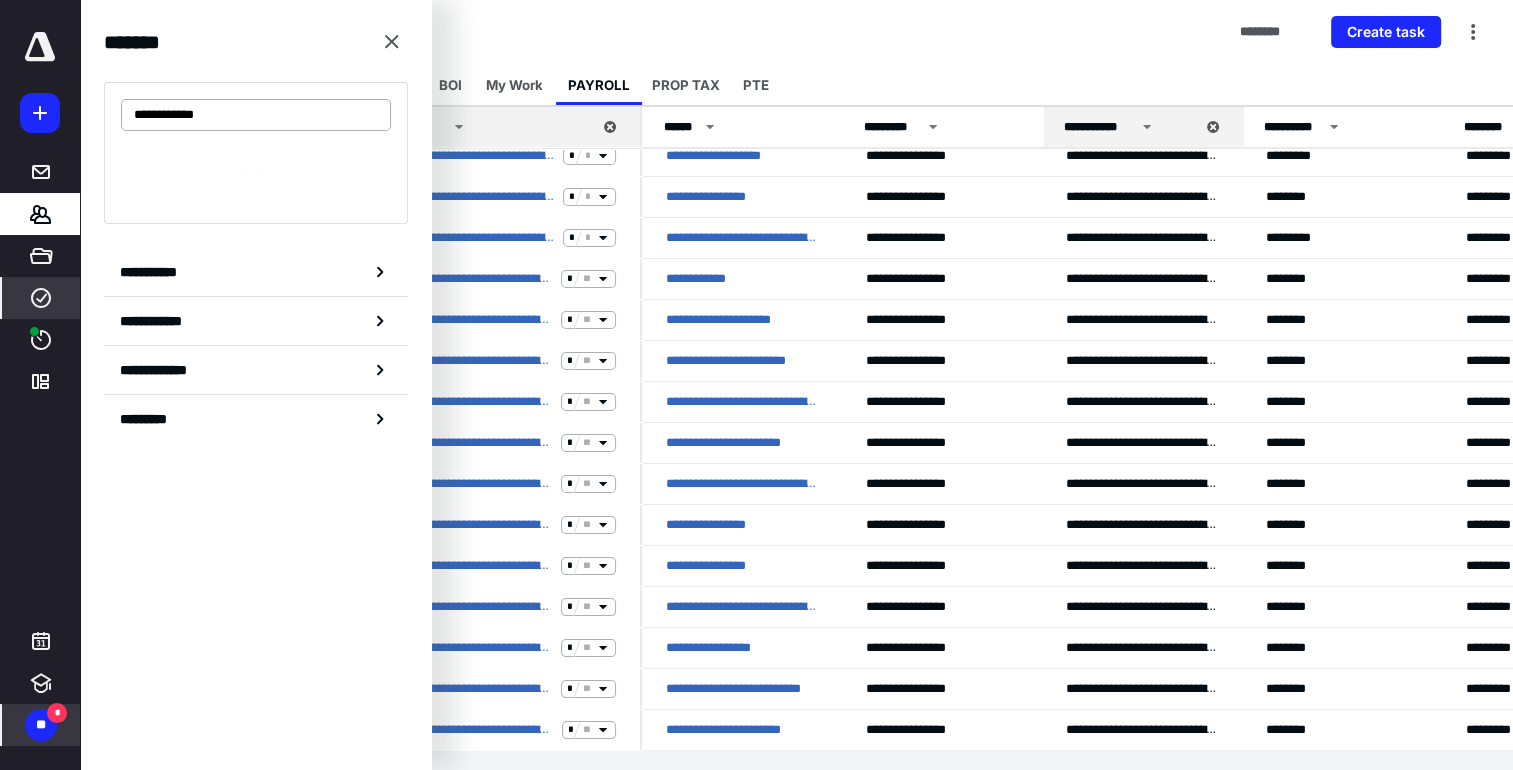type on "**********" 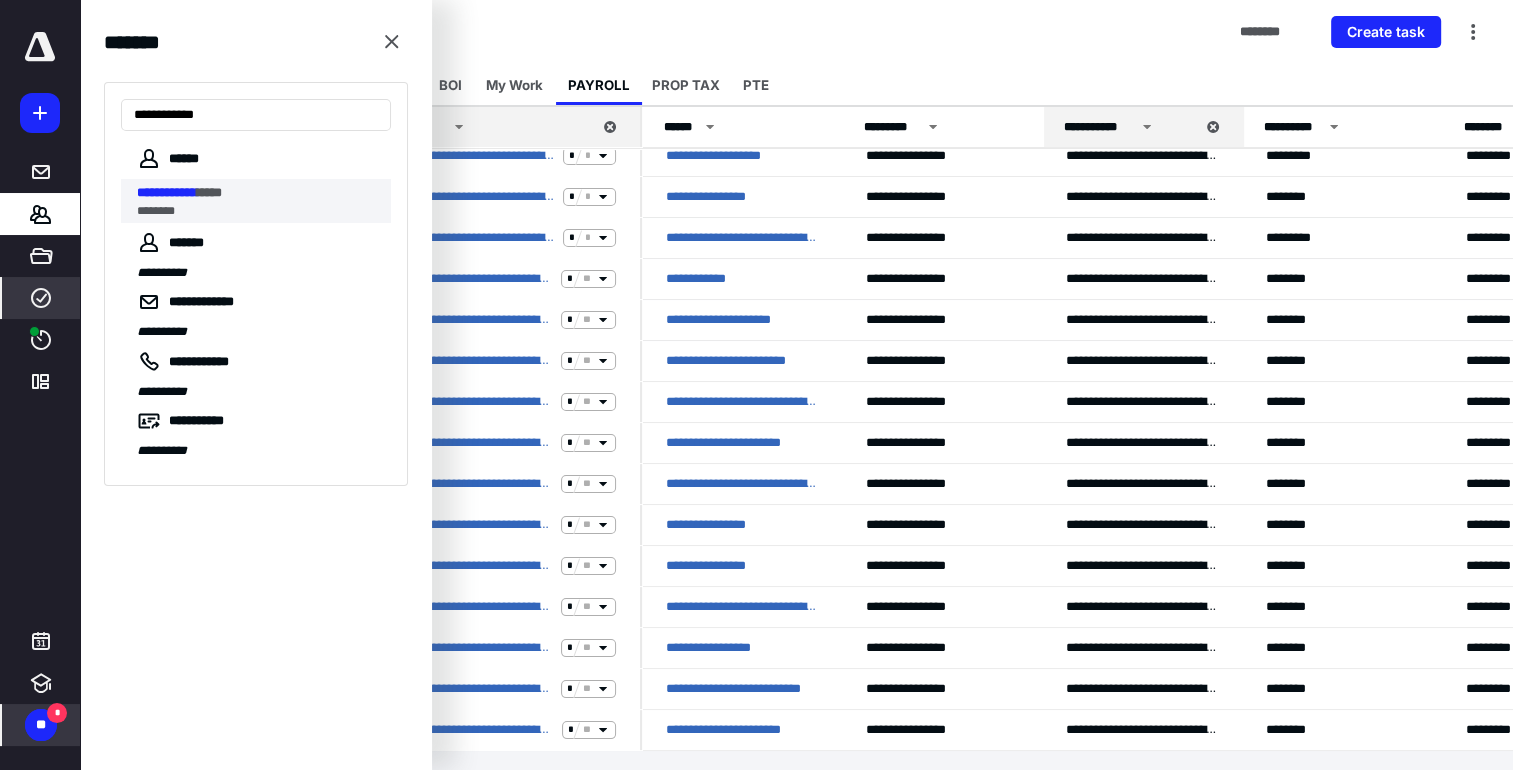 click on "**********" at bounding box center (167, 192) 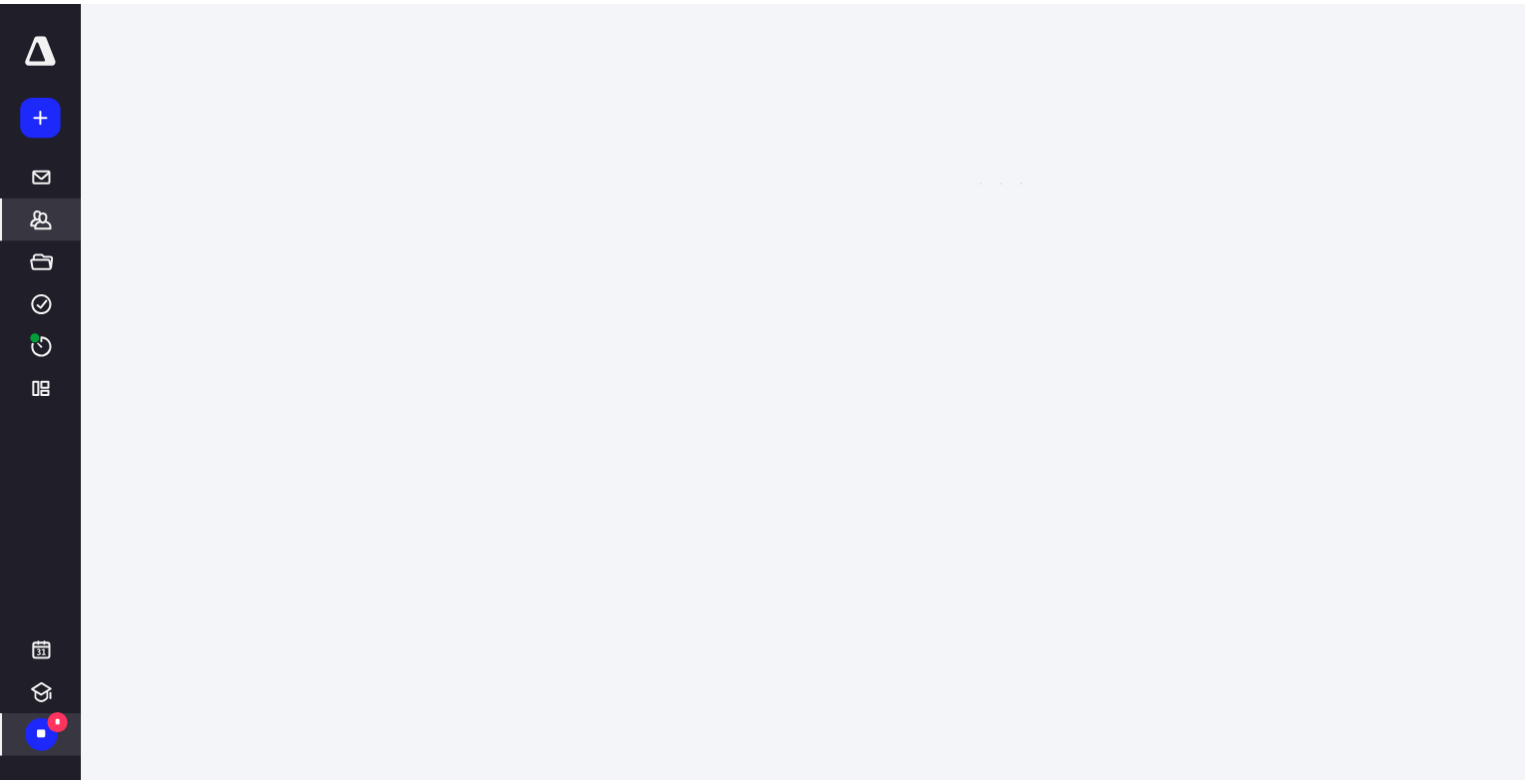 scroll, scrollTop: 0, scrollLeft: 0, axis: both 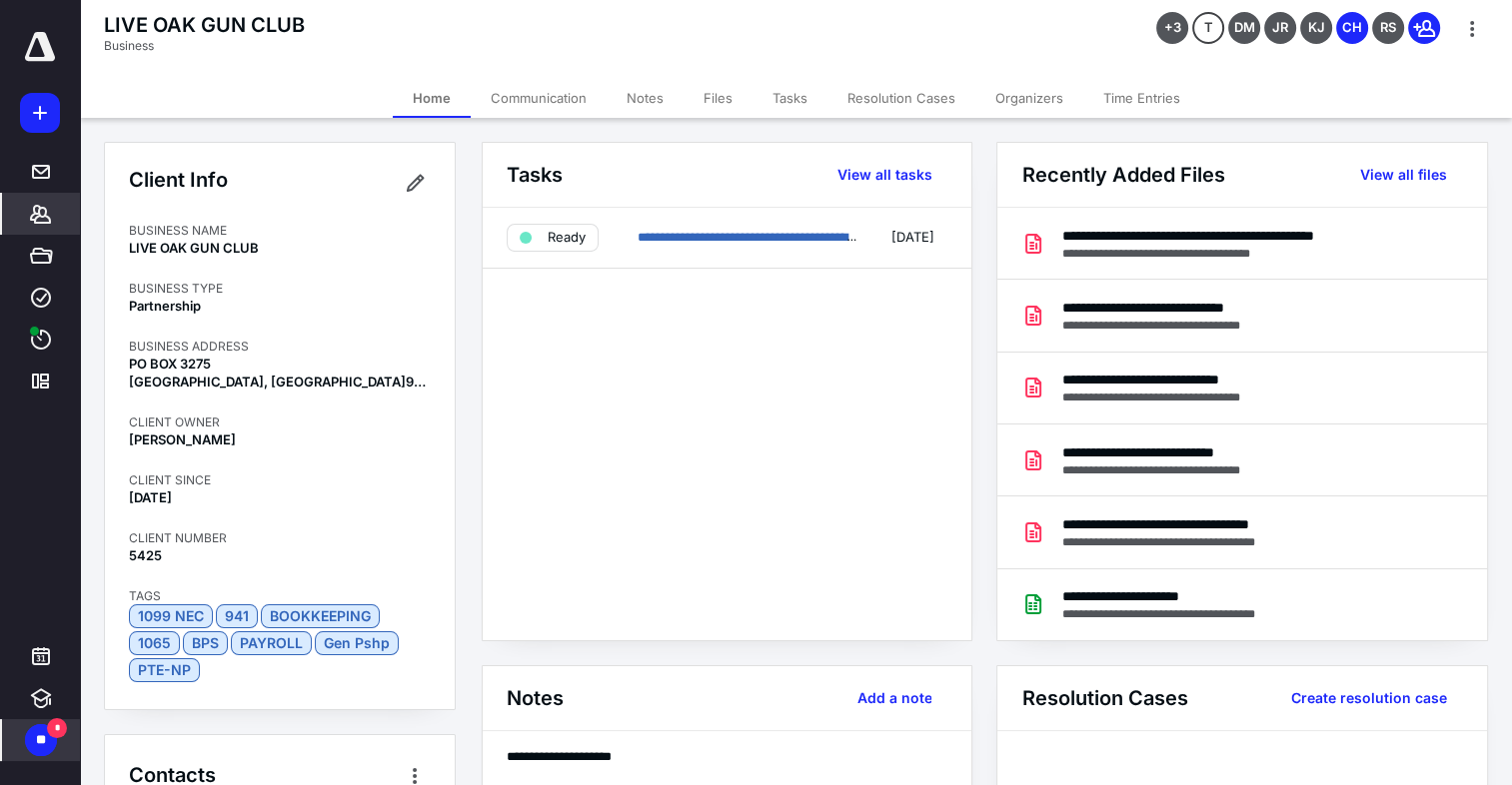 click on "Files" at bounding box center [718, 98] 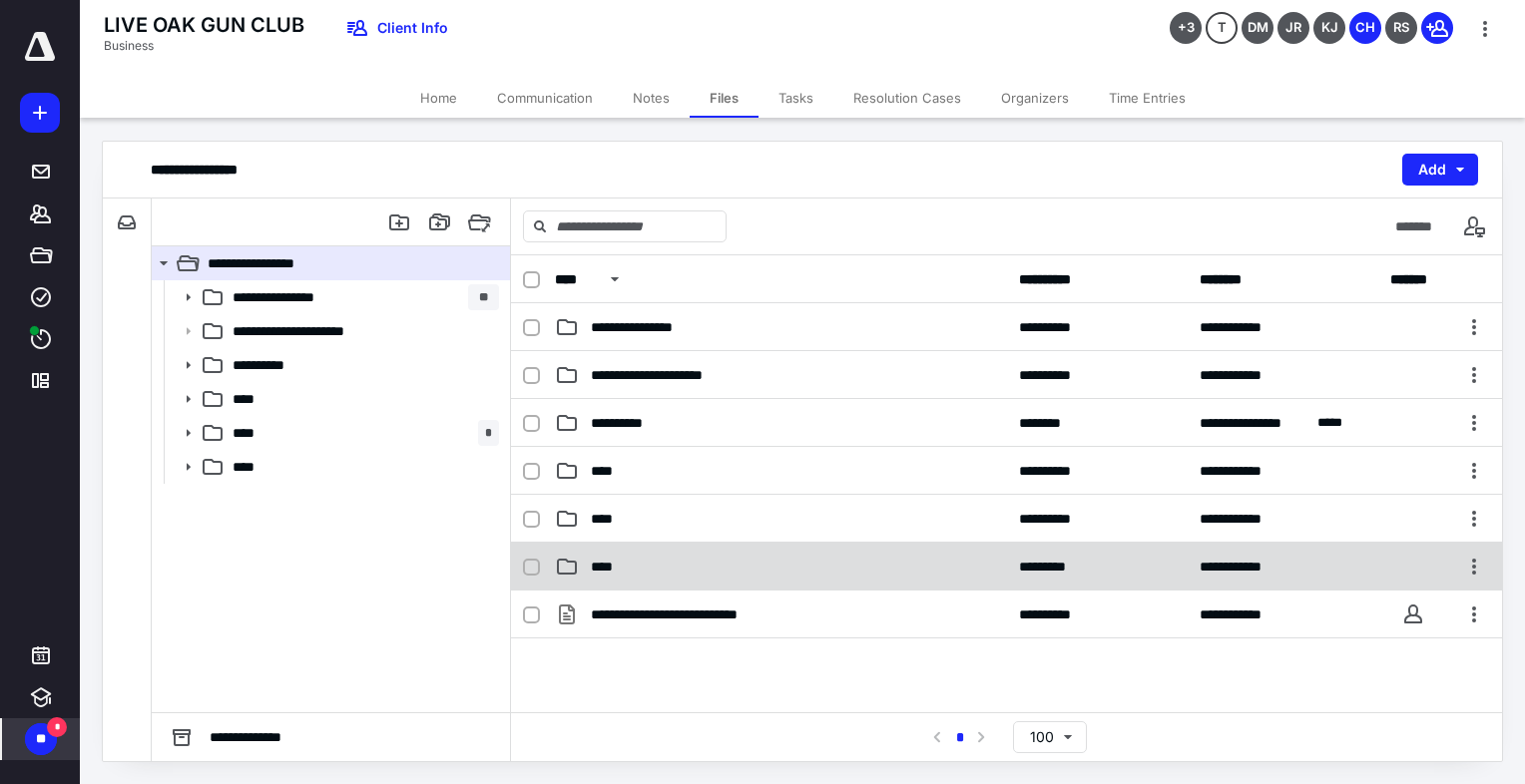 click on "**********" at bounding box center [1006, 567] 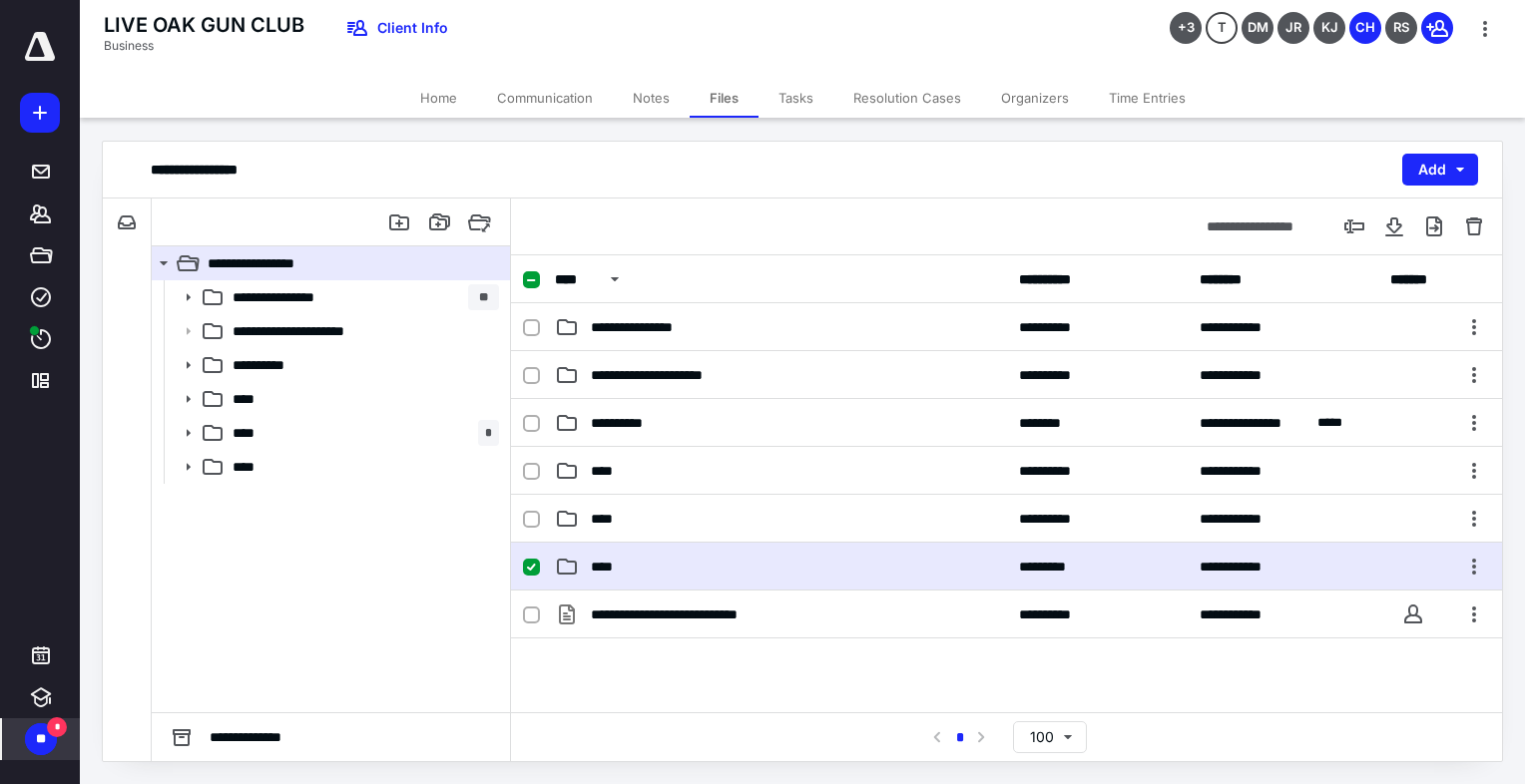 click on "**********" at bounding box center (1006, 567) 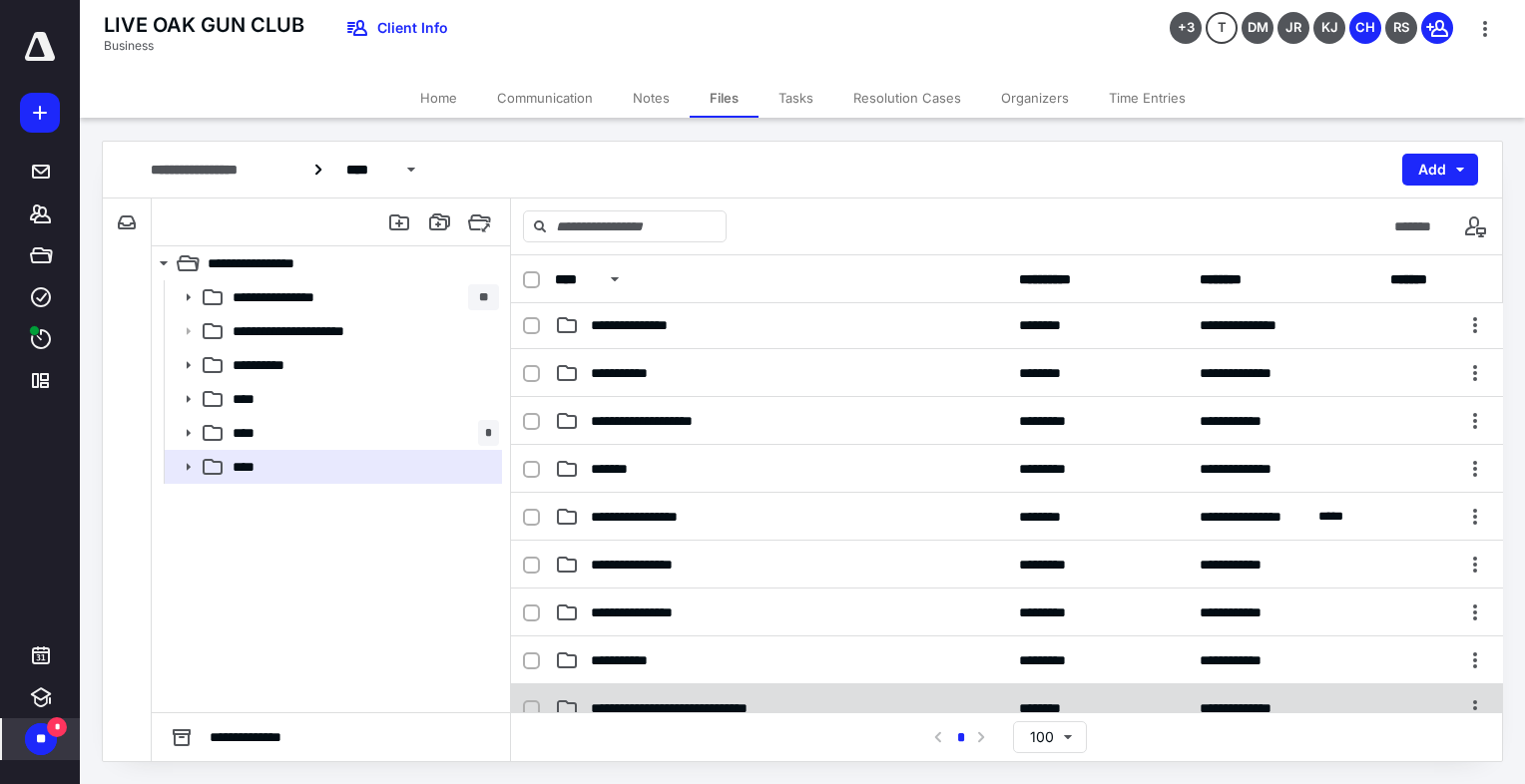 scroll, scrollTop: 0, scrollLeft: 0, axis: both 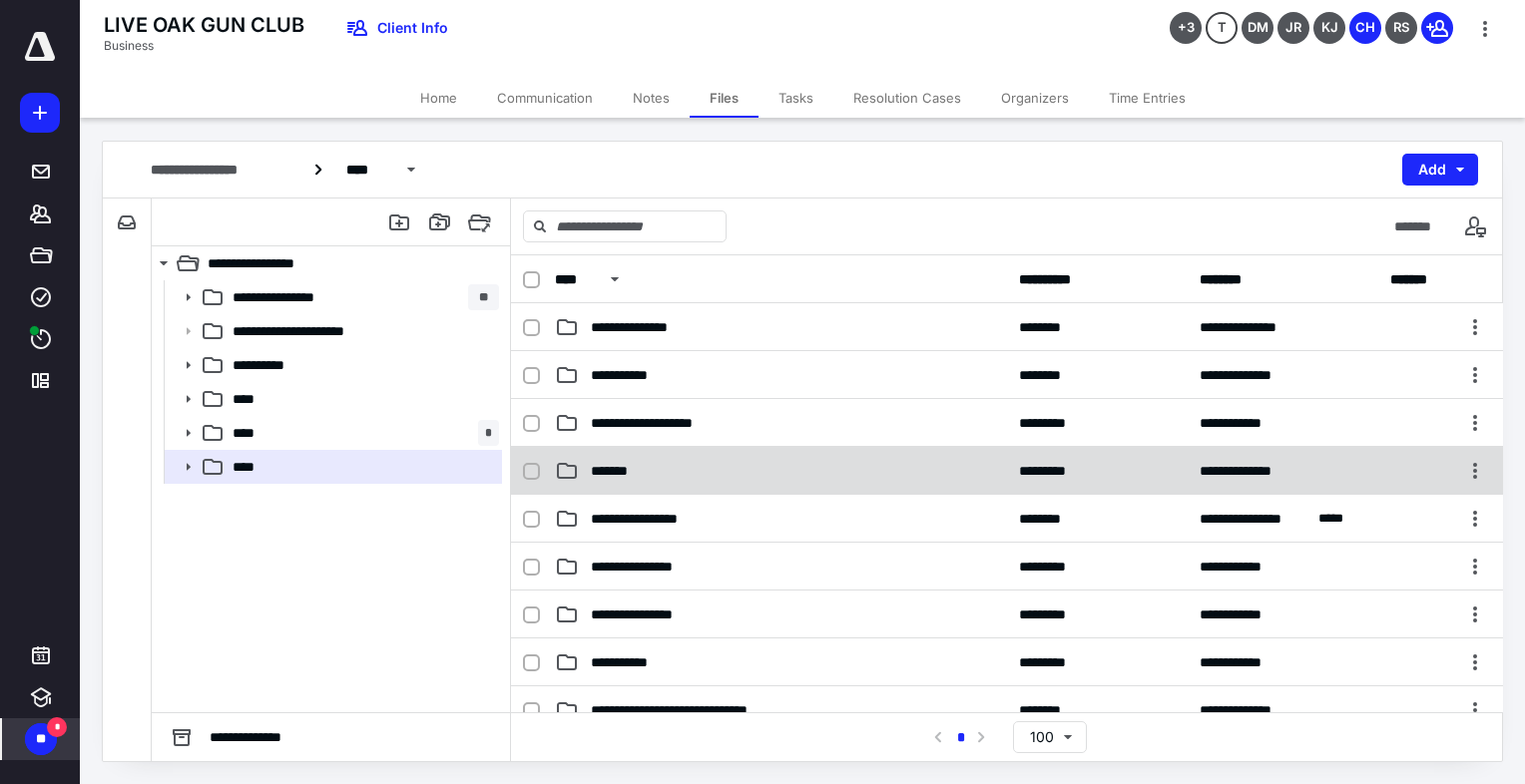 click on "*******" at bounding box center (780, 471) 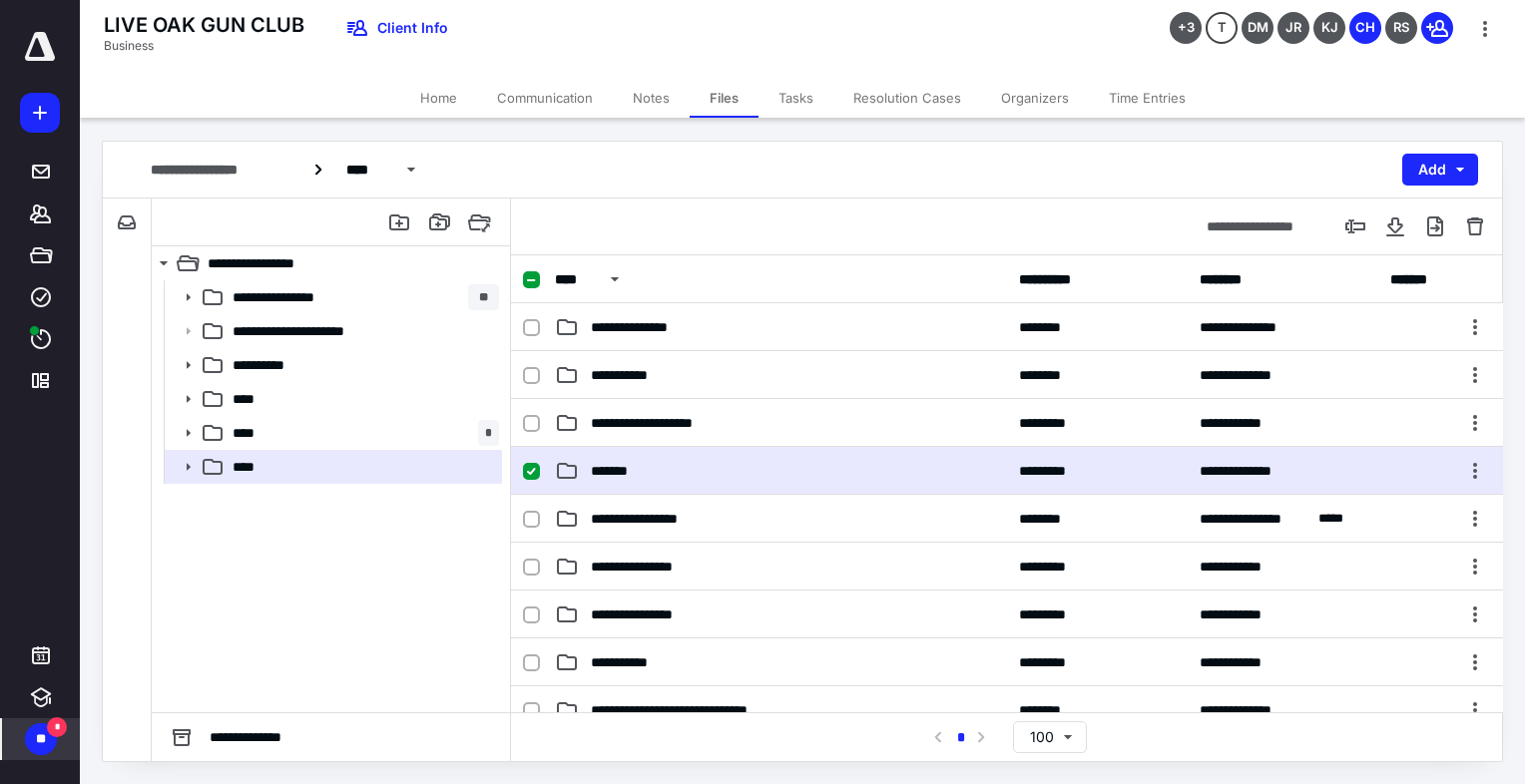 click on "*******" at bounding box center (780, 471) 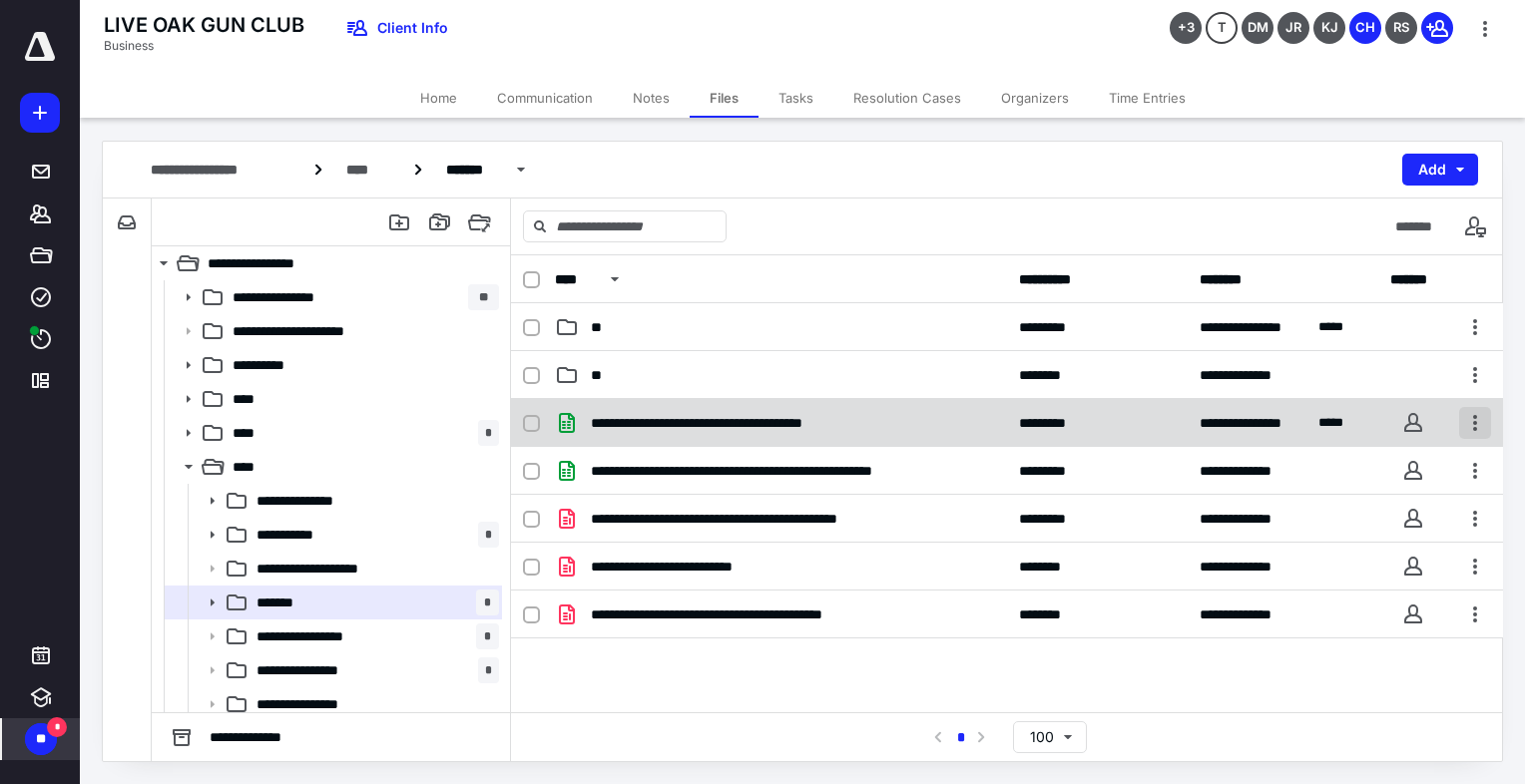 click at bounding box center (1475, 423) 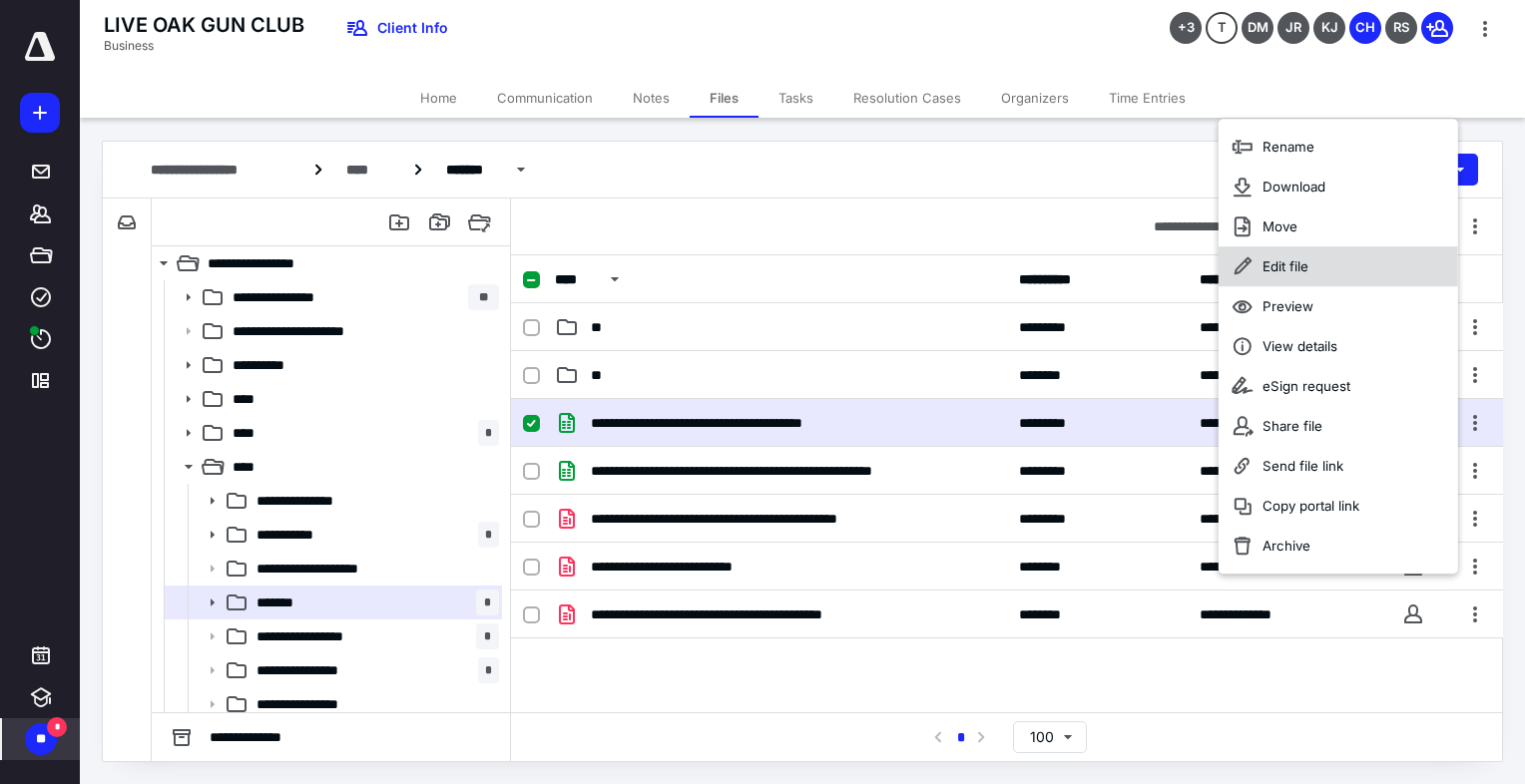 click on "Edit file" at bounding box center (1285, 266) 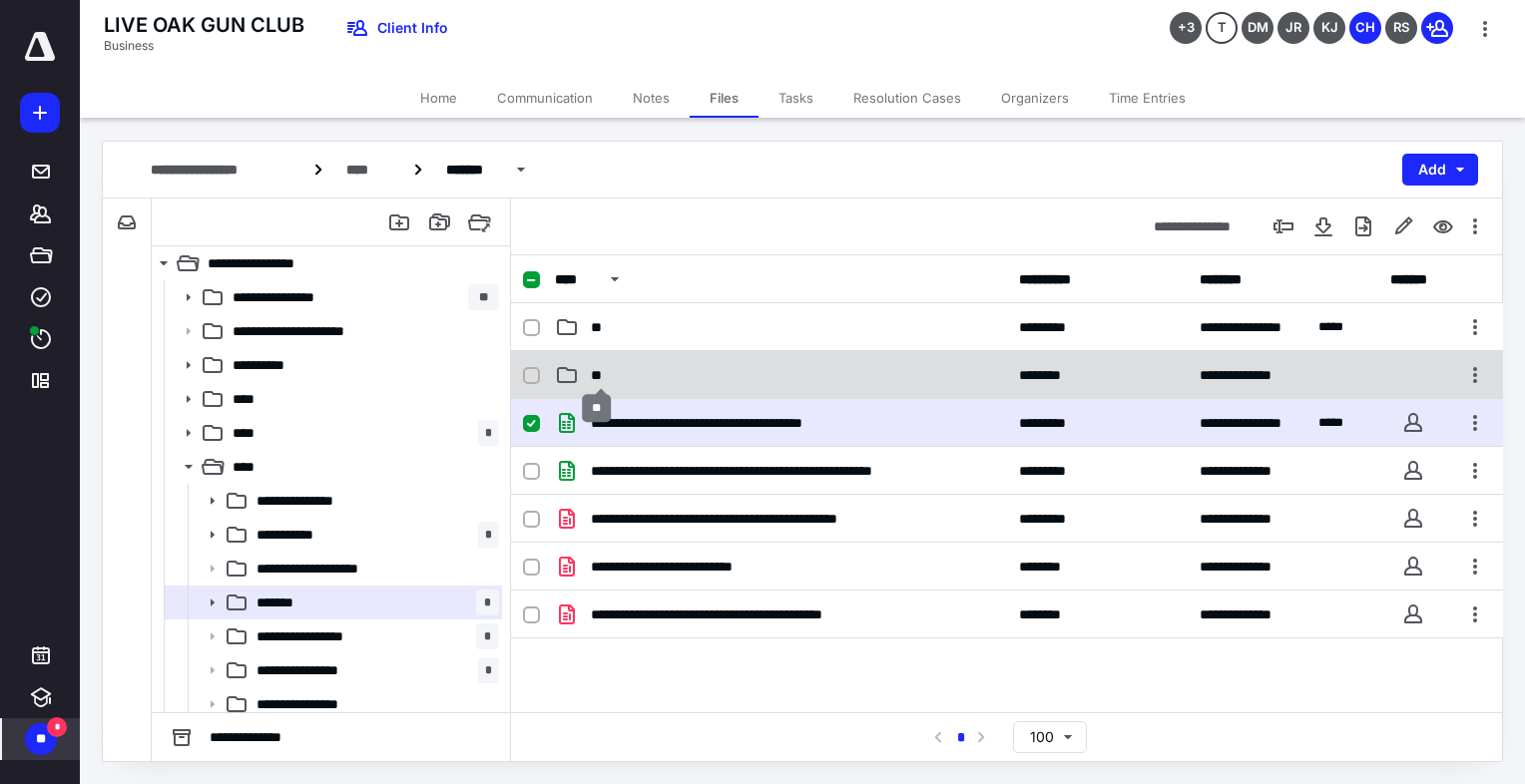 click on "**" at bounding box center [600, 375] 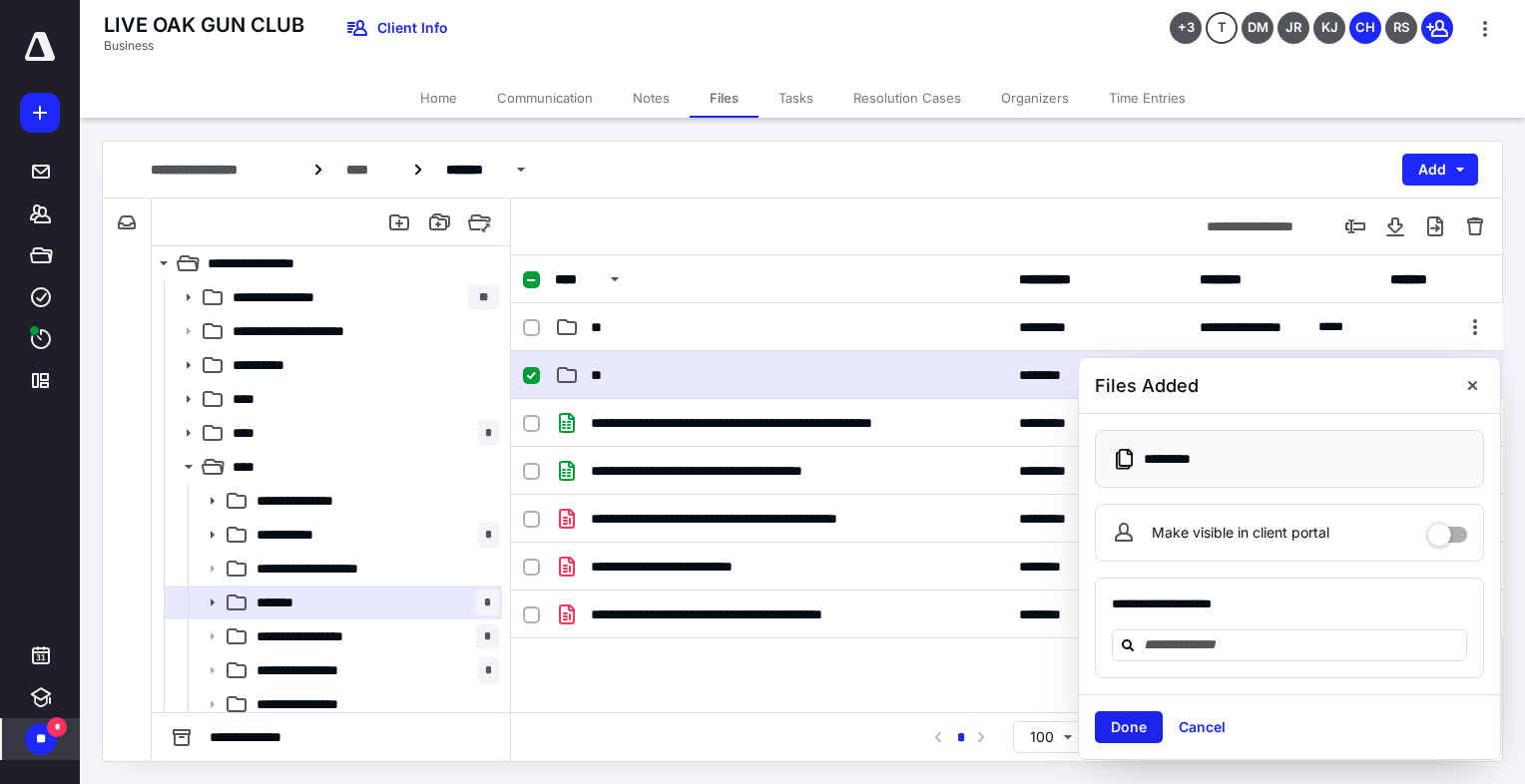 click on "Done" at bounding box center (1129, 727) 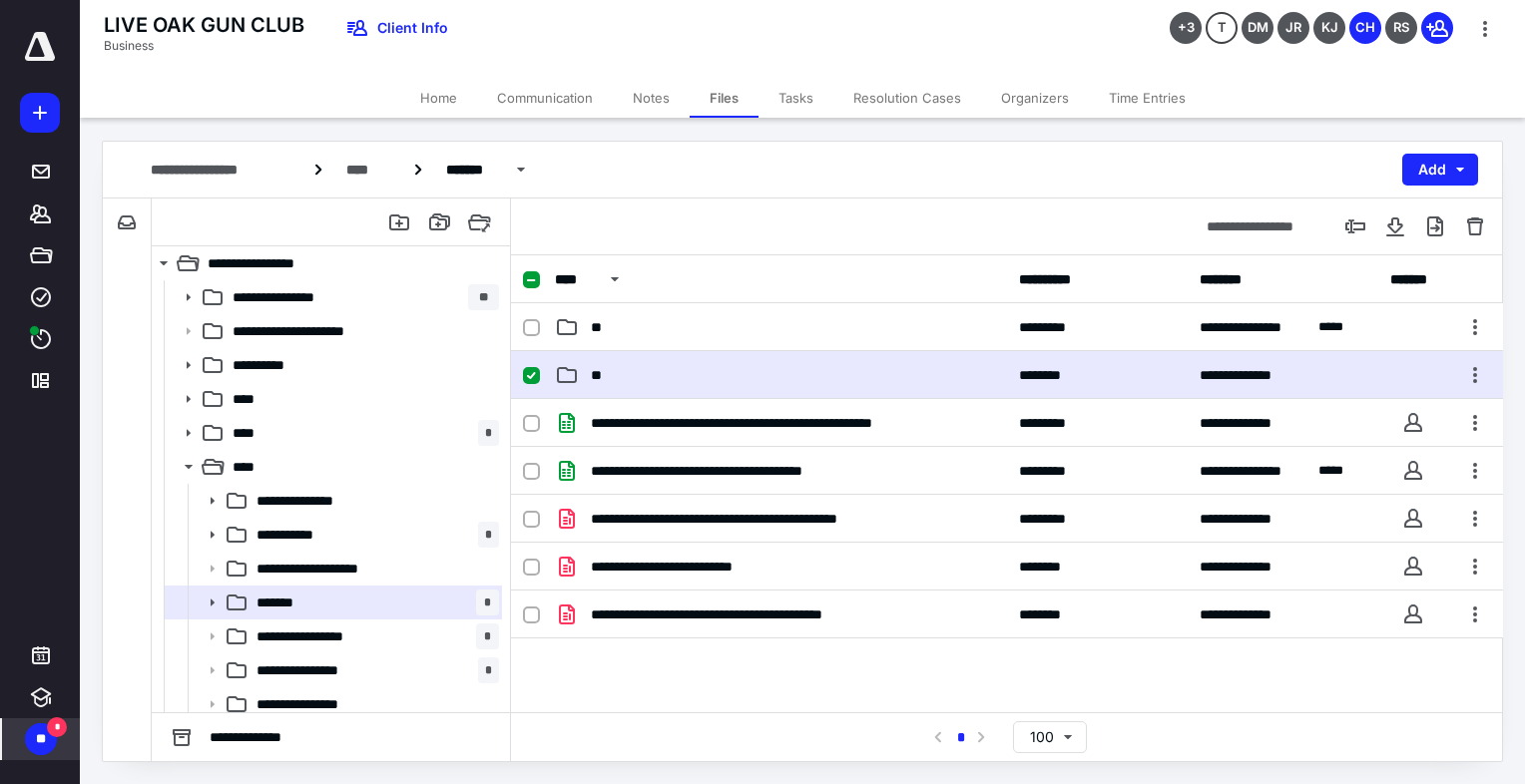 click on "**" at bounding box center (780, 375) 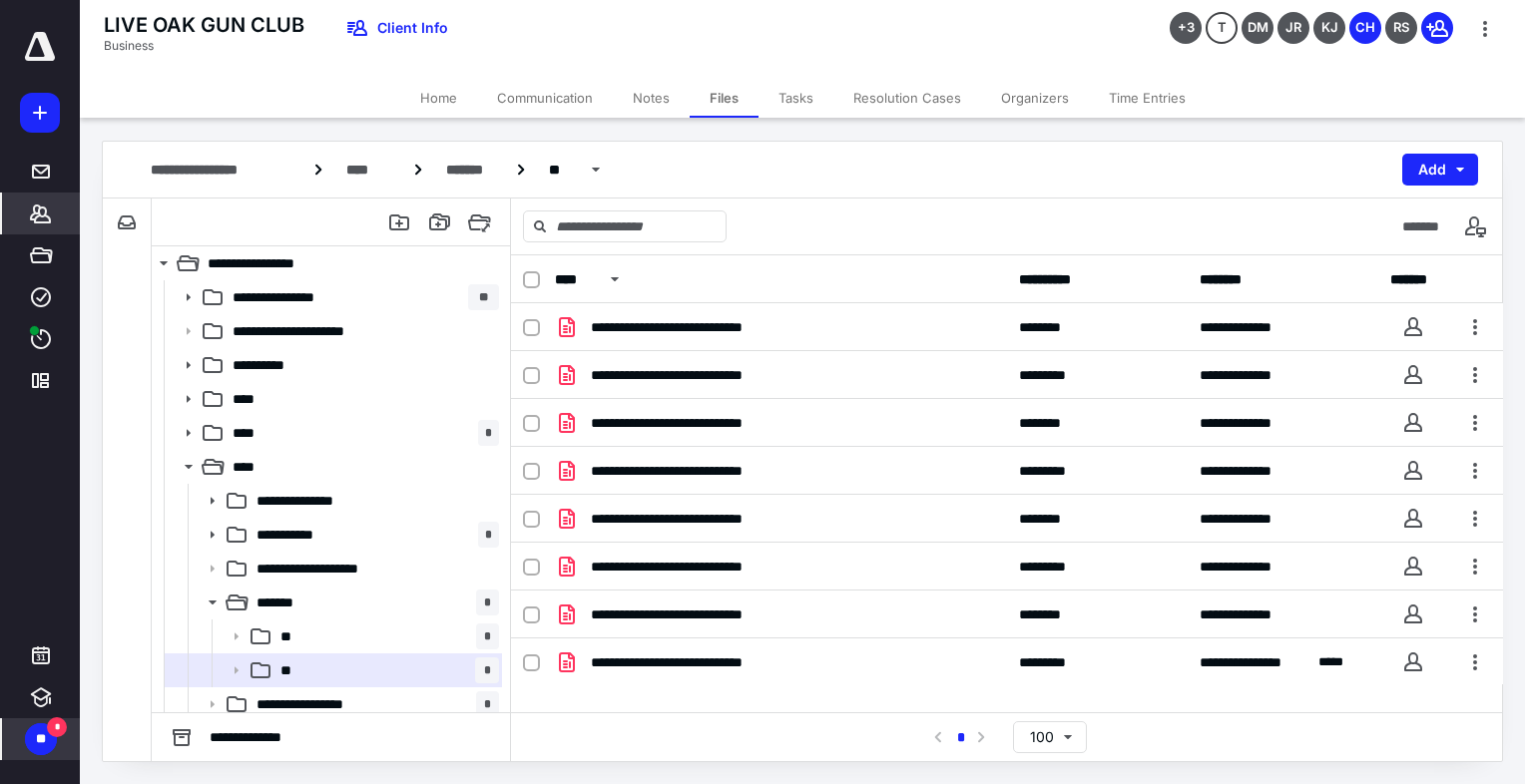 click 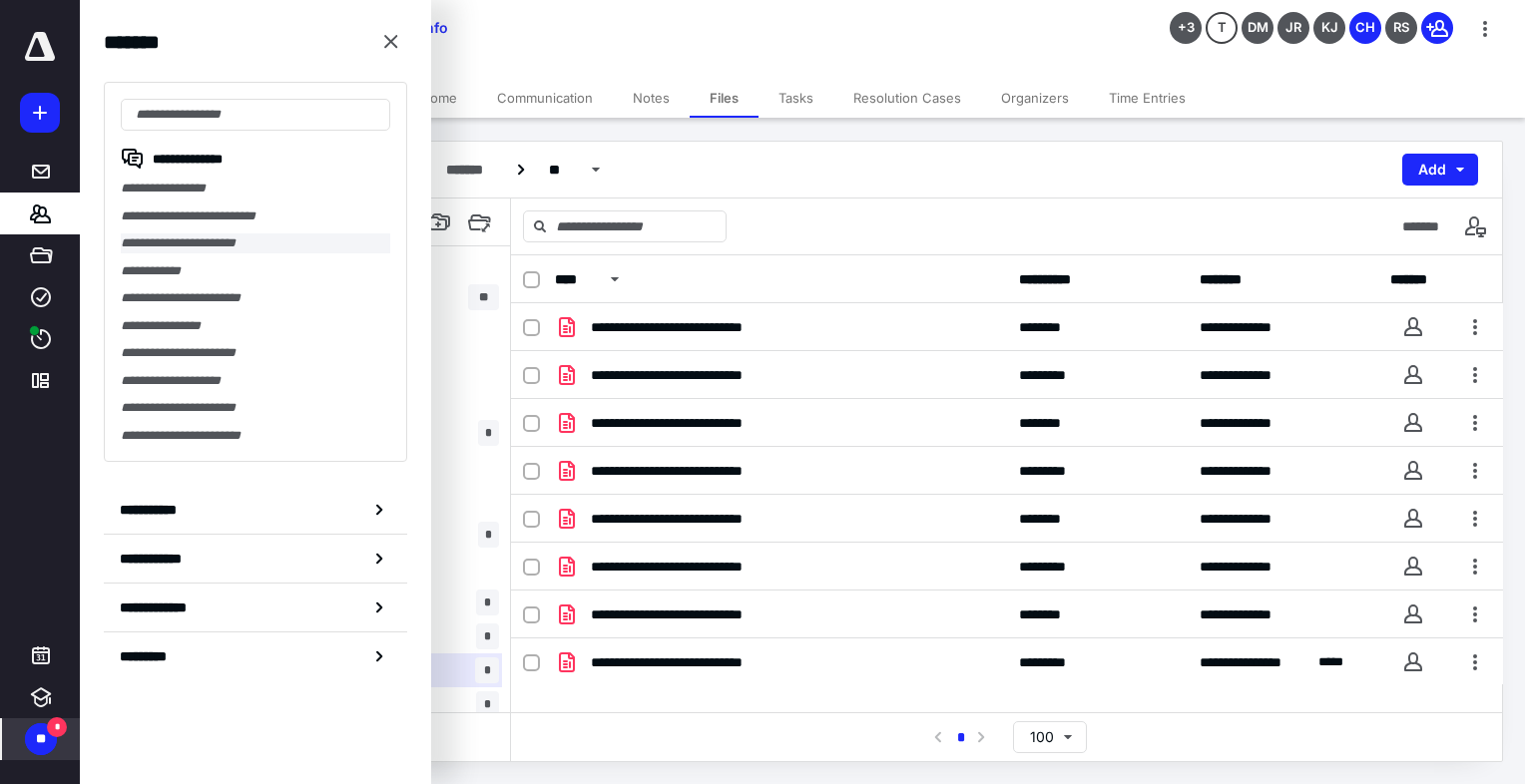 click on "**********" at bounding box center [255, 243] 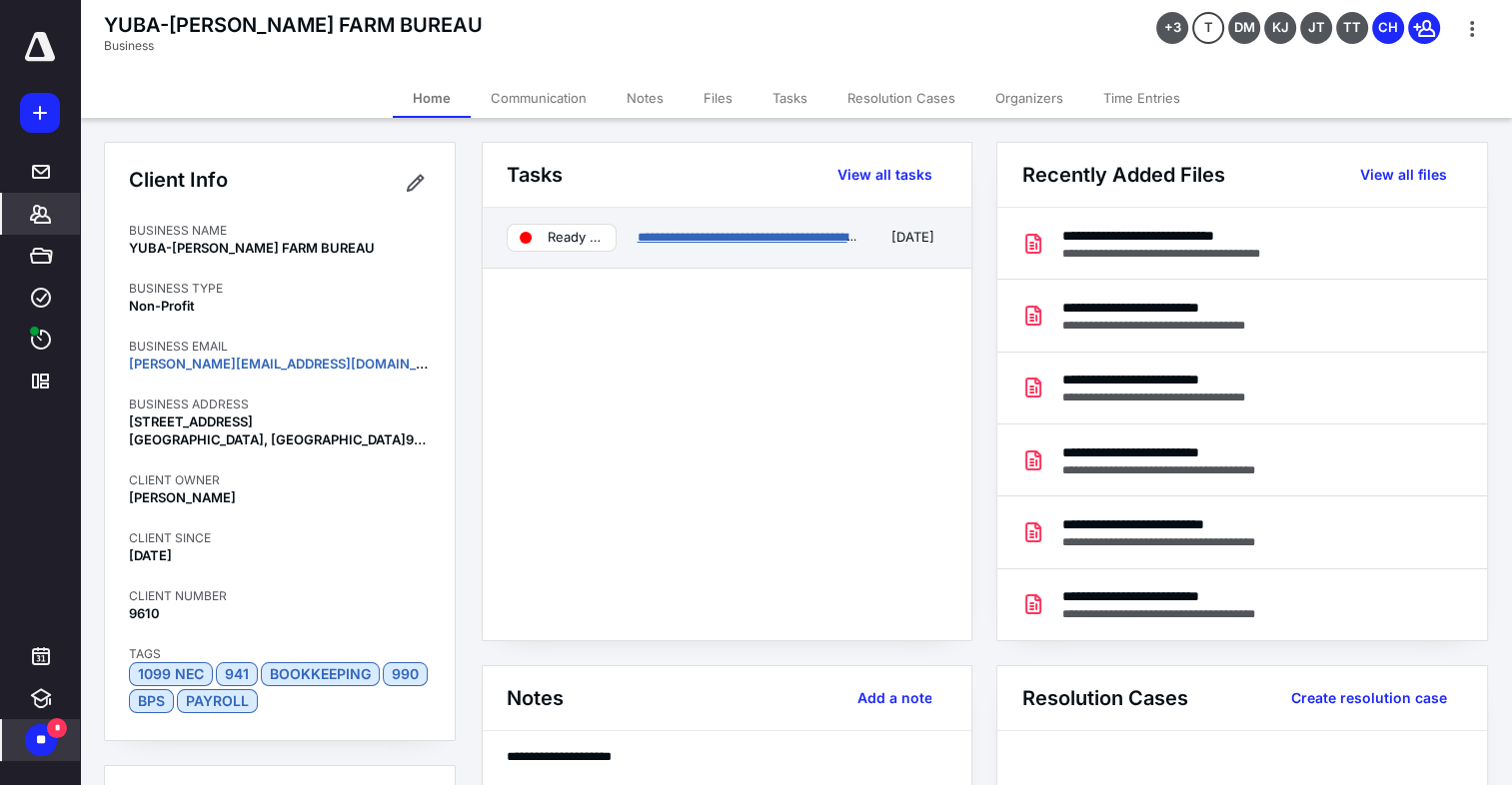 click on "**********" at bounding box center (808, 237) 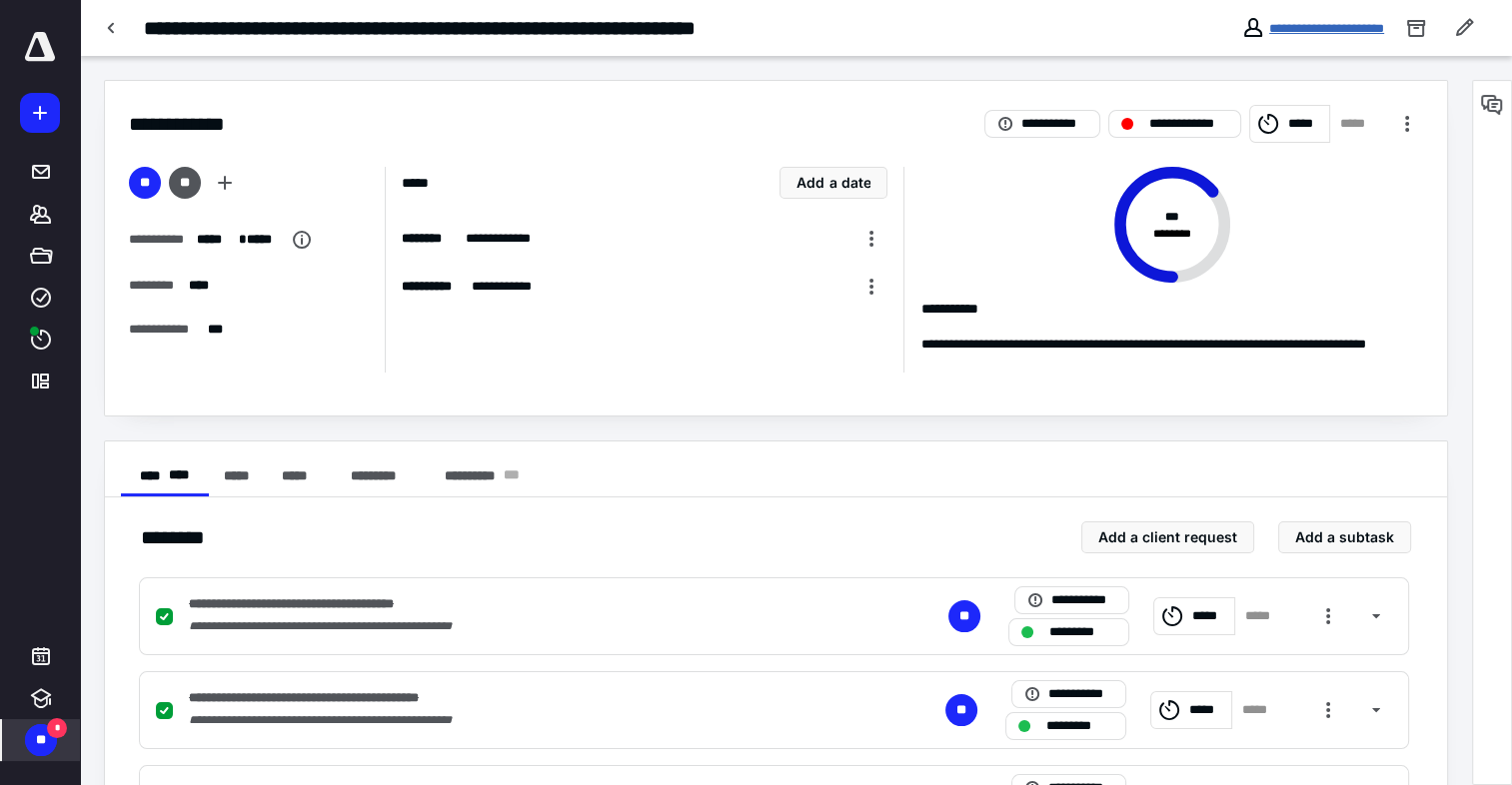 click on "**********" at bounding box center (1326, 28) 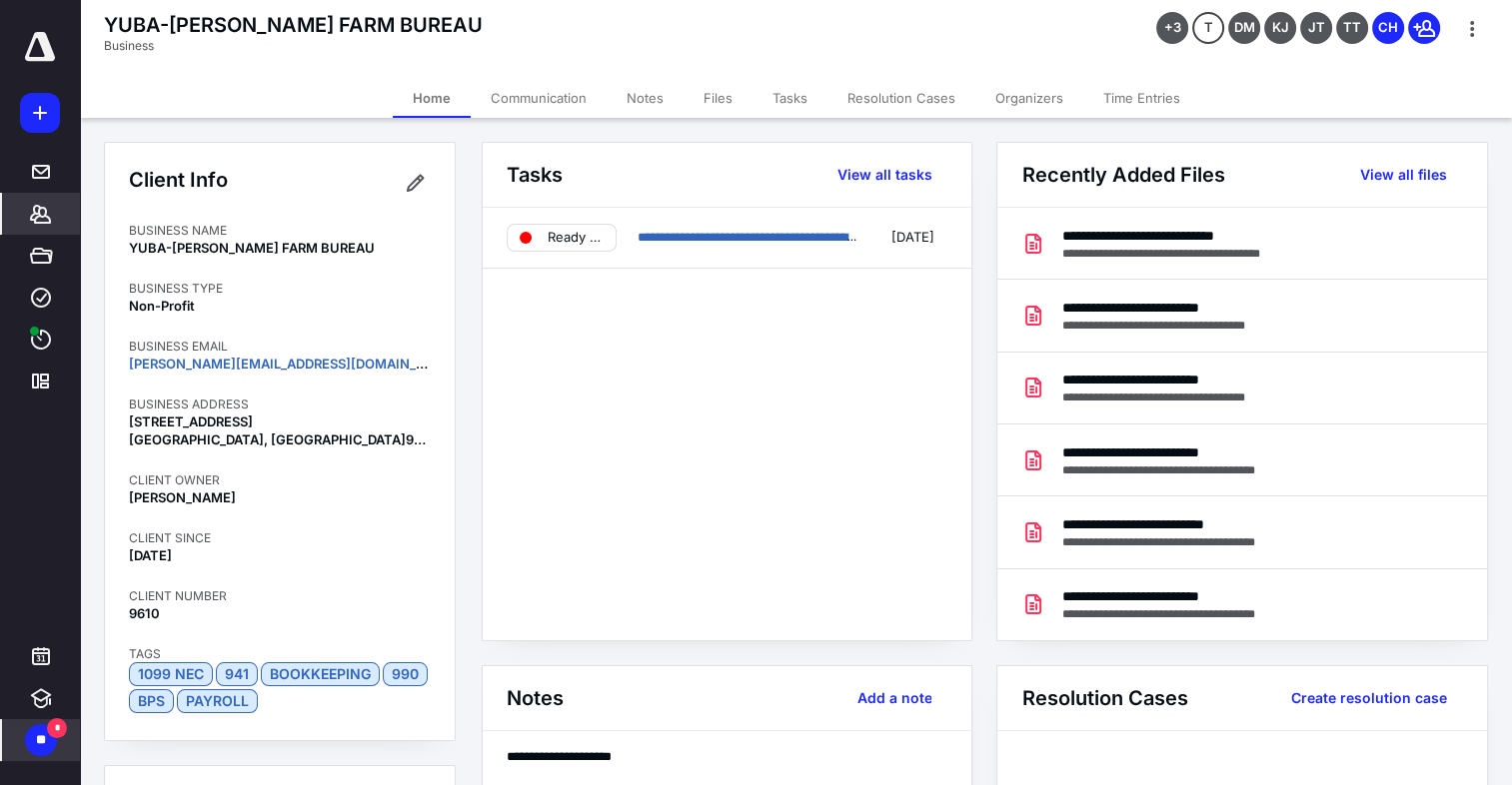 click on "Files" at bounding box center (718, 98) 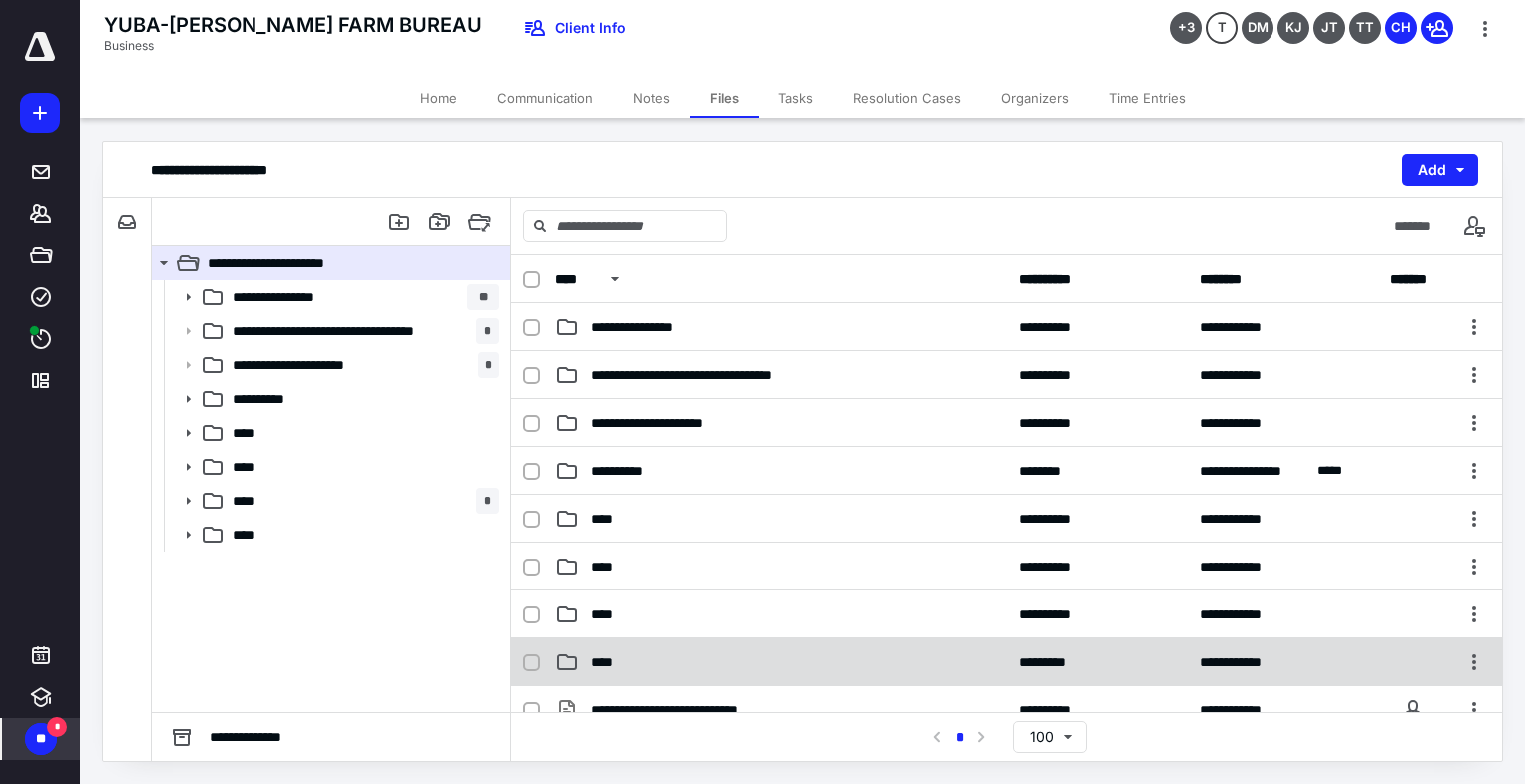 click on "****" at bounding box center [609, 662] 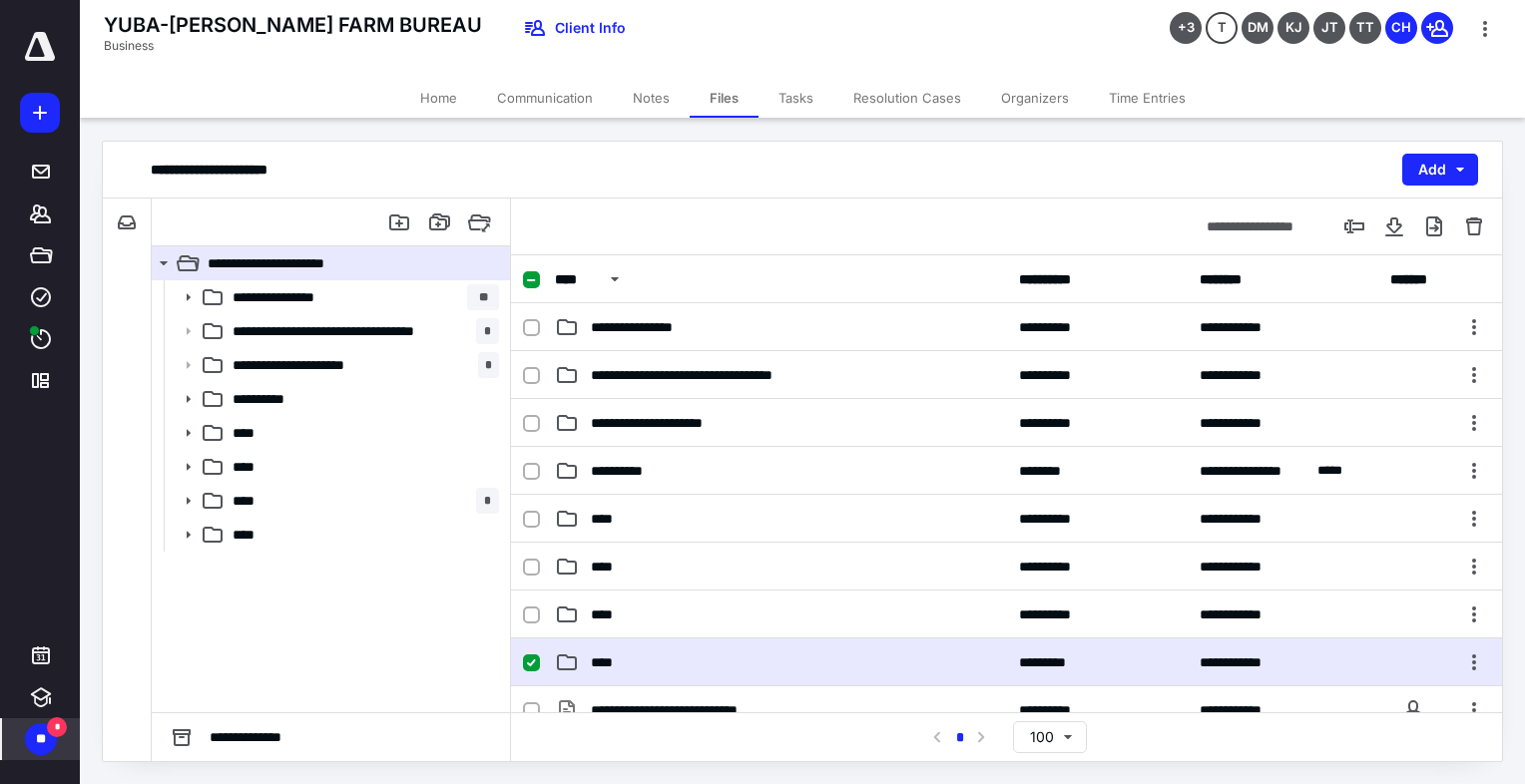 click on "****" at bounding box center [609, 662] 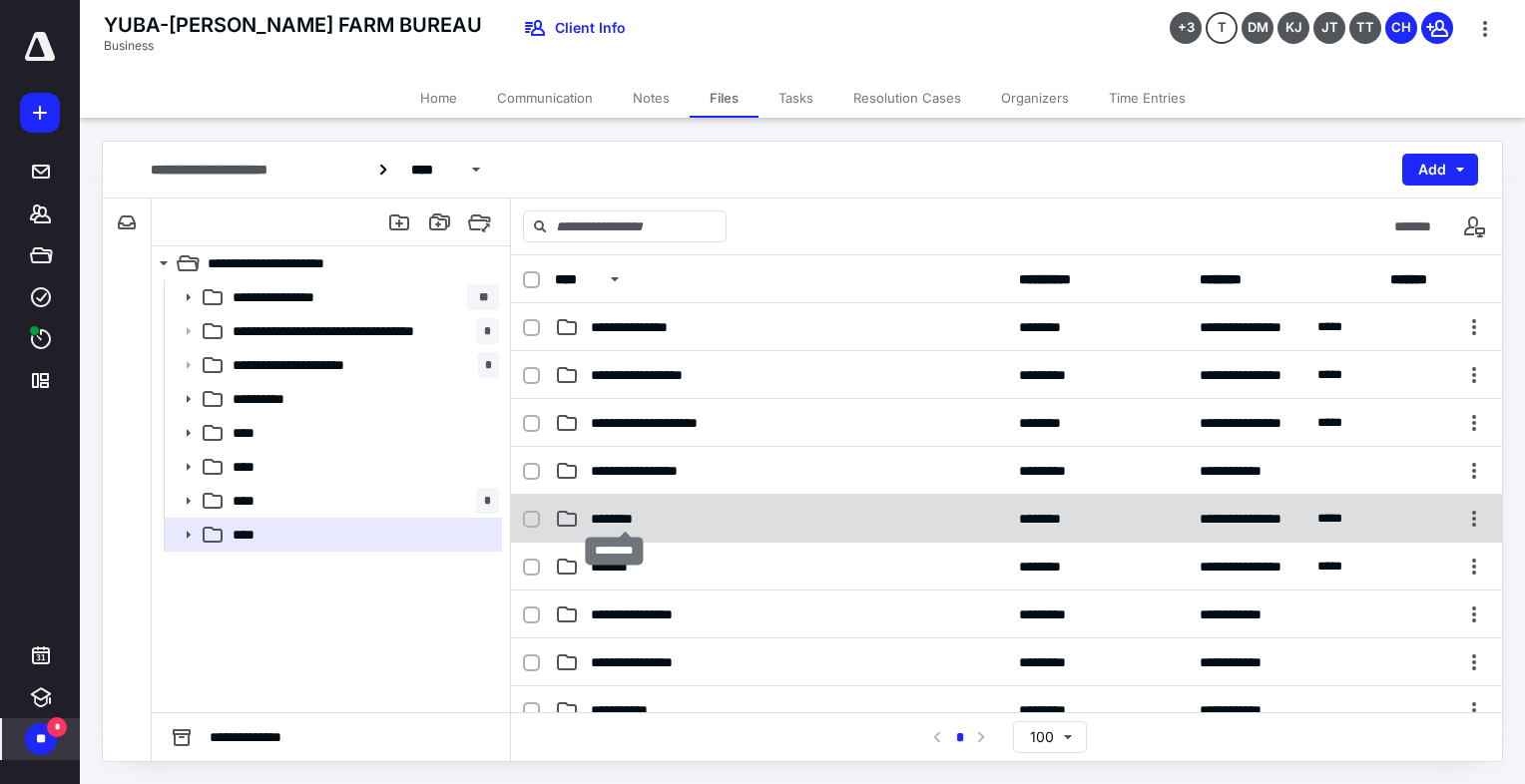 click on "********" at bounding box center [625, 519] 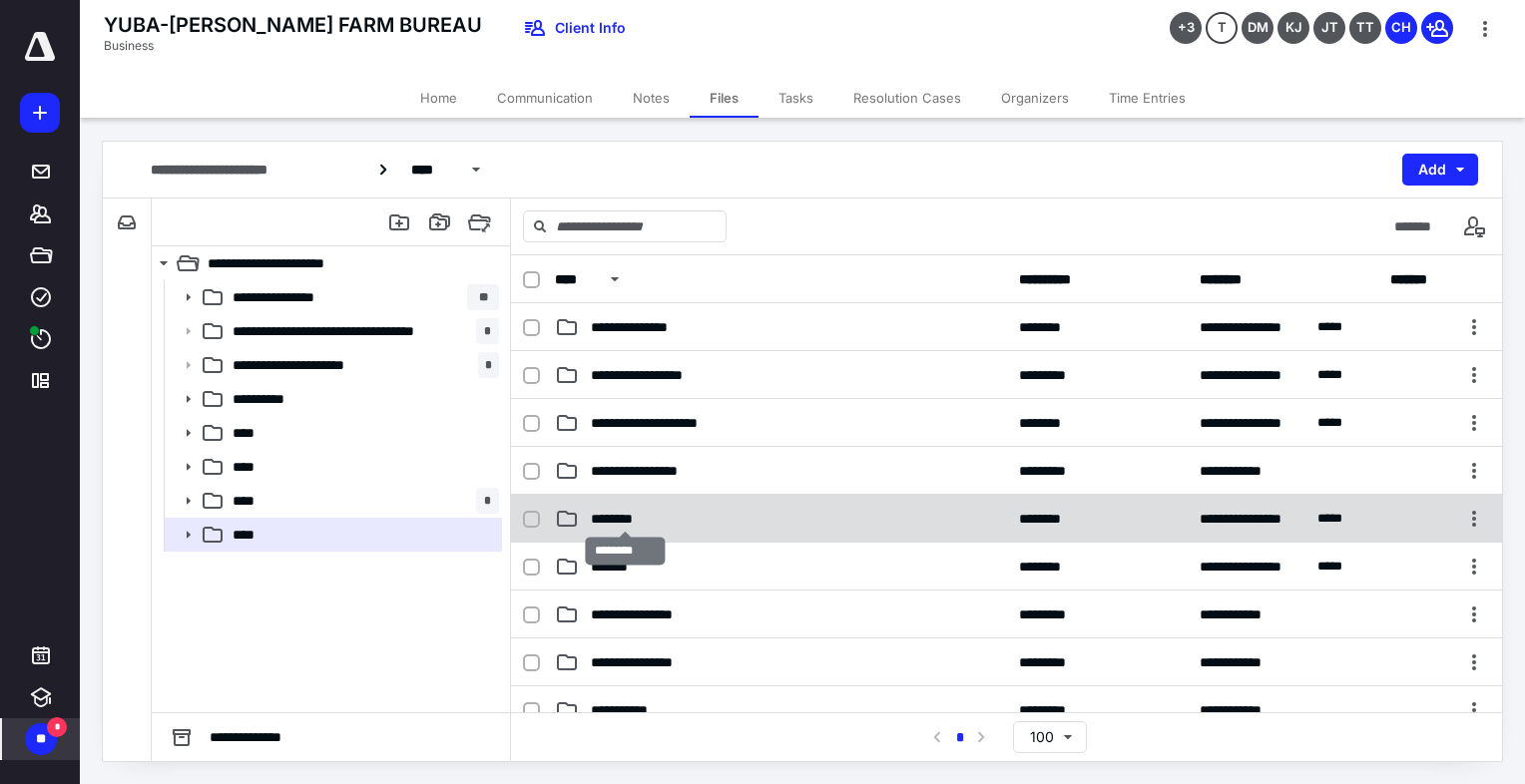click on "********" at bounding box center [625, 519] 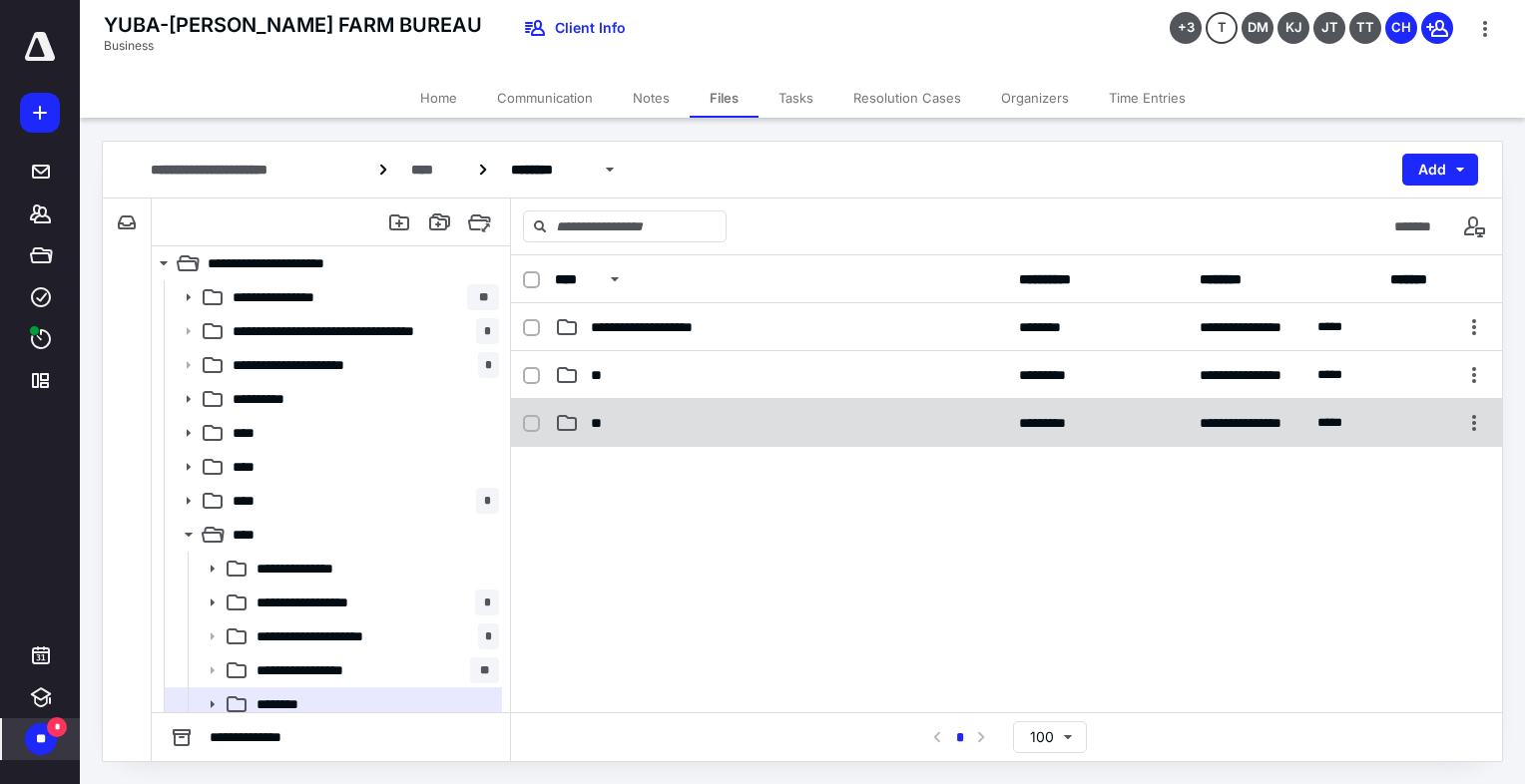 click on "**" at bounding box center [780, 423] 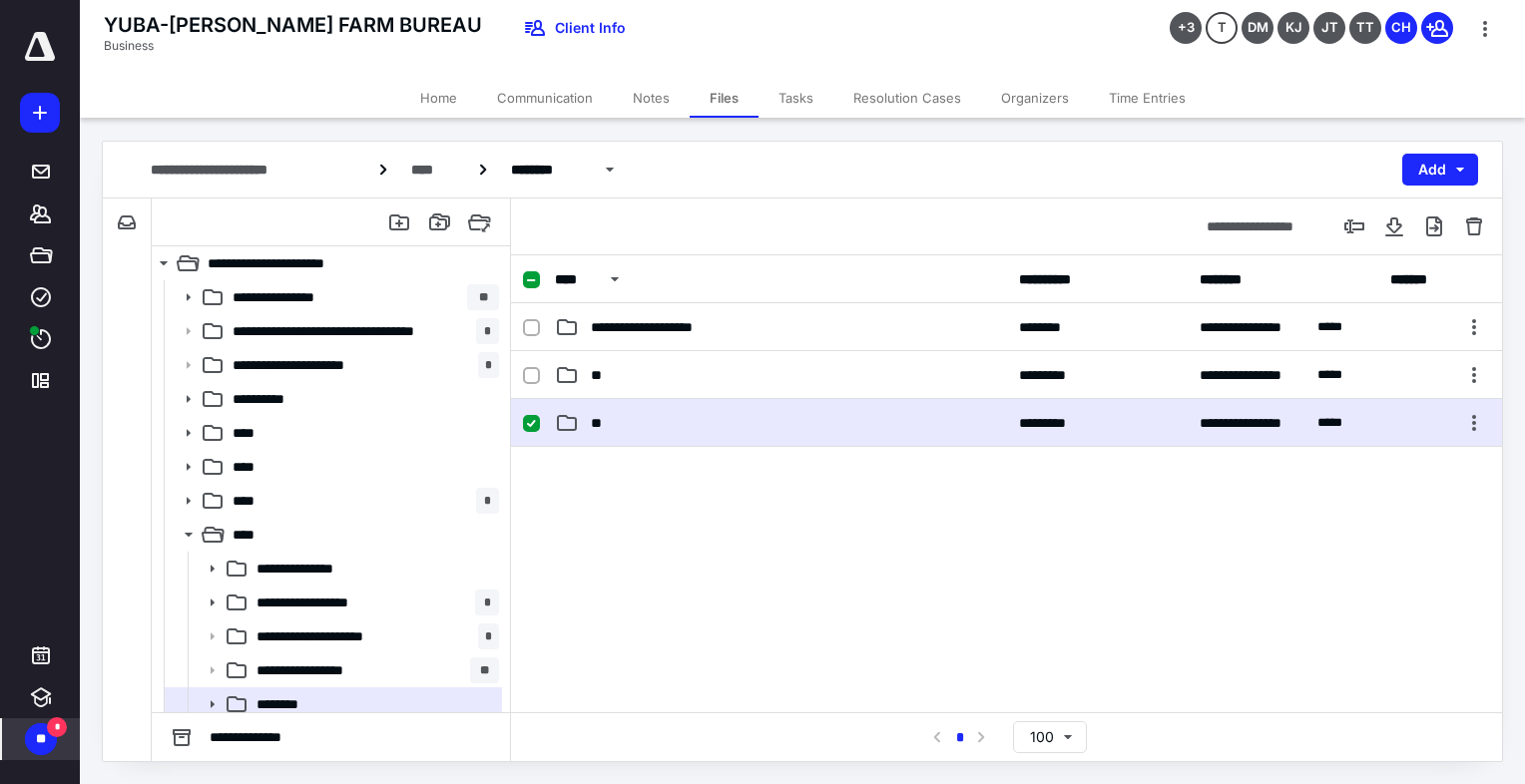 click on "**" at bounding box center [780, 423] 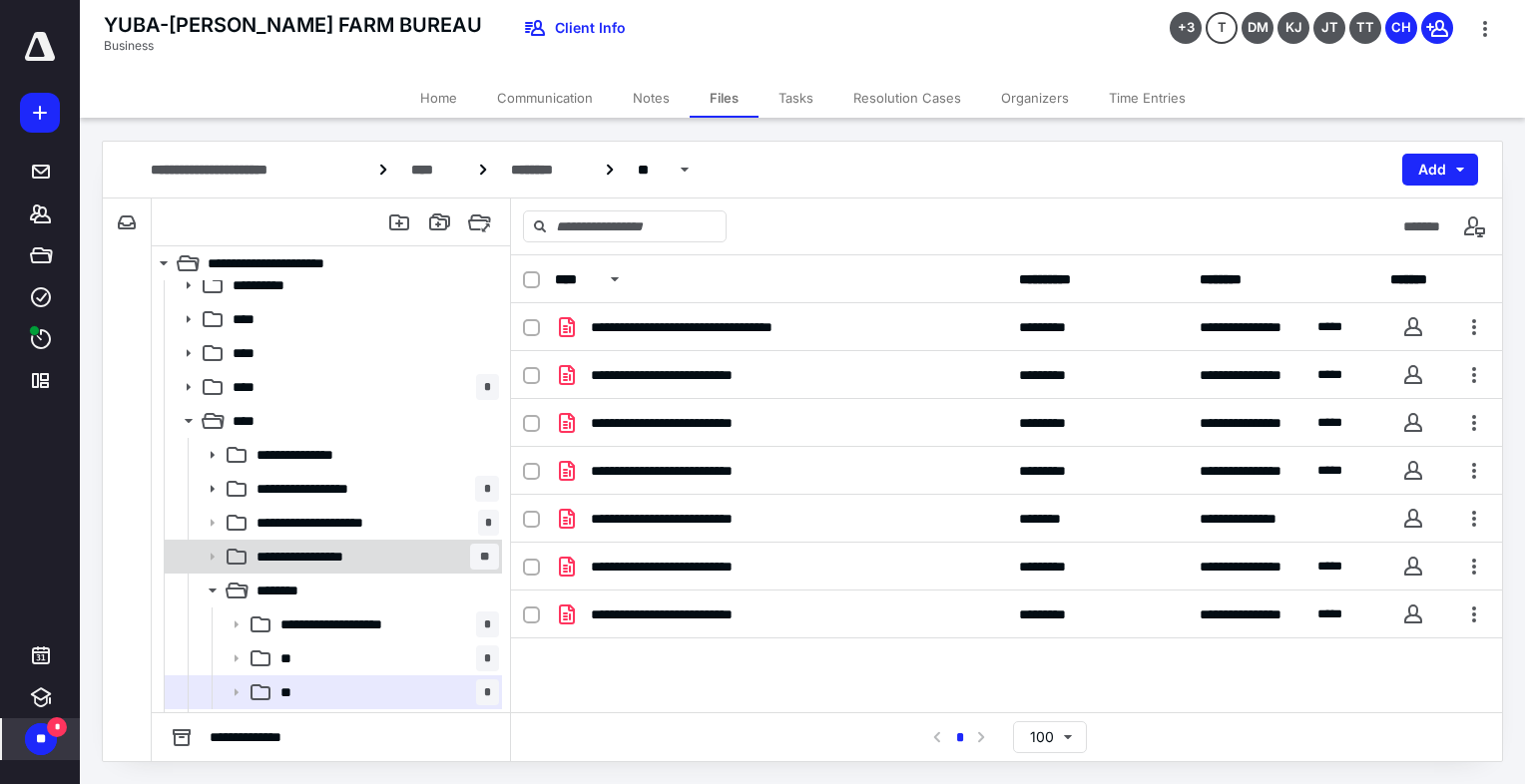 scroll, scrollTop: 245, scrollLeft: 0, axis: vertical 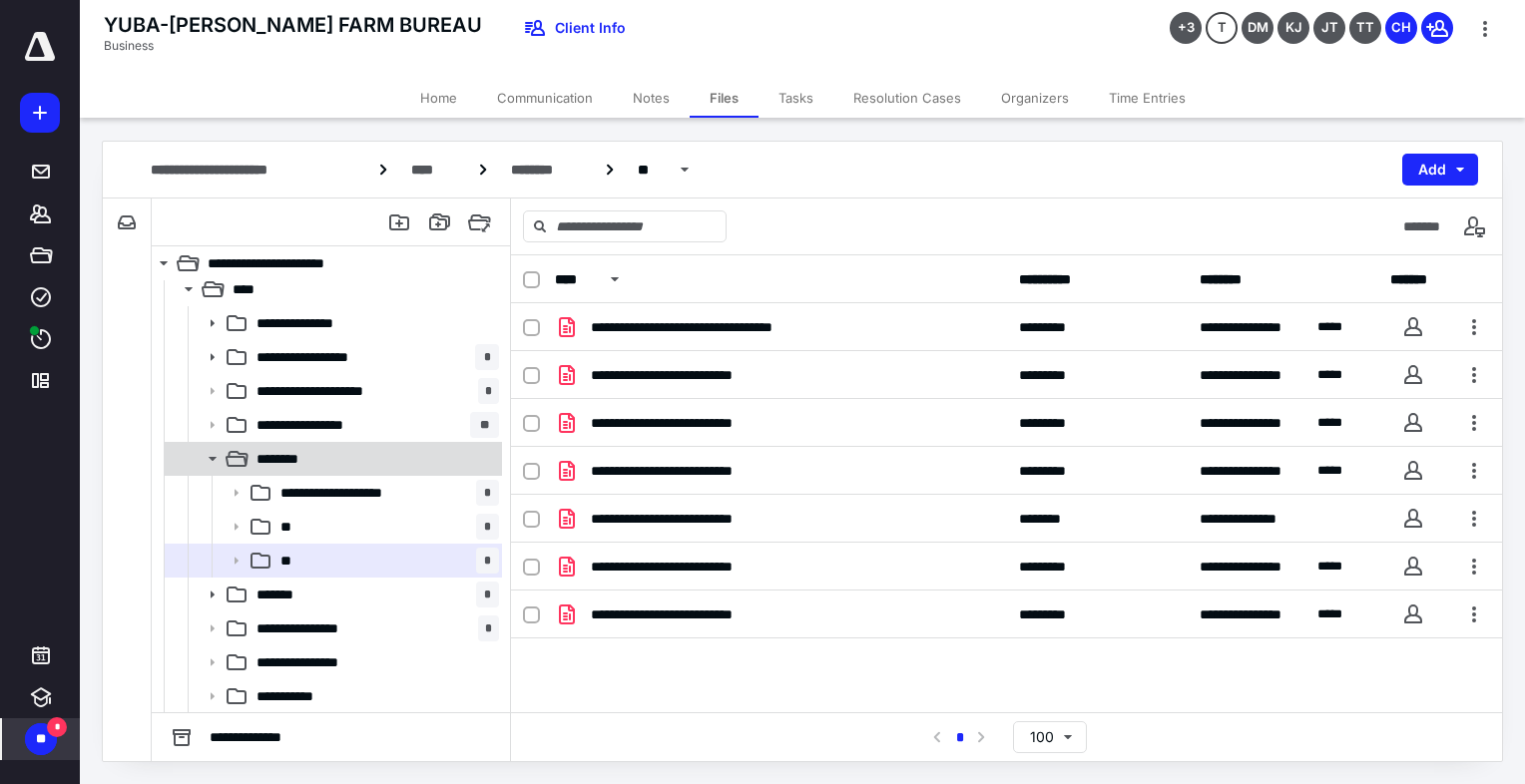 click 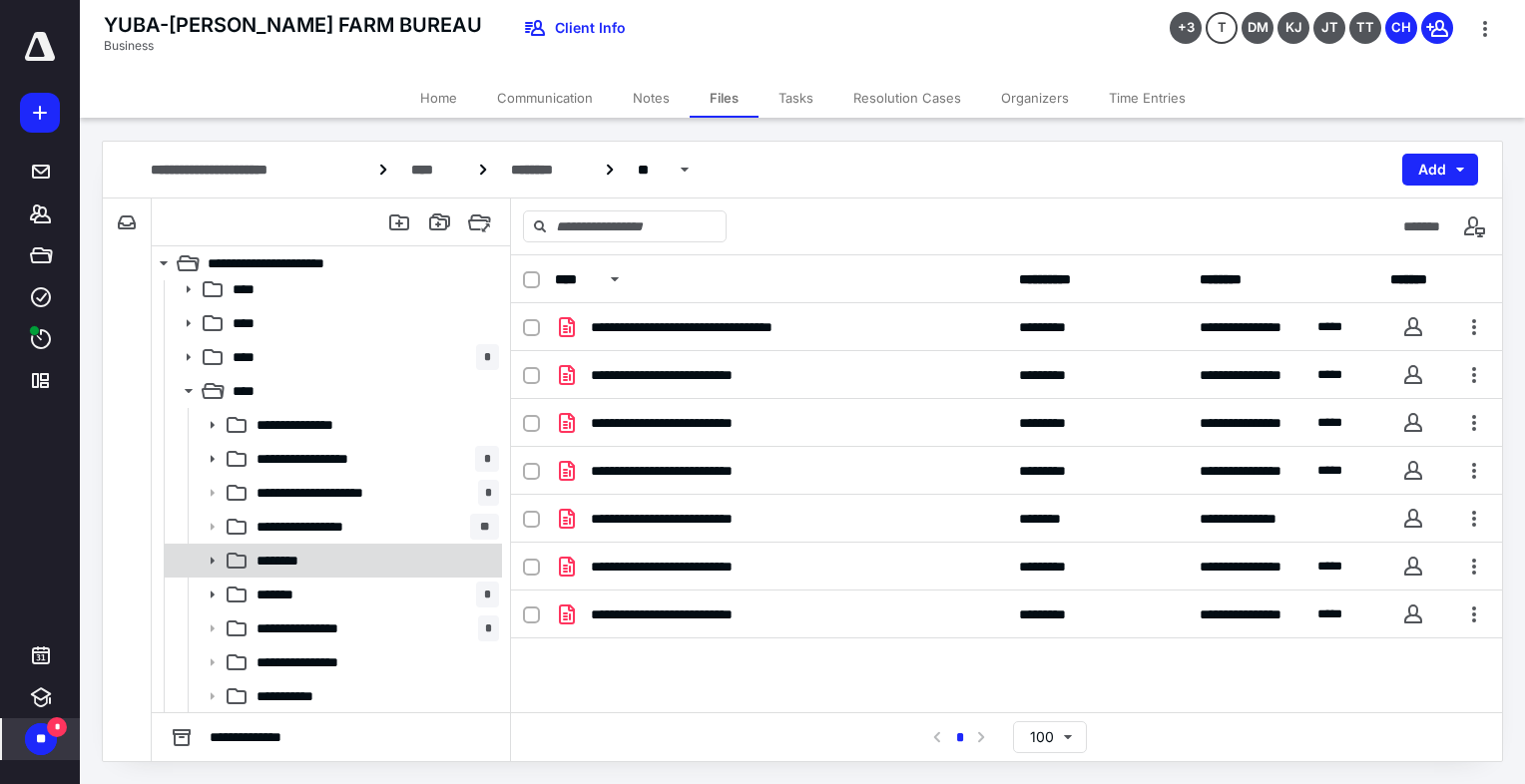 drag, startPoint x: 264, startPoint y: 594, endPoint x: 285, endPoint y: 573, distance: 29.698485 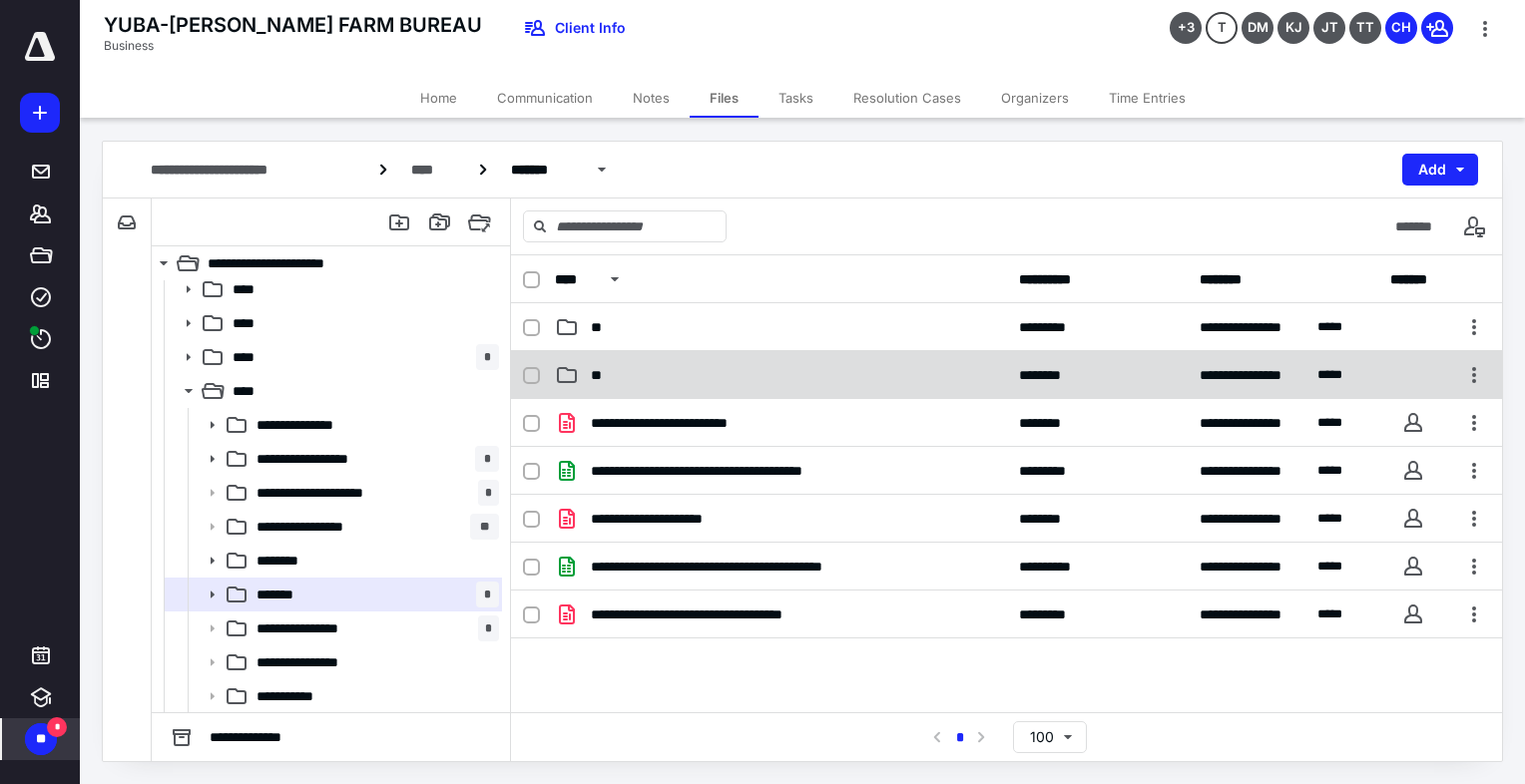click on "**" at bounding box center [780, 375] 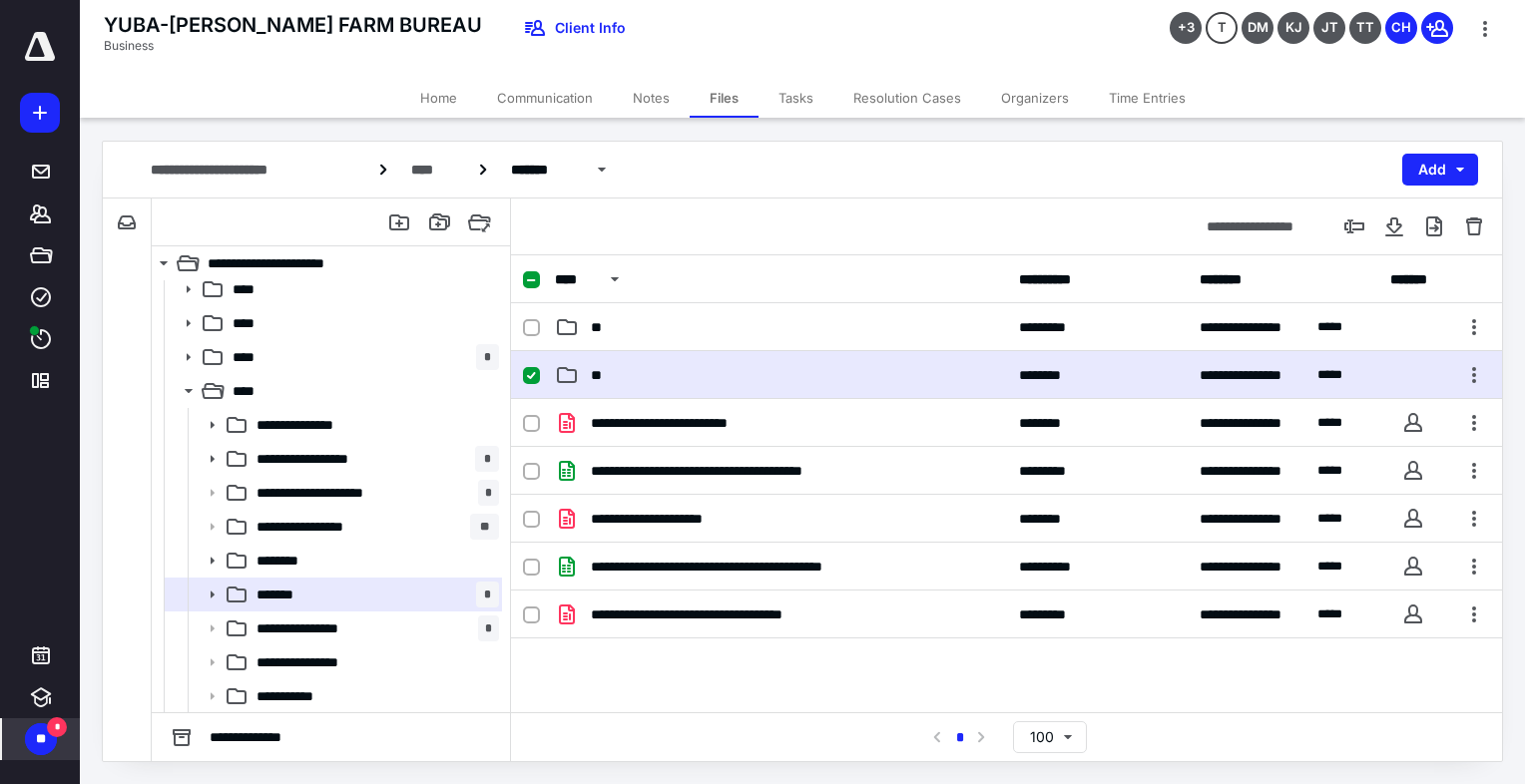 click on "**" at bounding box center [780, 375] 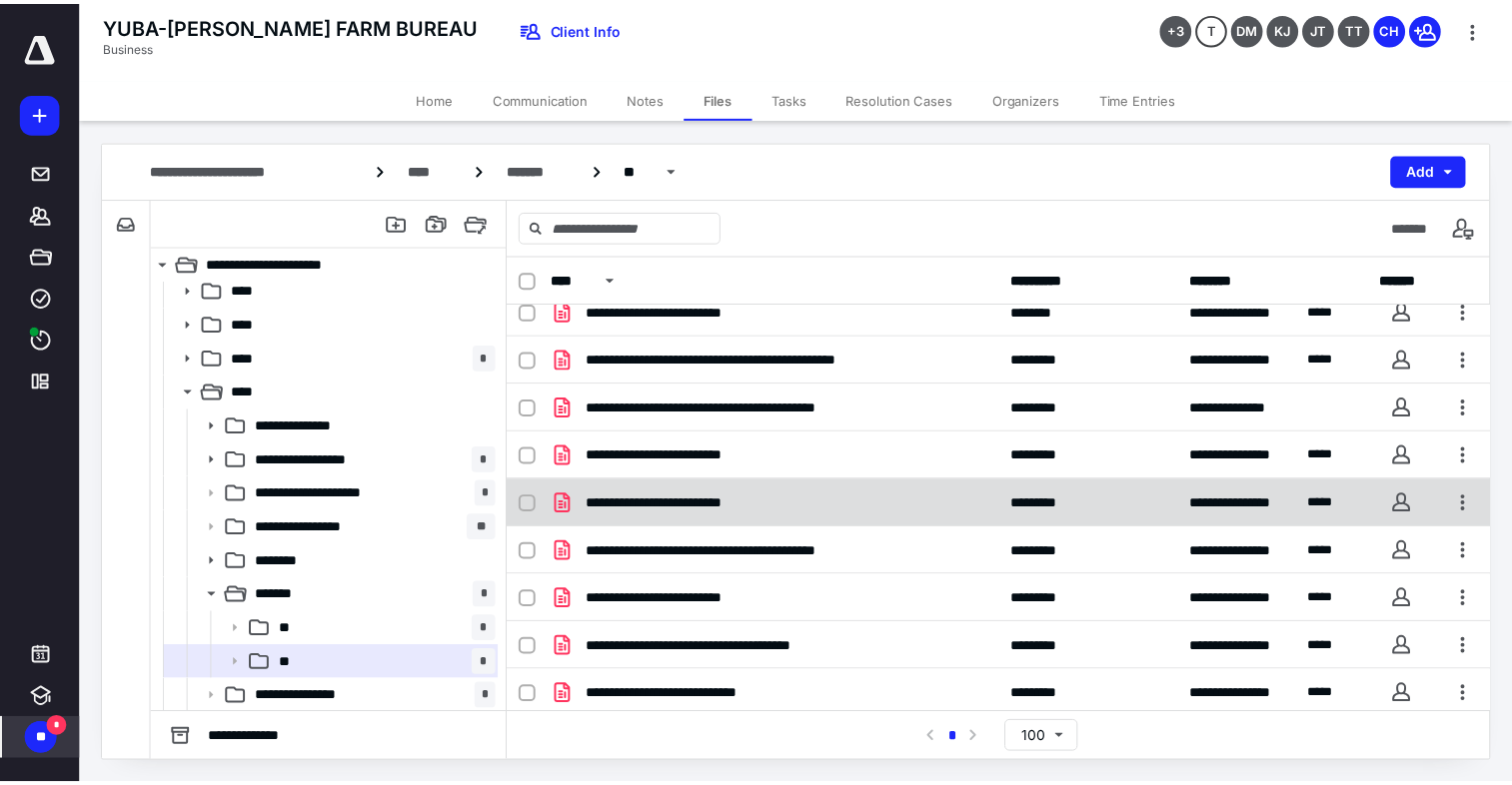 scroll, scrollTop: 20, scrollLeft: 0, axis: vertical 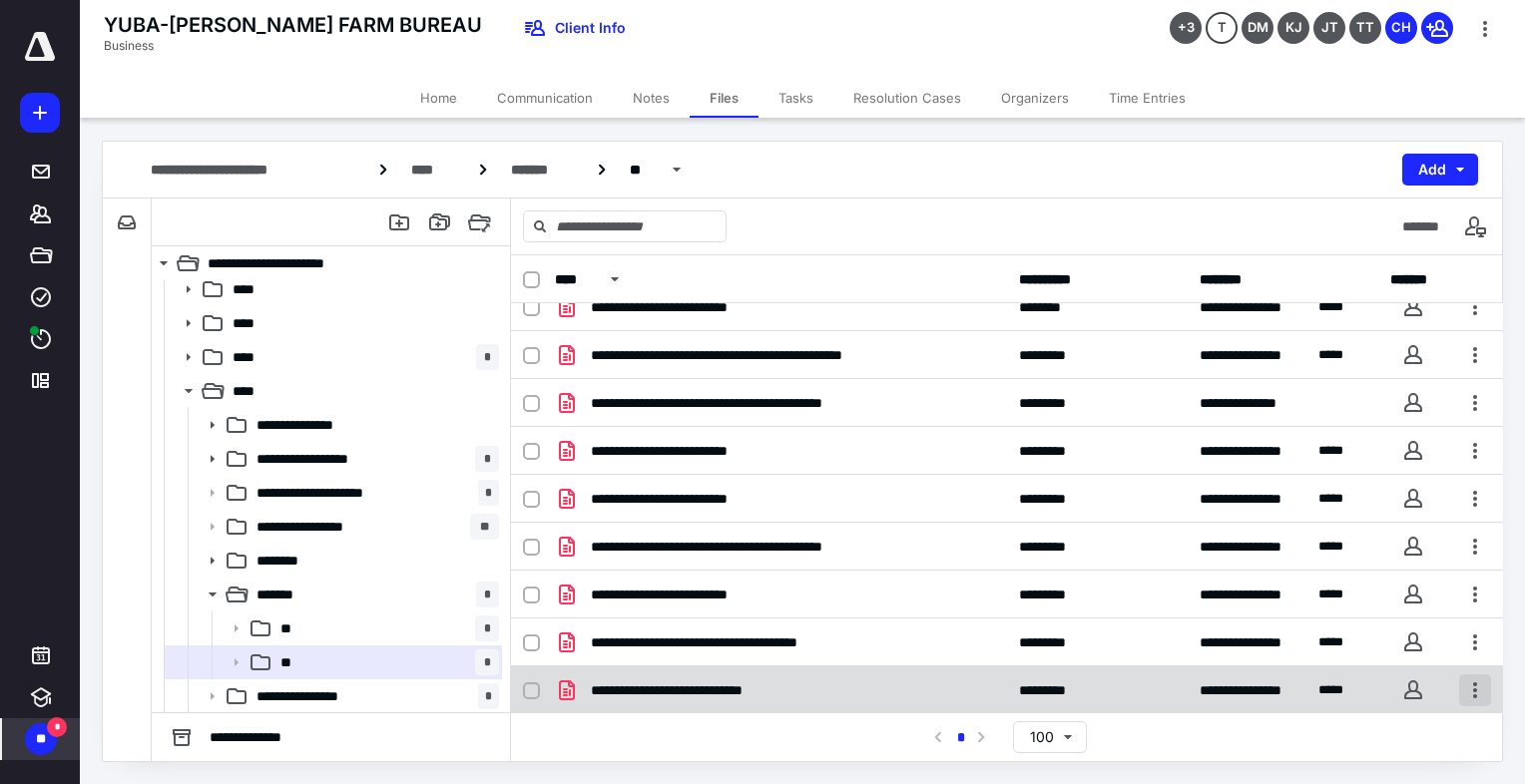 click at bounding box center (1475, 690) 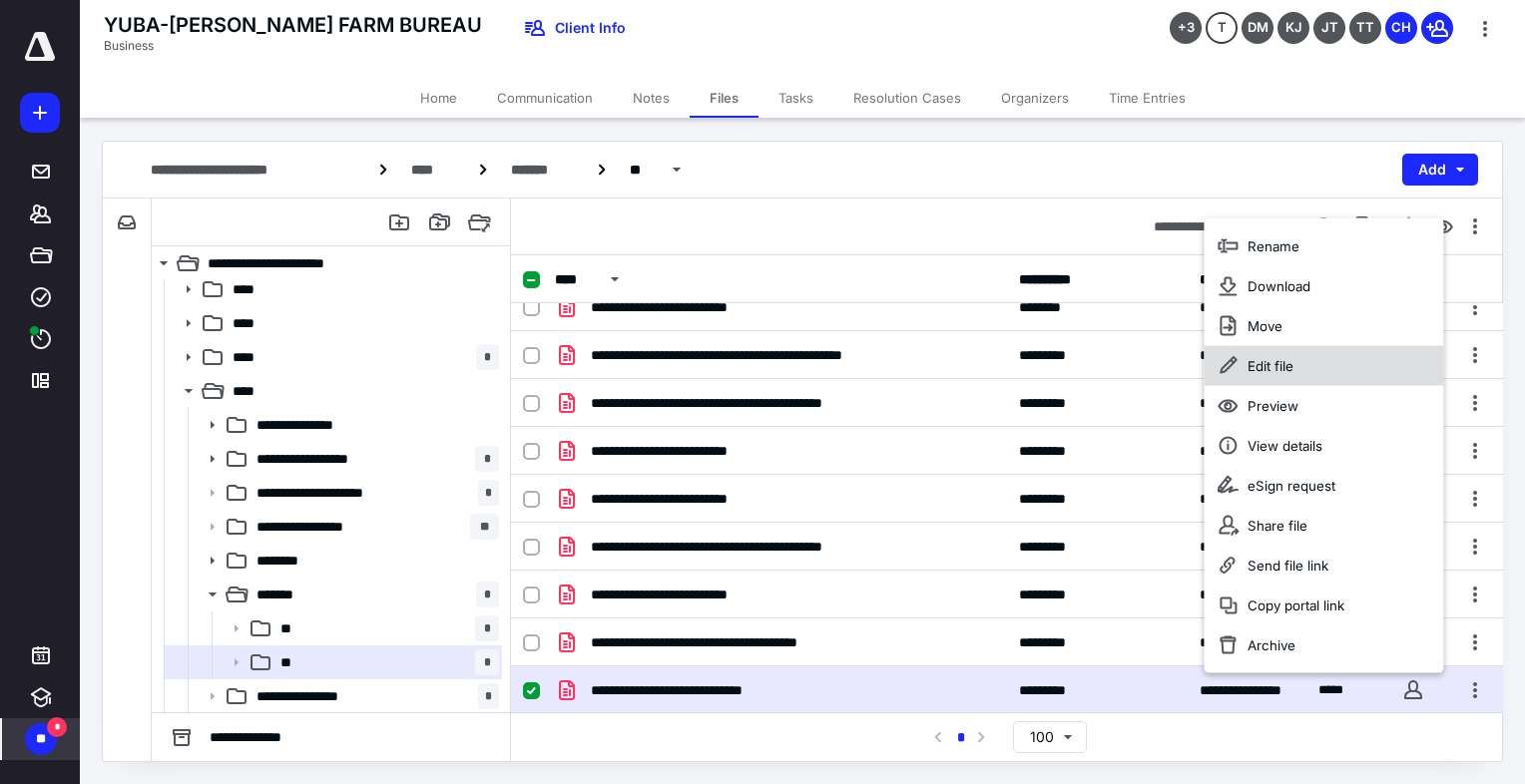 click on "Edit file" at bounding box center (1323, 365) 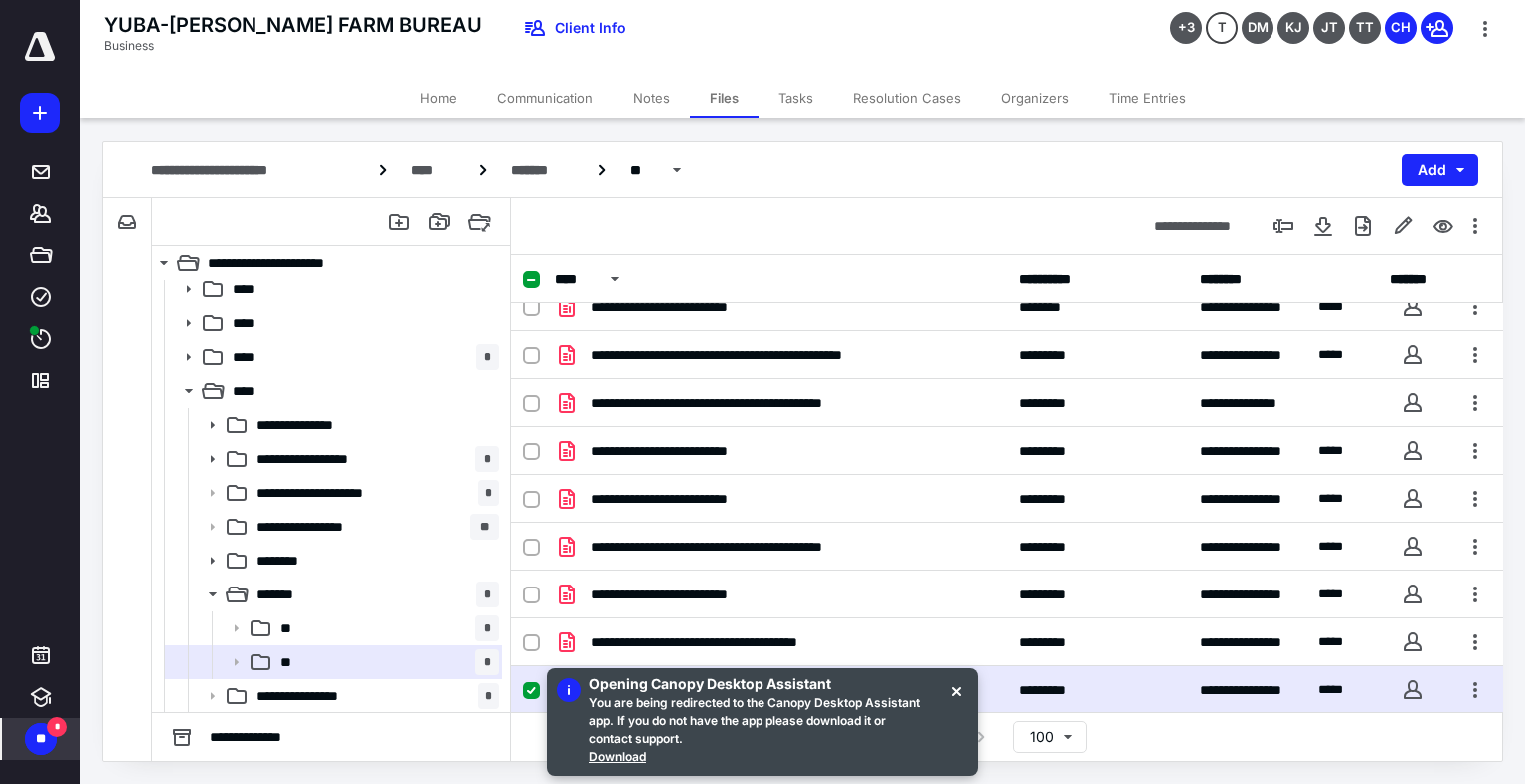 drag, startPoint x: 799, startPoint y: 99, endPoint x: 787, endPoint y: 103, distance: 12.649111 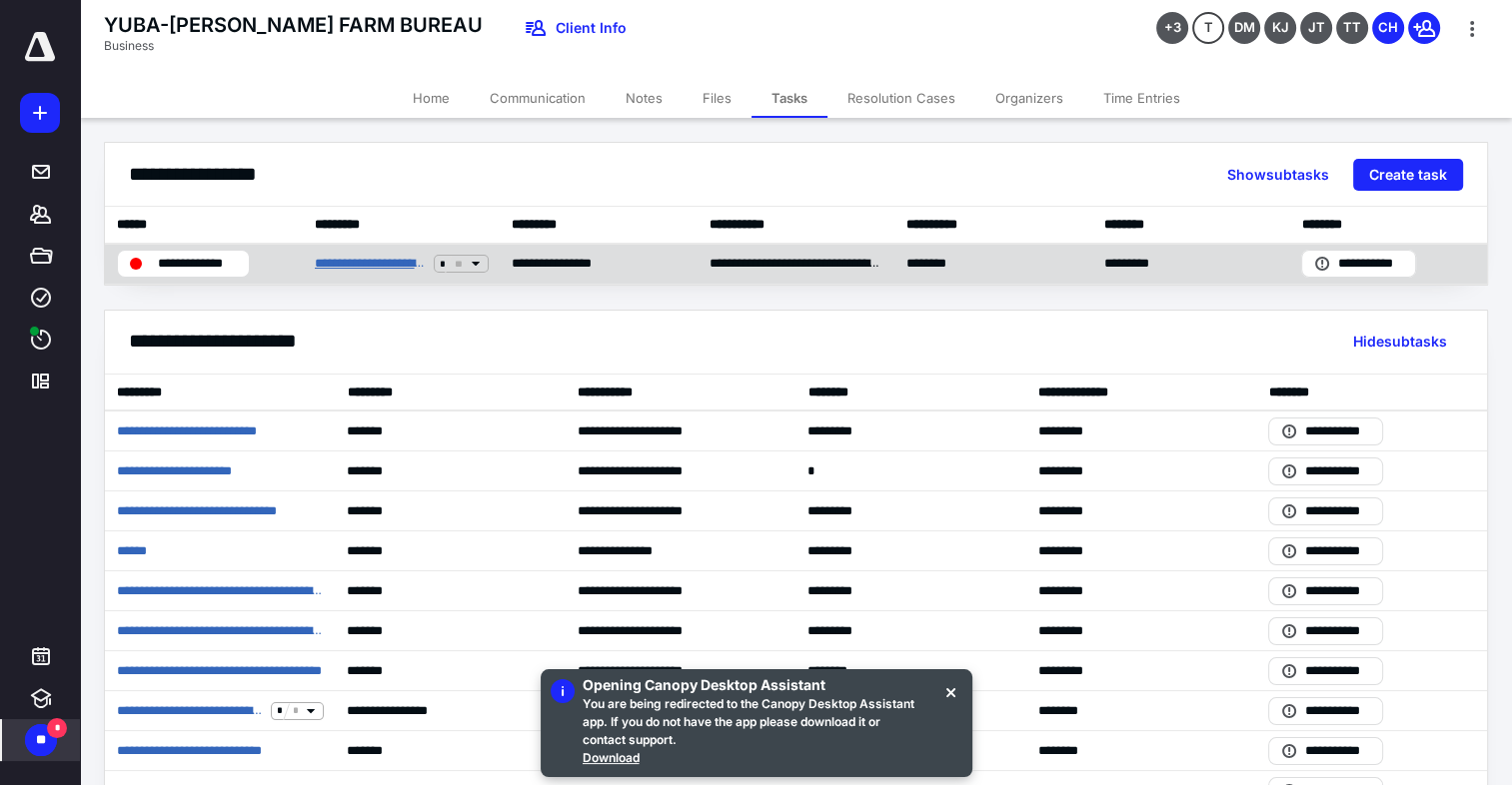 click on "**********" at bounding box center (370, 264) 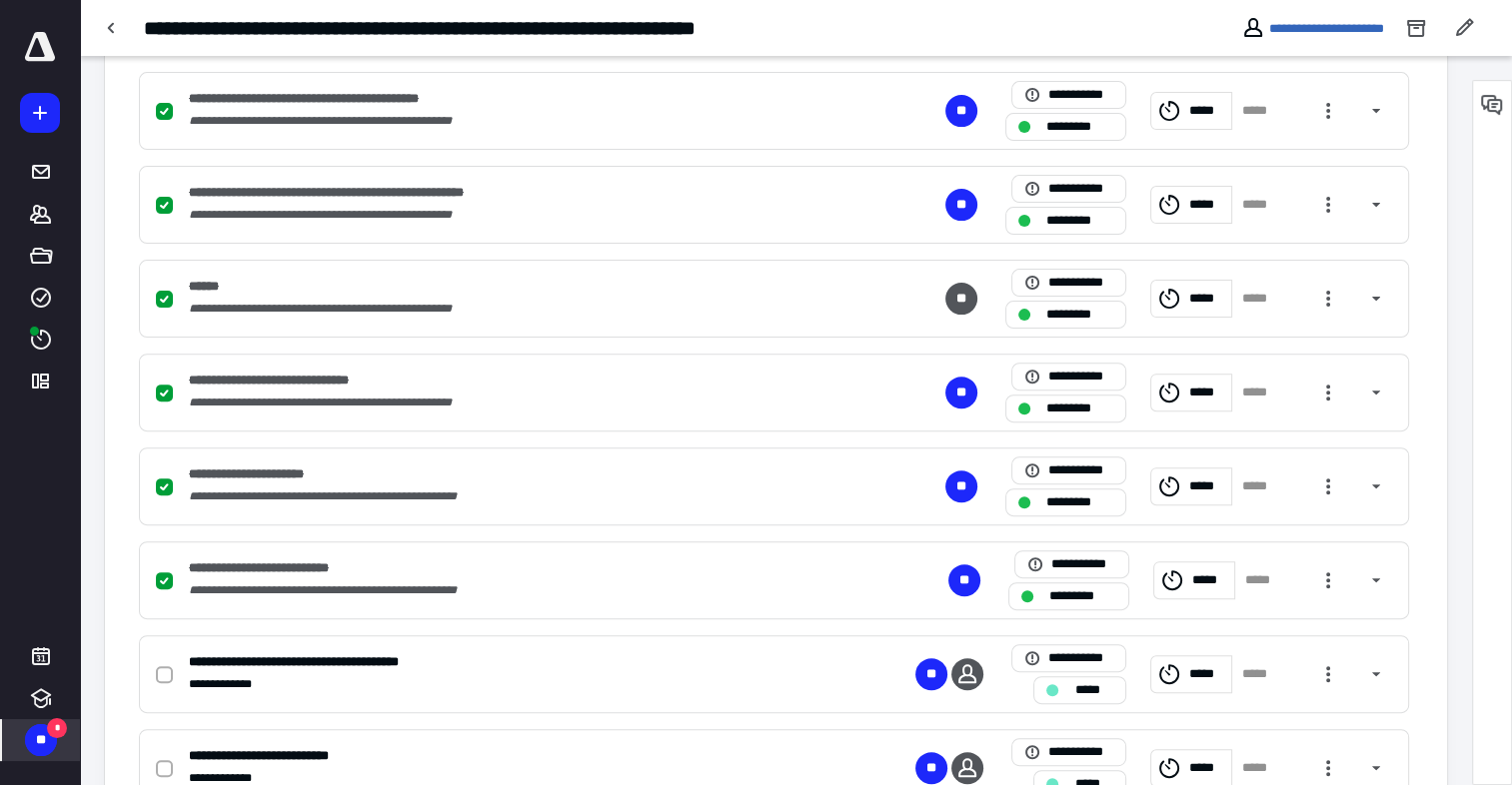 scroll, scrollTop: 858, scrollLeft: 0, axis: vertical 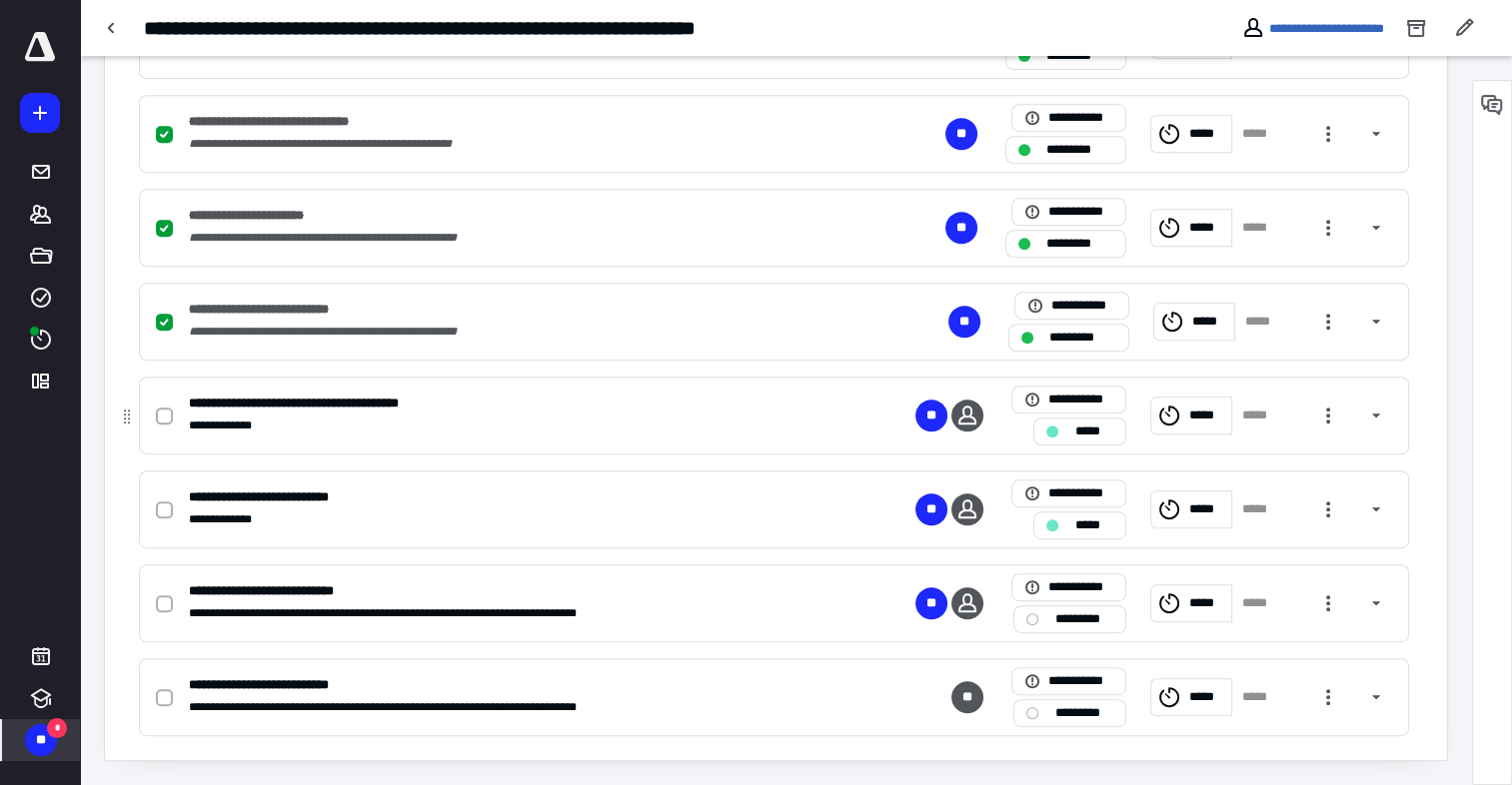 click 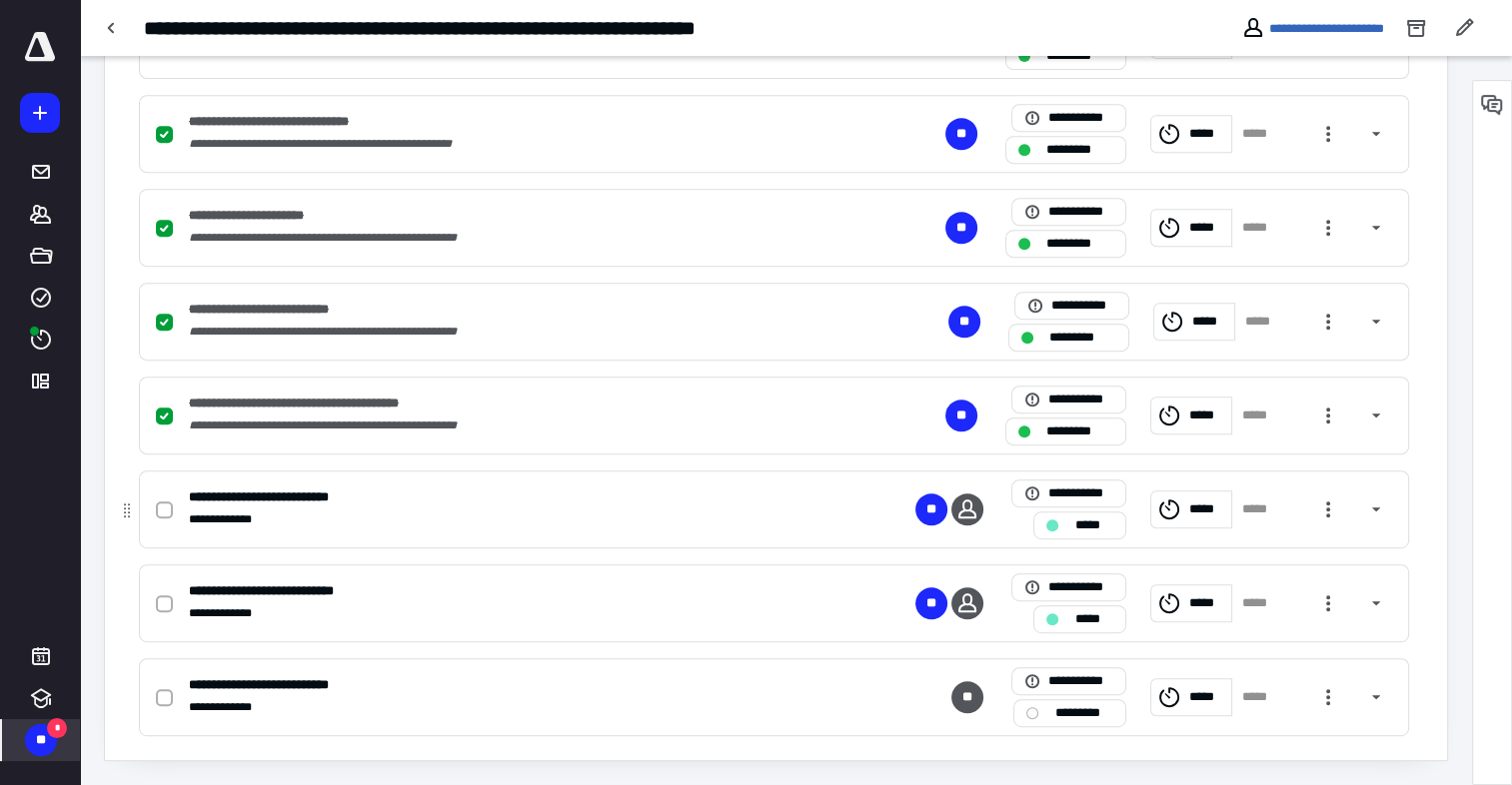 click 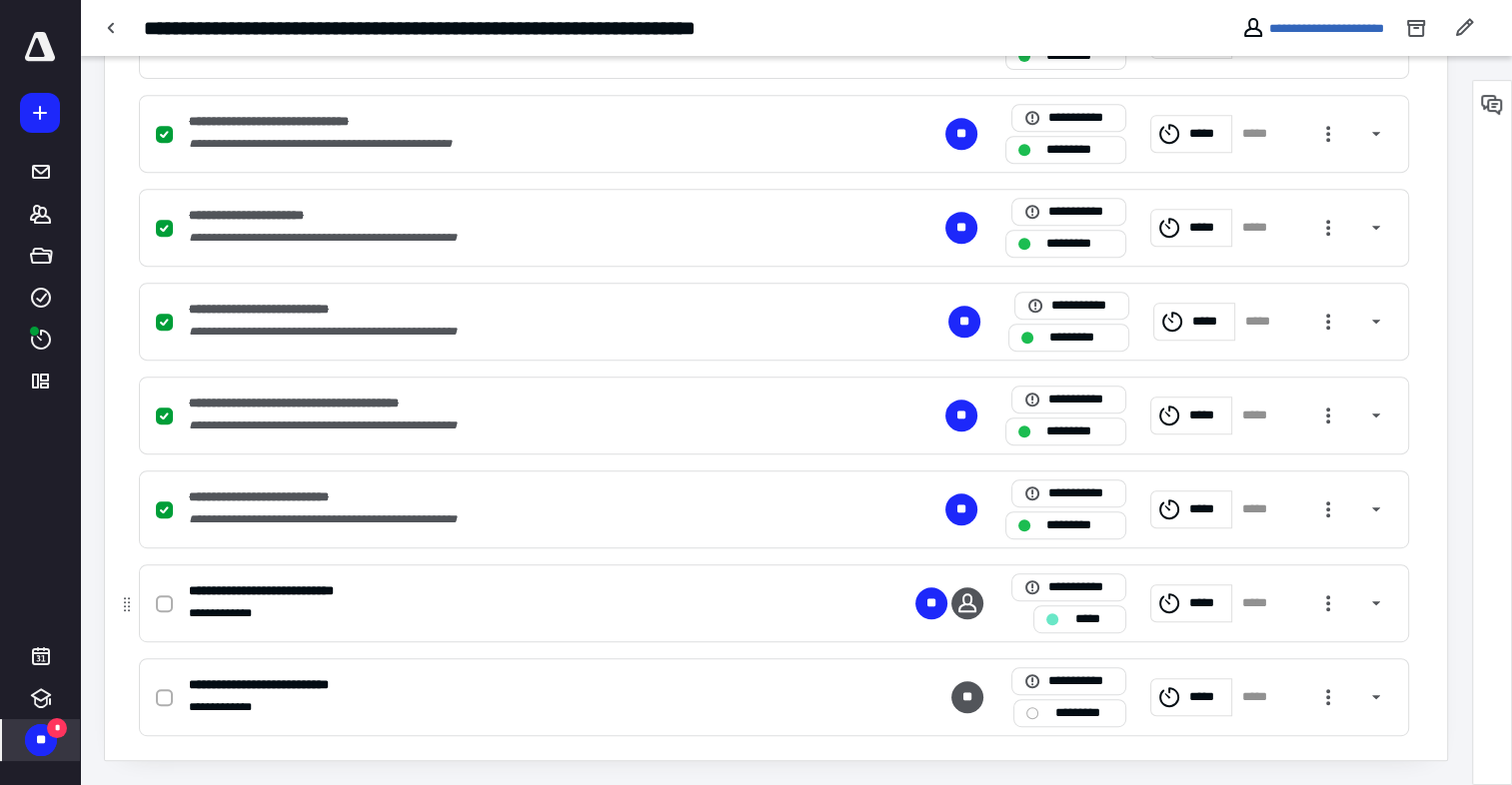 click at bounding box center [164, 603] 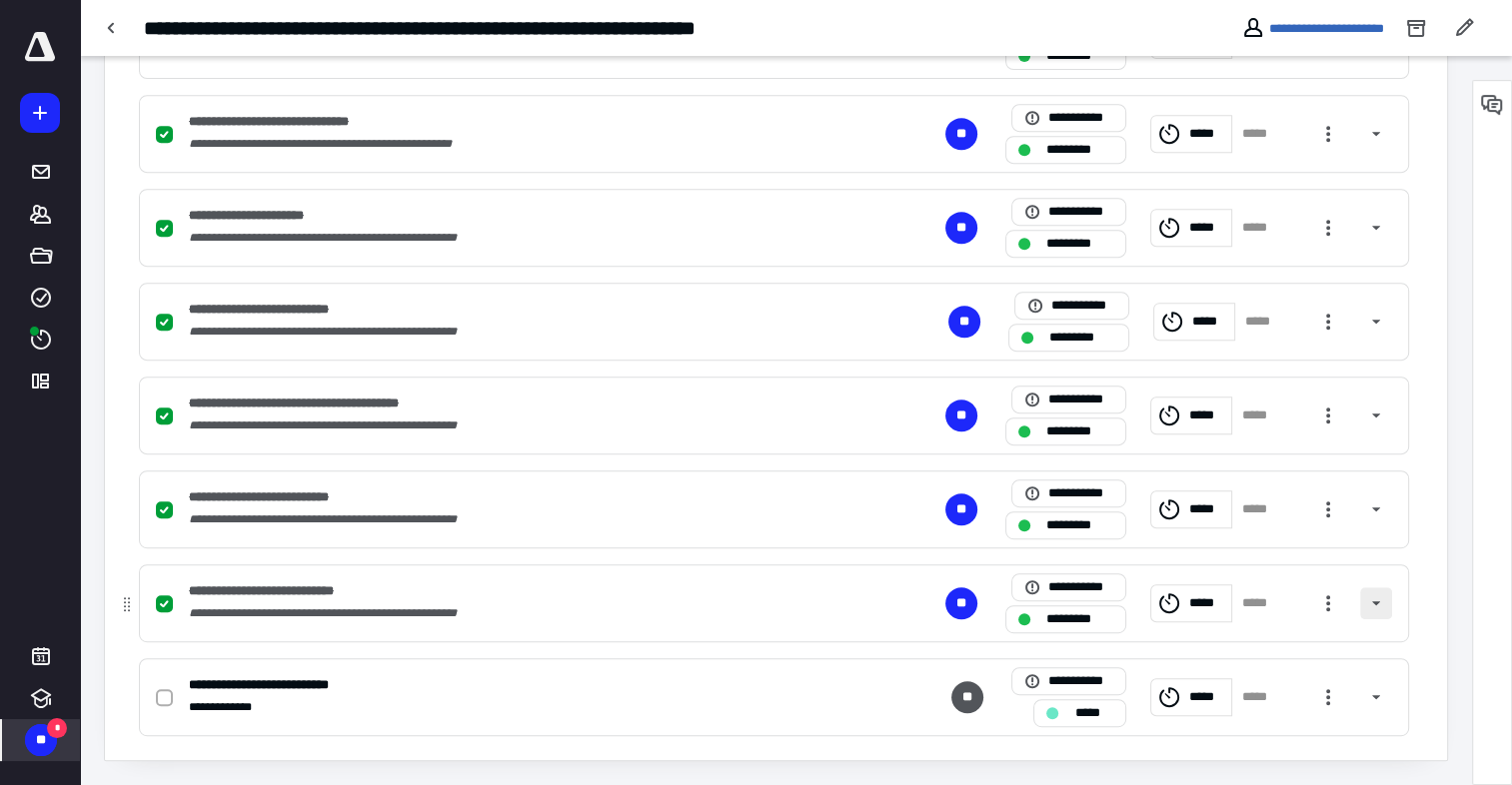 click at bounding box center [1376, 603] 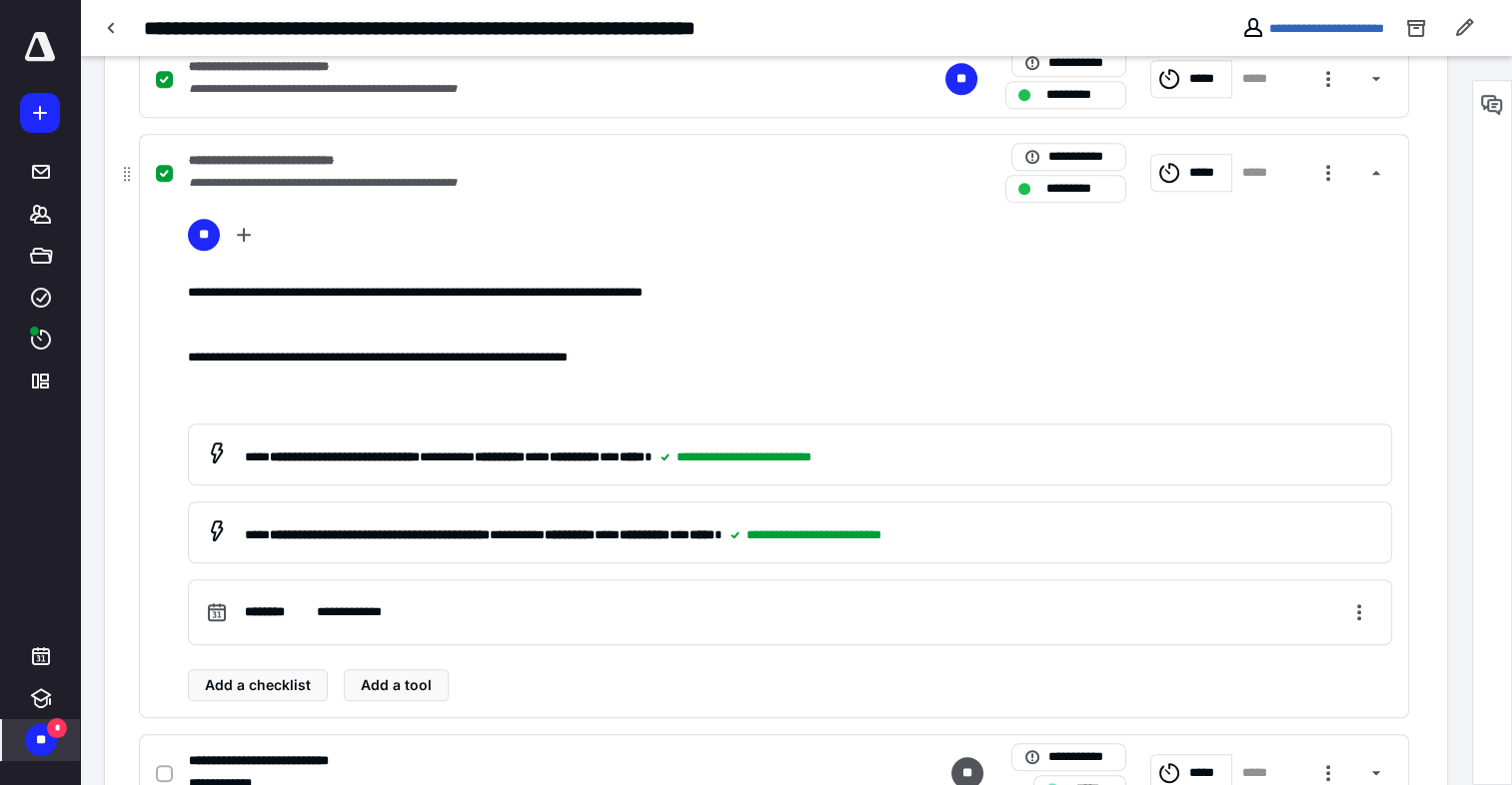 scroll, scrollTop: 1362, scrollLeft: 0, axis: vertical 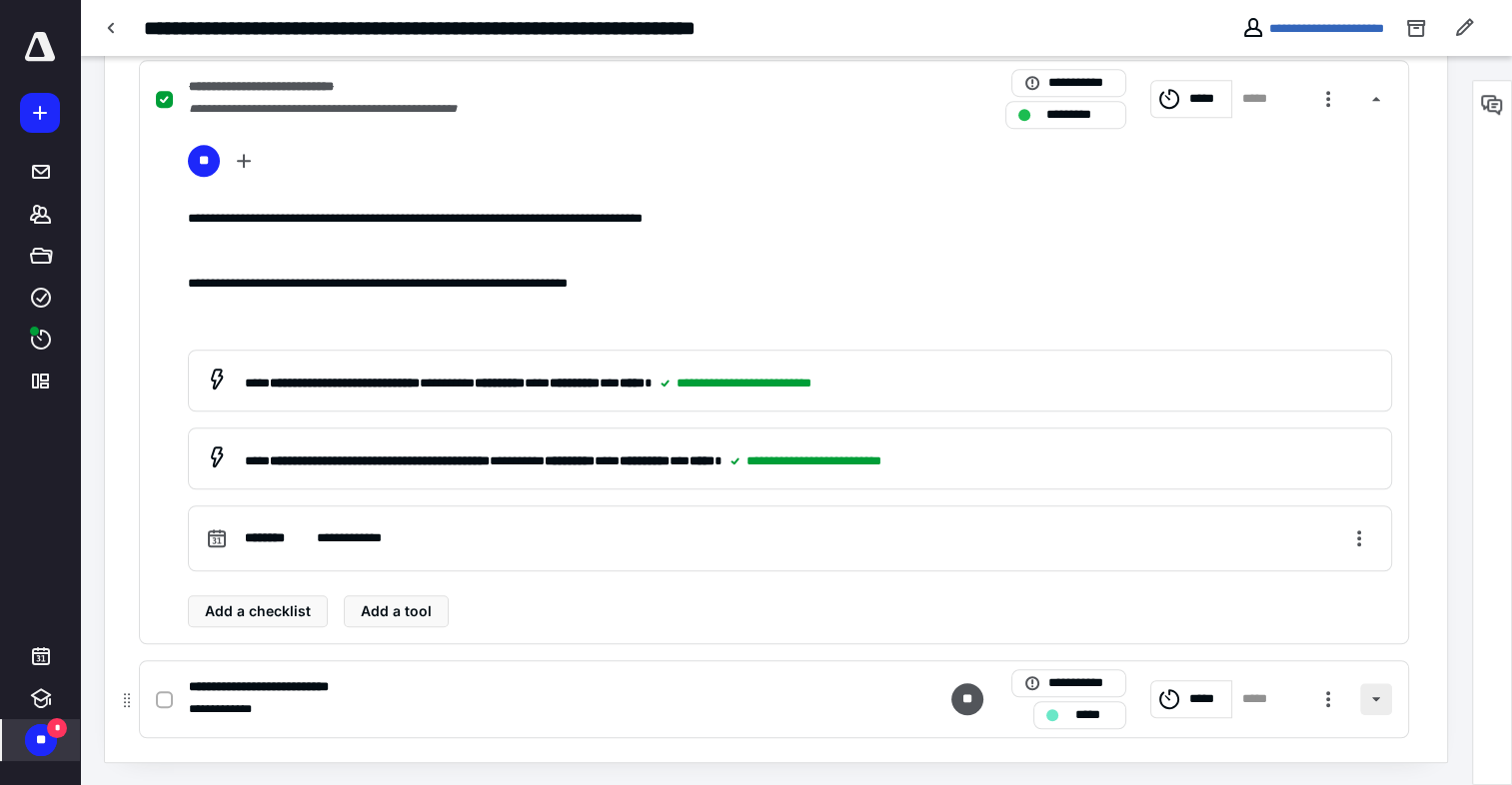 click at bounding box center (1376, 699) 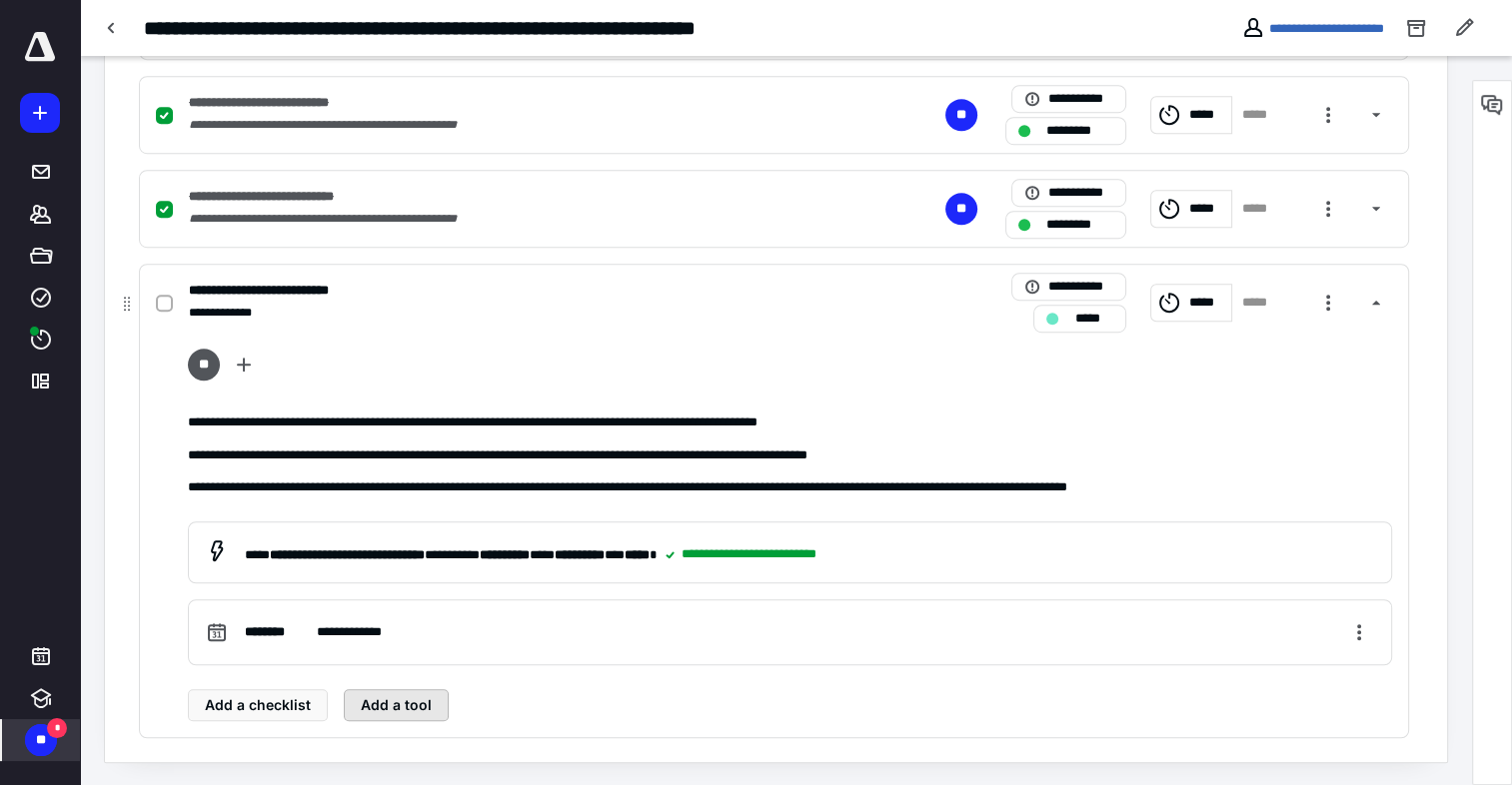 click on "Add a tool" at bounding box center (396, 705) 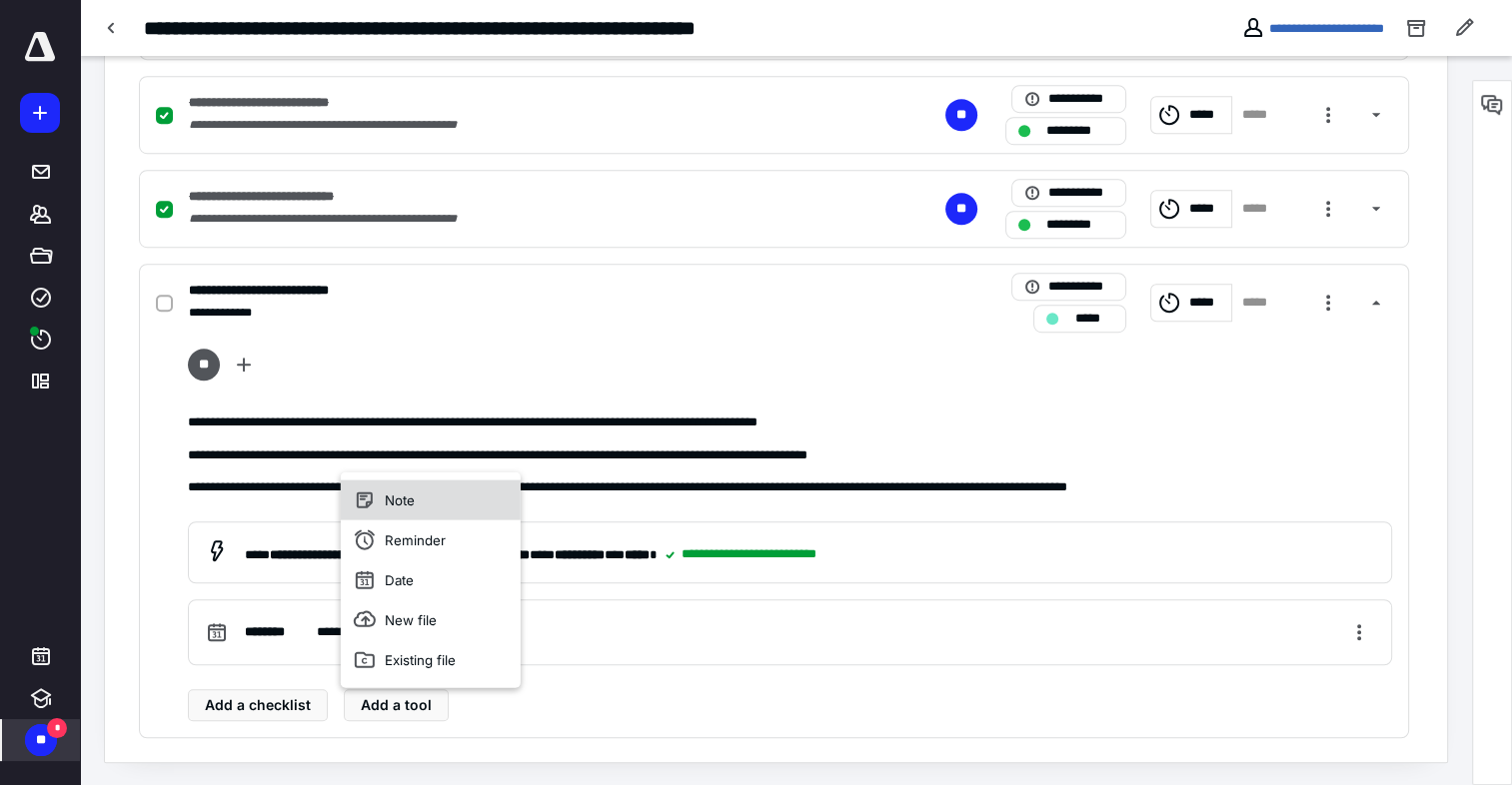 click on "Note" at bounding box center (431, 499) 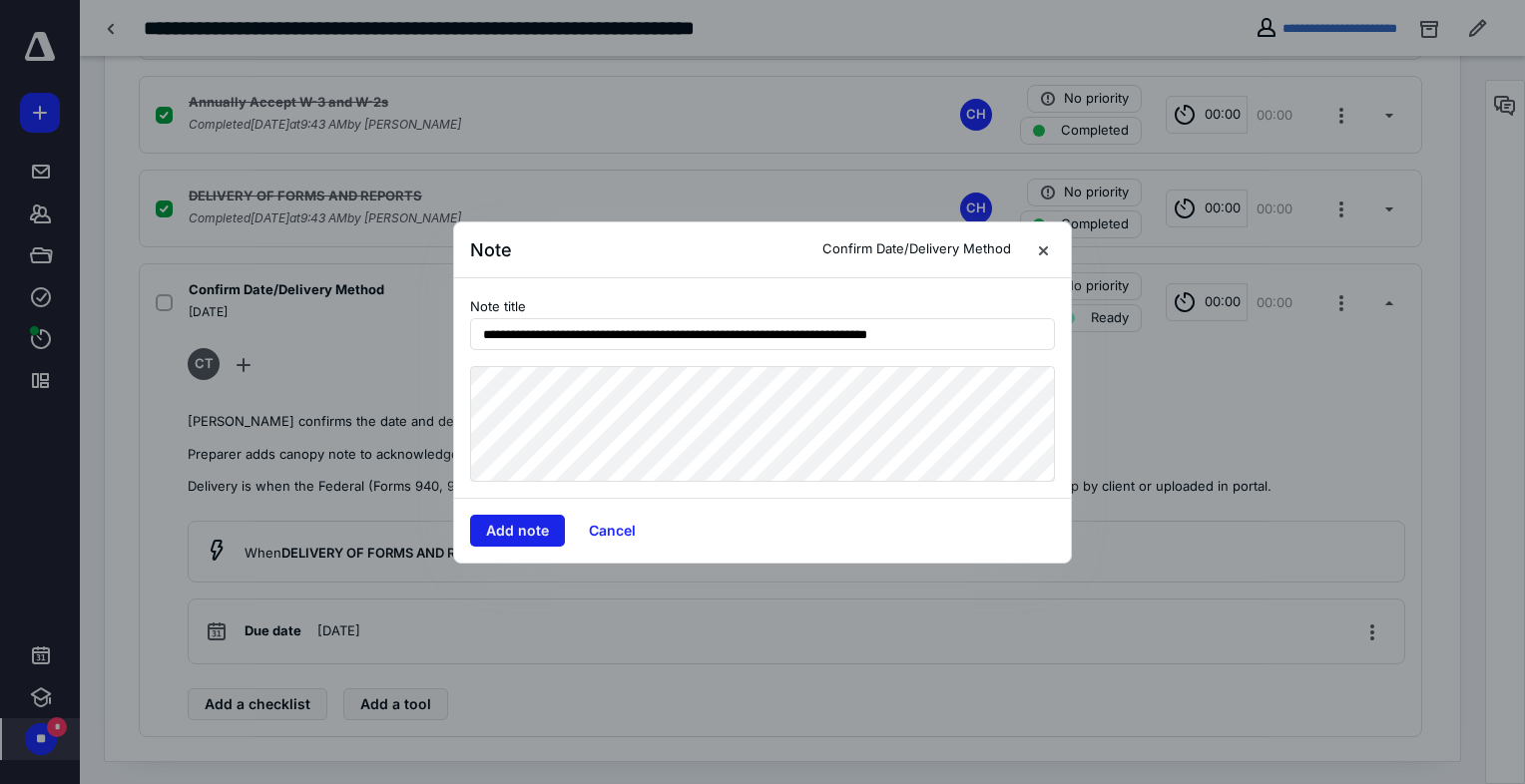 type on "**********" 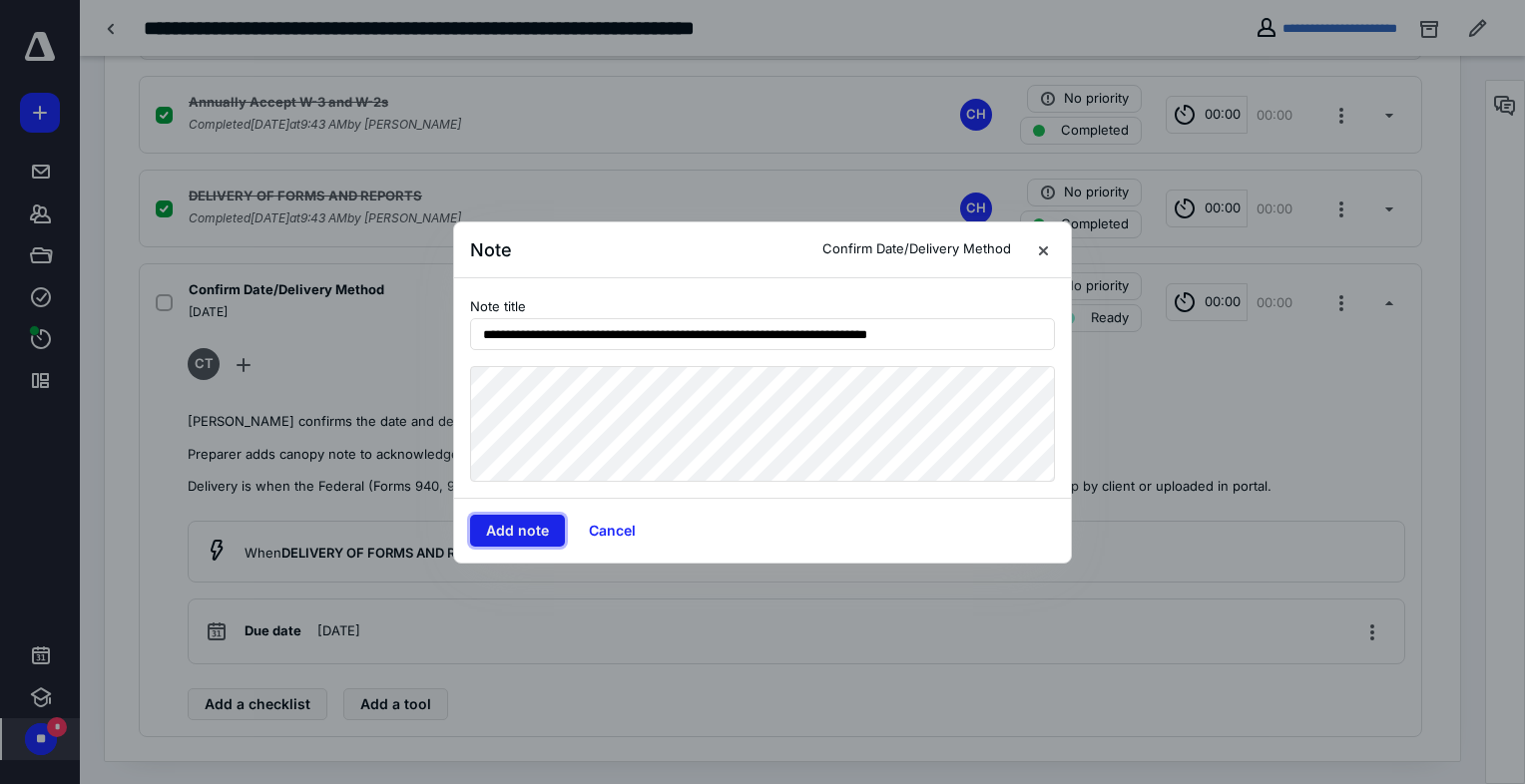 click on "Add note" at bounding box center [517, 531] 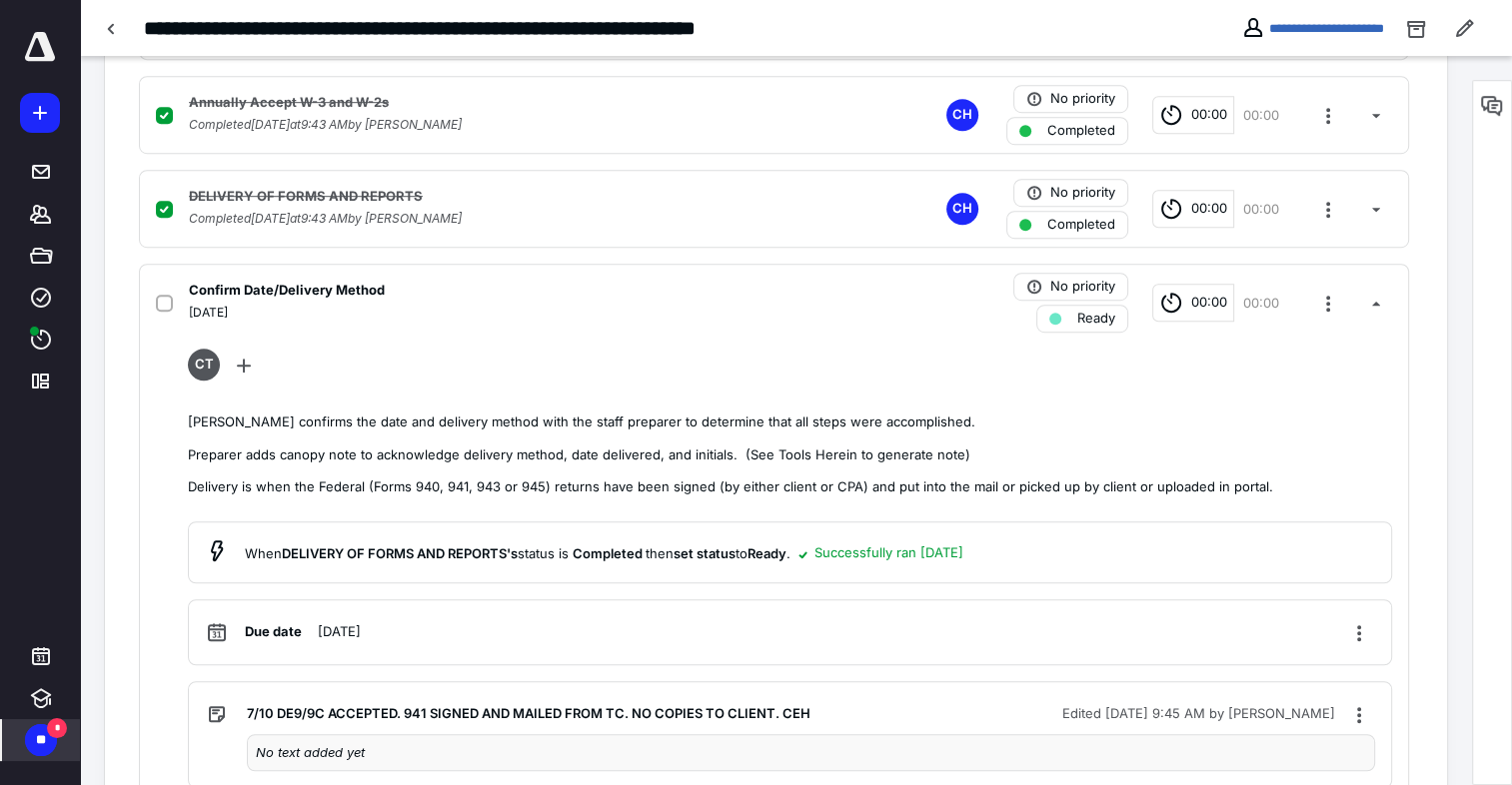 scroll, scrollTop: 0, scrollLeft: 0, axis: both 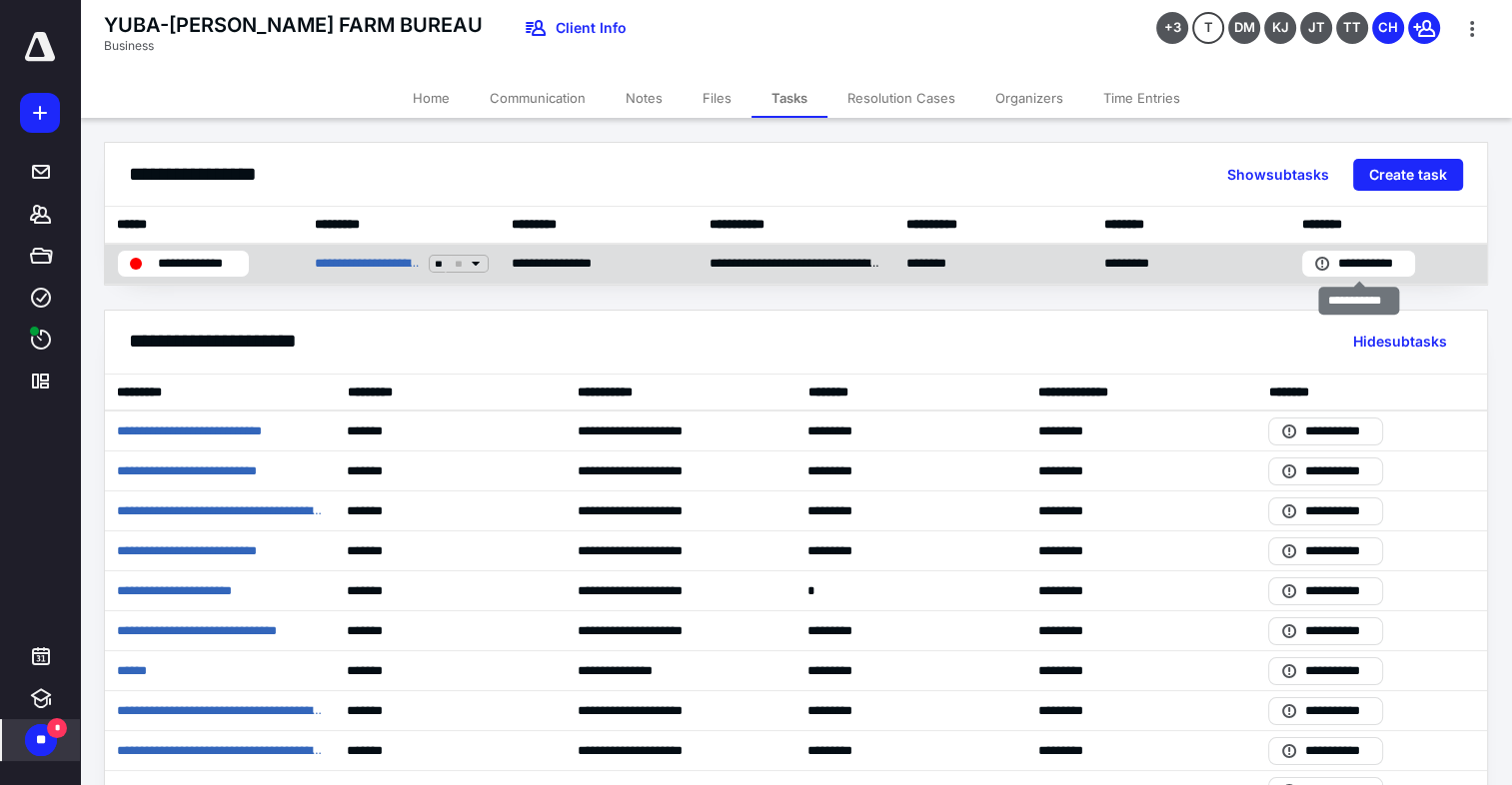 click on "**********" at bounding box center [1370, 264] 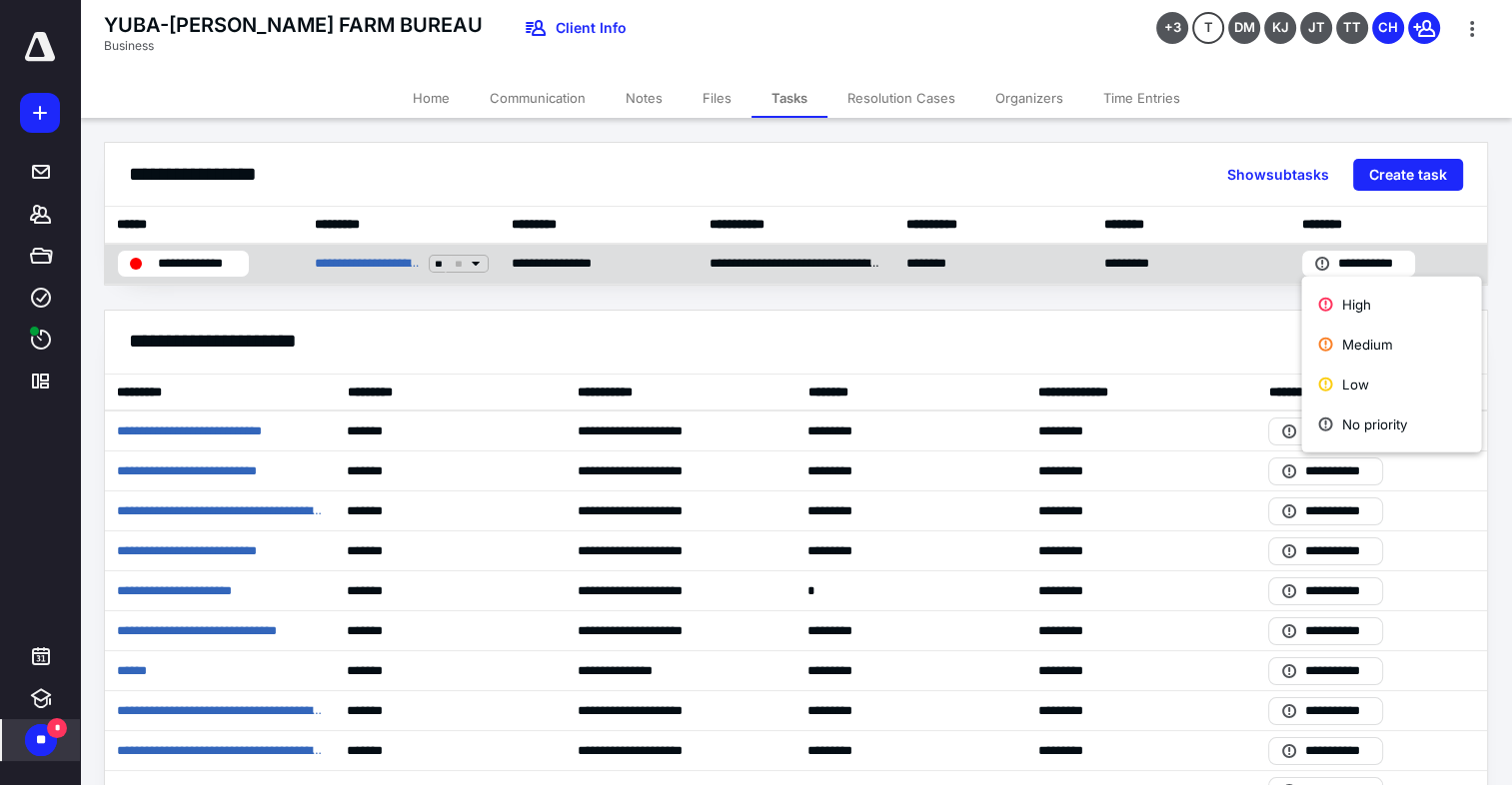 click on "**********" at bounding box center (1370, 264) 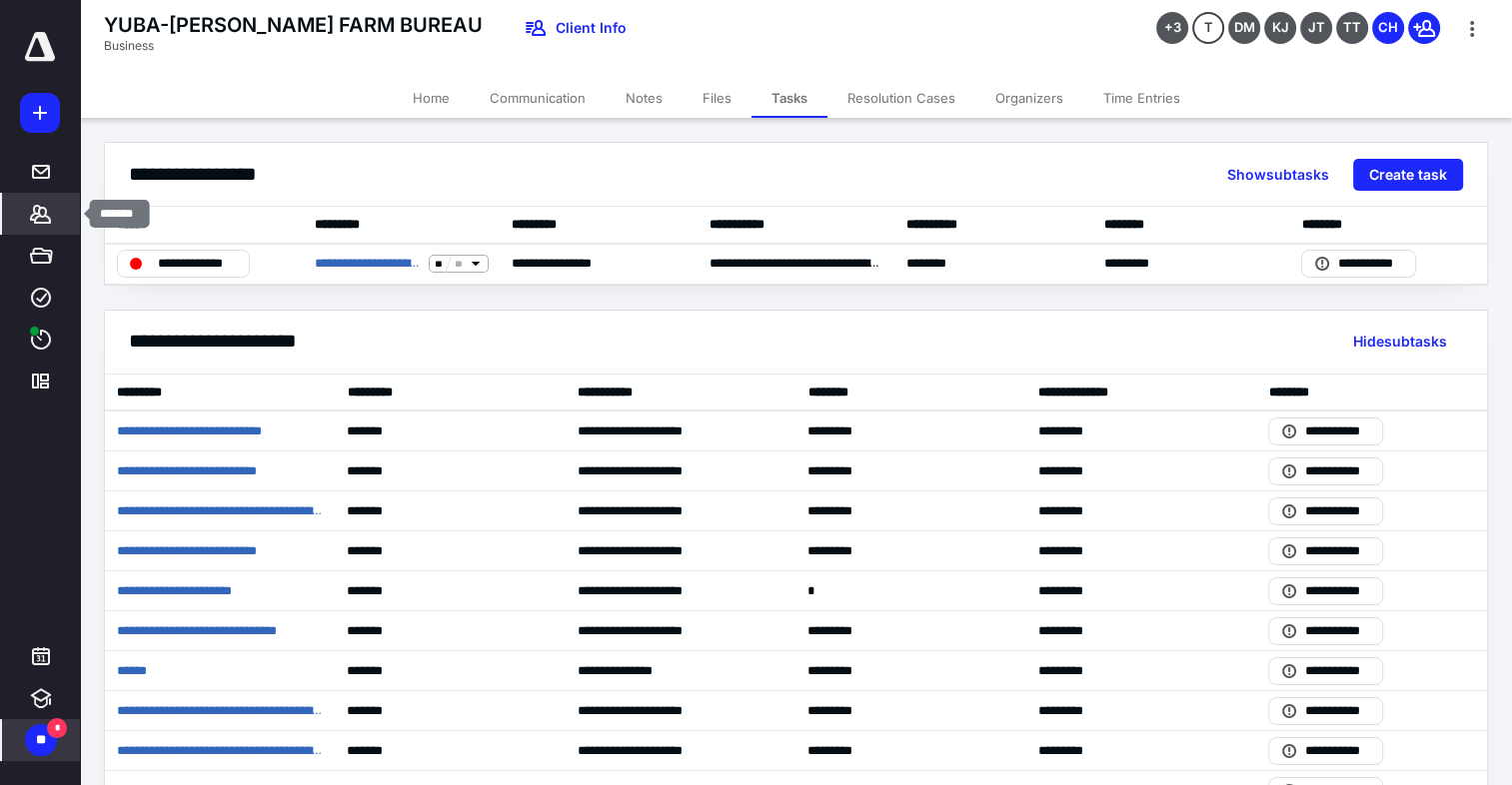 click 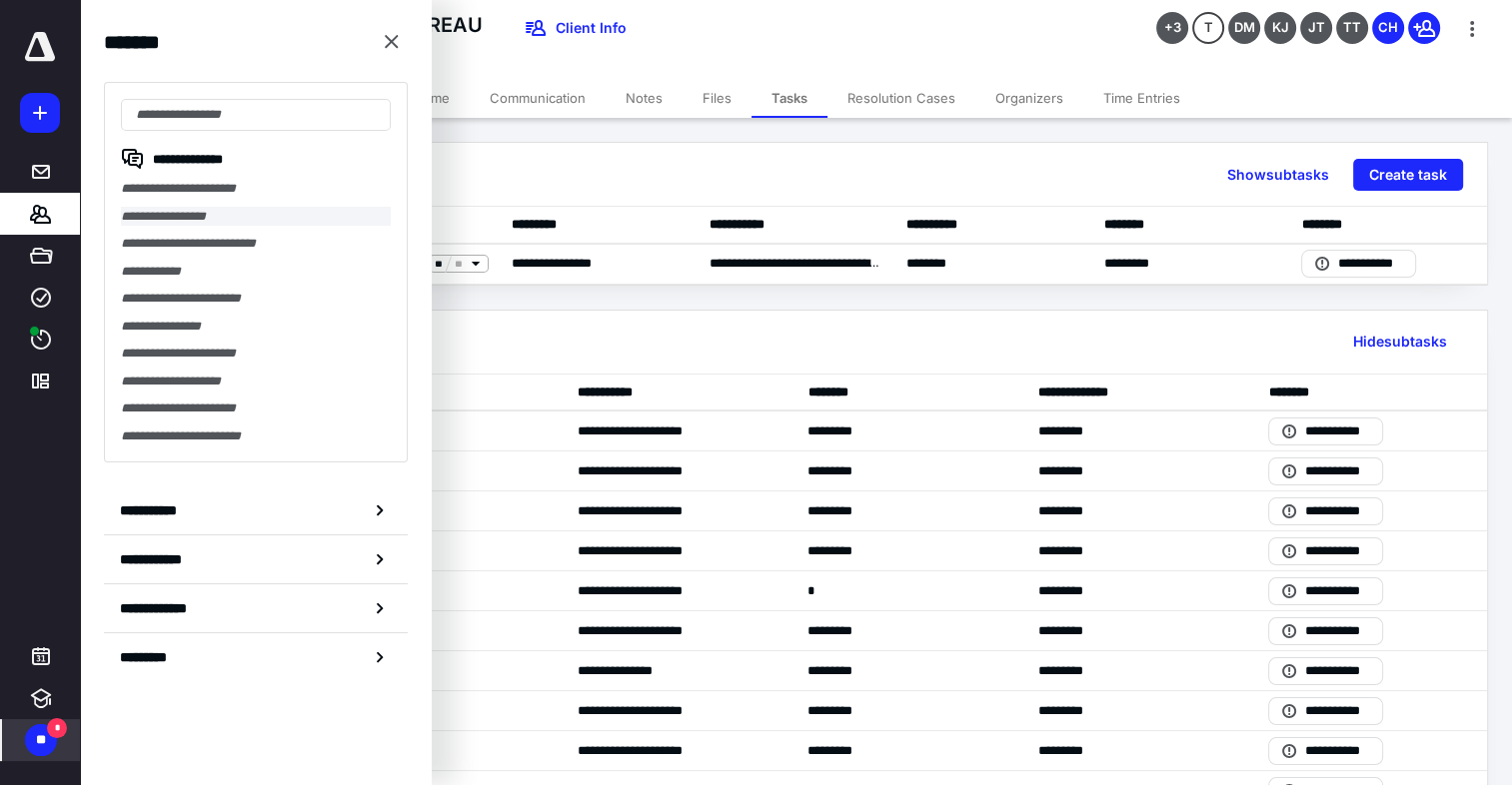 click on "**********" at bounding box center [256, 217] 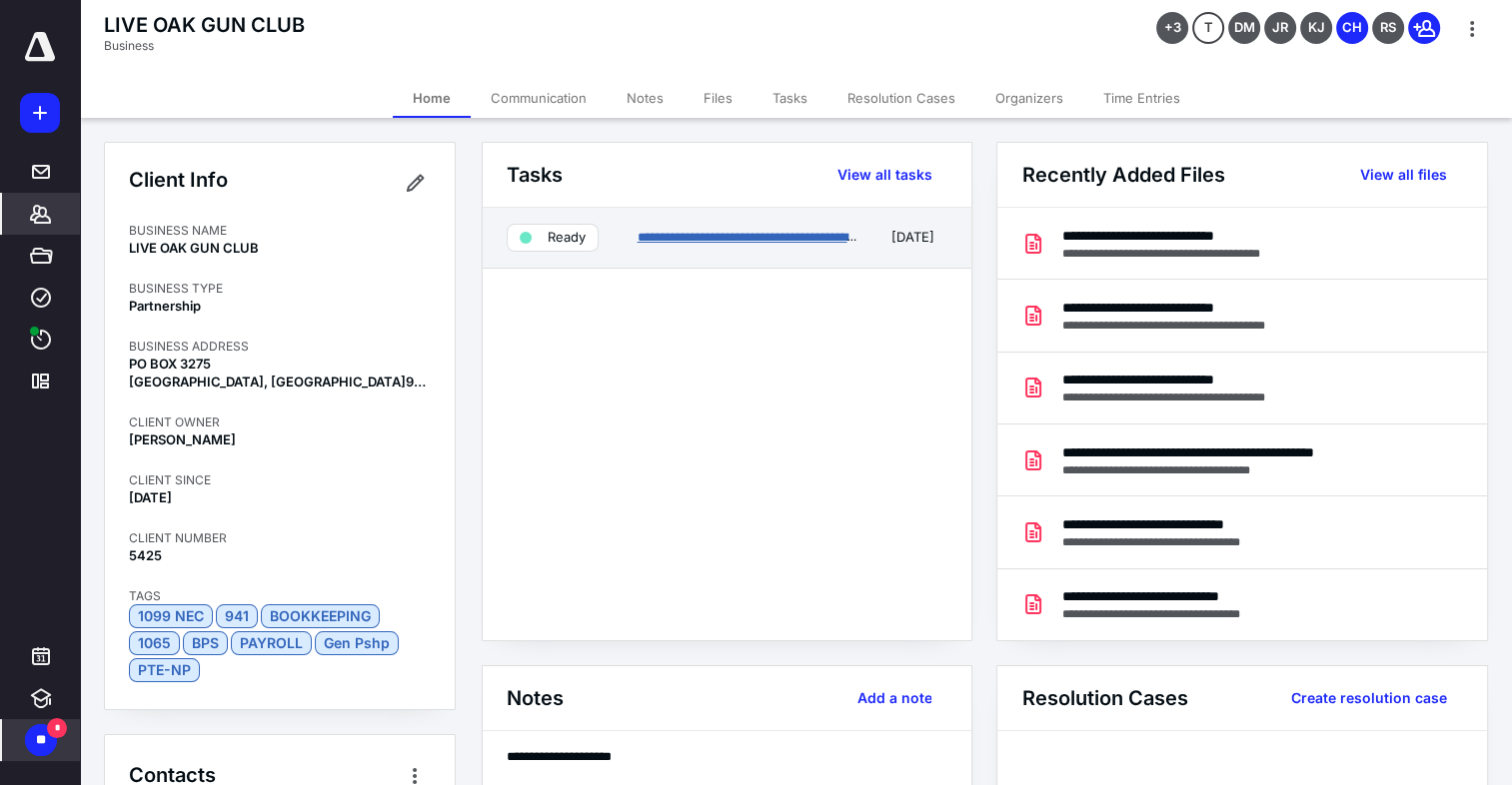 click on "**********" at bounding box center [793, 237] 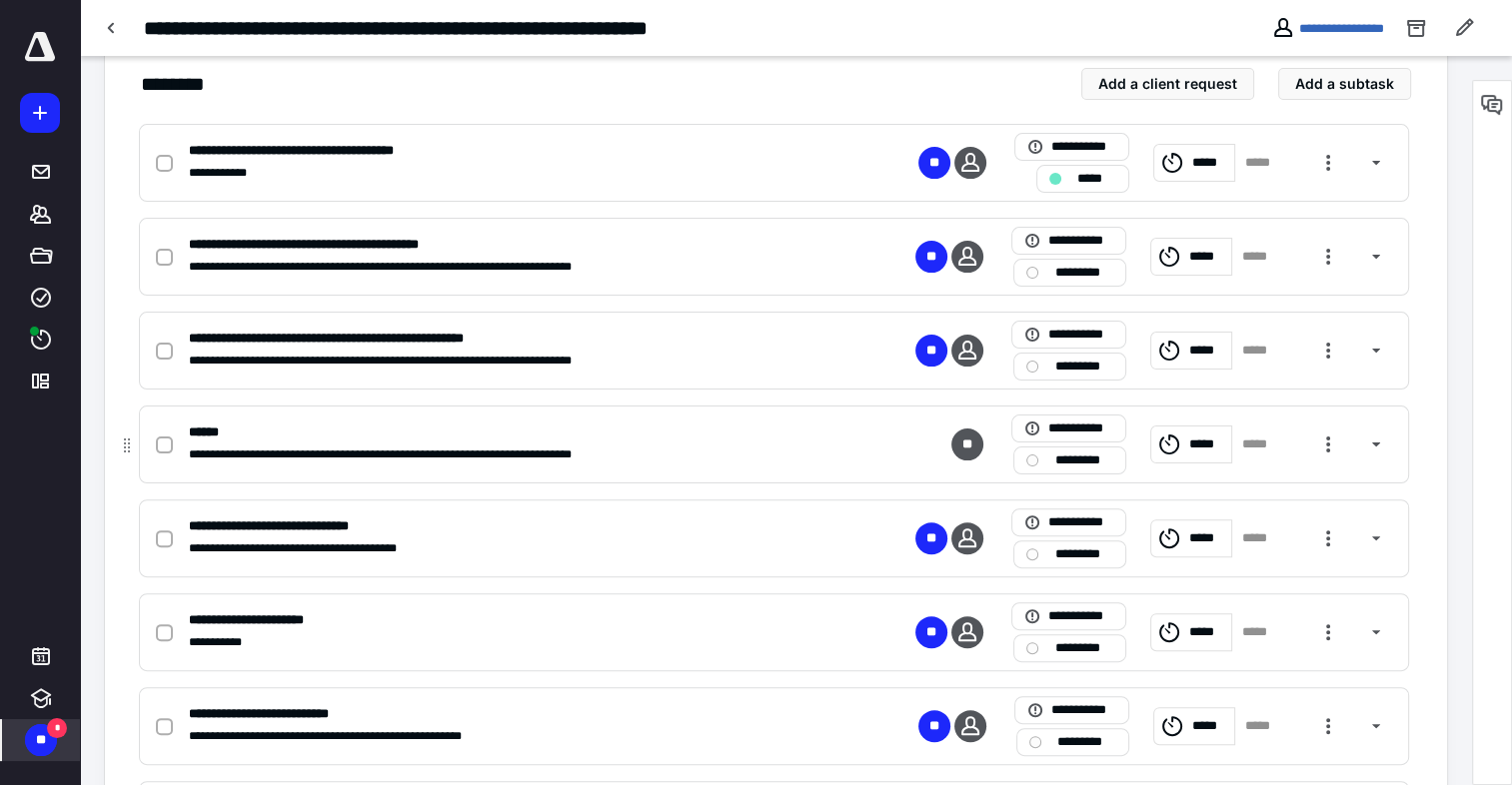 scroll, scrollTop: 499, scrollLeft: 0, axis: vertical 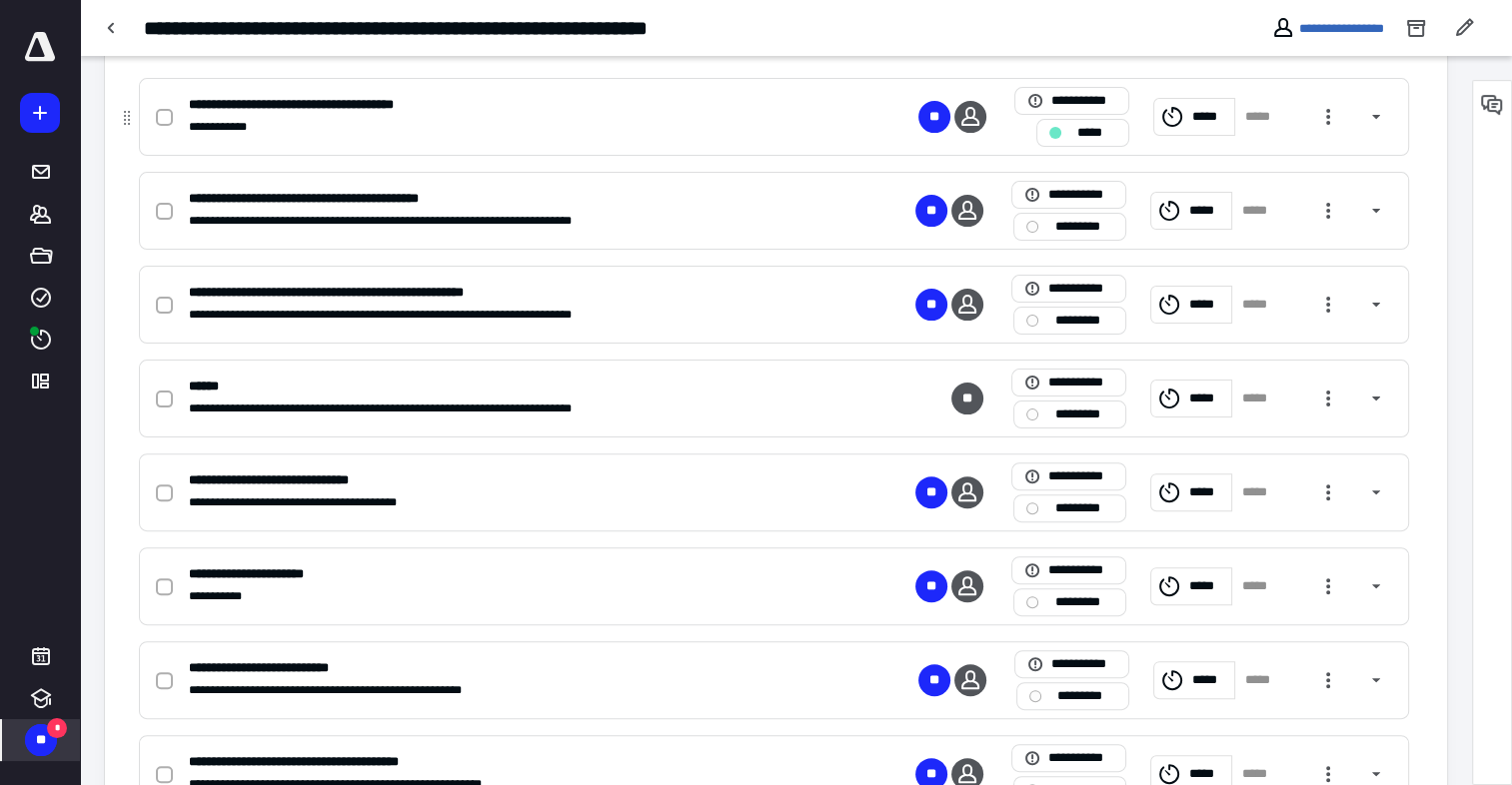 click at bounding box center (164, 118) 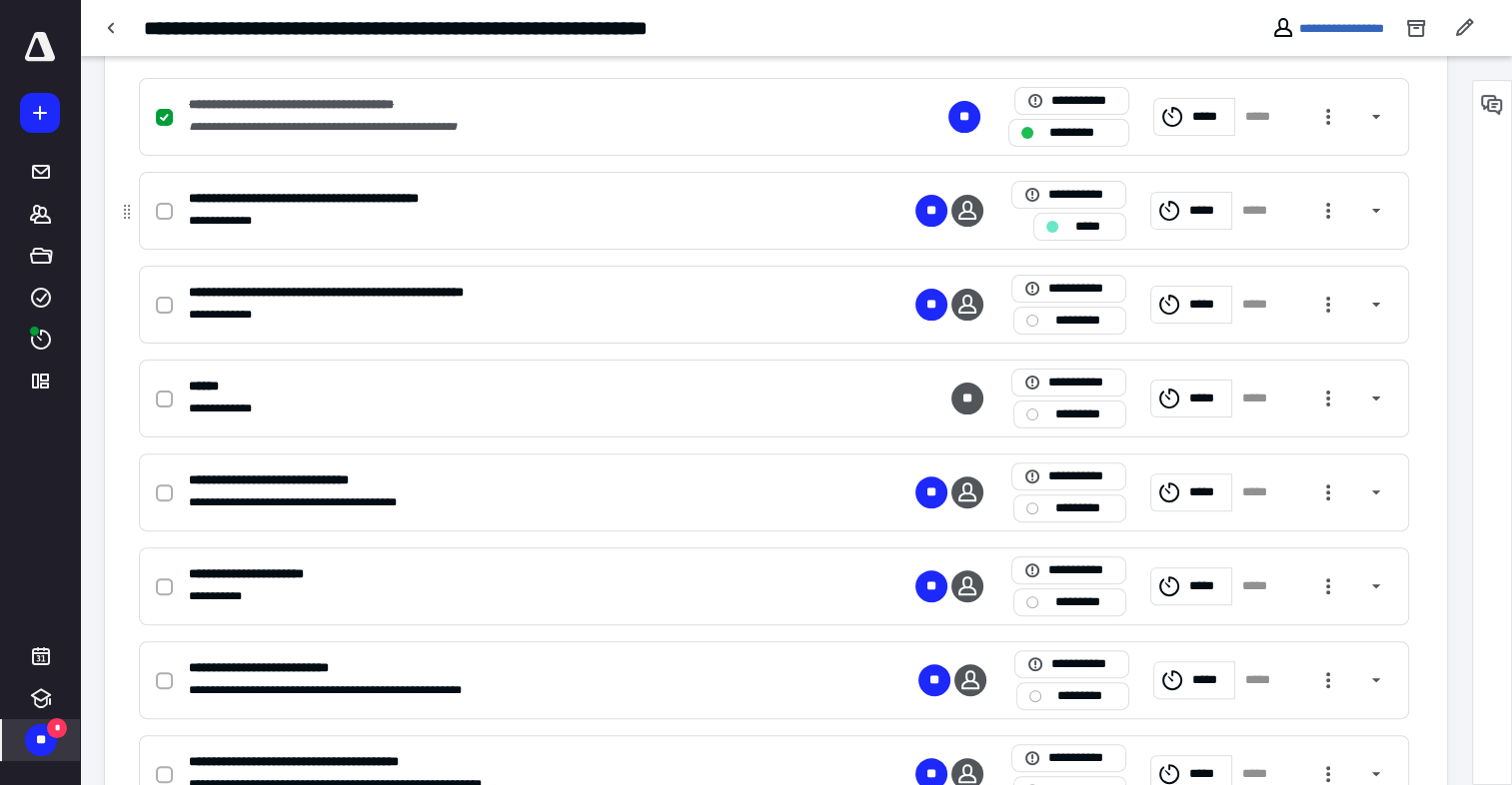 click at bounding box center (164, 211) 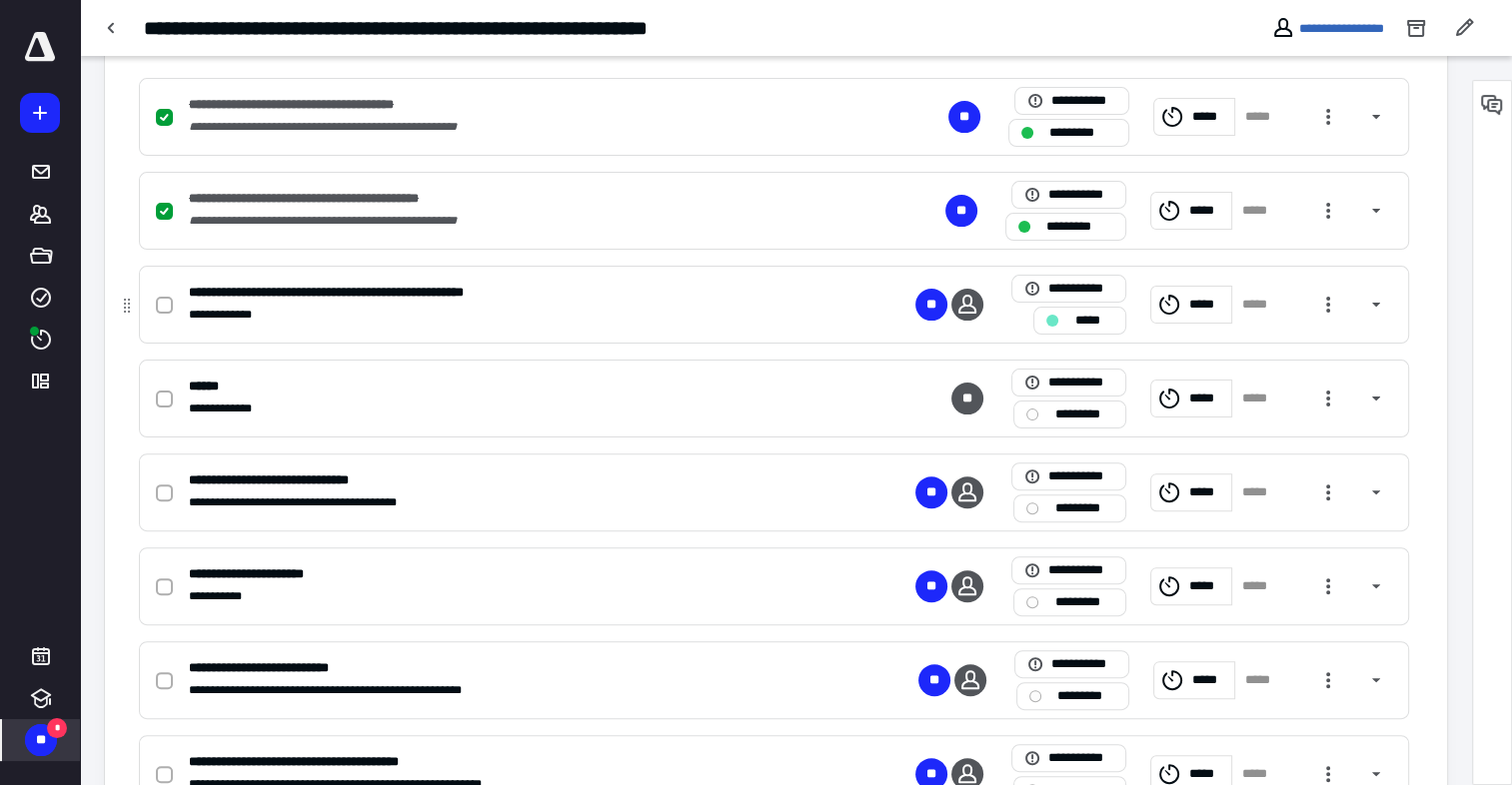 click 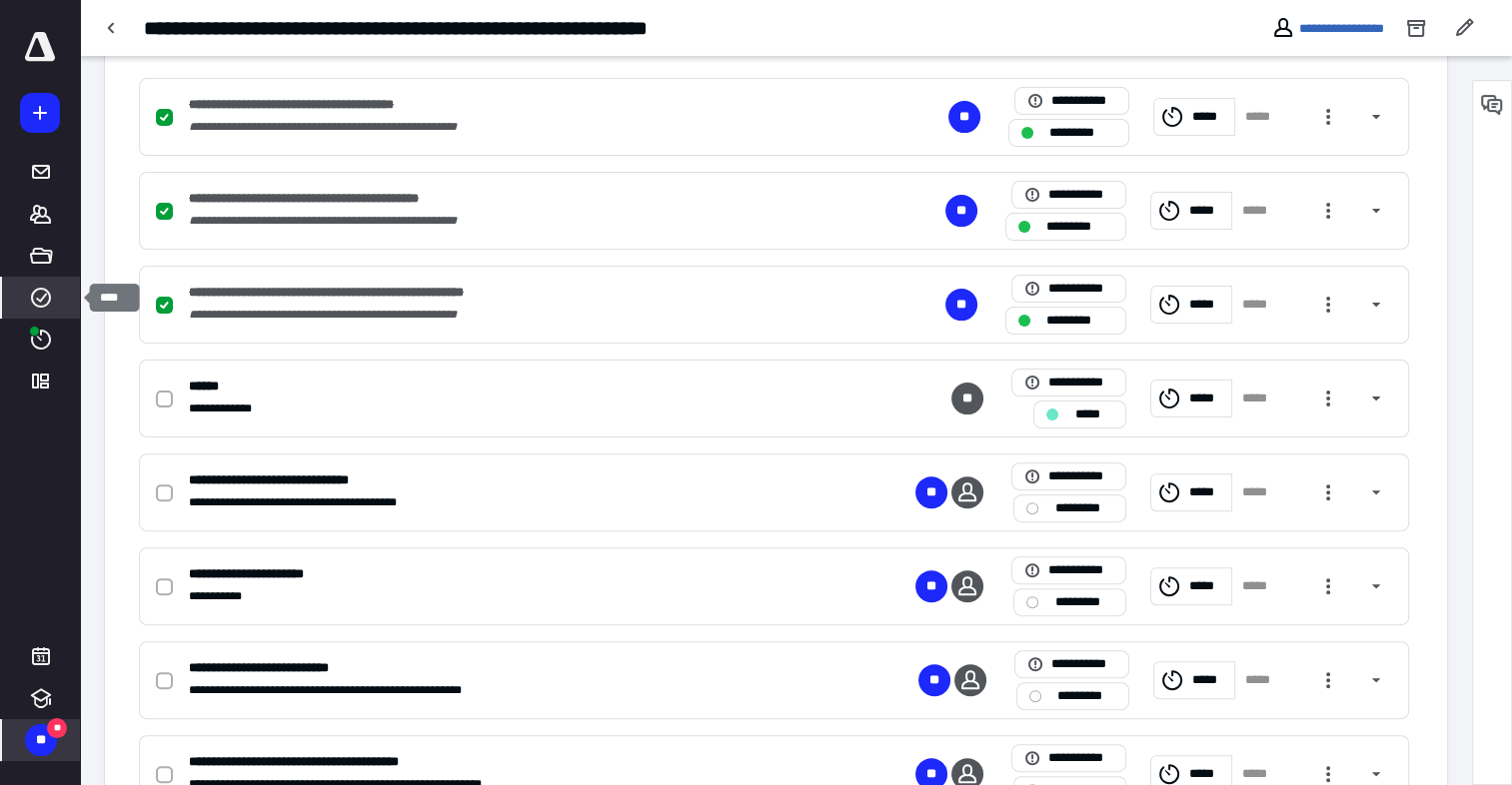 click 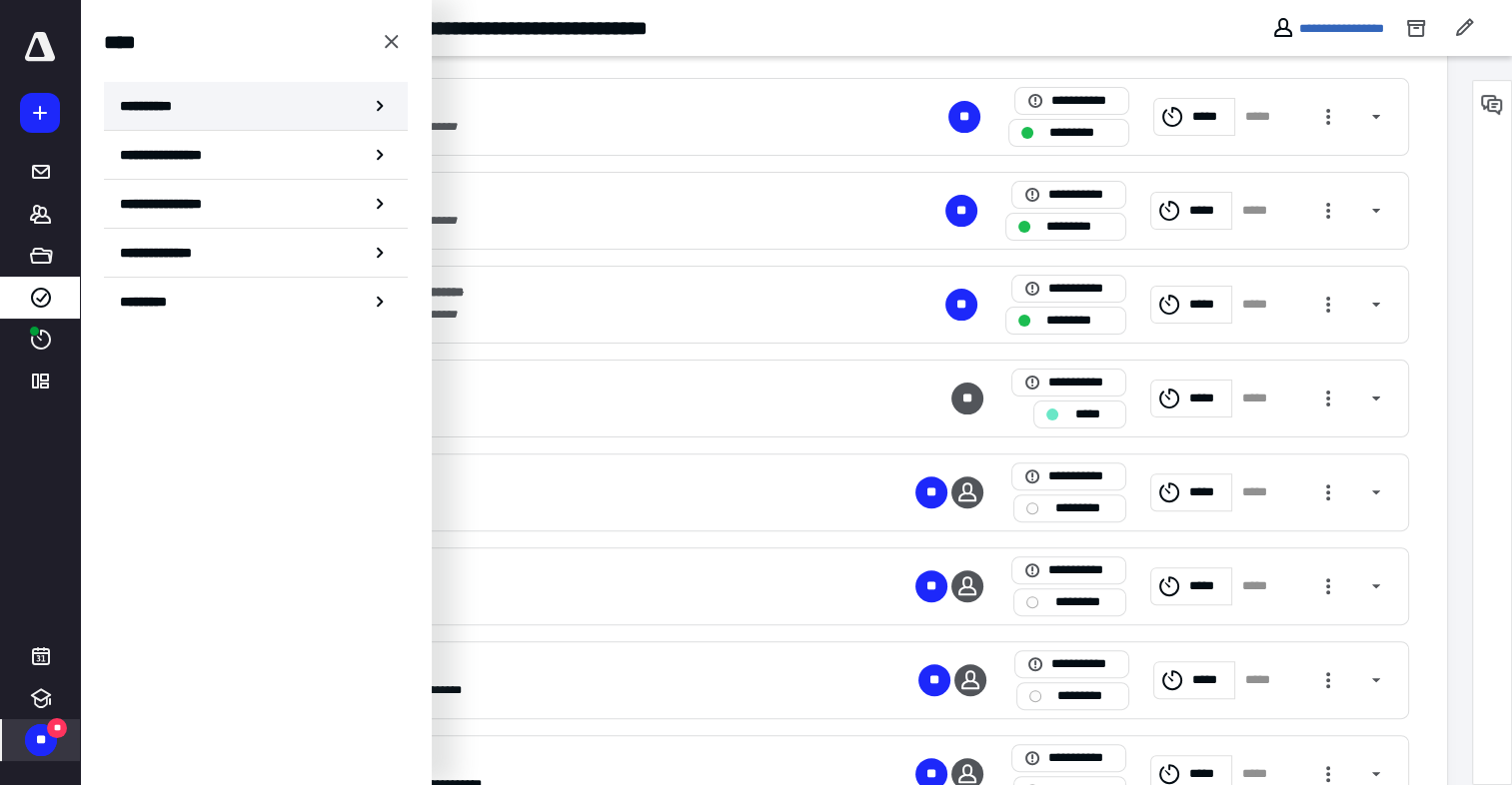 click on "**********" at bounding box center (256, 106) 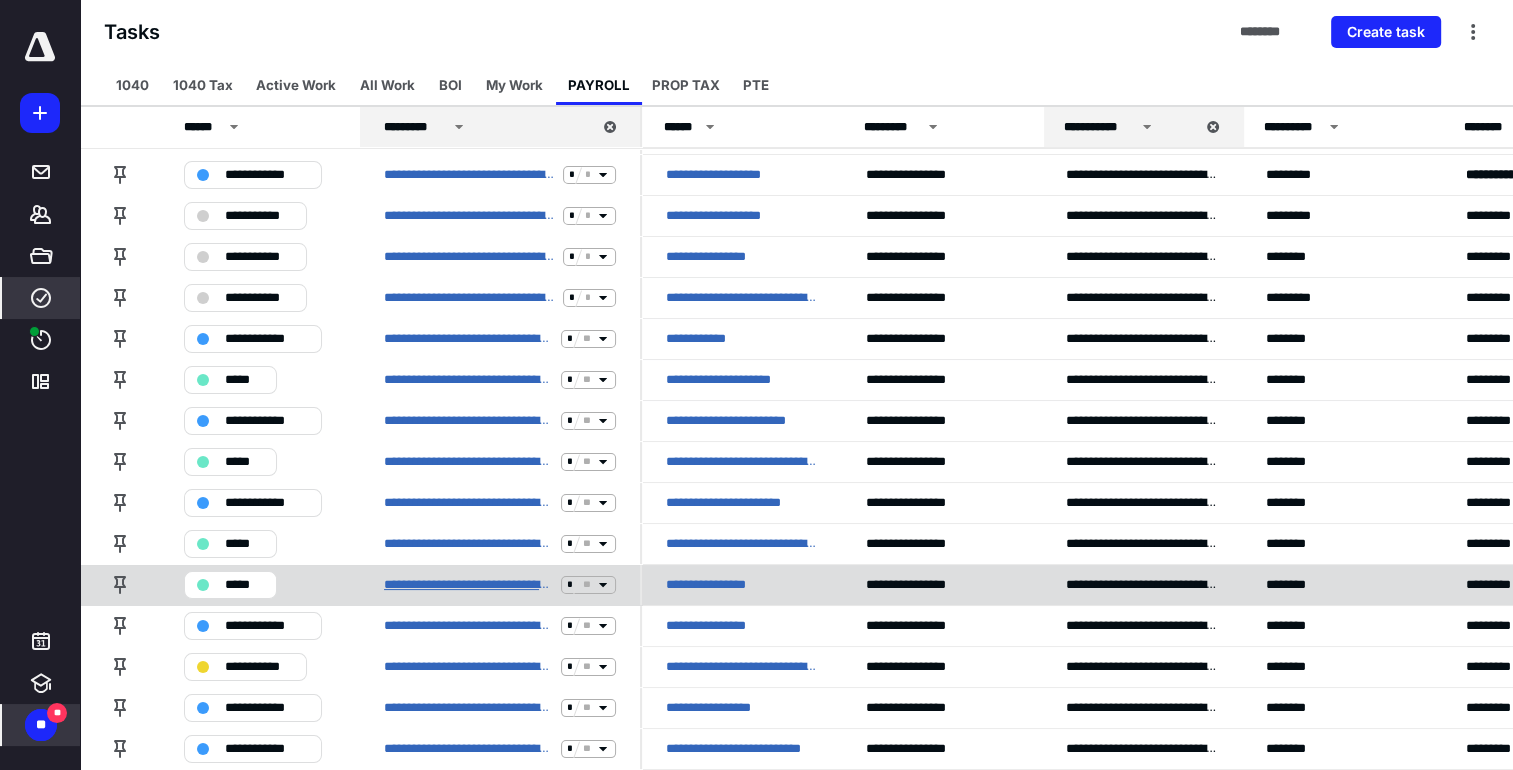 scroll, scrollTop: 136, scrollLeft: 0, axis: vertical 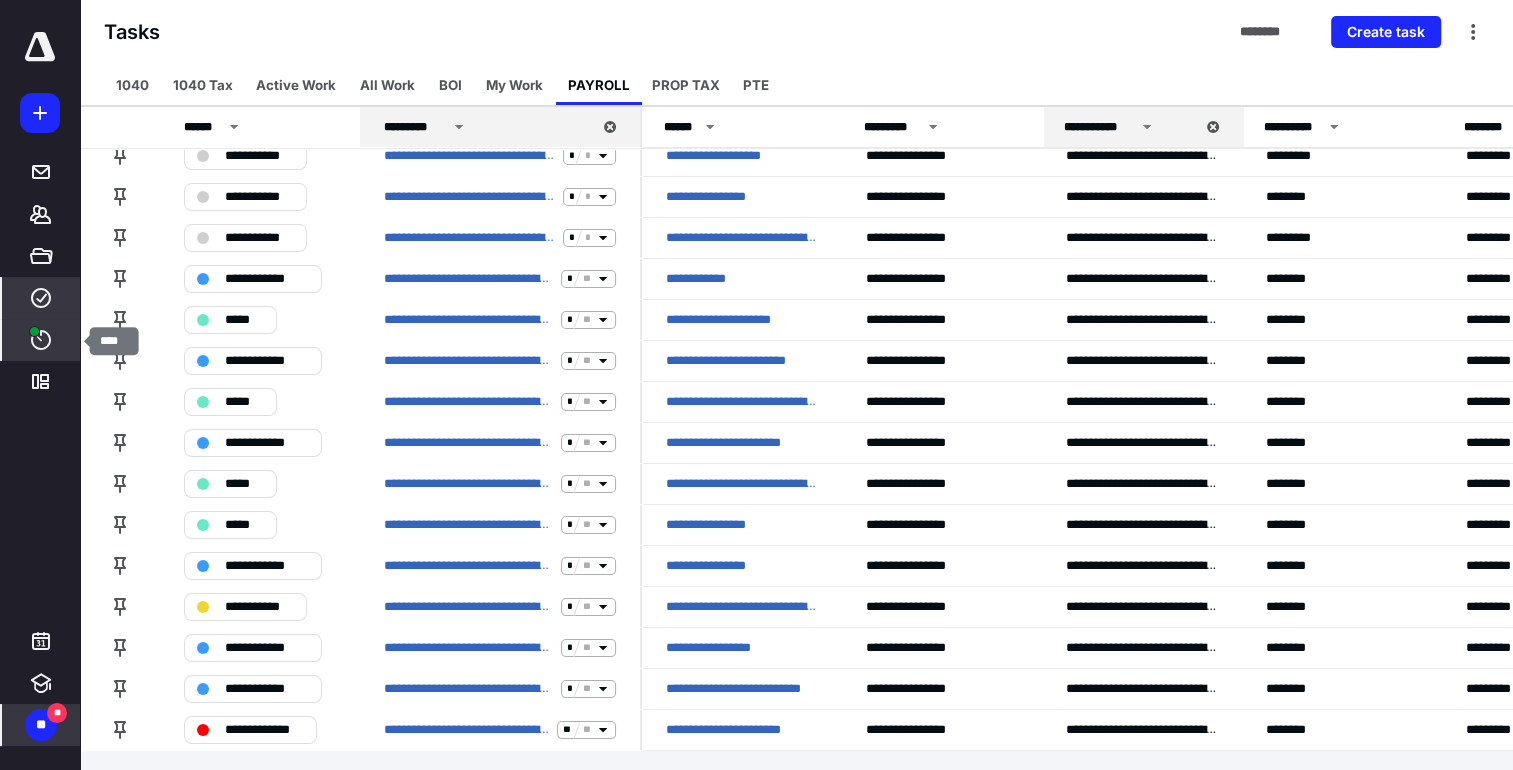 click 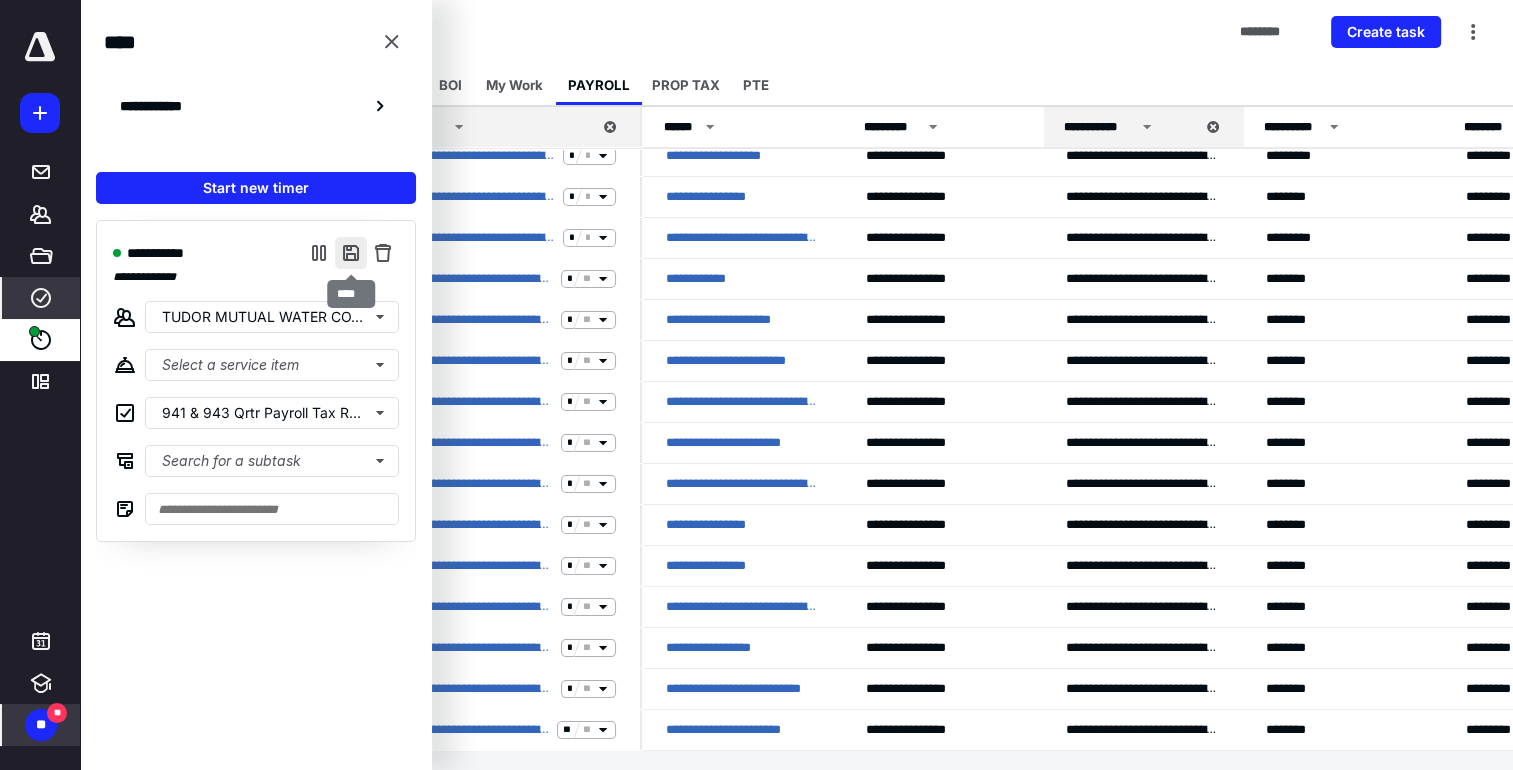 click at bounding box center [351, 253] 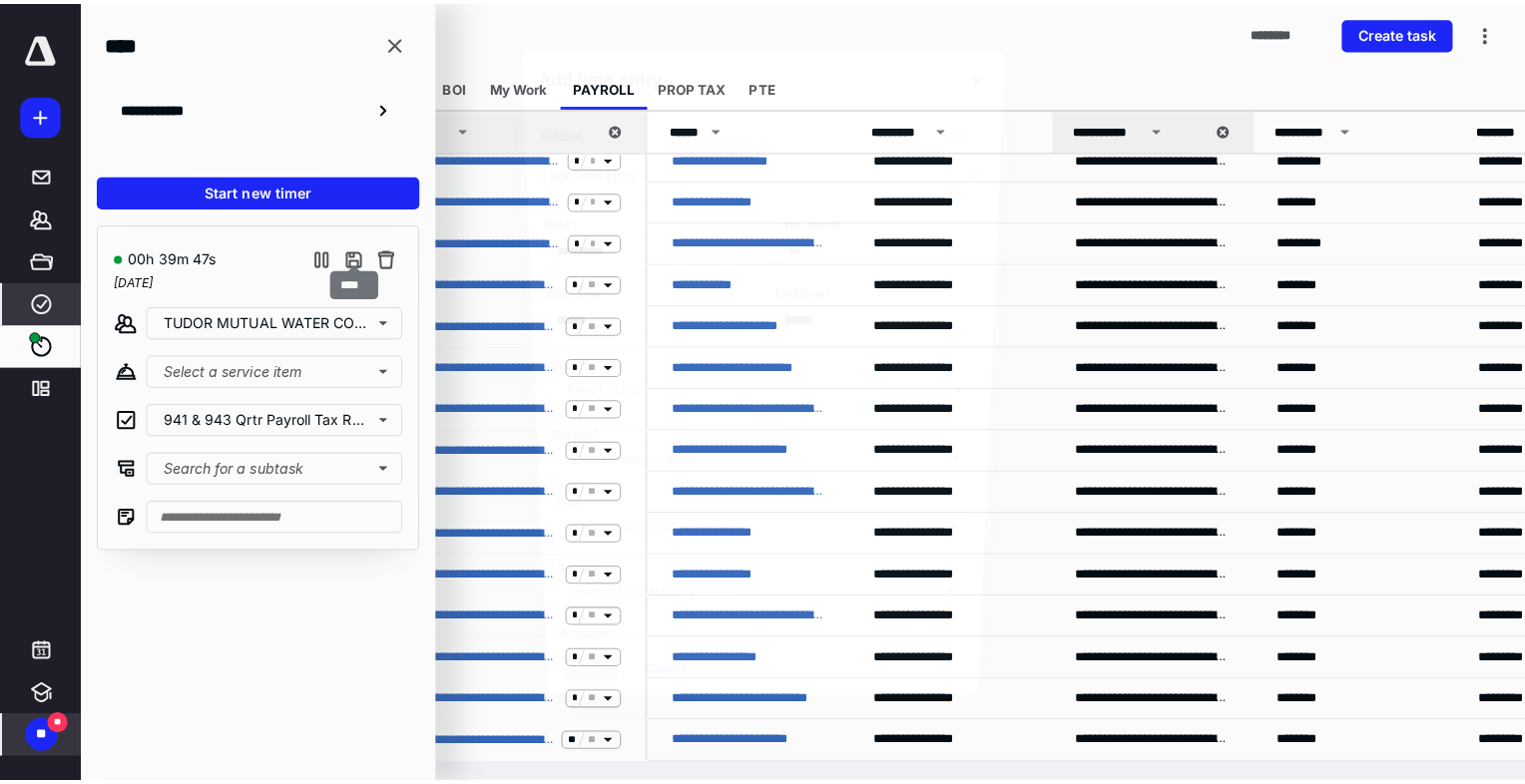 scroll, scrollTop: 121, scrollLeft: 0, axis: vertical 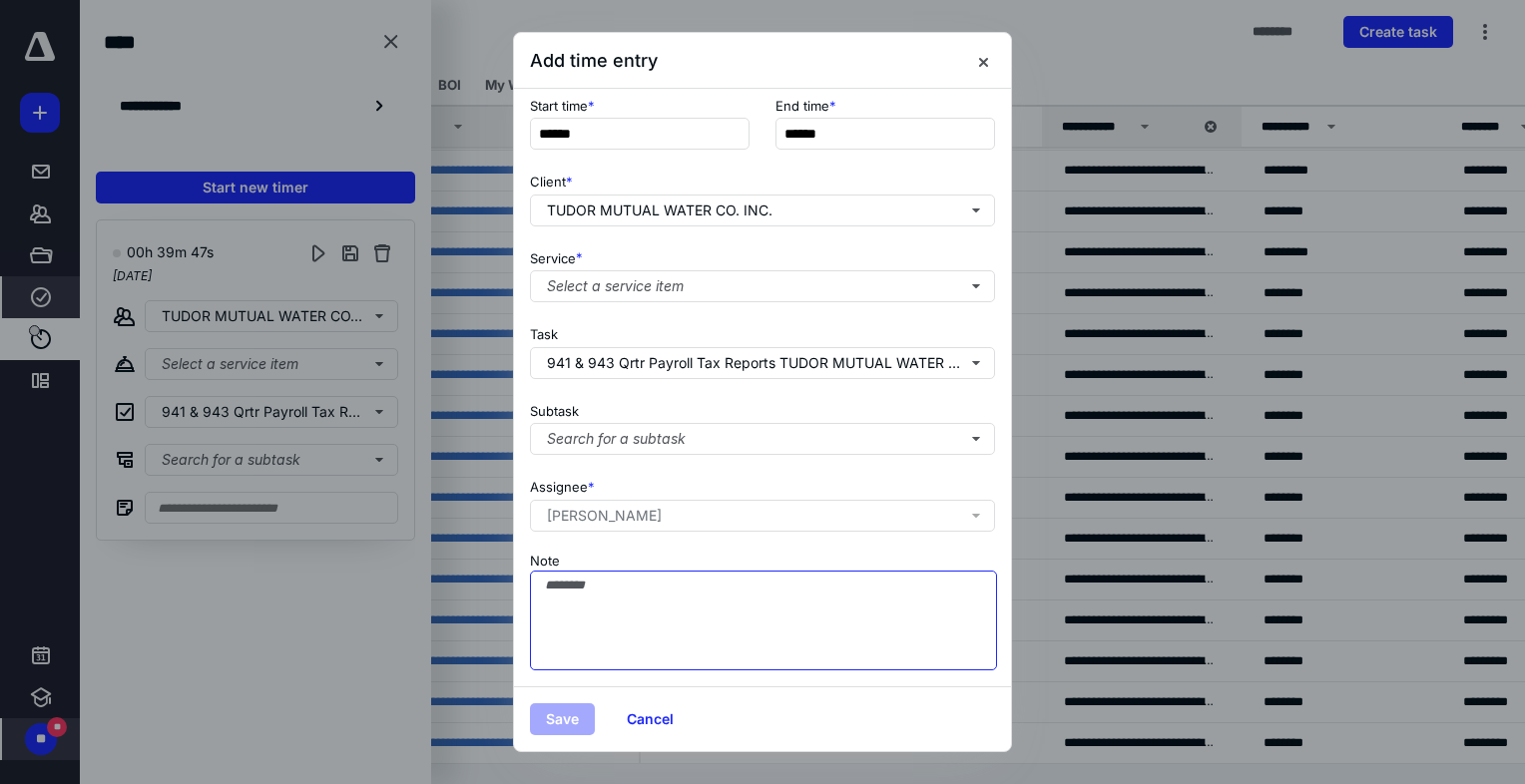 click on "Note" at bounding box center [763, 620] 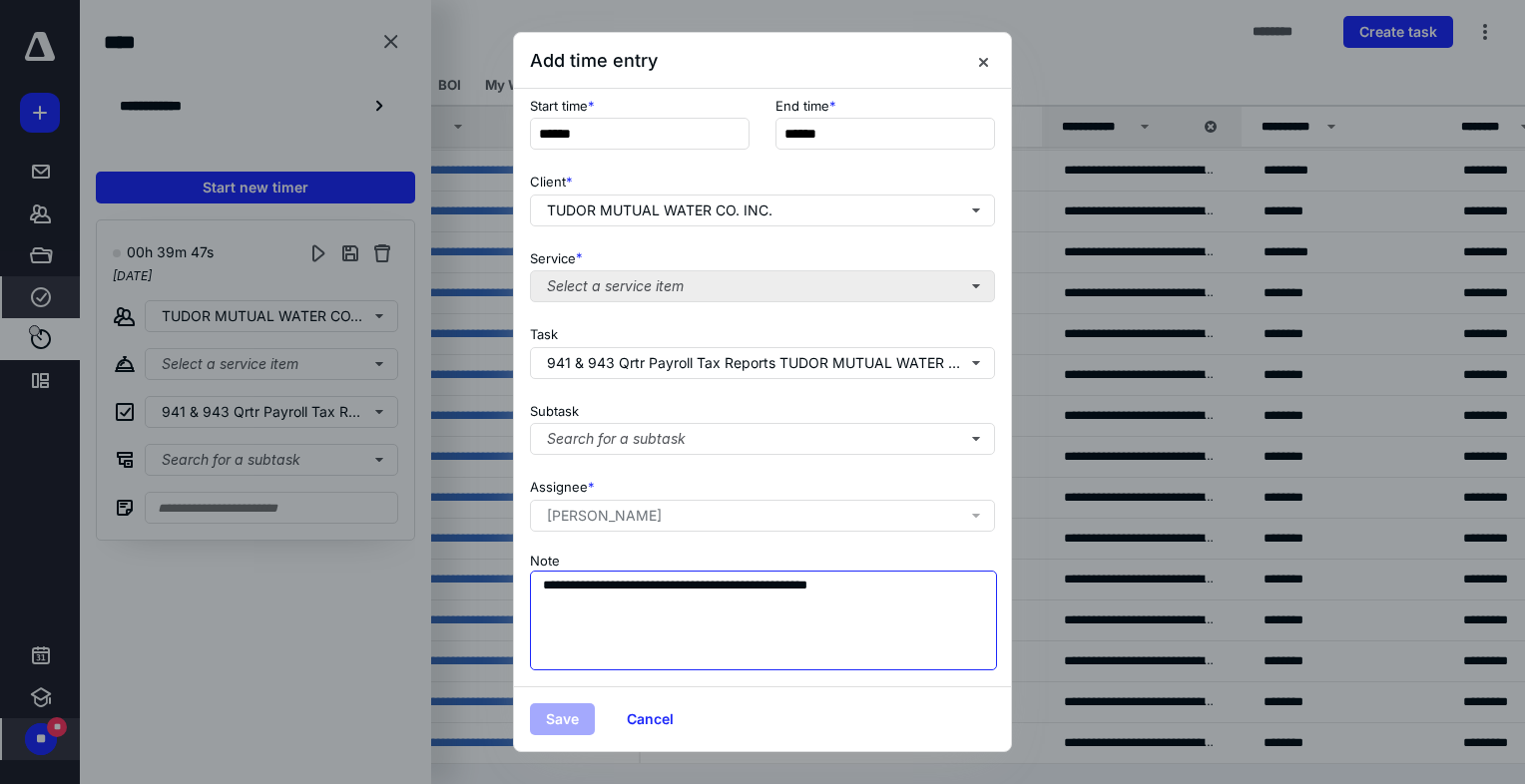 type on "**********" 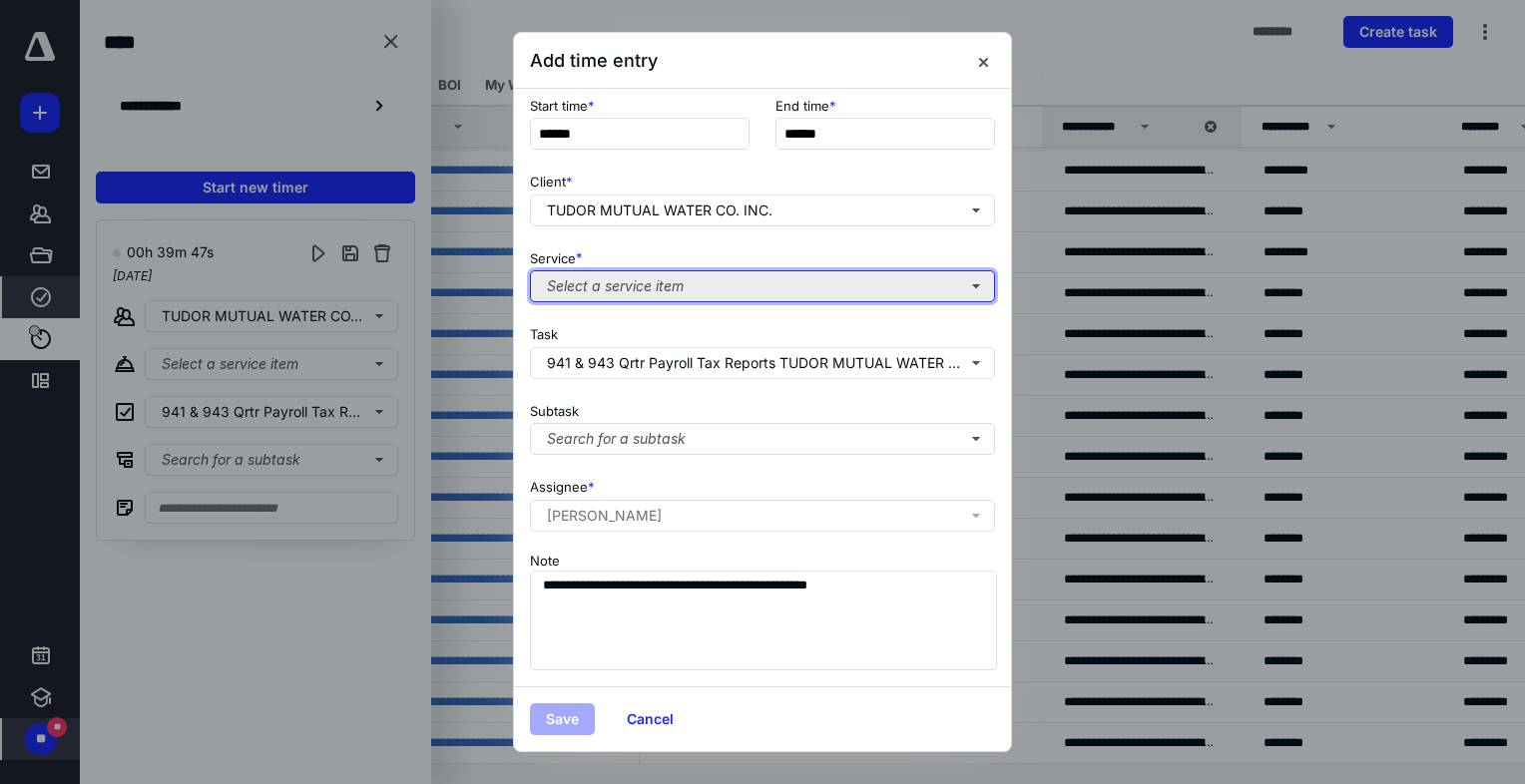 click on "Select a service item" at bounding box center [762, 286] 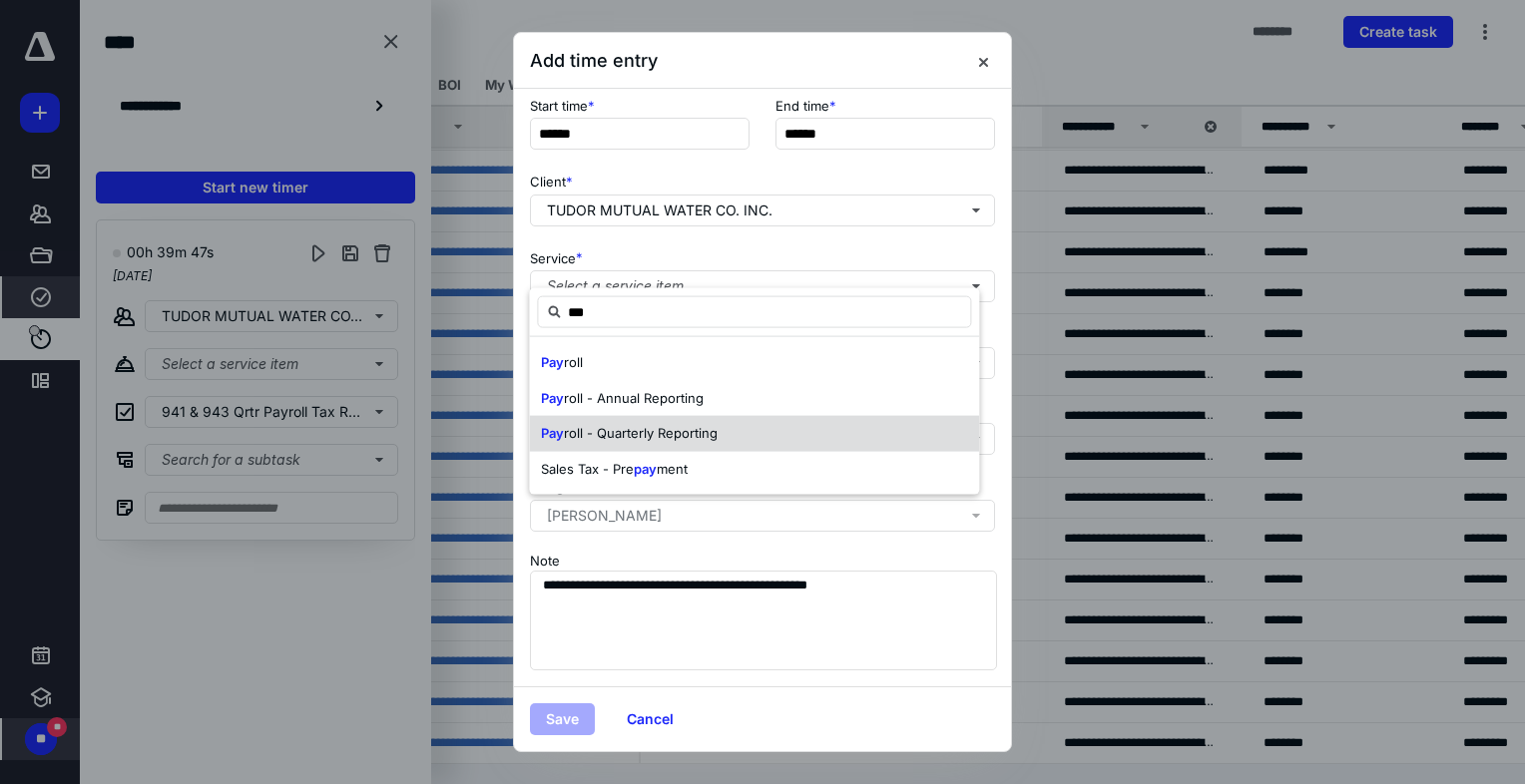 click on "Pay roll - Quarterly Reporting" at bounding box center (629, 434) 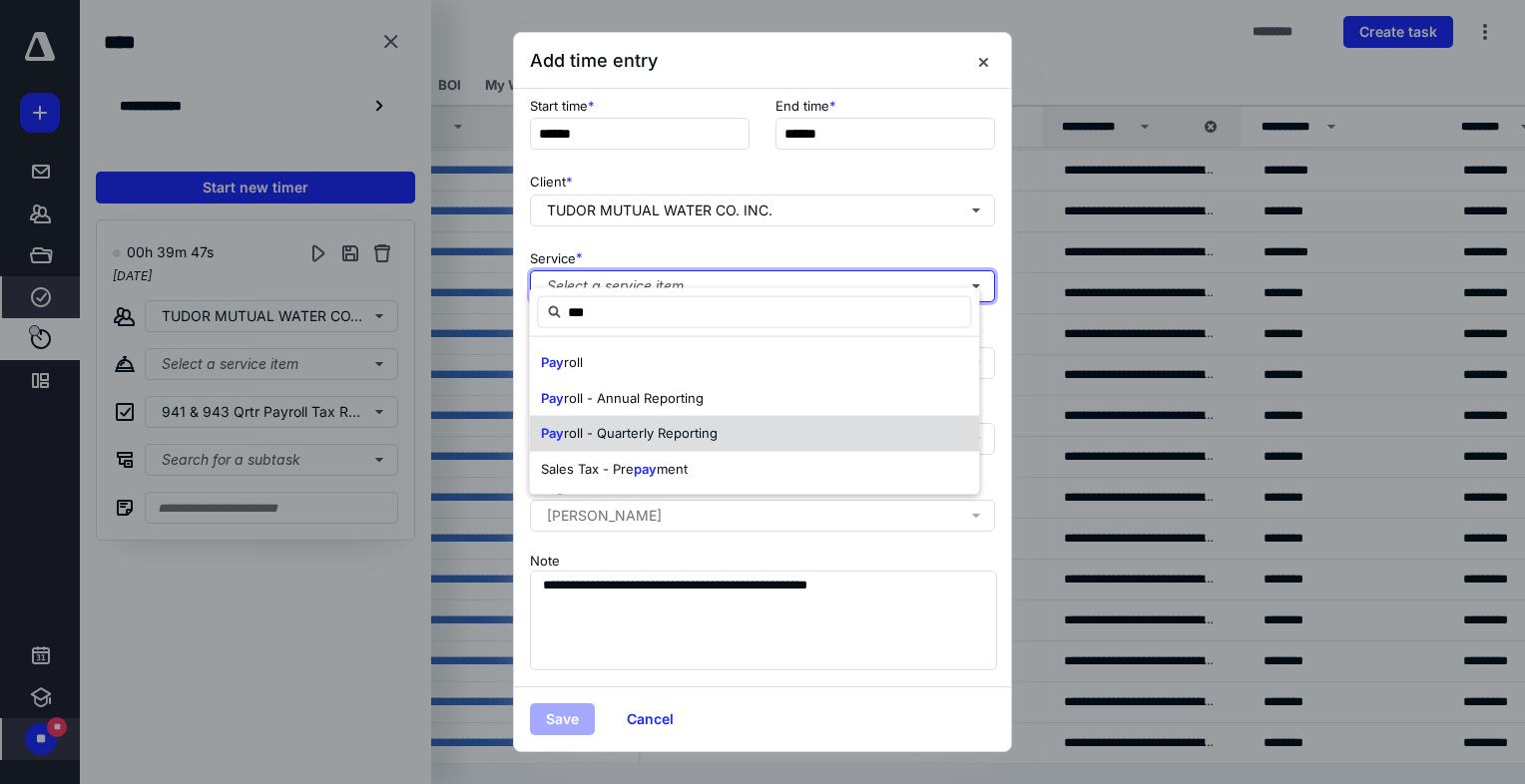 type 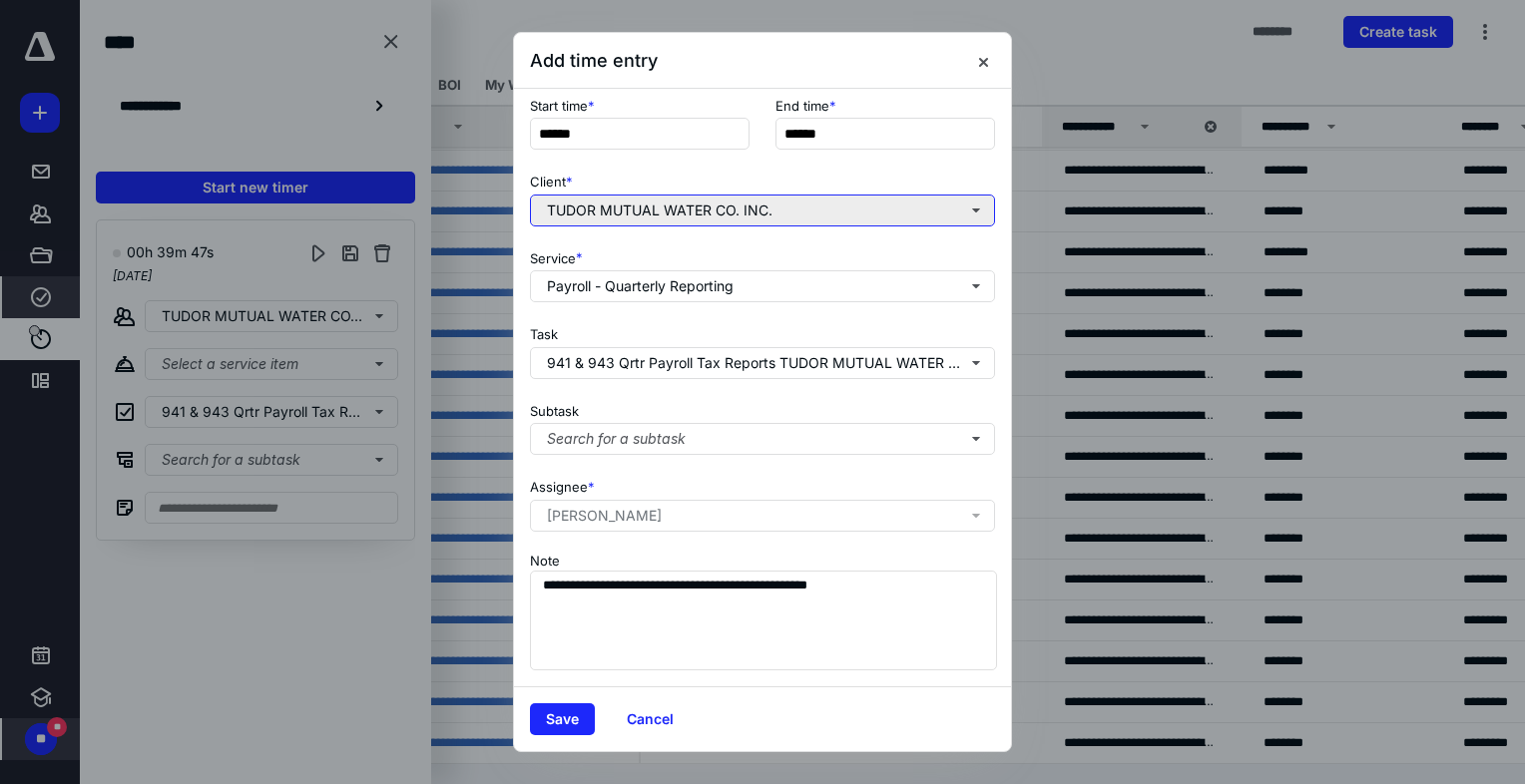 click on "TUDOR MUTUAL WATER CO. INC." at bounding box center [762, 210] 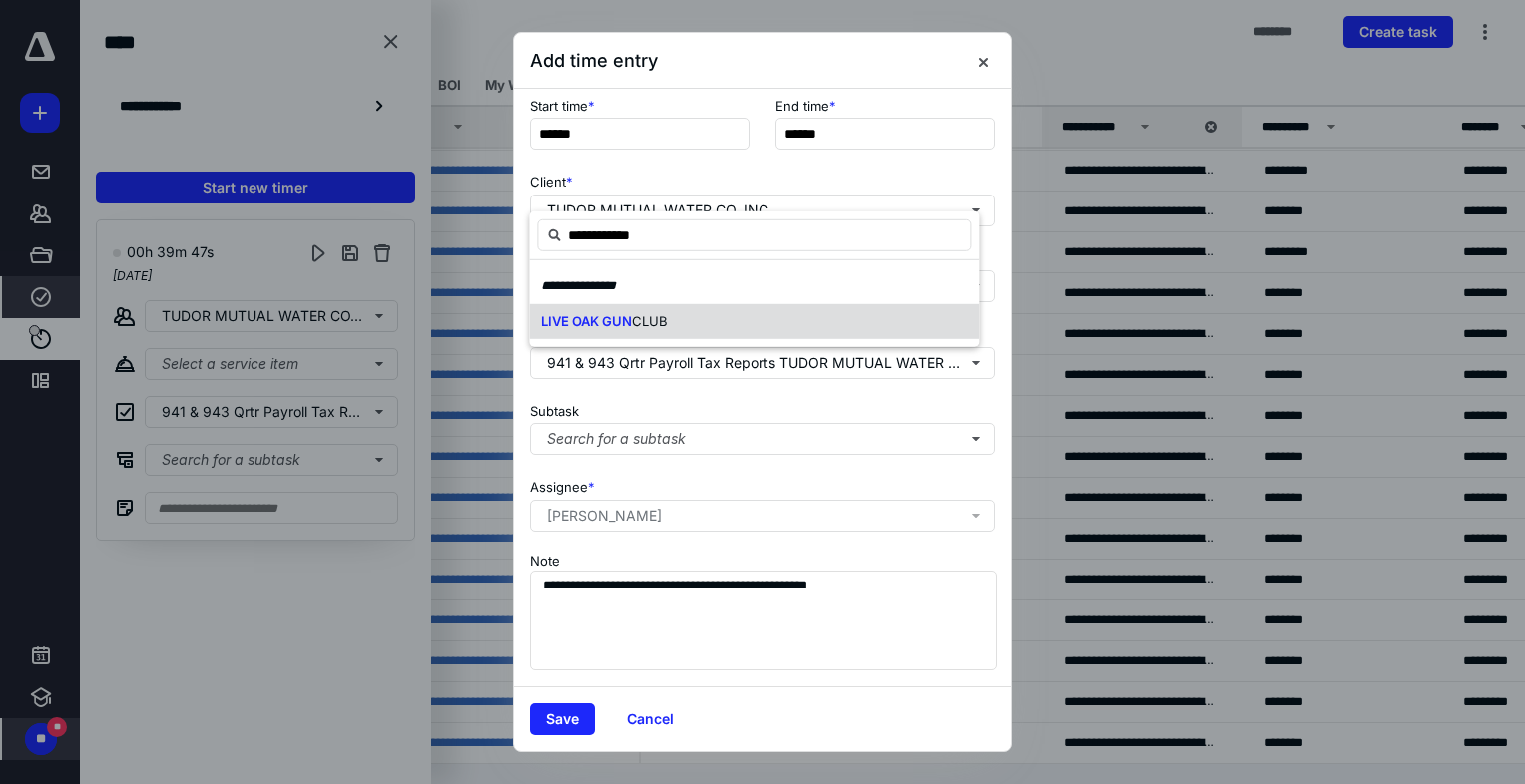 click on "LIVE OAK GUN" at bounding box center (586, 320) 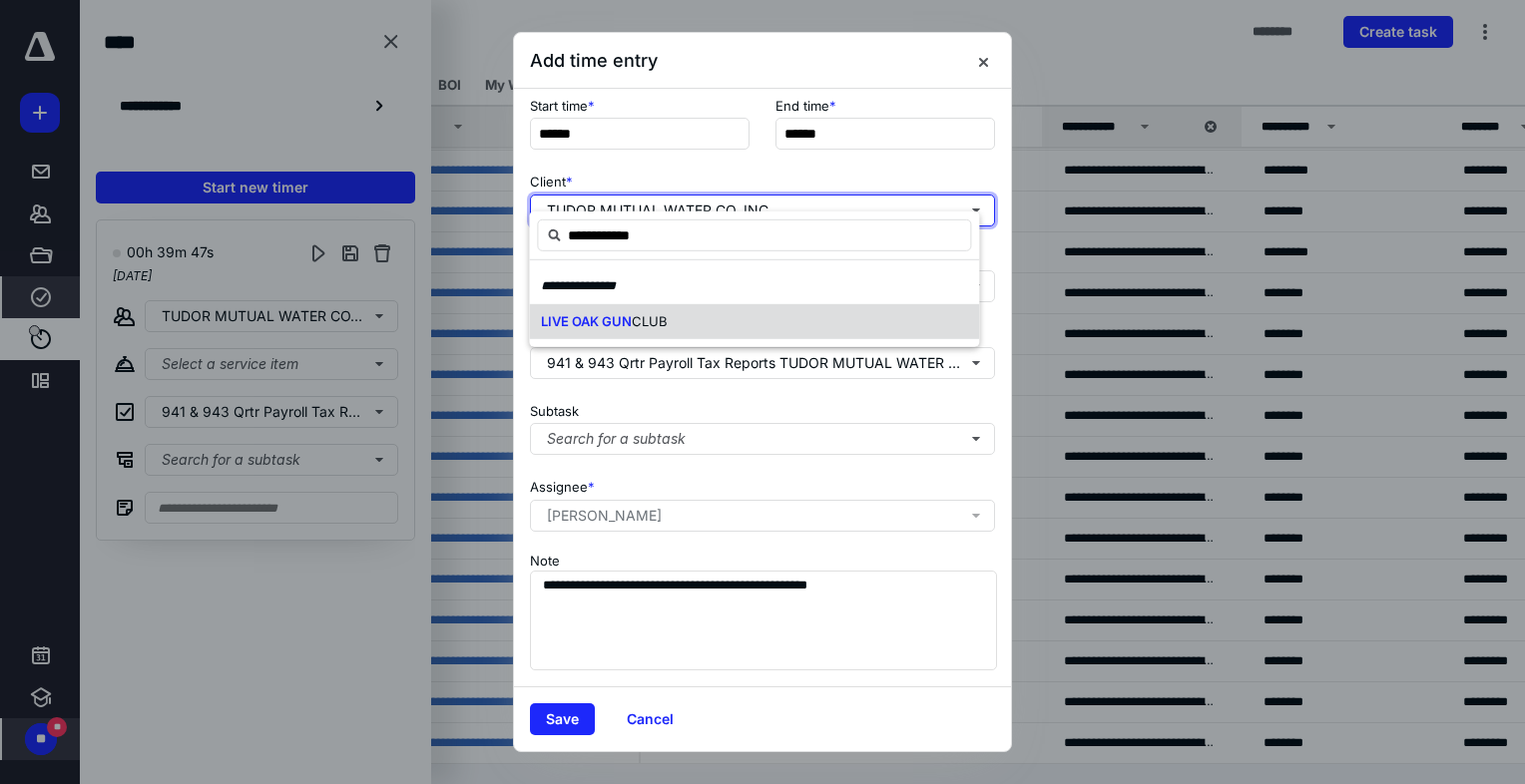 type 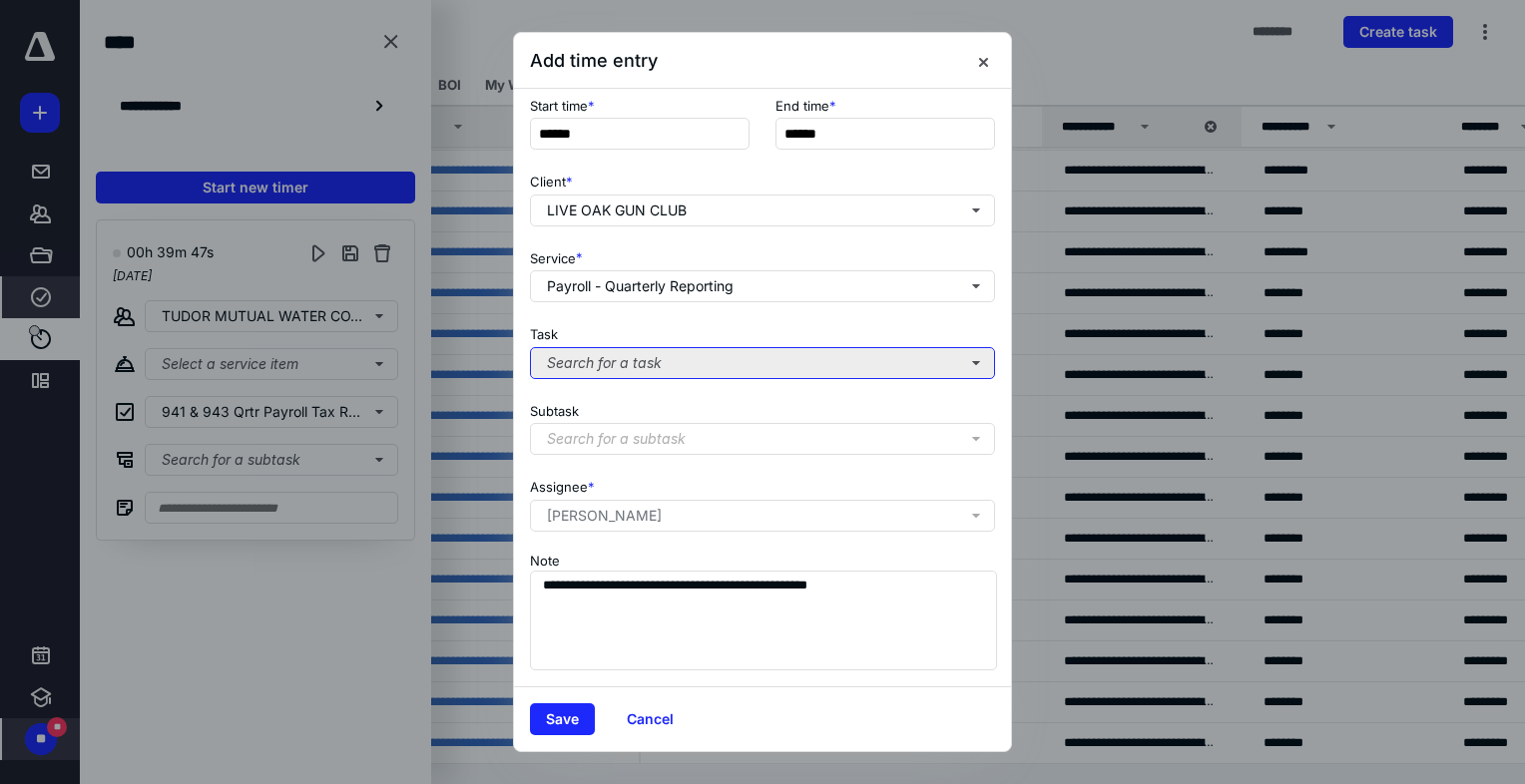 click on "Search for a task" at bounding box center [762, 363] 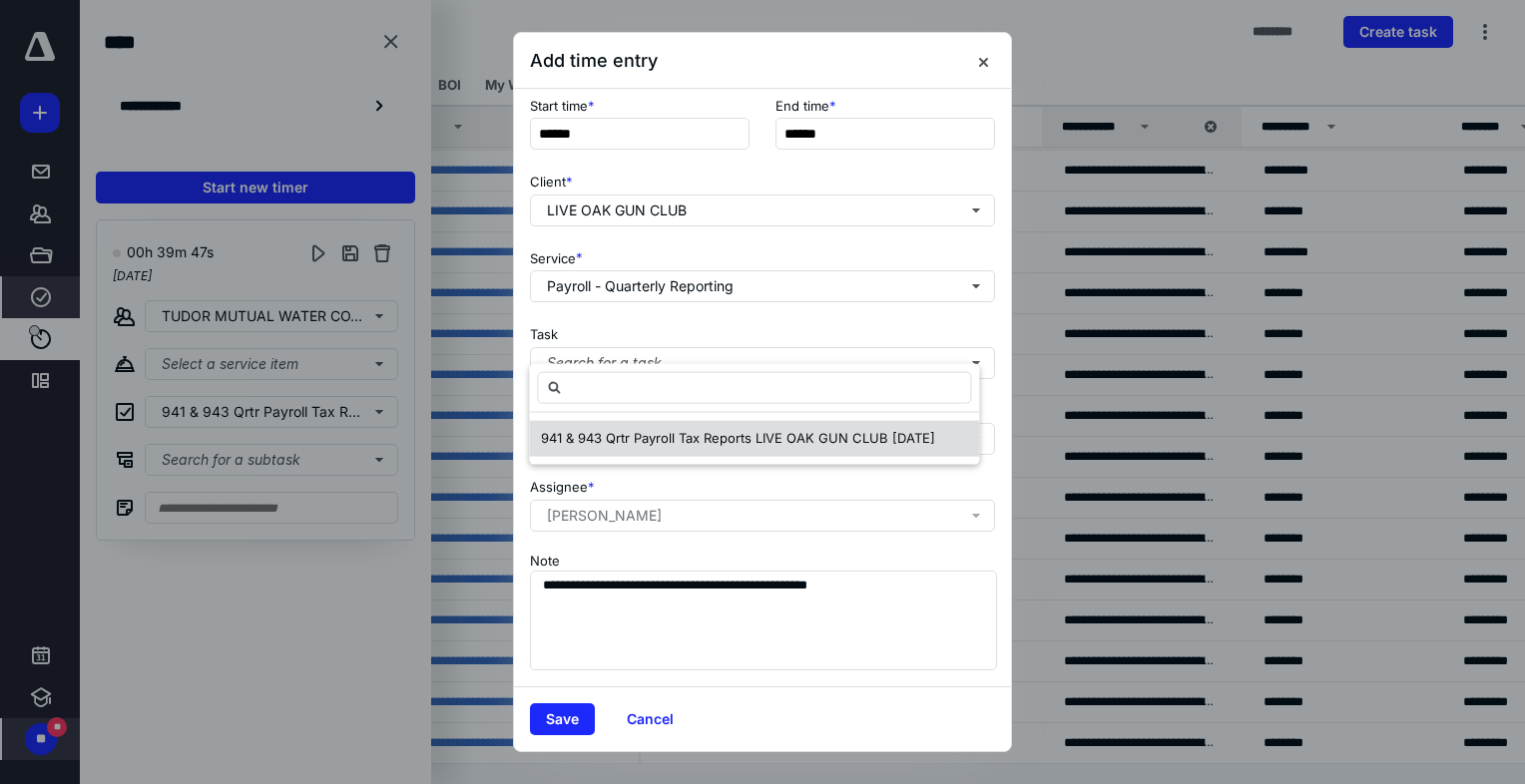 click on "941 & 943 Qrtr Payroll Tax Reports  LIVE OAK GUN CLUB [DATE]" at bounding box center [738, 438] 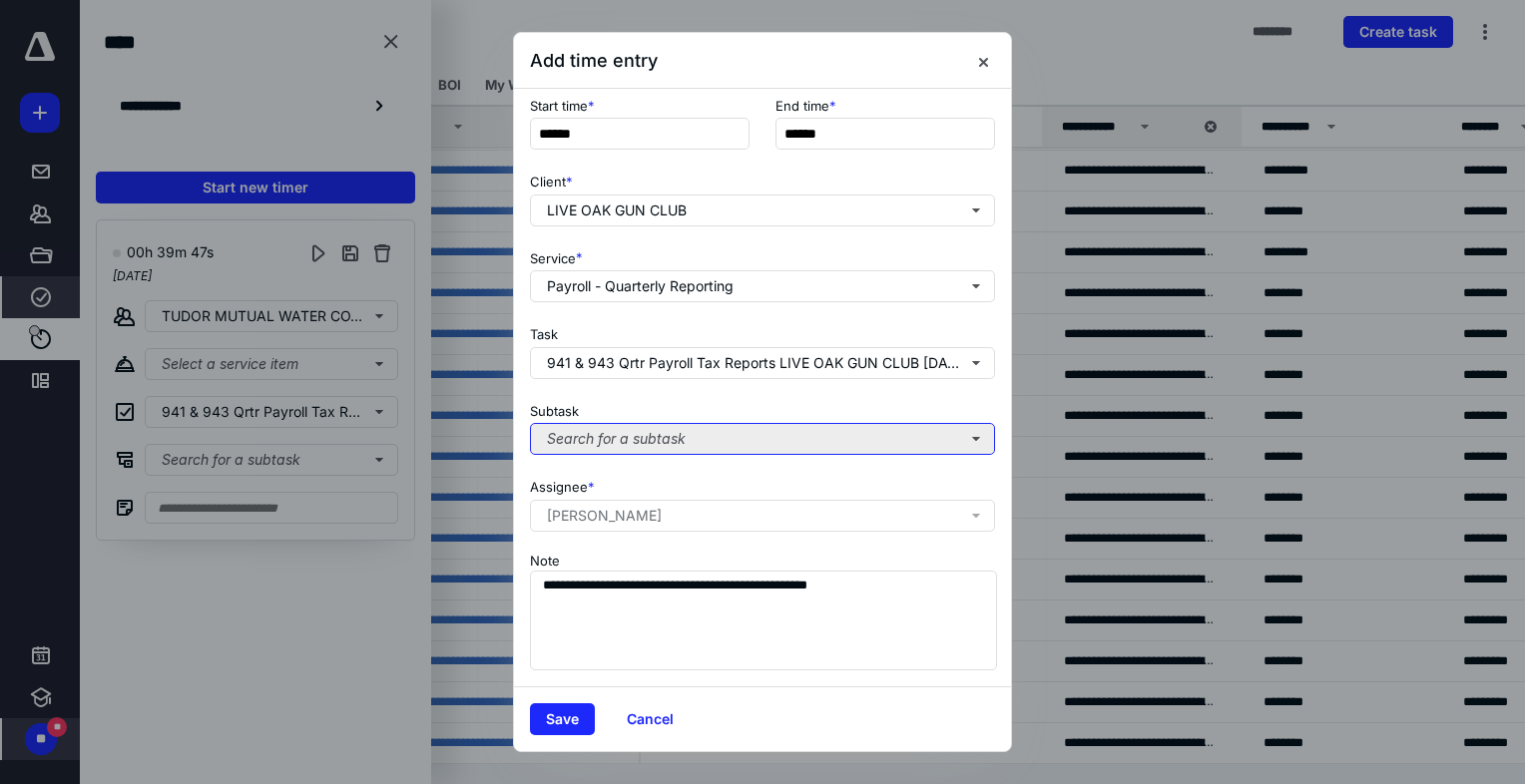click on "Search for a subtask" at bounding box center [762, 439] 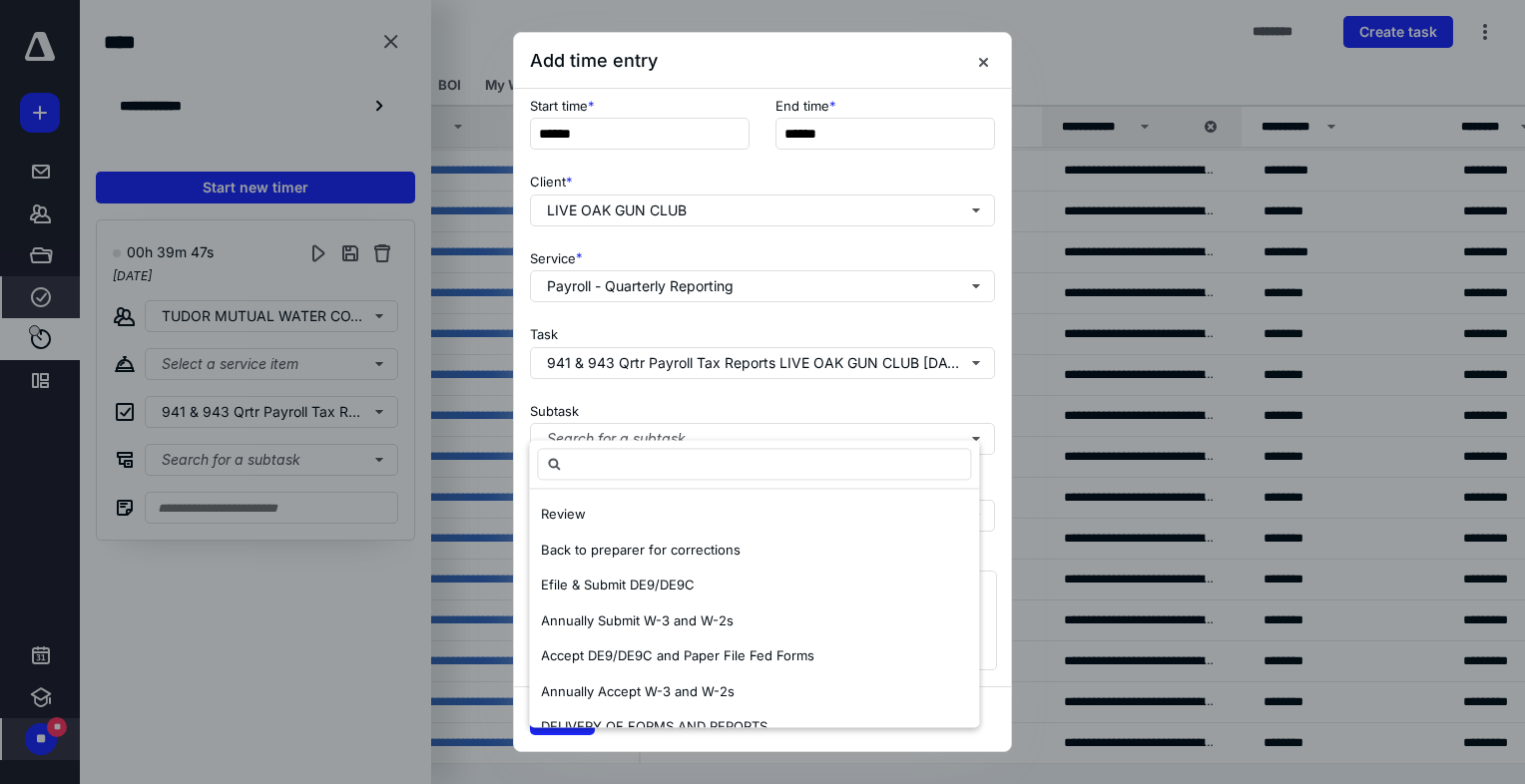 click on "Add time entry" at bounding box center [762, 61] 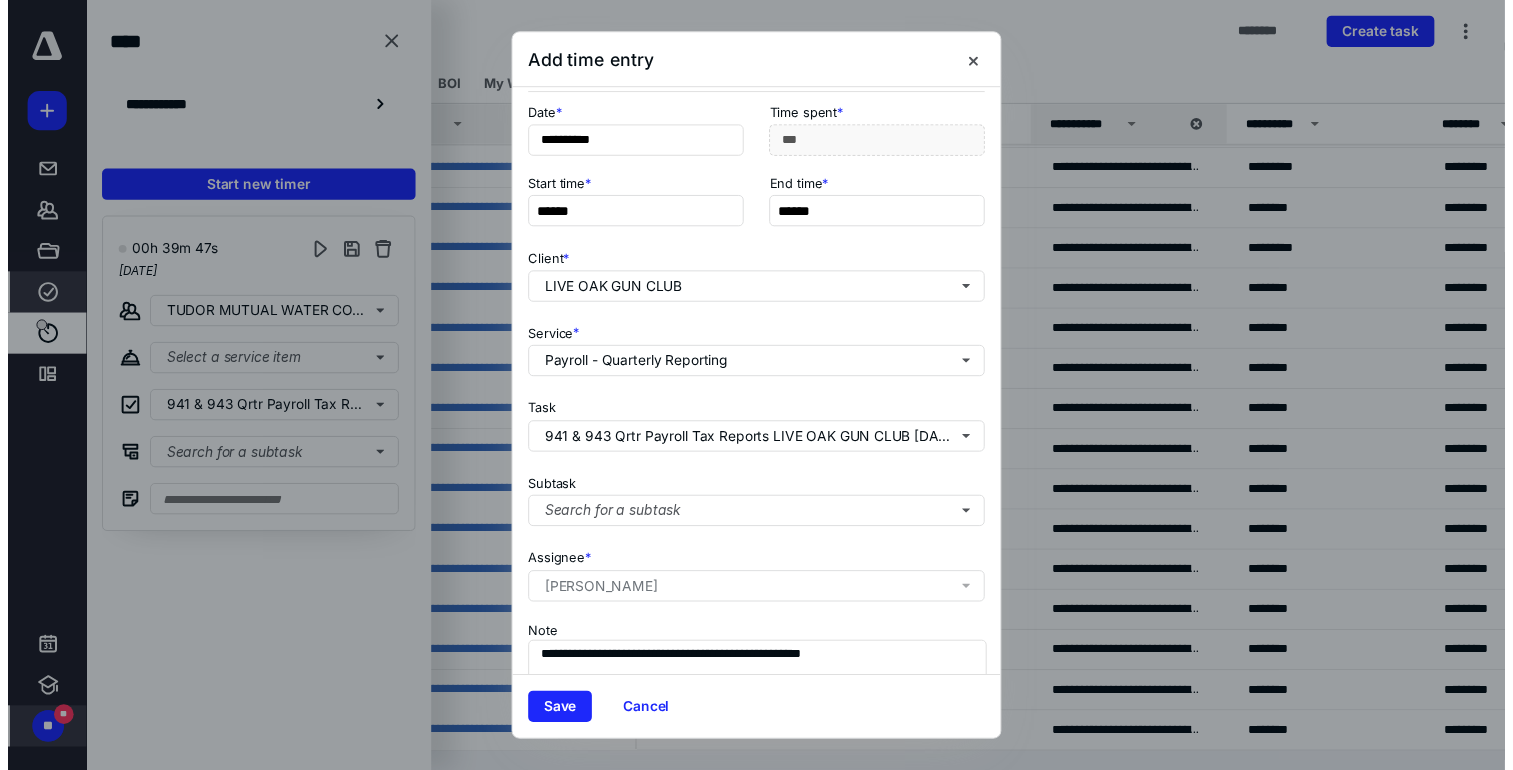 scroll, scrollTop: 0, scrollLeft: 0, axis: both 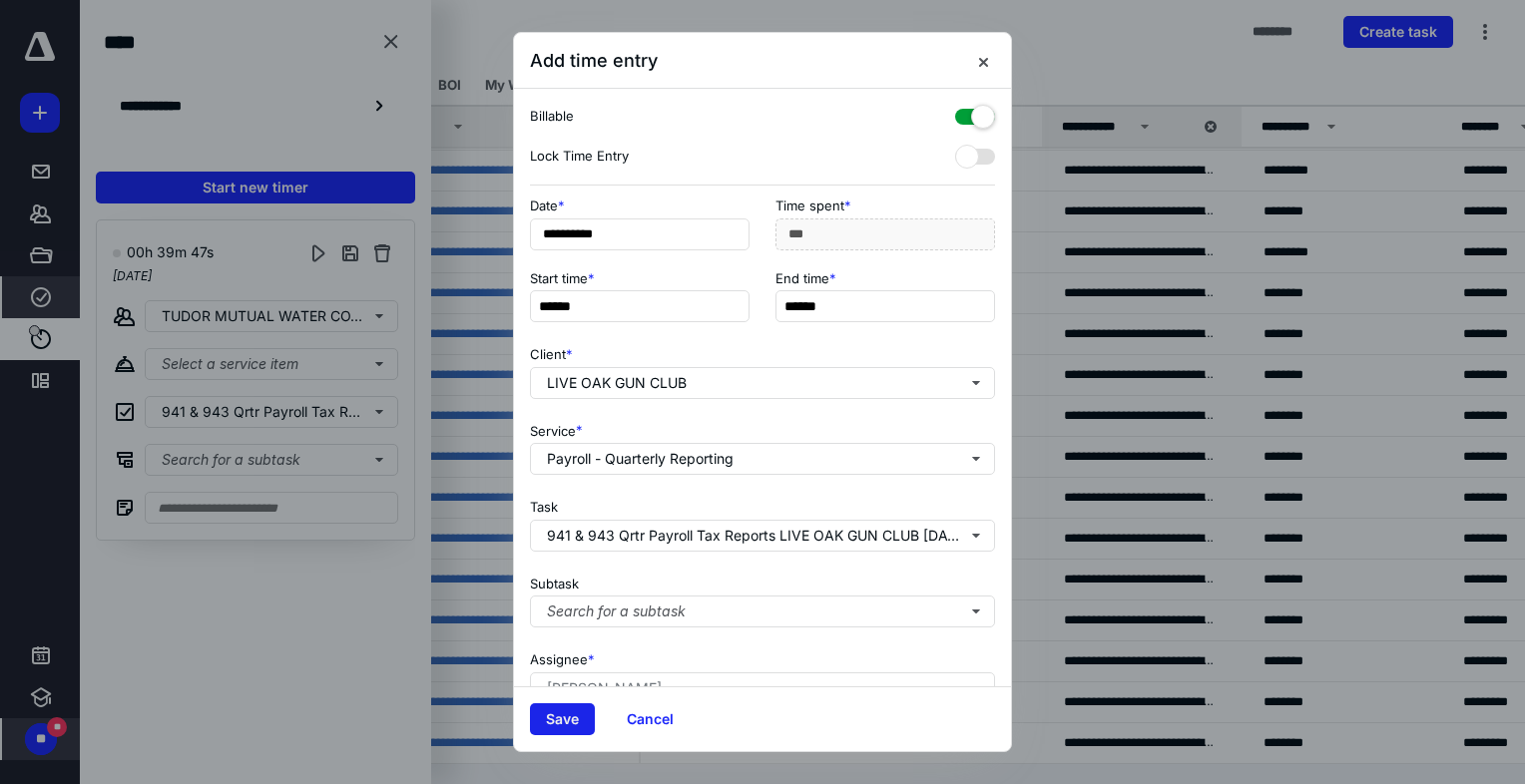 click on "Save" at bounding box center (562, 719) 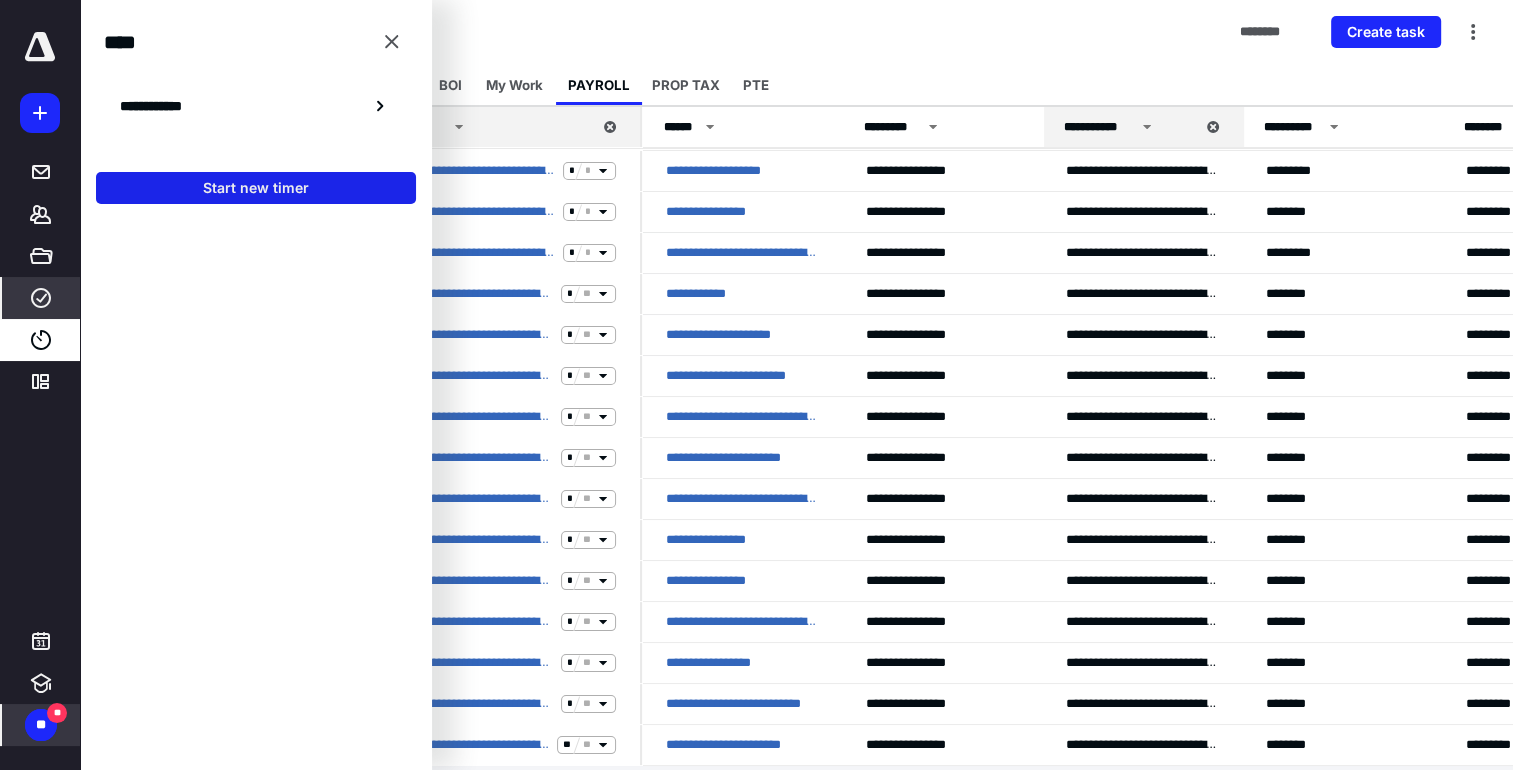click on "Start new timer" at bounding box center (256, 188) 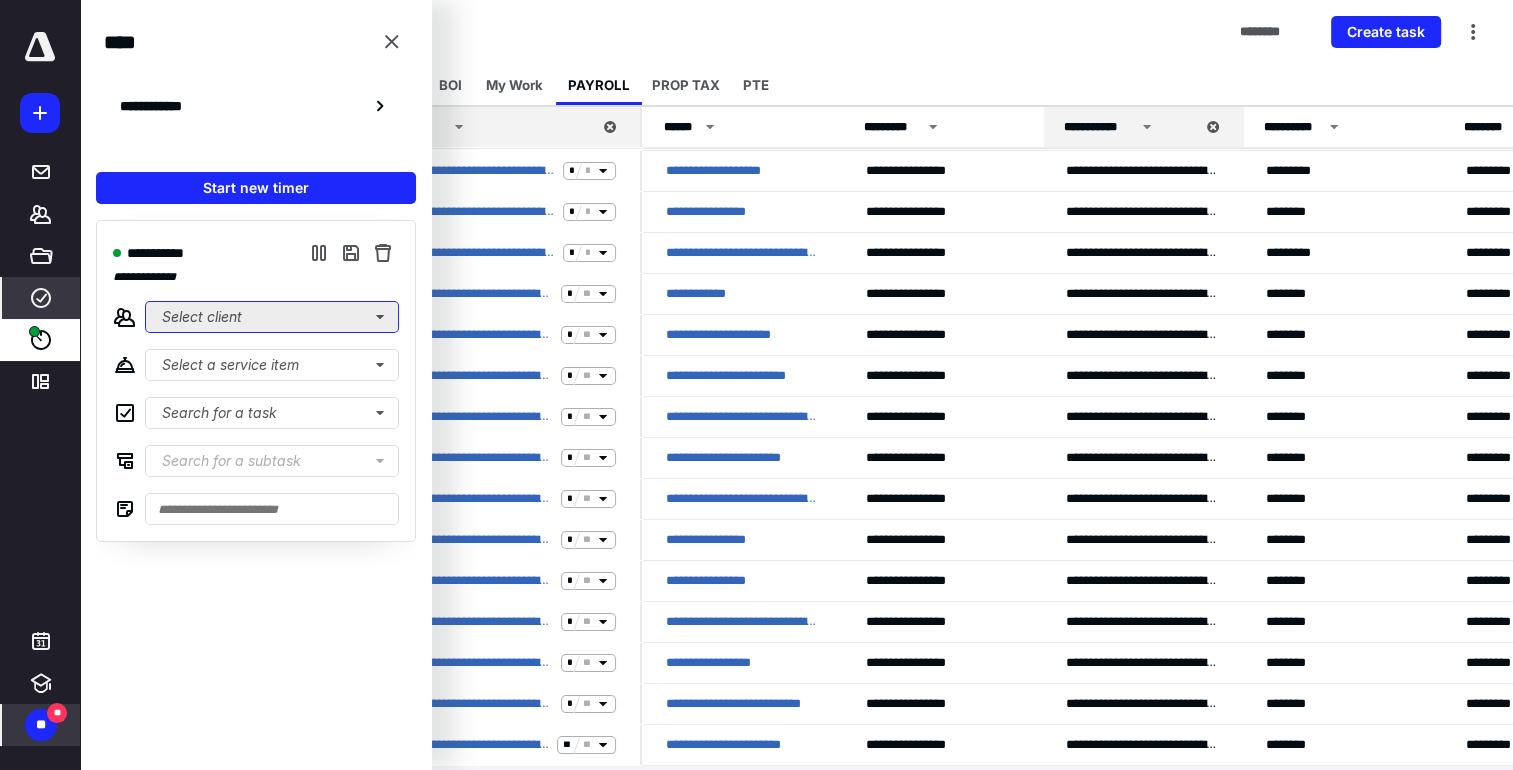 click on "Select client" at bounding box center [272, 317] 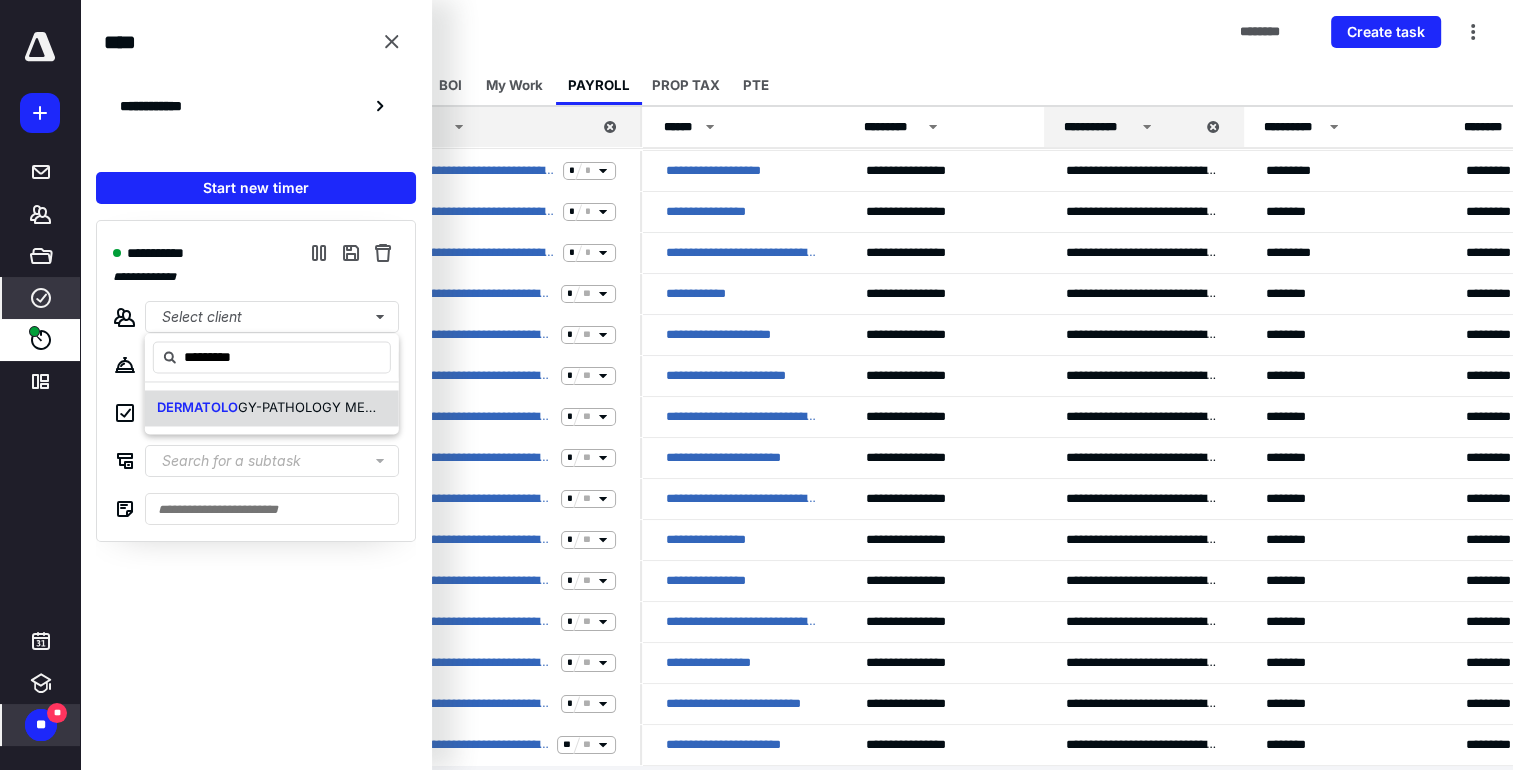 click on "DERMATOLO" at bounding box center (197, 407) 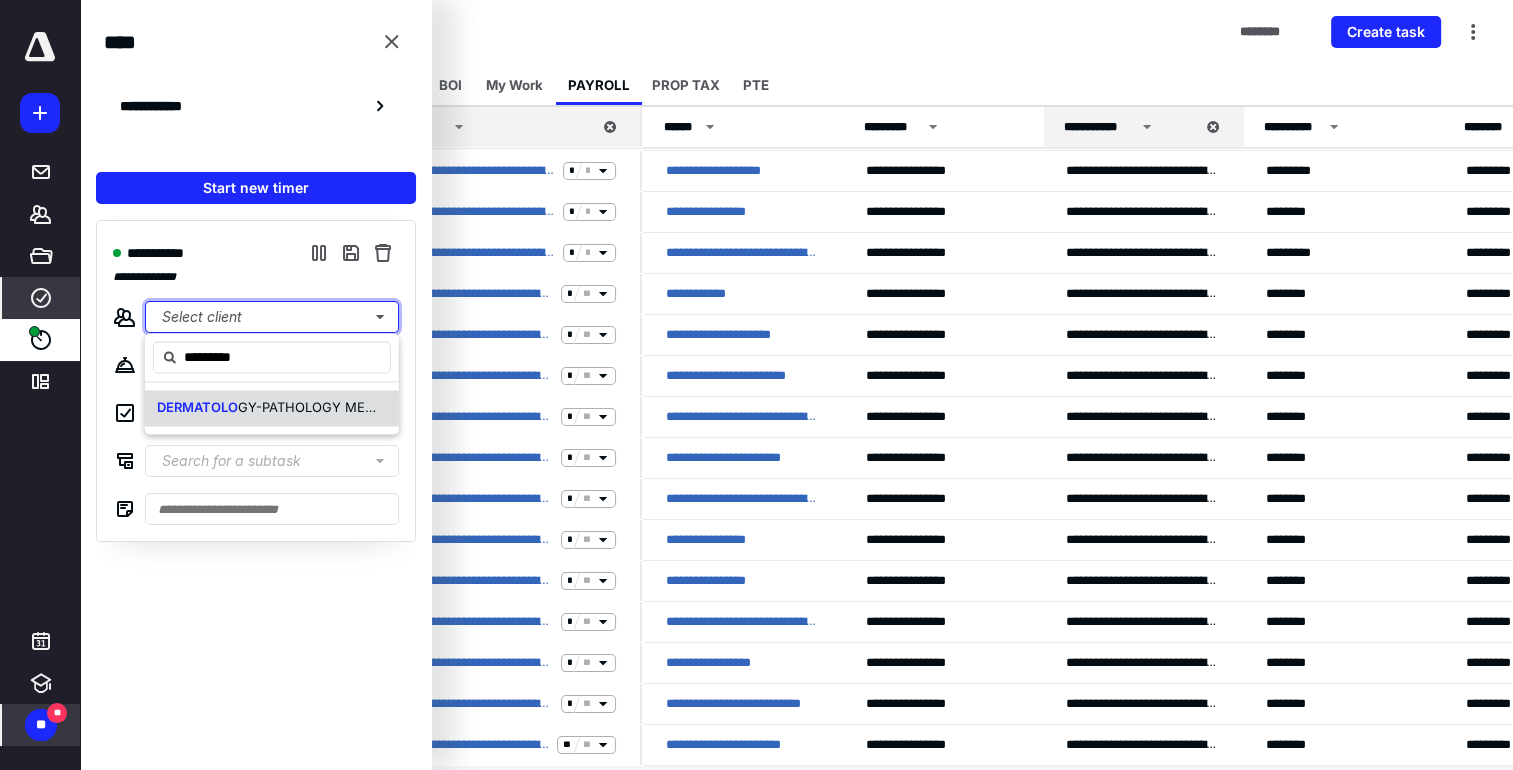 type 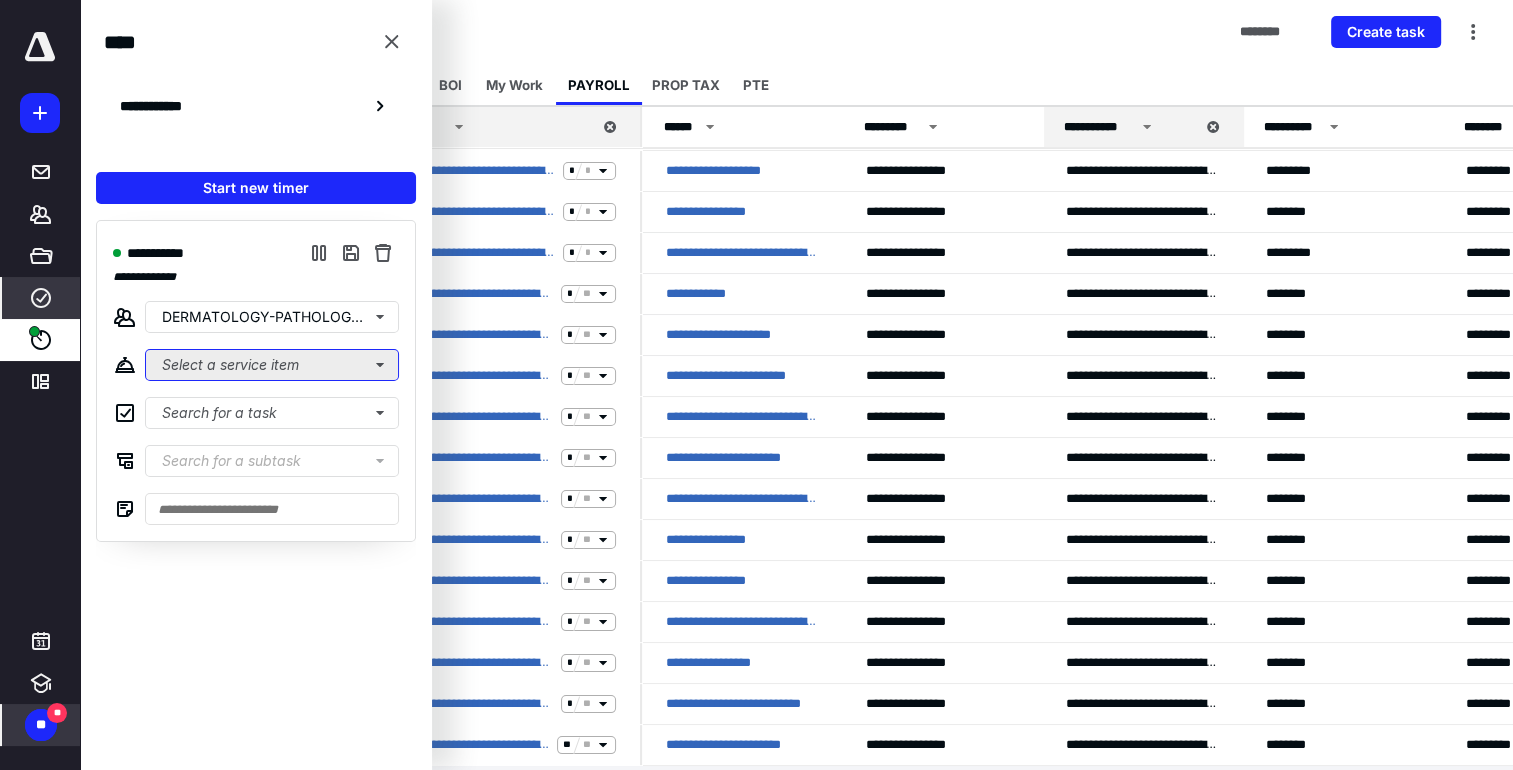 click on "Select a service item" at bounding box center [272, 365] 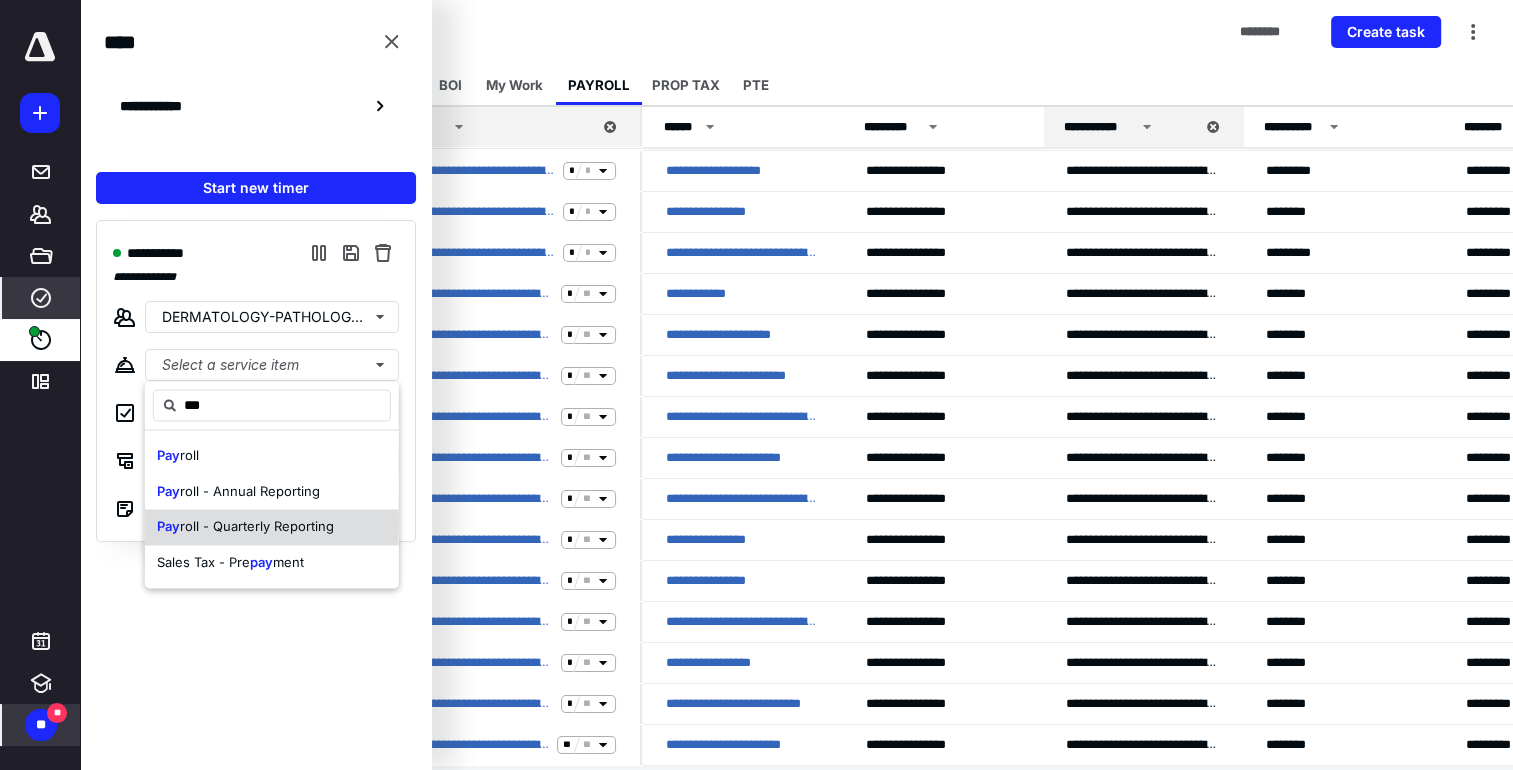 click on "roll - Quarterly Reporting" at bounding box center (257, 526) 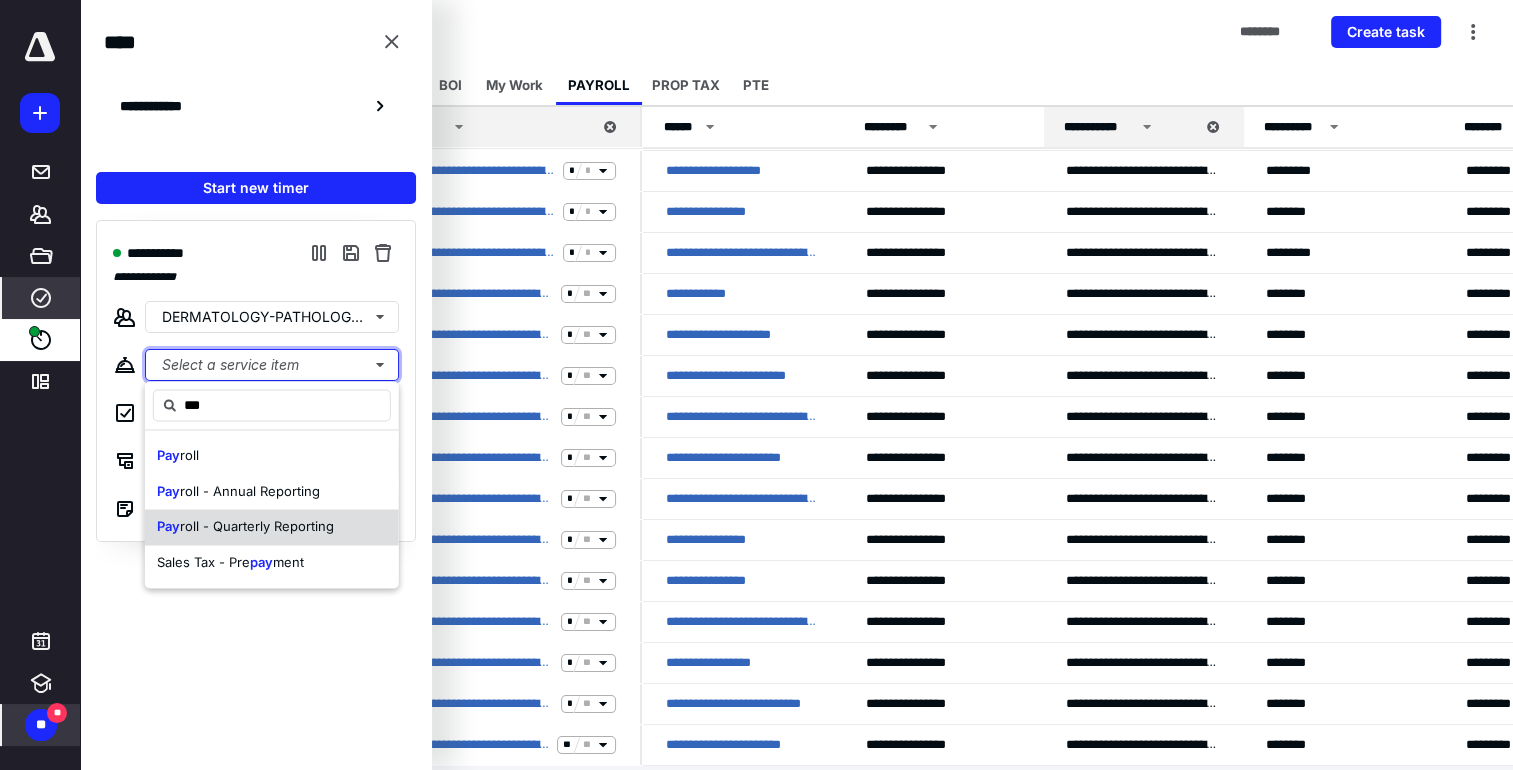 type 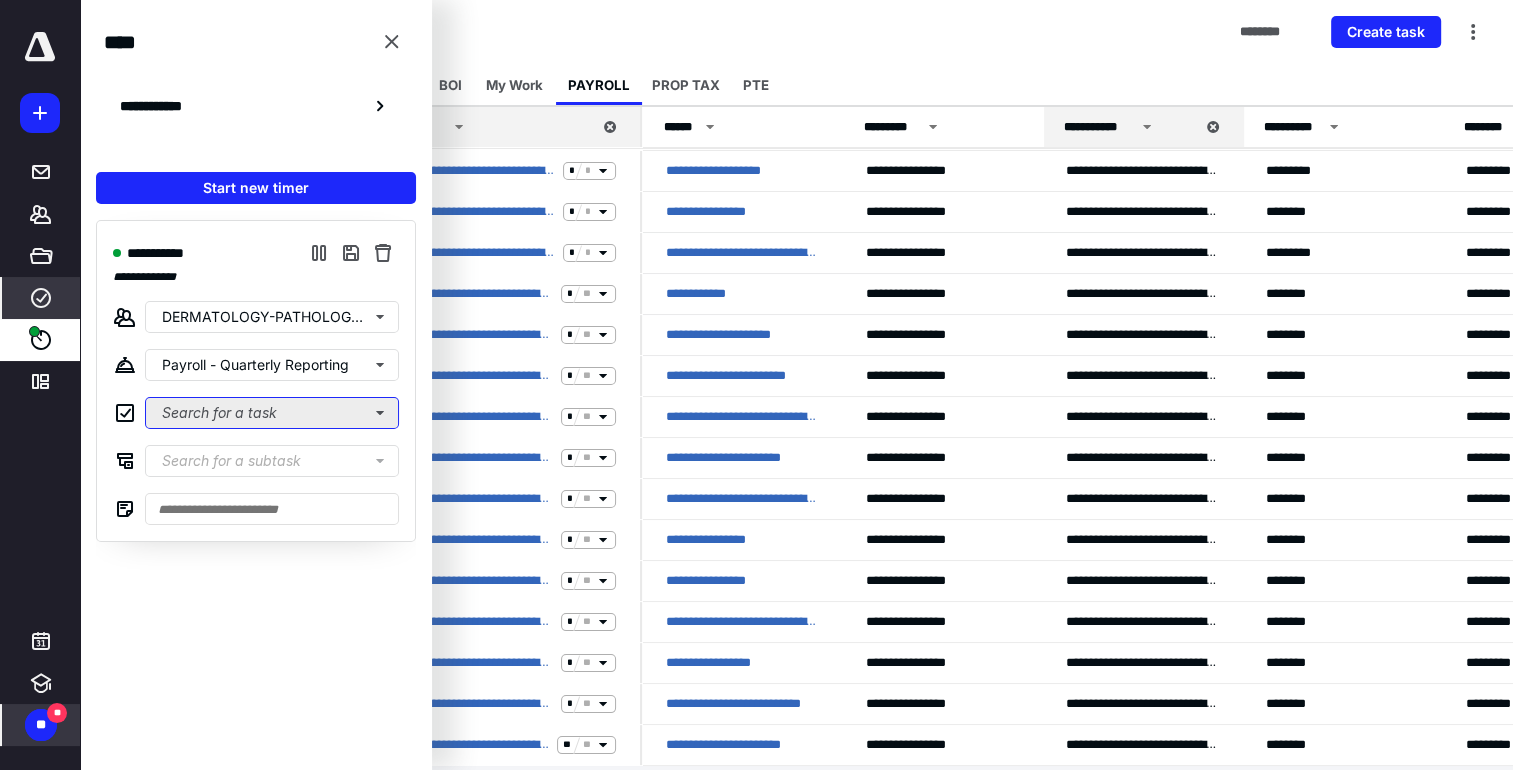 click on "Search for a task" at bounding box center [272, 413] 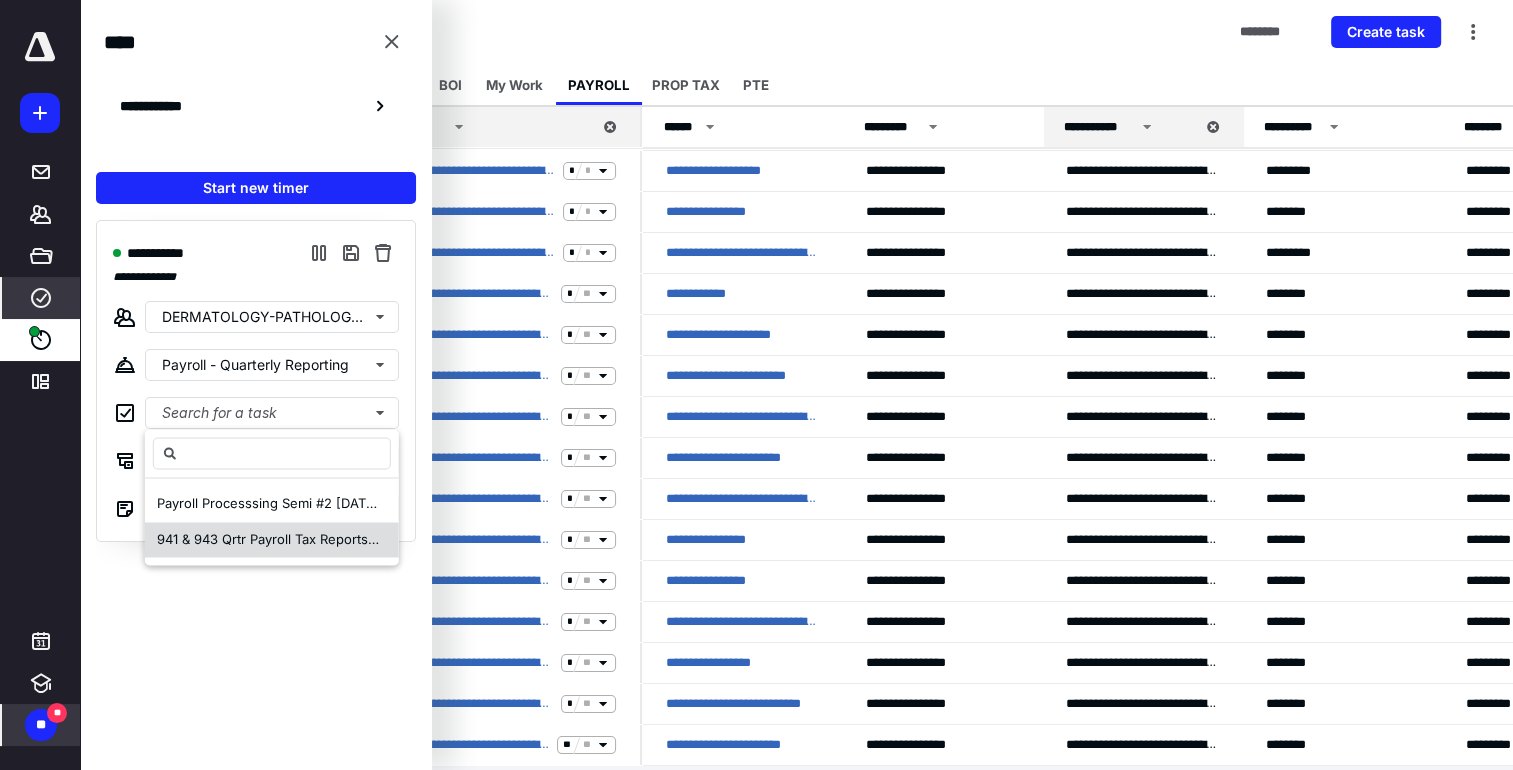 click on "941 & 943 Qrtr Payroll Tax Reports  DERMATOLOGY-PATHOLOGY MEDICAL GROUP, INC [DATE]" at bounding box center (450, 539) 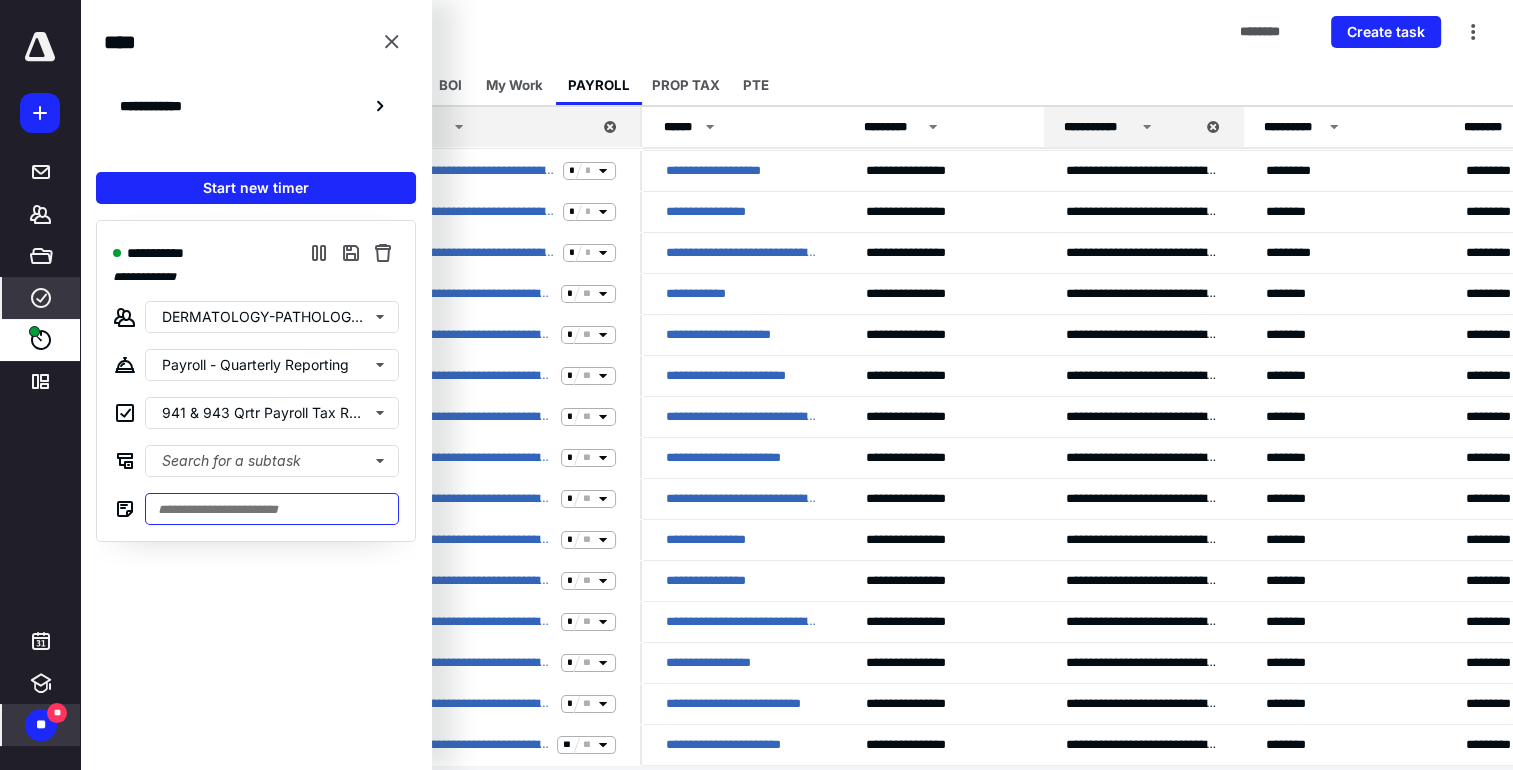 click at bounding box center [272, 509] 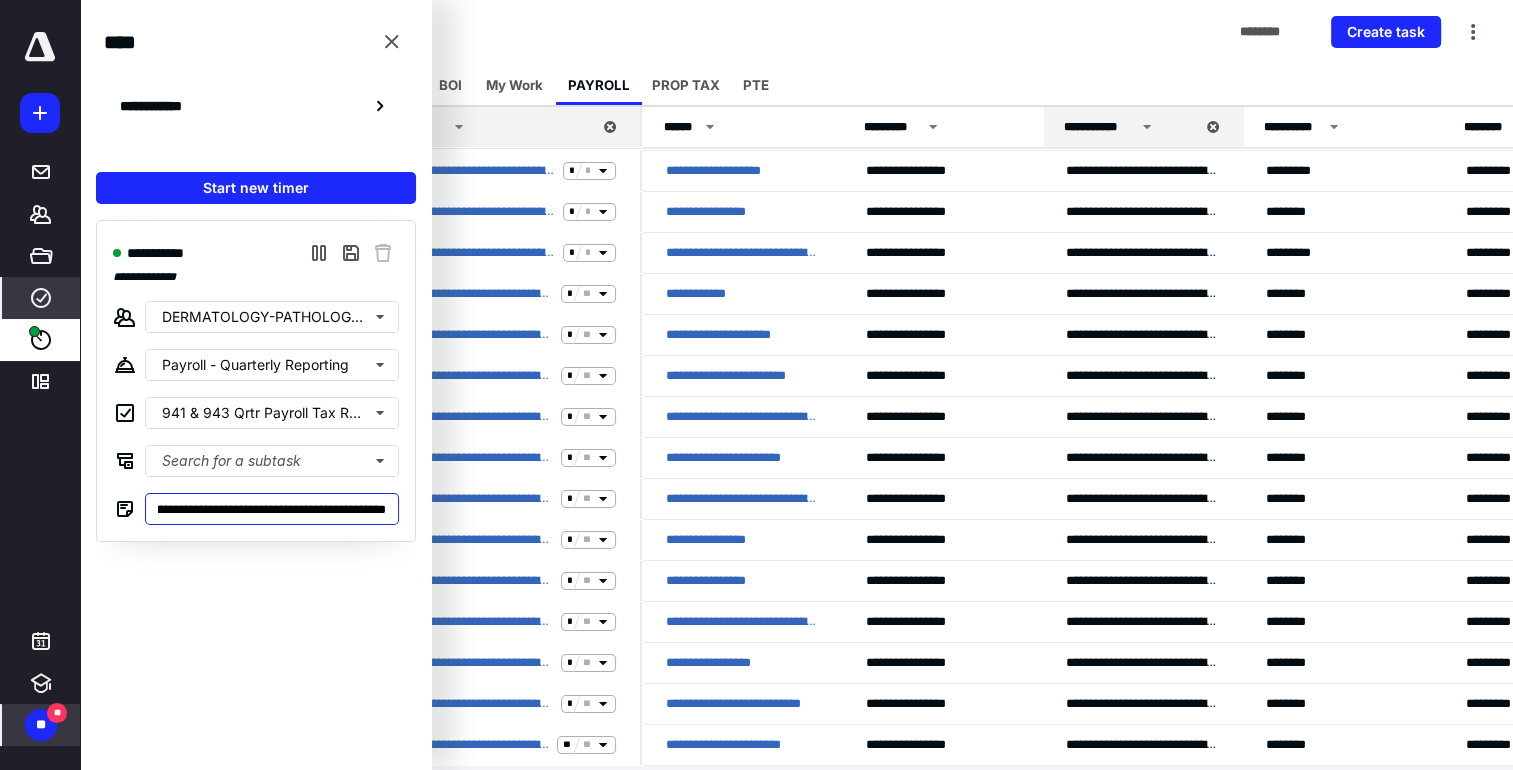 scroll, scrollTop: 0, scrollLeft: 170, axis: horizontal 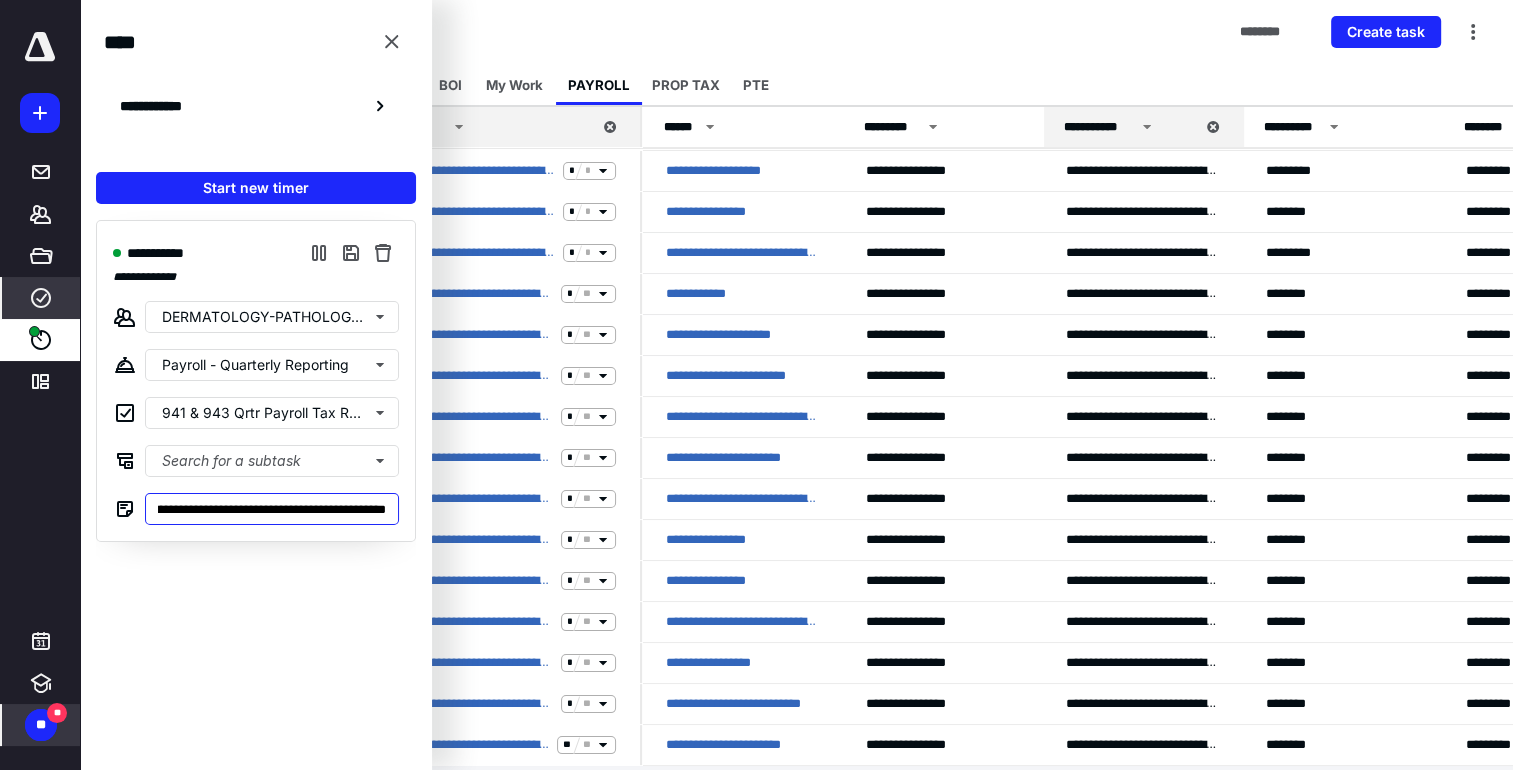 type on "**********" 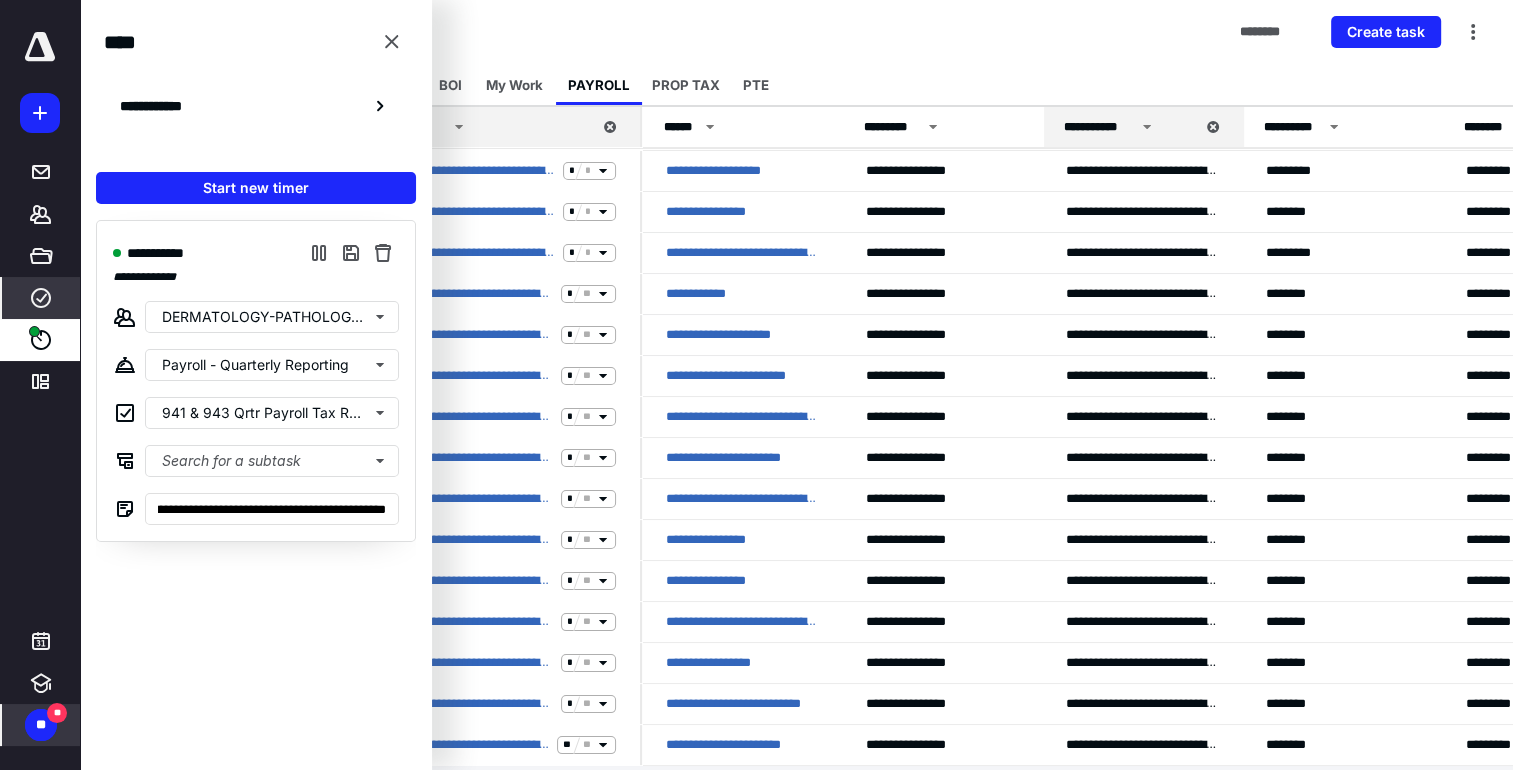 scroll, scrollTop: 0, scrollLeft: 0, axis: both 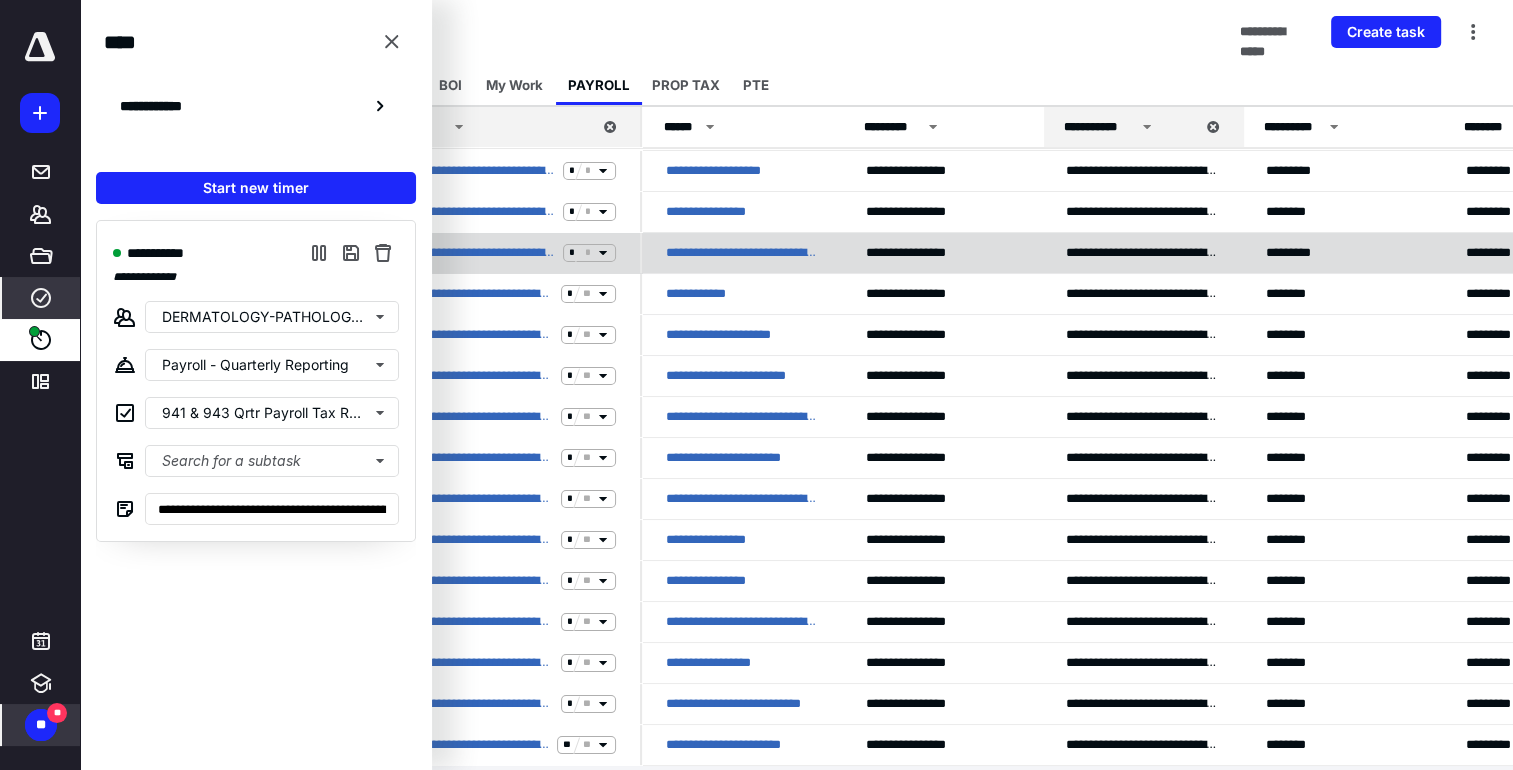 click on "**********" at bounding box center (742, 253) 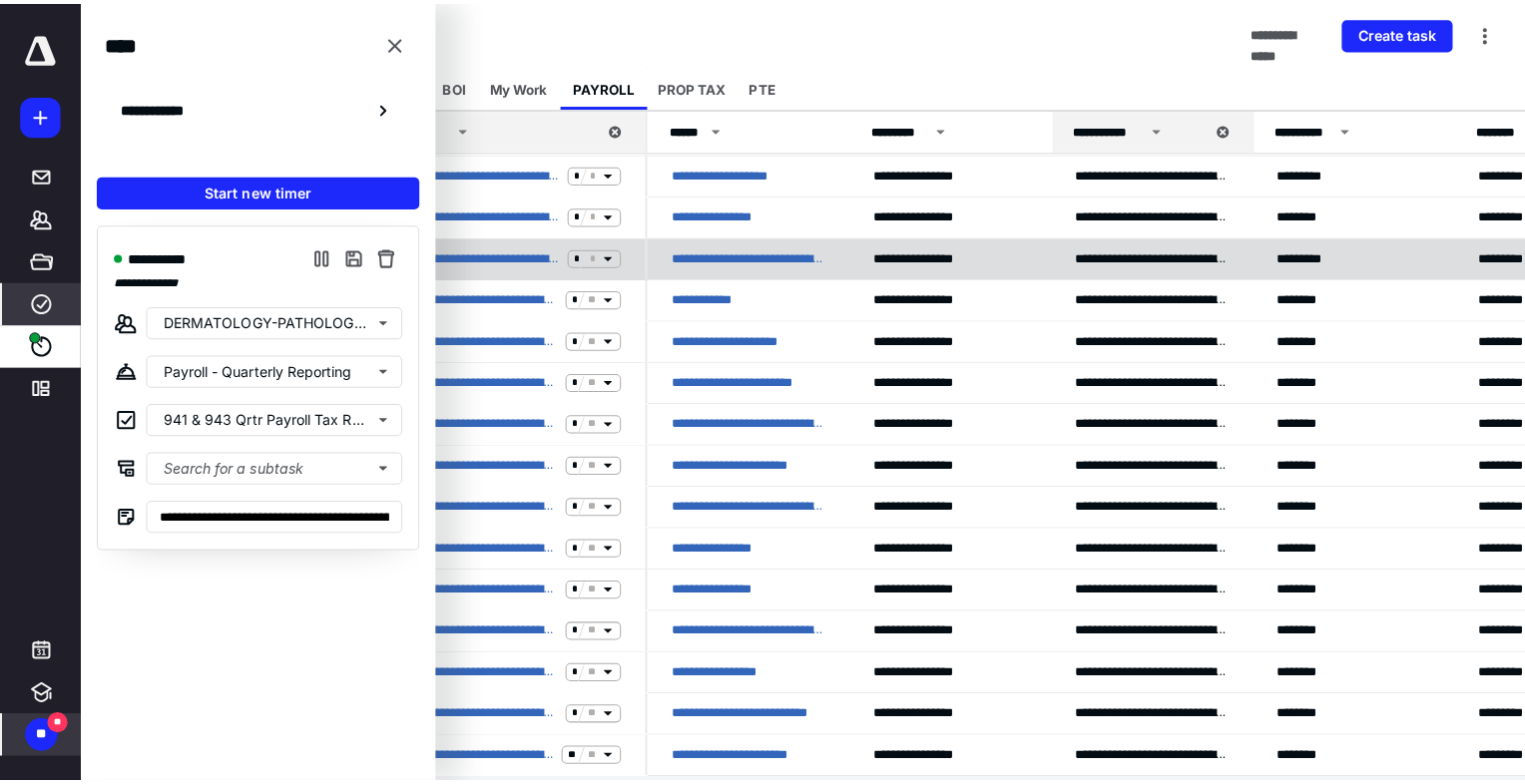scroll, scrollTop: 0, scrollLeft: 0, axis: both 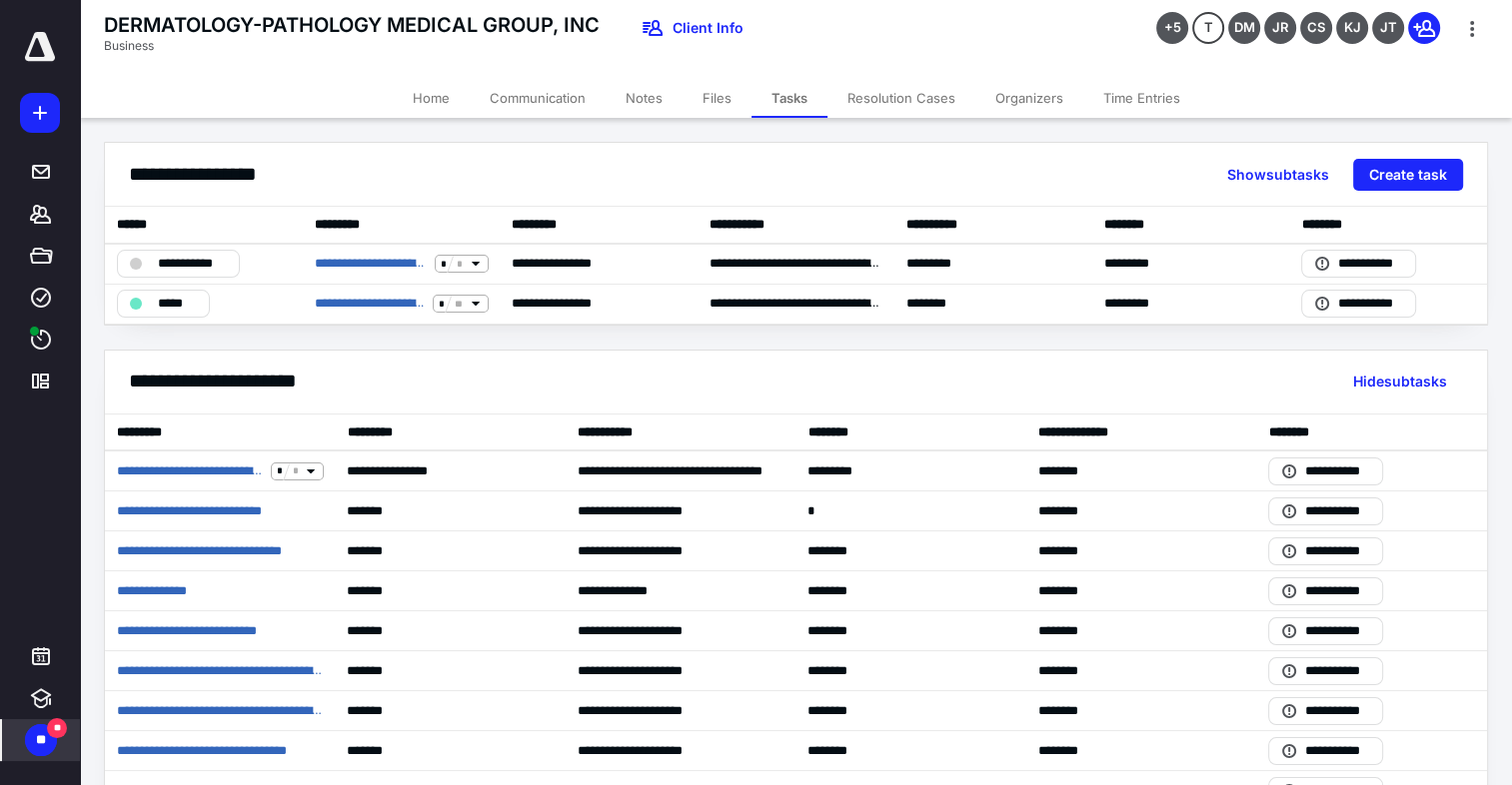 click on "Files" at bounding box center [717, 98] 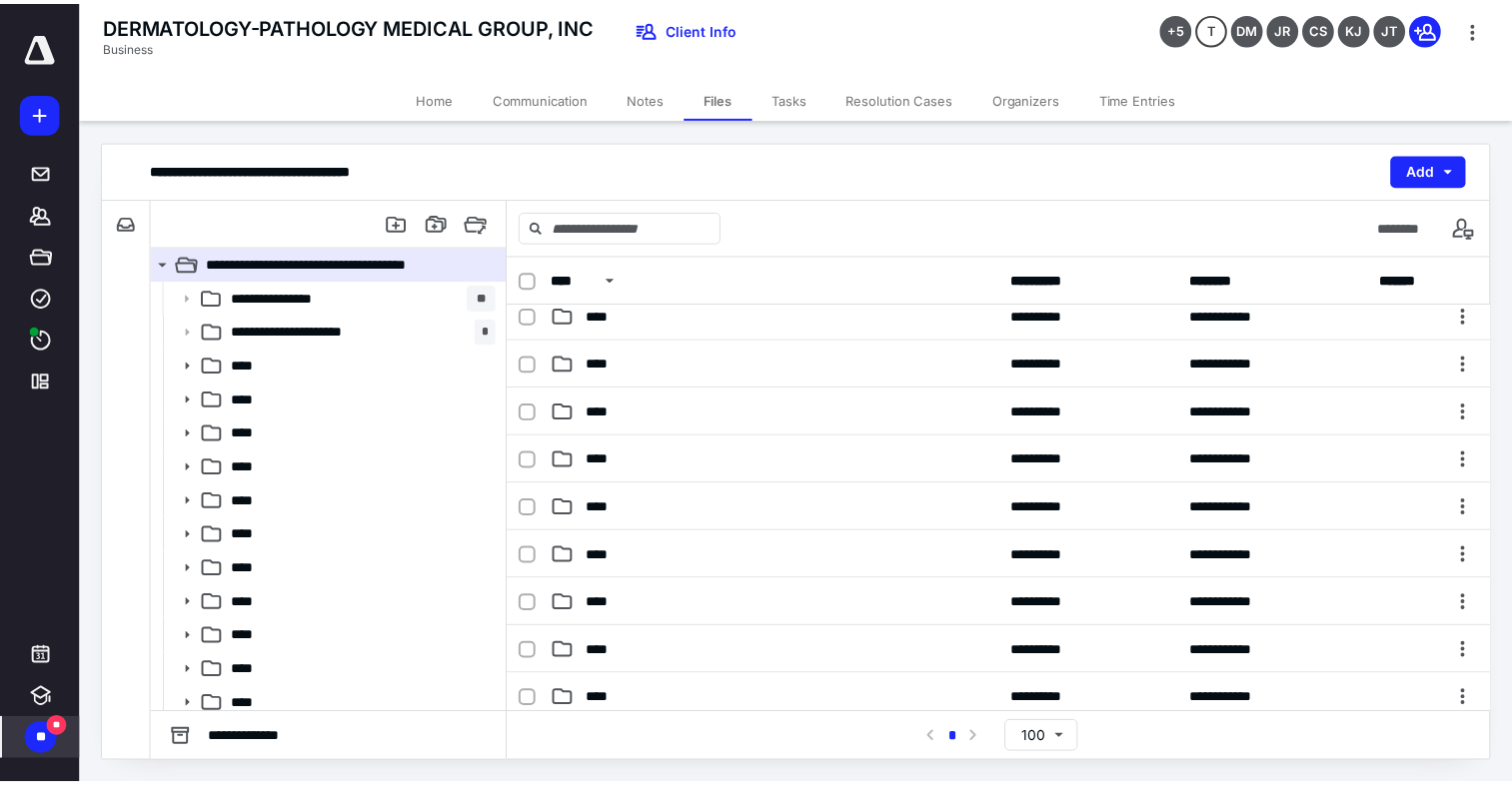 scroll, scrollTop: 0, scrollLeft: 0, axis: both 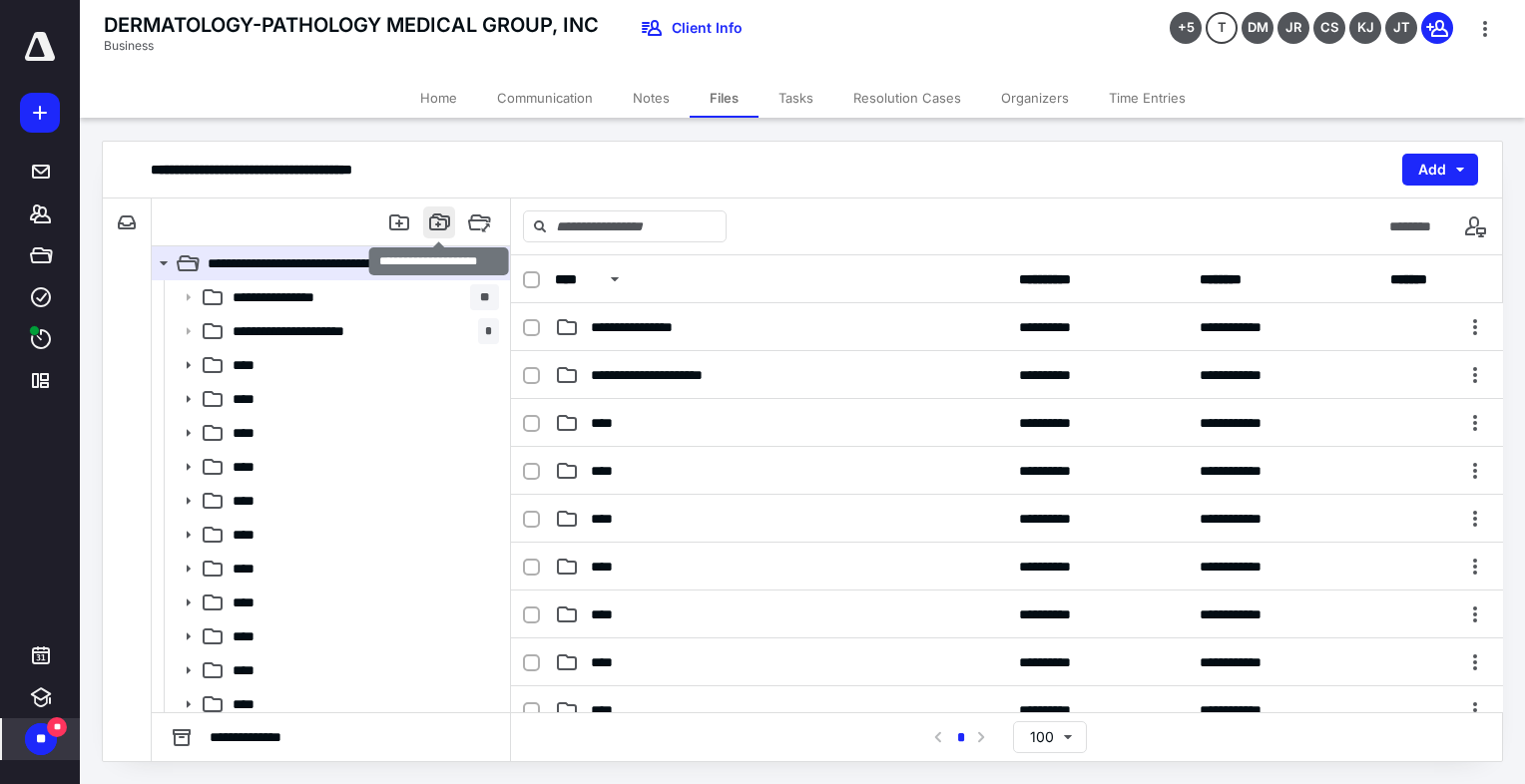 click at bounding box center (439, 222) 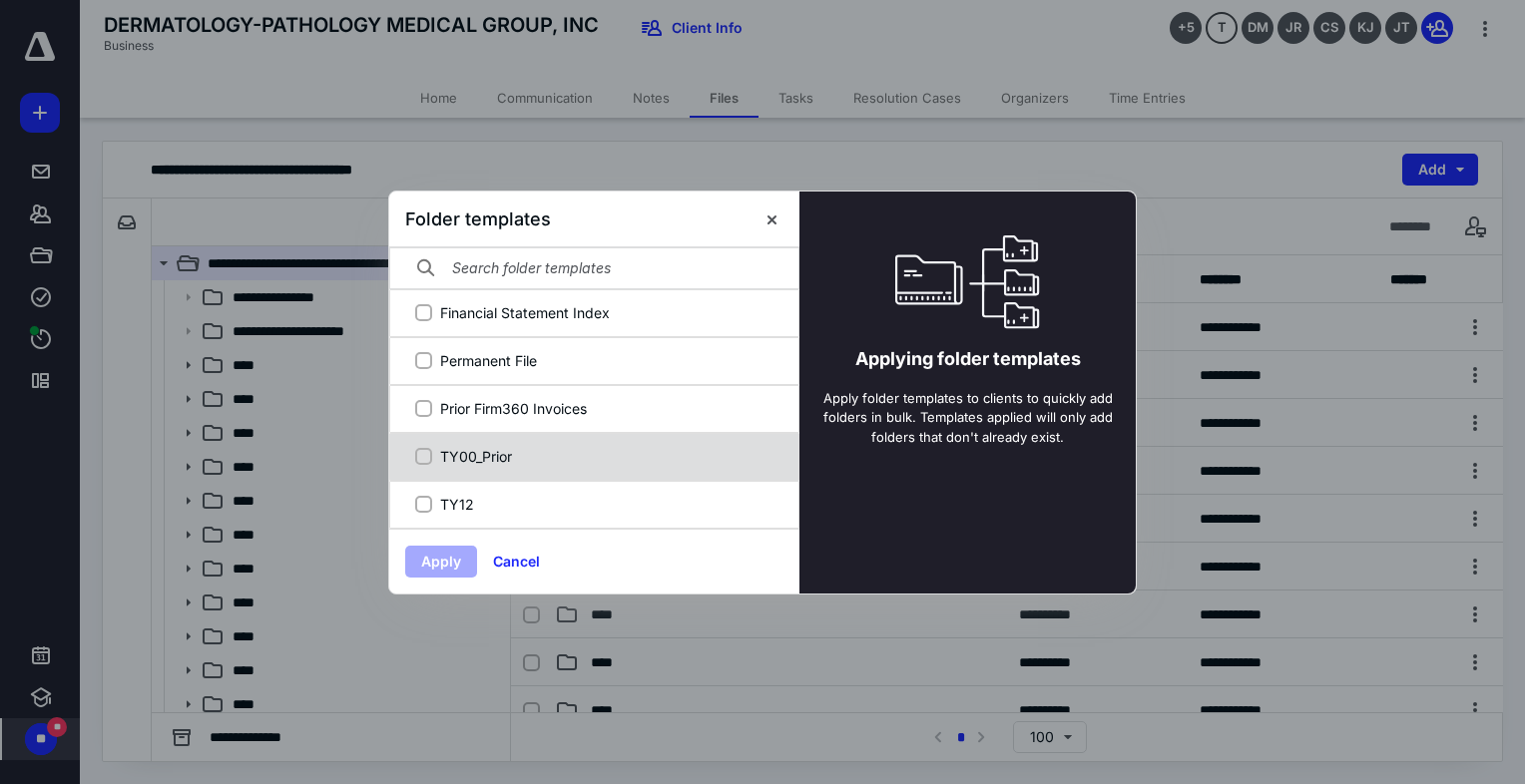 click on "TY00_Prior" at bounding box center (592, 456) 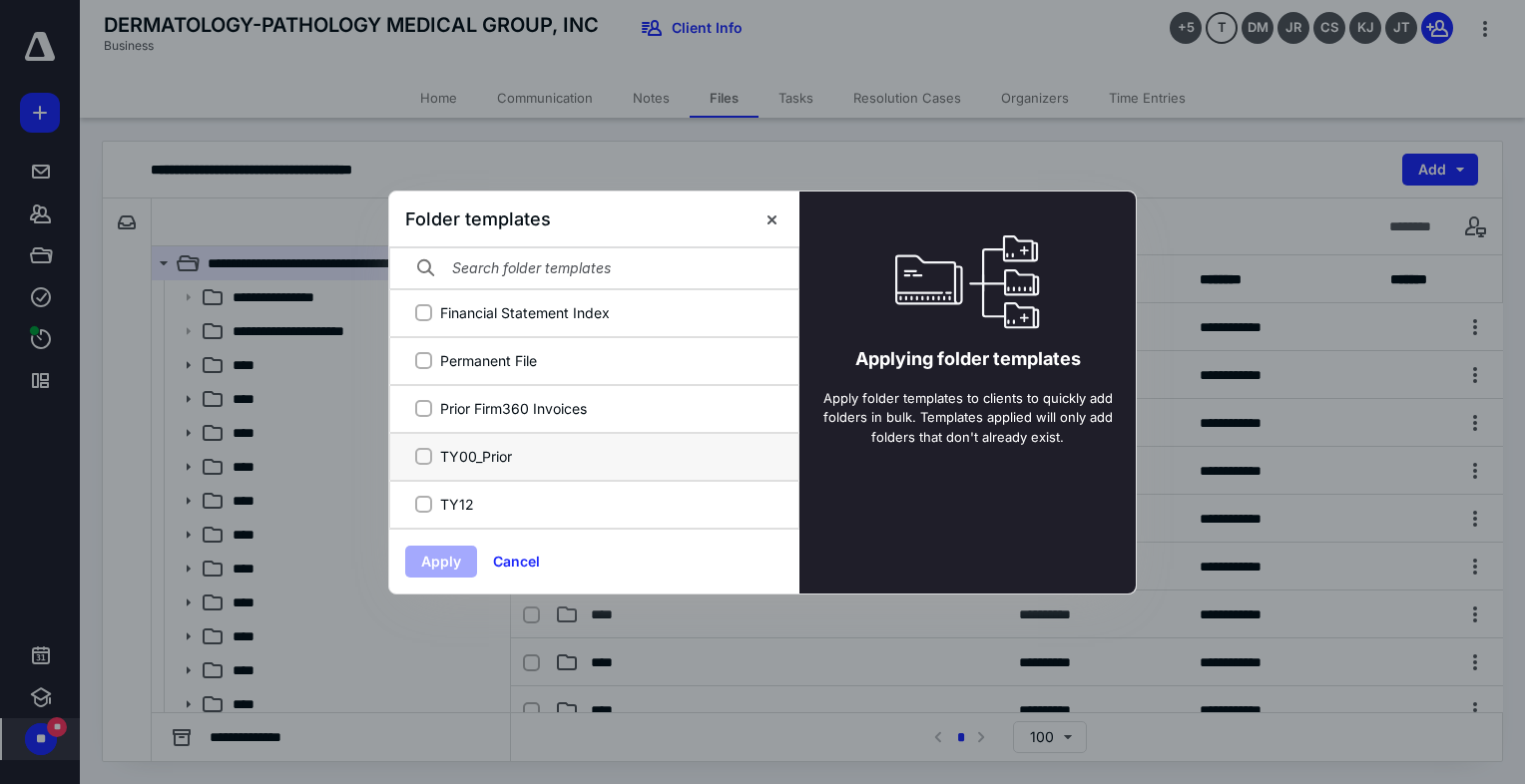click on "TY00_Prior" at bounding box center (423, 456) 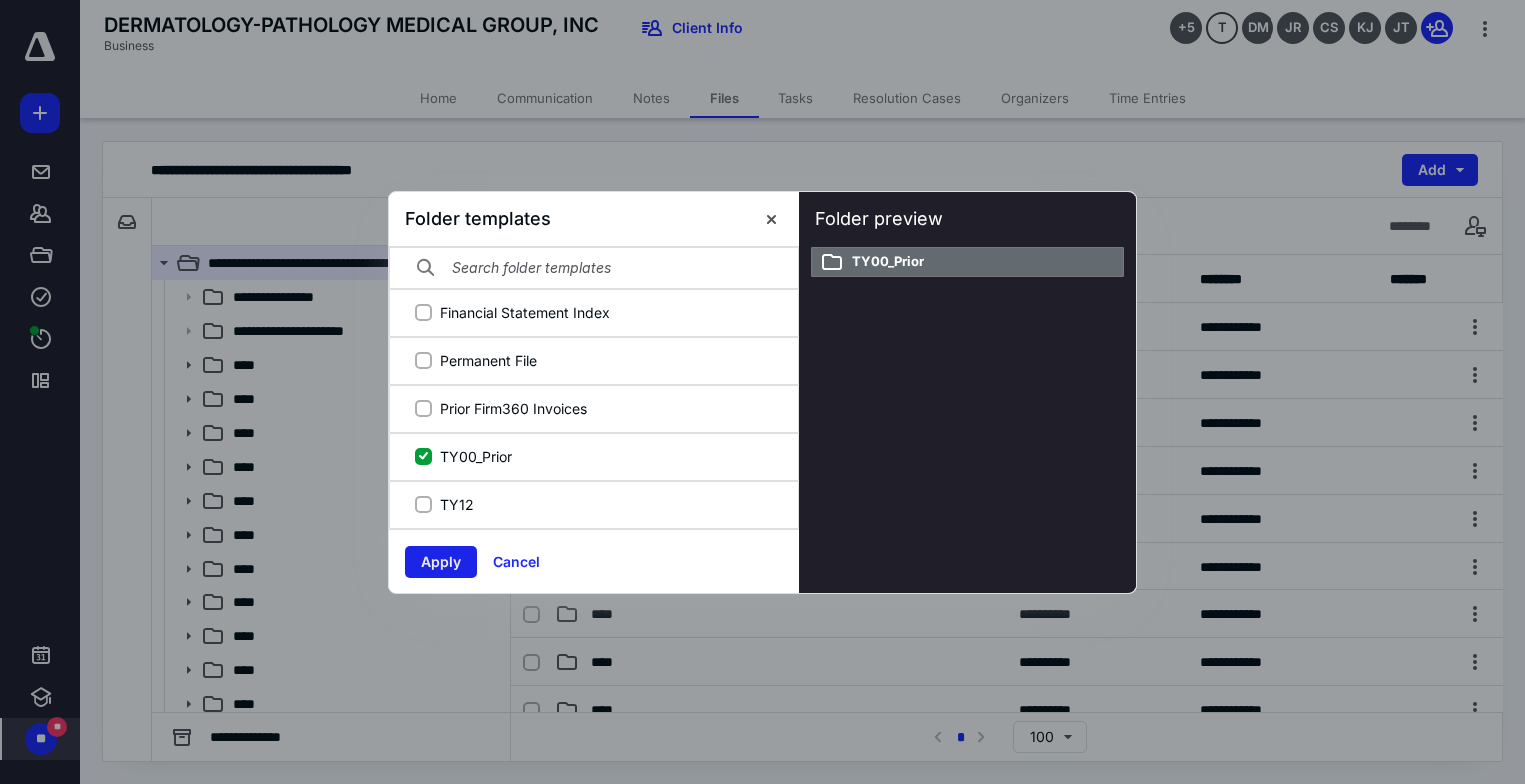 click on "Apply" at bounding box center [441, 562] 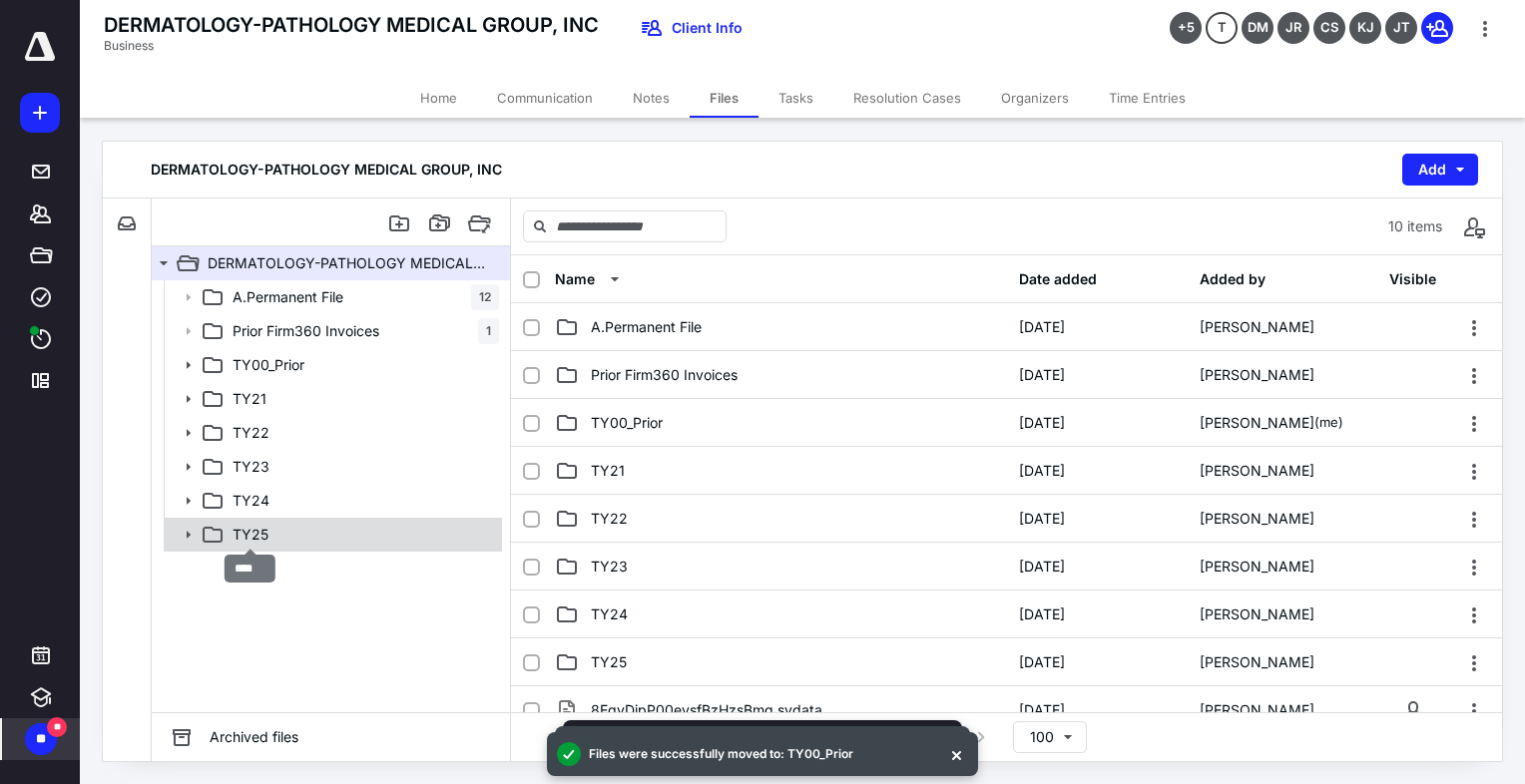 click on "TY25" at bounding box center [251, 535] 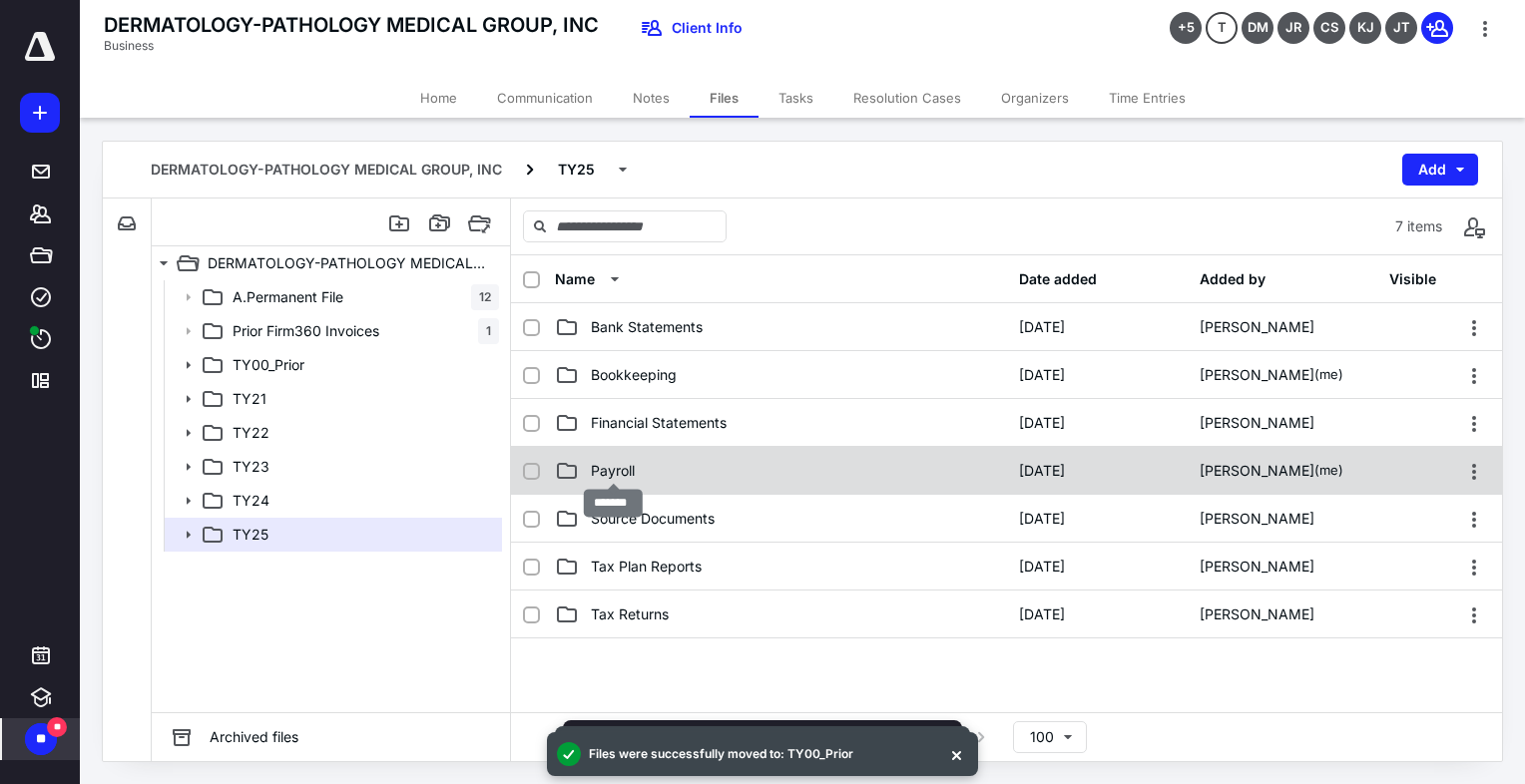 click on "Payroll" at bounding box center (613, 471) 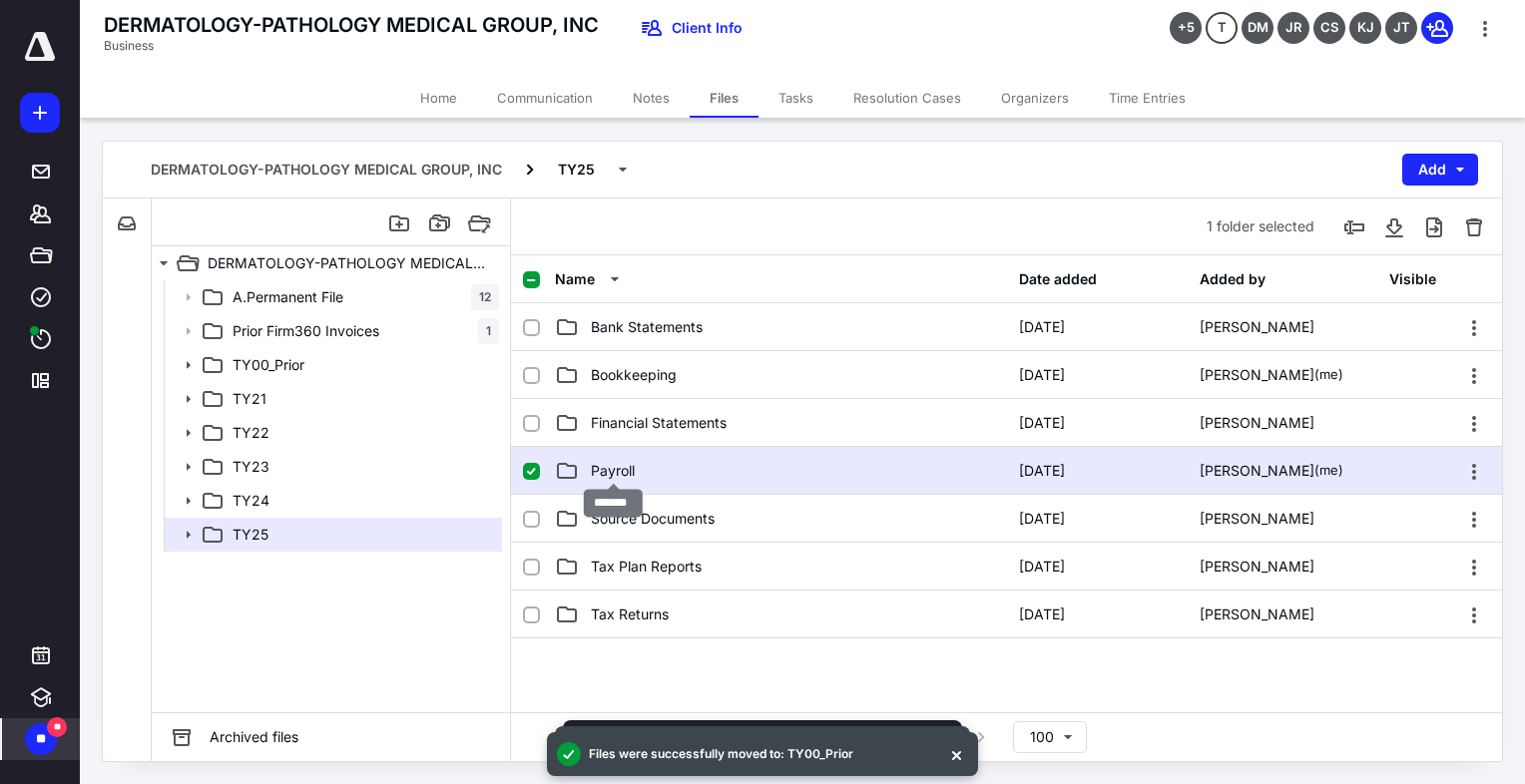click on "Payroll" at bounding box center (613, 471) 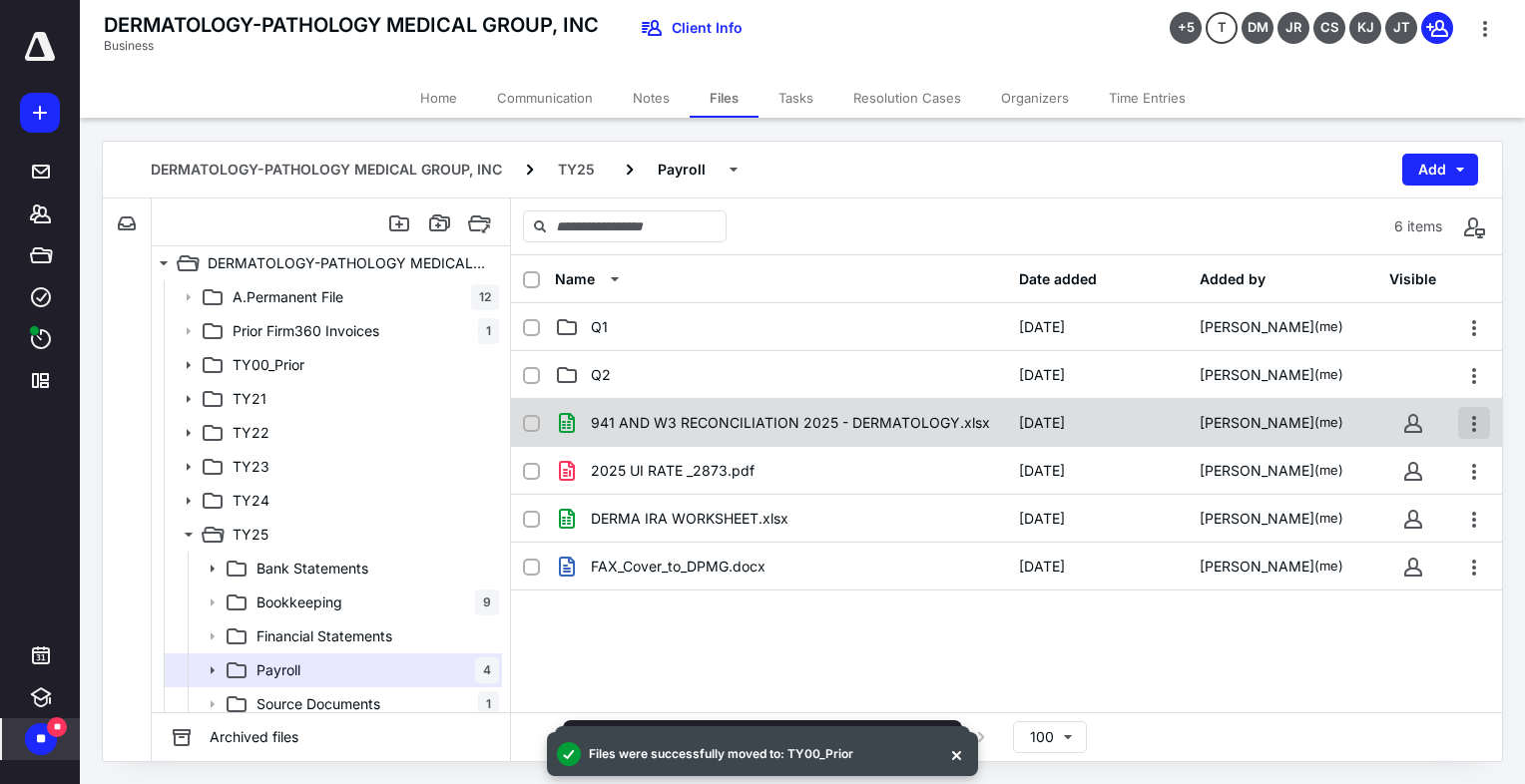 click at bounding box center (1474, 423) 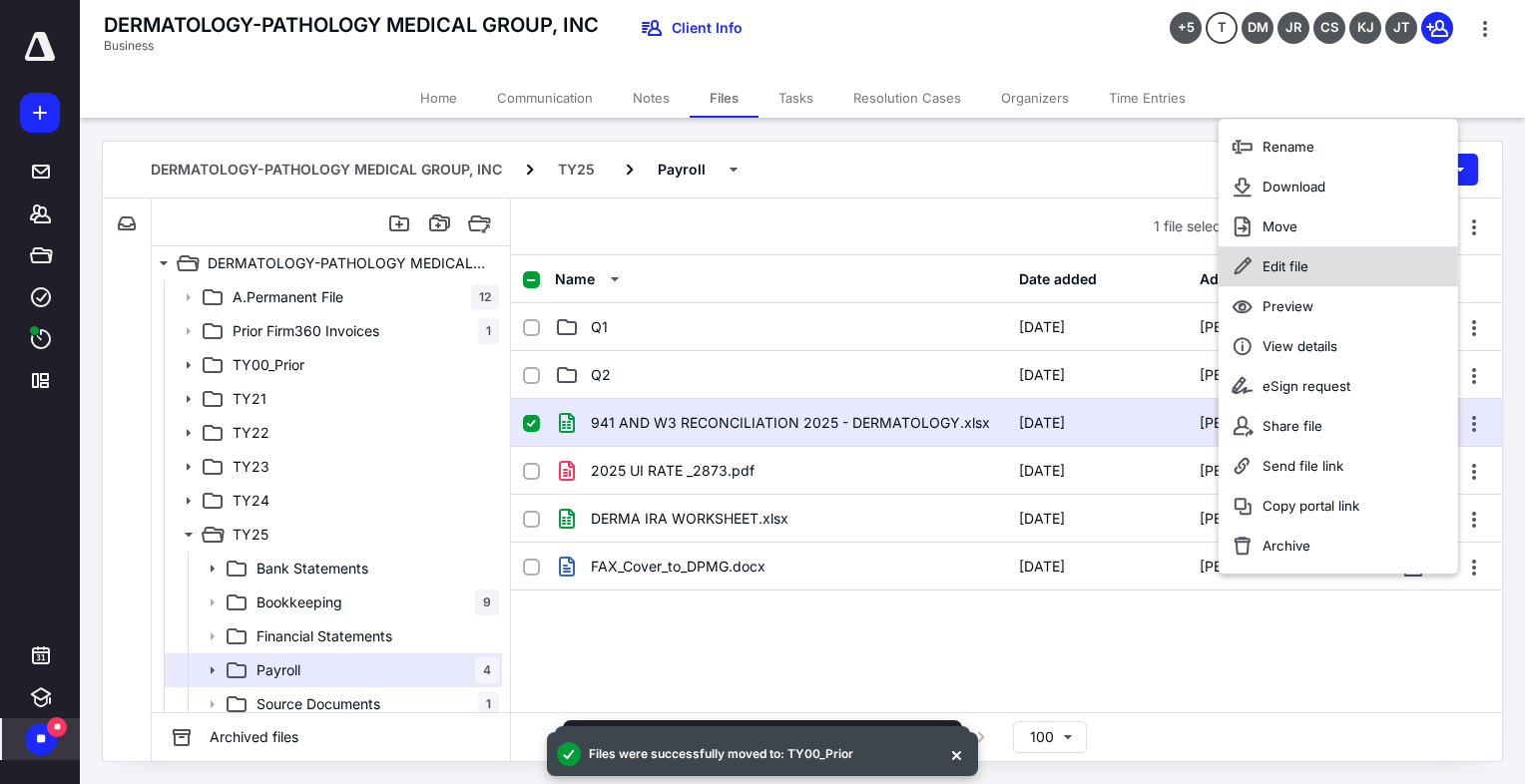 click on "Edit file" at bounding box center (1285, 266) 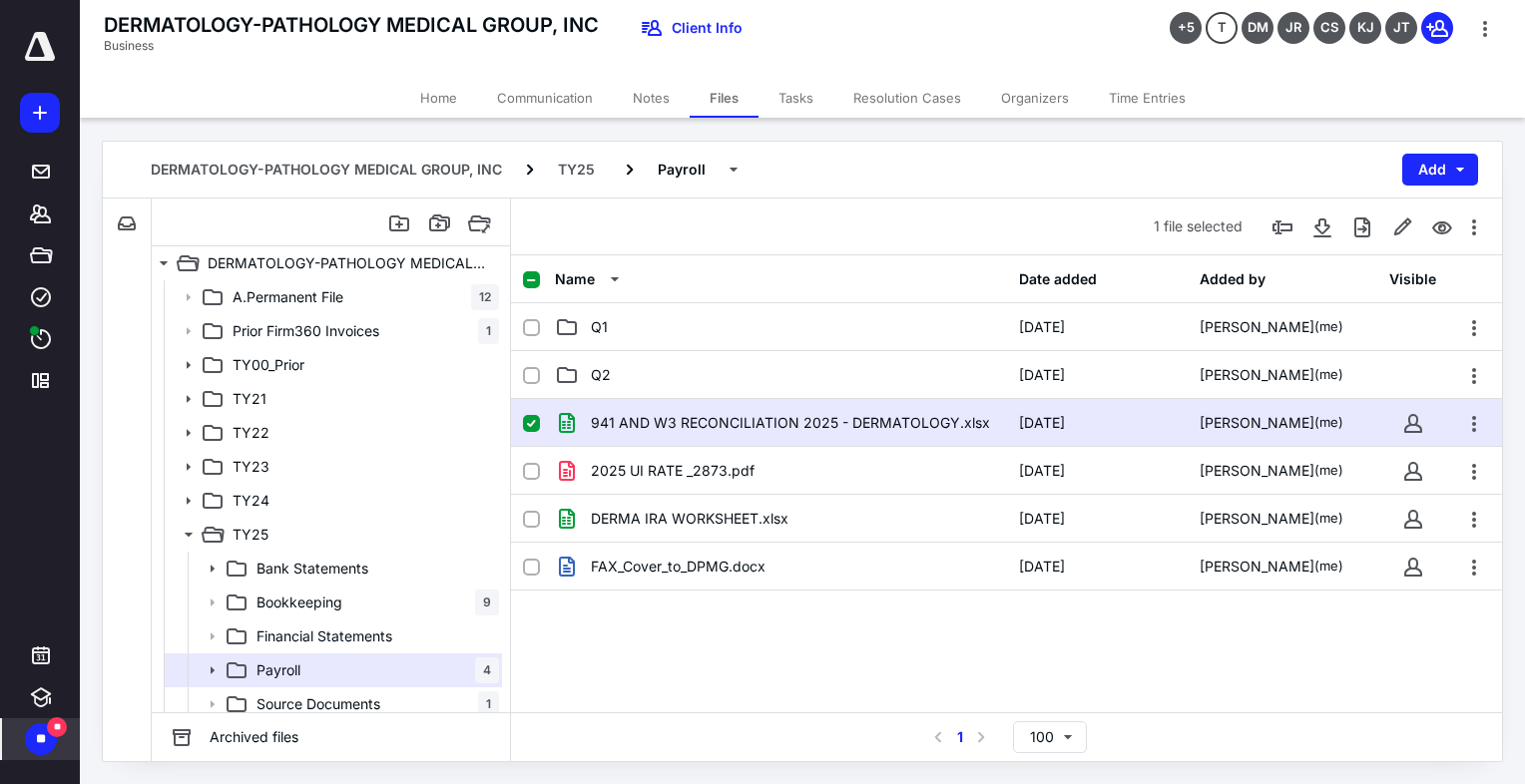 click at bounding box center (531, 424) 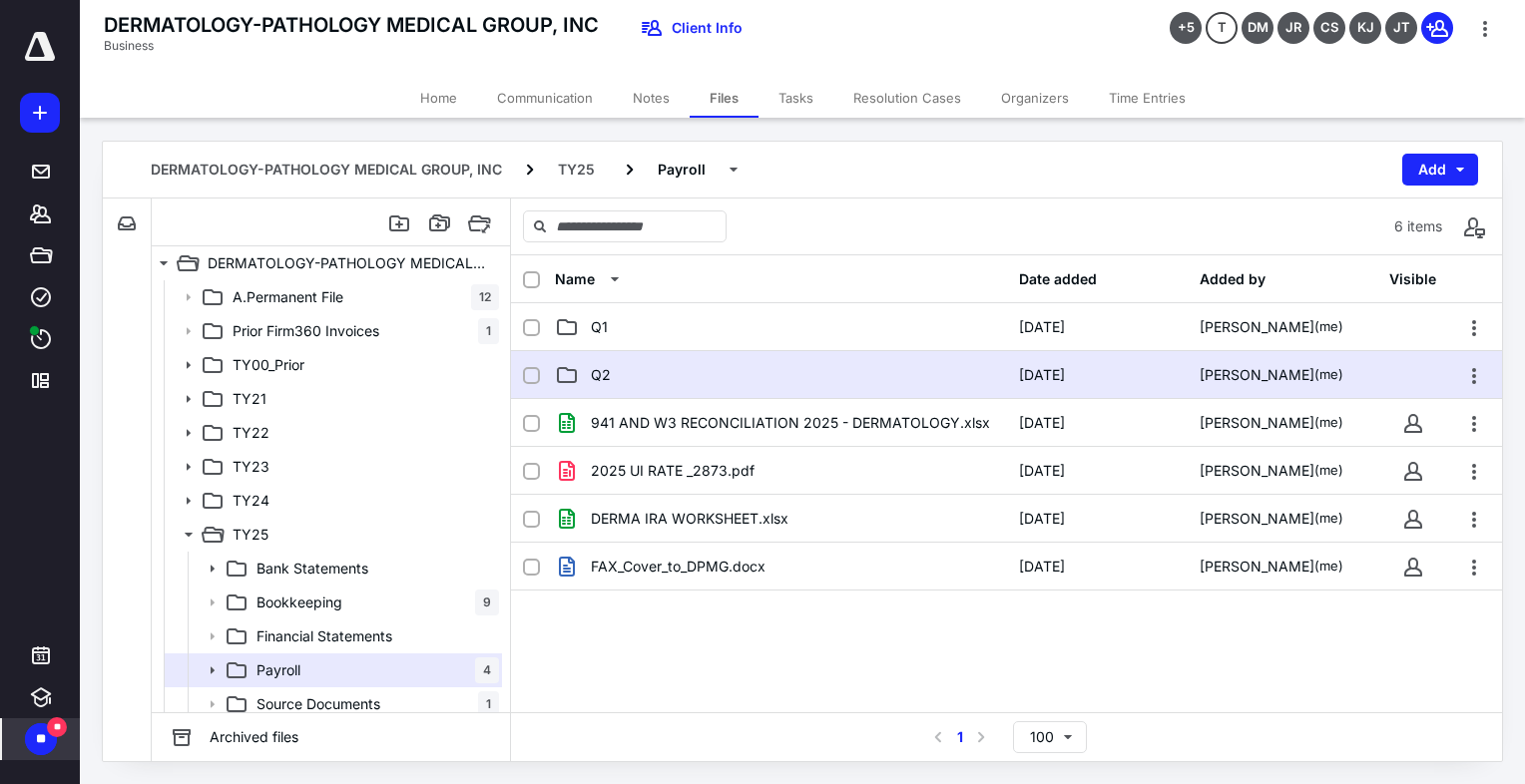 checkbox on "false" 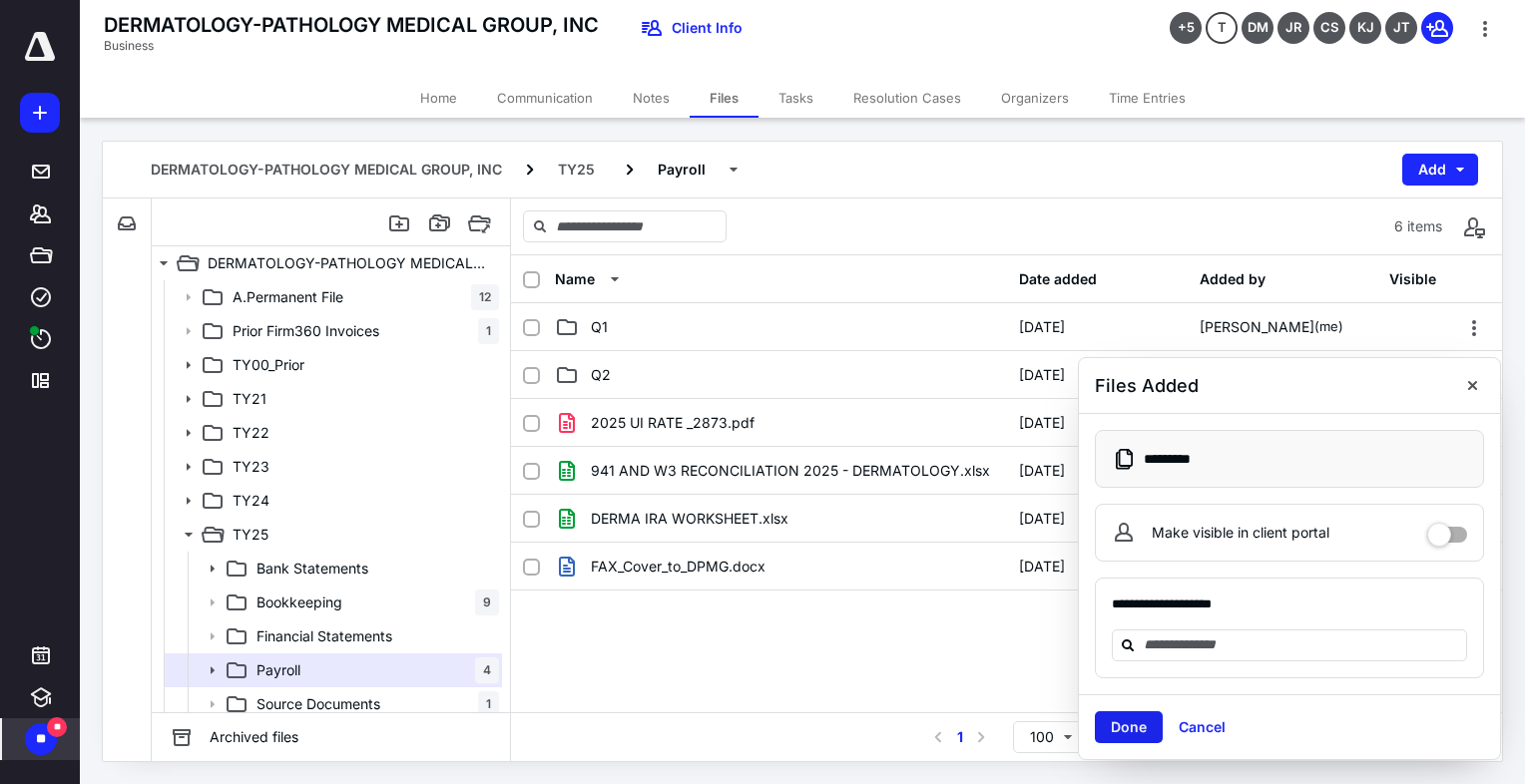 click on "Done" at bounding box center (1129, 727) 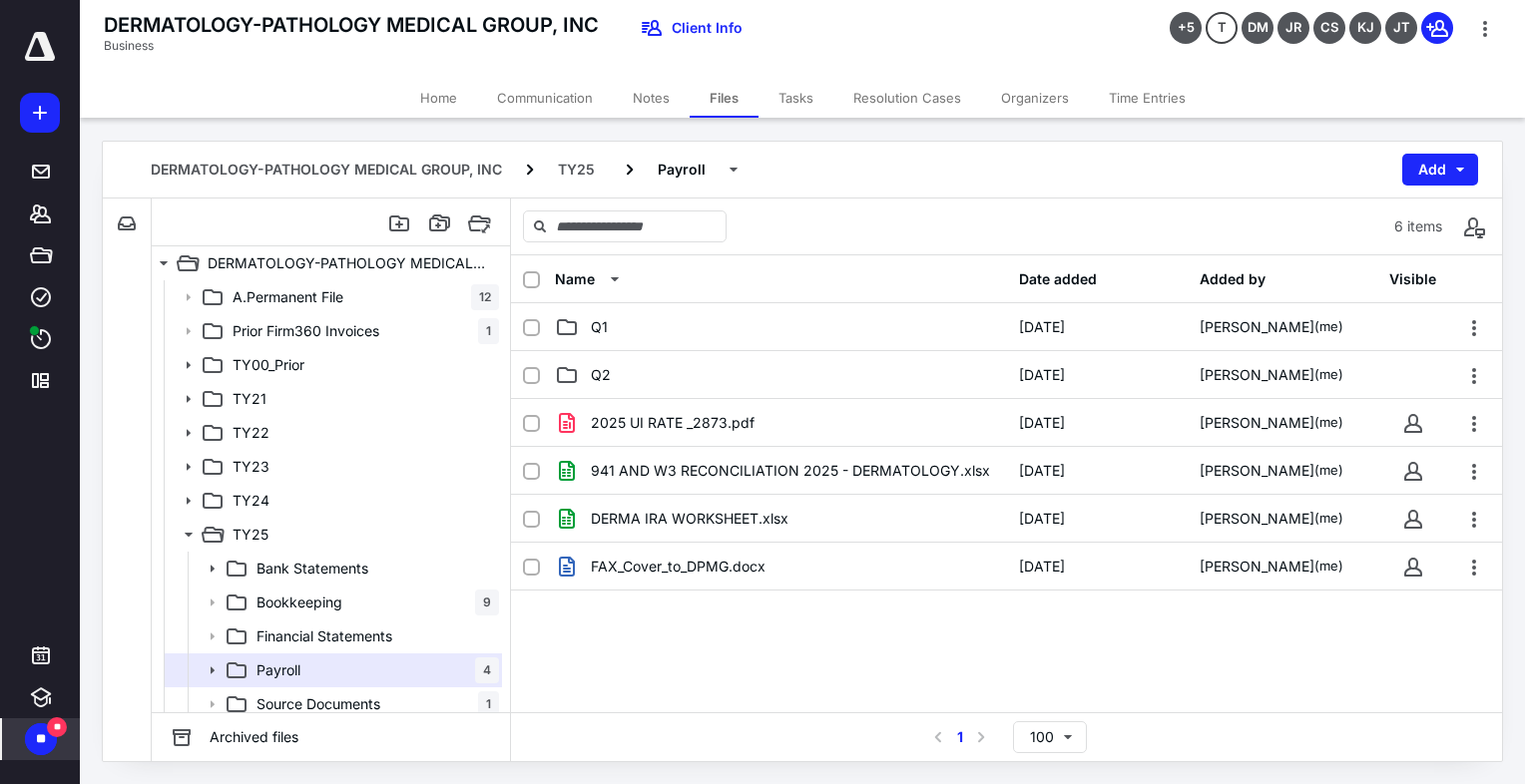 click on "Tasks" at bounding box center (795, 98) 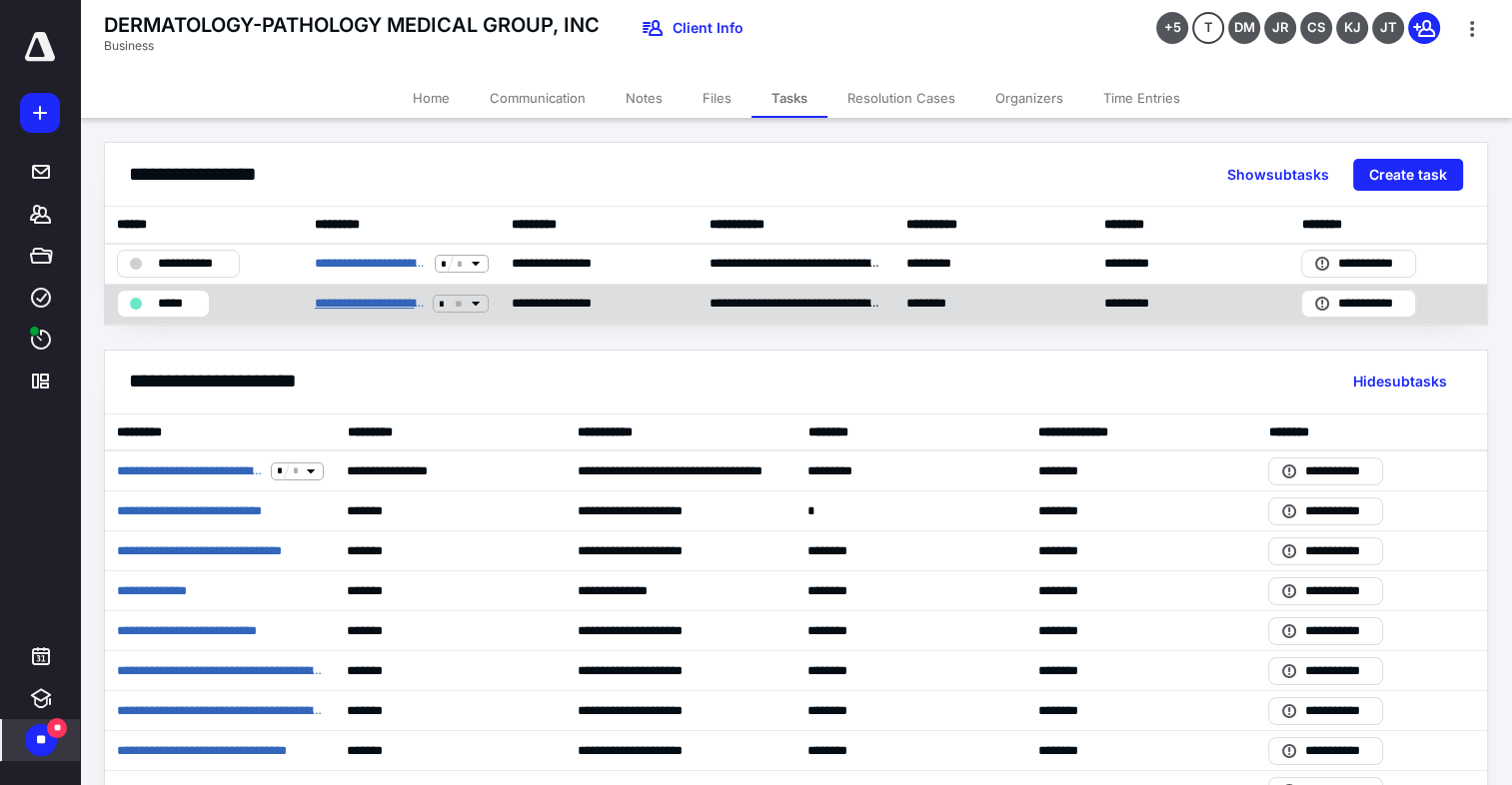 click on "**********" at bounding box center (370, 304) 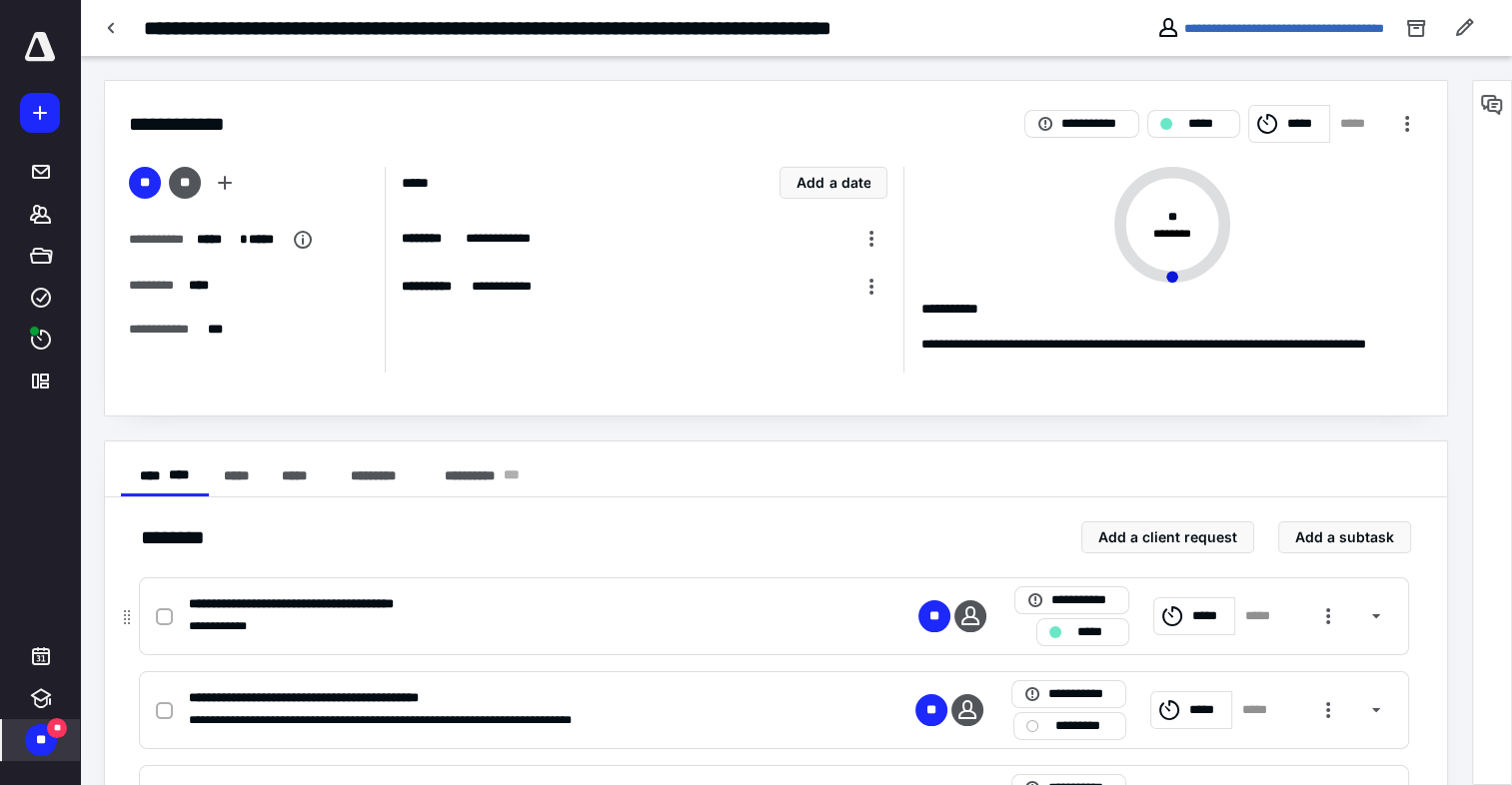 click 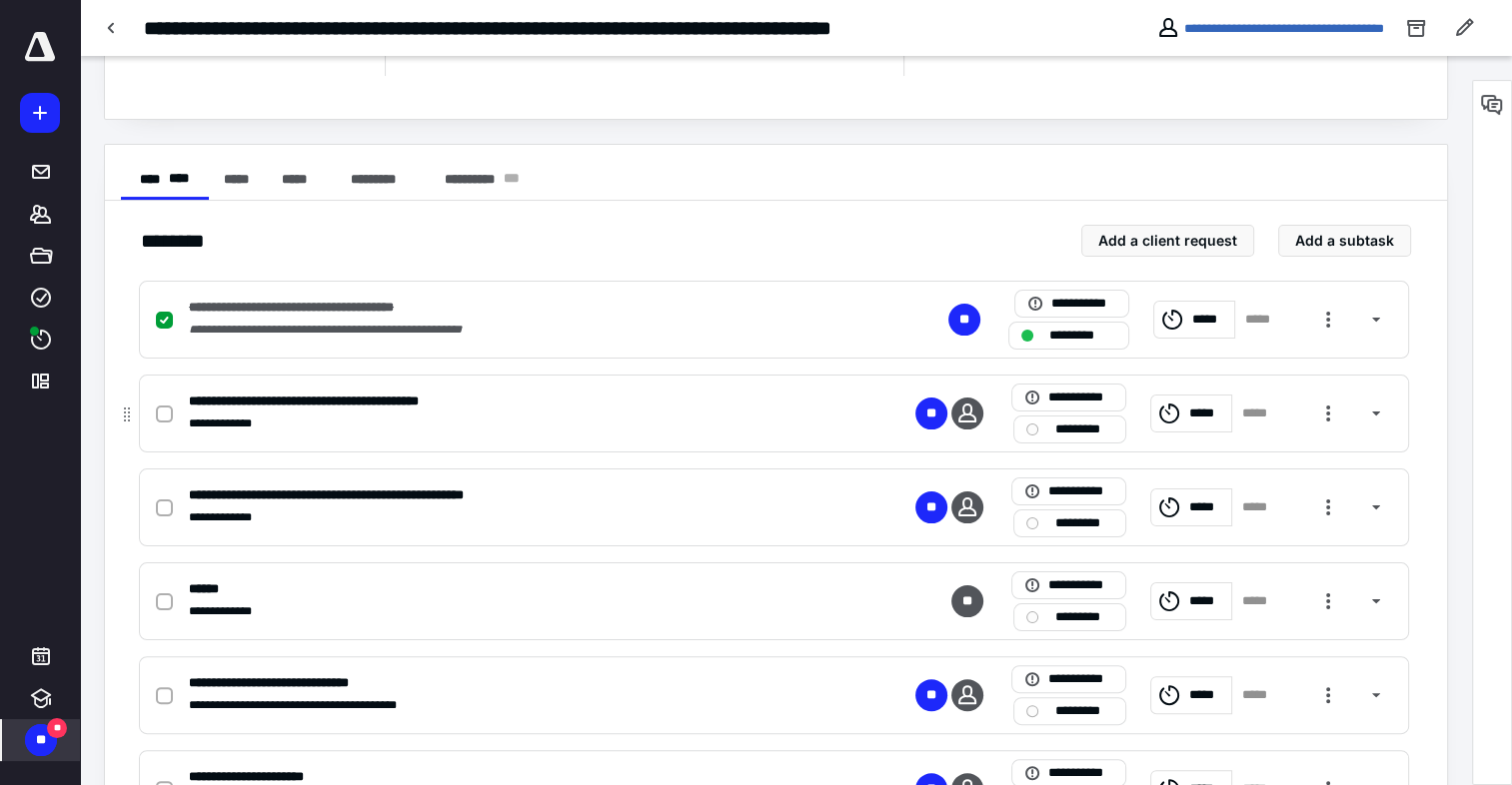 scroll, scrollTop: 300, scrollLeft: 0, axis: vertical 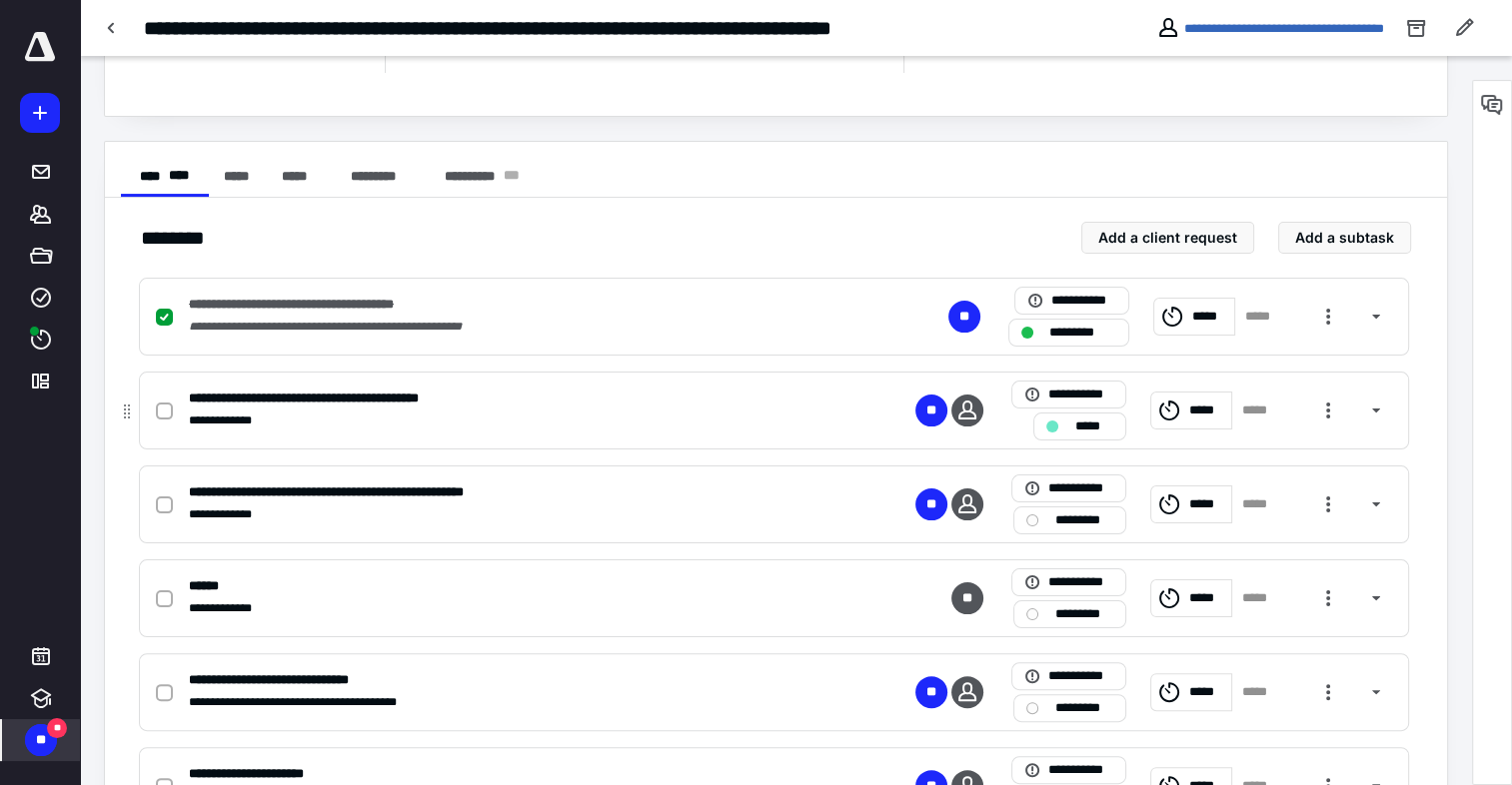 click 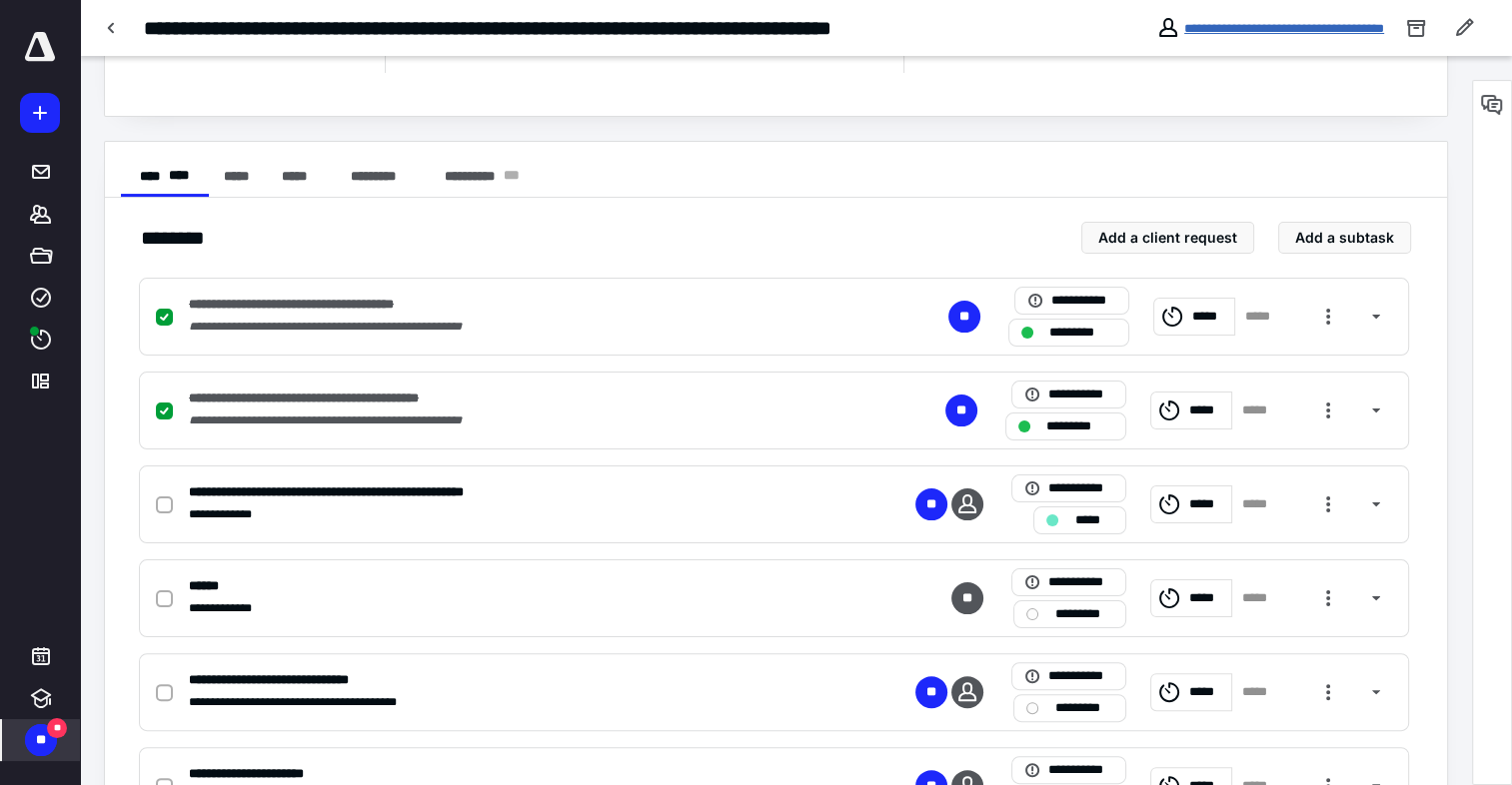 click on "**********" at bounding box center [1284, 28] 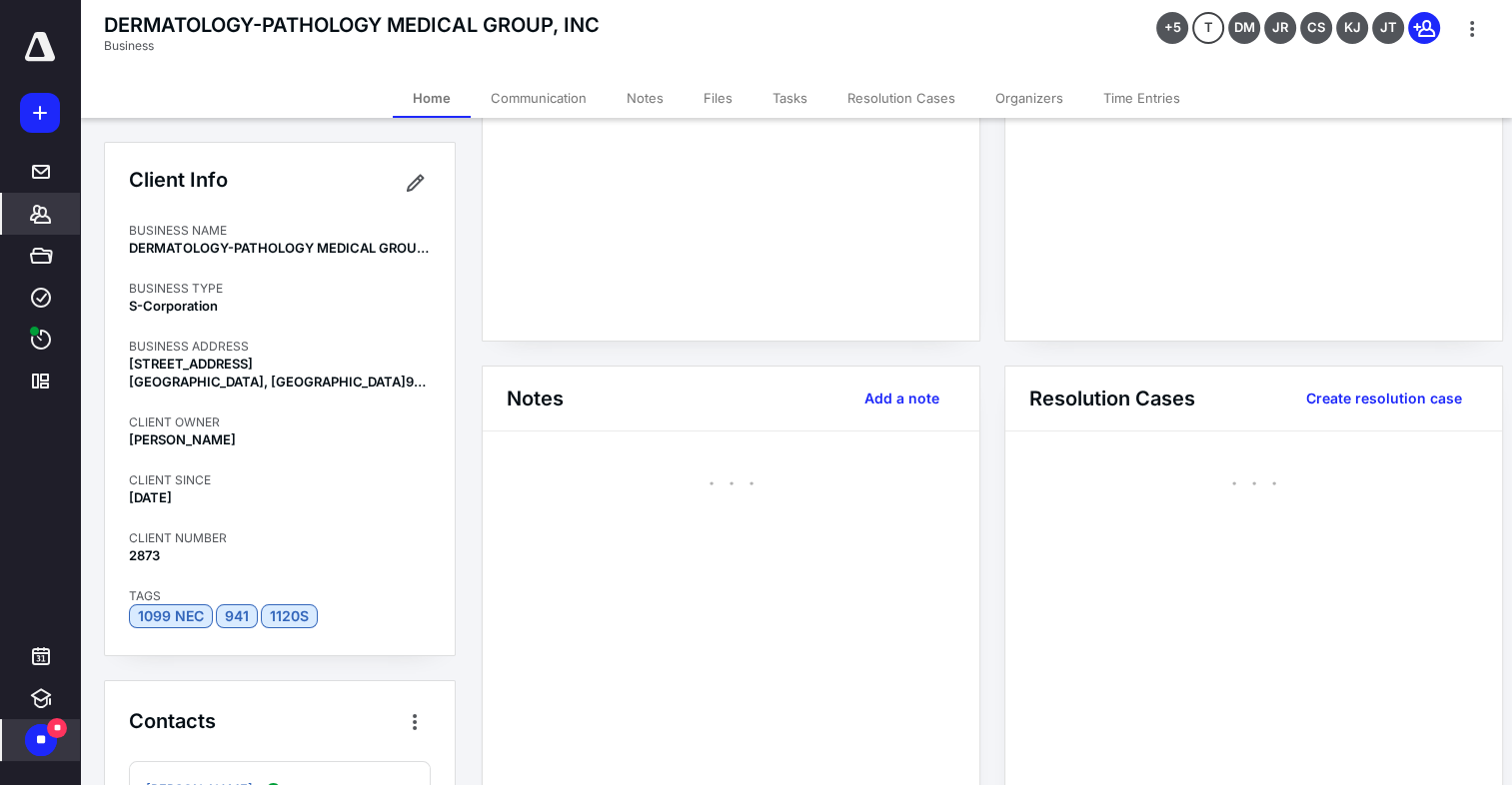 scroll, scrollTop: 0, scrollLeft: 0, axis: both 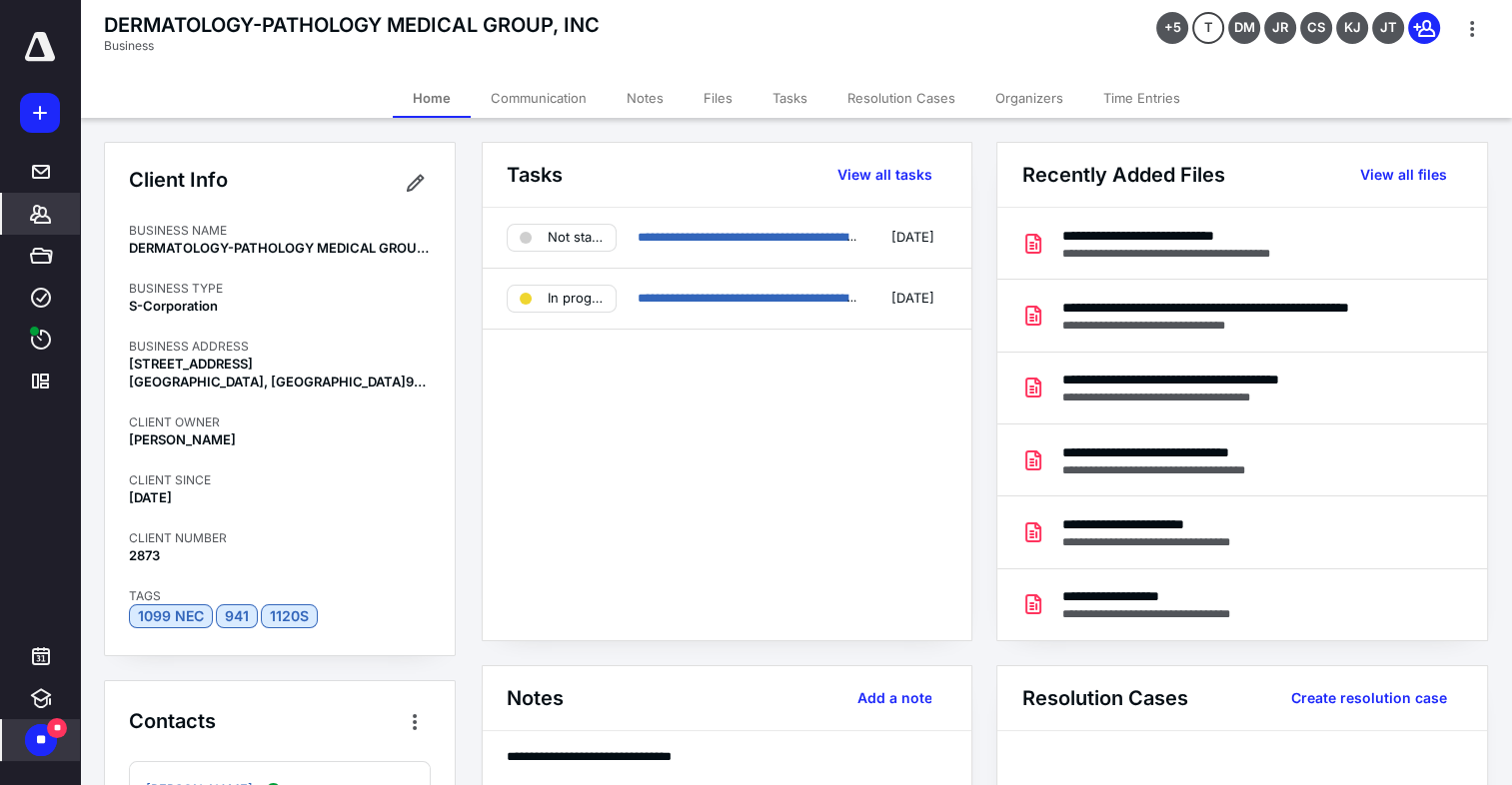 click on "Files" at bounding box center [718, 98] 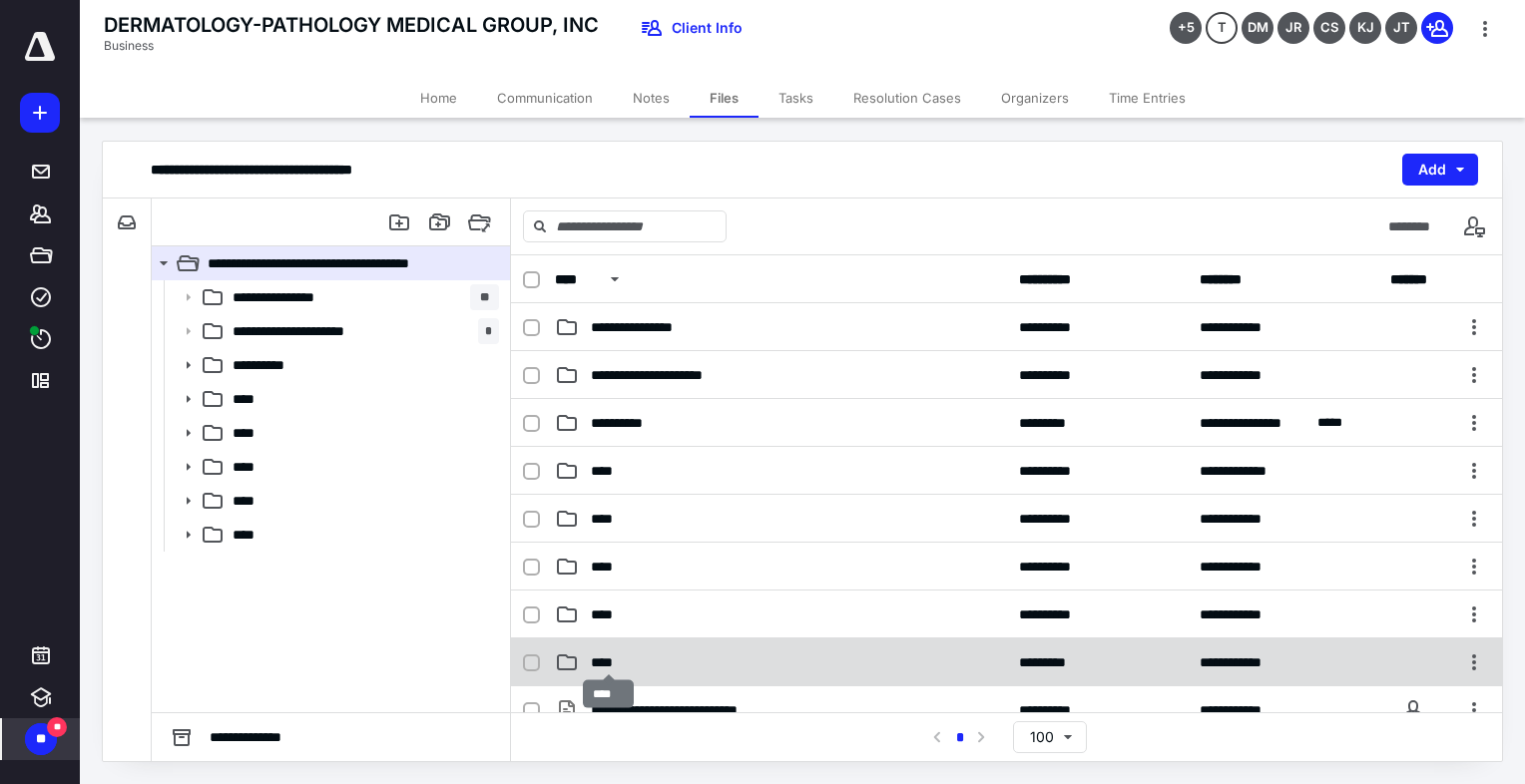 click on "****" at bounding box center (609, 662) 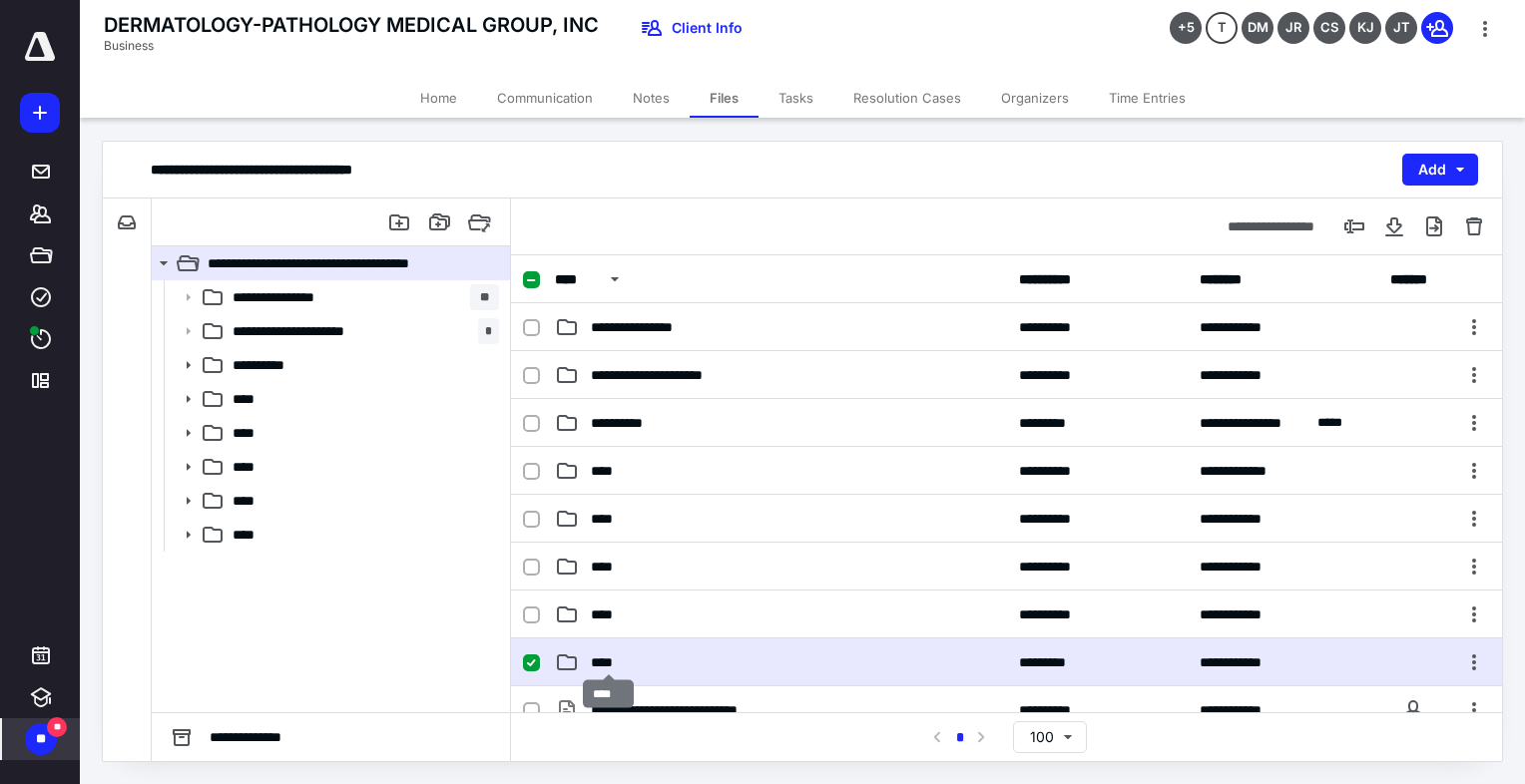 click on "****" at bounding box center [609, 662] 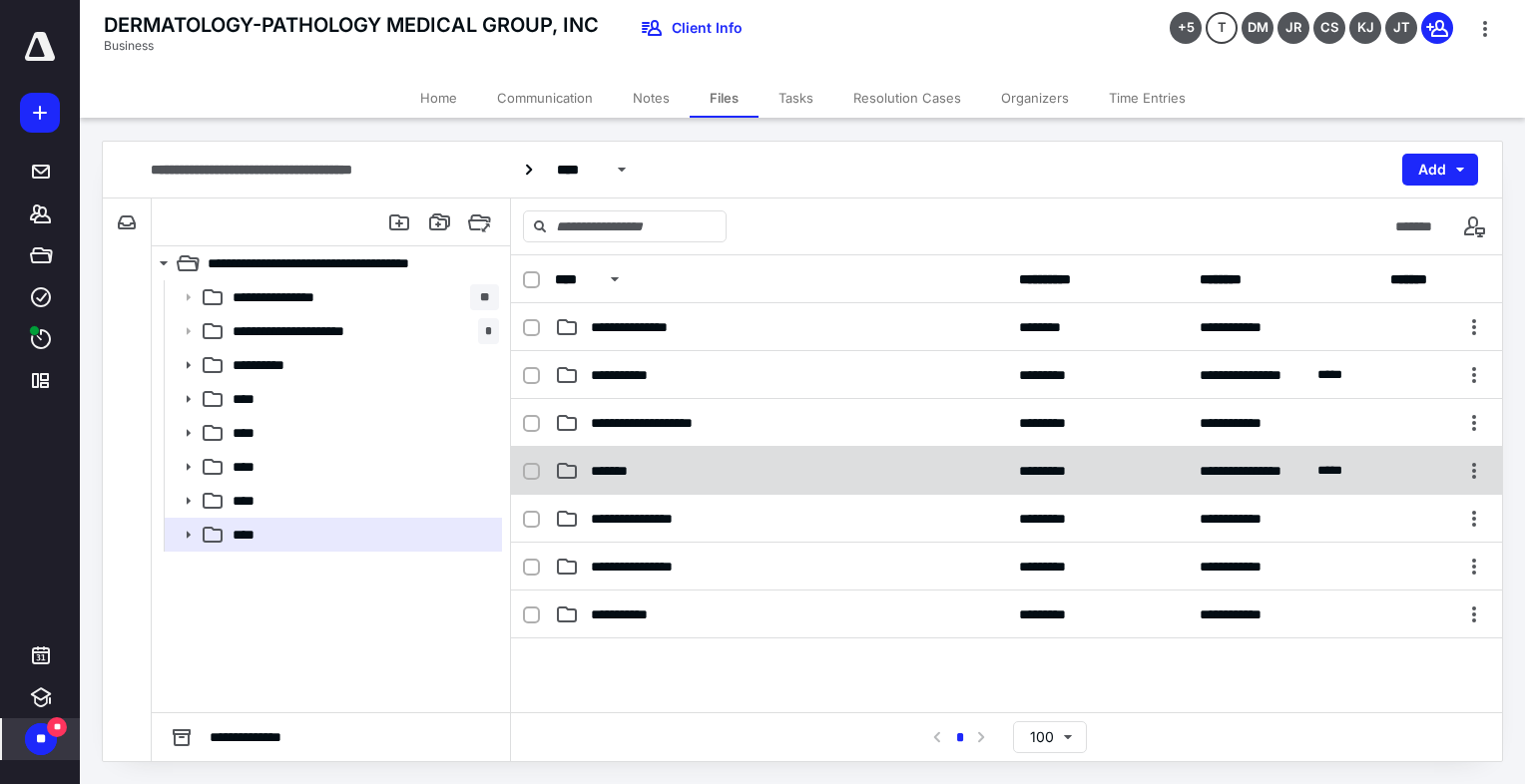 click on "*******" at bounding box center [613, 471] 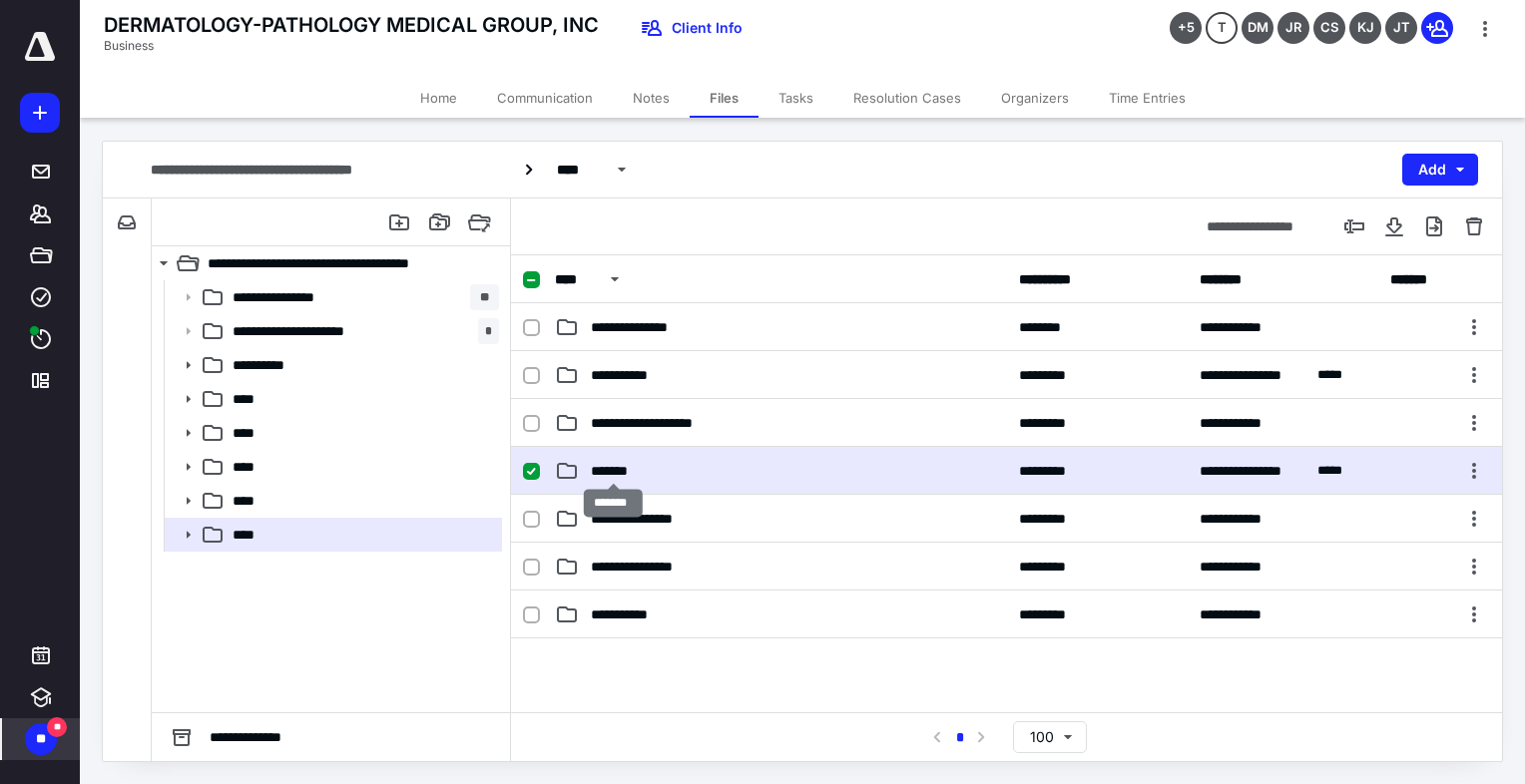 click on "*******" at bounding box center (613, 471) 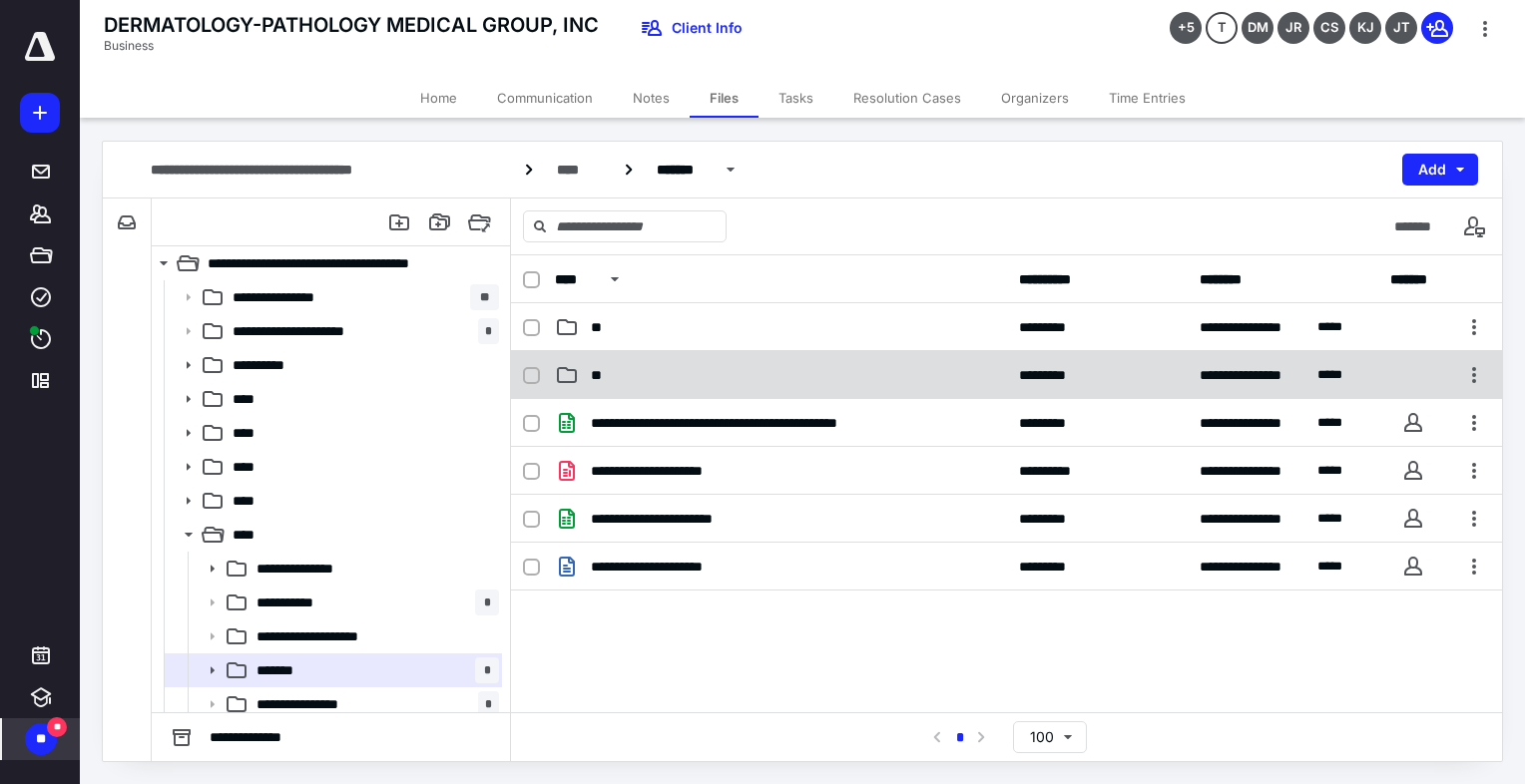 click on "**" at bounding box center [600, 375] 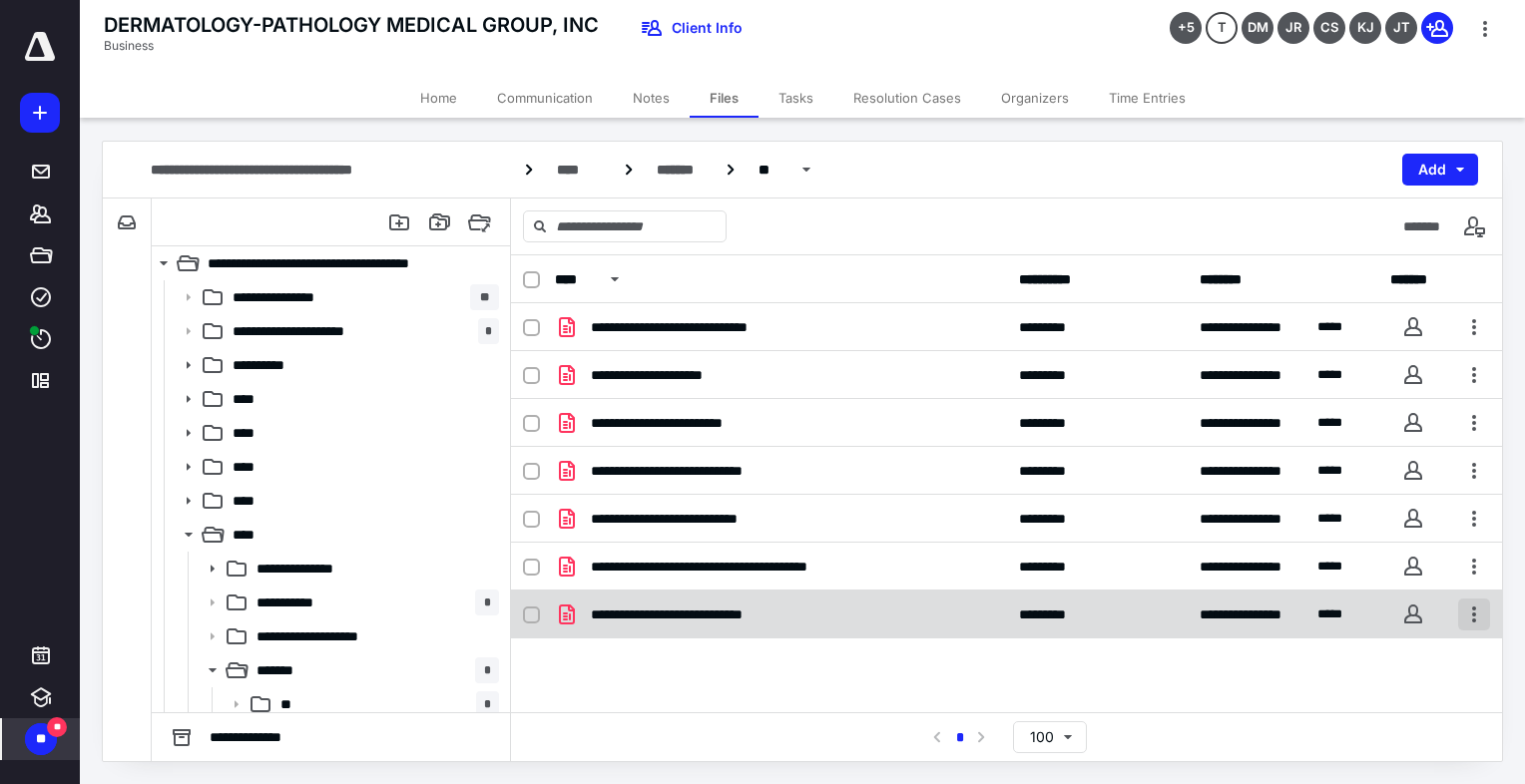 click at bounding box center (1474, 614) 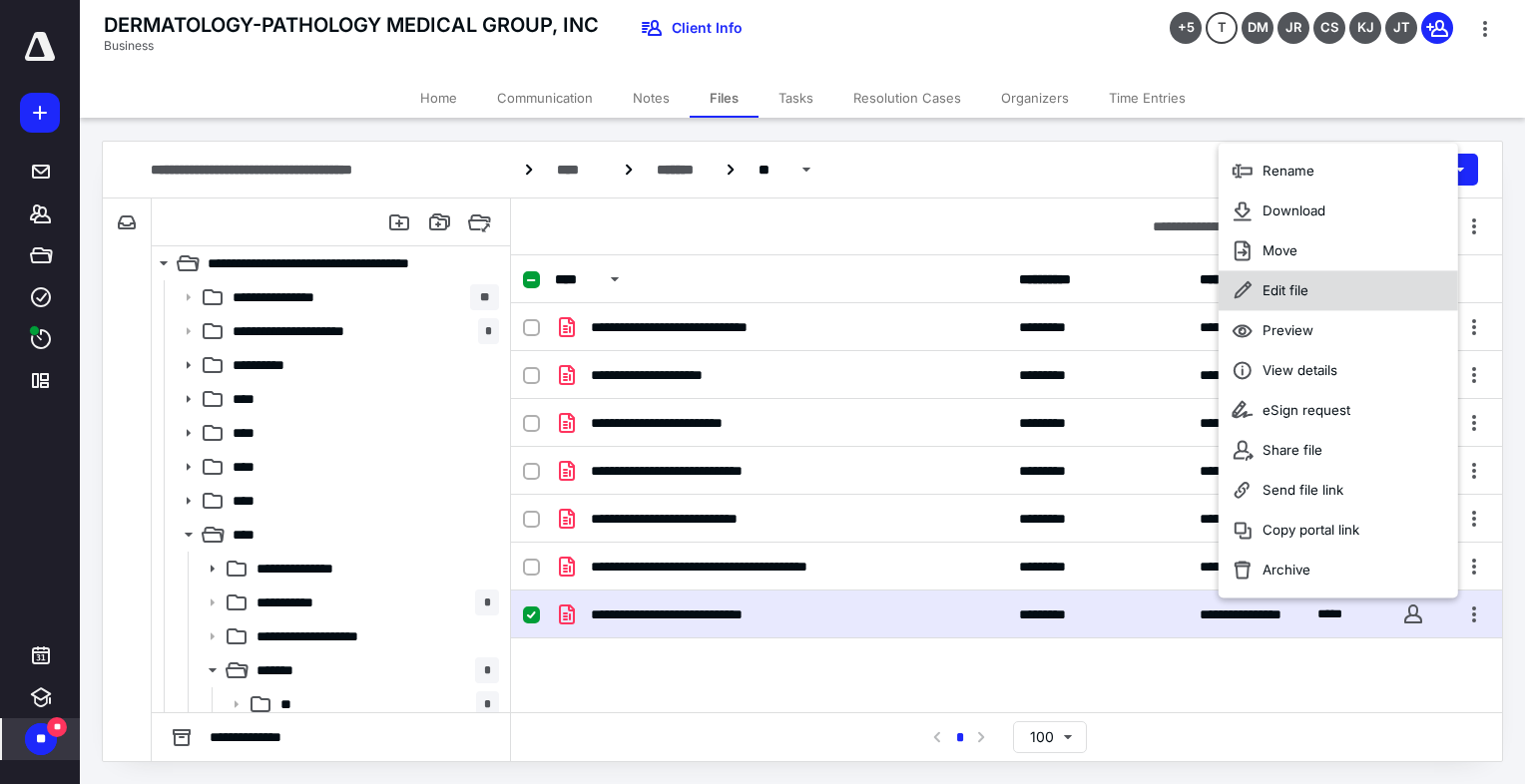 click on "Edit file" at bounding box center [1285, 290] 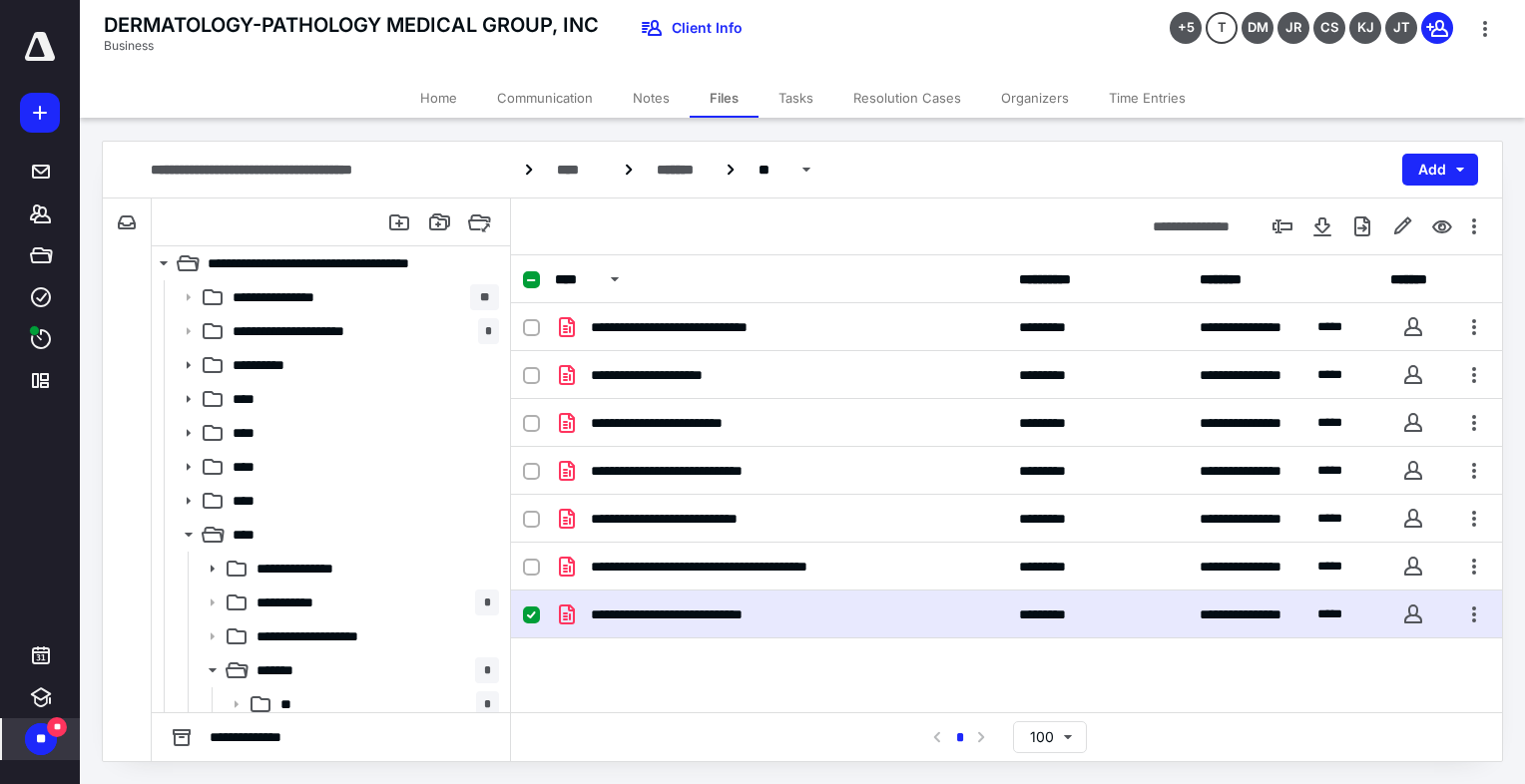 click on "Tasks" at bounding box center (795, 98) 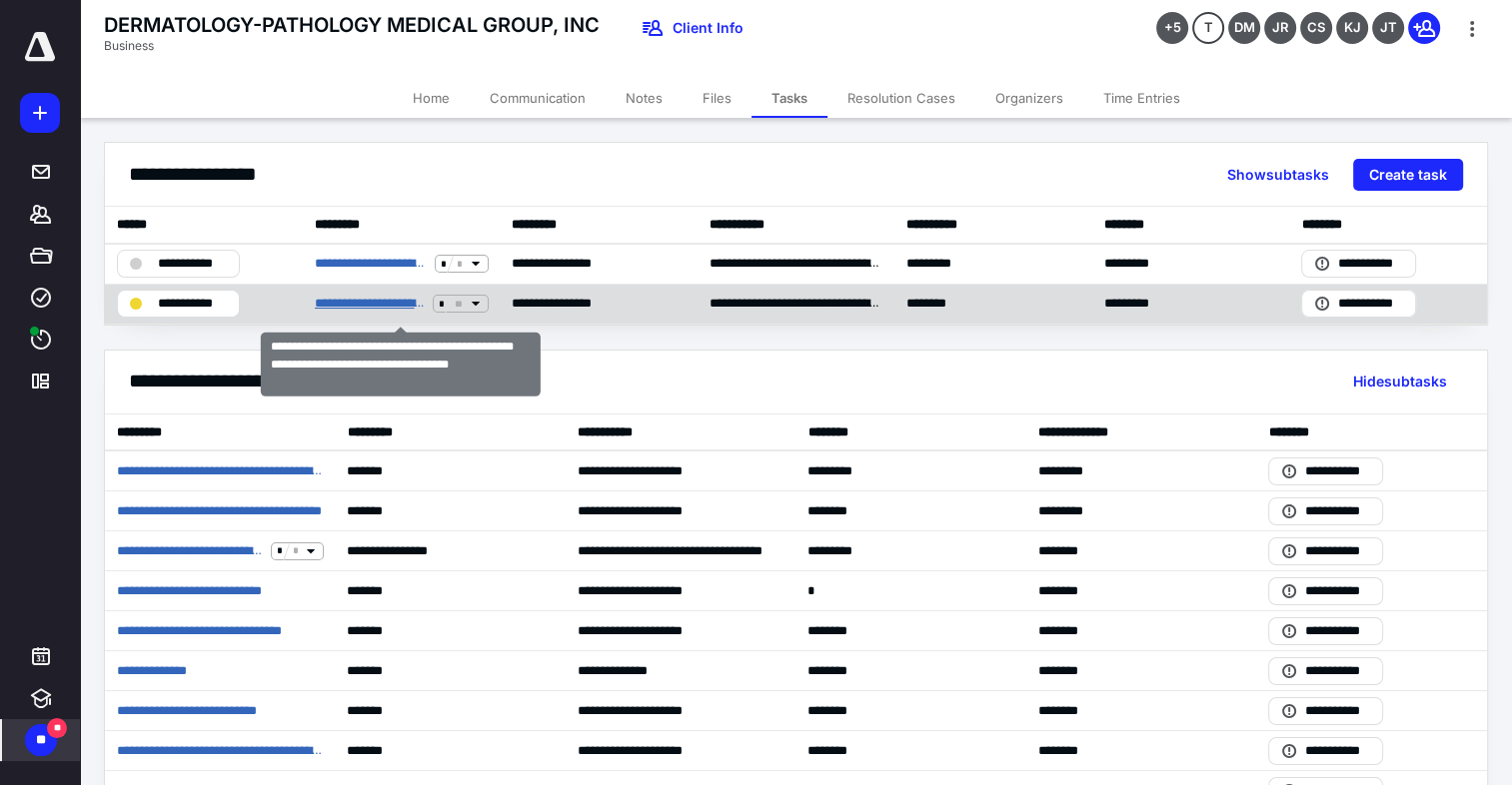 click on "**********" at bounding box center (370, 304) 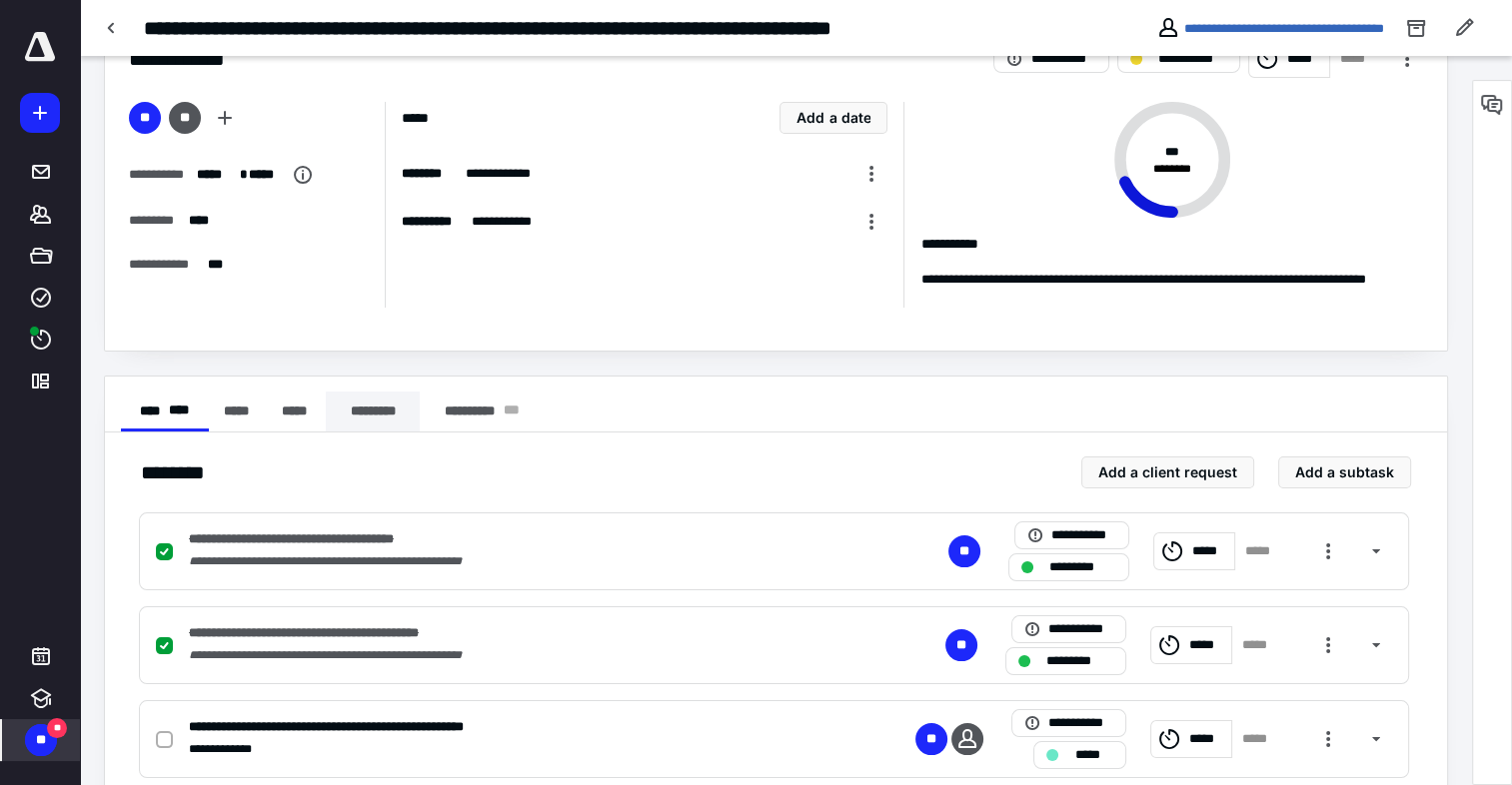 scroll, scrollTop: 100, scrollLeft: 0, axis: vertical 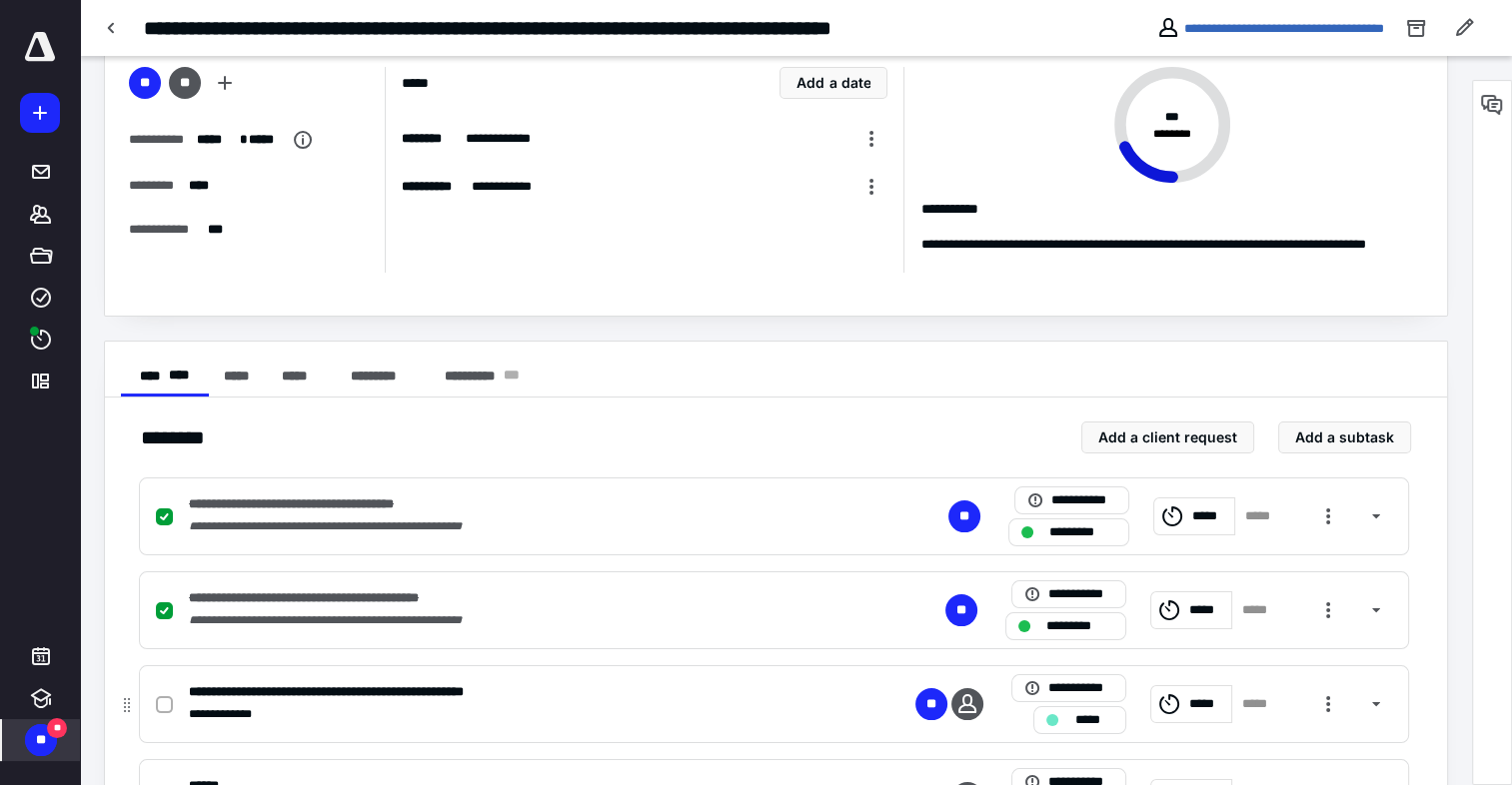 click 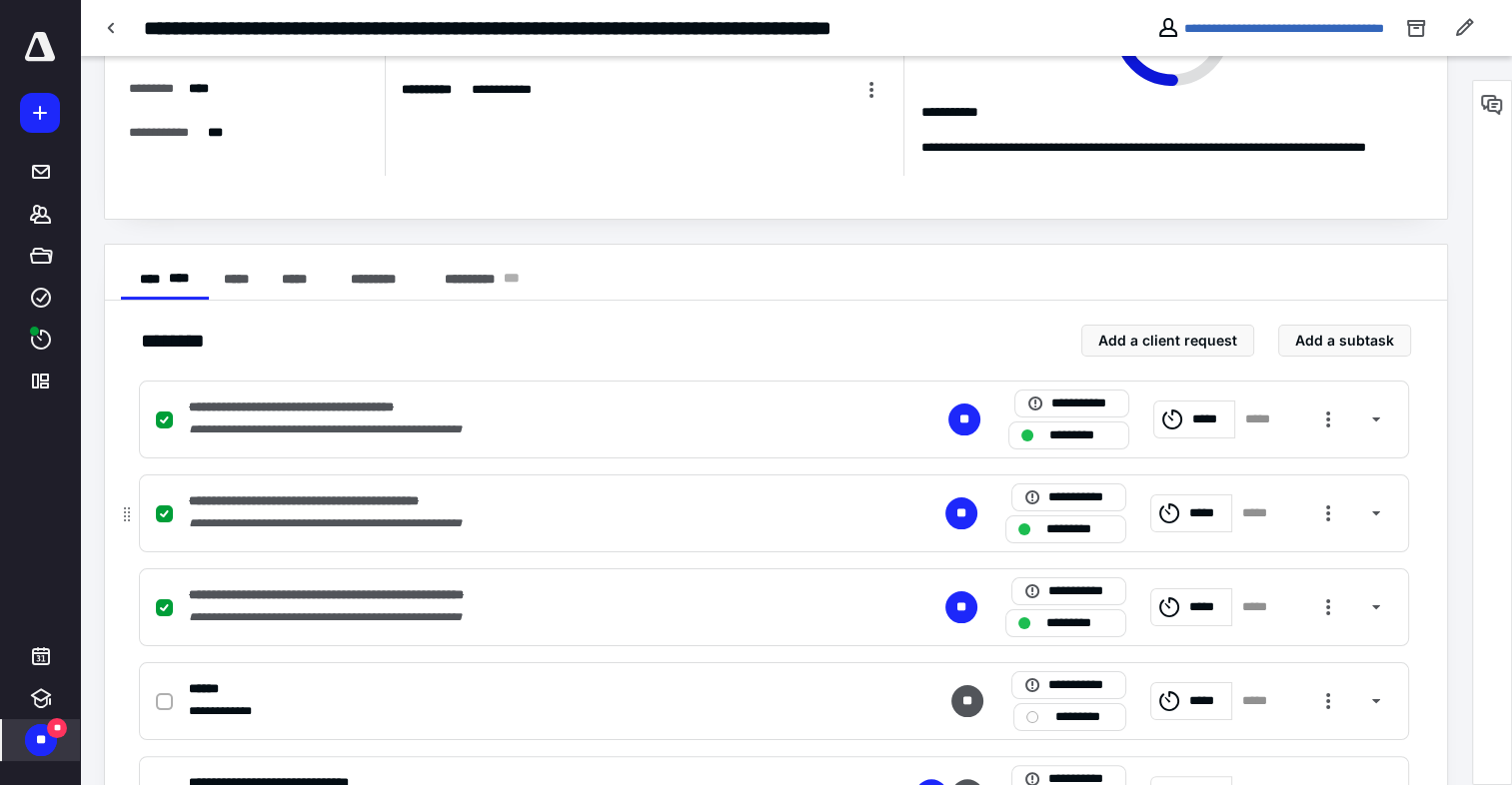 scroll, scrollTop: 300, scrollLeft: 0, axis: vertical 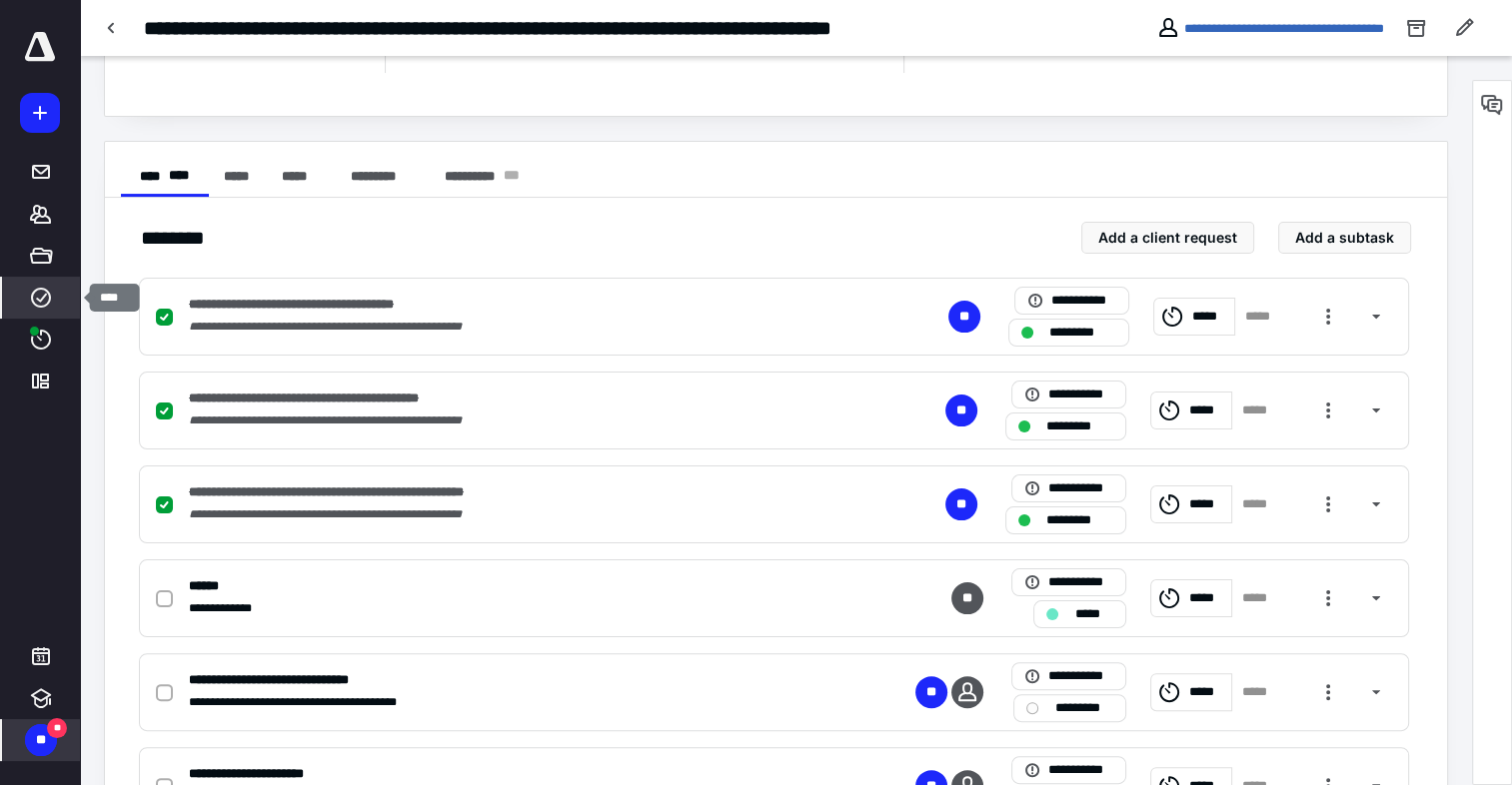 click 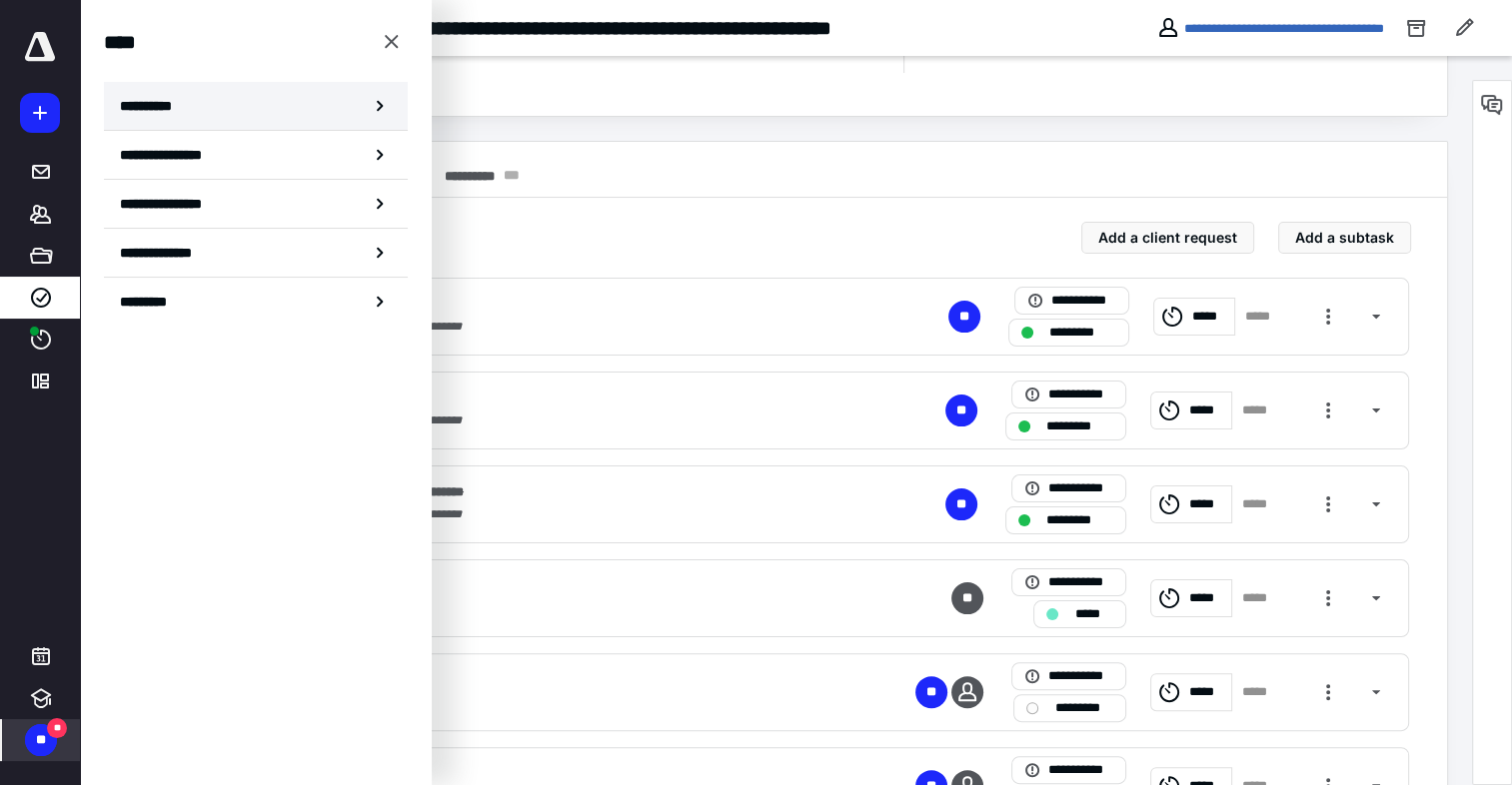 click on "**********" at bounding box center [153, 106] 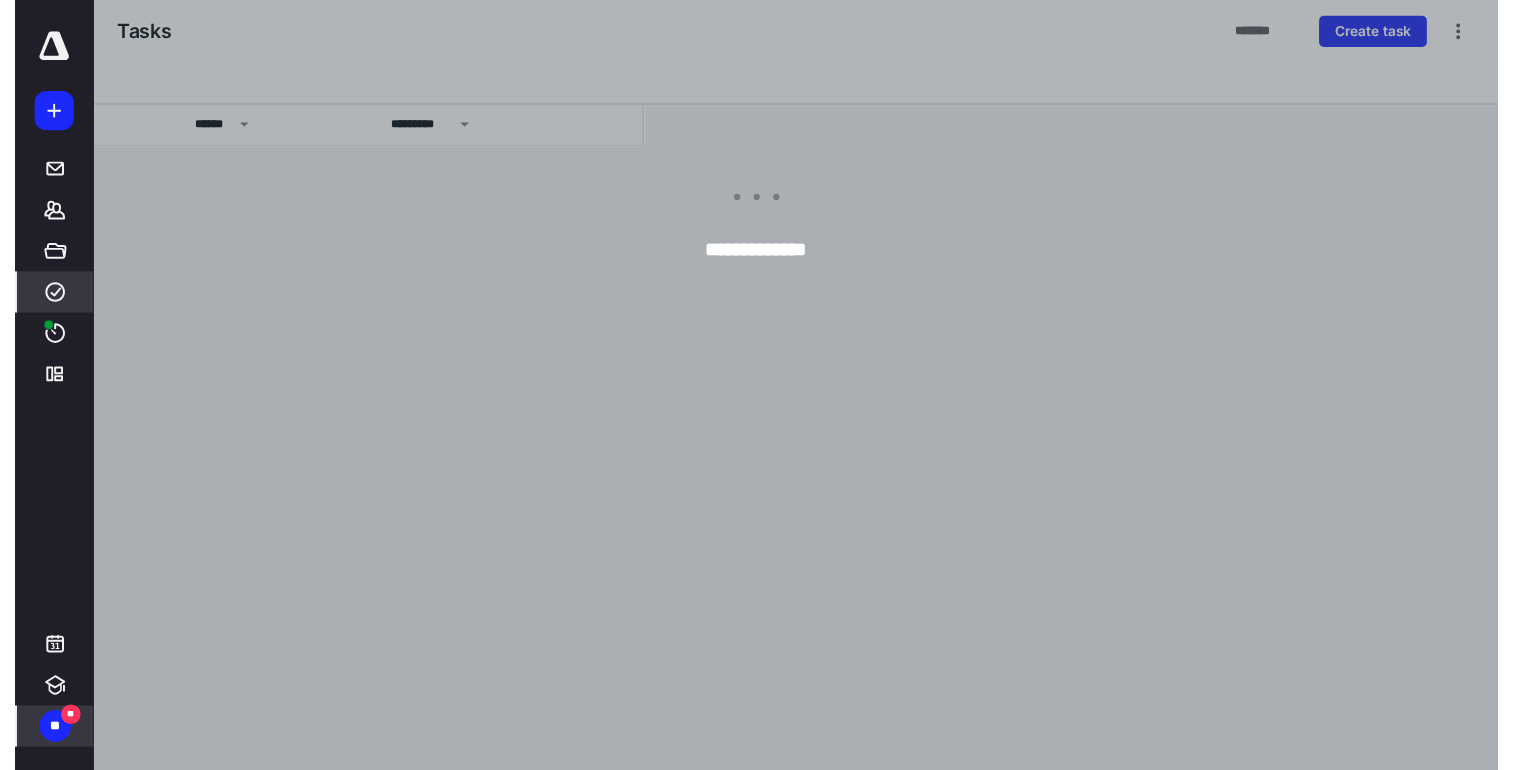 scroll, scrollTop: 0, scrollLeft: 0, axis: both 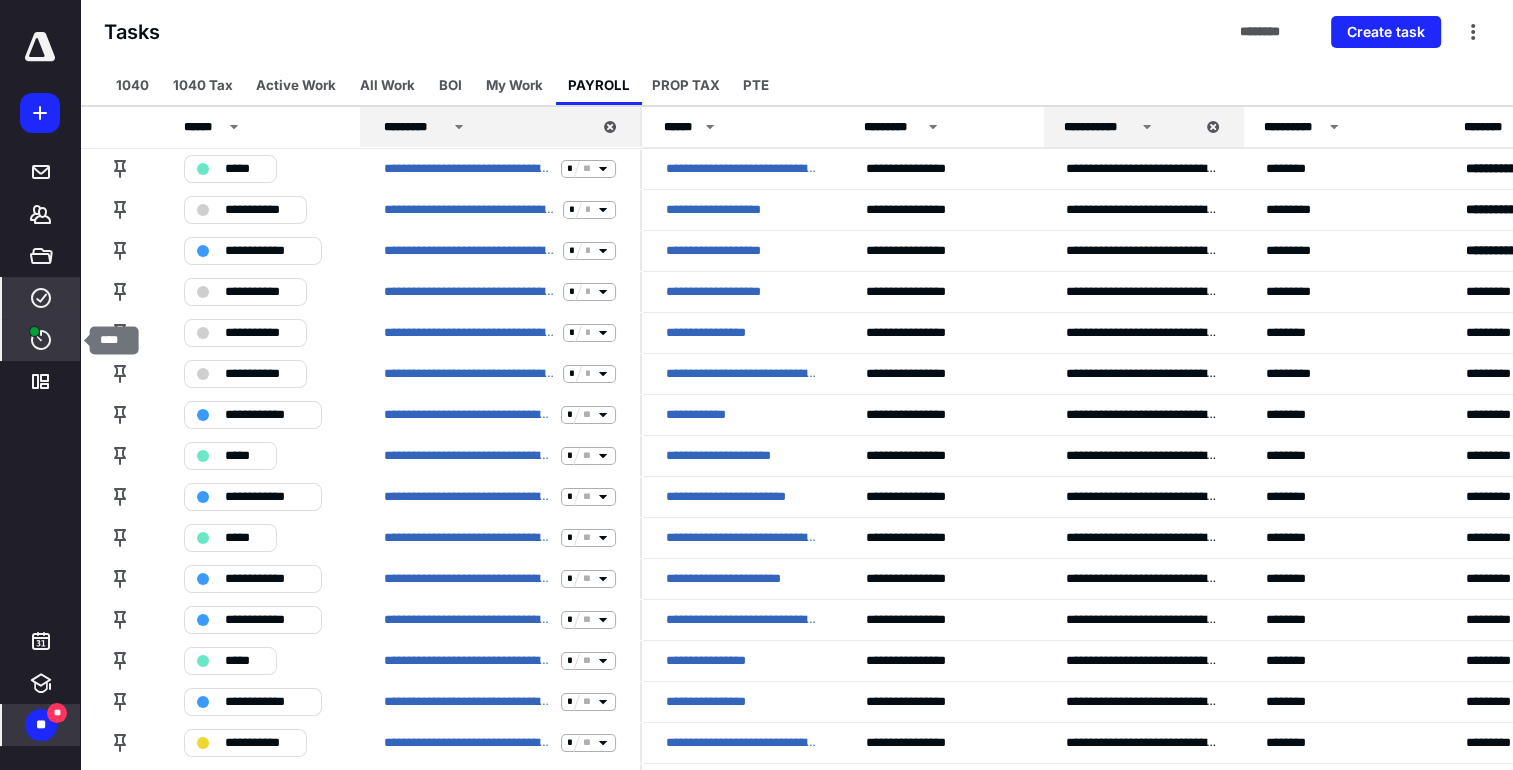 click 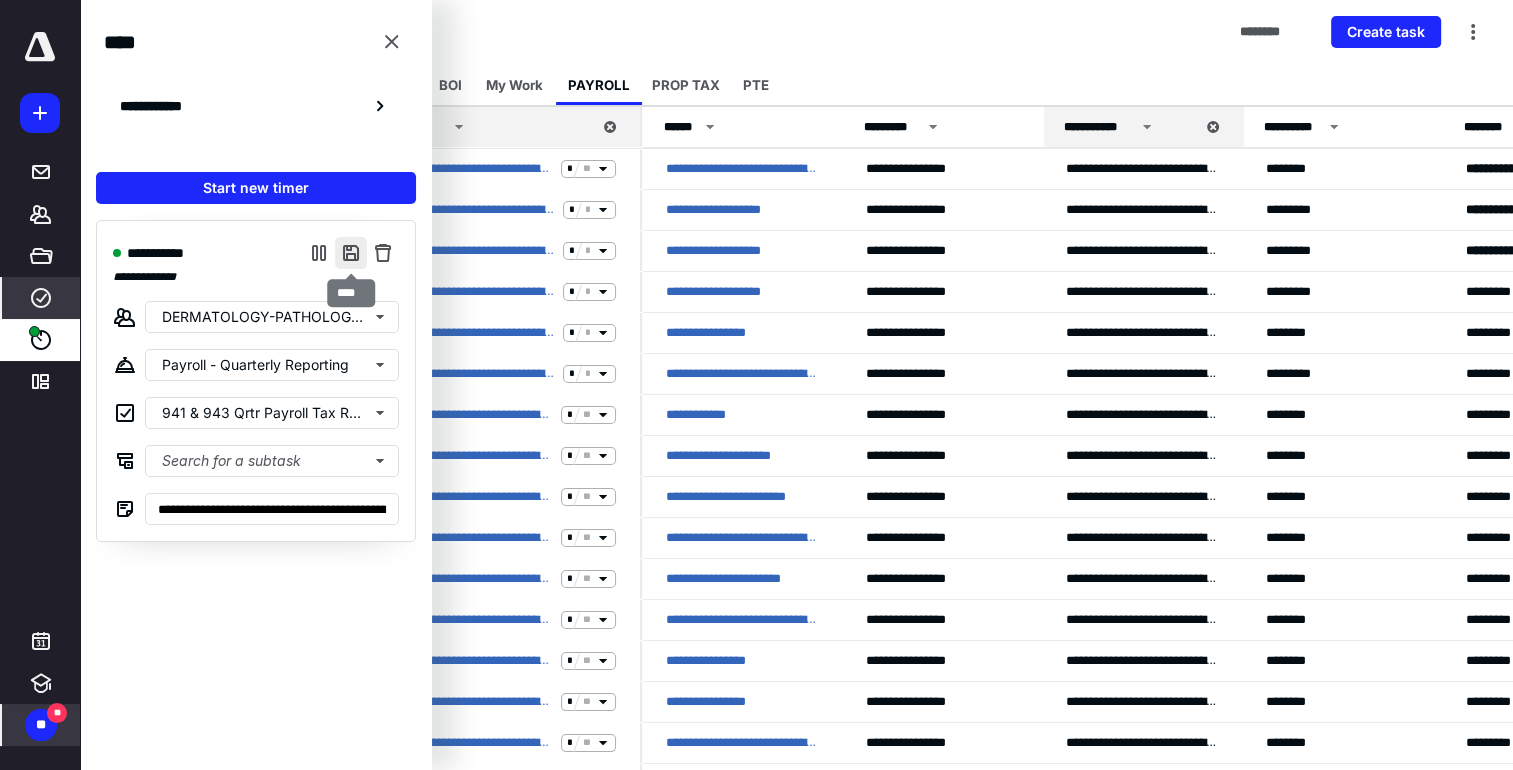 click at bounding box center [351, 253] 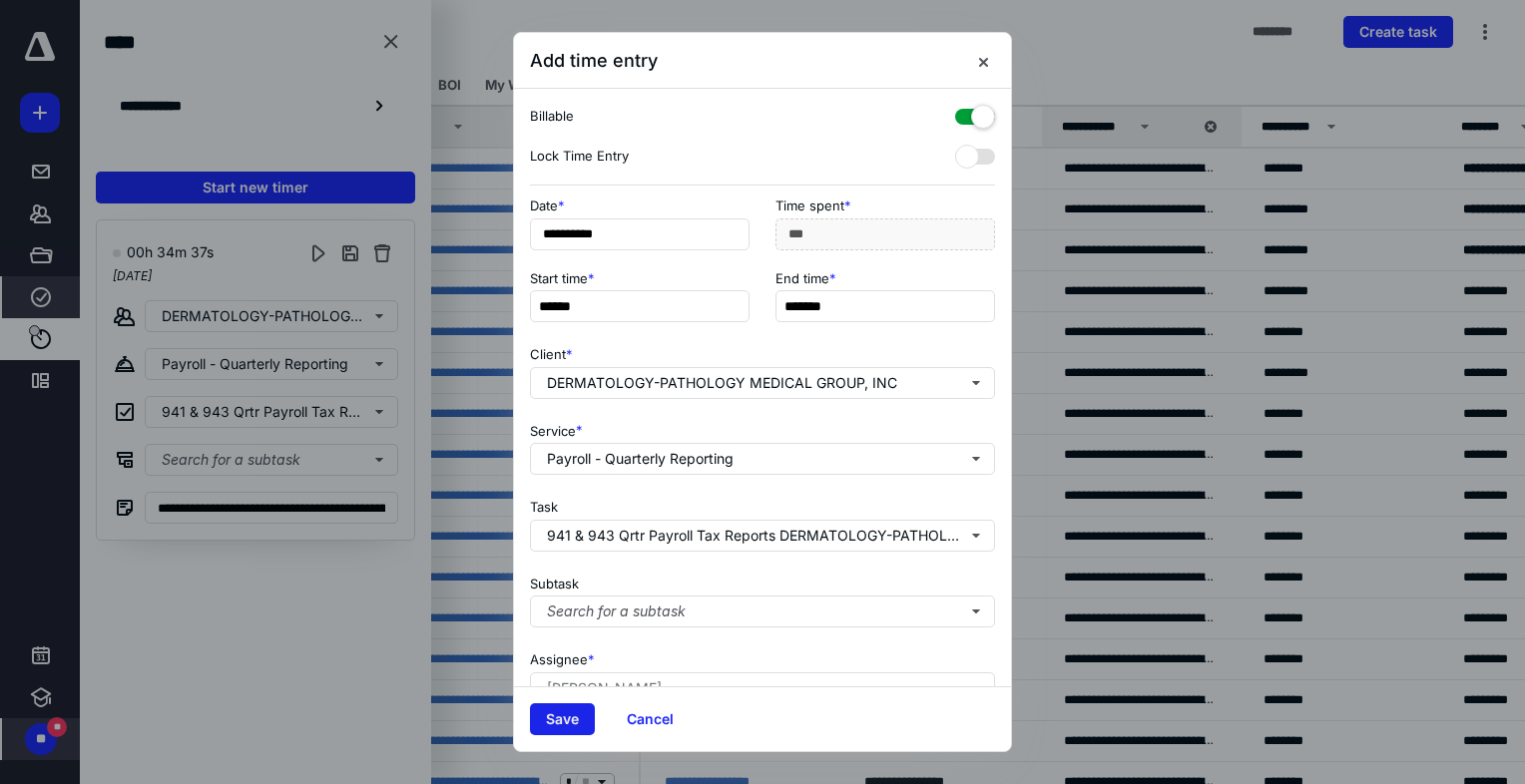 click on "Save" at bounding box center [562, 719] 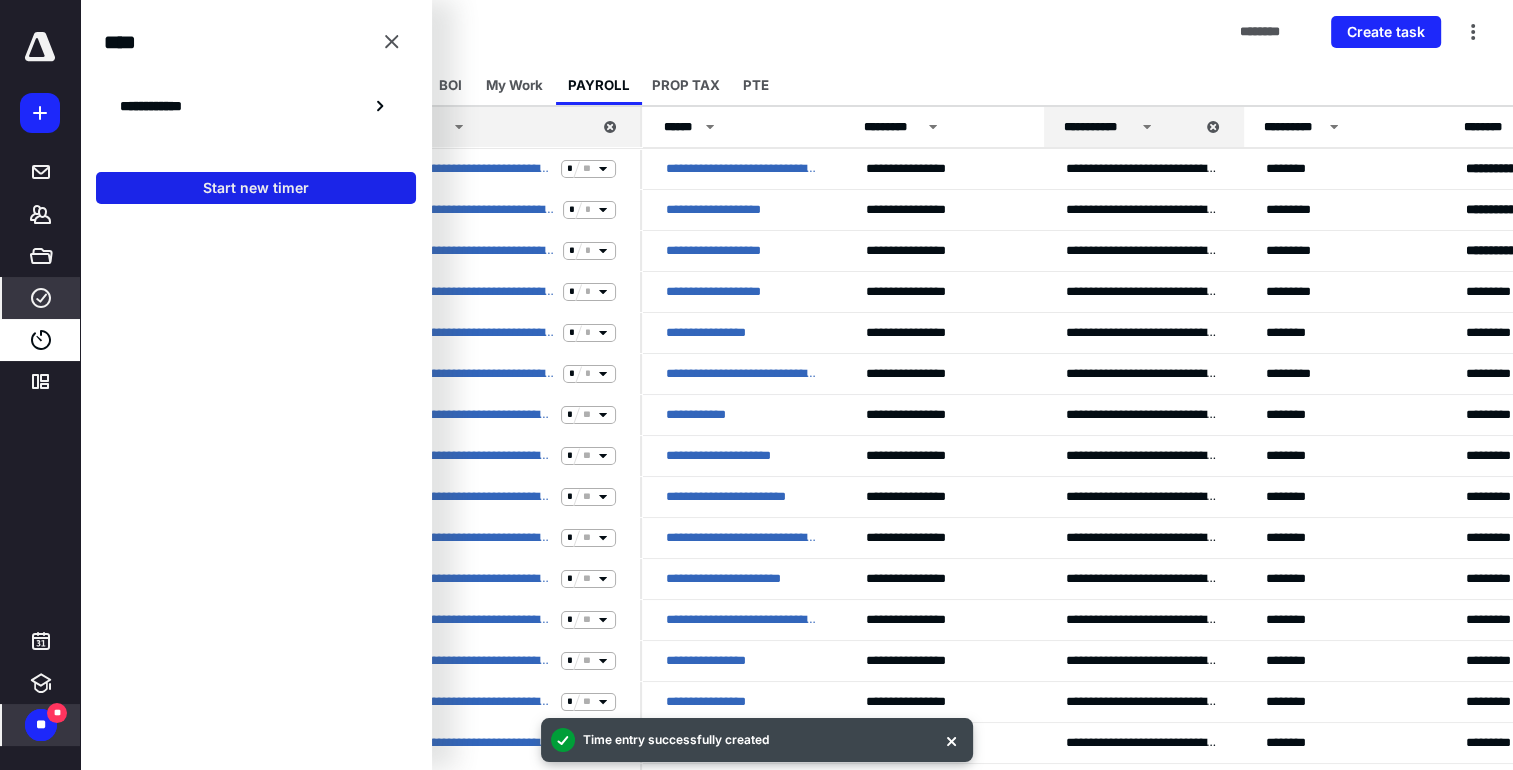 click on "Start new timer" at bounding box center (256, 188) 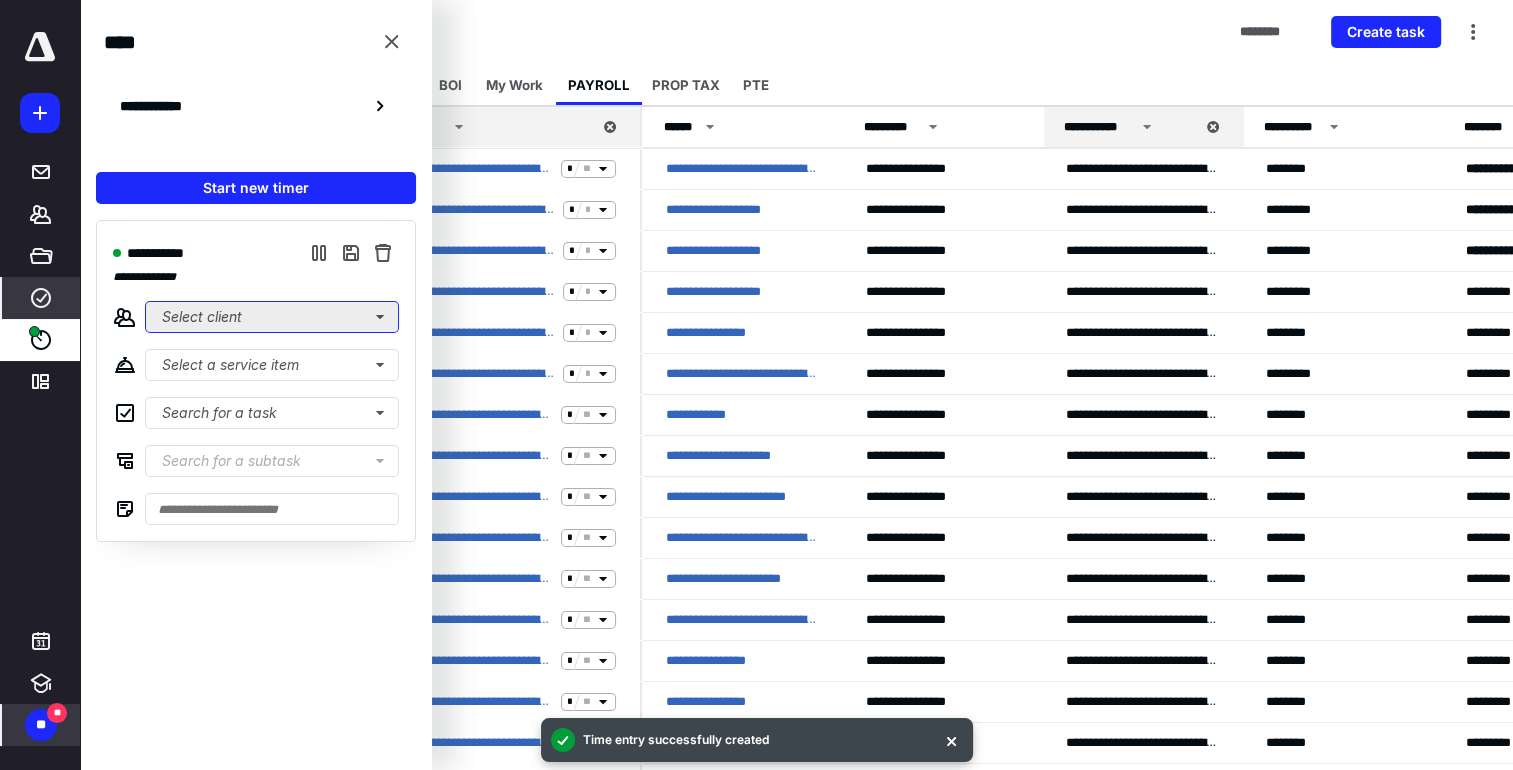 click on "Select client" at bounding box center [272, 317] 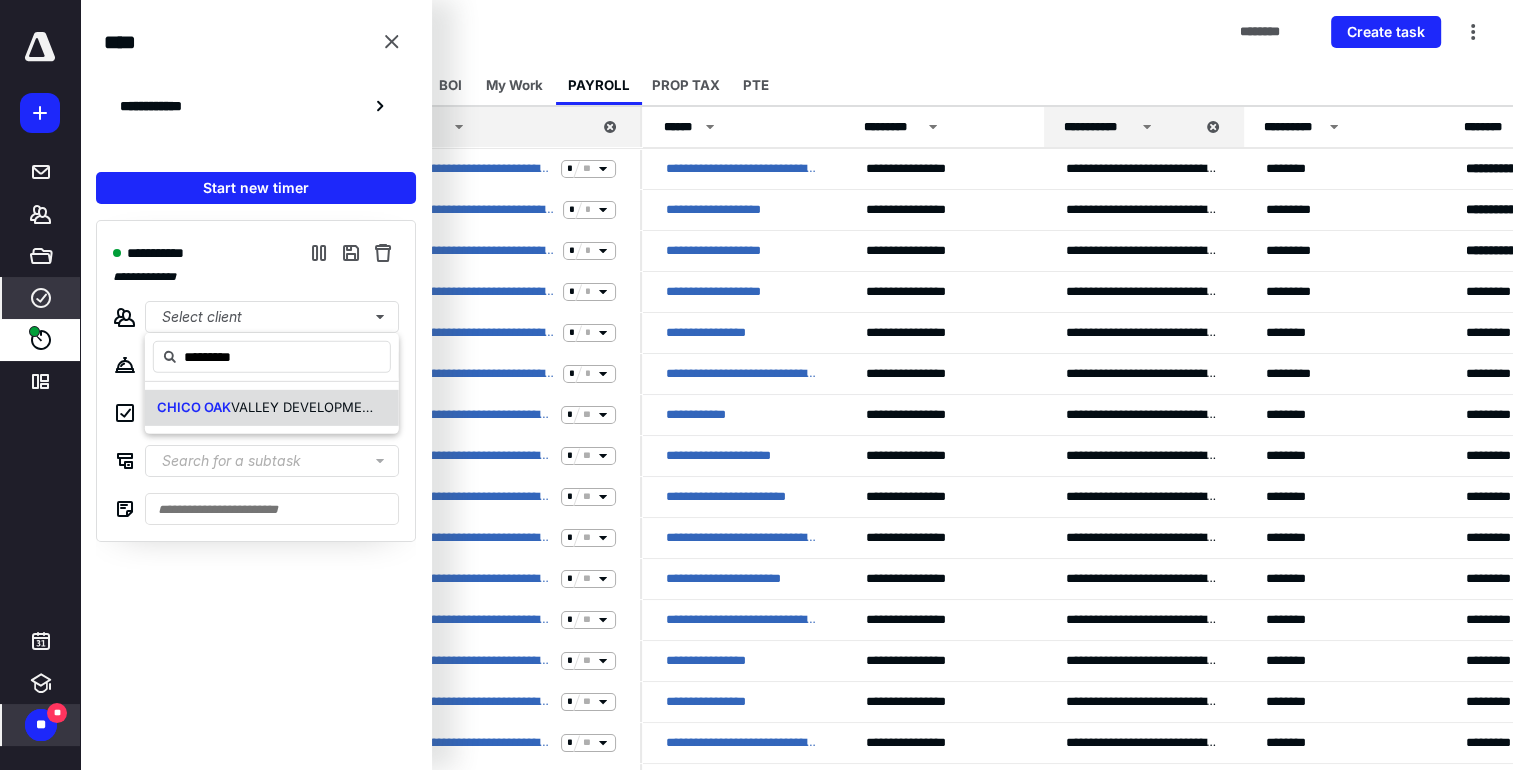 click on "VALLEY DEVELOPMENT LLC" at bounding box center (319, 407) 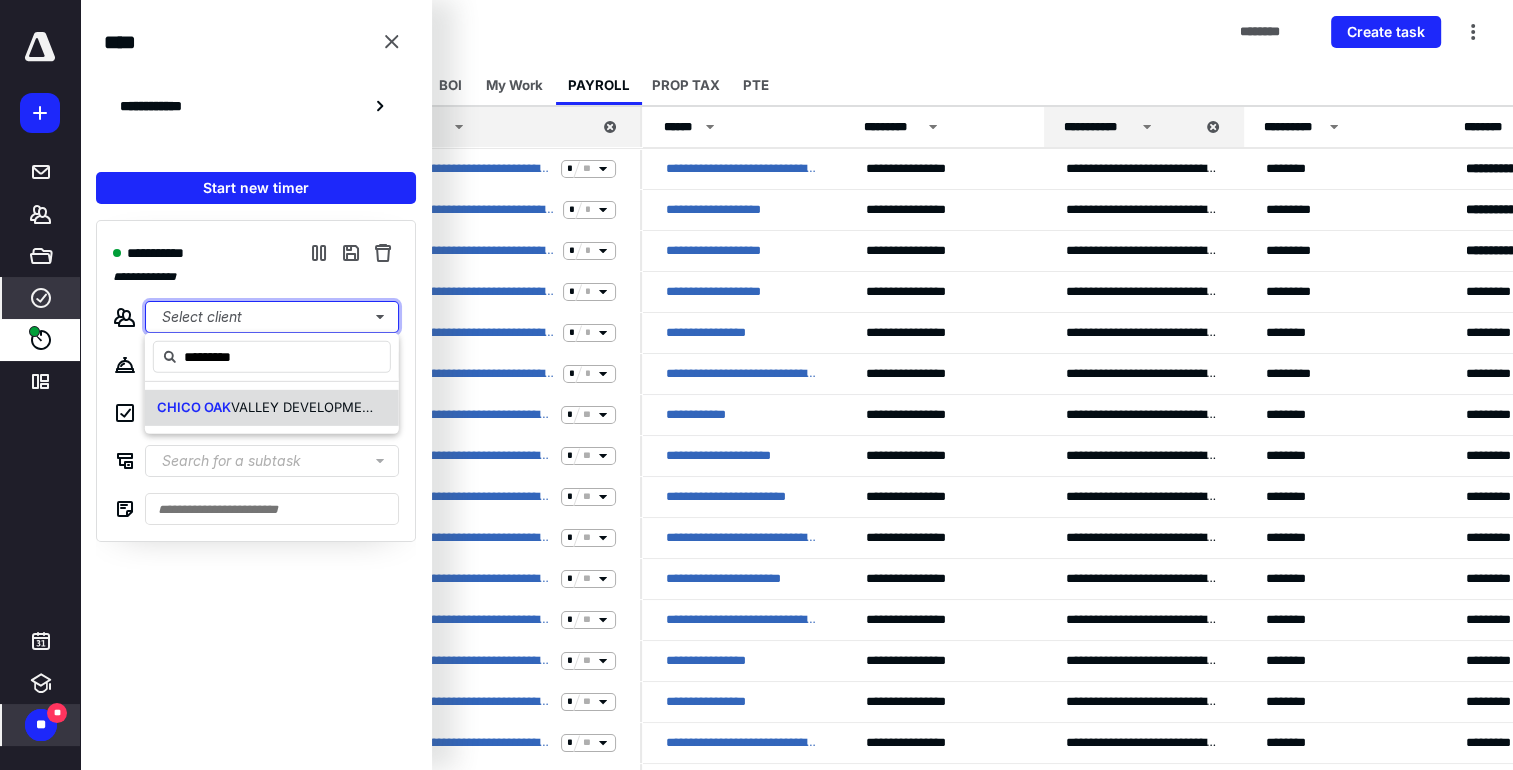 type 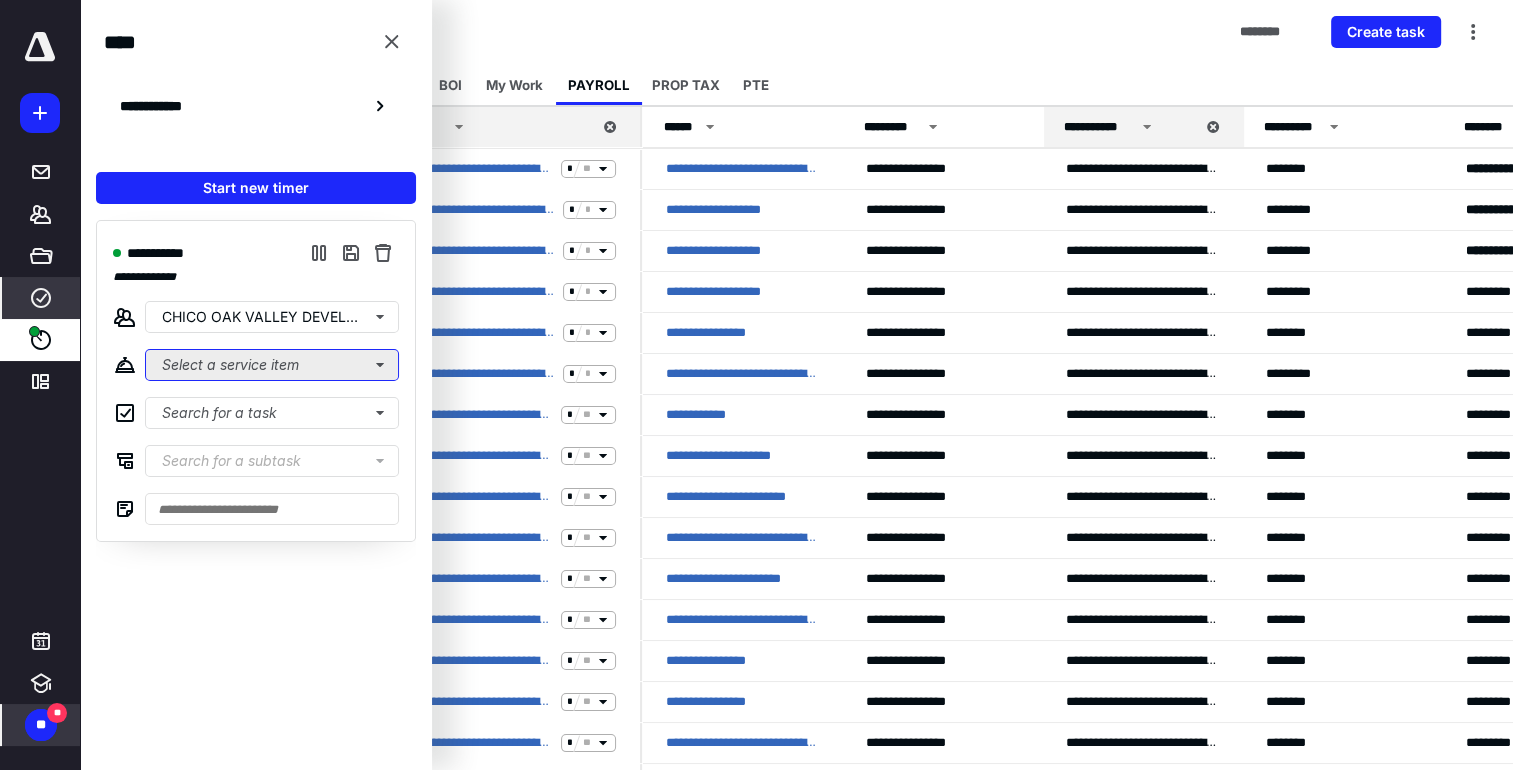 click on "Select a service item" at bounding box center (272, 365) 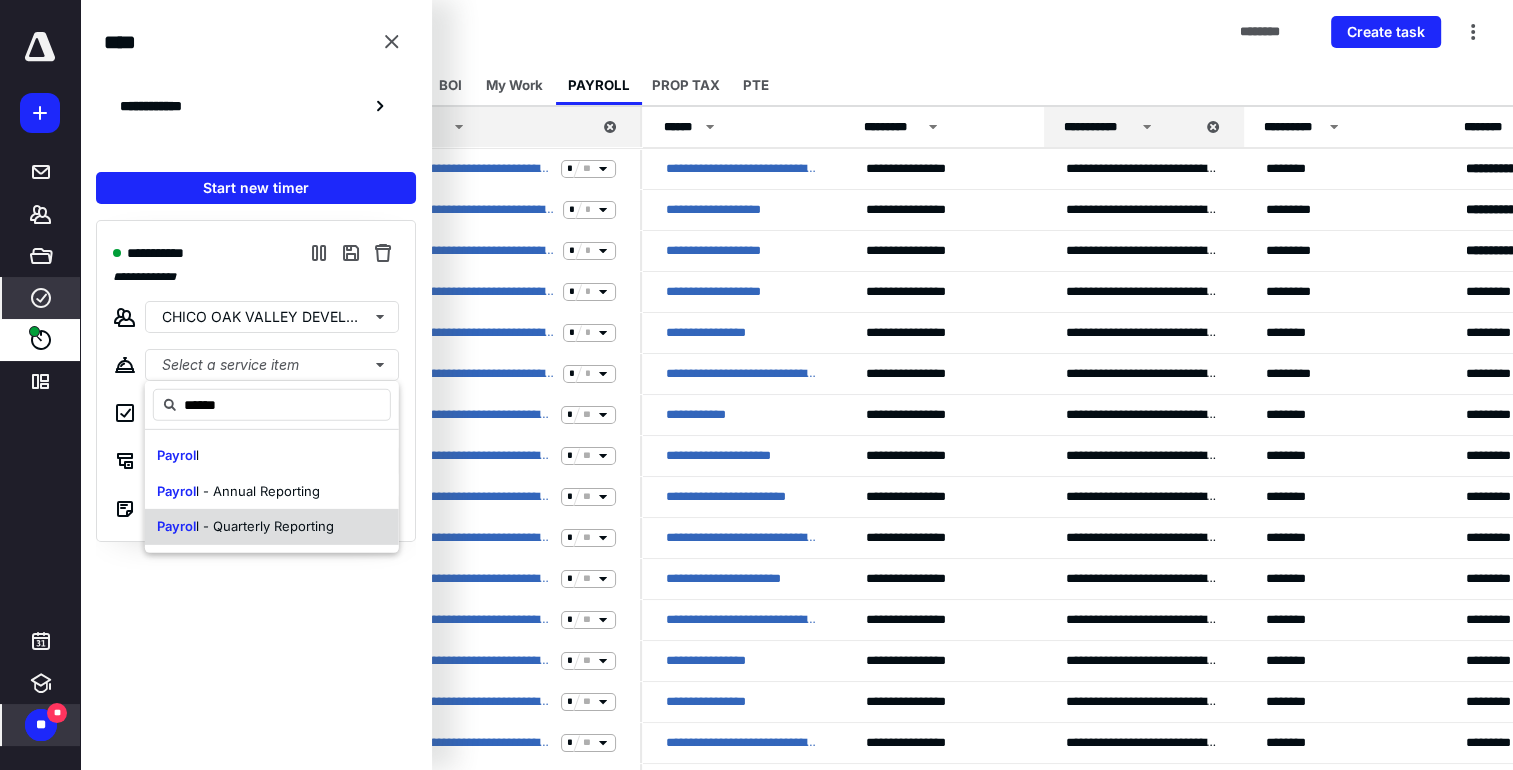 click on "l - Quarterly Reporting" at bounding box center [265, 526] 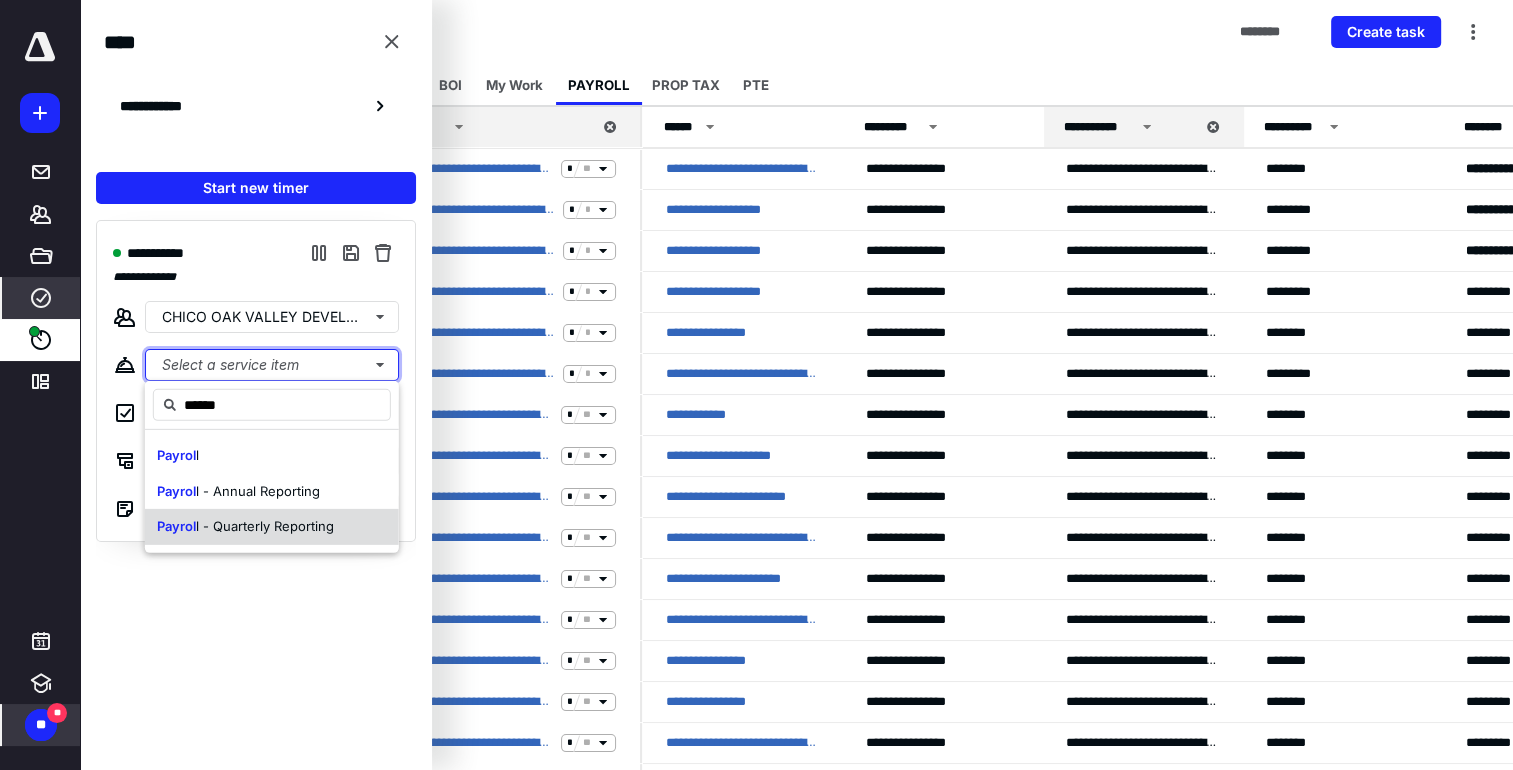 type 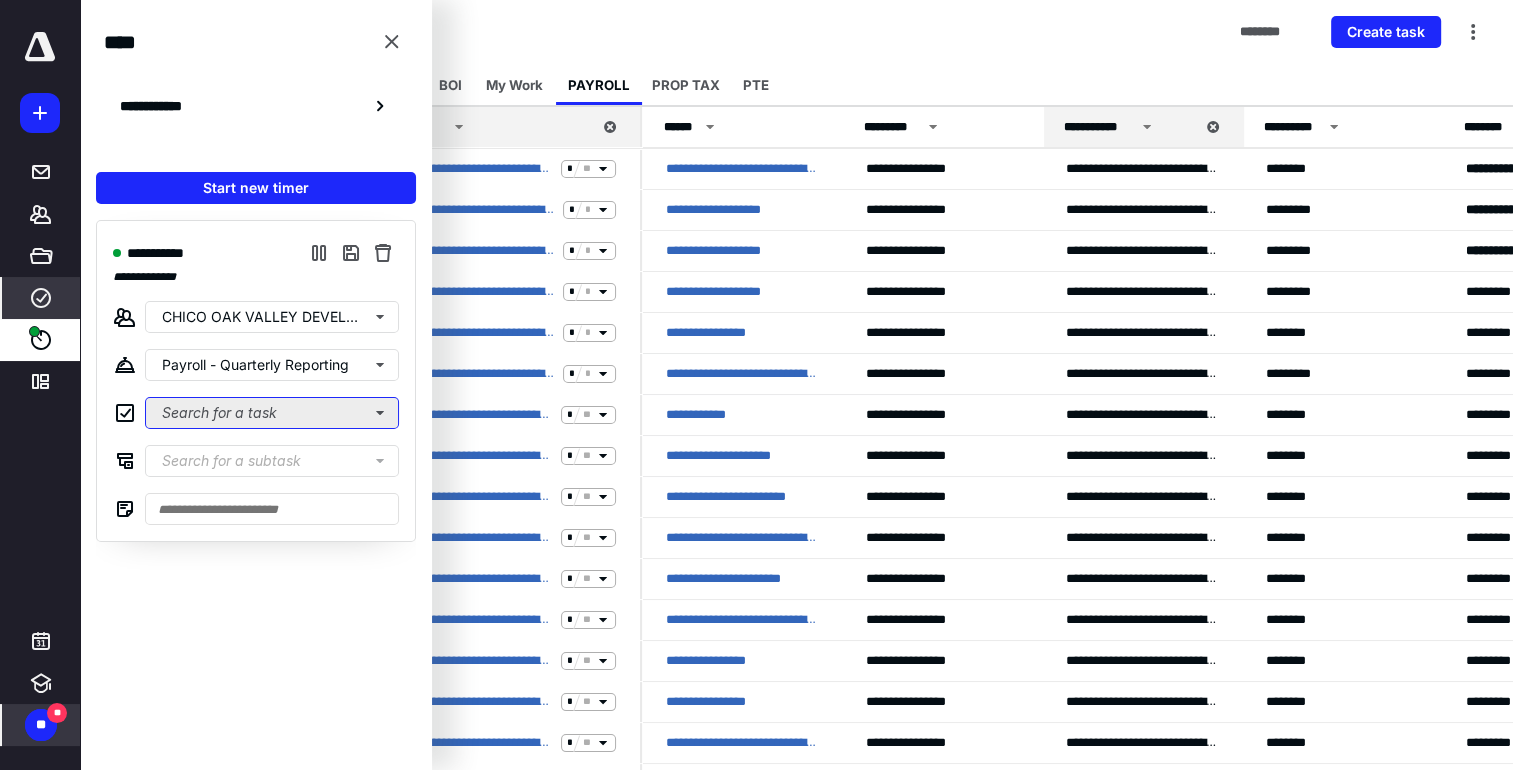 click on "Search for a task" at bounding box center (272, 413) 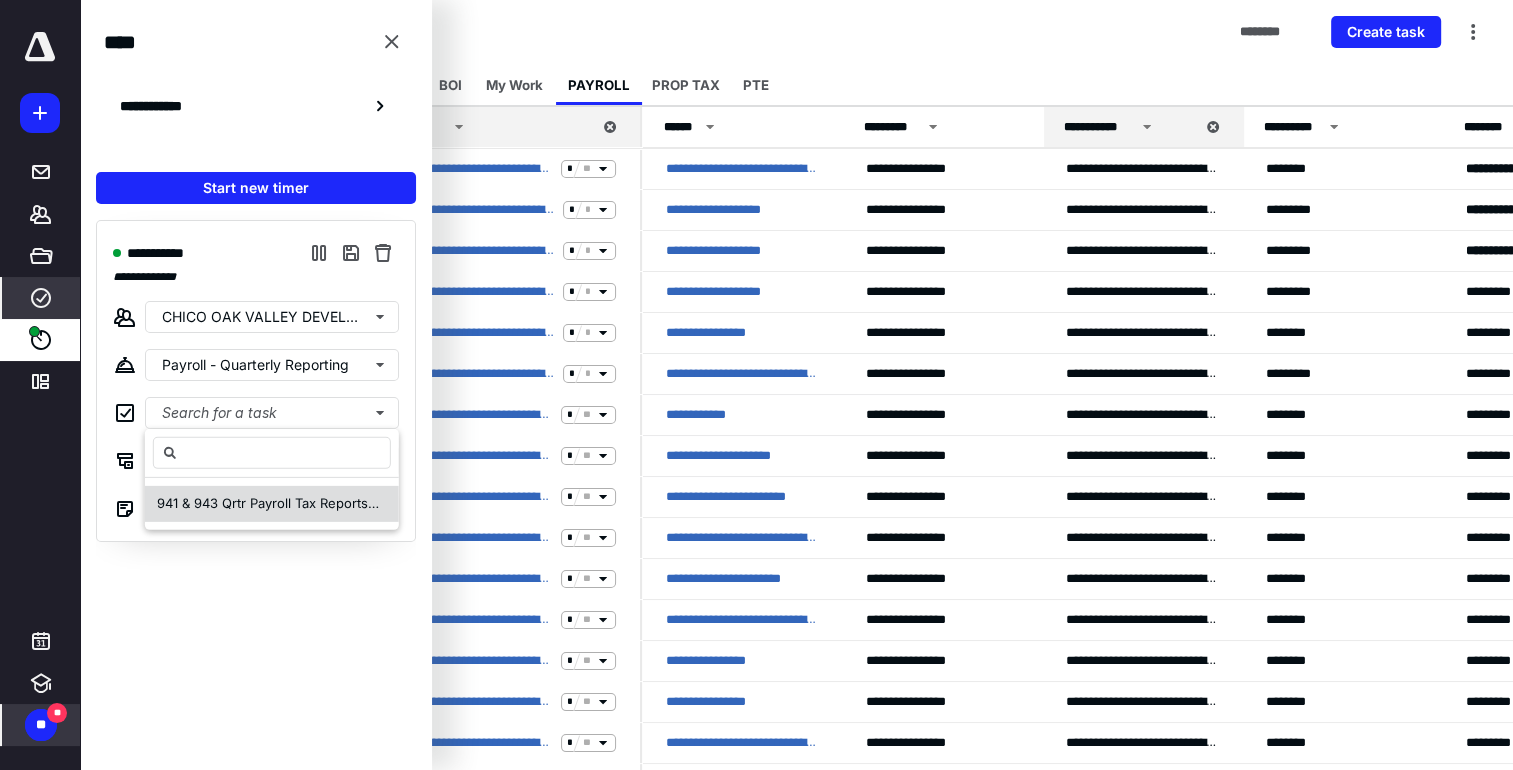 click on "941 & 943 Qrtr Payroll Tax Reports  CHICO OAK VALLEY DEVELOPMENT LLC [DATE]" at bounding box center (416, 503) 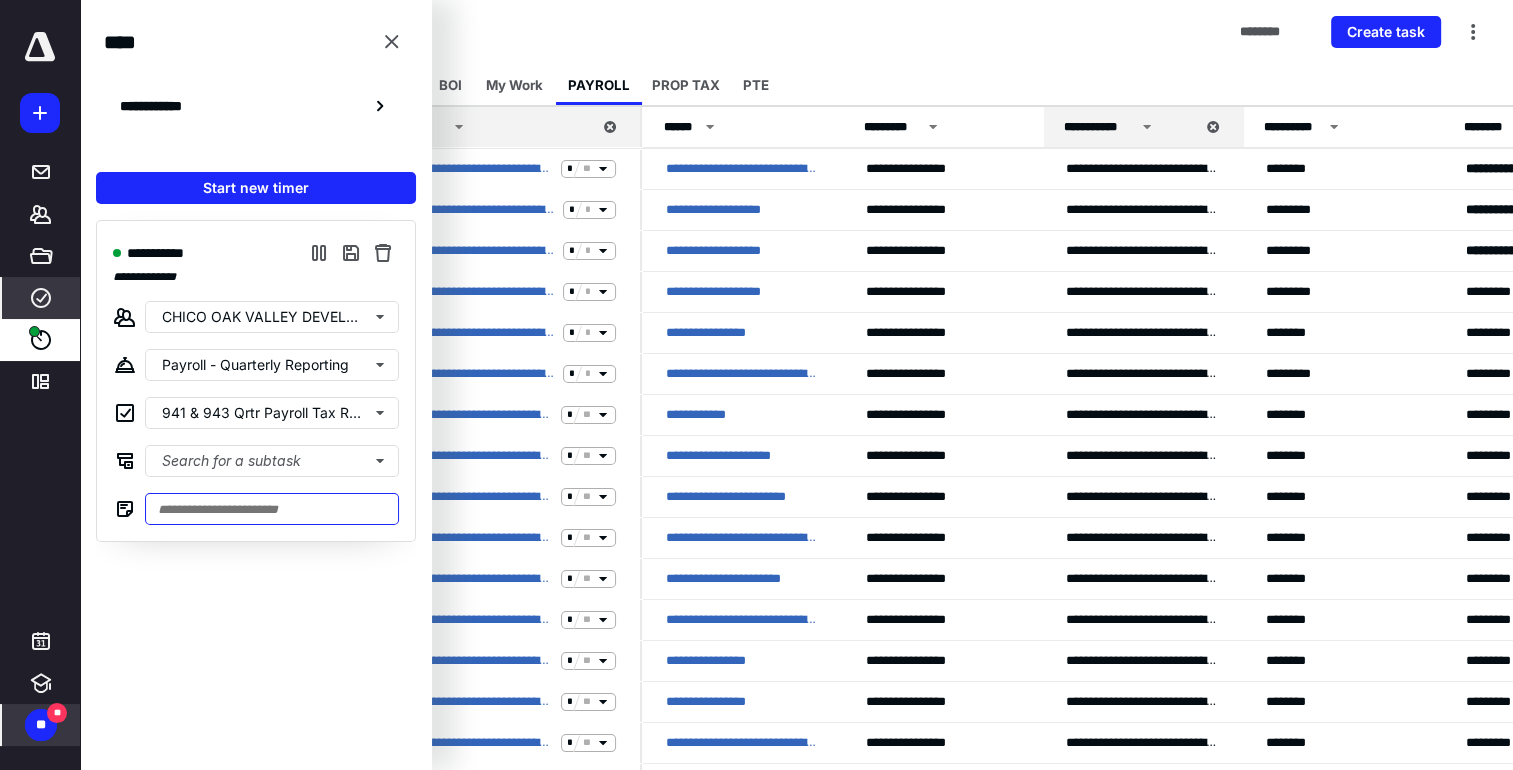 click at bounding box center (272, 509) 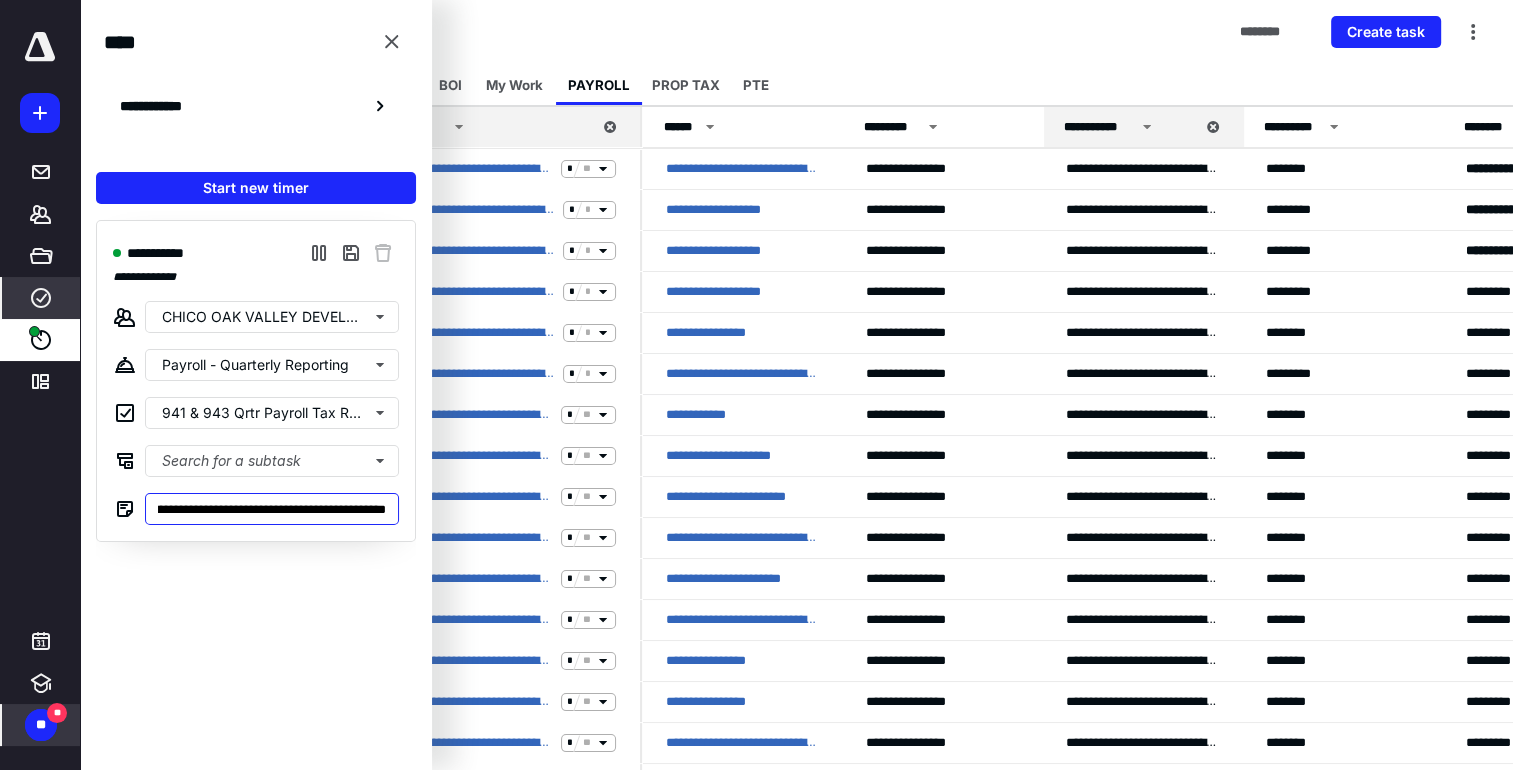scroll, scrollTop: 0, scrollLeft: 170, axis: horizontal 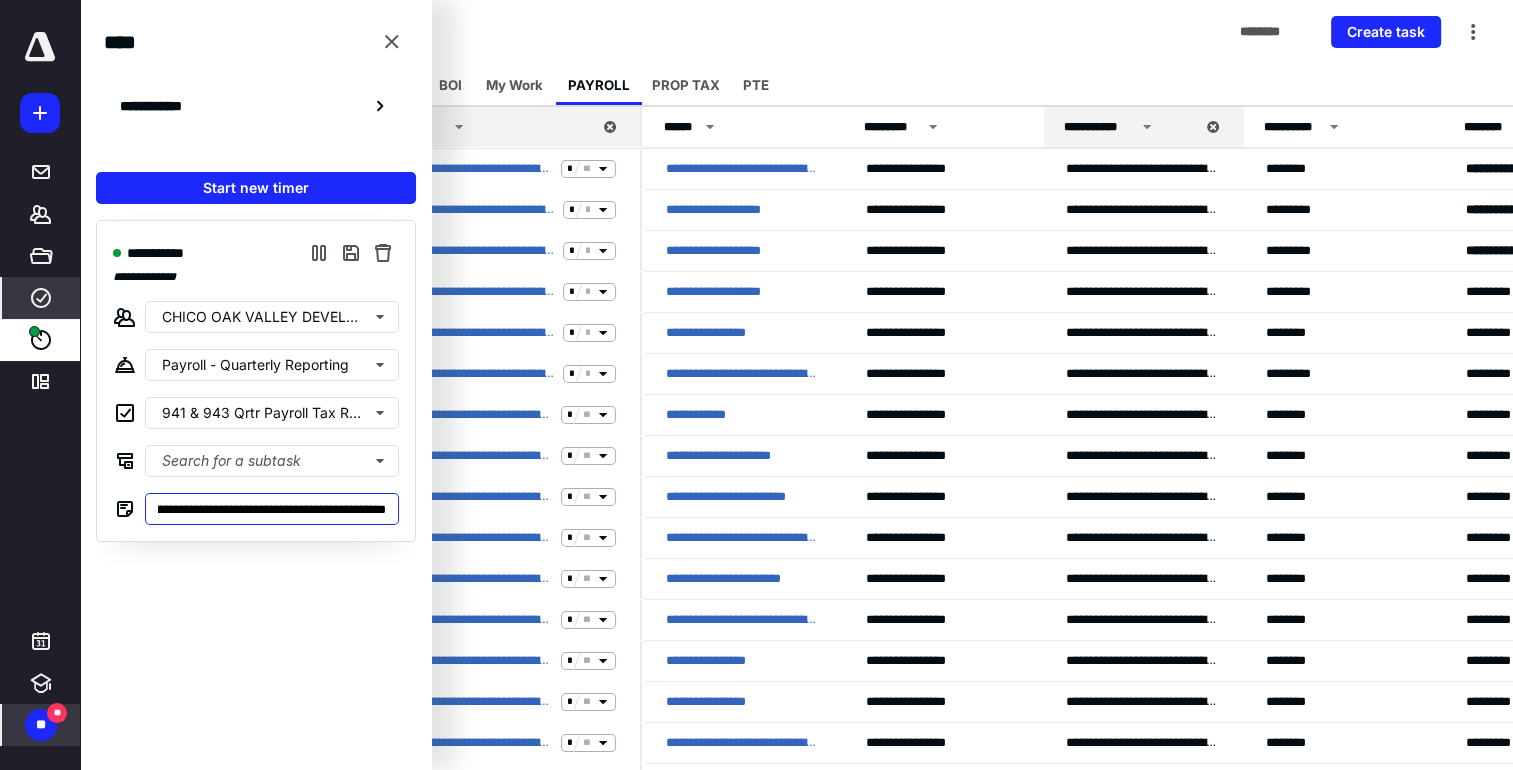 type on "**********" 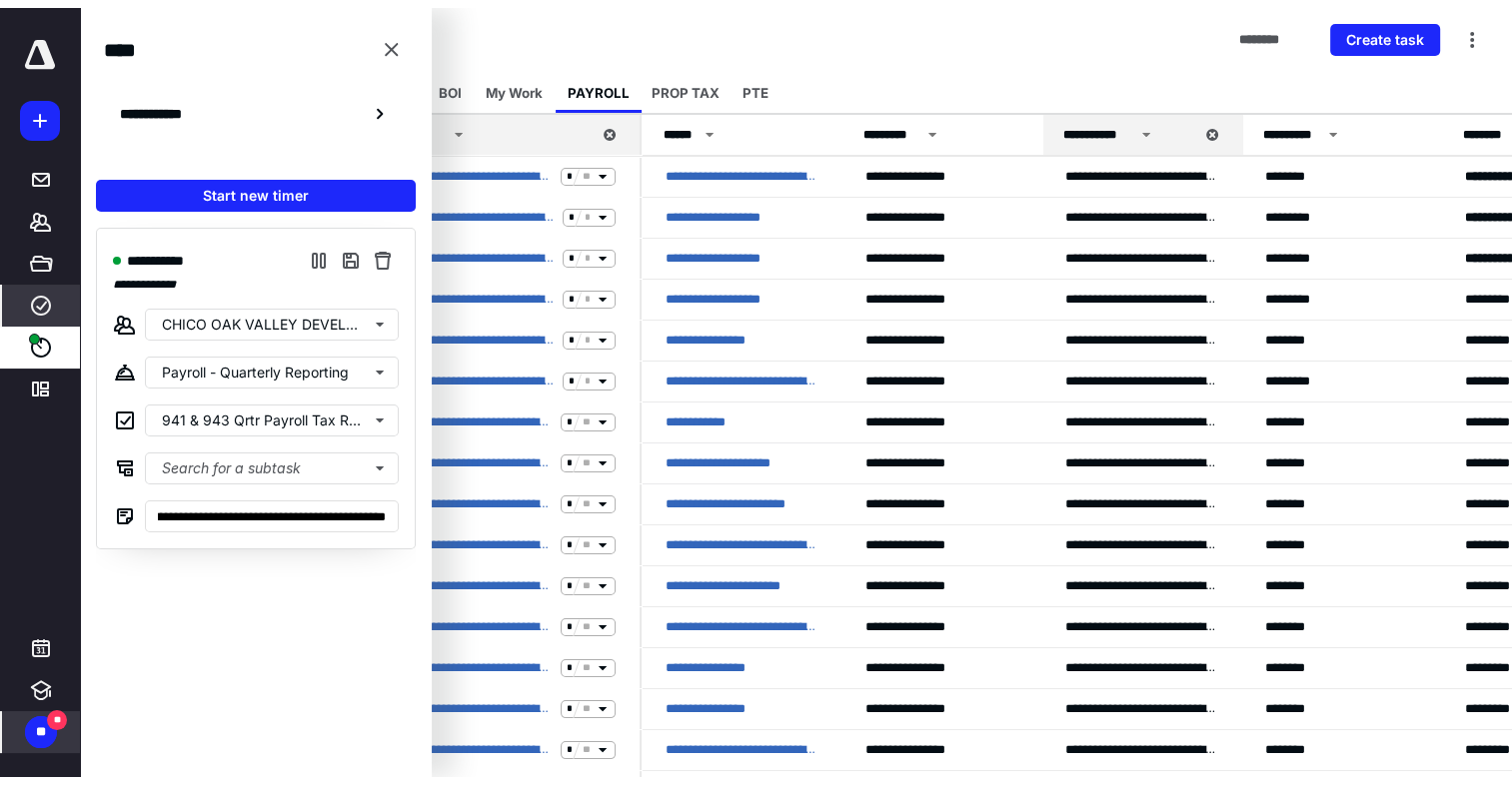 scroll, scrollTop: 0, scrollLeft: 0, axis: both 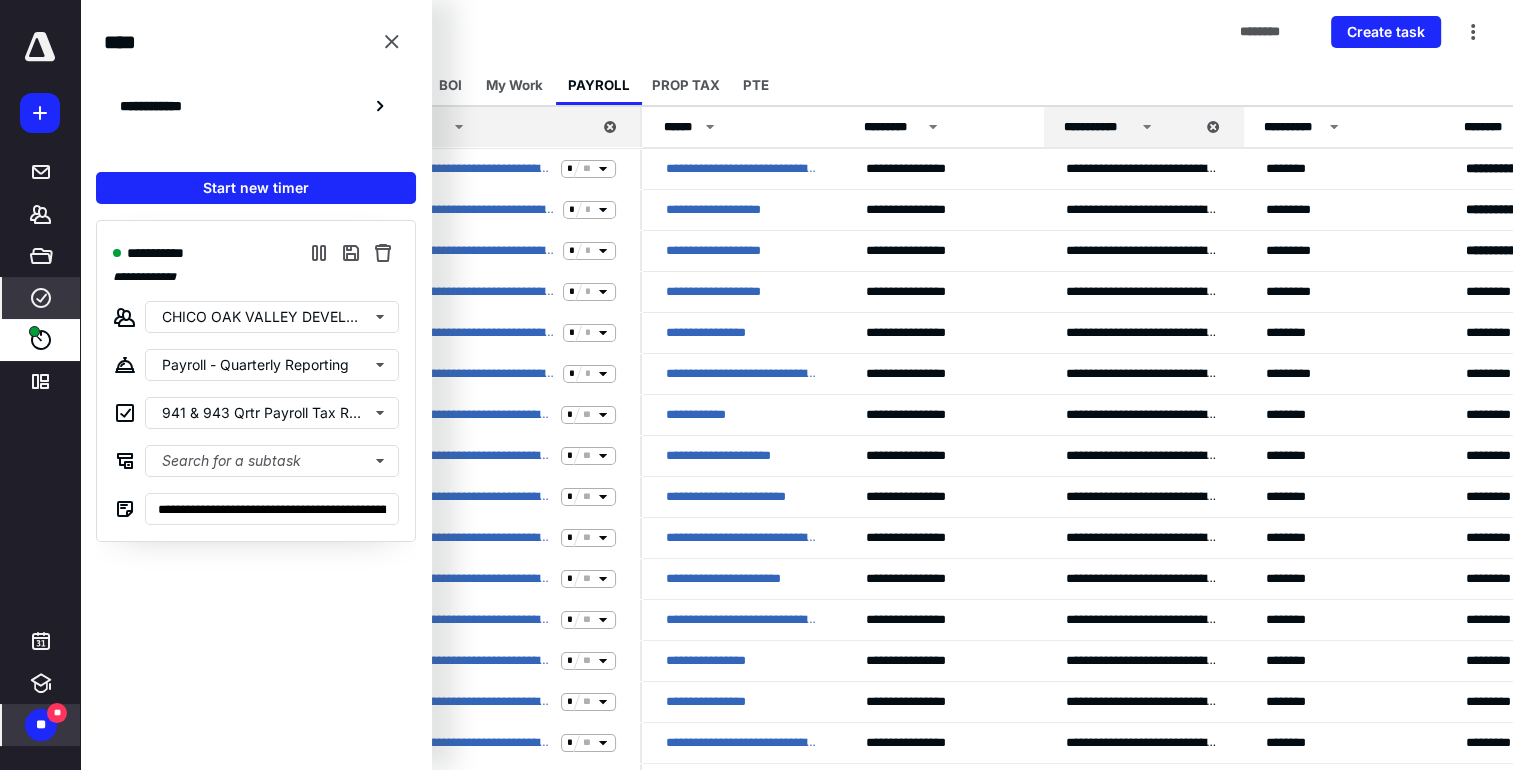 click on "Tasks ******** Create task" at bounding box center (796, 32) 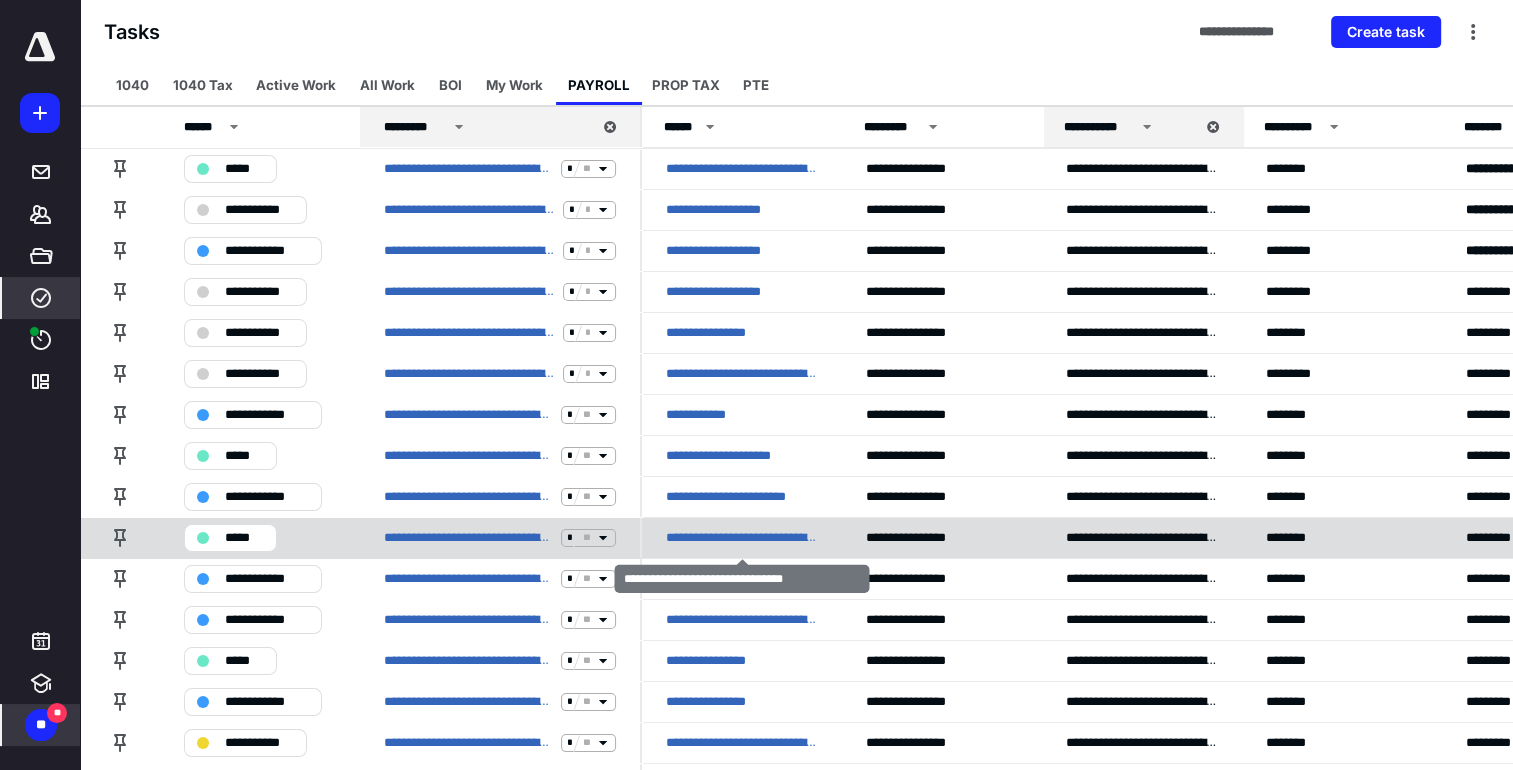 click on "**********" at bounding box center (742, 538) 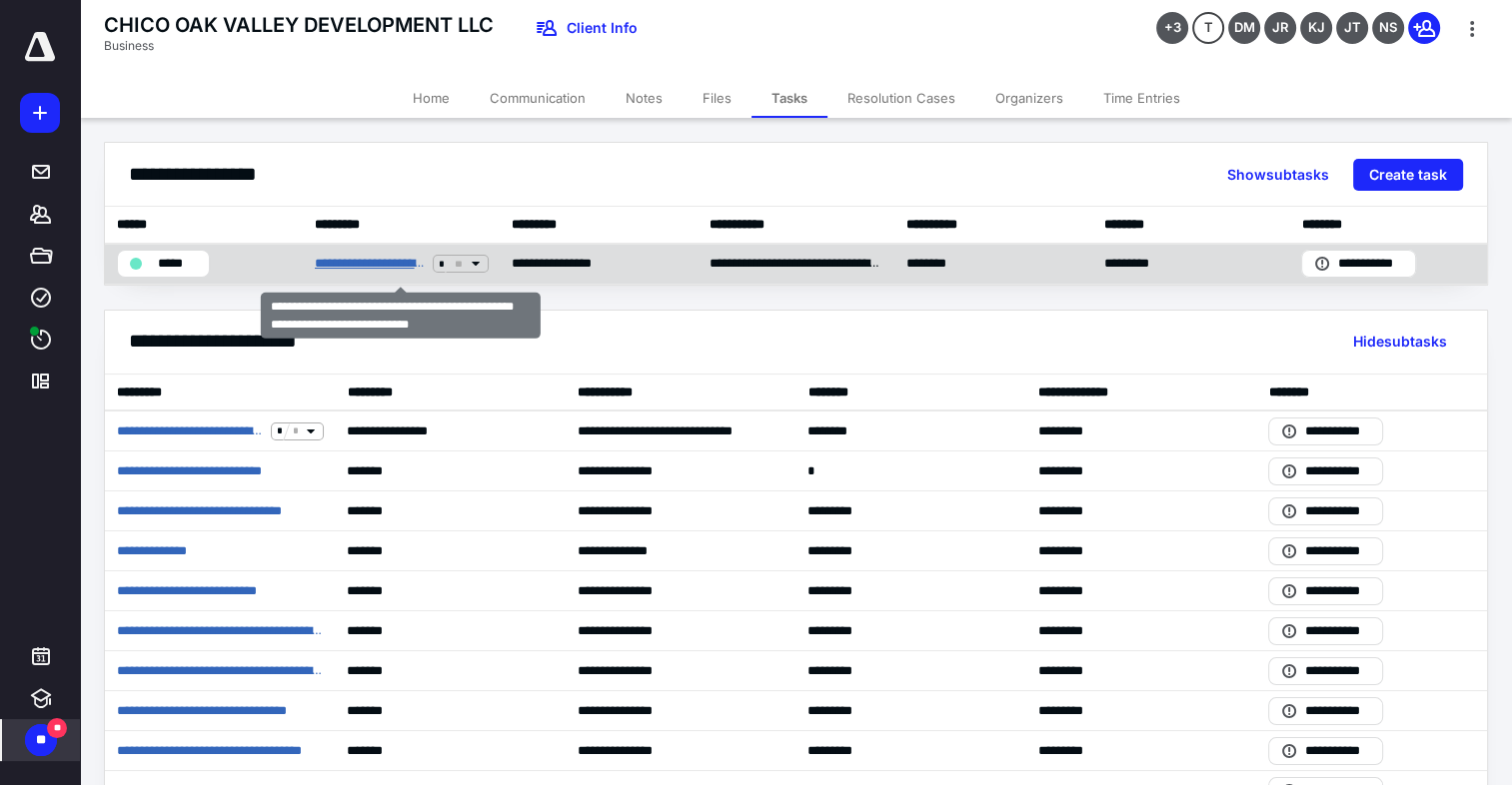 click on "**********" at bounding box center [370, 264] 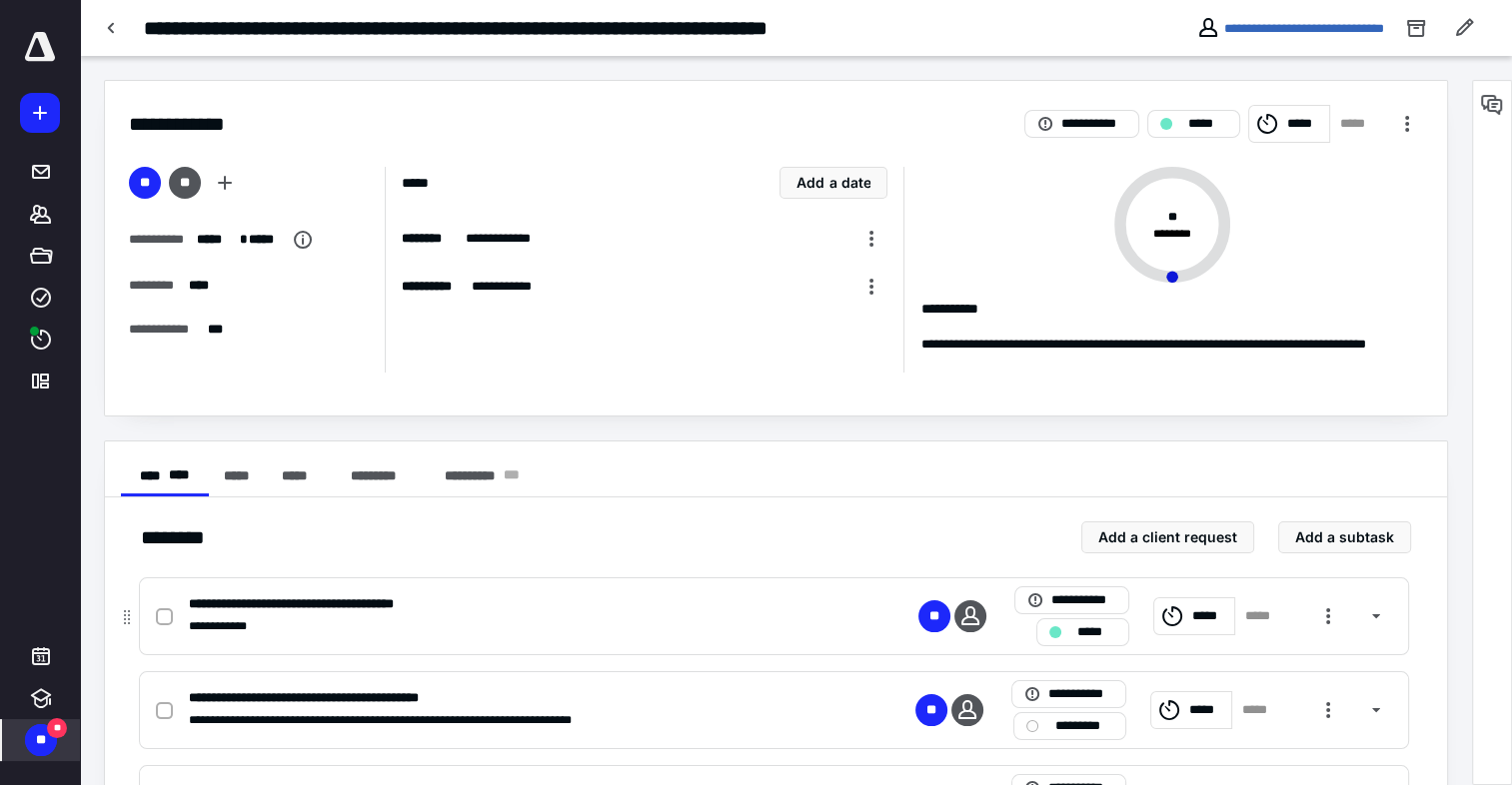 click 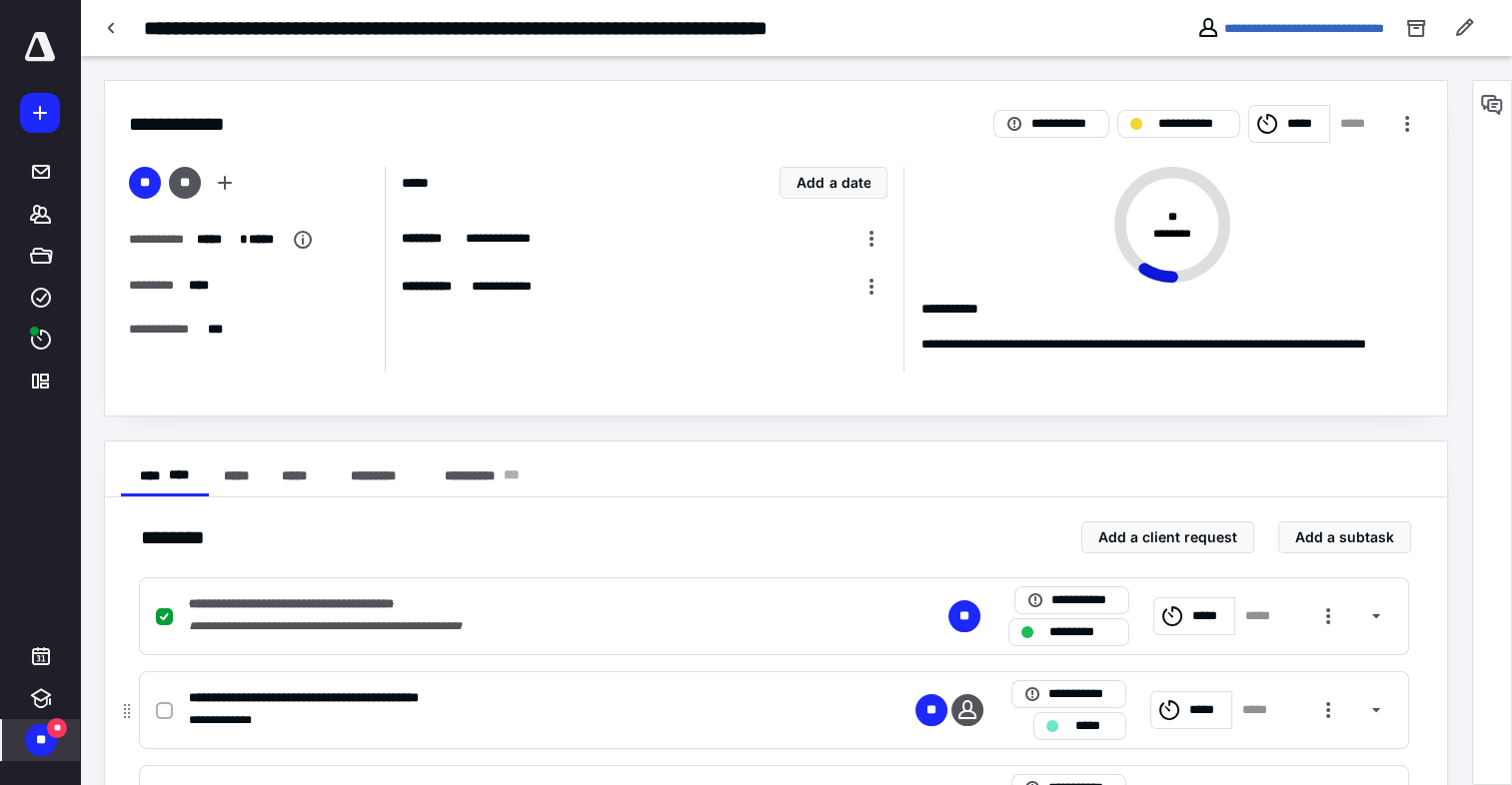 click 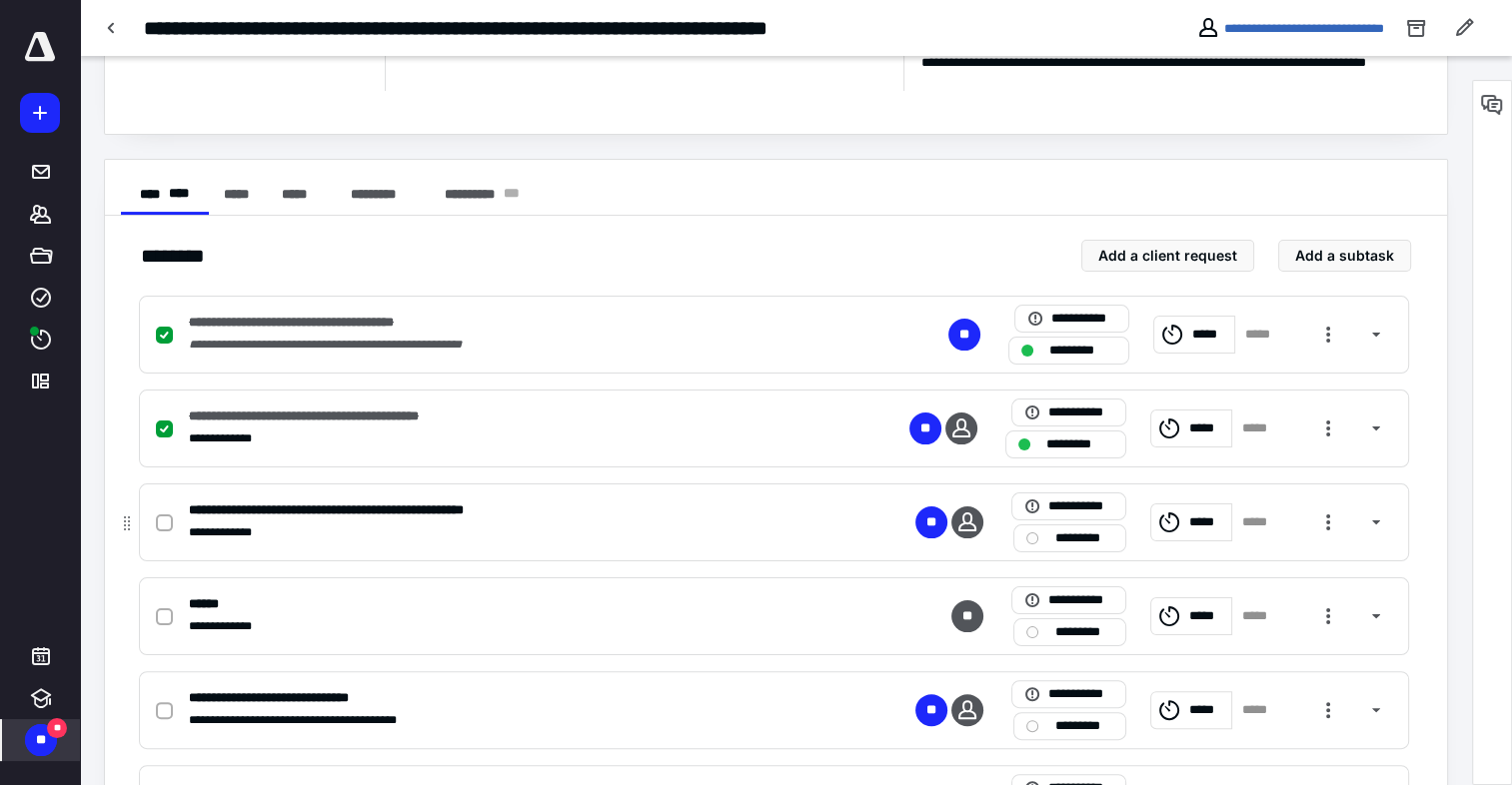 scroll, scrollTop: 300, scrollLeft: 0, axis: vertical 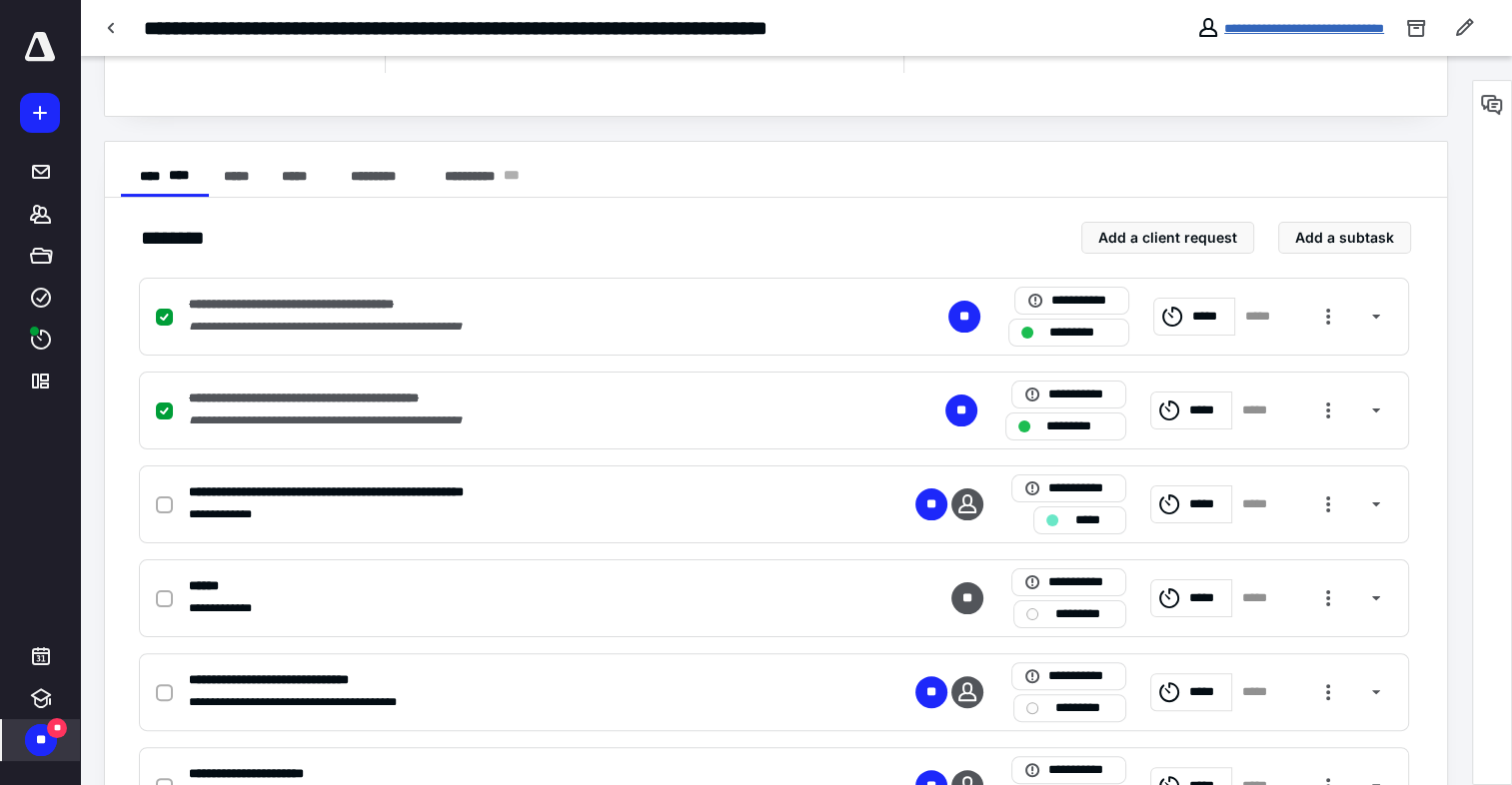 click on "**********" at bounding box center (1304, 28) 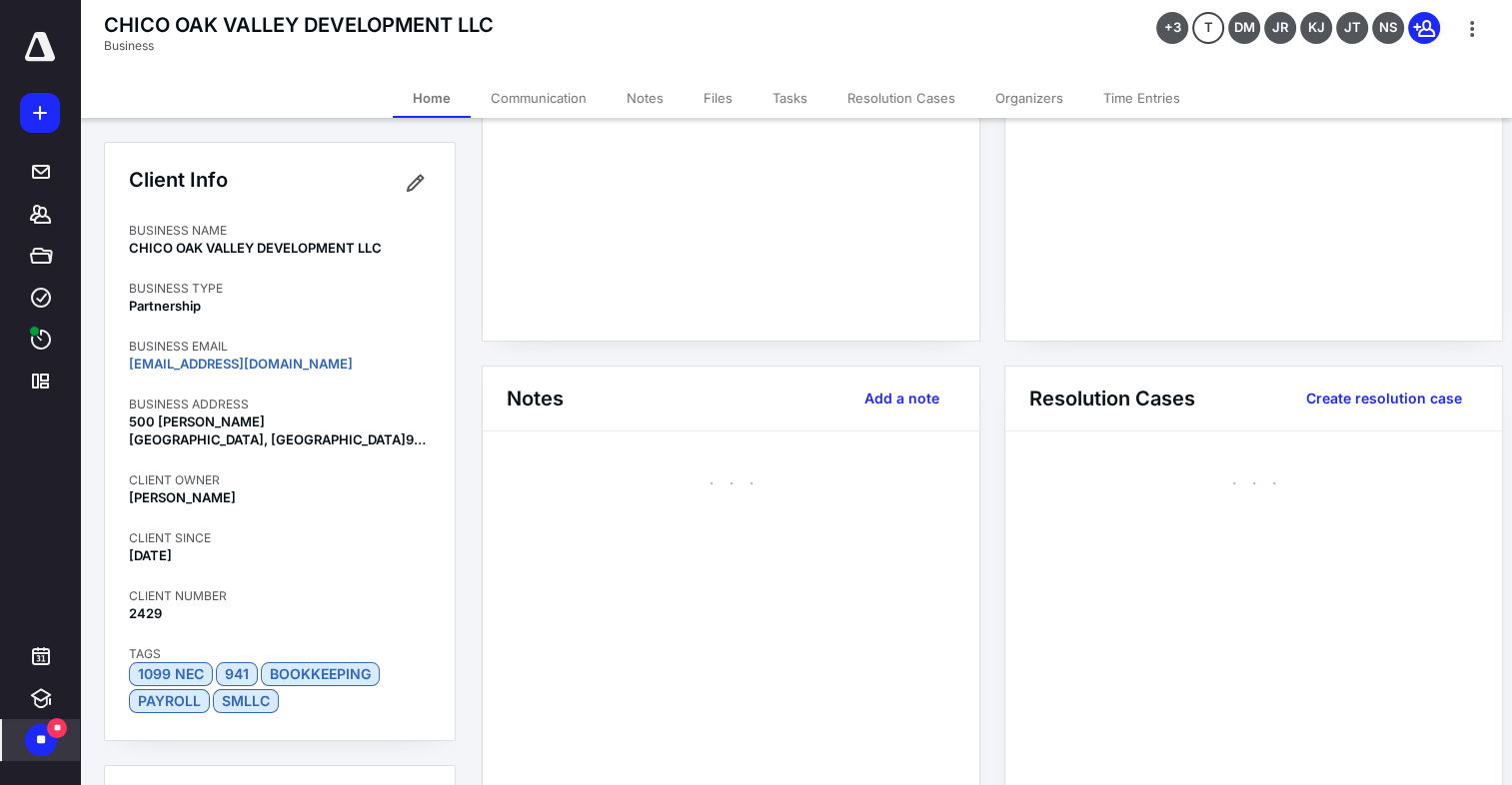scroll, scrollTop: 0, scrollLeft: 0, axis: both 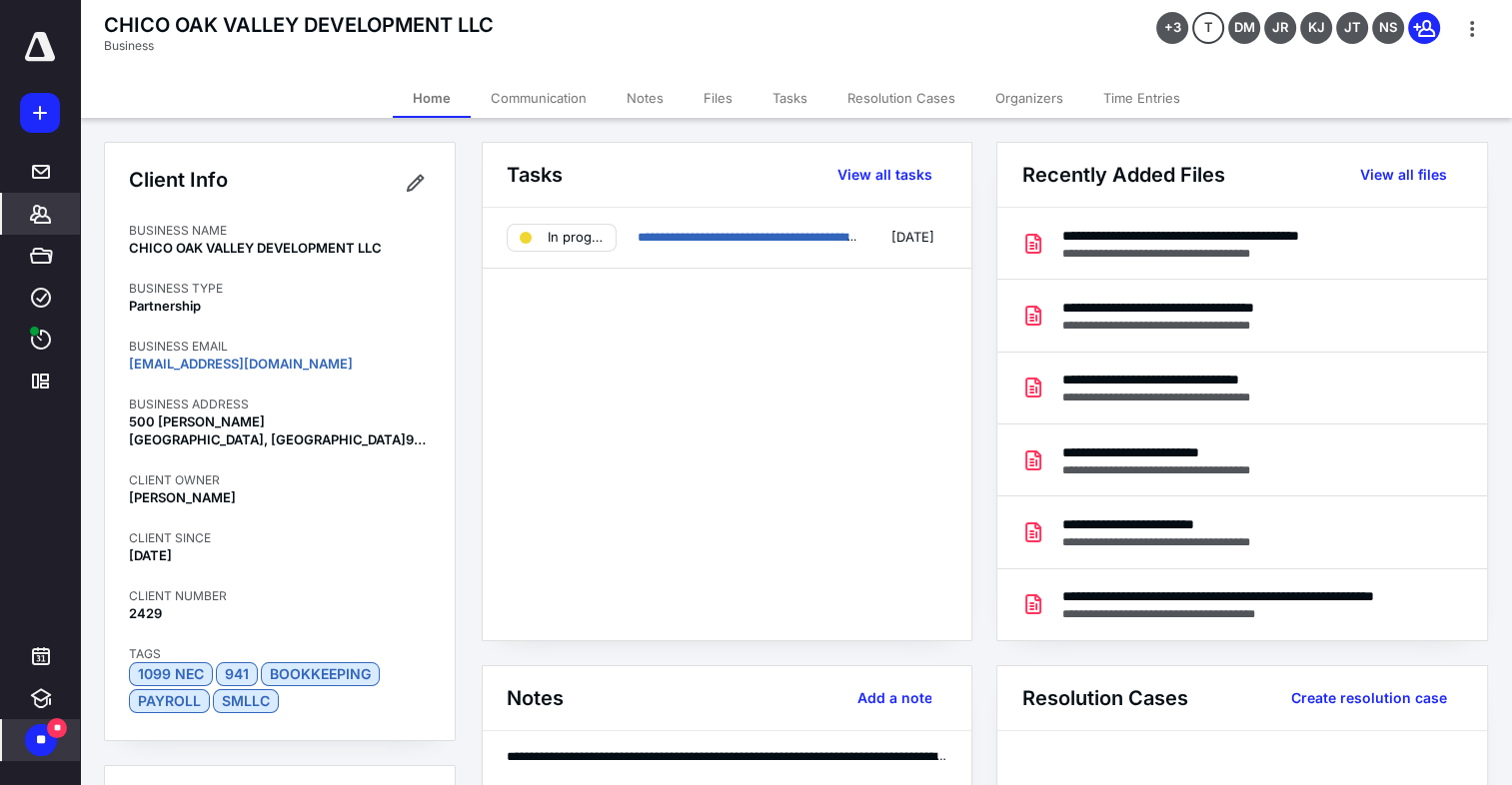 click on "Files" at bounding box center (718, 98) 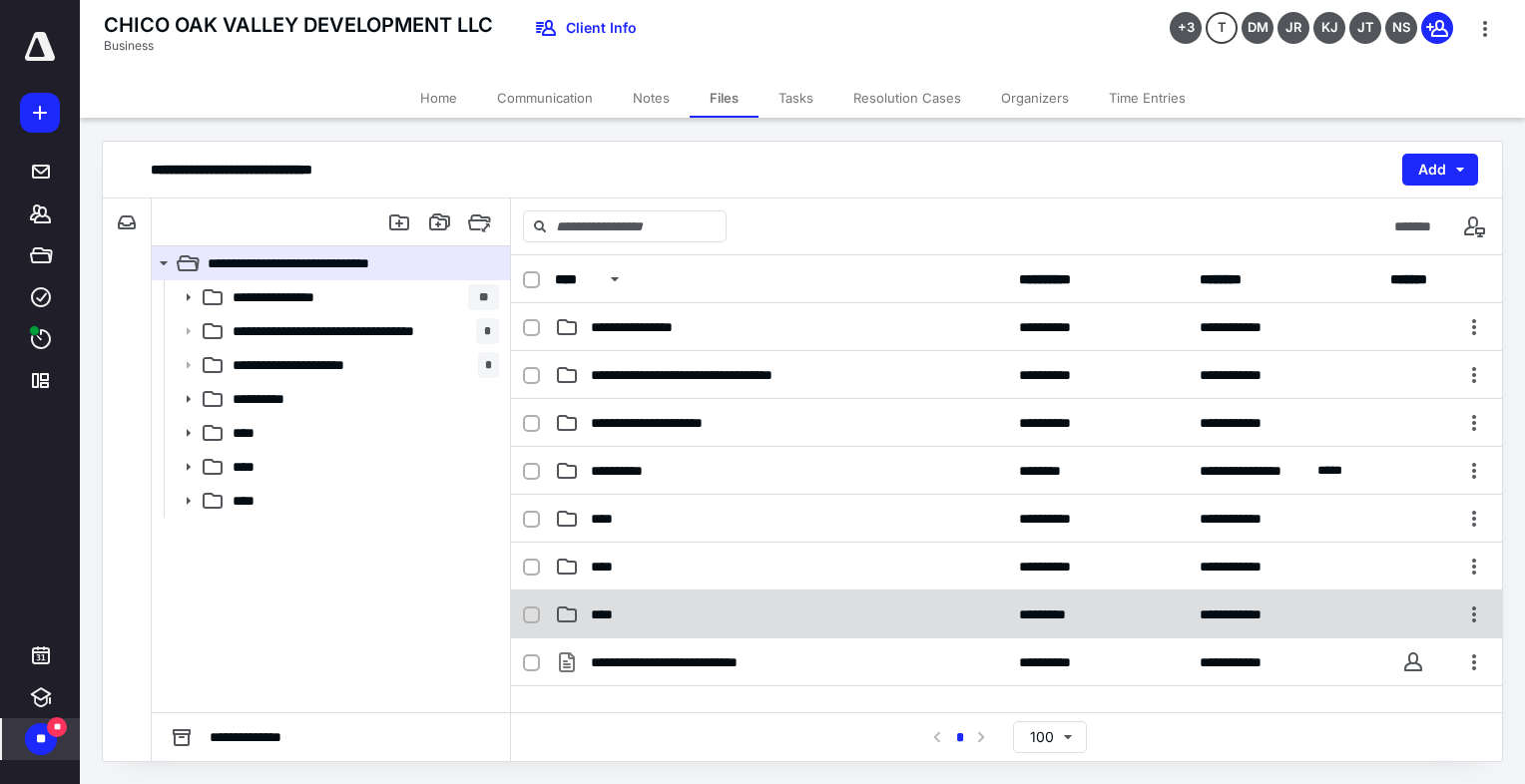 click on "****" at bounding box center [609, 614] 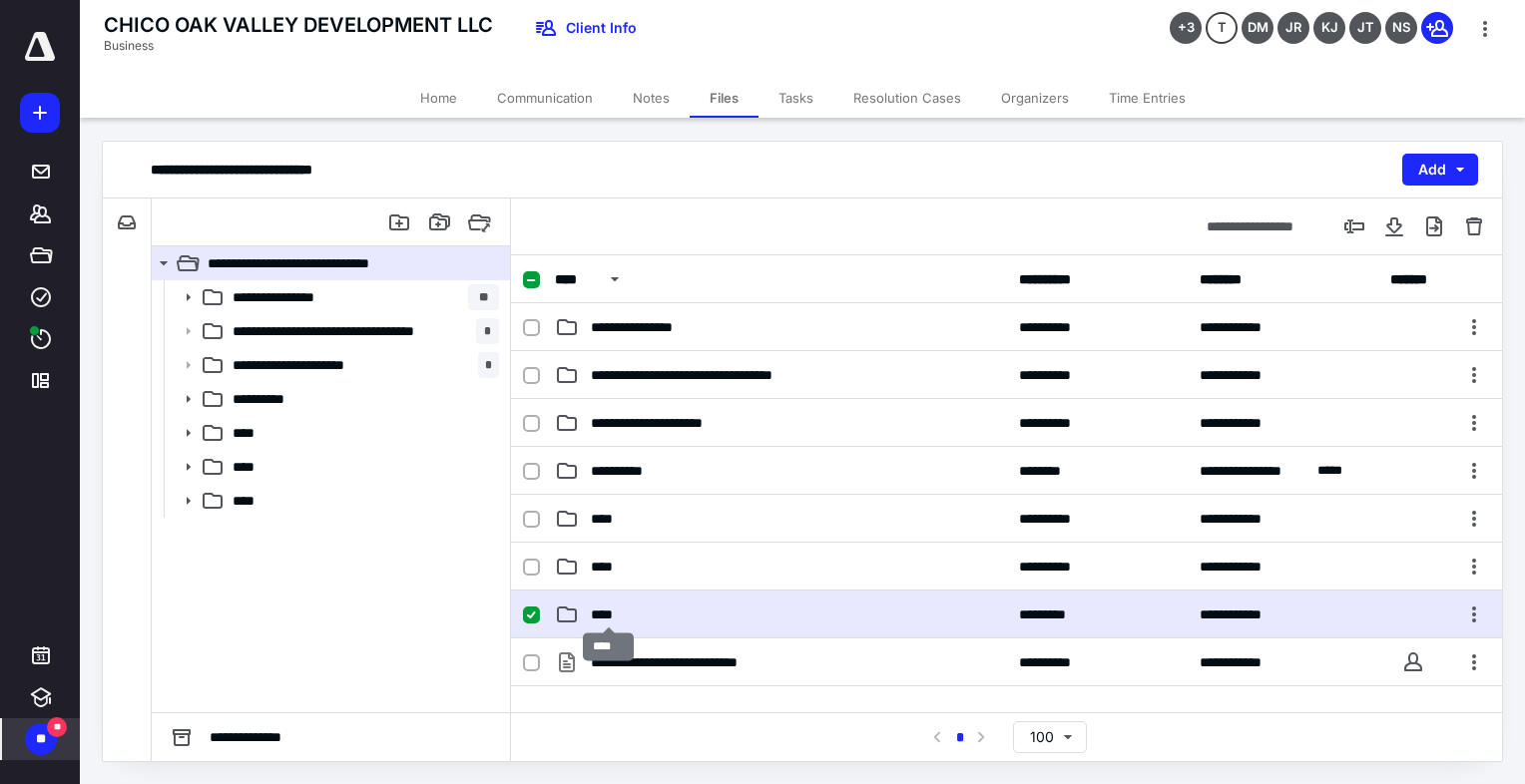 click on "****" at bounding box center (609, 614) 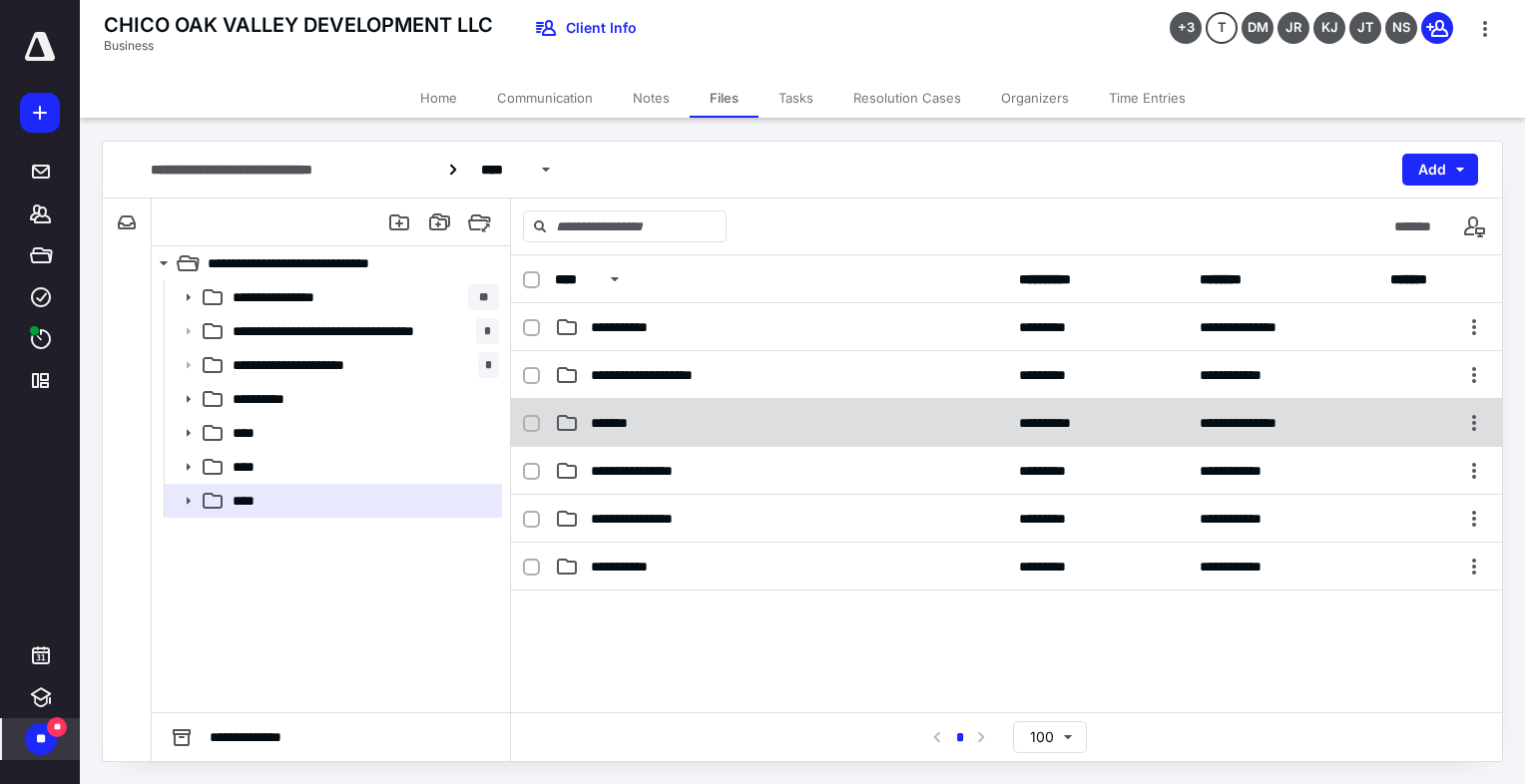click on "*******" at bounding box center [622, 423] 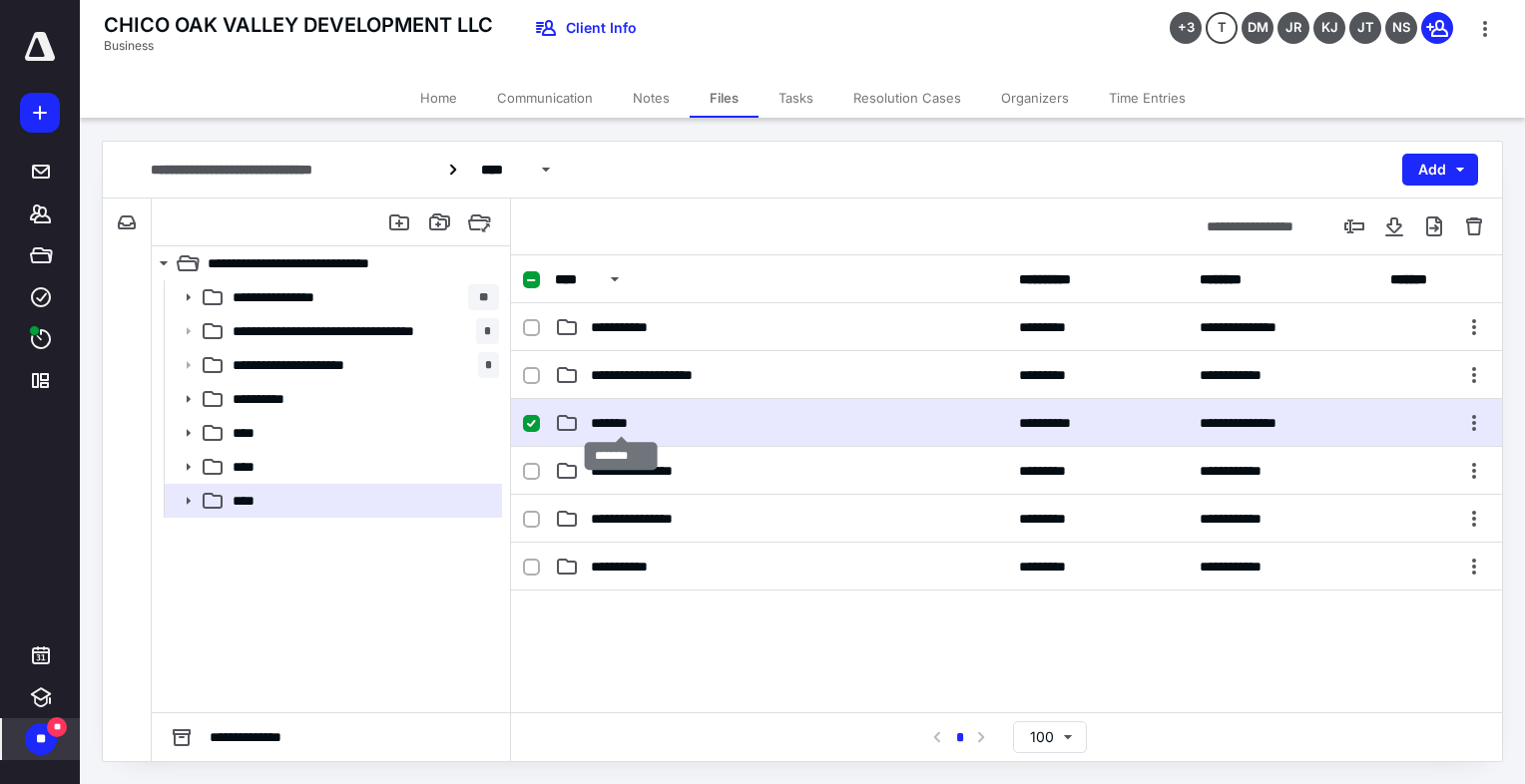 click on "*******" at bounding box center [622, 423] 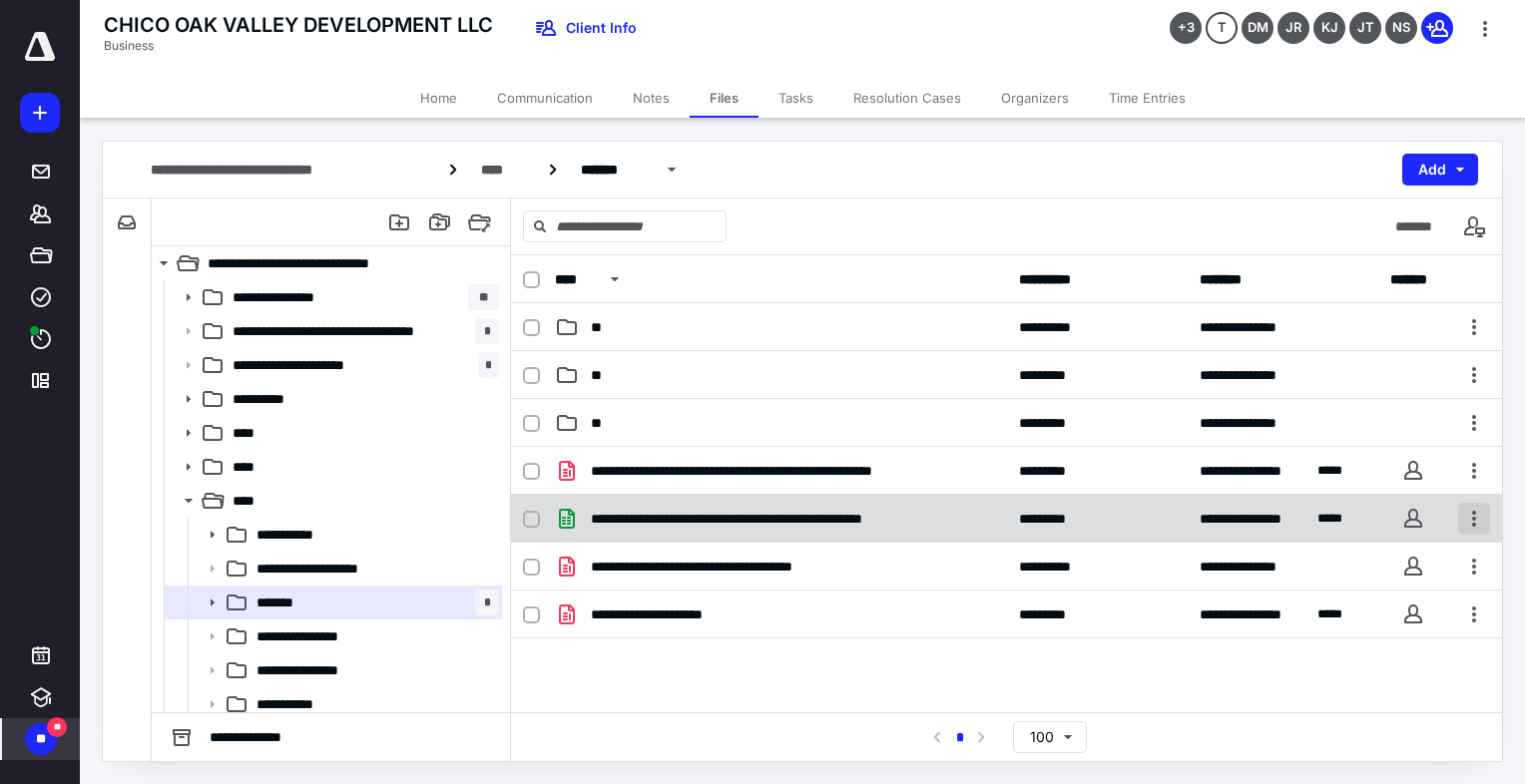 click at bounding box center (1474, 519) 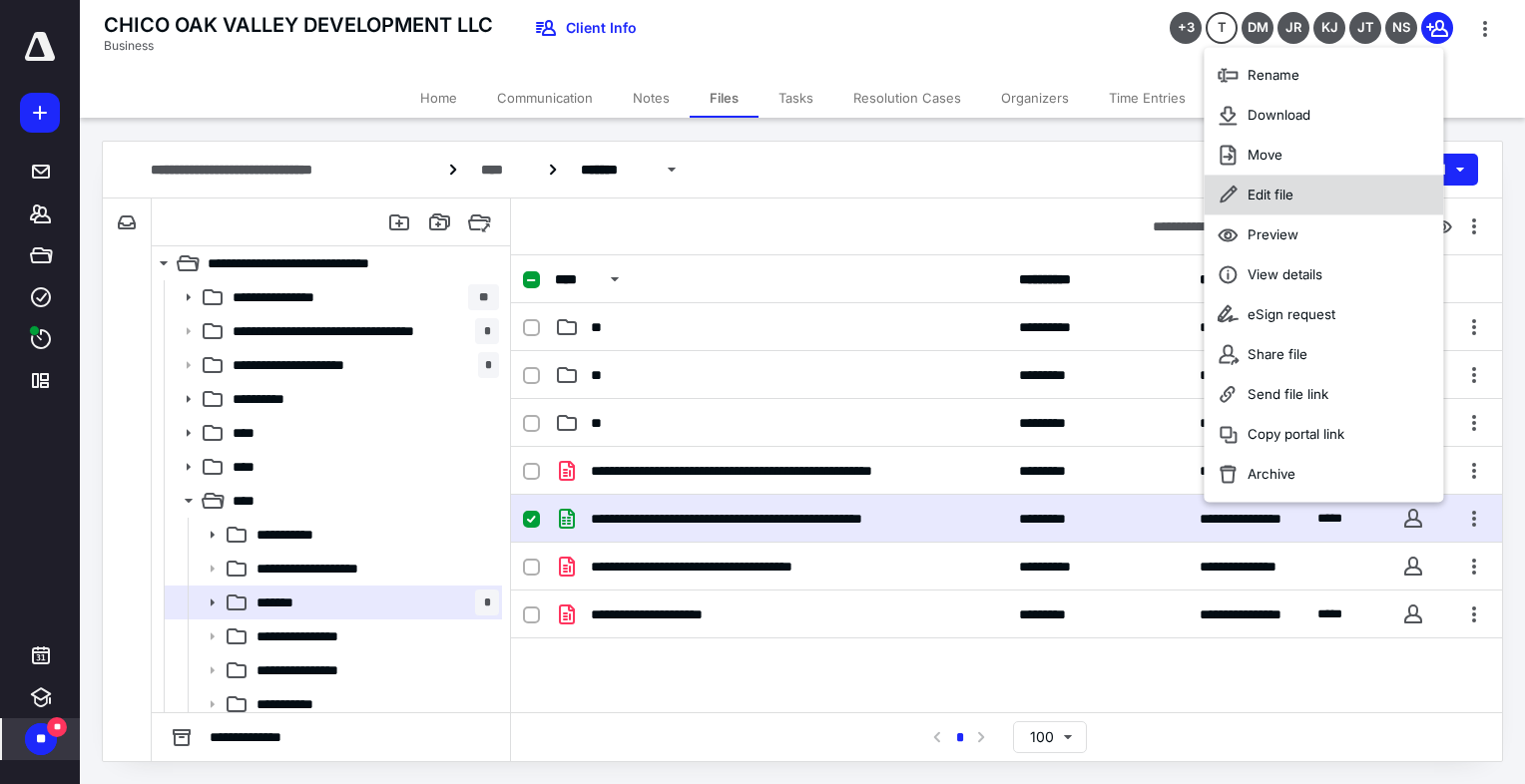 click on "Edit file" at bounding box center [1323, 195] 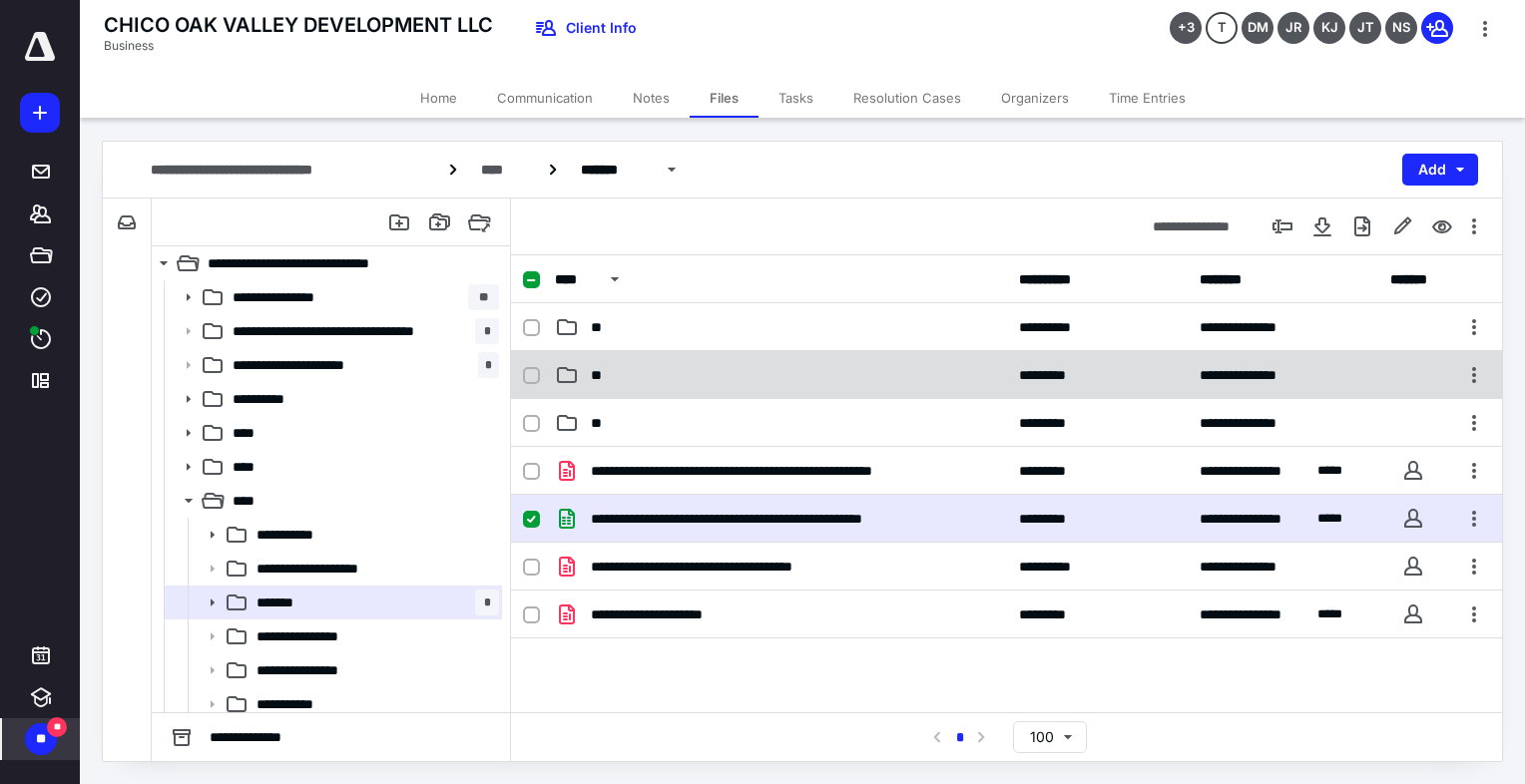 click on "**" at bounding box center (600, 375) 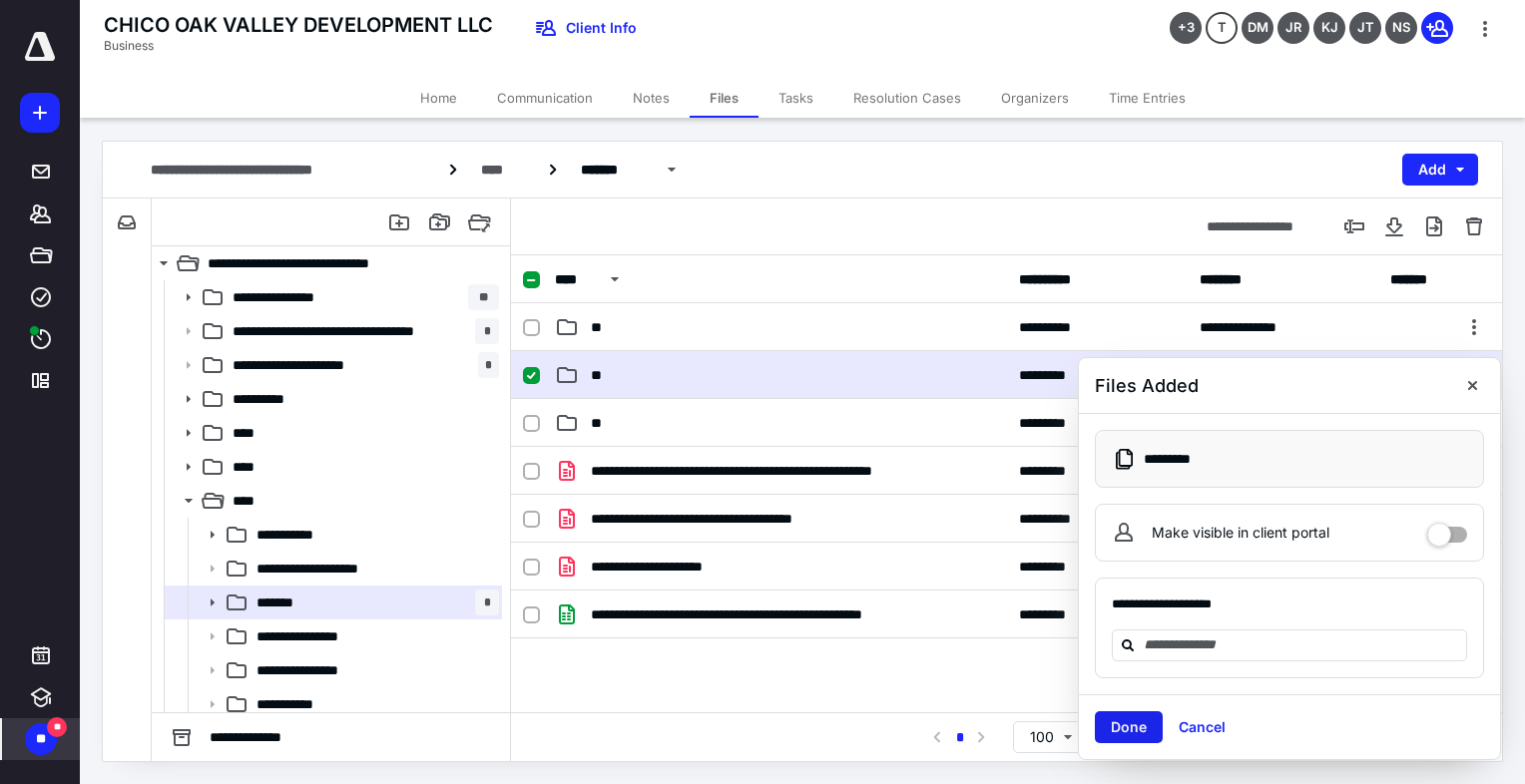 click on "Done" at bounding box center (1129, 727) 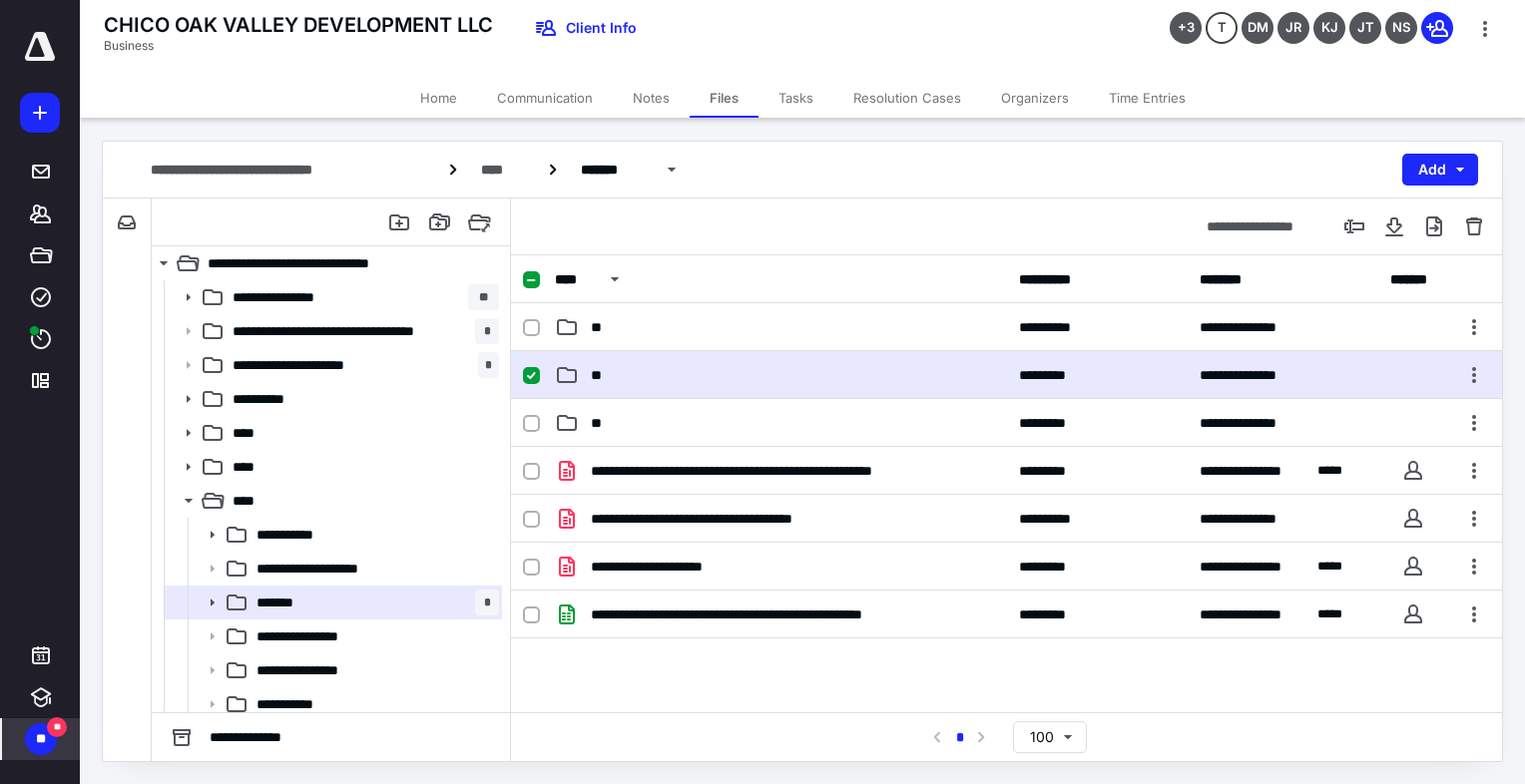 click on "**" at bounding box center (600, 375) 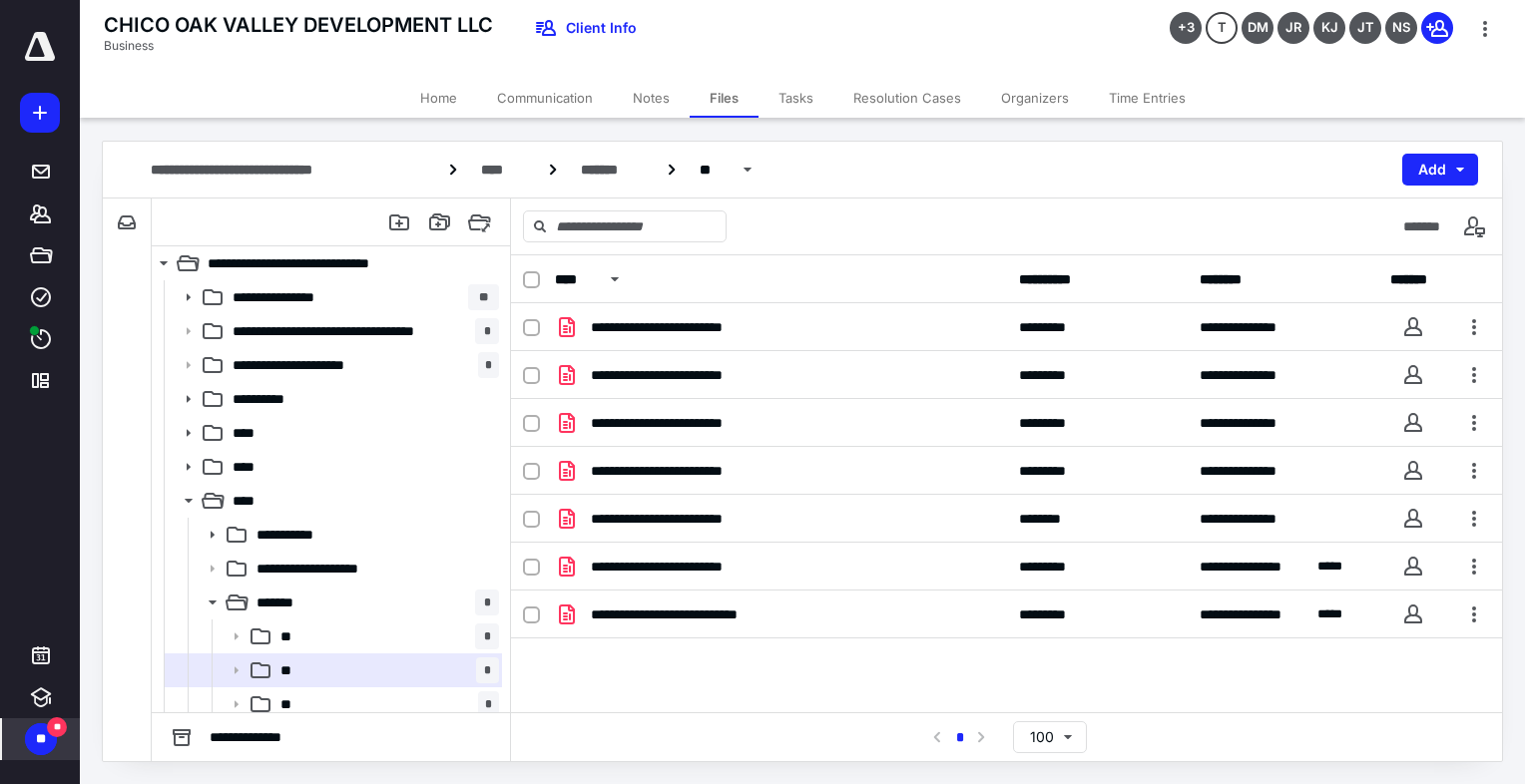 click on "Tasks" at bounding box center (795, 98) 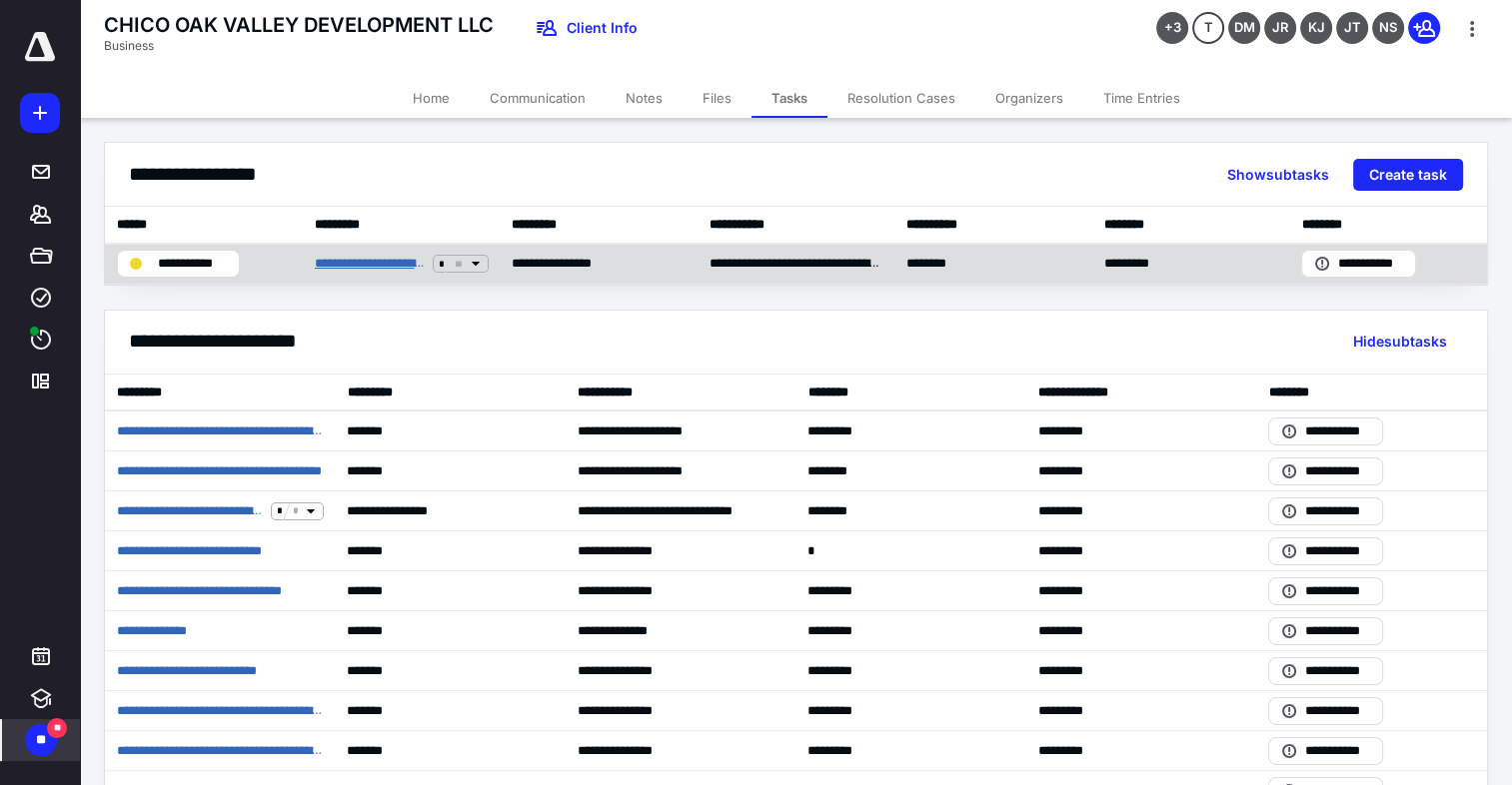 click on "**********" at bounding box center (370, 264) 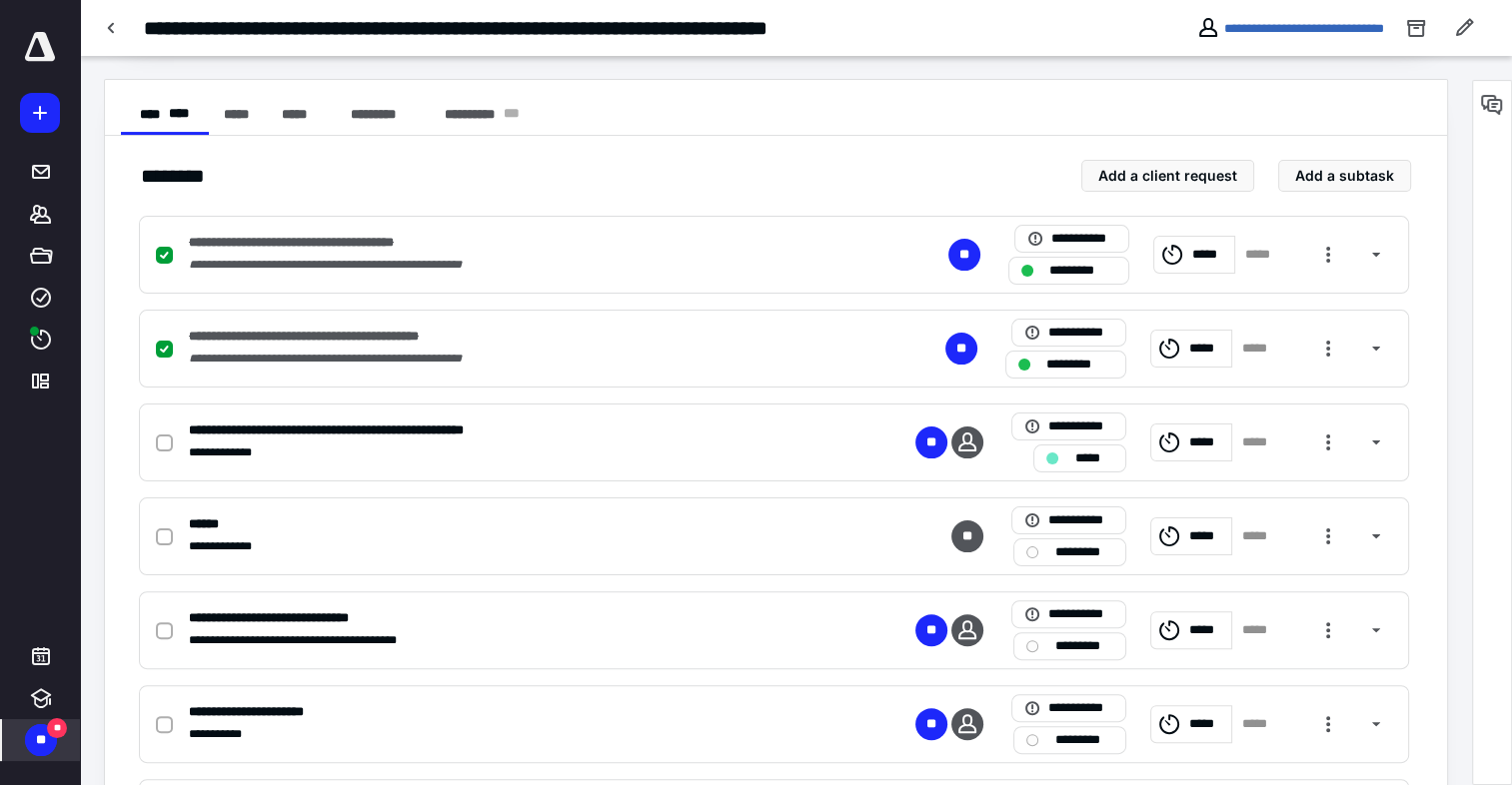 scroll, scrollTop: 399, scrollLeft: 0, axis: vertical 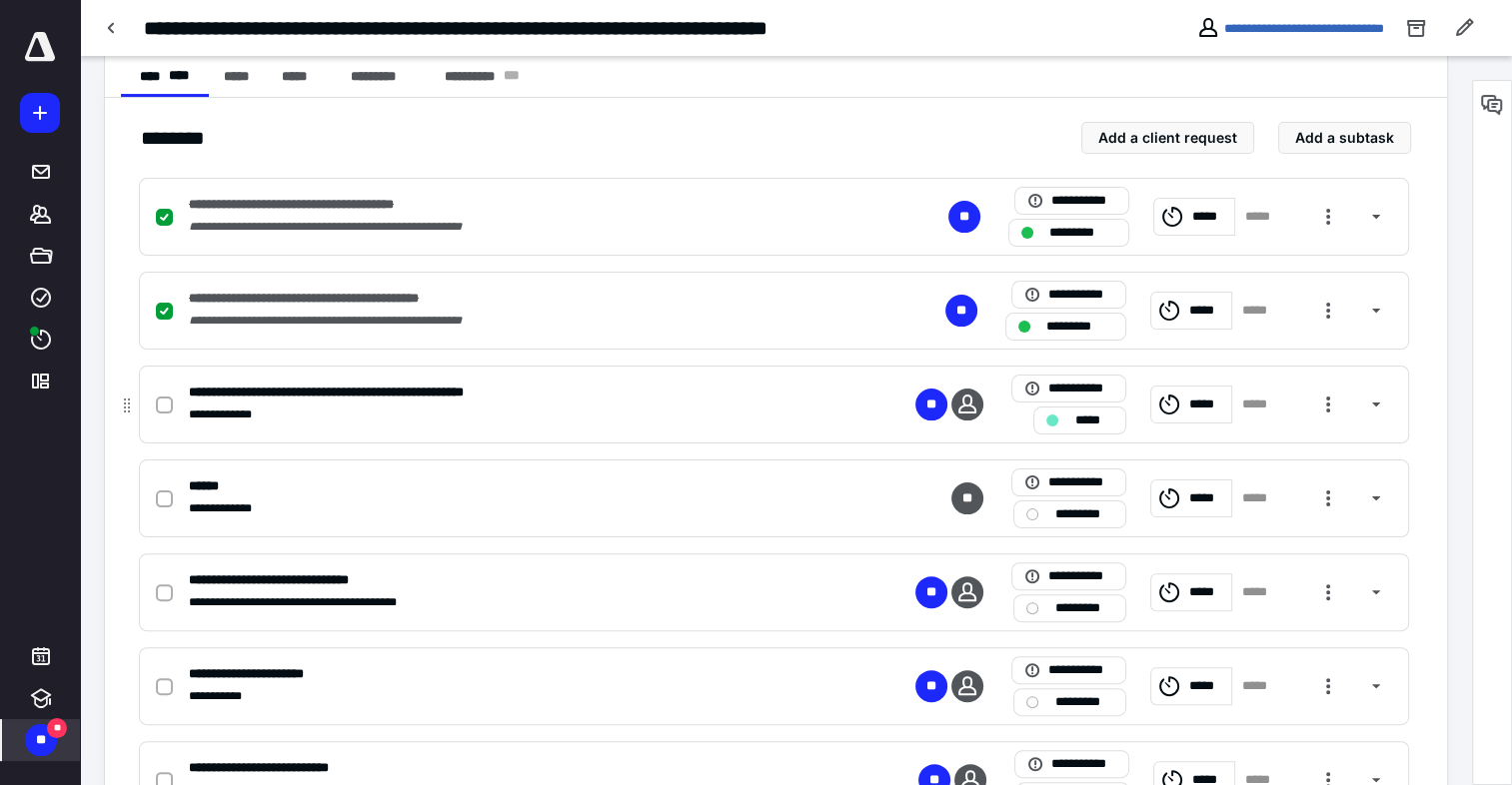 click 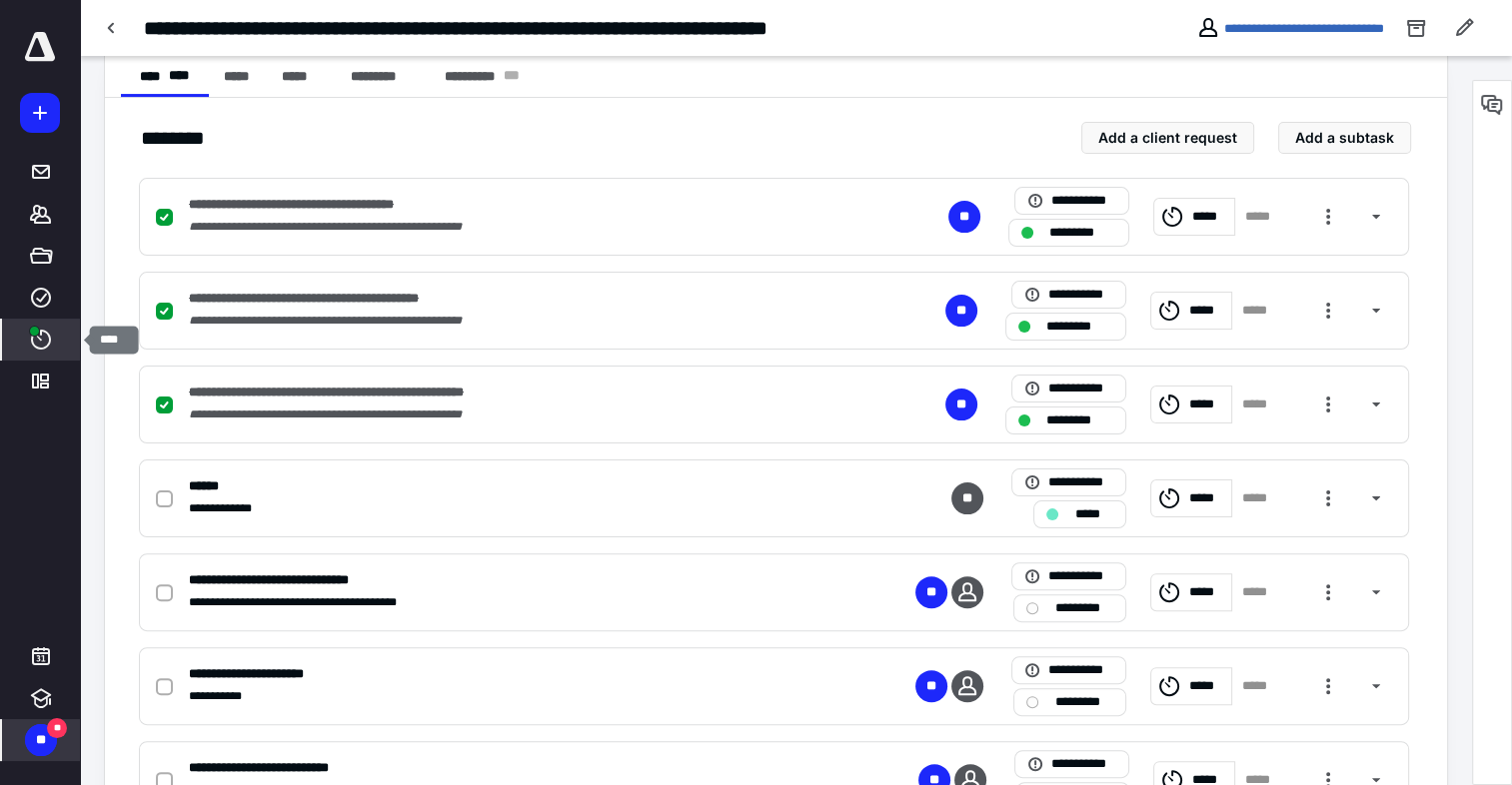 click 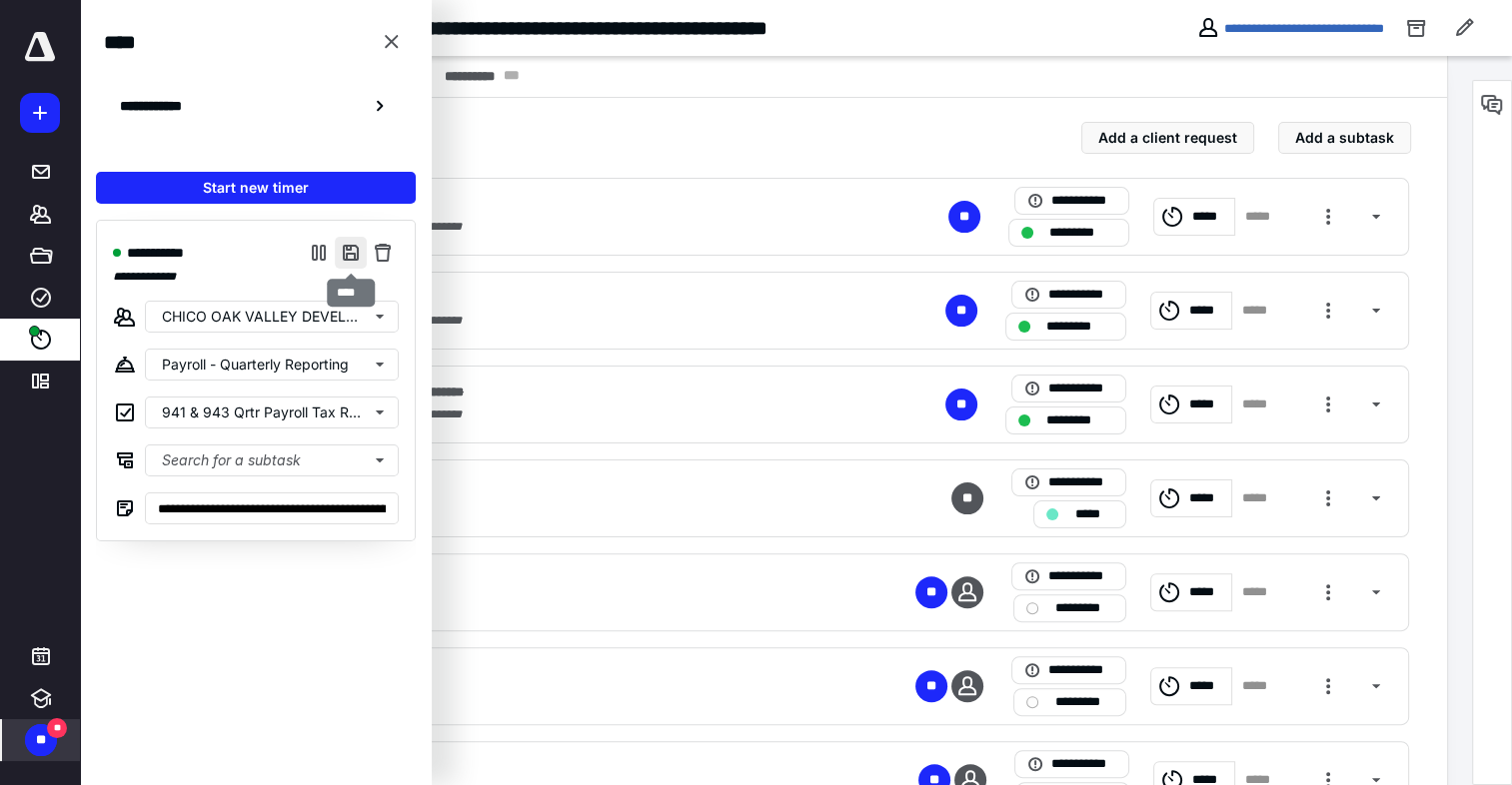click at bounding box center (351, 253) 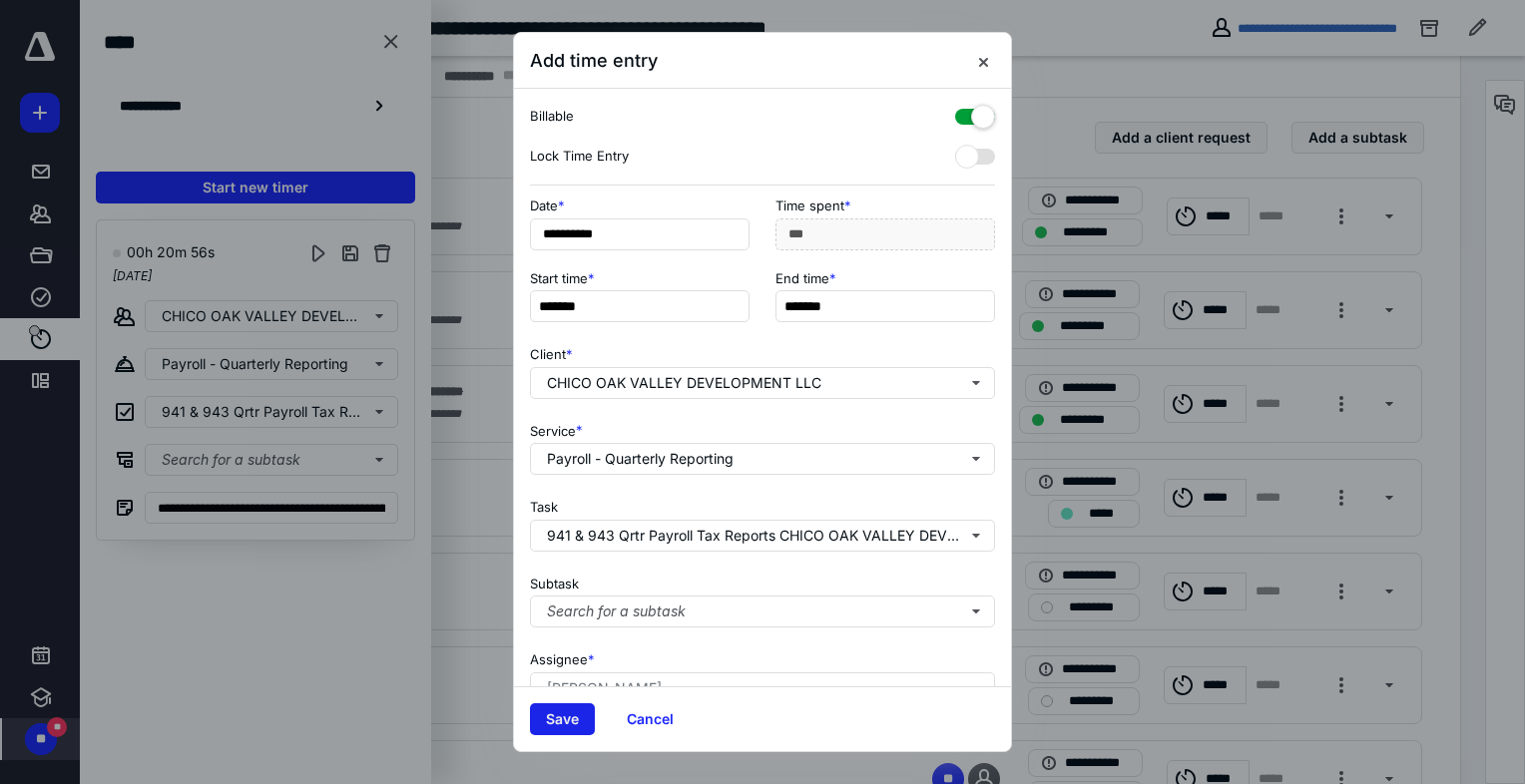 click on "Save" at bounding box center [562, 719] 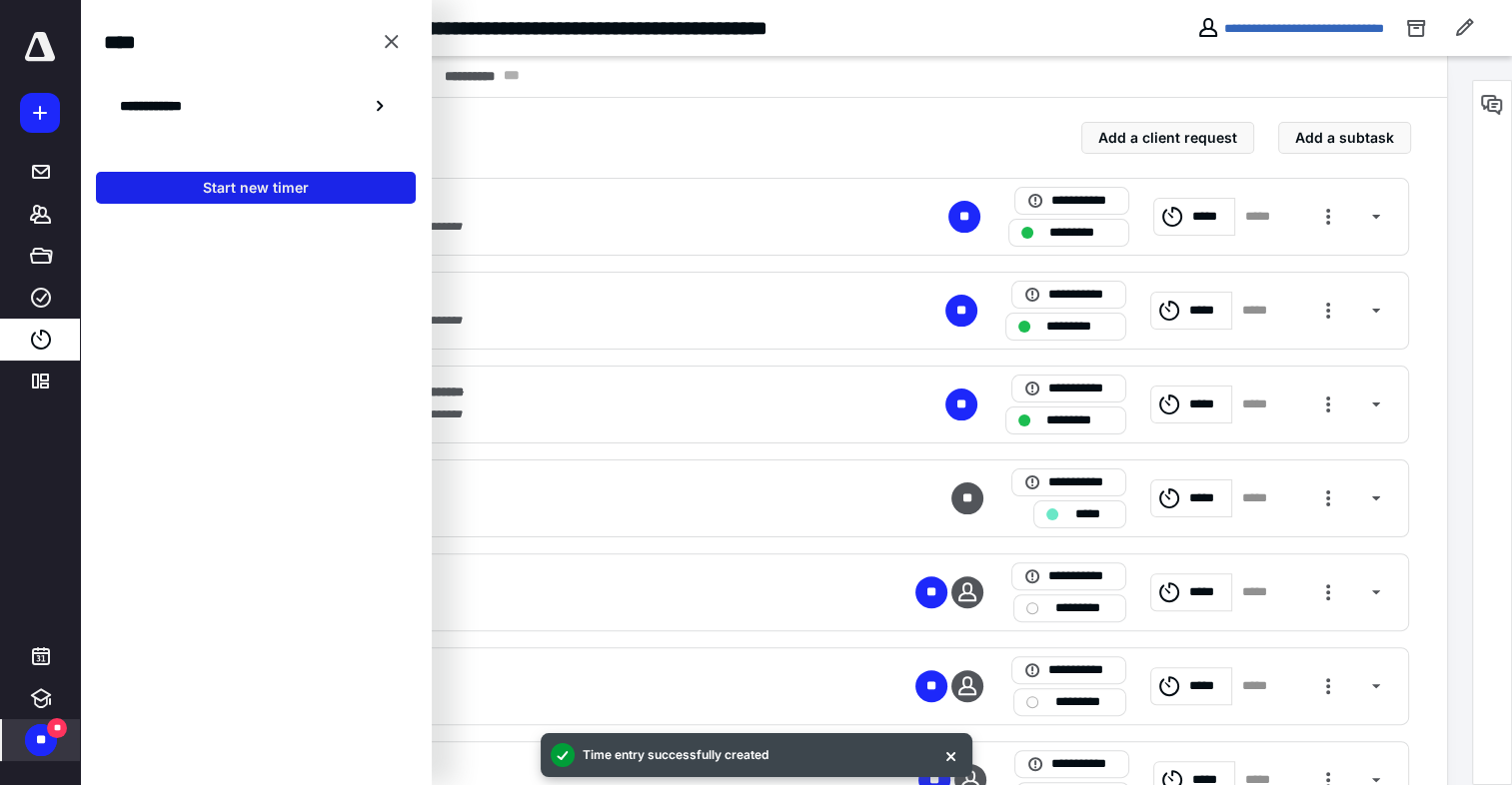 click on "Start new timer" at bounding box center (256, 188) 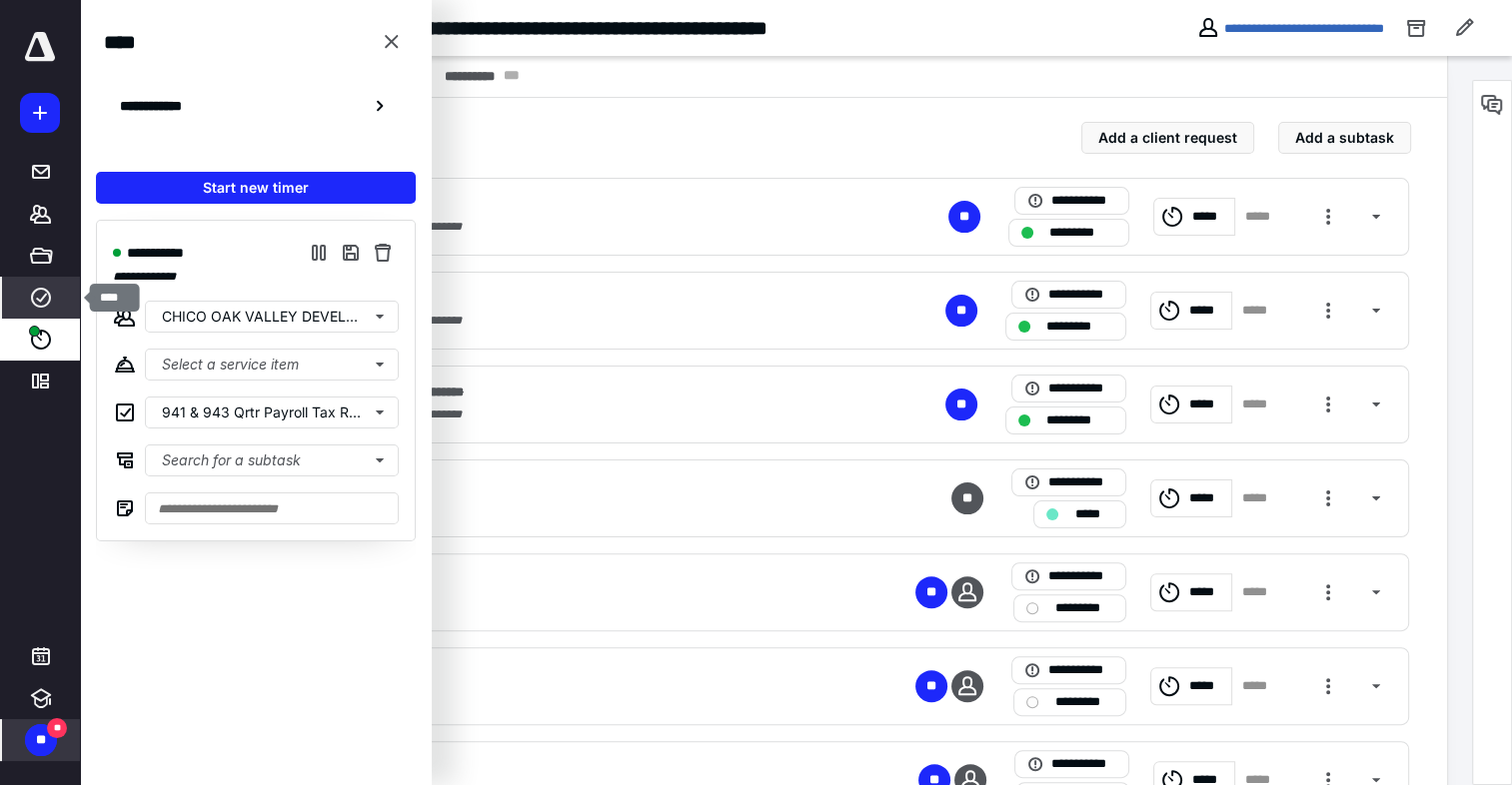 click 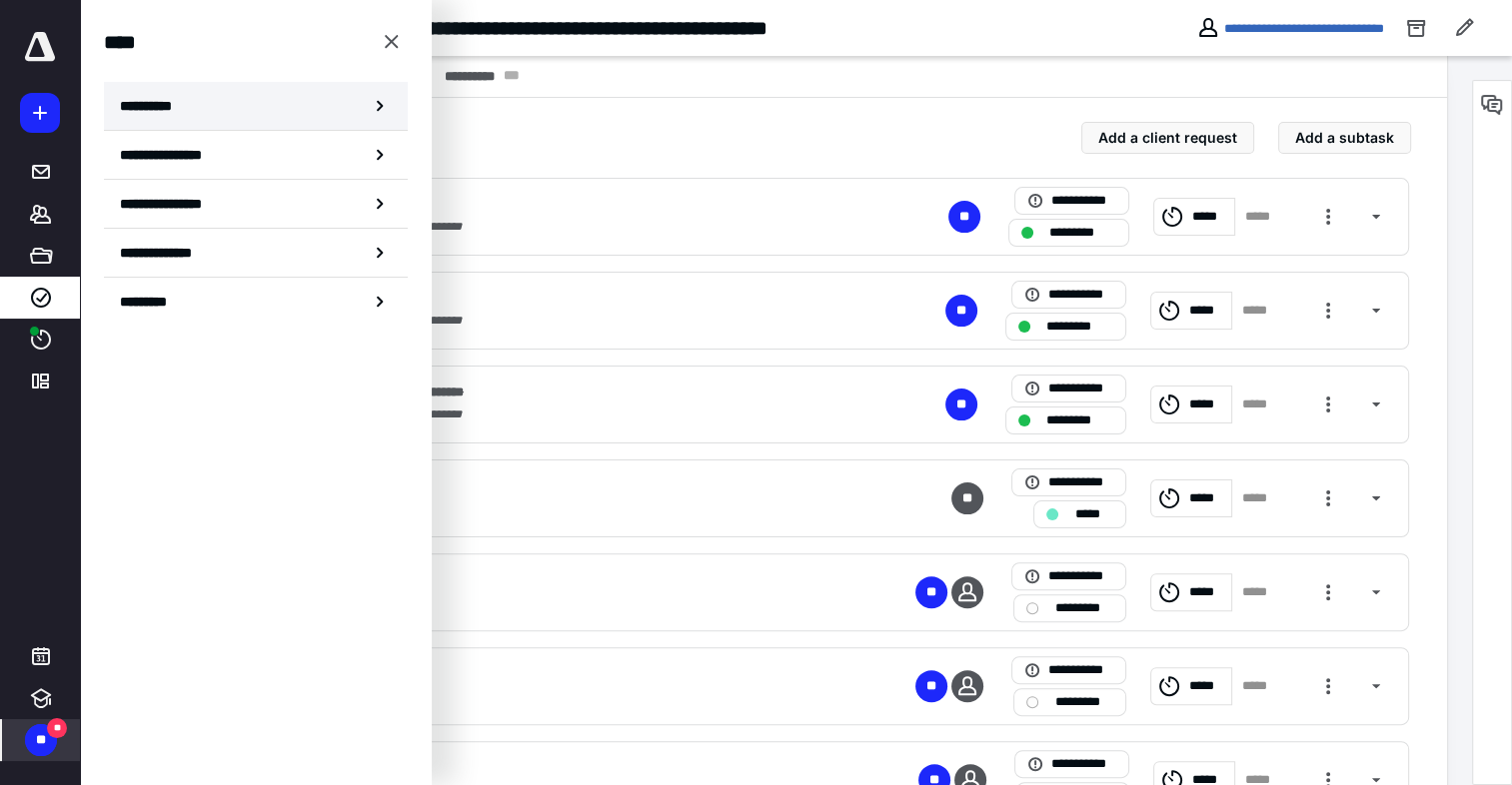 click on "**********" at bounding box center (256, 106) 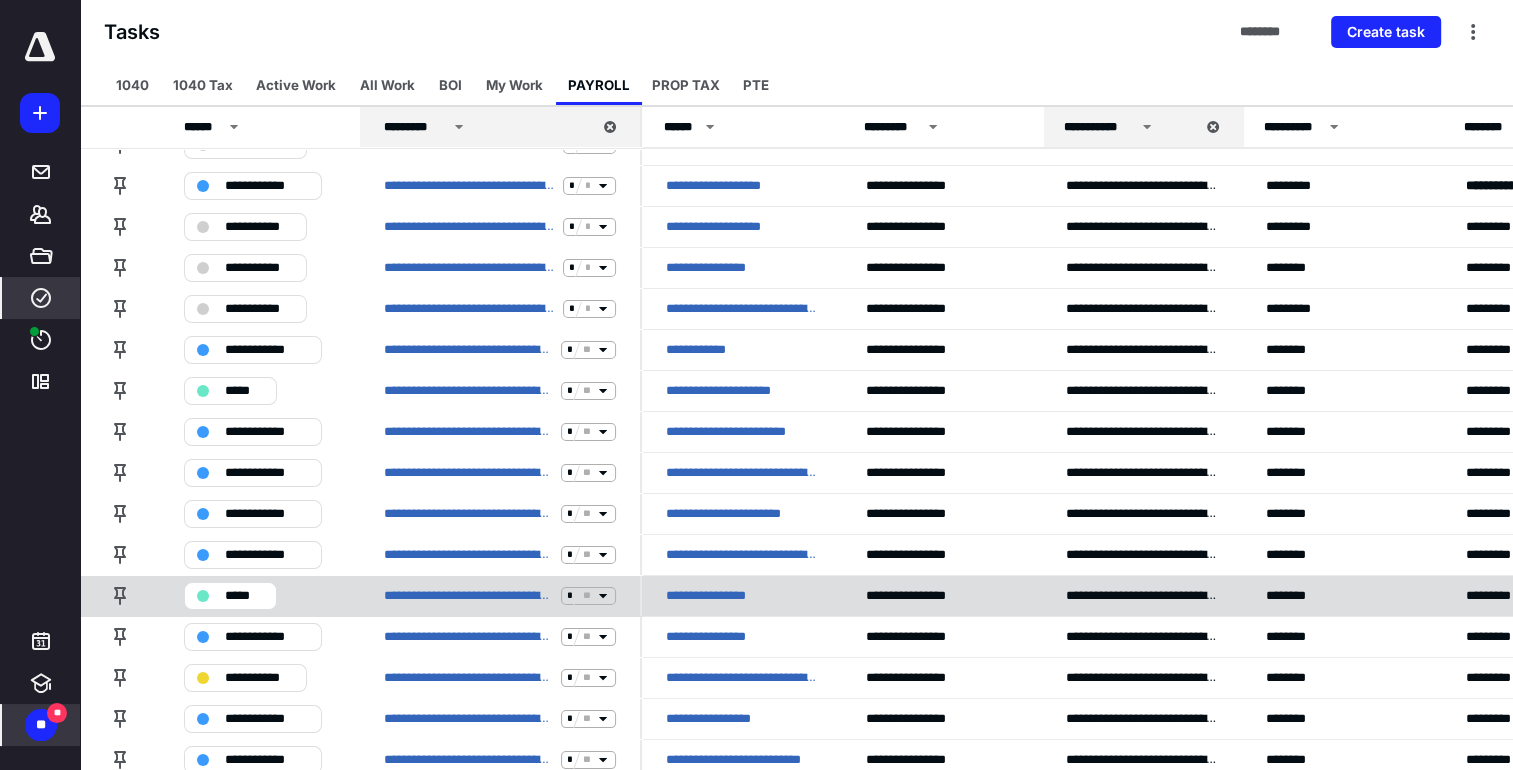 scroll, scrollTop: 136, scrollLeft: 0, axis: vertical 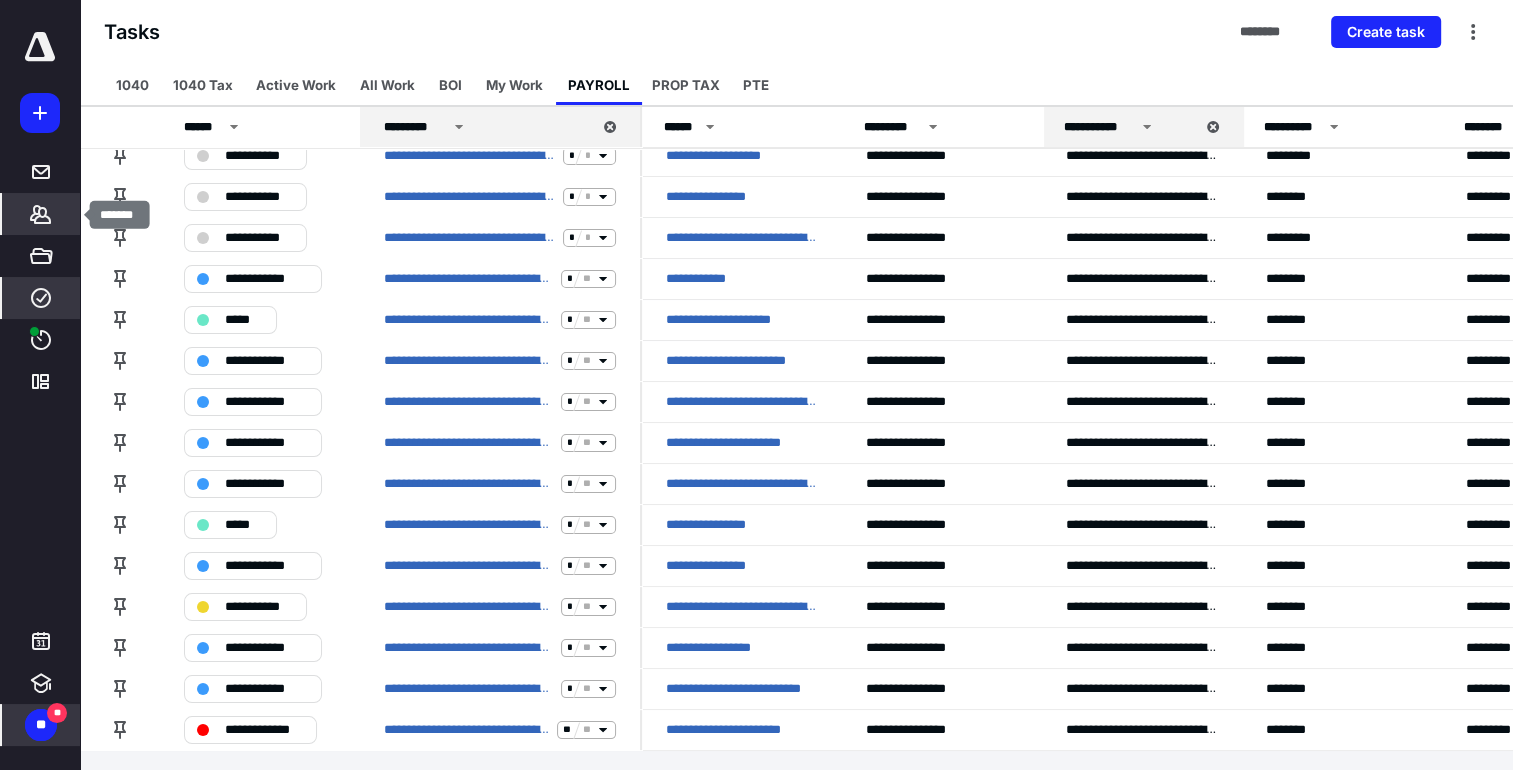 click 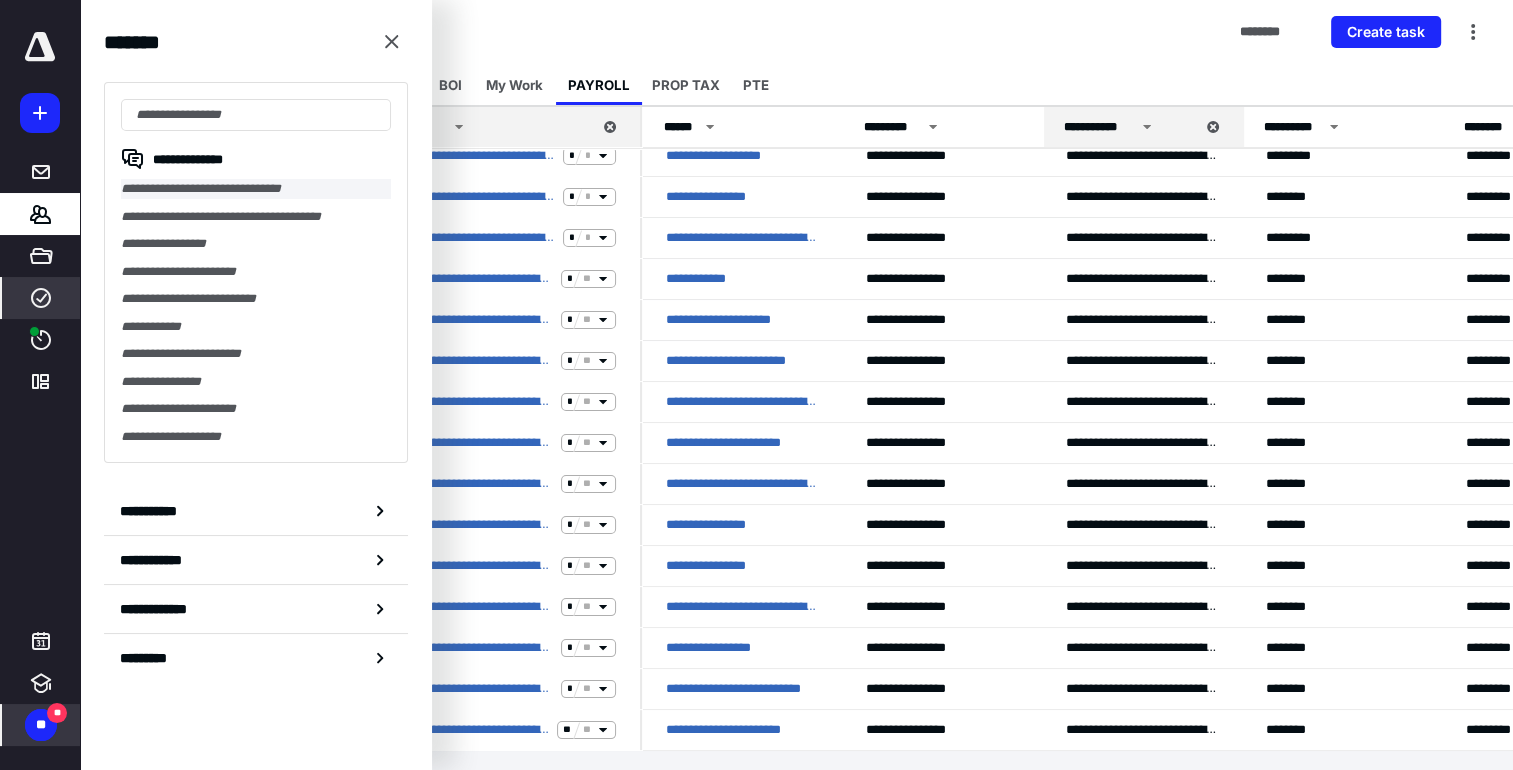 click on "**********" at bounding box center [256, 189] 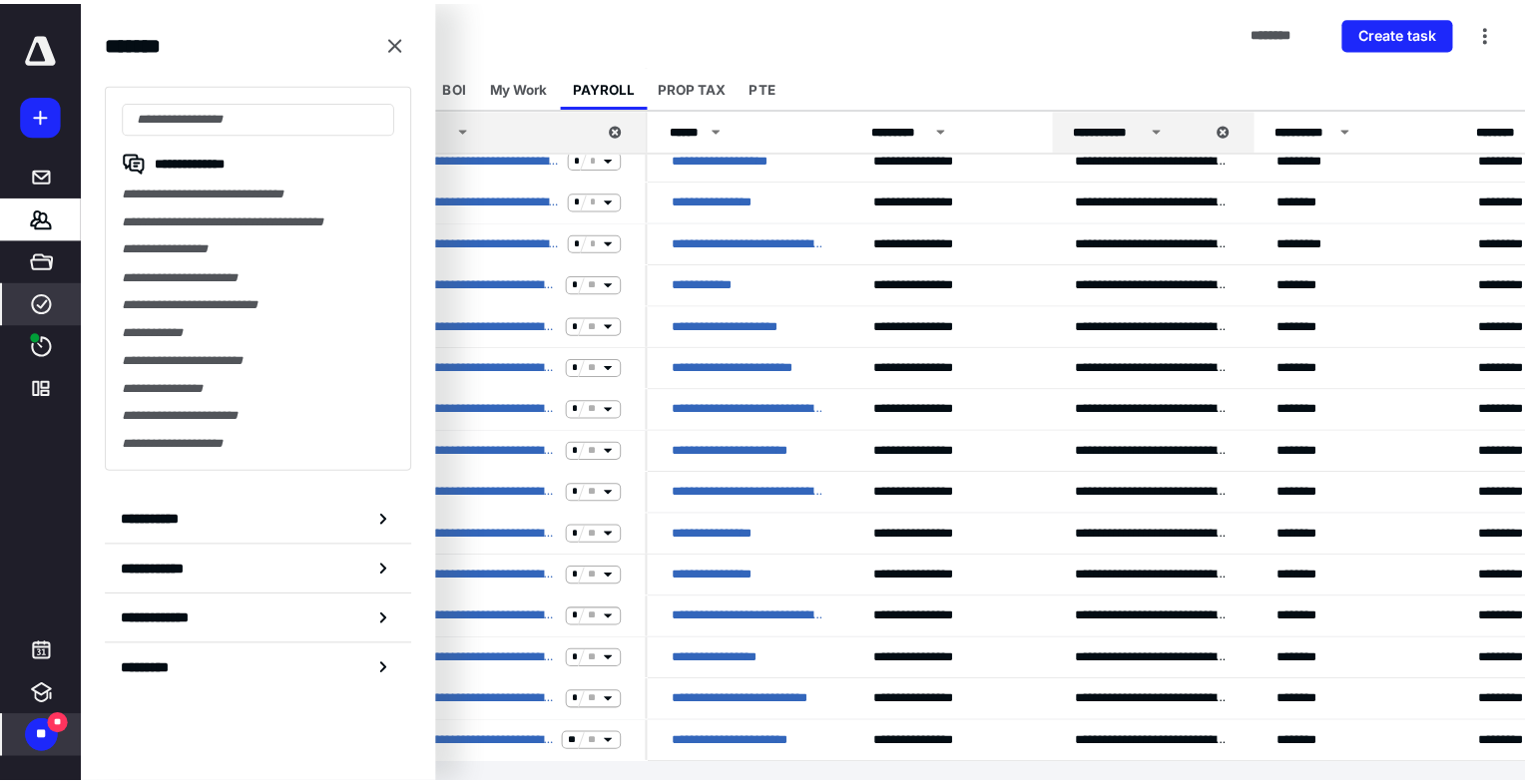 scroll, scrollTop: 0, scrollLeft: 0, axis: both 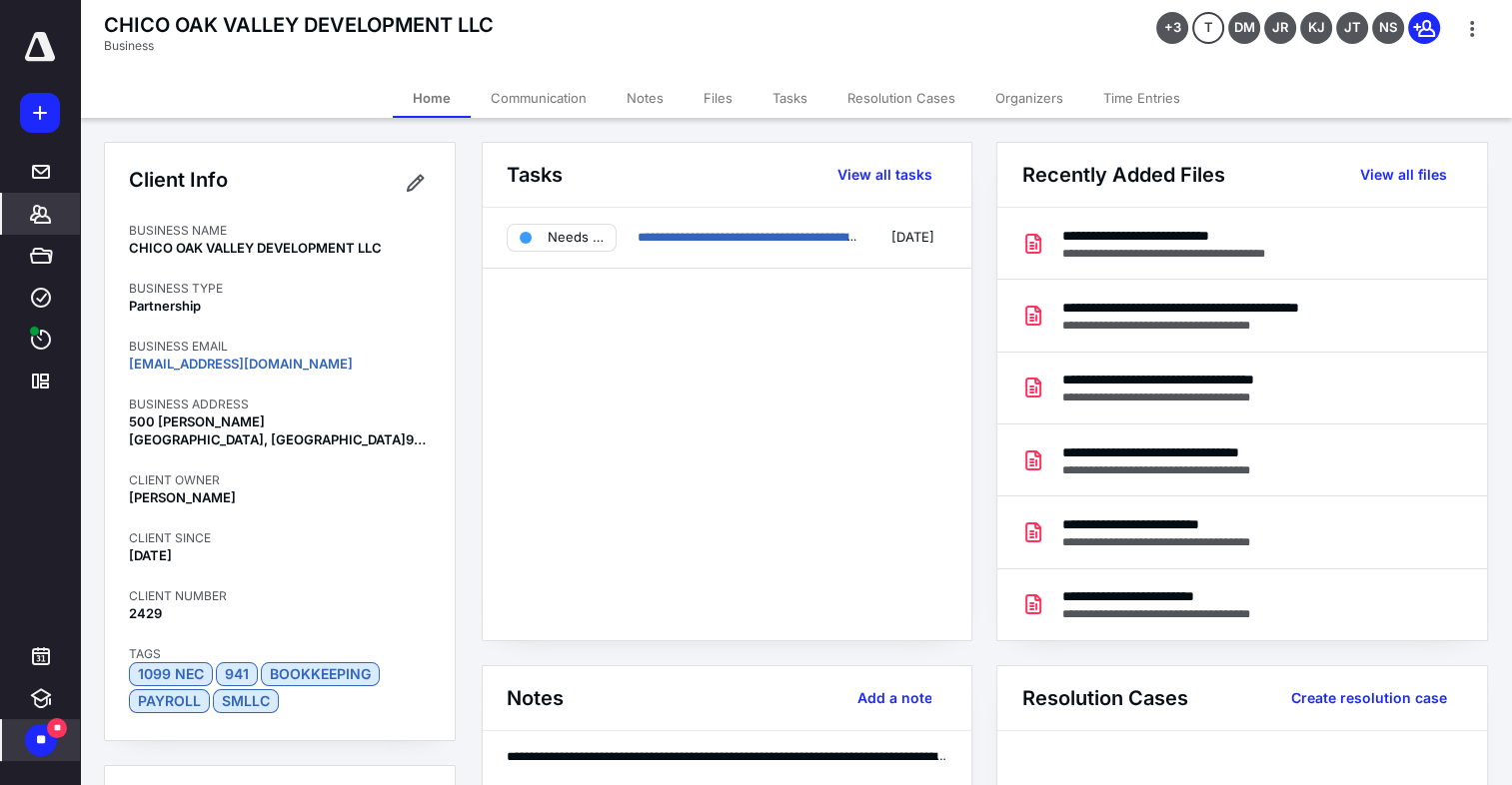 click on "Files" at bounding box center [718, 98] 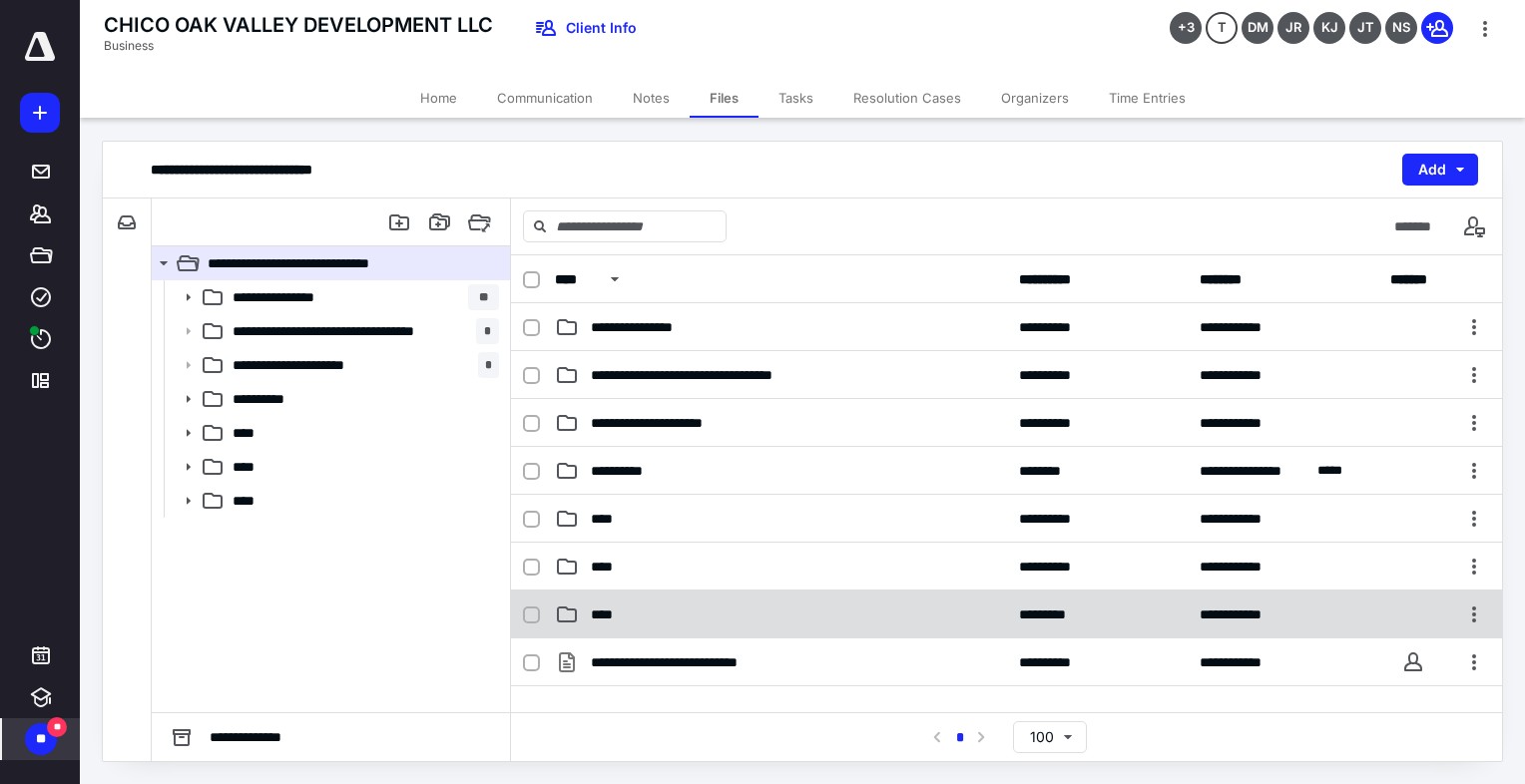 click on "****" at bounding box center (780, 614) 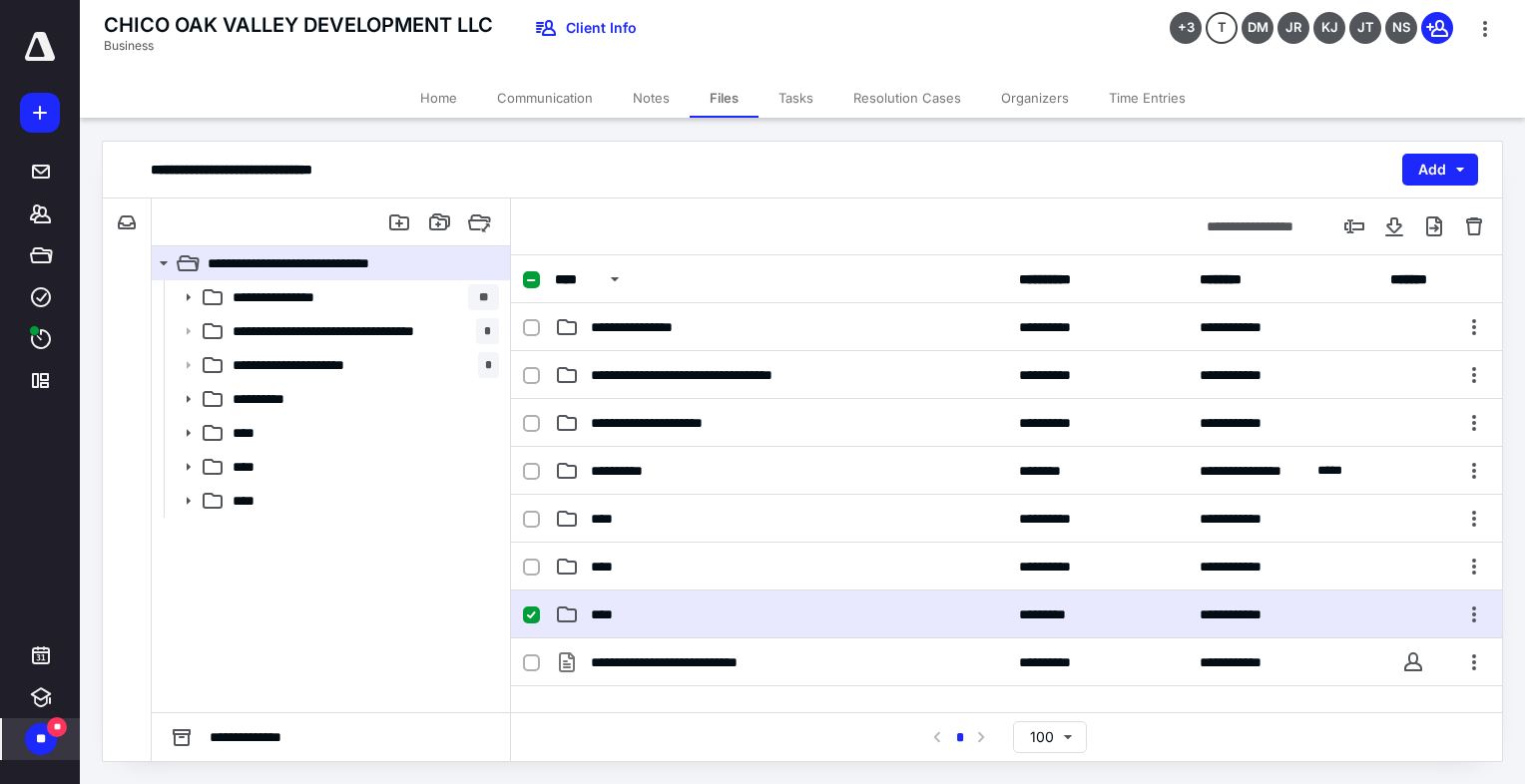 click on "****" at bounding box center (780, 614) 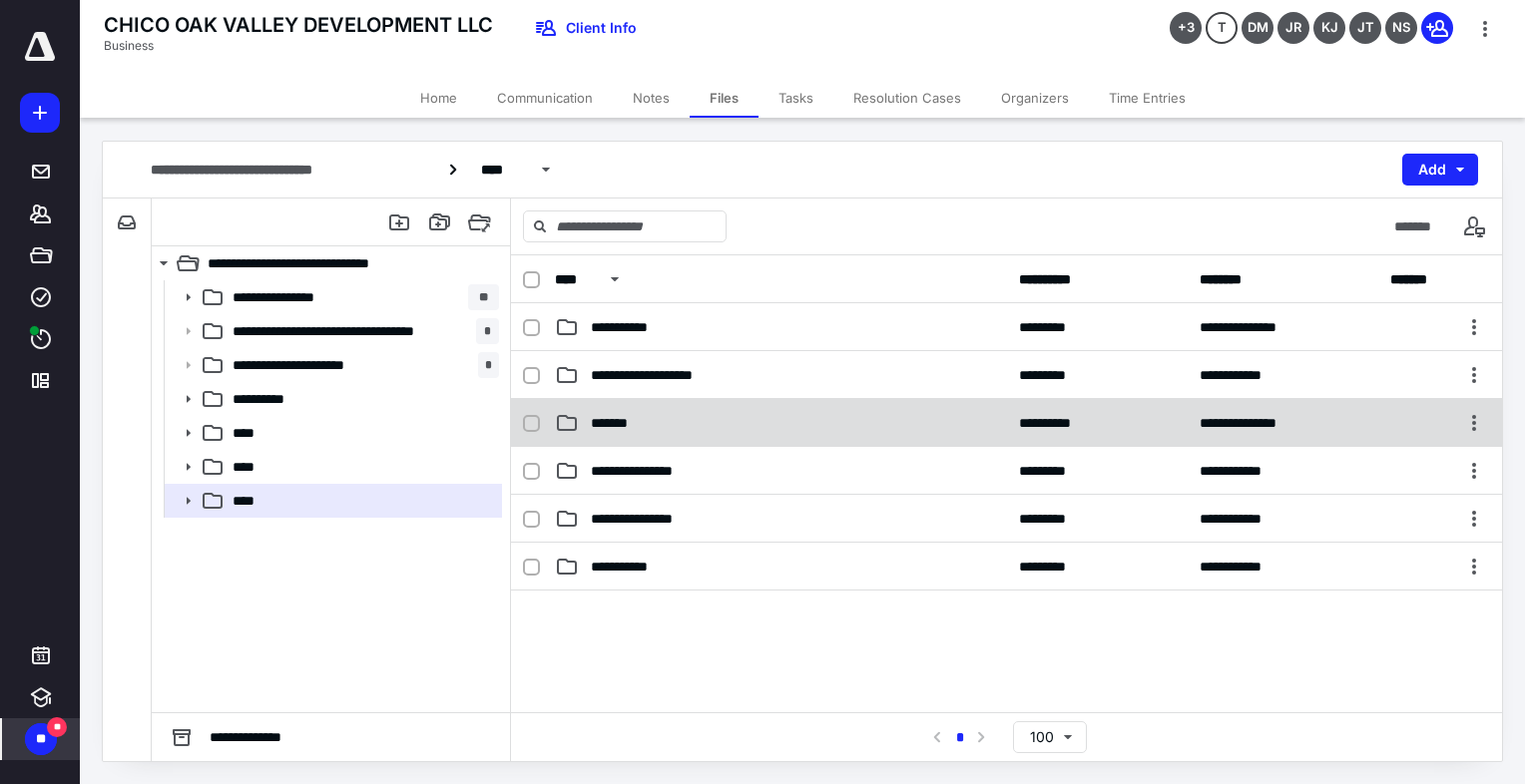 click on "*******" at bounding box center [622, 423] 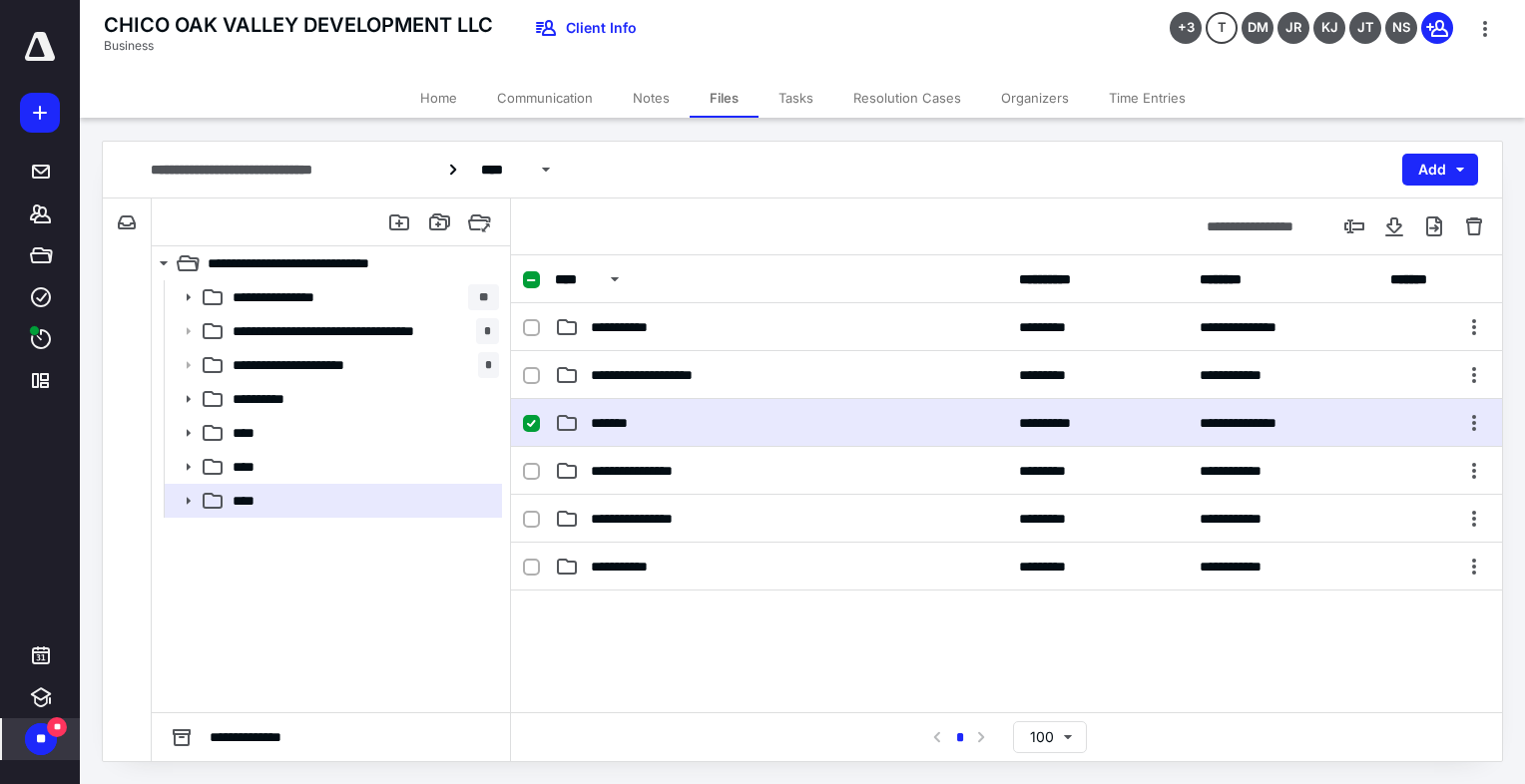 click on "*******" at bounding box center [622, 423] 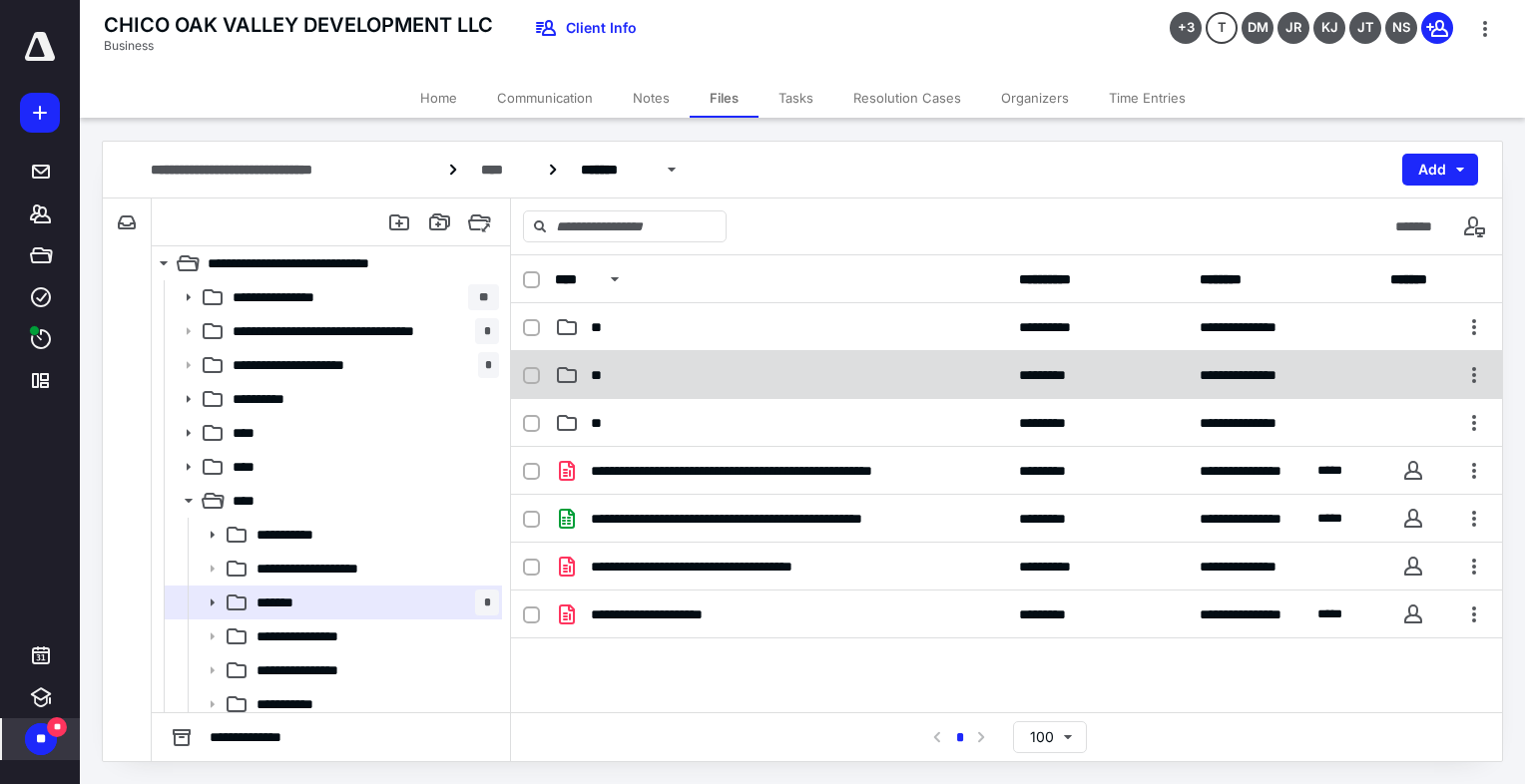 click on "**" at bounding box center [780, 375] 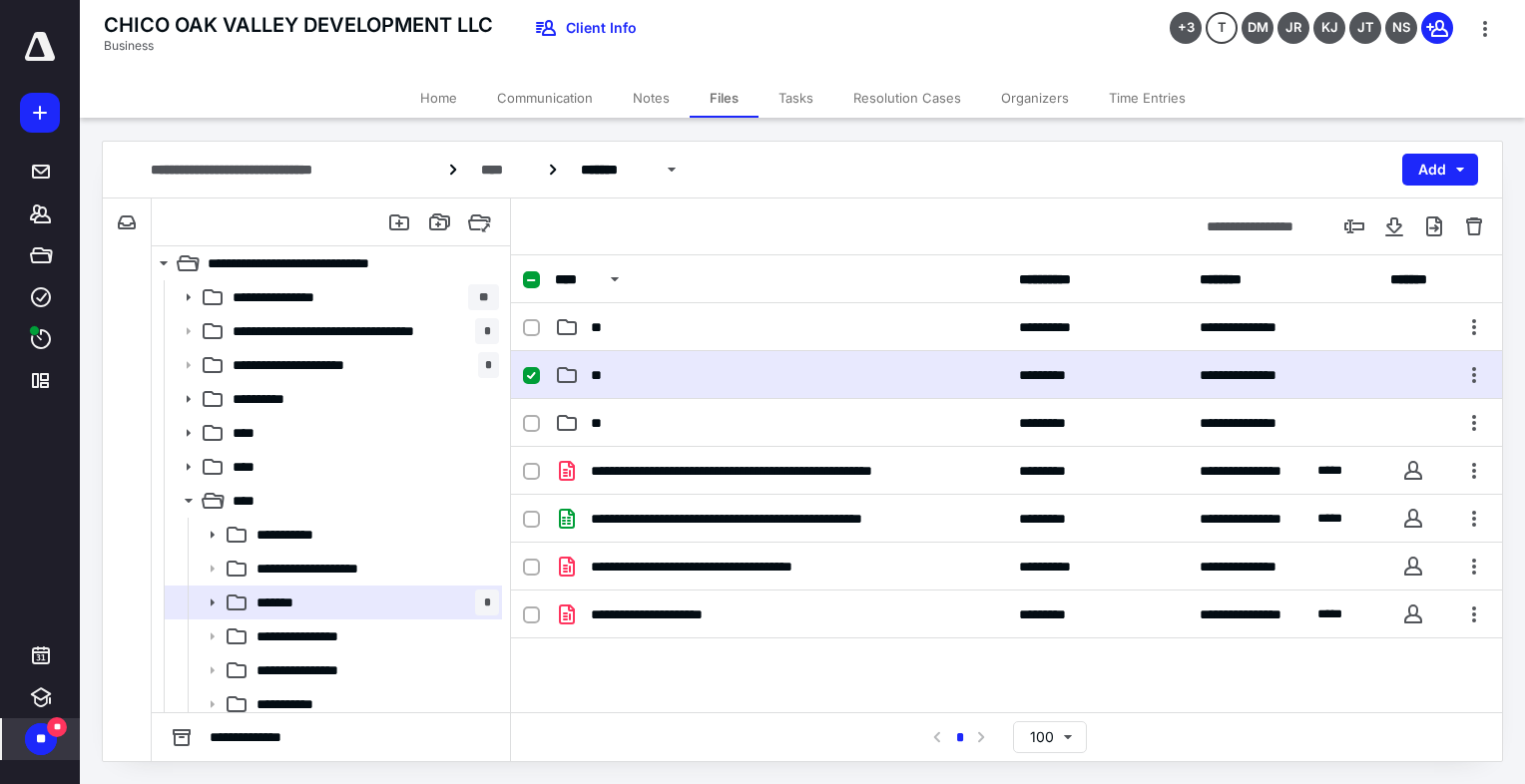 click on "**" at bounding box center (780, 375) 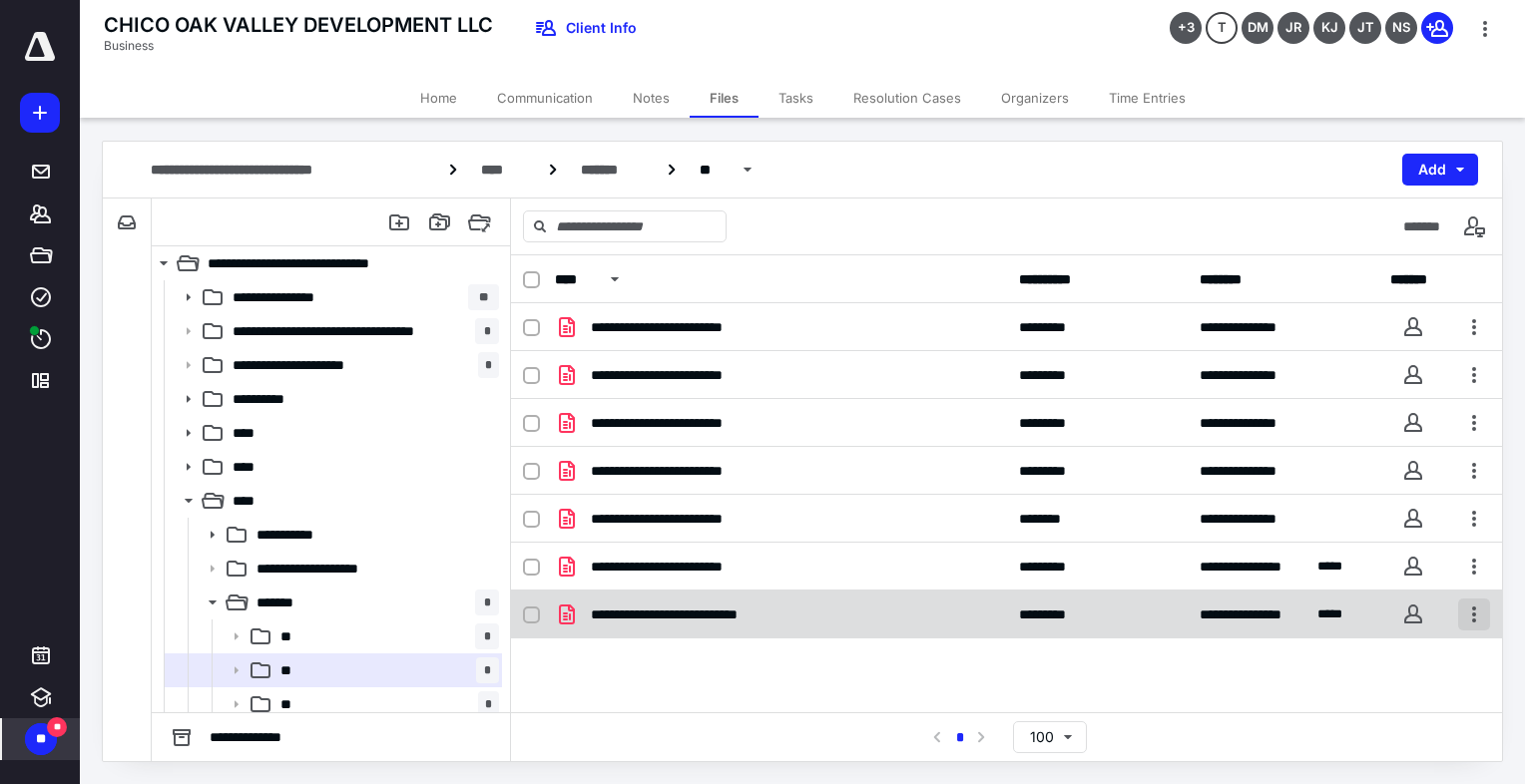 click at bounding box center [1474, 614] 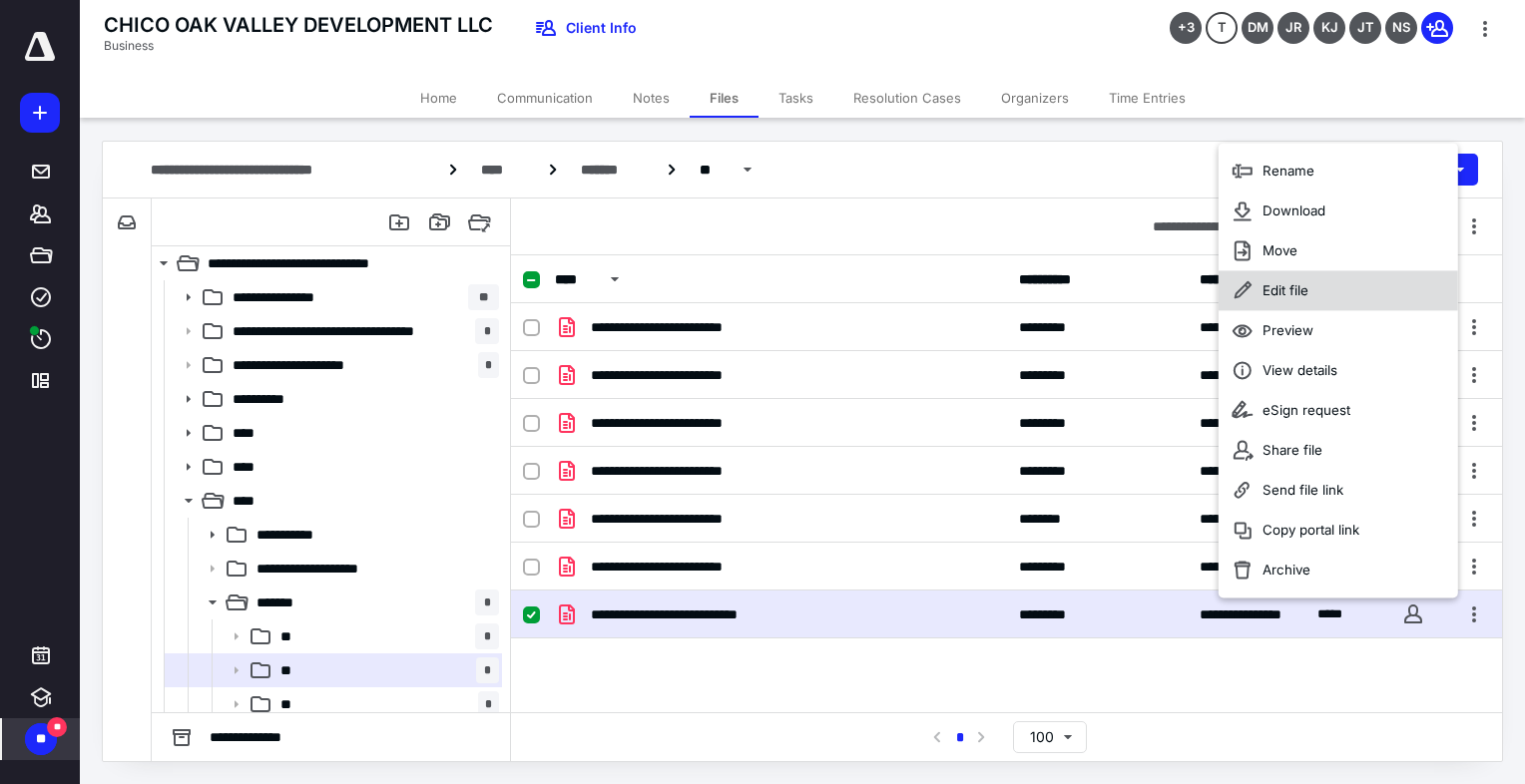 click on "Edit file" at bounding box center (1285, 290) 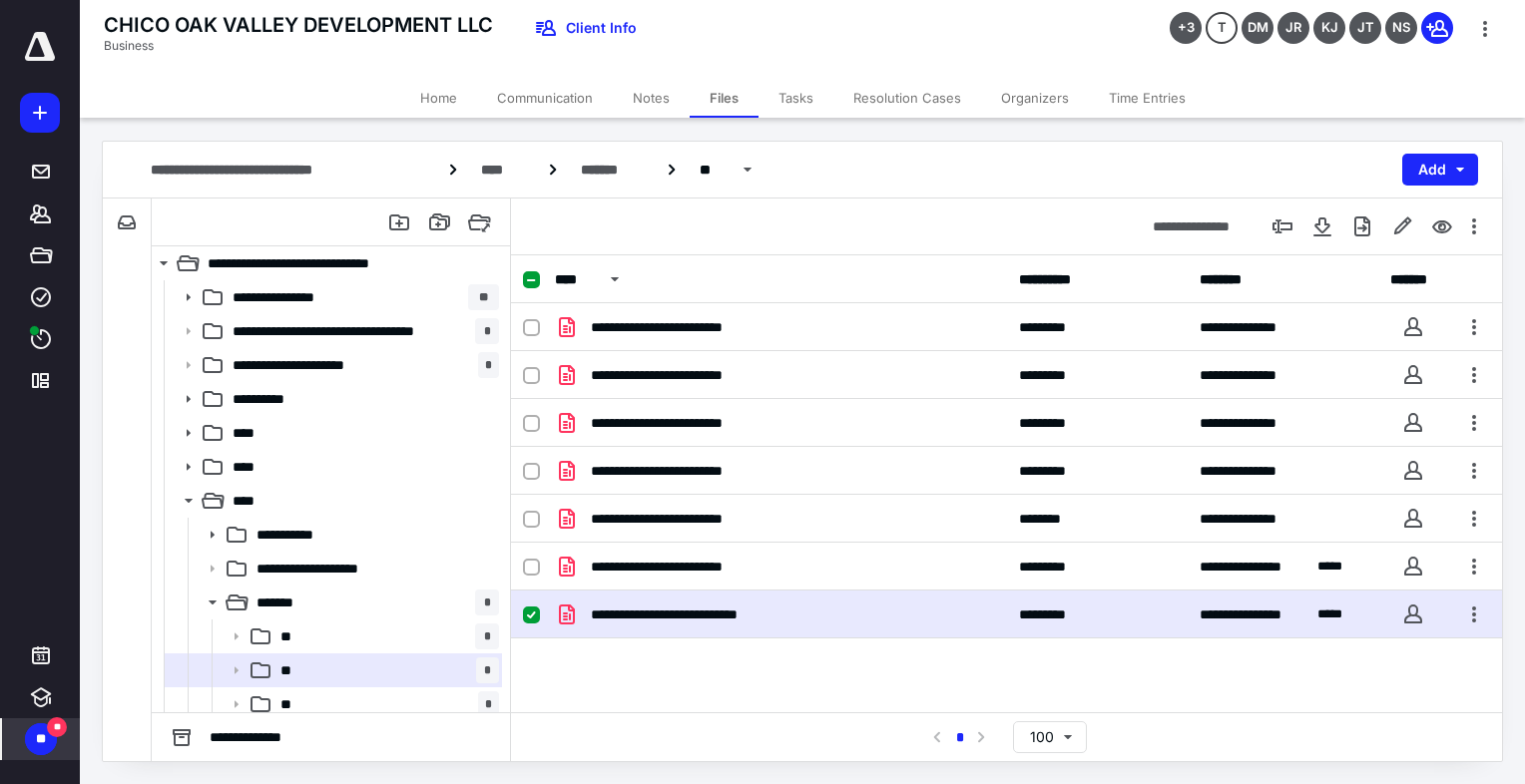 click on "**********" at bounding box center (802, 451) 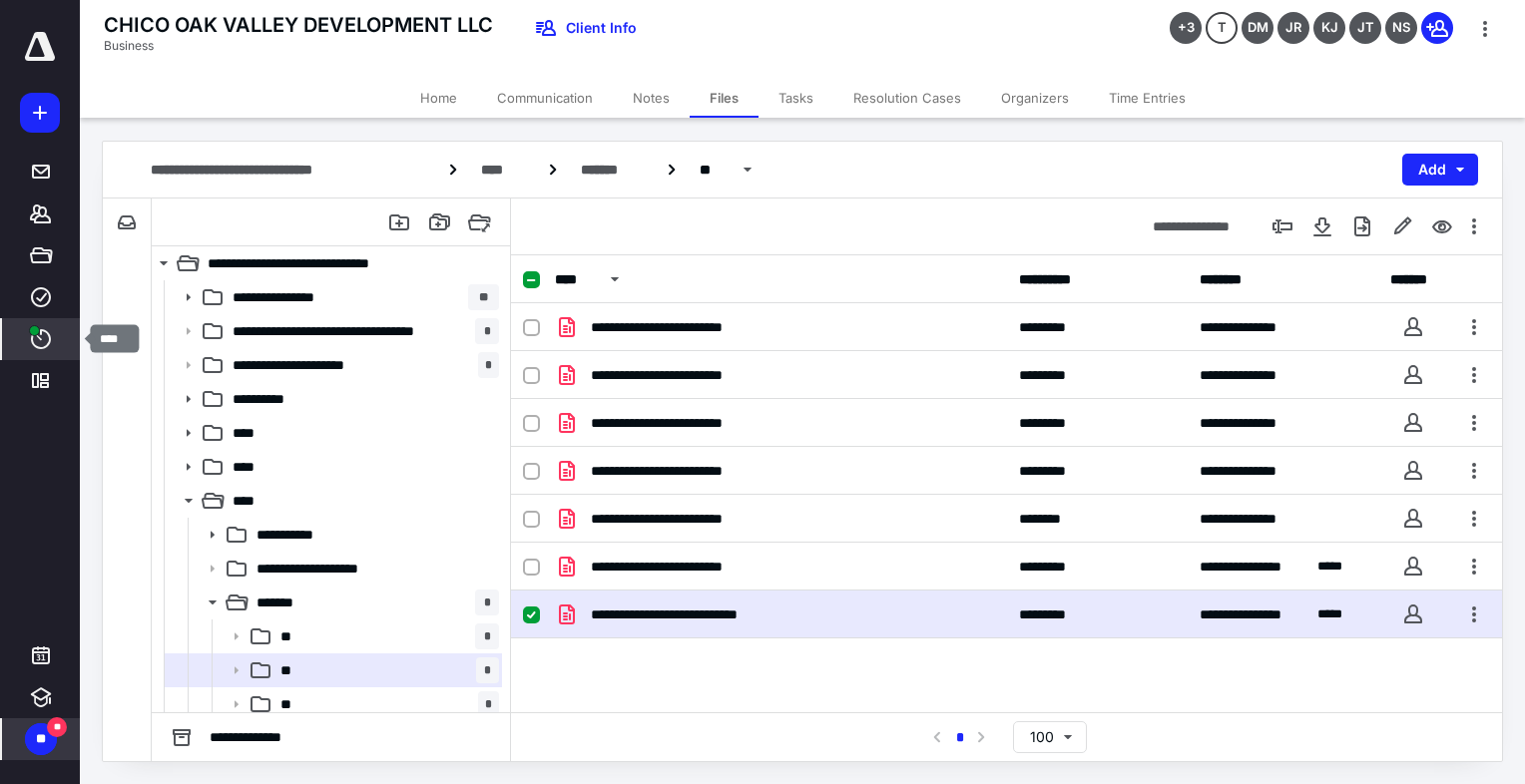 click 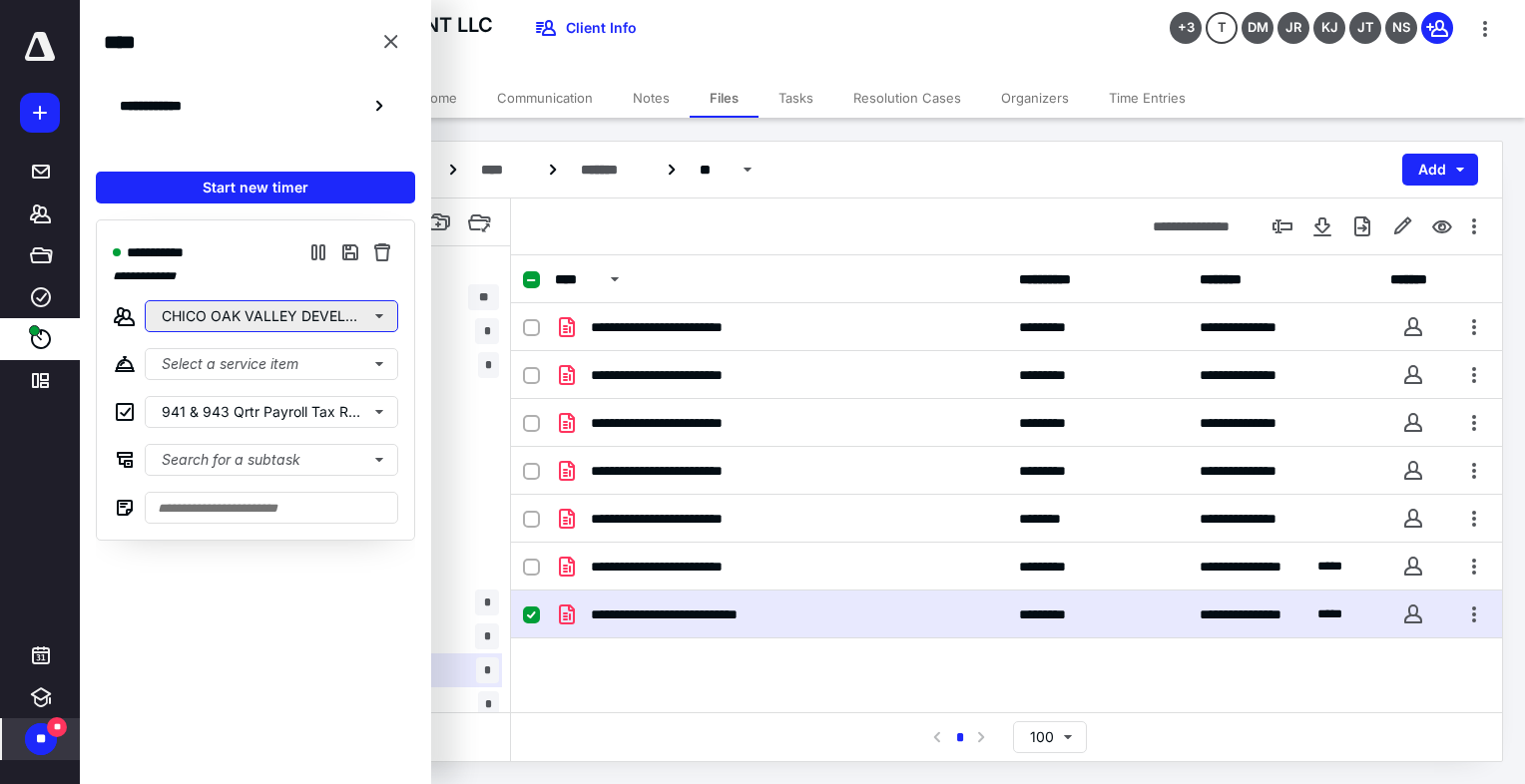 click on "CHICO OAK VALLEY DEVELOPMENT LLC" at bounding box center [271, 316] 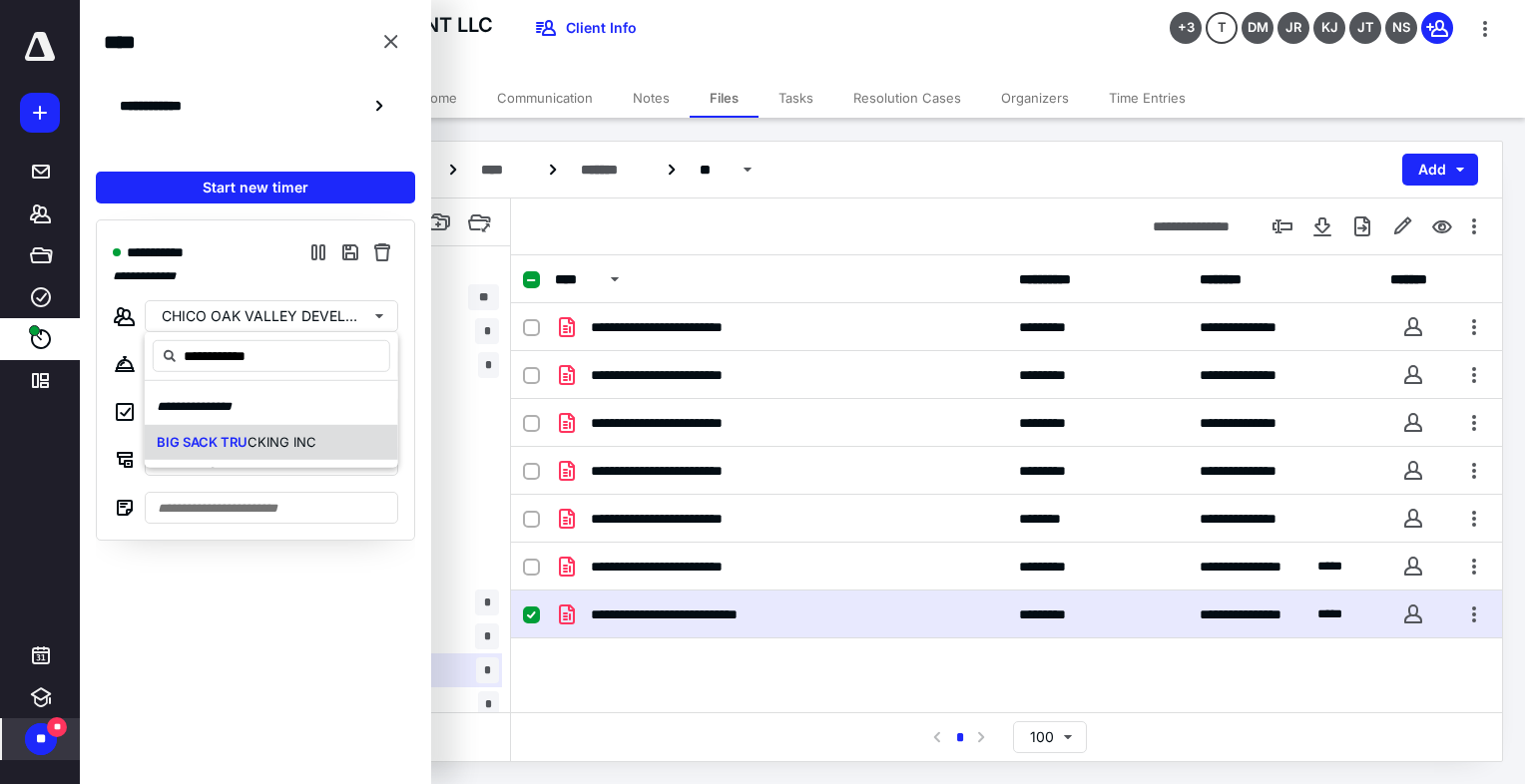 click on "BIG SACK TRU" at bounding box center (202, 441) 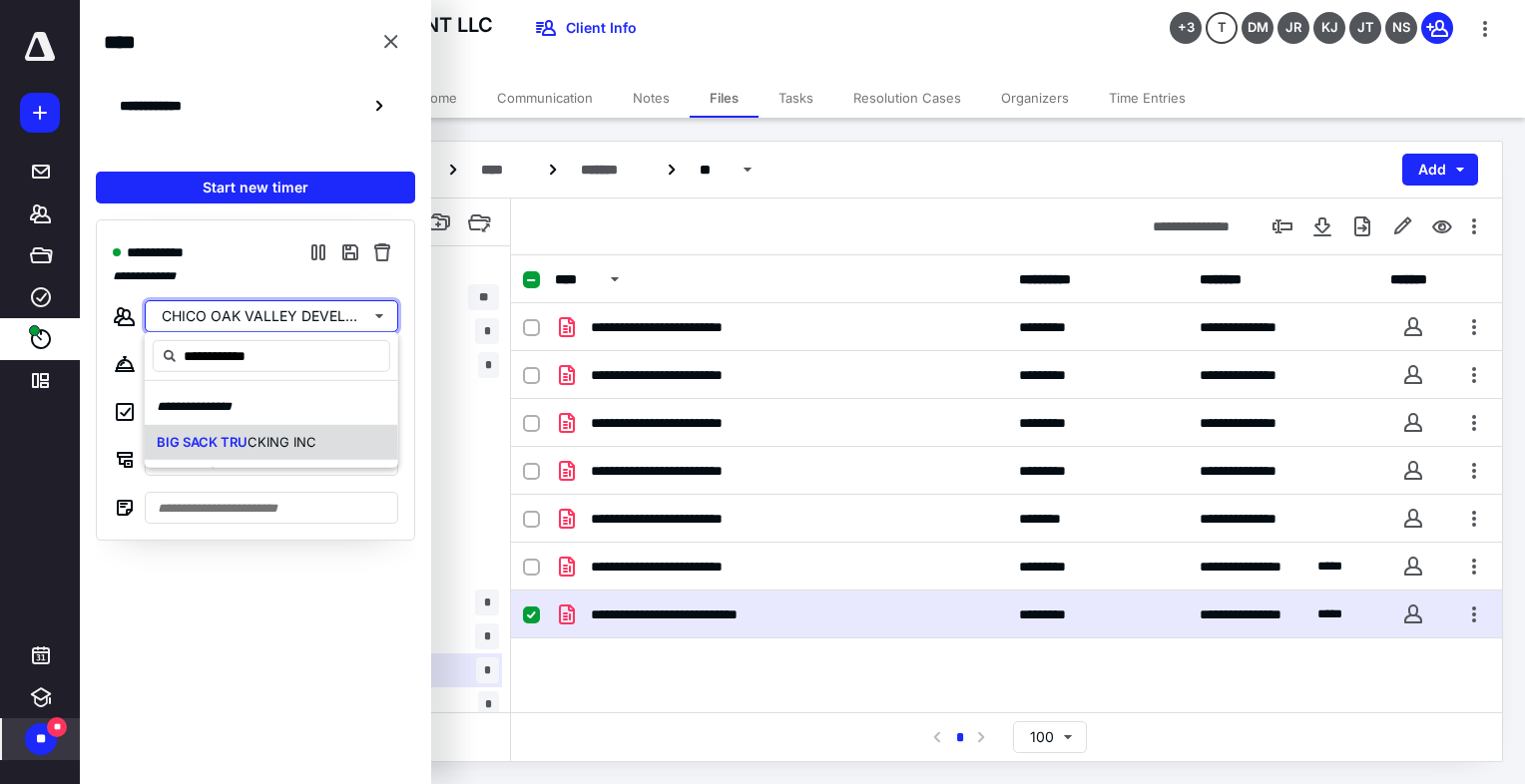 type 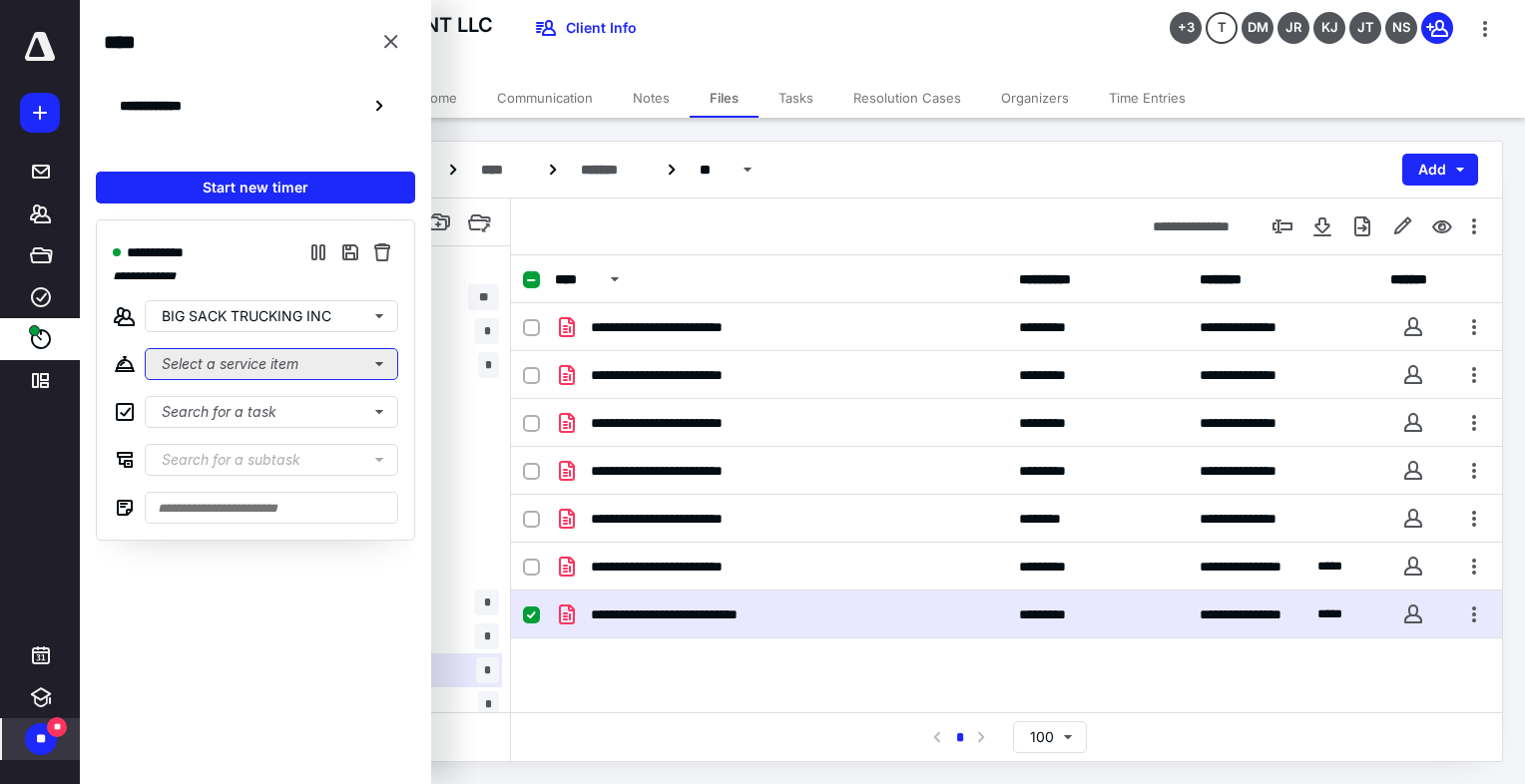 click on "Select a service item" at bounding box center [271, 364] 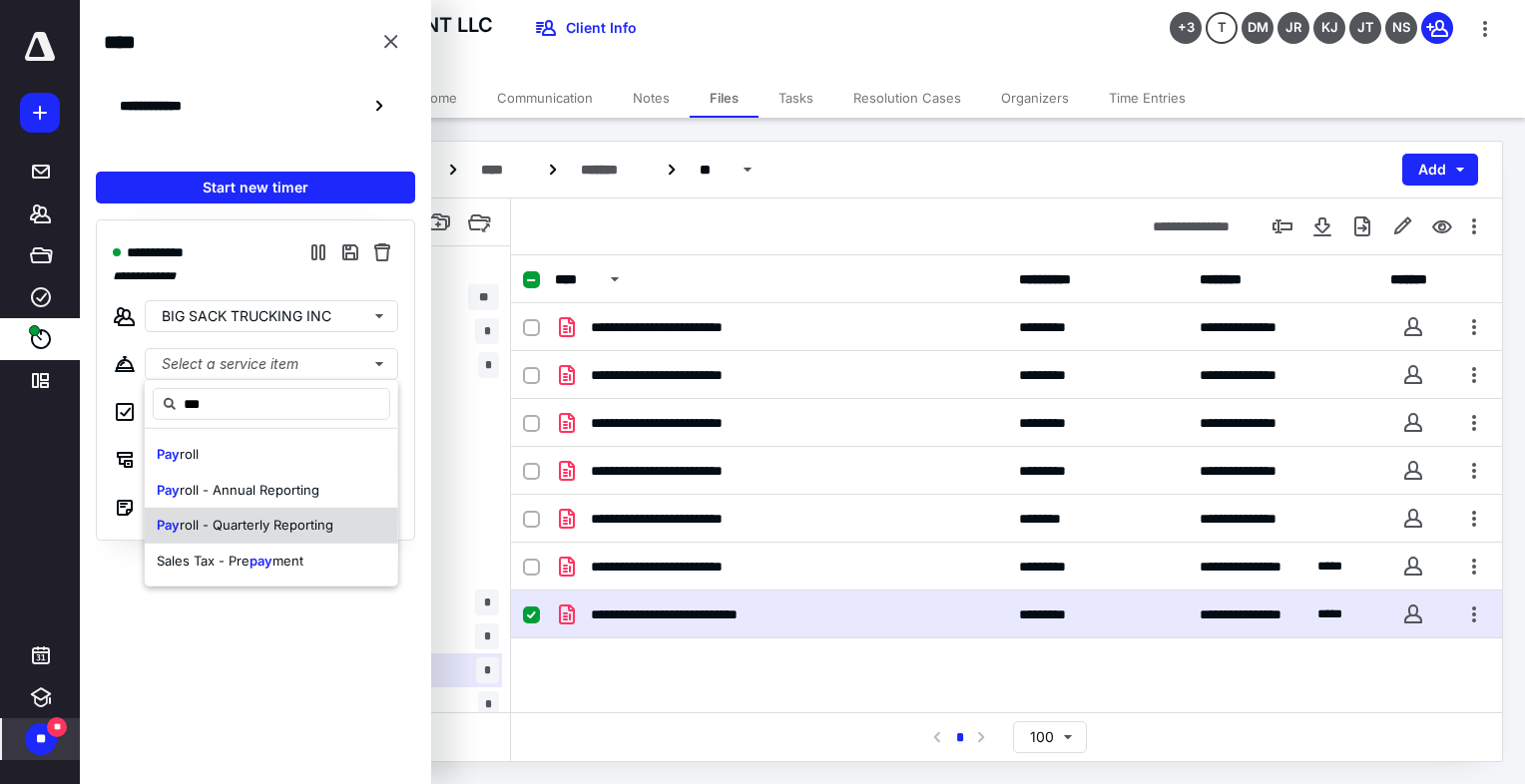 click on "roll - Quarterly Reporting" at bounding box center [256, 525] 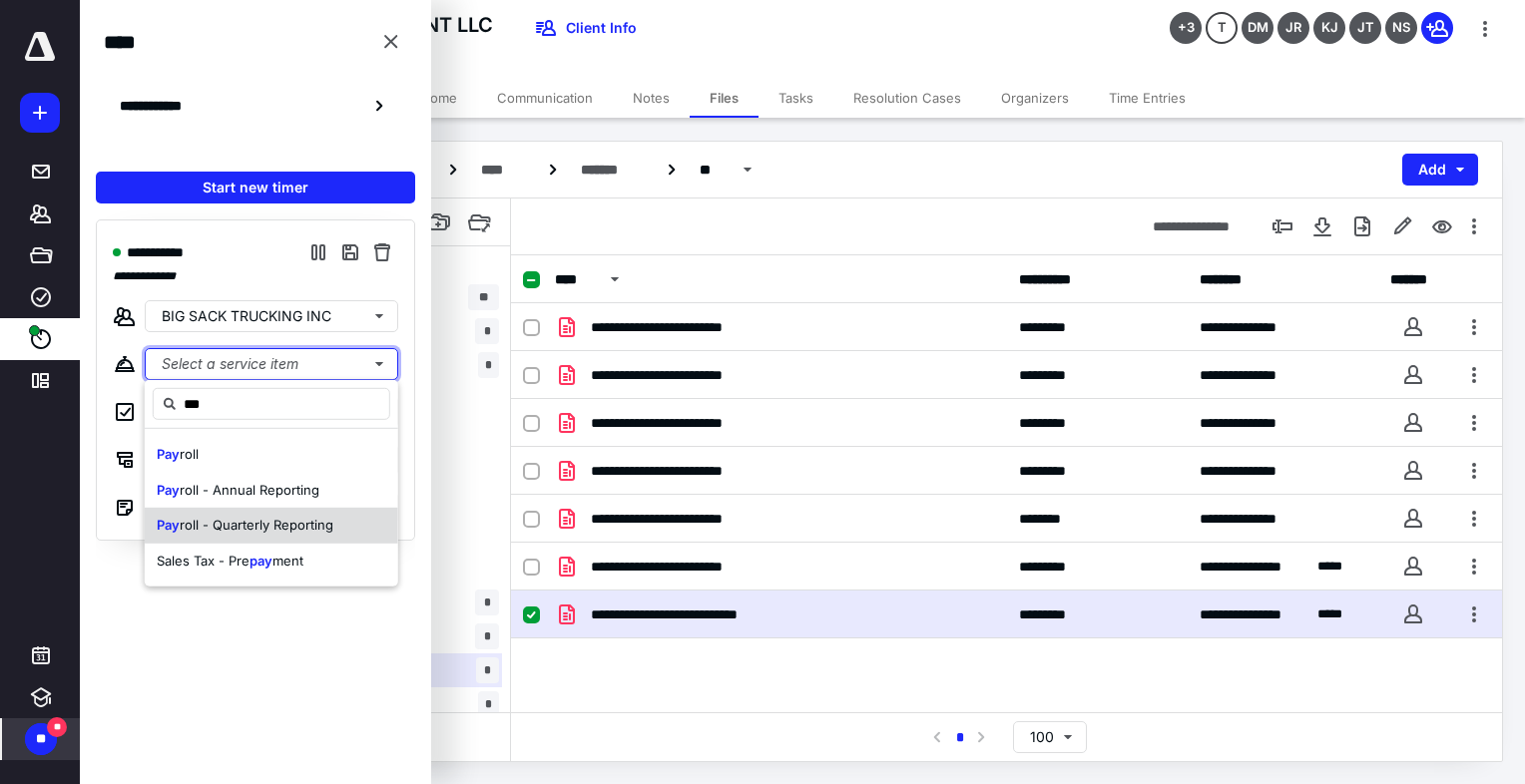 type 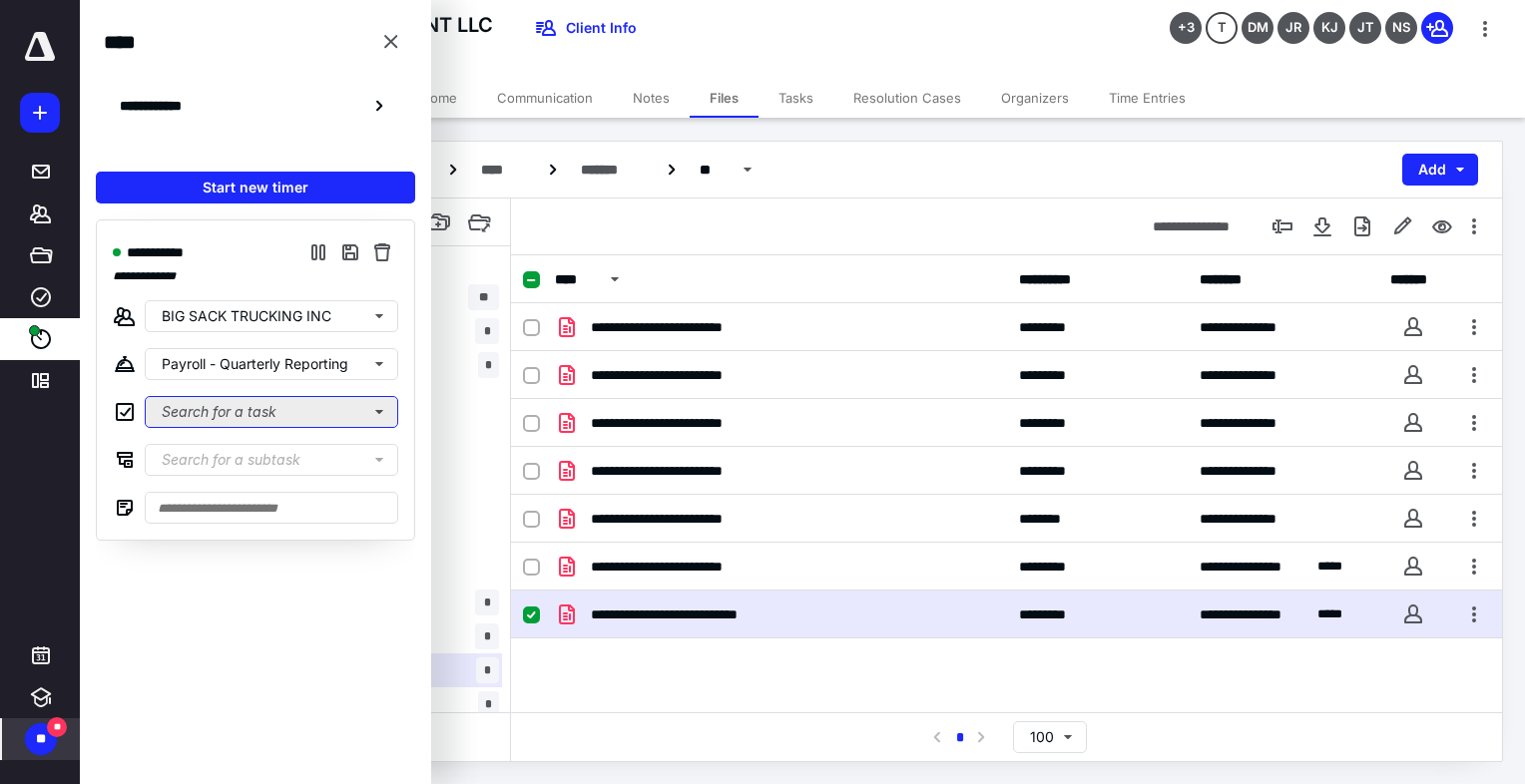 click on "Search for a task" at bounding box center (271, 412) 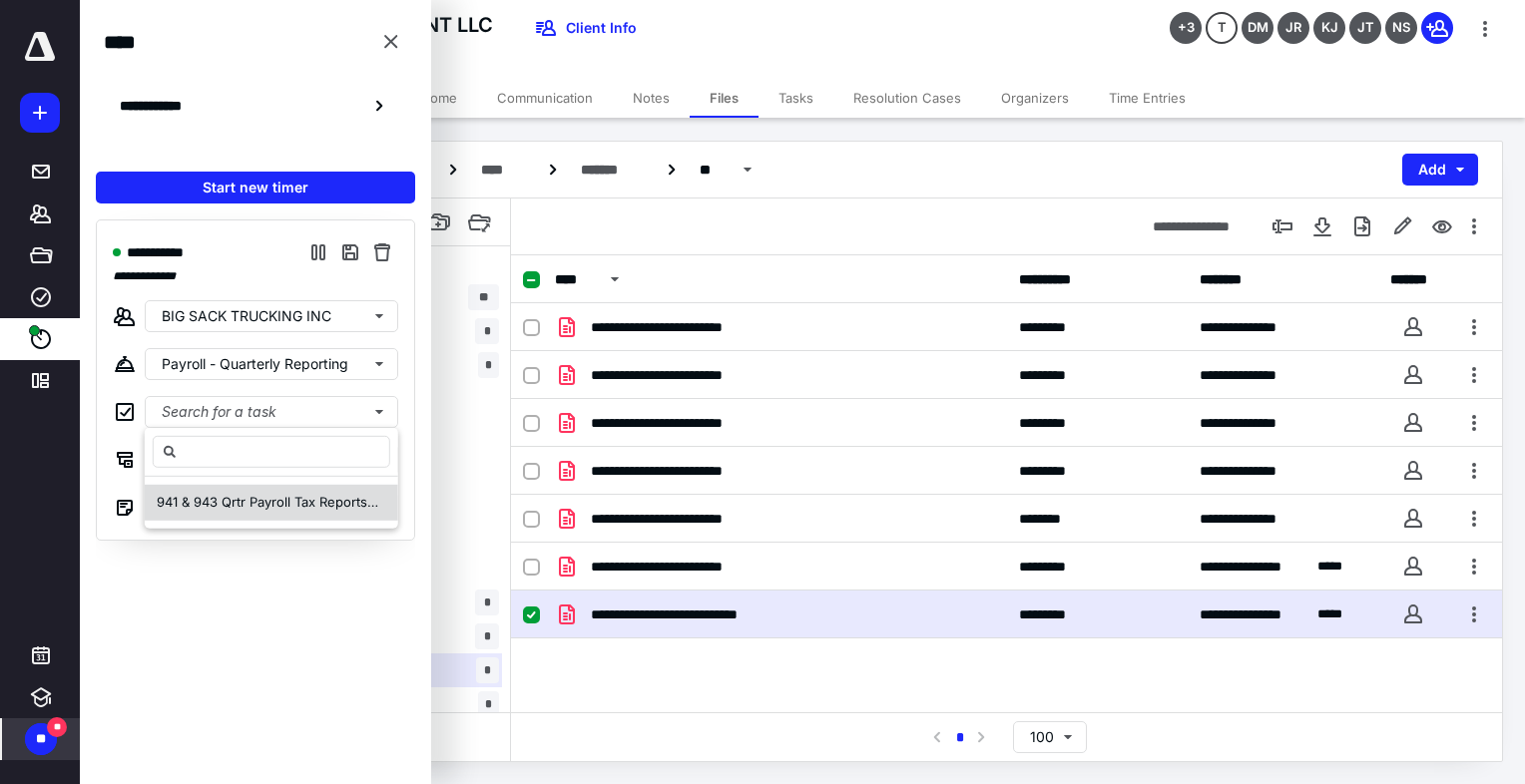 click on "941 & 943 Qrtr Payroll Tax Reports  BIG SACK TRUCKING INC [DATE]" at bounding box center [367, 502] 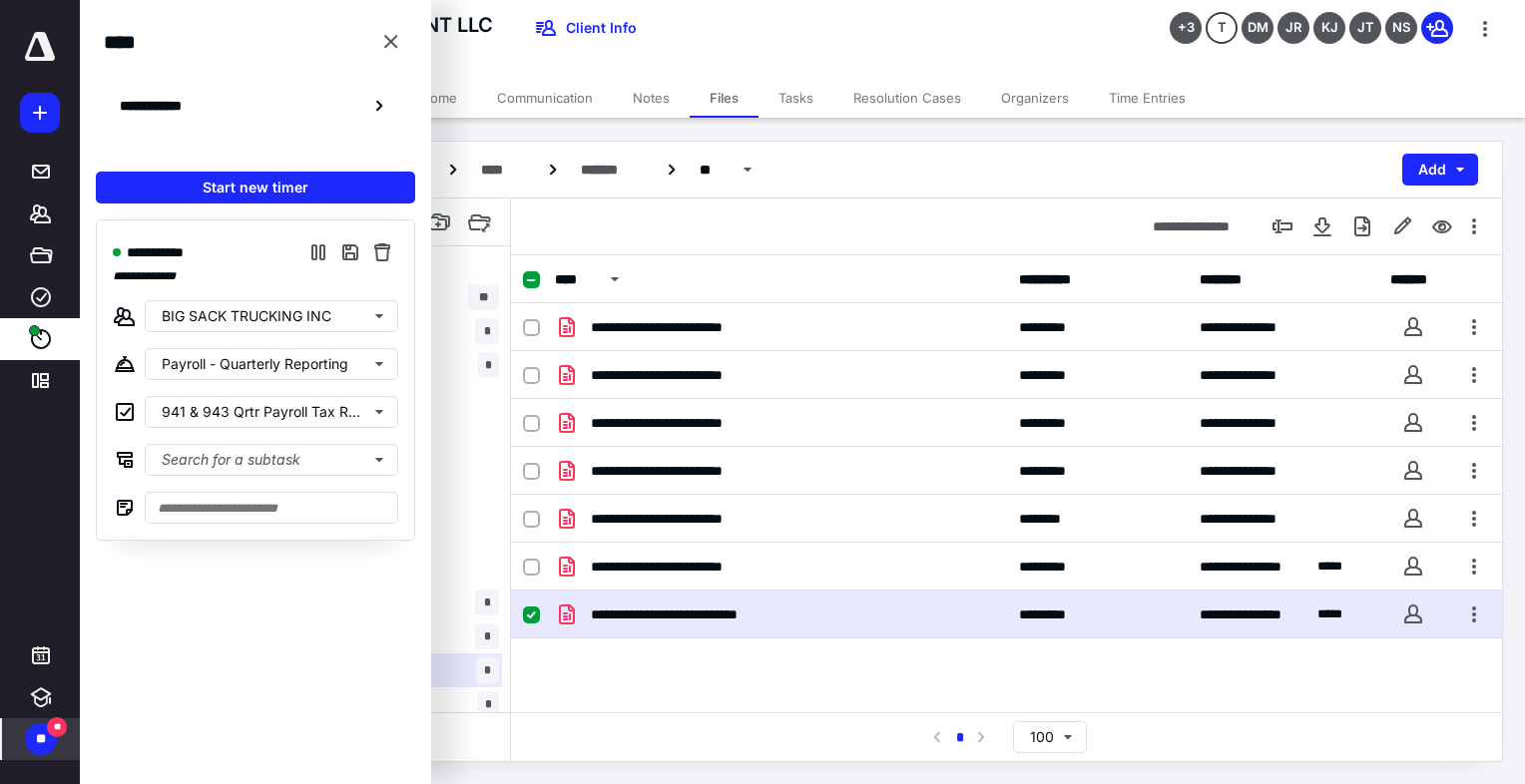 click on "**" at bounding box center [41, 739] 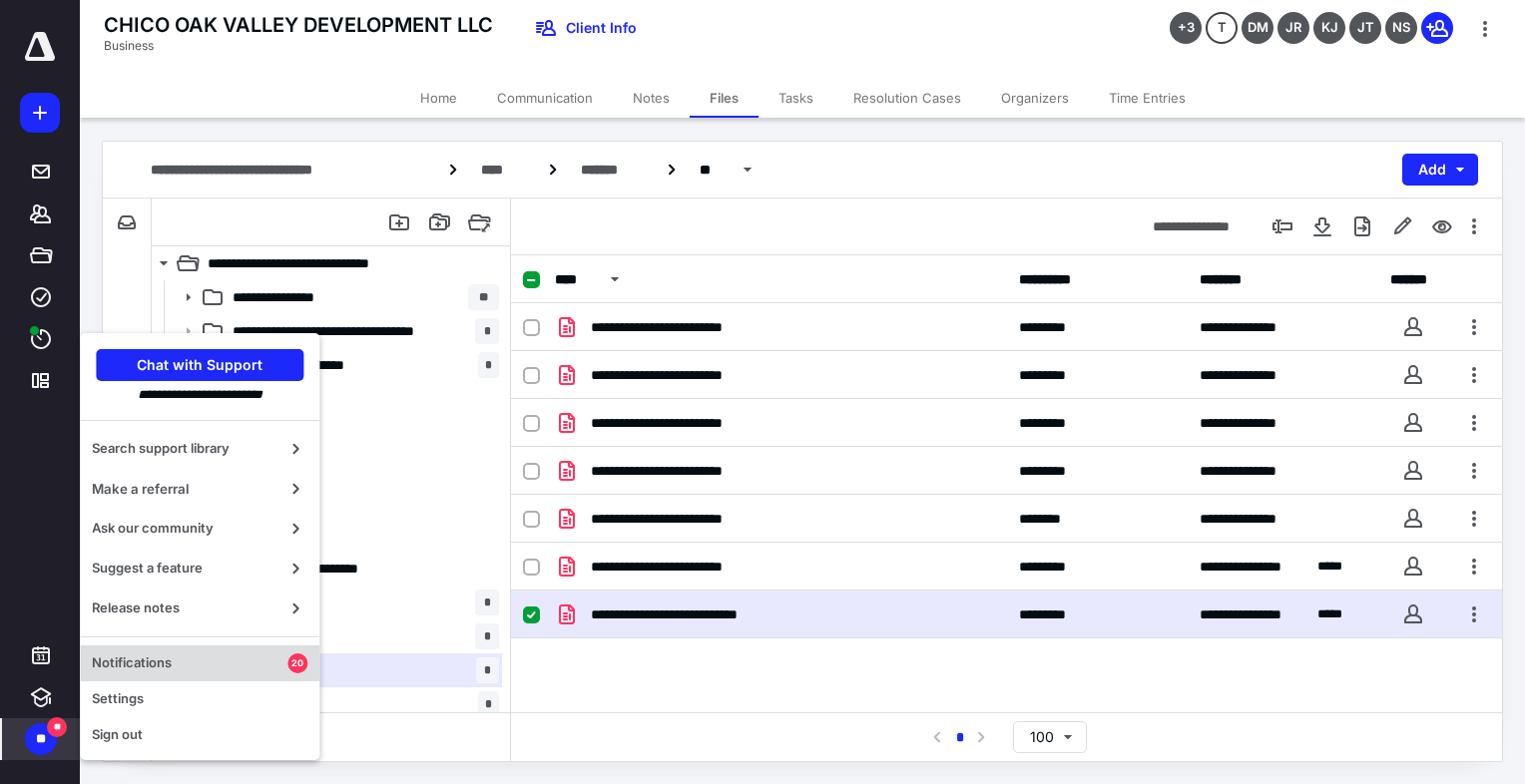 click on "Notifications" at bounding box center [190, 663] 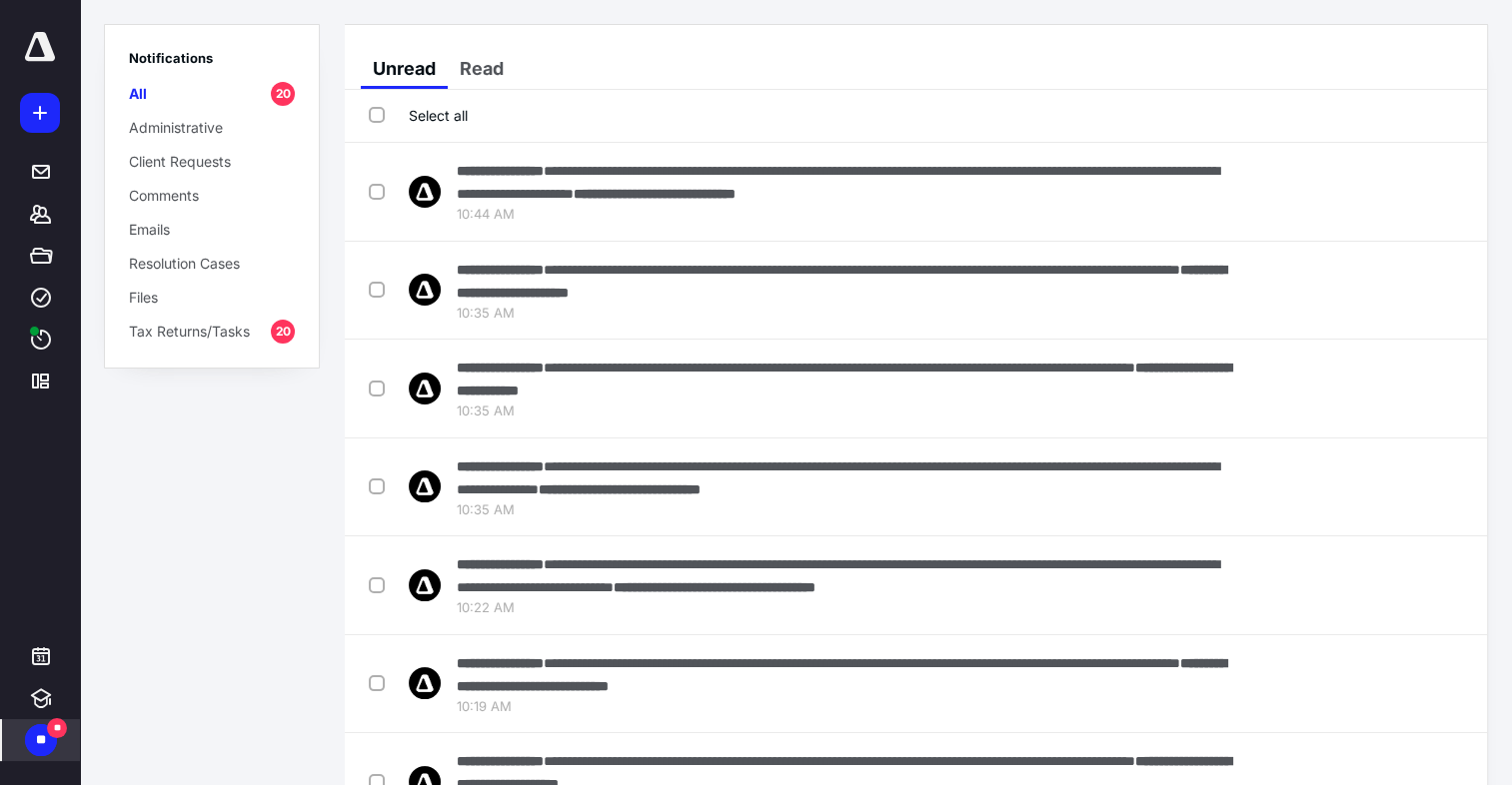 click on "Select all" at bounding box center [418, 115] 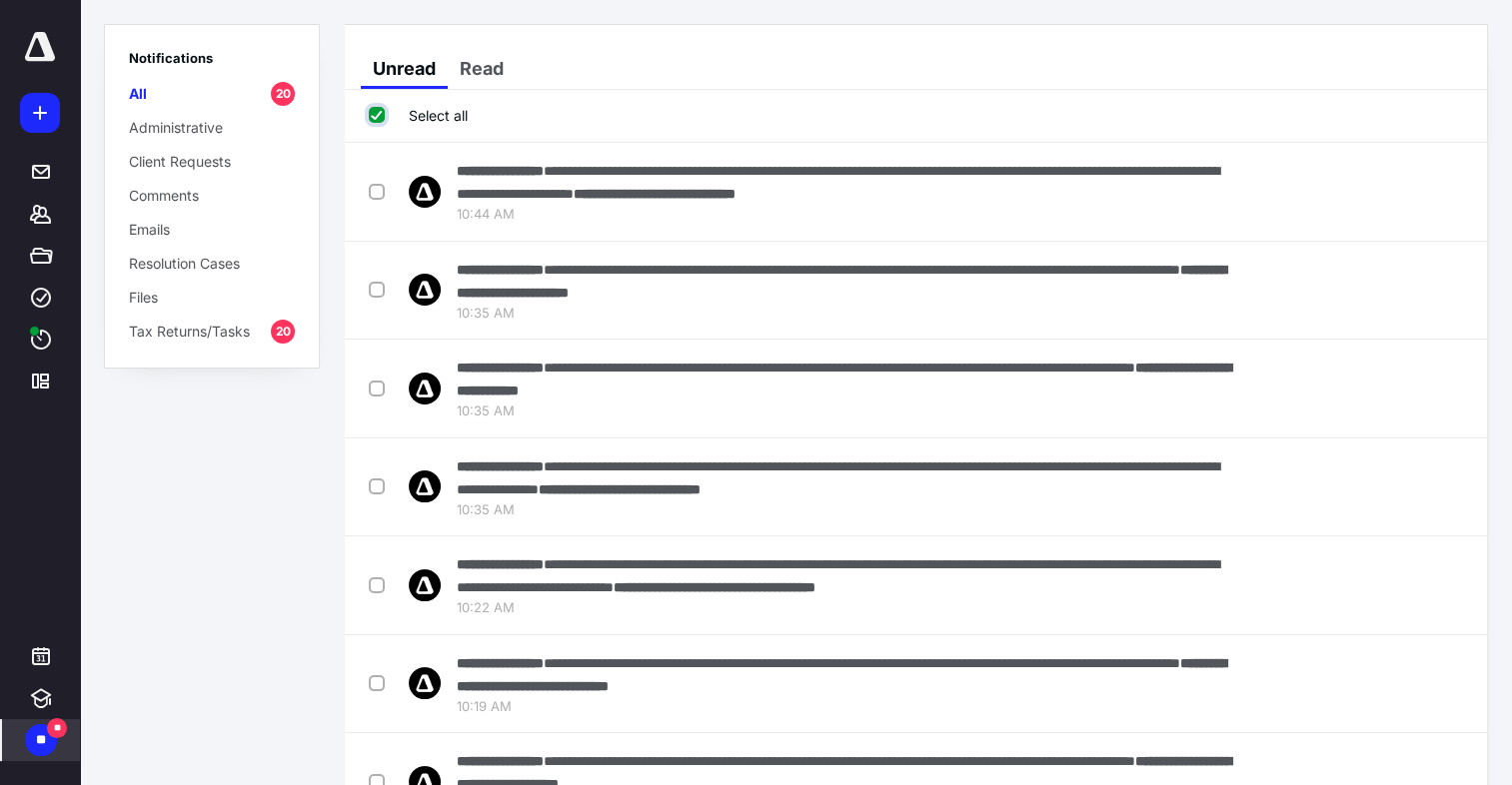 checkbox on "true" 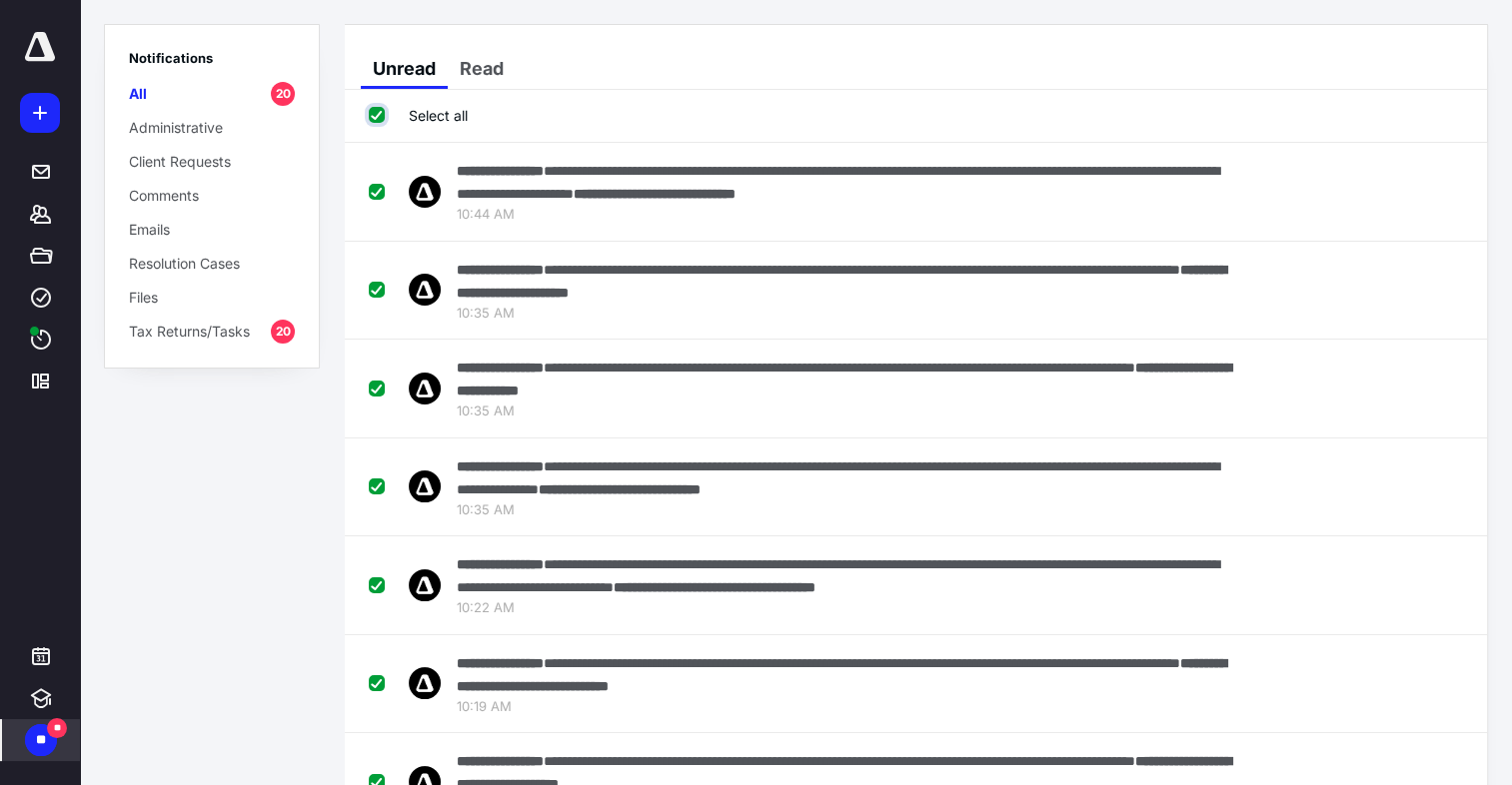 checkbox on "true" 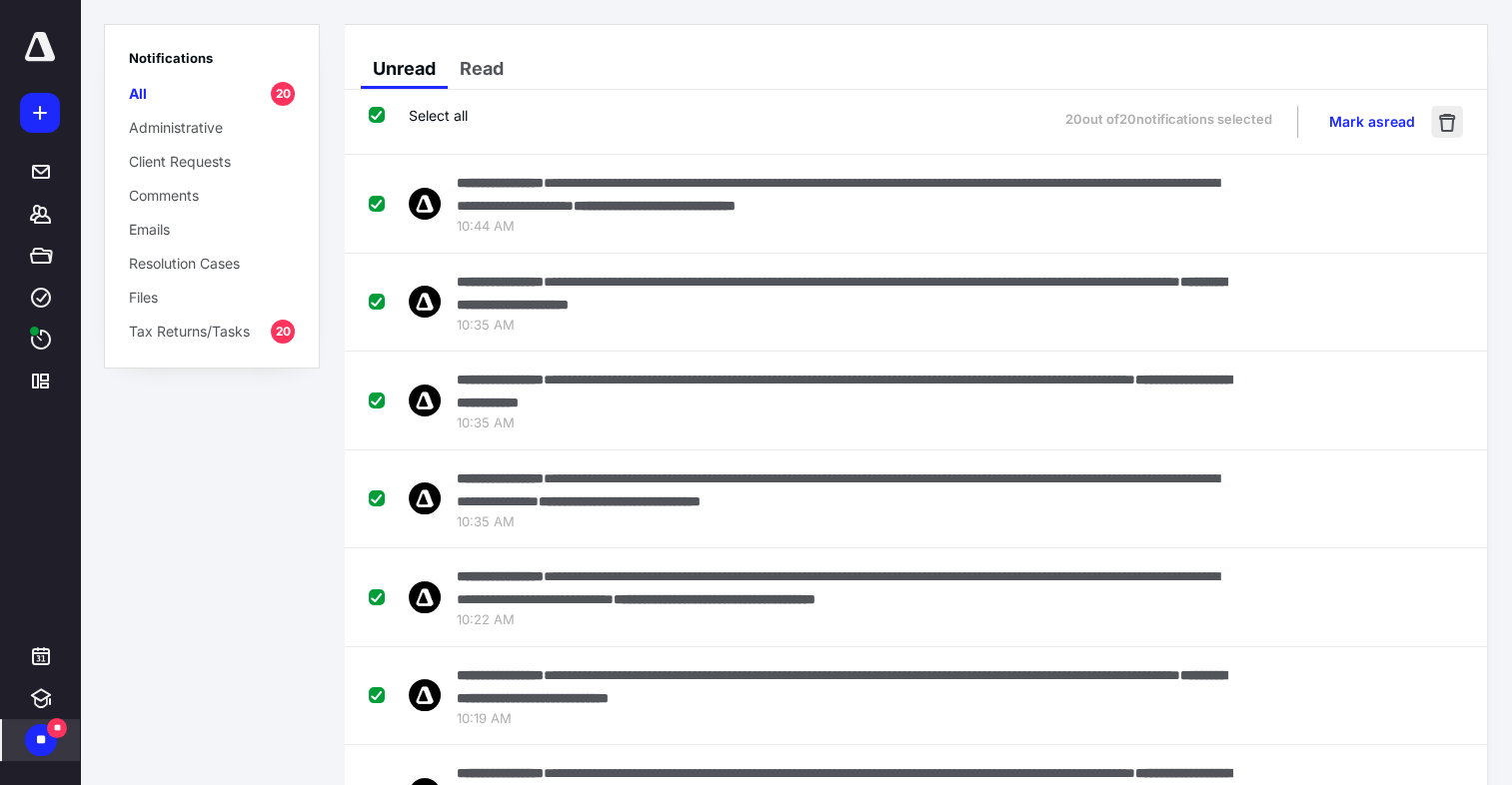 click at bounding box center (1447, 122) 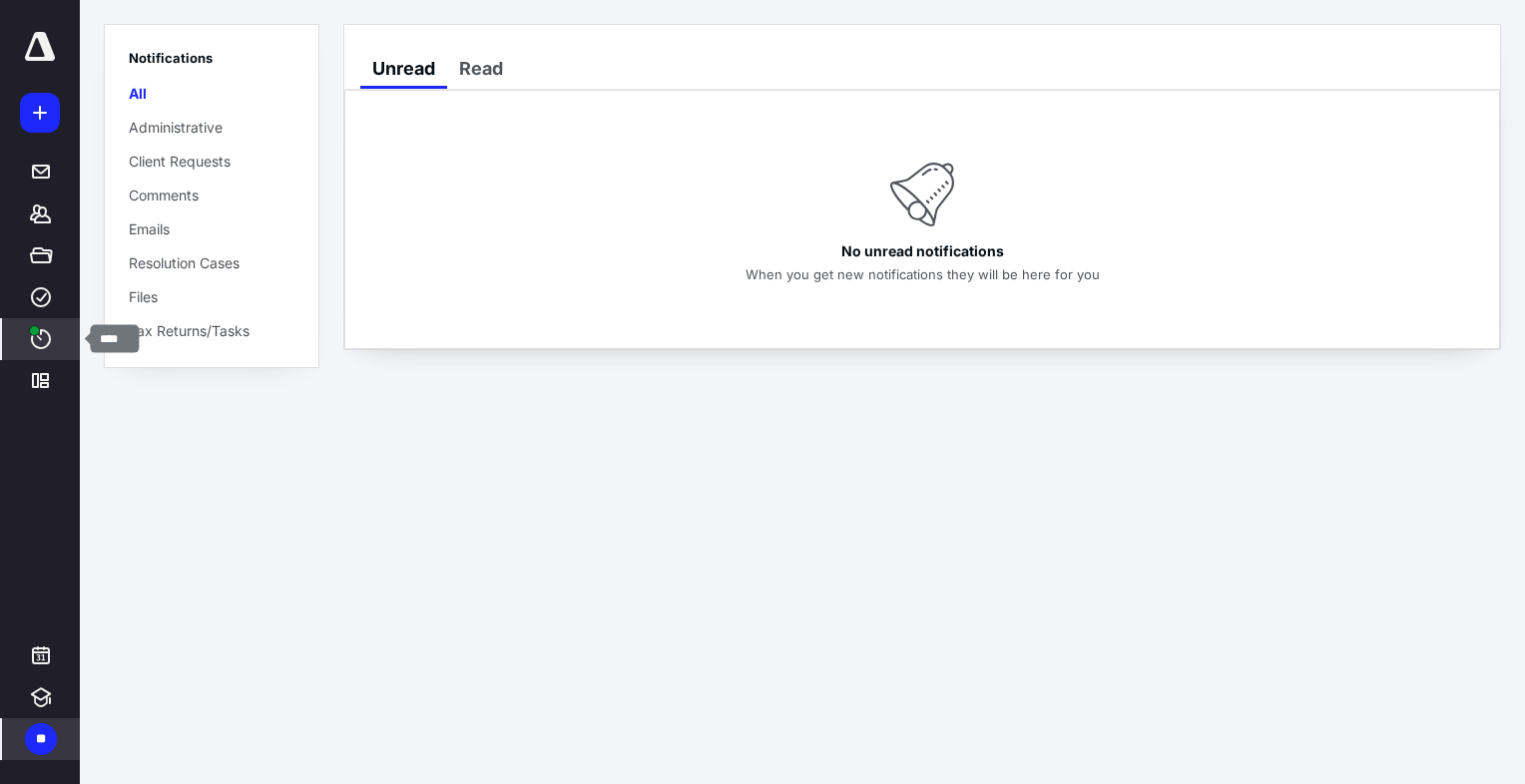 click 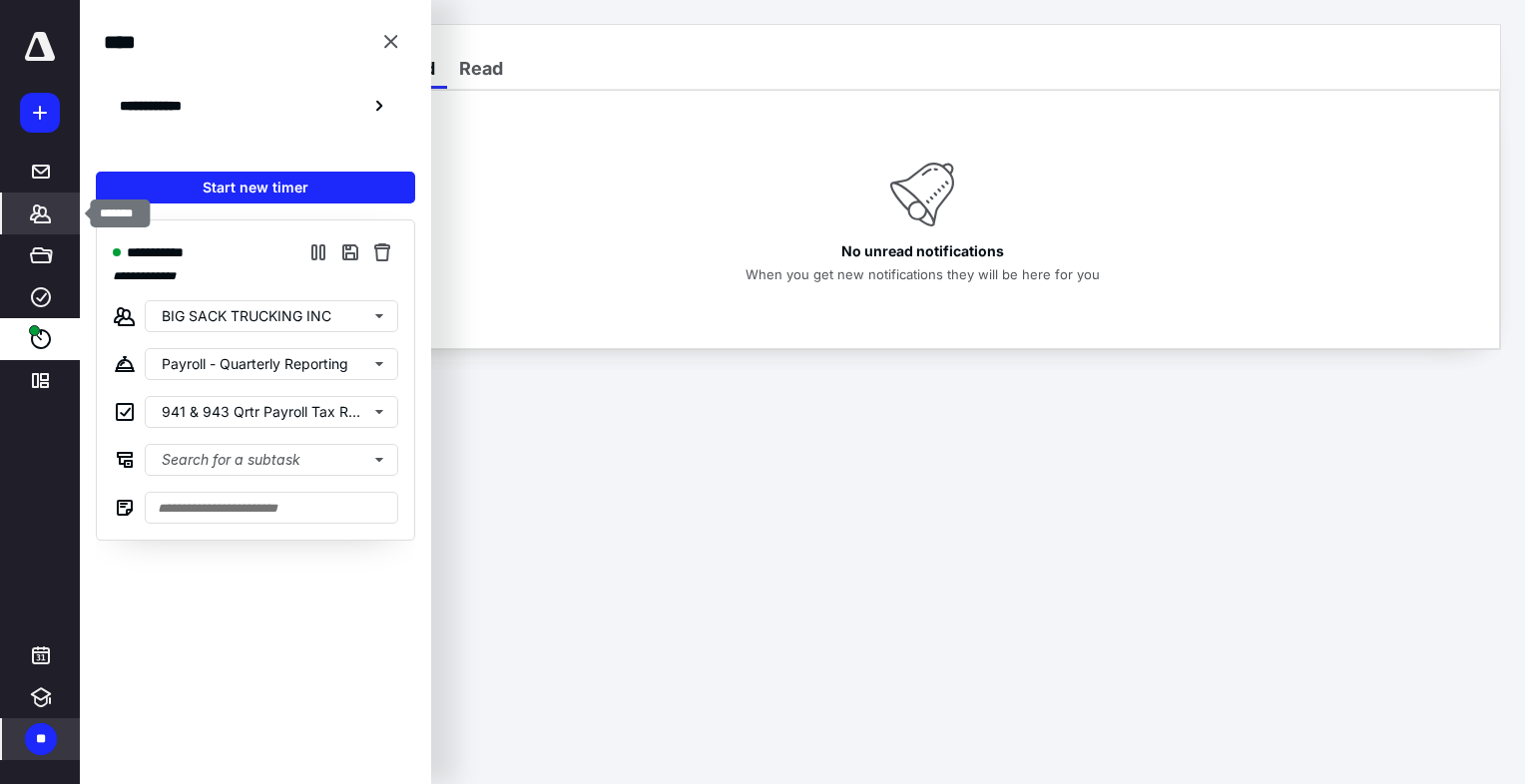 click 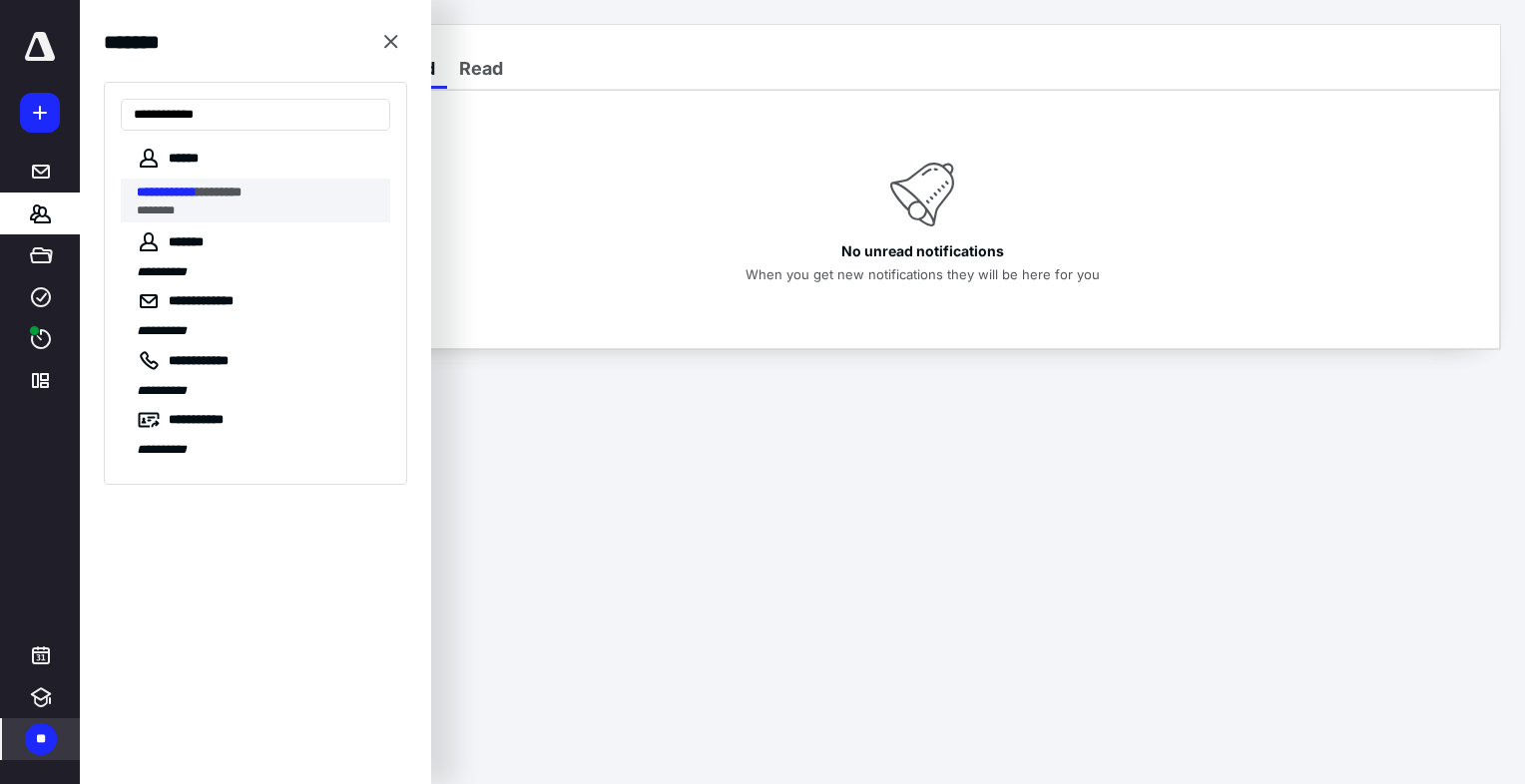 type on "**********" 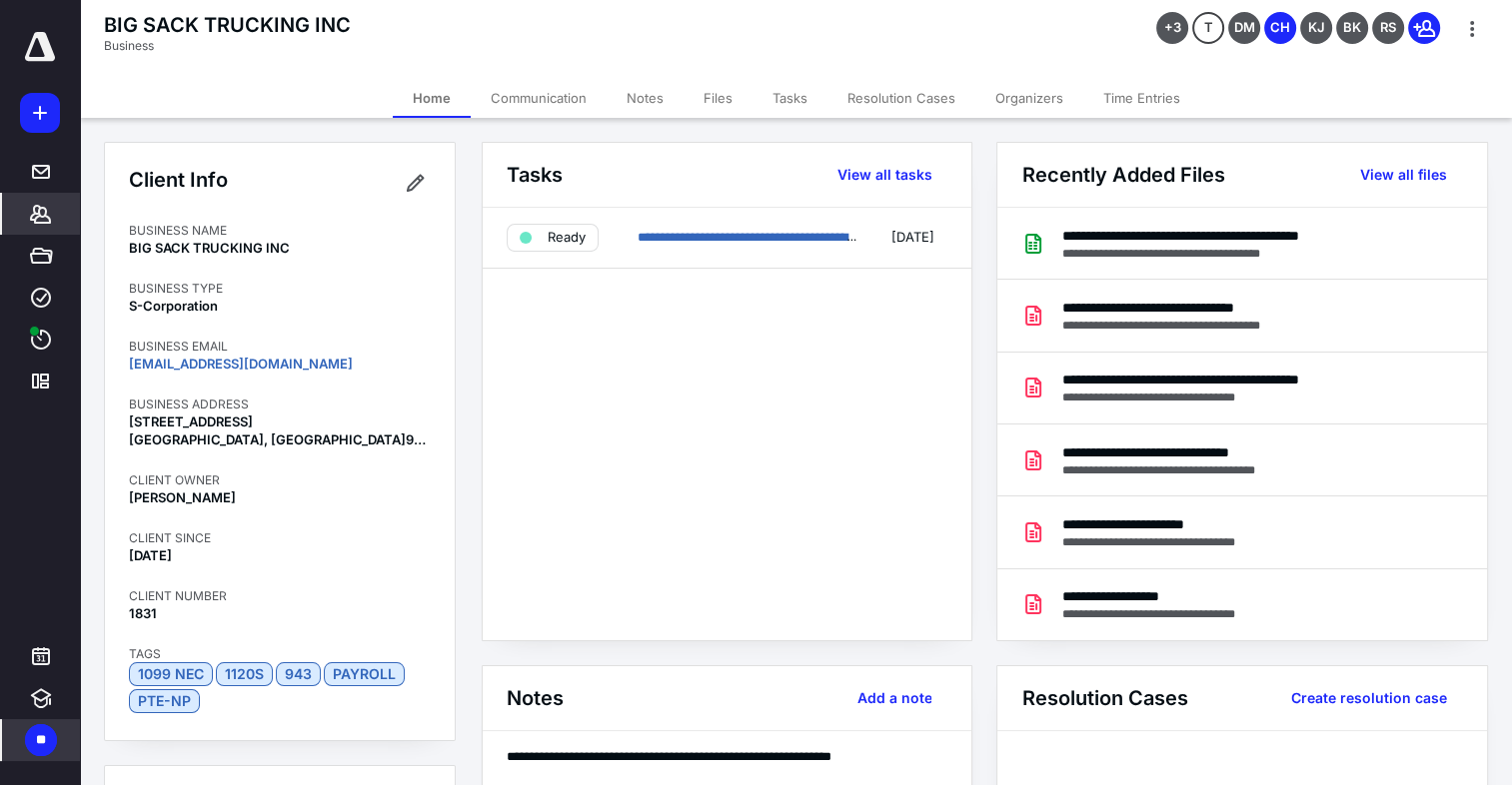 click on "Files" at bounding box center [718, 98] 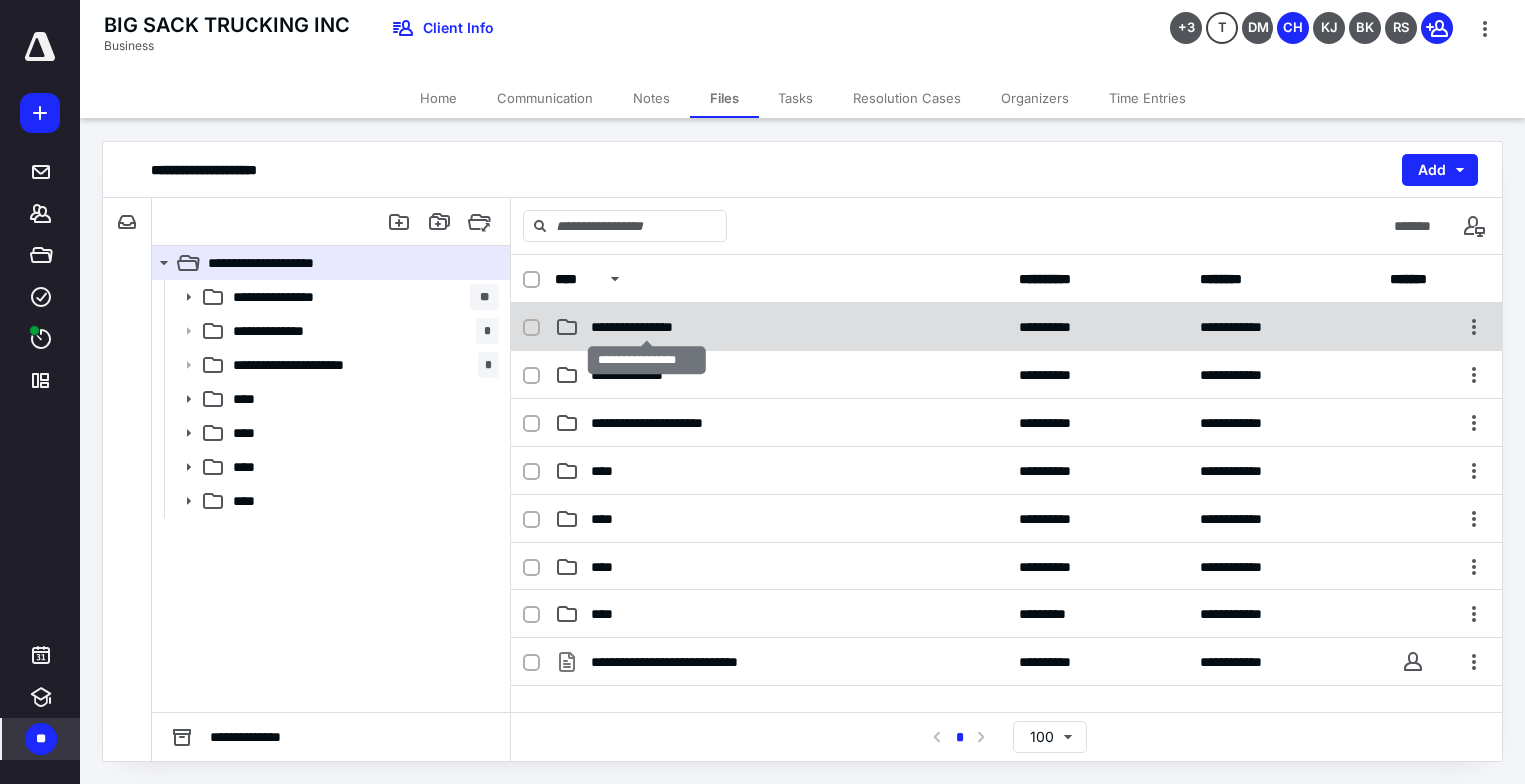 click on "**********" at bounding box center [647, 327] 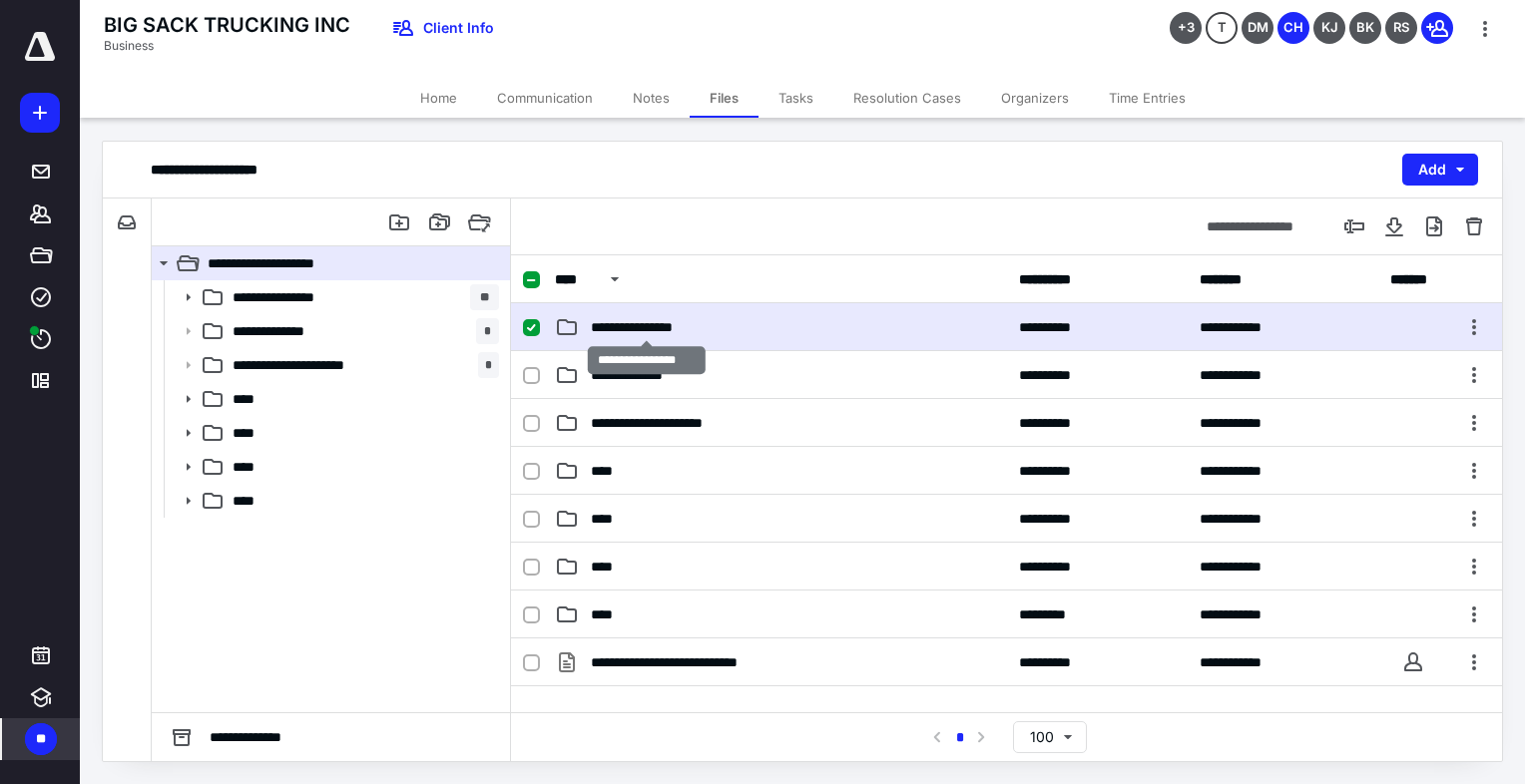 click on "**********" at bounding box center (647, 327) 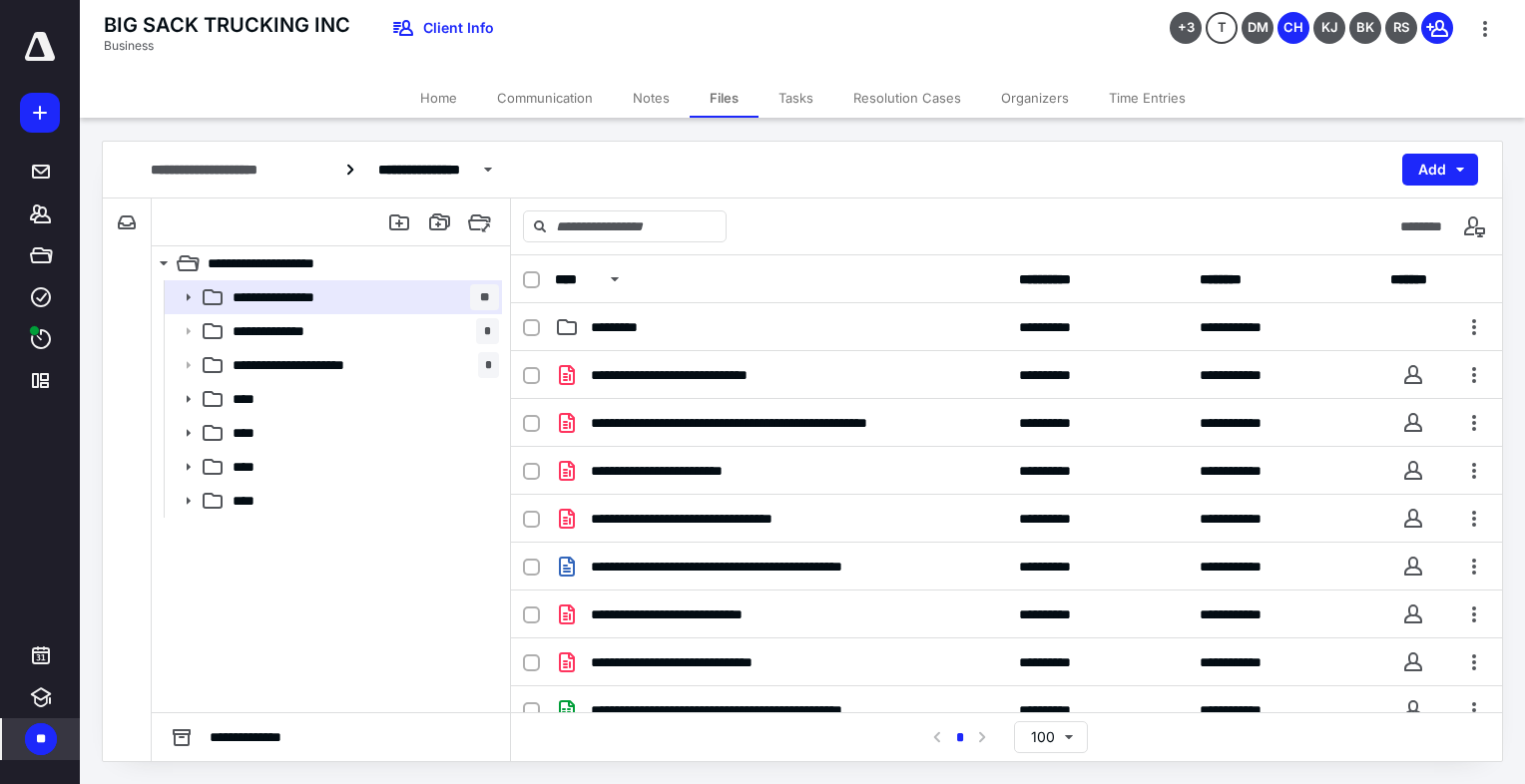 click on "*********" at bounding box center (614, 327) 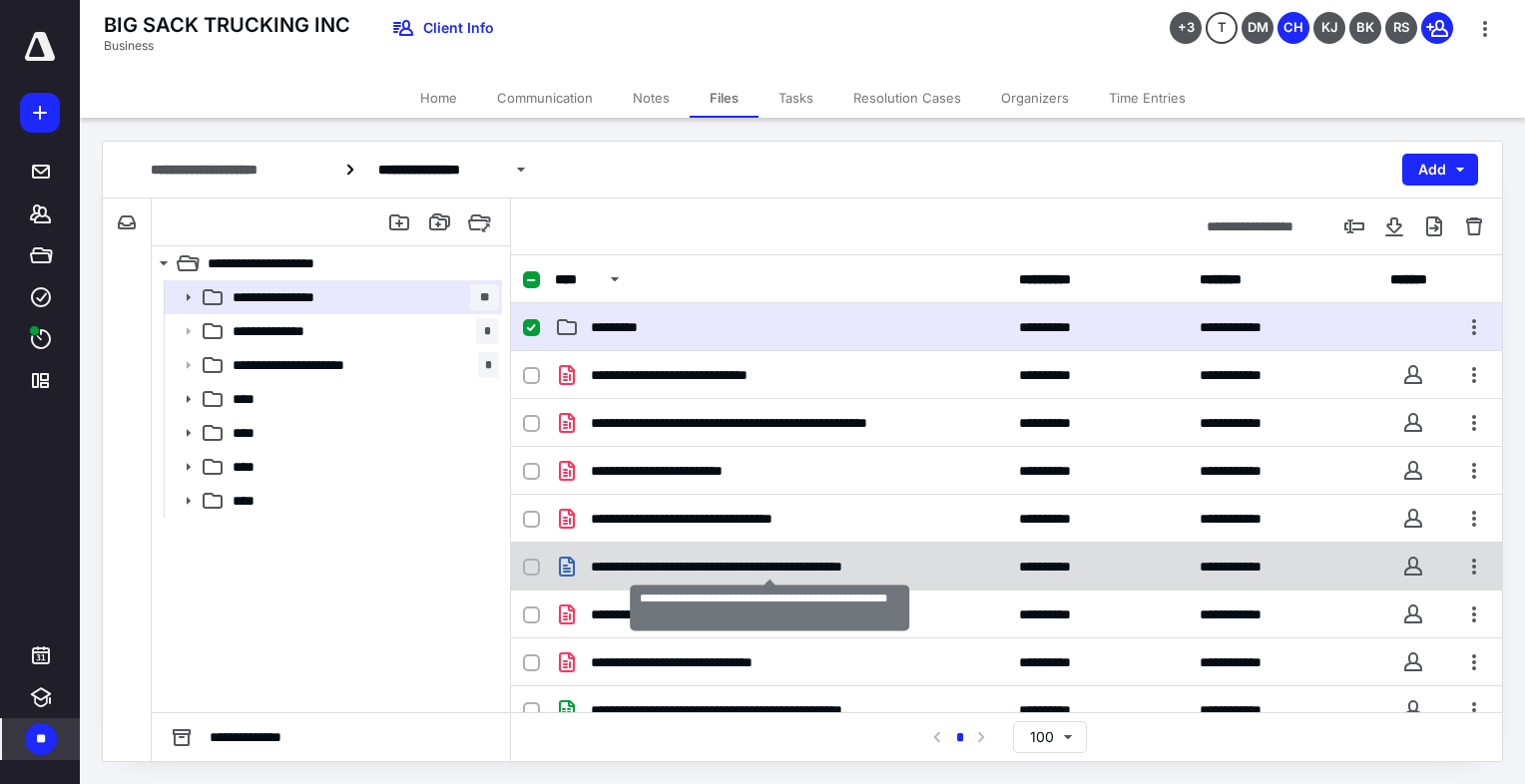 click on "**********" at bounding box center [769, 567] 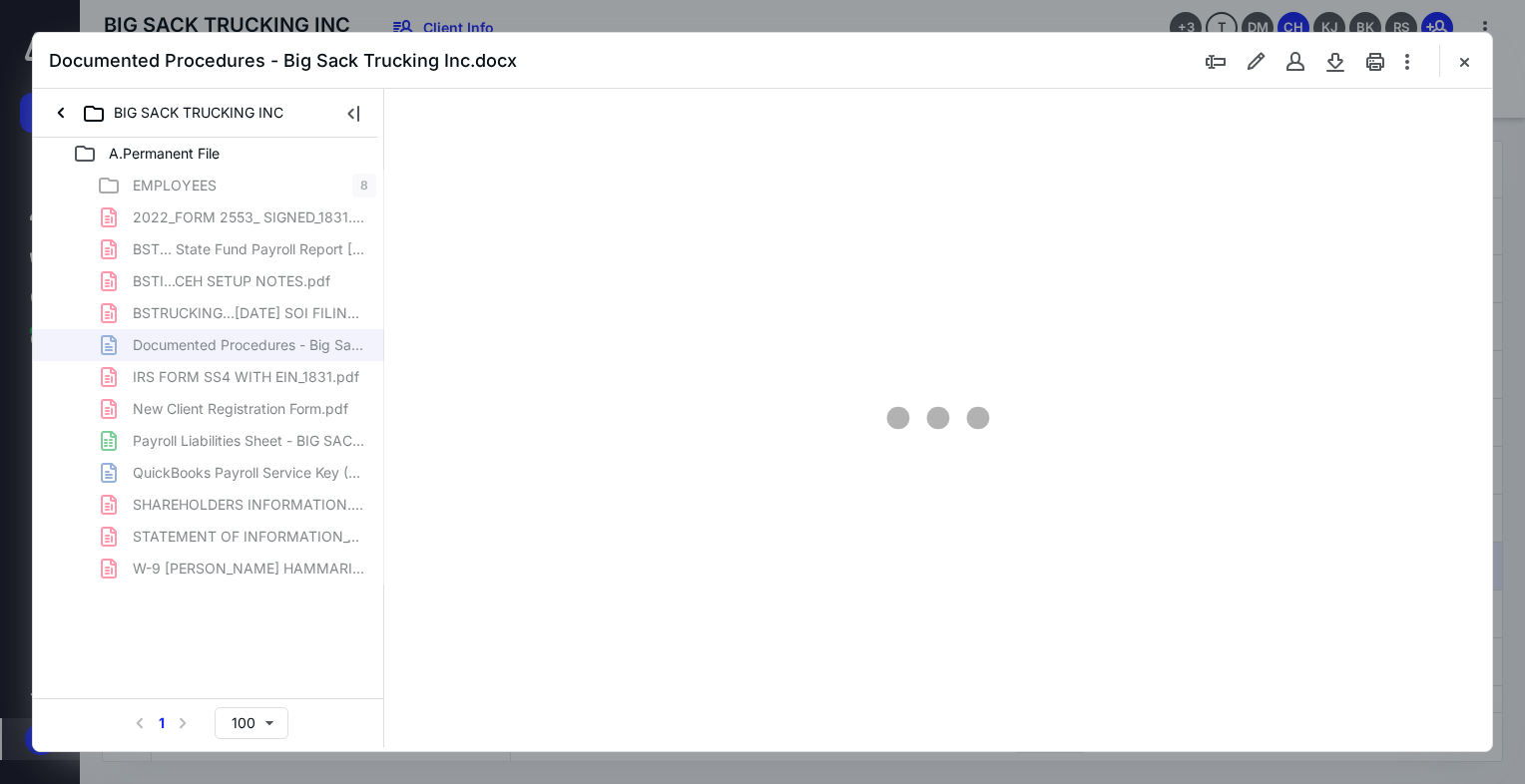scroll, scrollTop: 0, scrollLeft: 0, axis: both 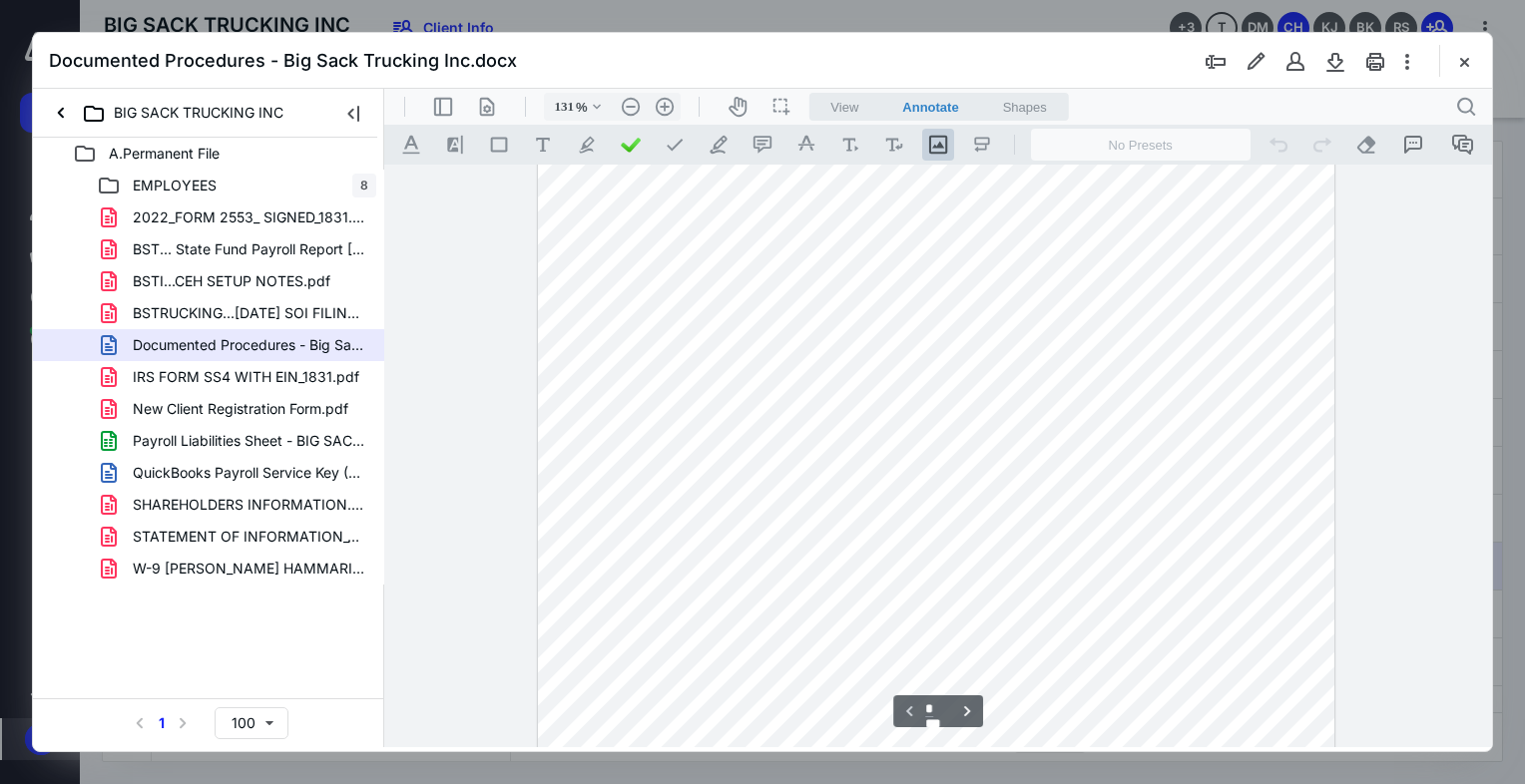 type on "156" 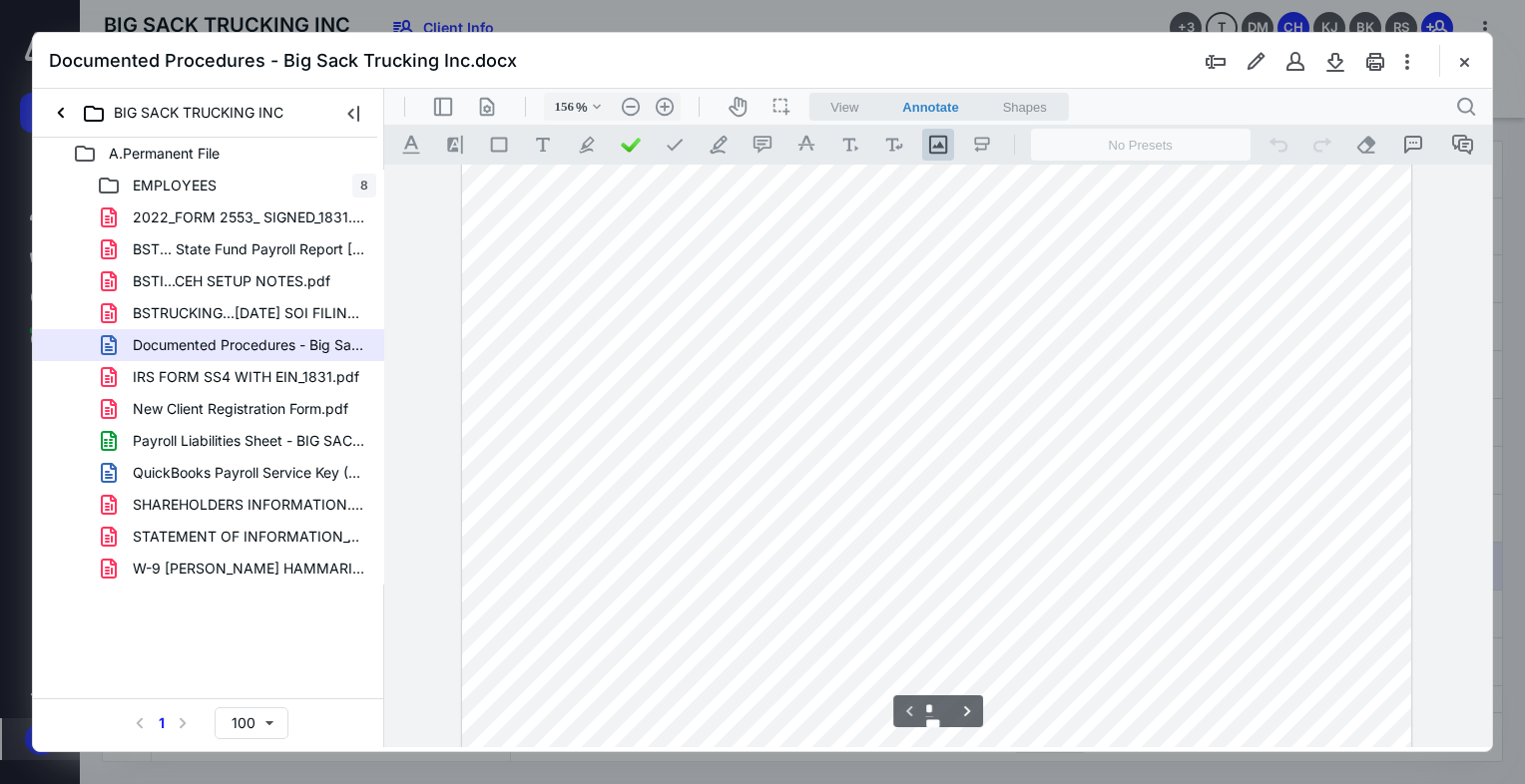 scroll, scrollTop: 0, scrollLeft: 0, axis: both 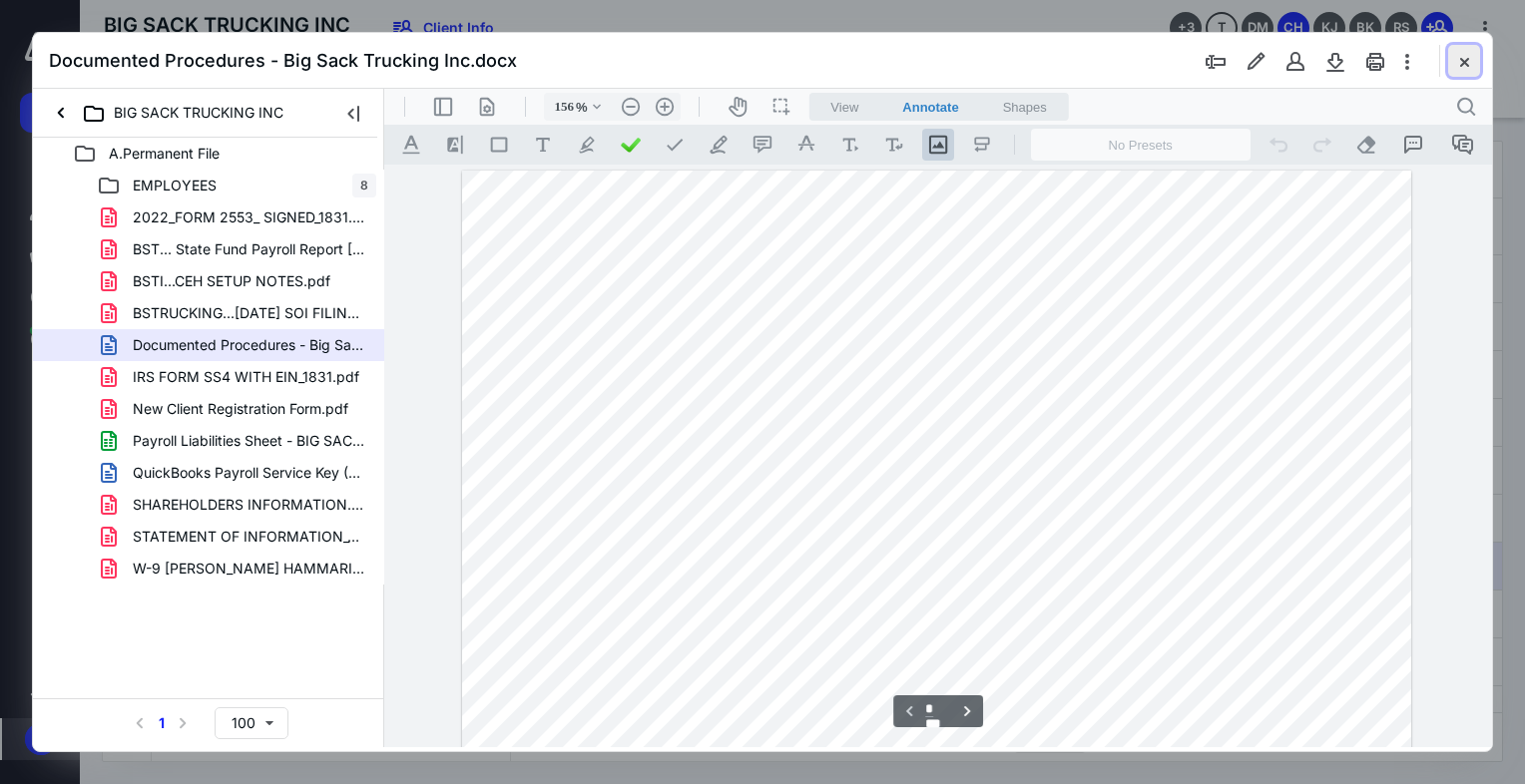 click at bounding box center (1464, 61) 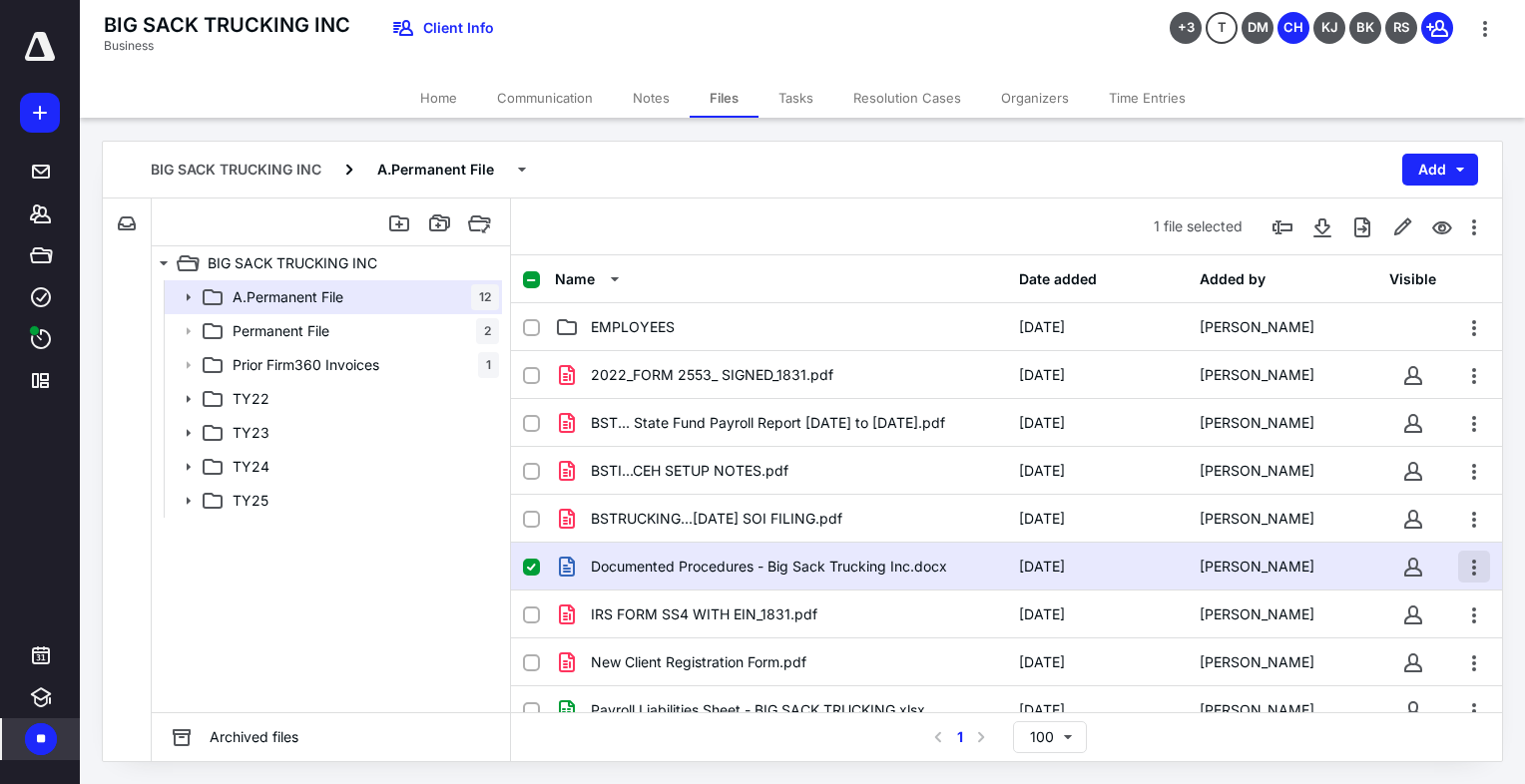 click at bounding box center (1474, 567) 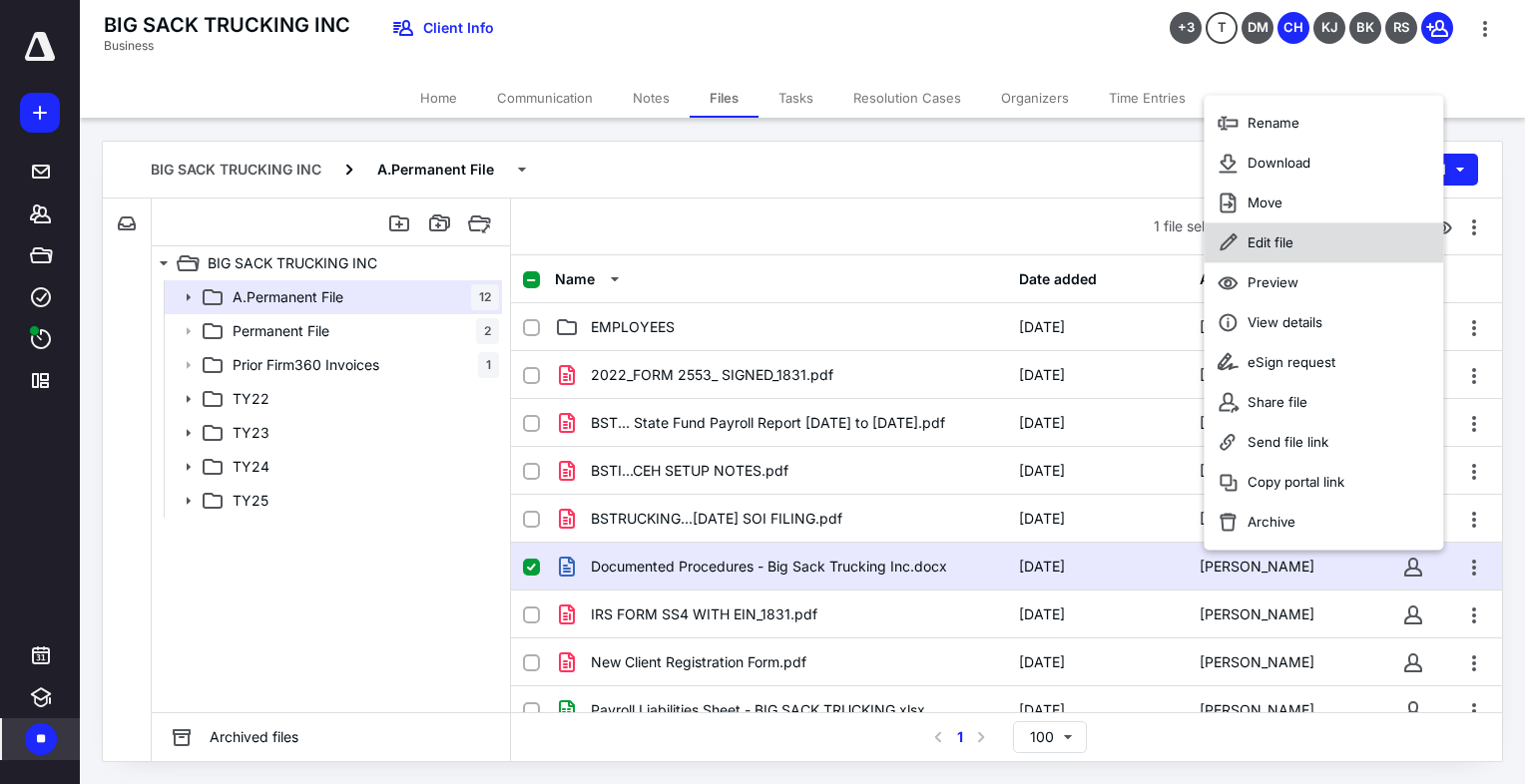 click on "Edit file" at bounding box center (1271, 242) 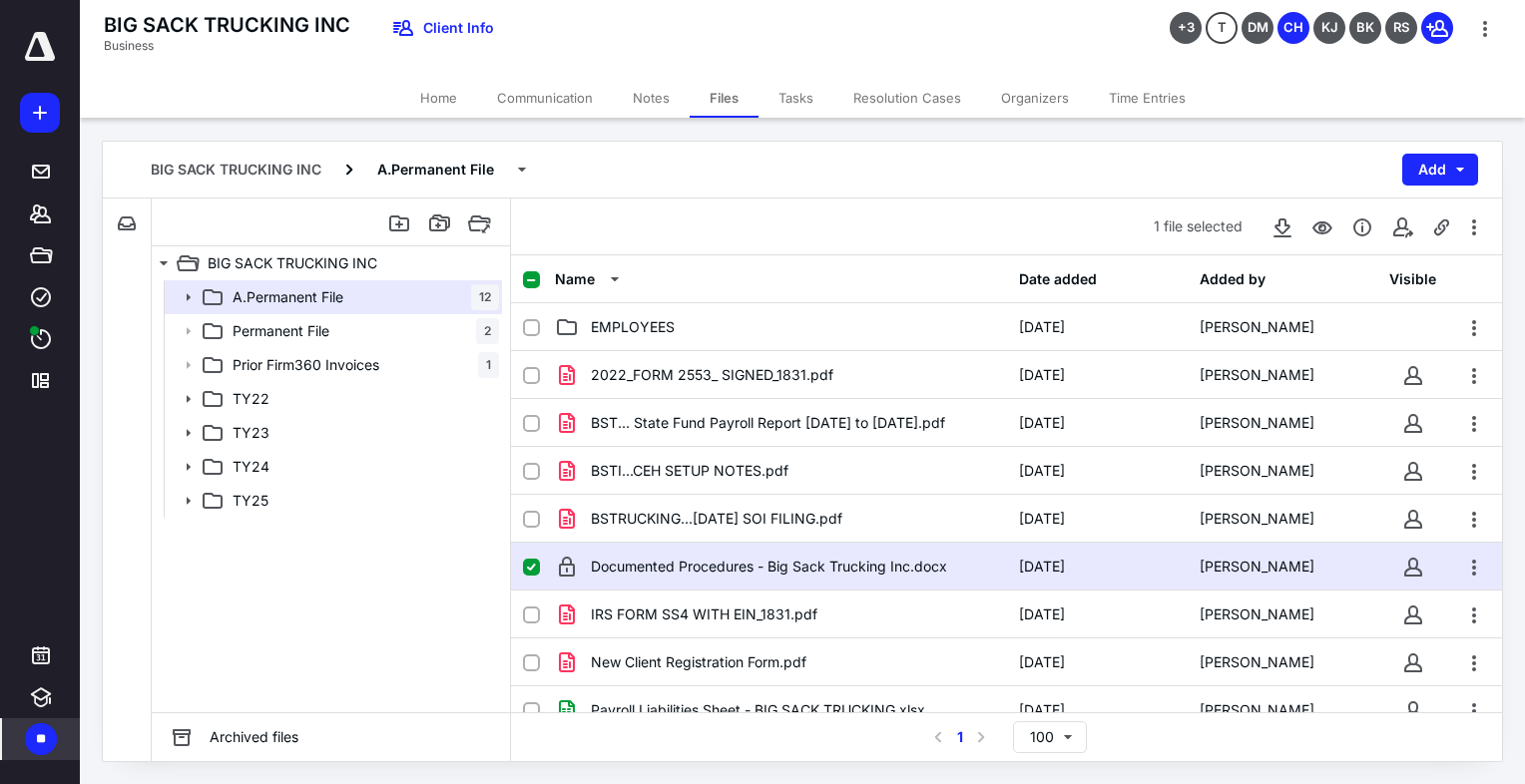 click on "BIG SACK TRUCKING INC A.Permanent File   Add File Inbox: BIG SACK TRUCKING INC This inbox does not have any files BIG SACK TRUCKING INC A.Permanent File 12 Permanent File 2 Prior Firm360 Invoices 1 TY22 TY23 TY24 TY25 A.Permanent File 12 Permanent File 2 Prior Firm360 Invoices 1 TY22 TY23 TY24 TY25 Archived files 1 file selected Name Date added Added by Visible EMPLOYEES [DATE] [PERSON_NAME] 2022_FORM 2553_ SIGNED_1831.pdf [DATE] [PERSON_NAME] BST... State Fund Payroll Report [DATE] to [DATE].pdf [DATE] [PERSON_NAME] BSTI...CEH SETUP NOTES.pdf [DATE] [PERSON_NAME]...[DATE] SOI FILING.pdf [DATE] [PERSON_NAME] Documented Procedures - Big Sack Trucking Inc.docx [DATE] [PERSON_NAME] IRS FORM SS4 WITH EIN_1831.pdf [DATE] [PERSON_NAME] New Client Registration Form.pdf [DATE] [PERSON_NAME] Payroll Liabilities Sheet - BIG SACK TRUCKING.xlsx [DATE] [PERSON_NAME] QuickBooks Payroll Service Key ([DATE]).msg [DATE] [PERSON_NAME] SHAREHOLDERS INFORMATION.pdf [DATE] 1 100" at bounding box center (802, 451) 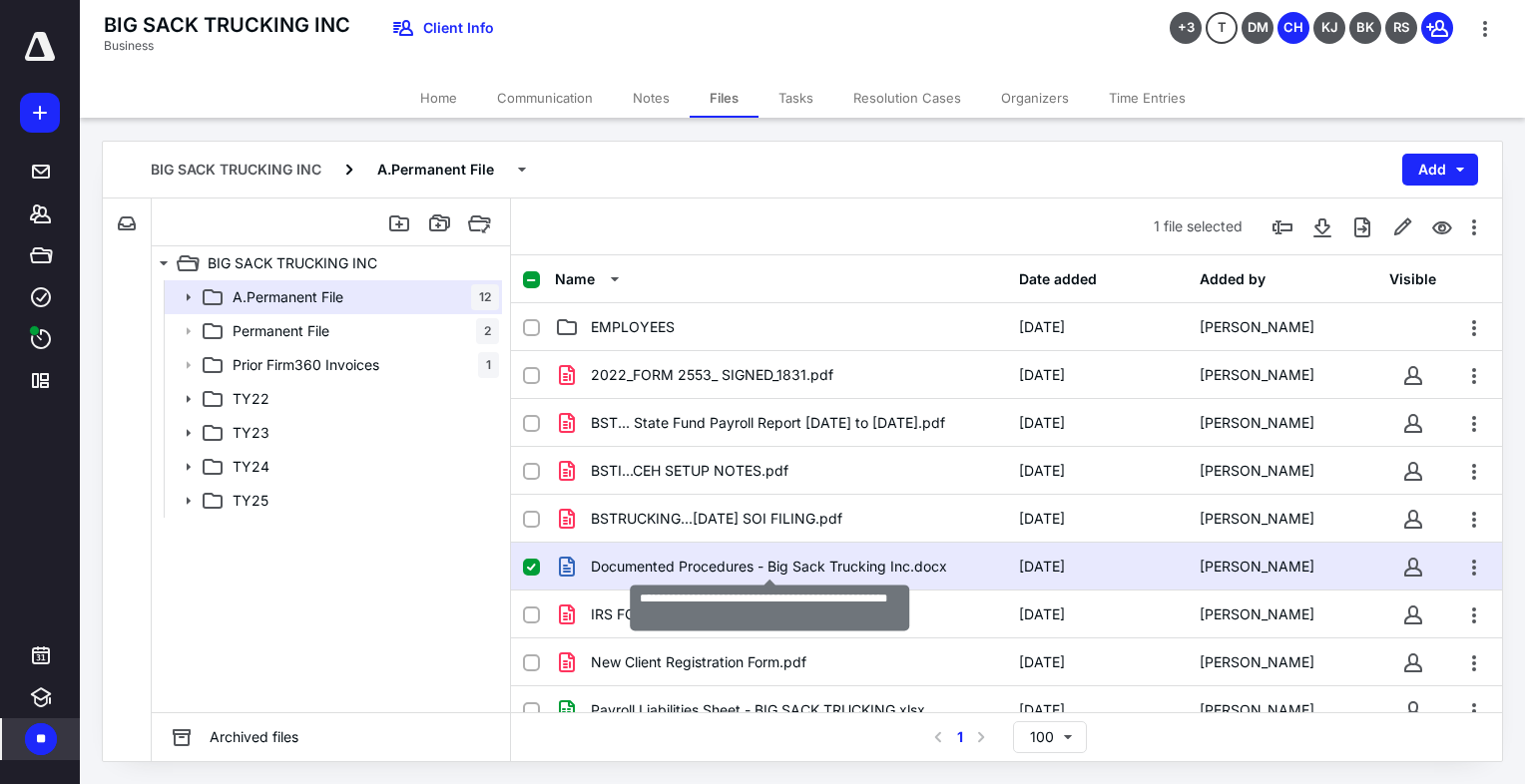 click on "Documented Procedures - Big Sack Trucking Inc.docx" at bounding box center [768, 567] 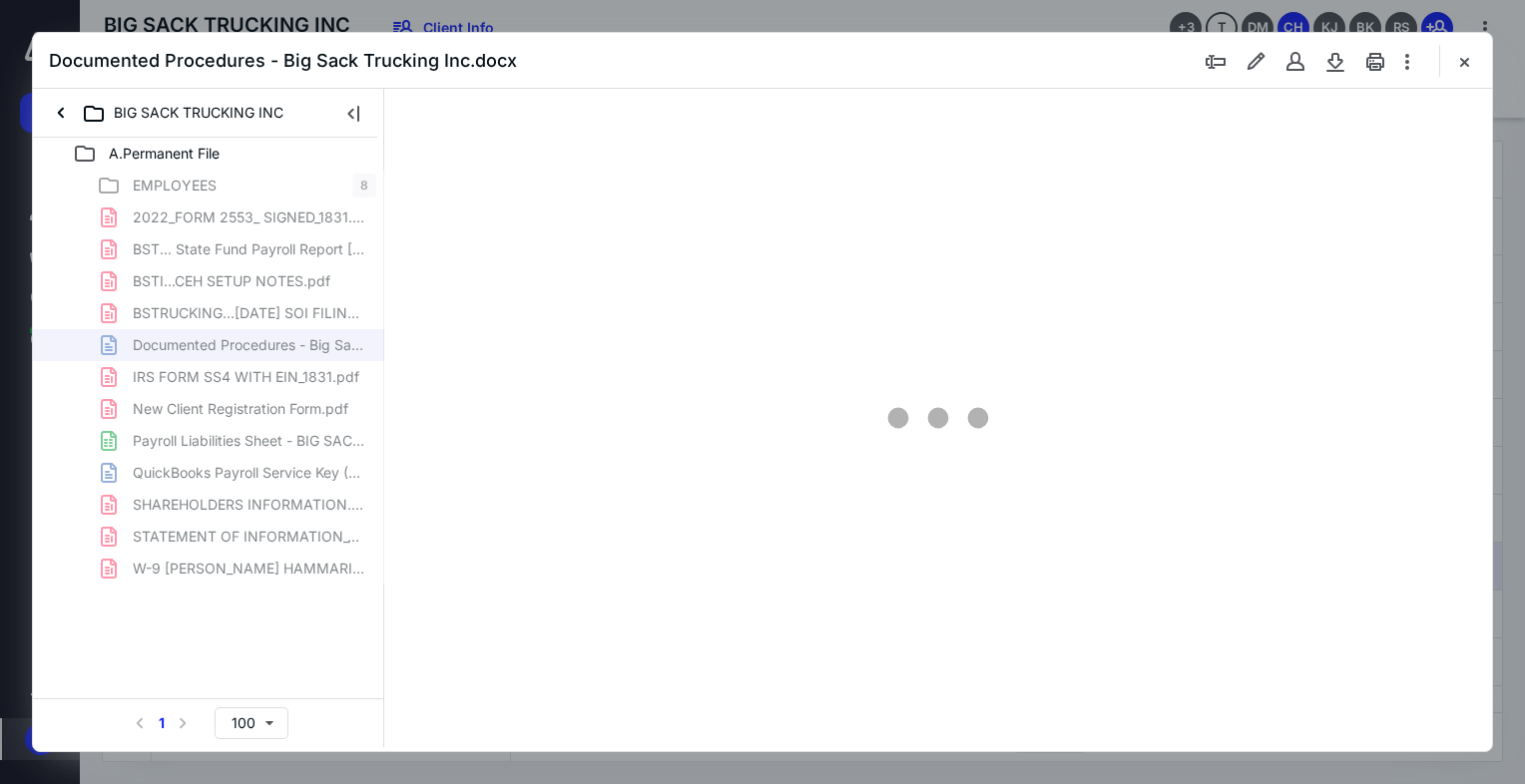 scroll, scrollTop: 0, scrollLeft: 0, axis: both 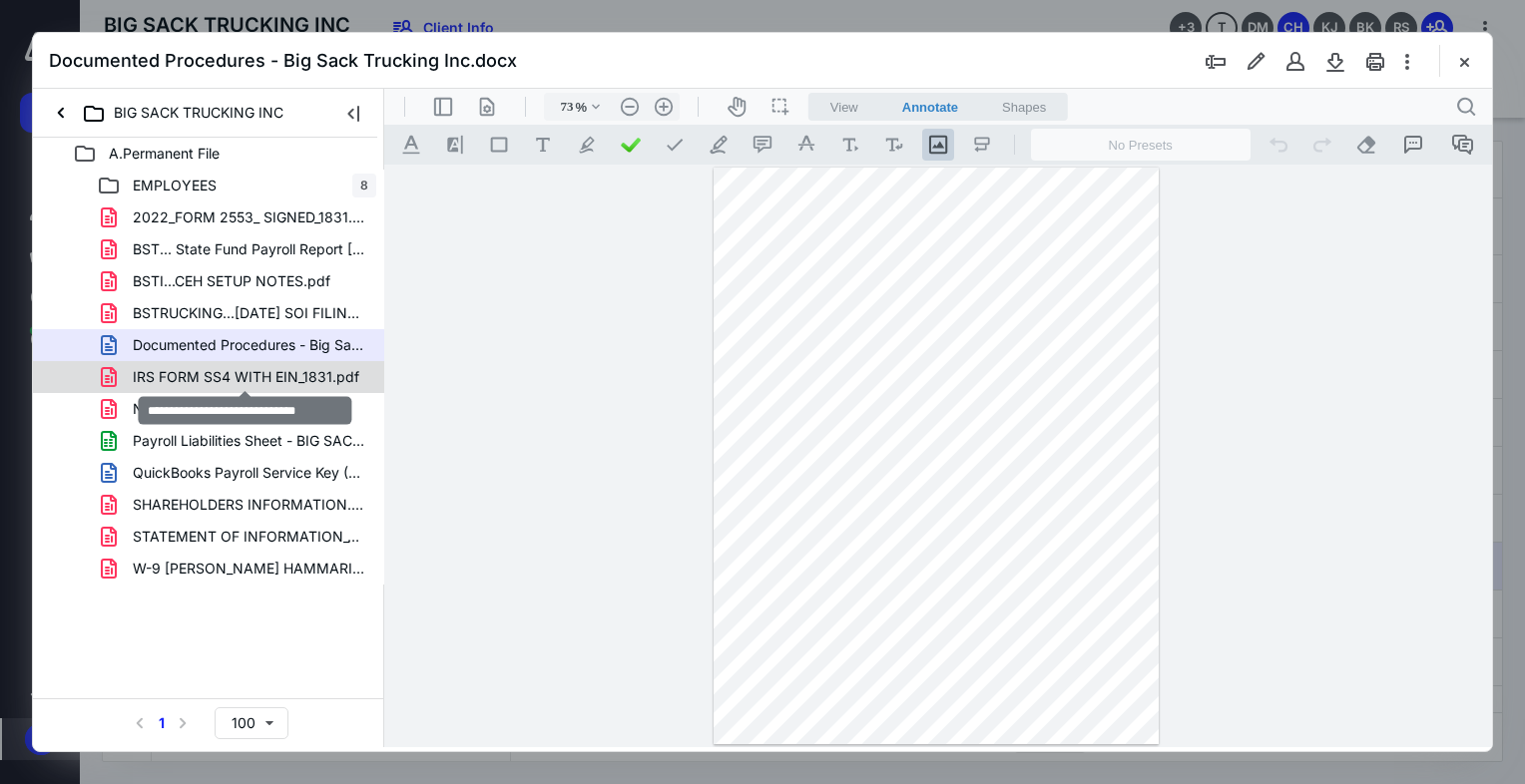click on "IRS FORM SS4 WITH EIN_1831.pdf" at bounding box center (246, 377) 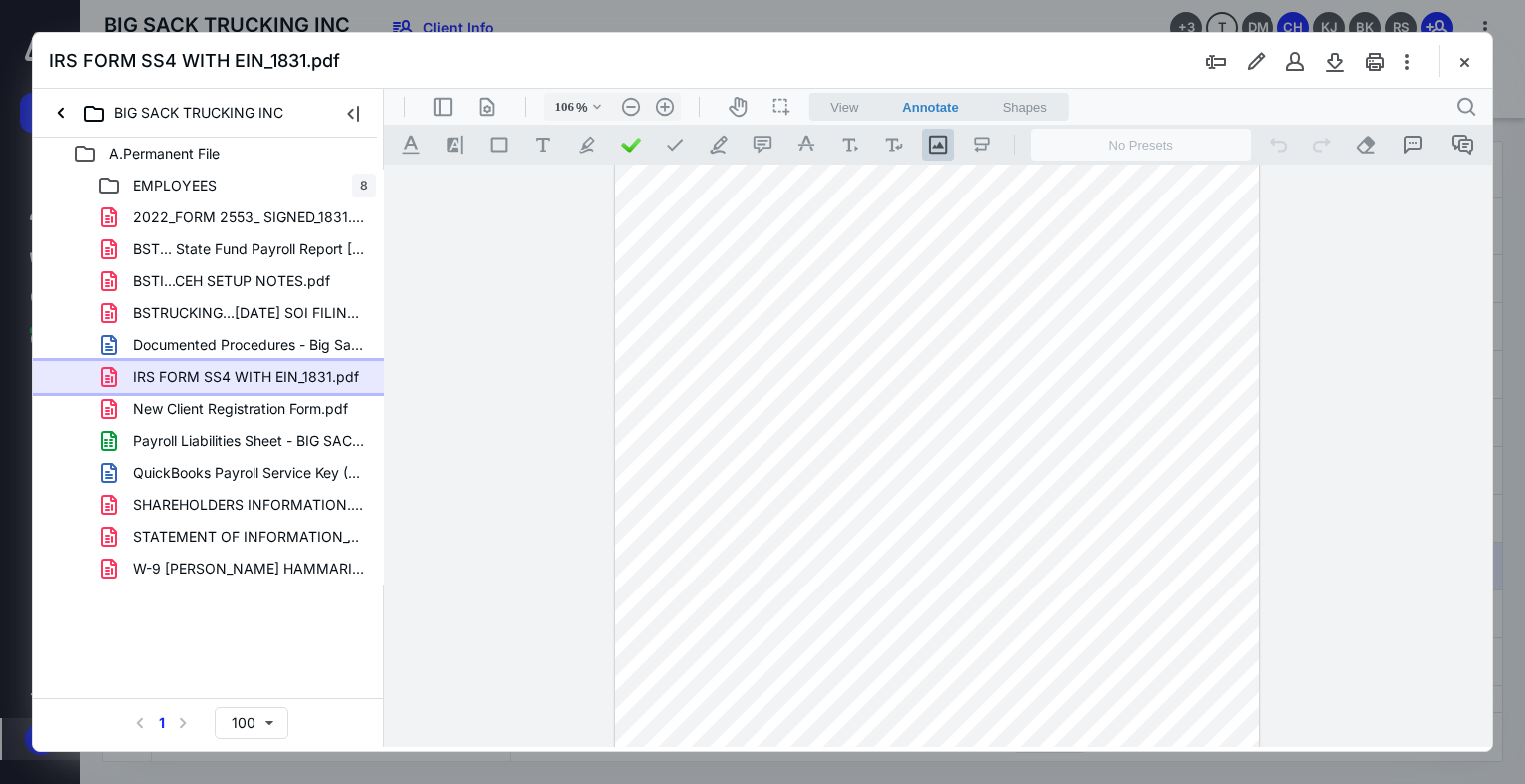 type on "131" 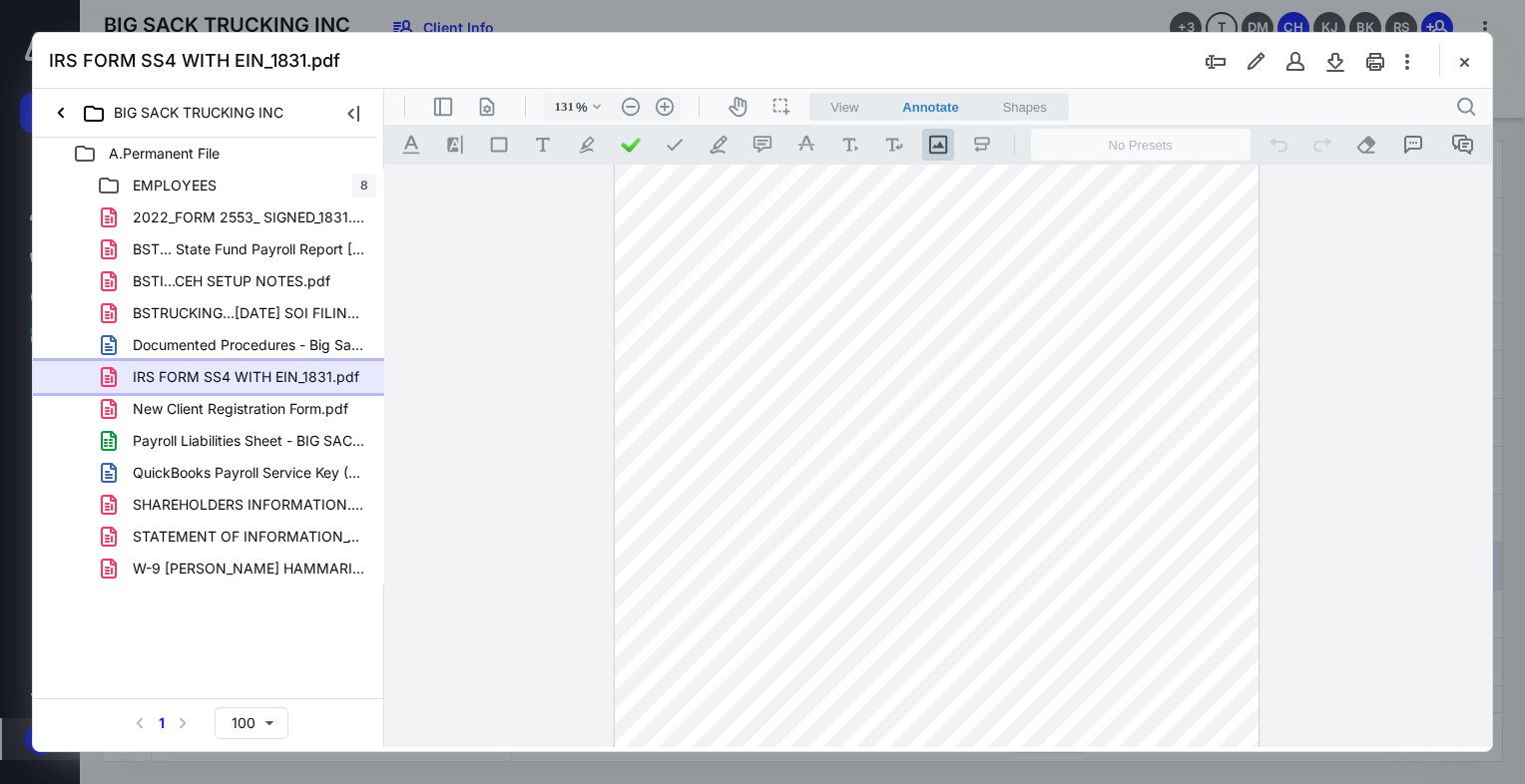 scroll, scrollTop: 239, scrollLeft: 0, axis: vertical 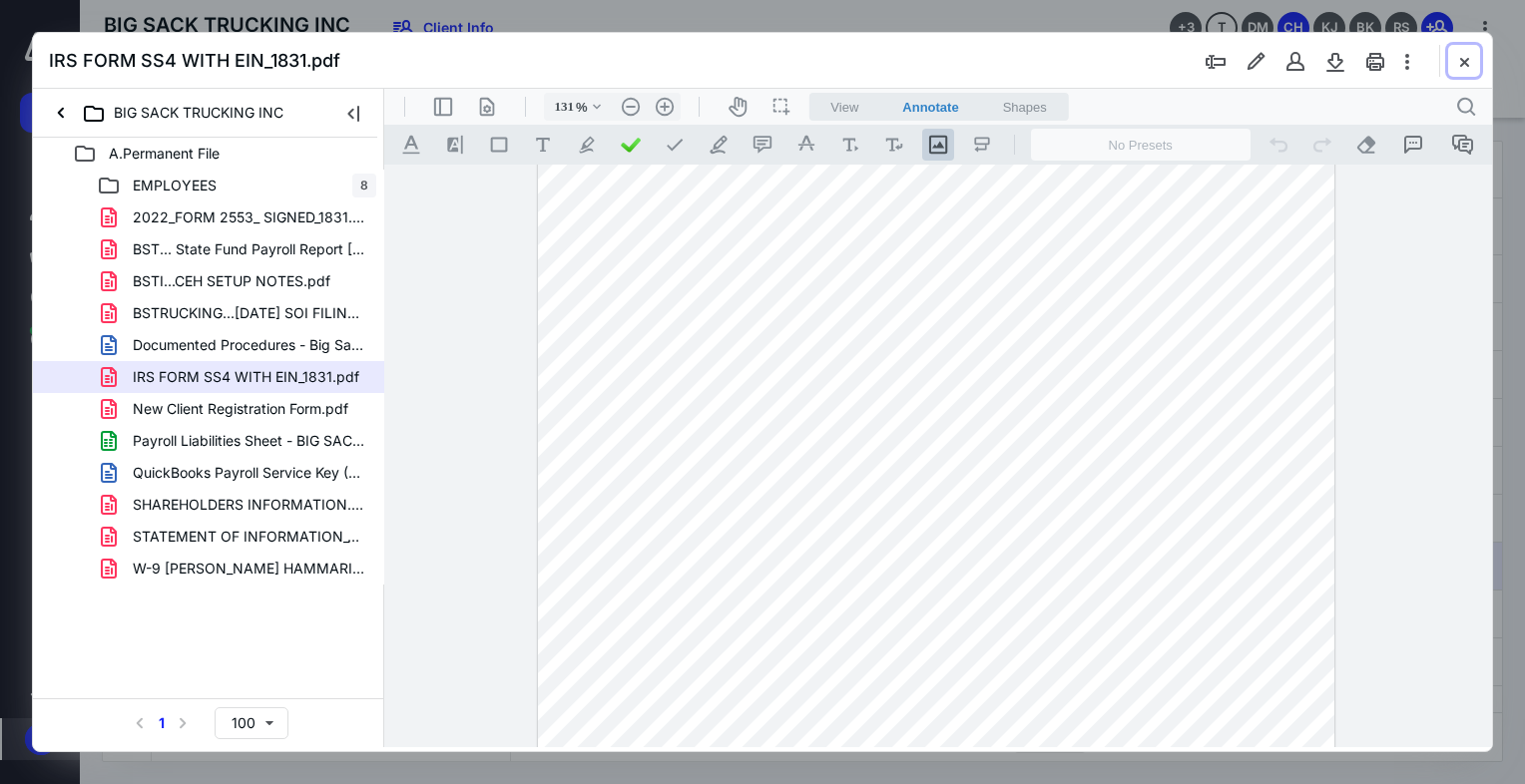 click at bounding box center [1464, 61] 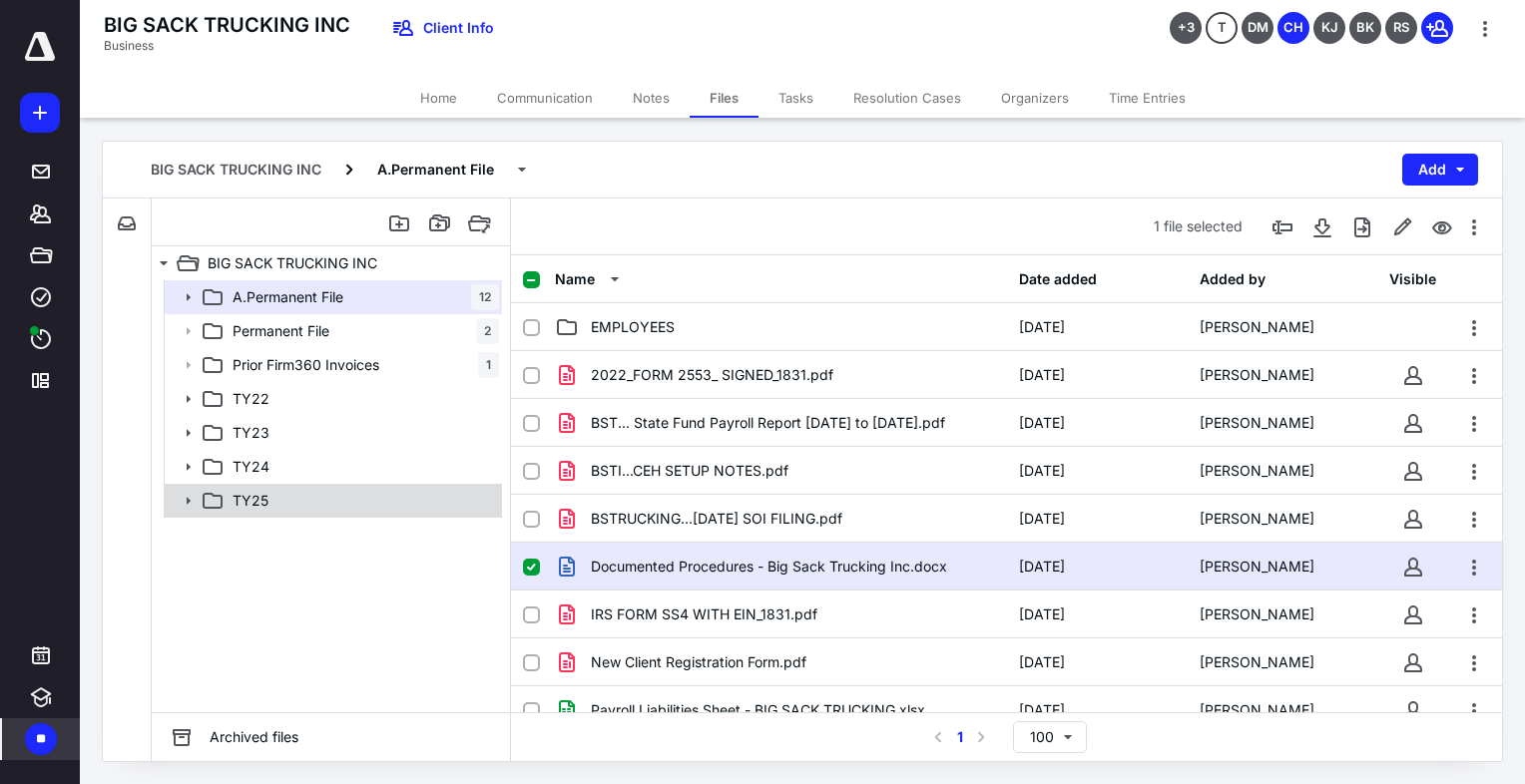 click on "TY25" at bounding box center [361, 501] 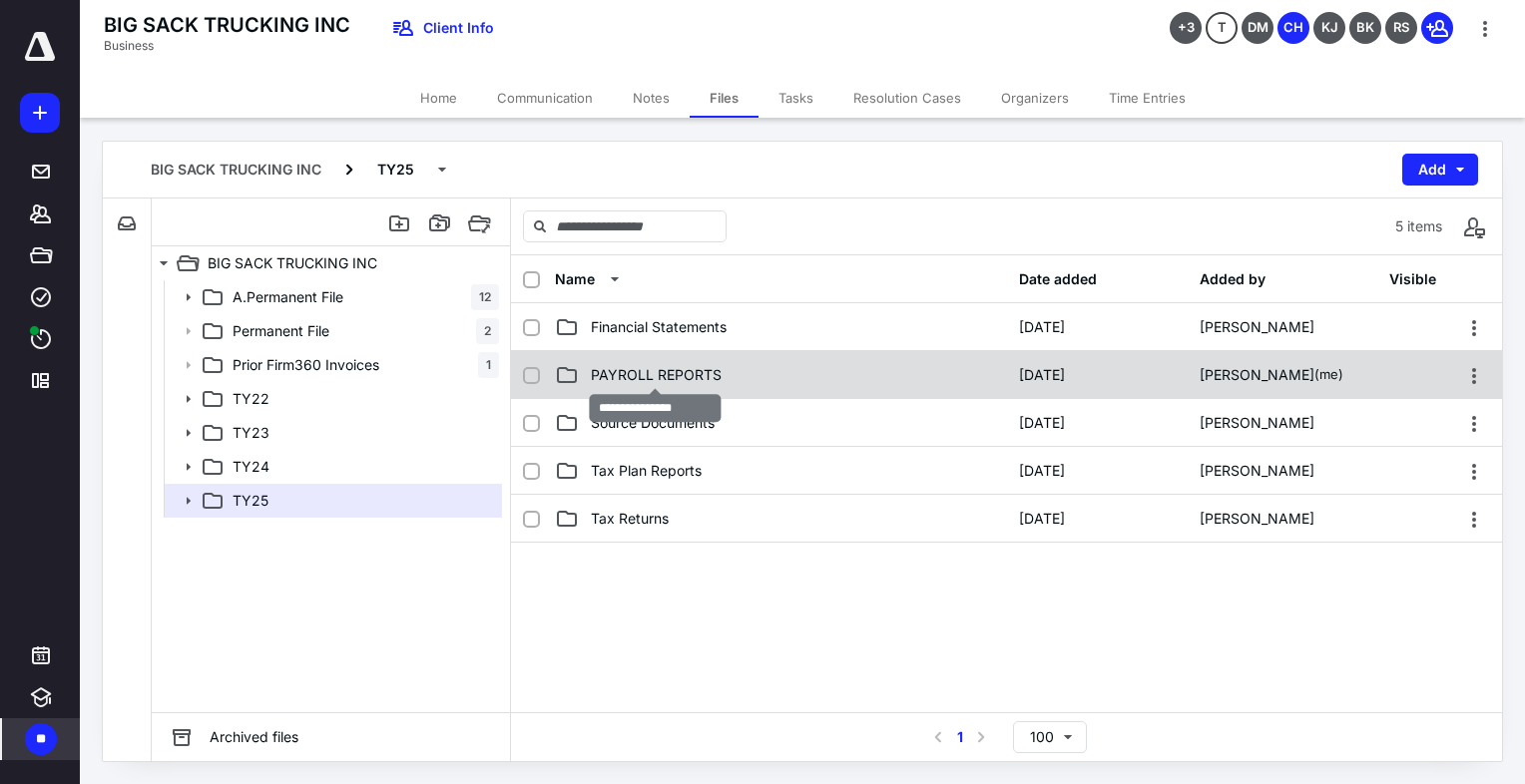 click on "PAYROLL REPORTS" at bounding box center (656, 375) 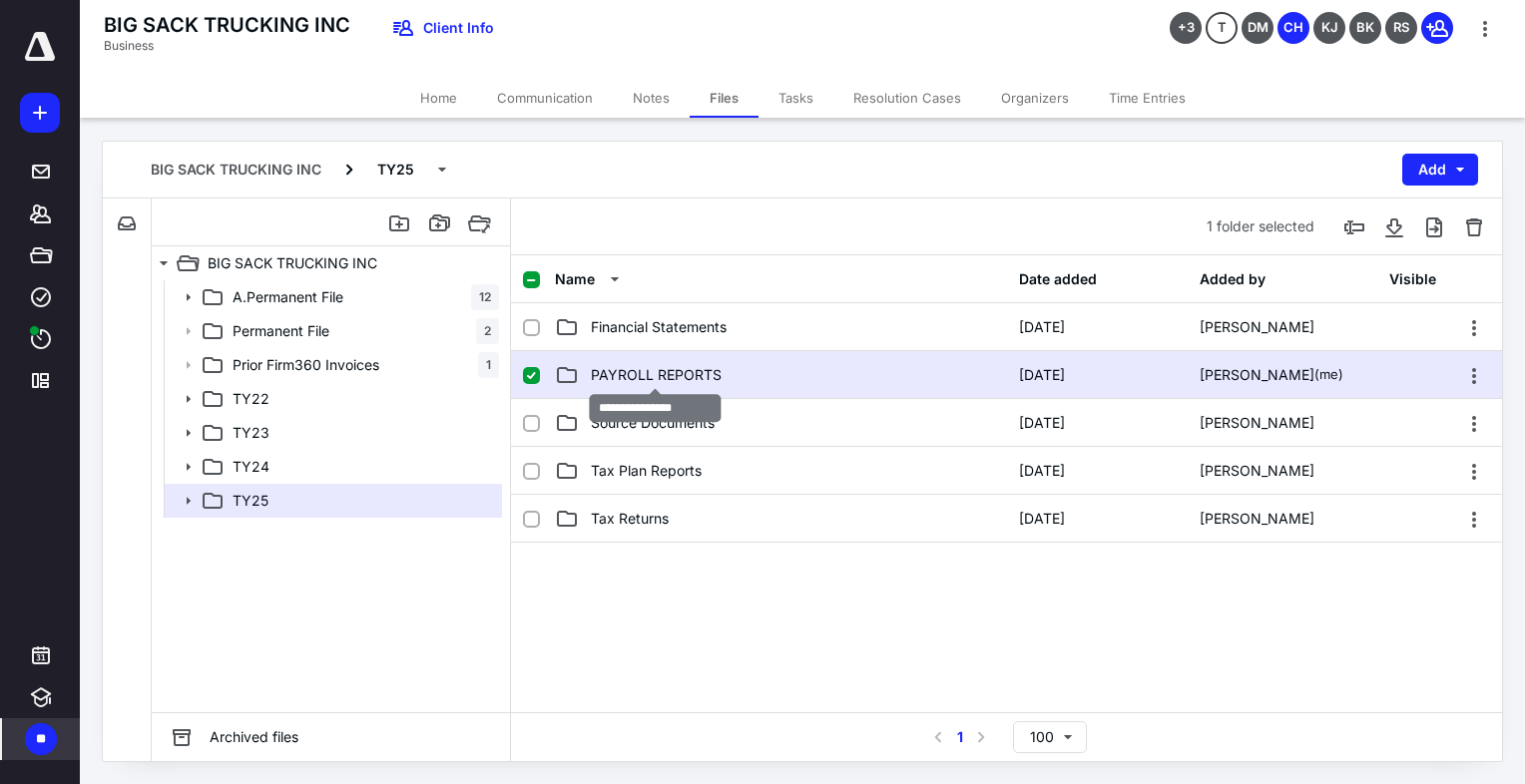 click on "PAYROLL REPORTS" at bounding box center [656, 375] 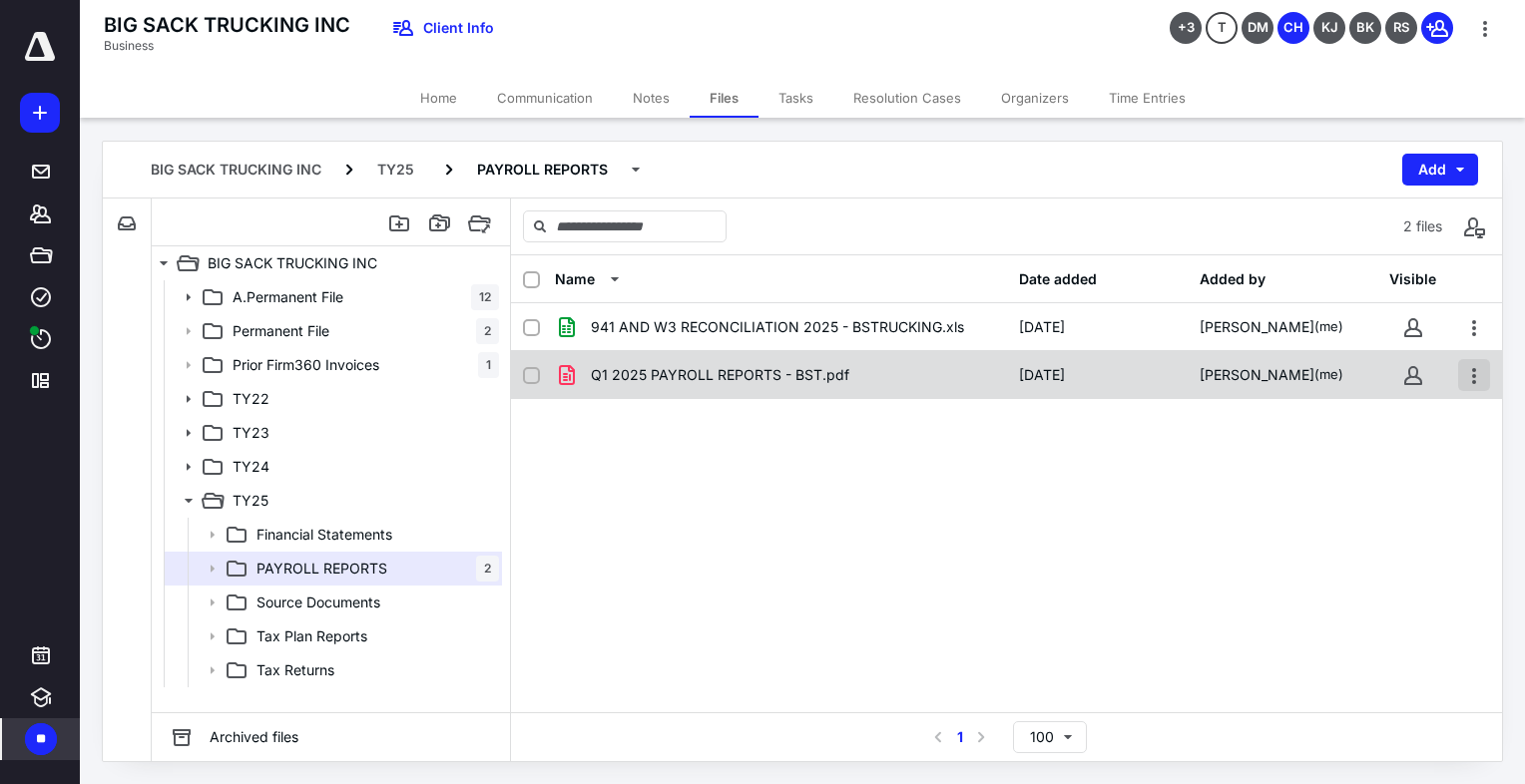 click at bounding box center (1474, 375) 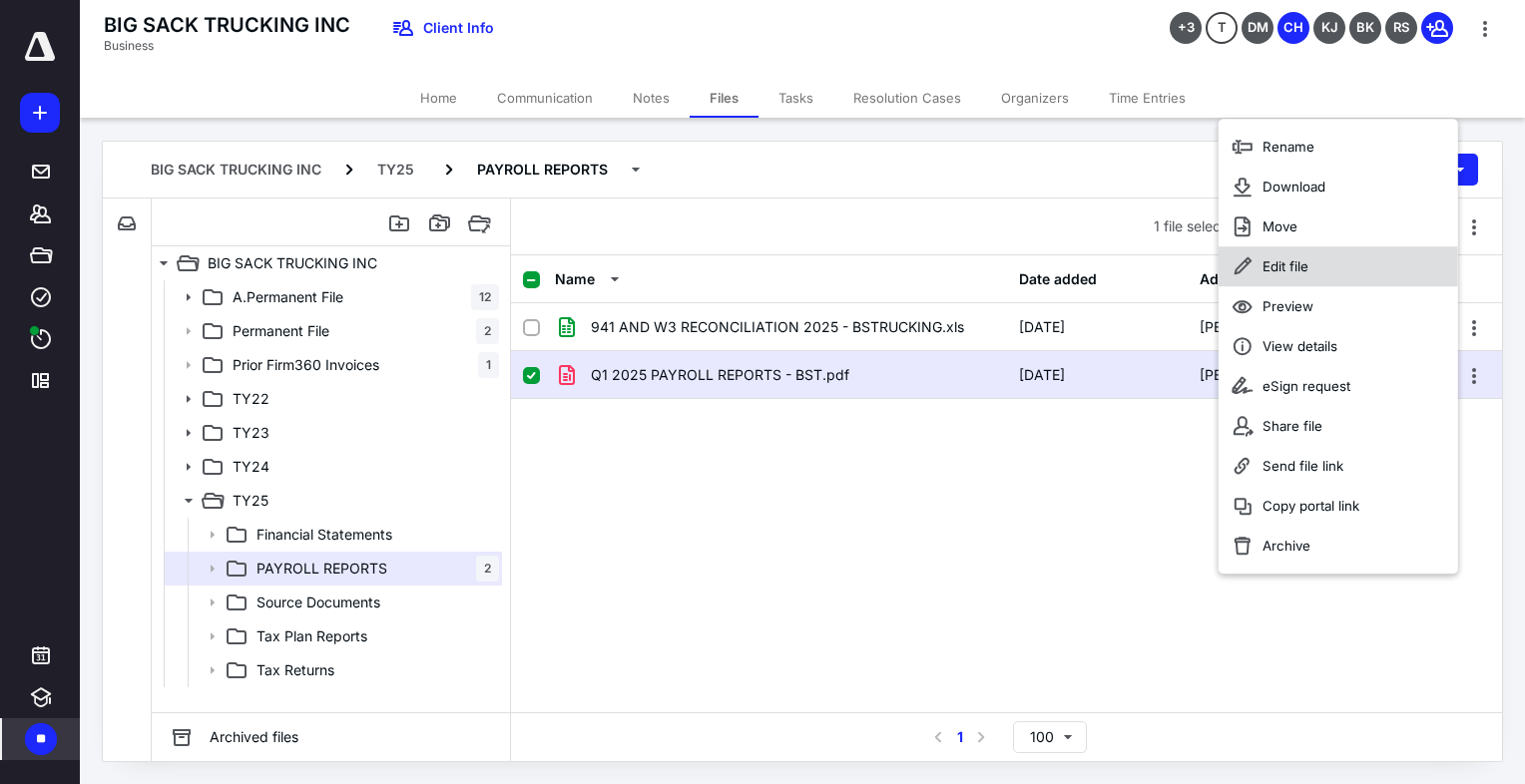 click on "Edit file" at bounding box center (1285, 266) 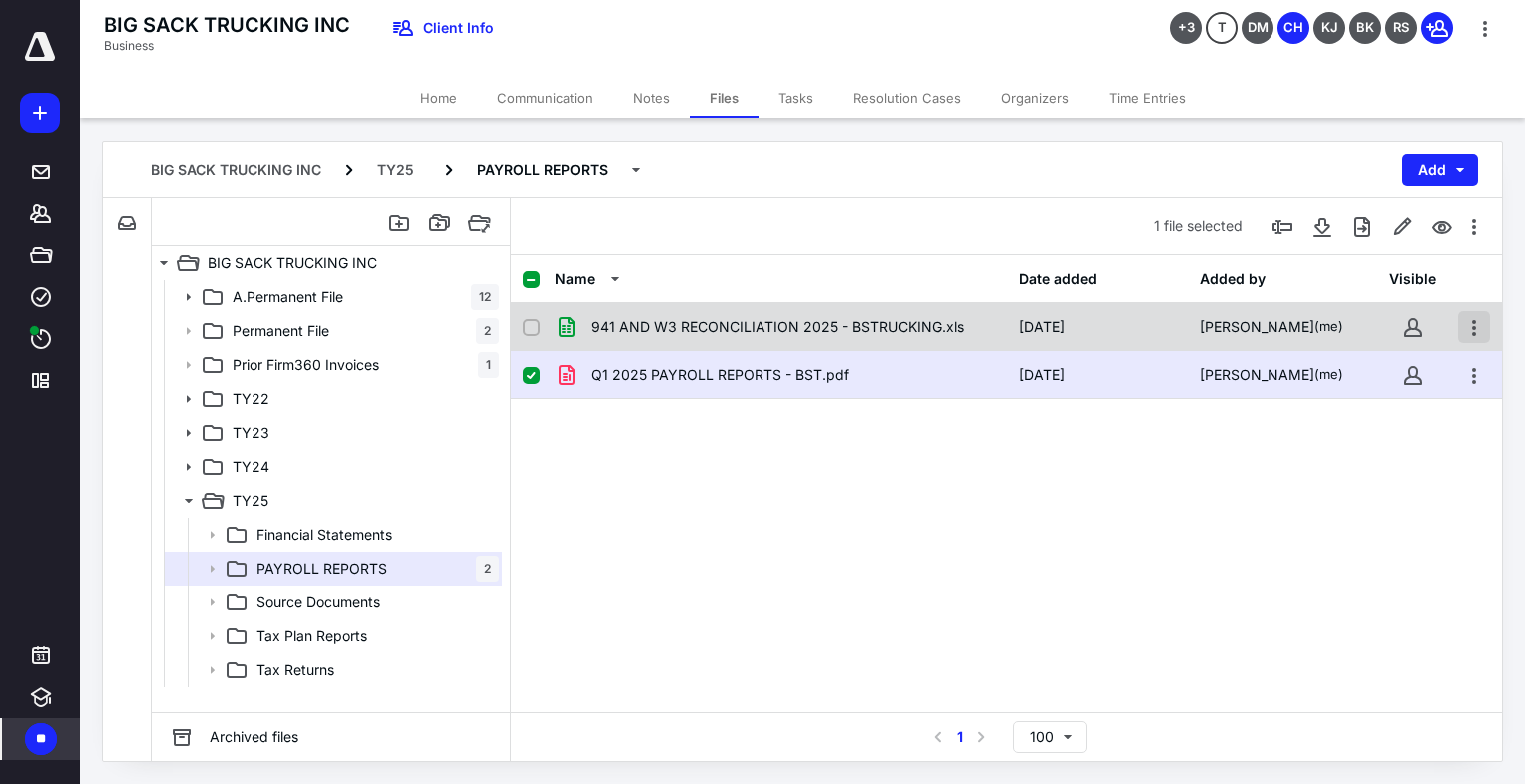 click at bounding box center [1474, 327] 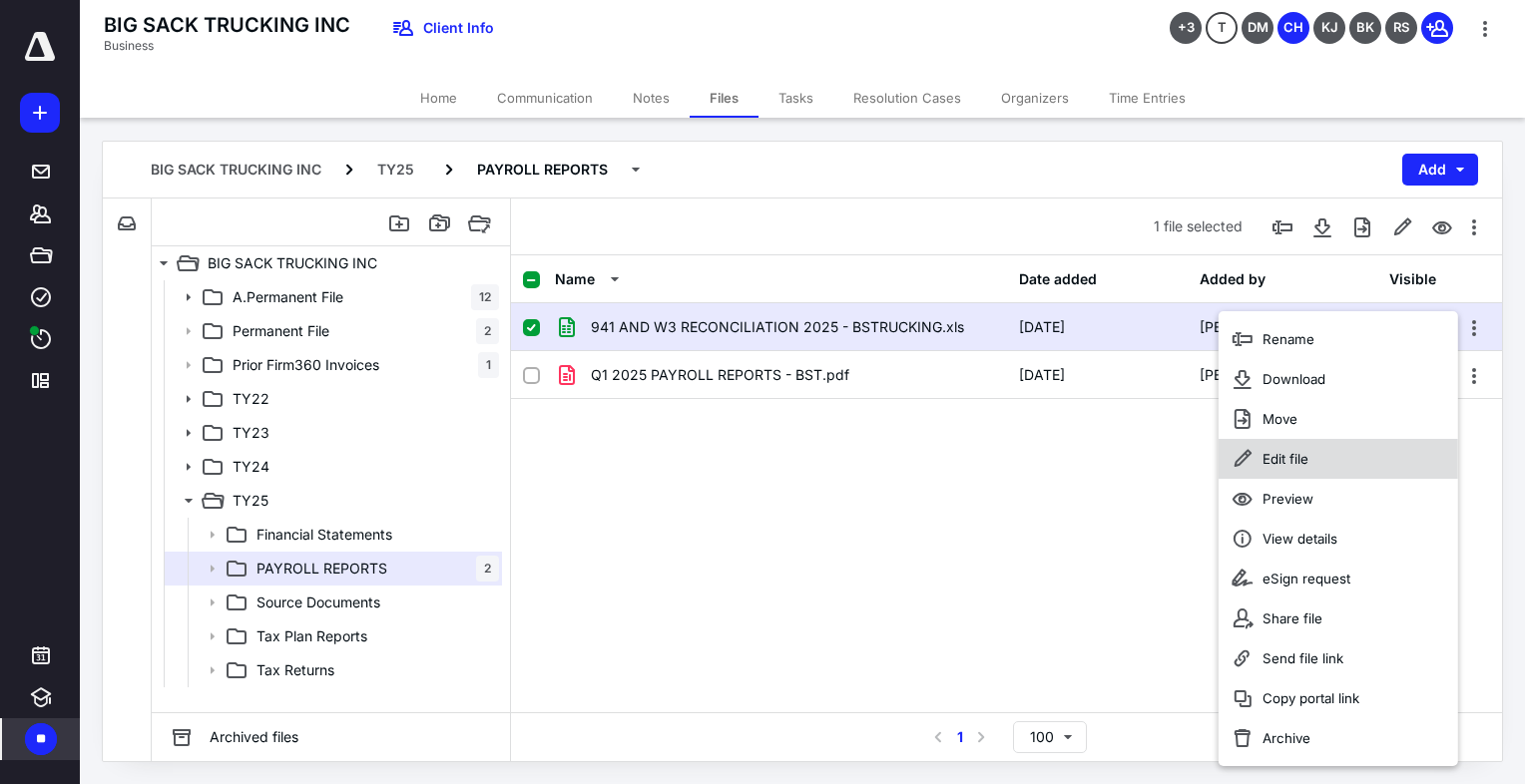 click 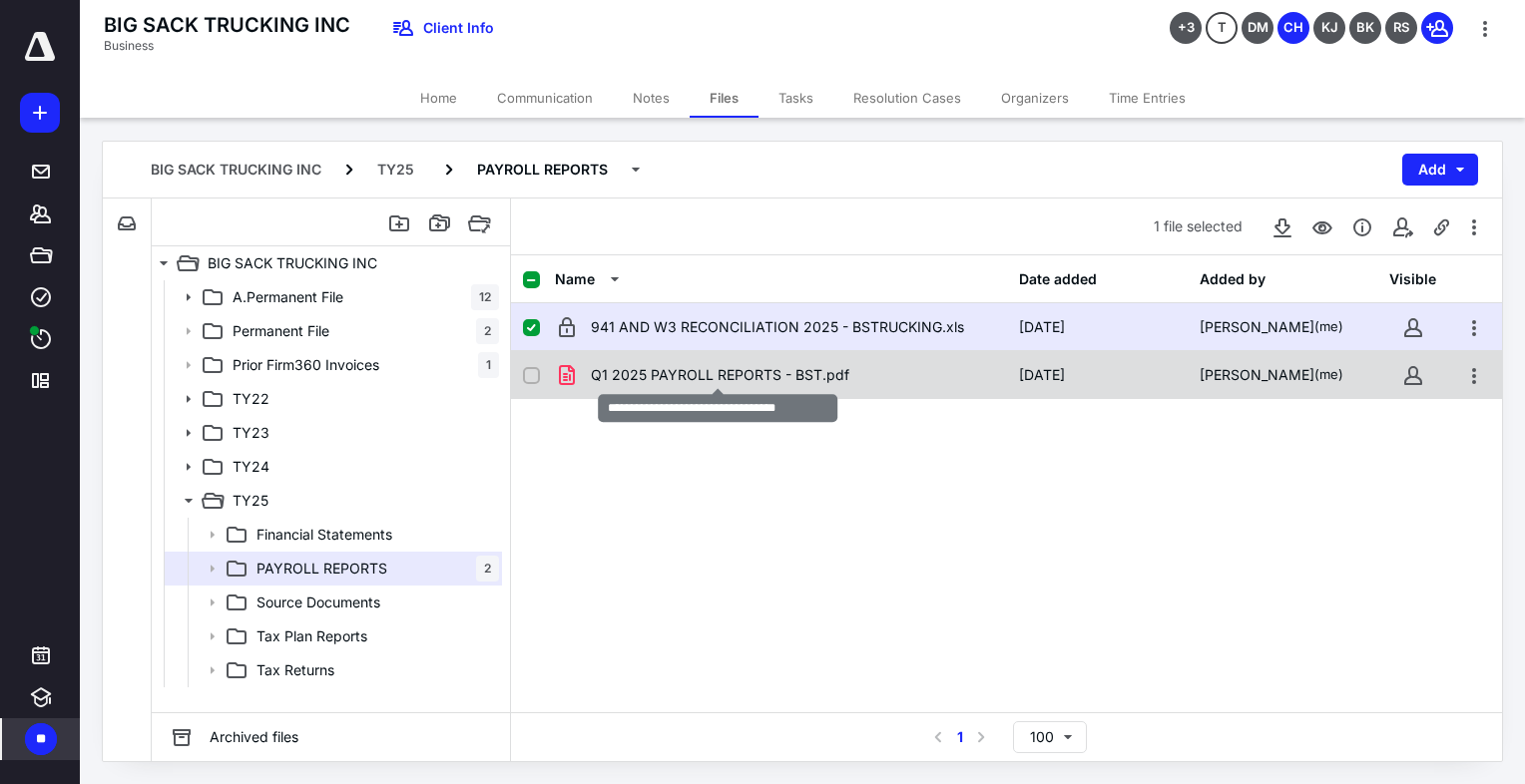 click on "Q1 2025  PAYROLL REPORTS - BST.pdf" at bounding box center (720, 375) 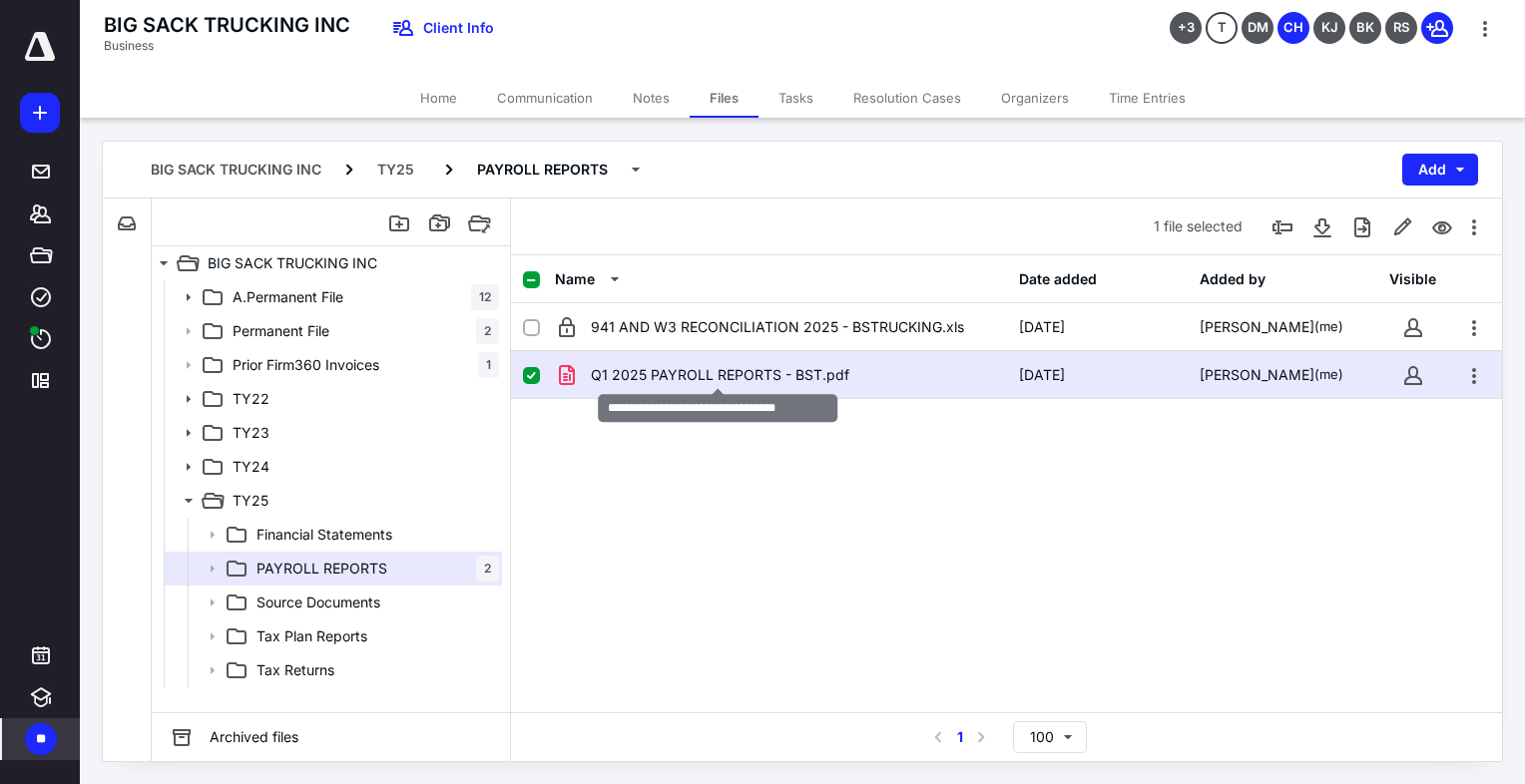 click on "Q1 2025  PAYROLL REPORTS - BST.pdf" at bounding box center (720, 375) 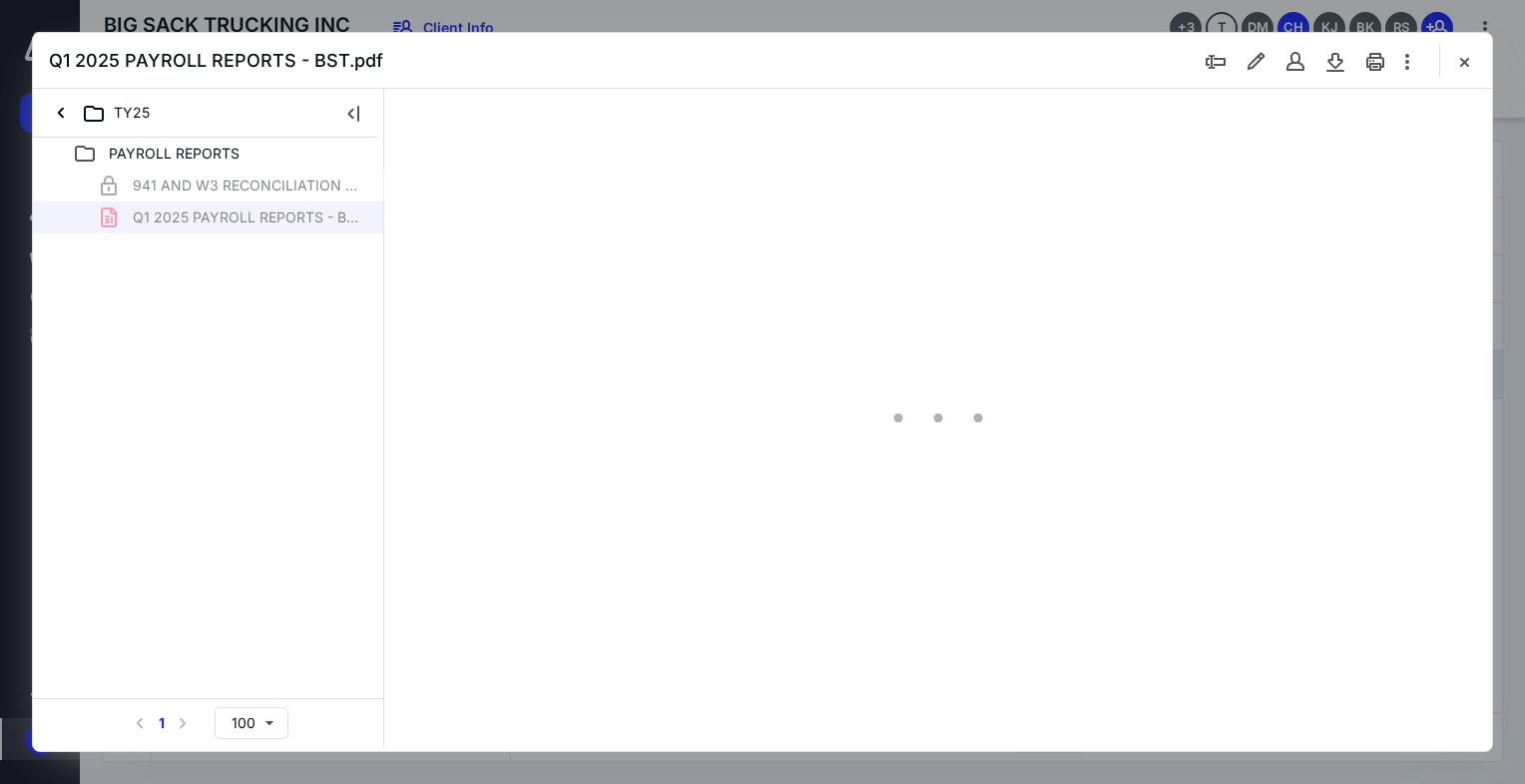 scroll, scrollTop: 0, scrollLeft: 0, axis: both 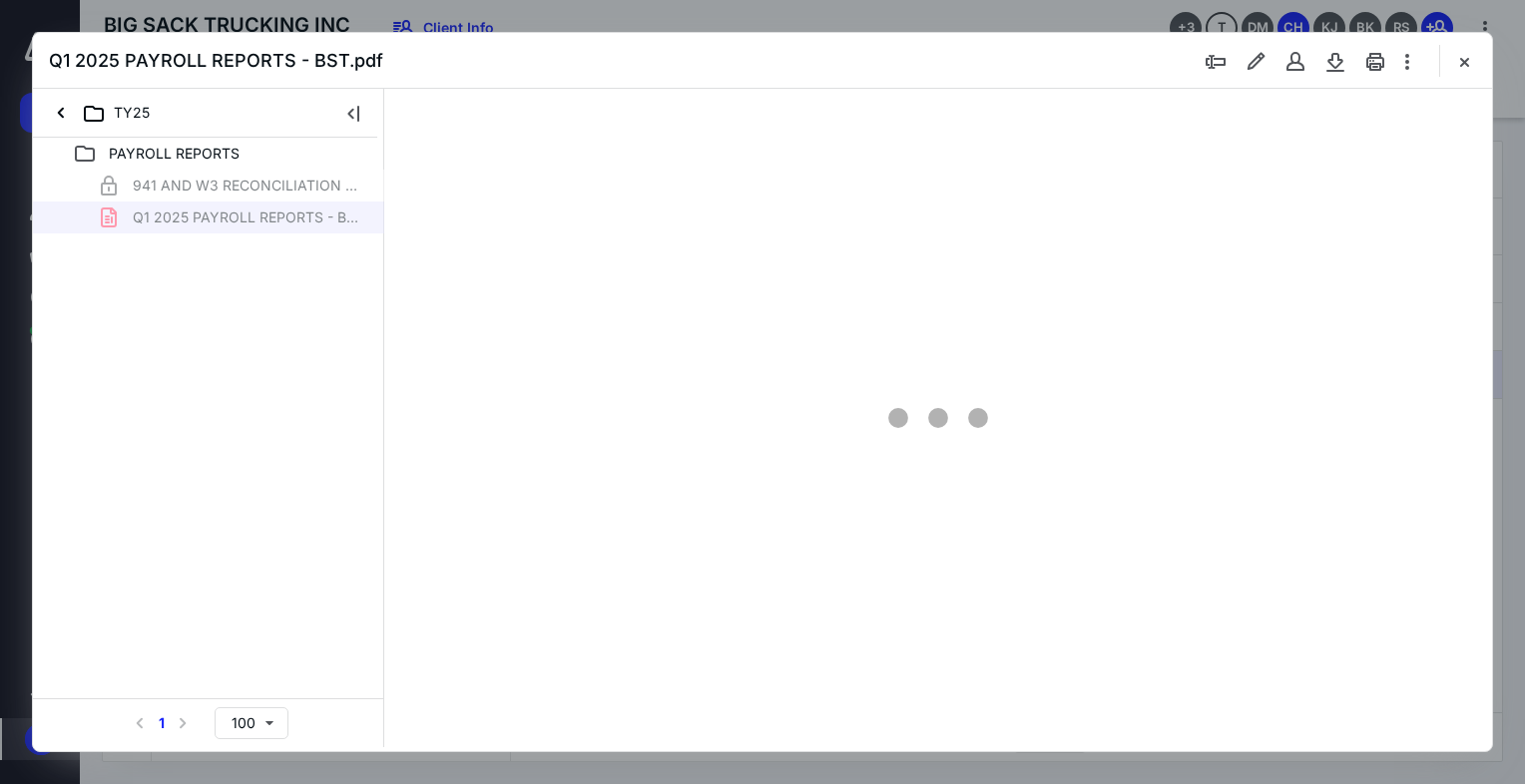 type on "73" 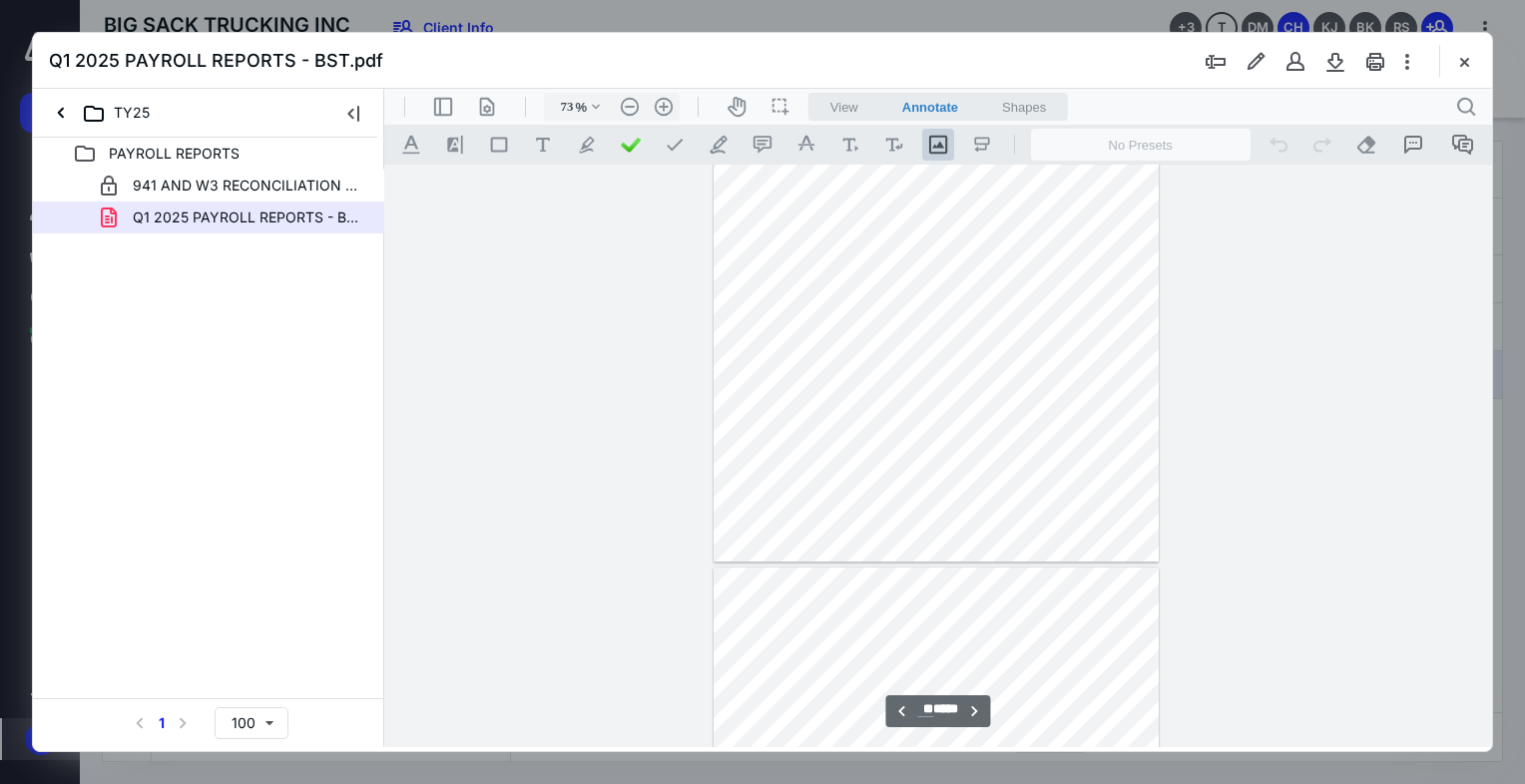 type on "**" 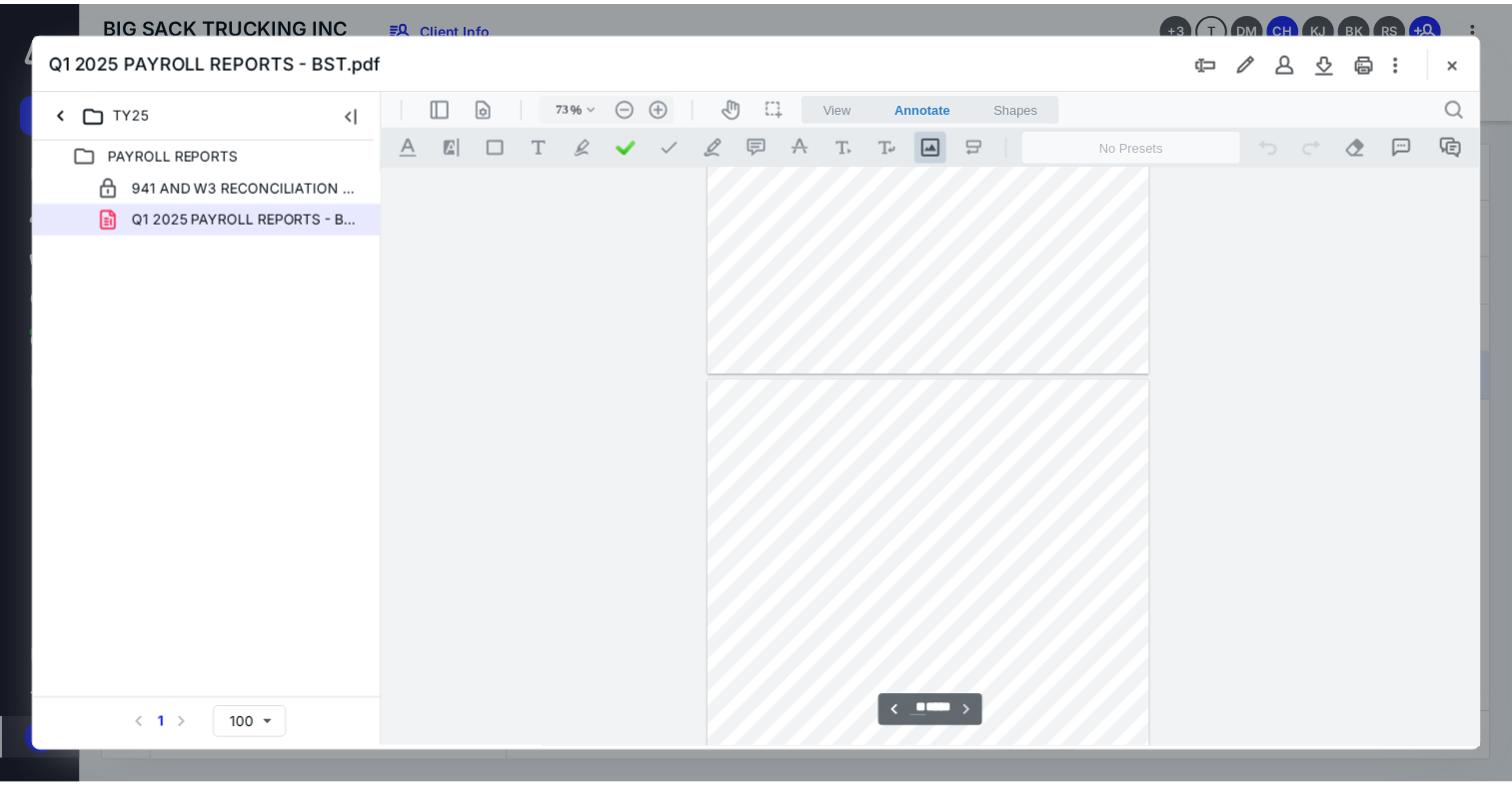 scroll, scrollTop: 9068, scrollLeft: 0, axis: vertical 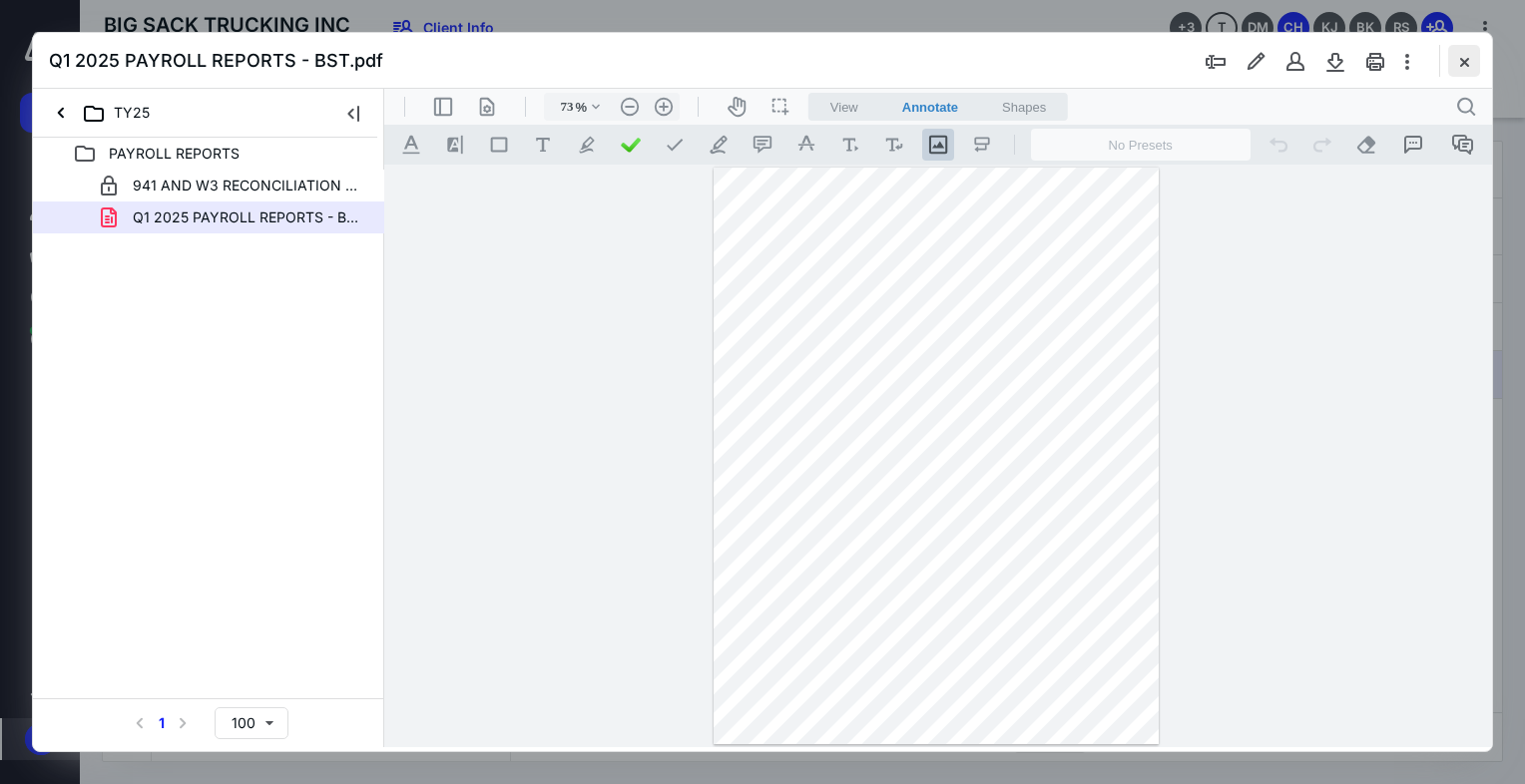 click at bounding box center [1464, 61] 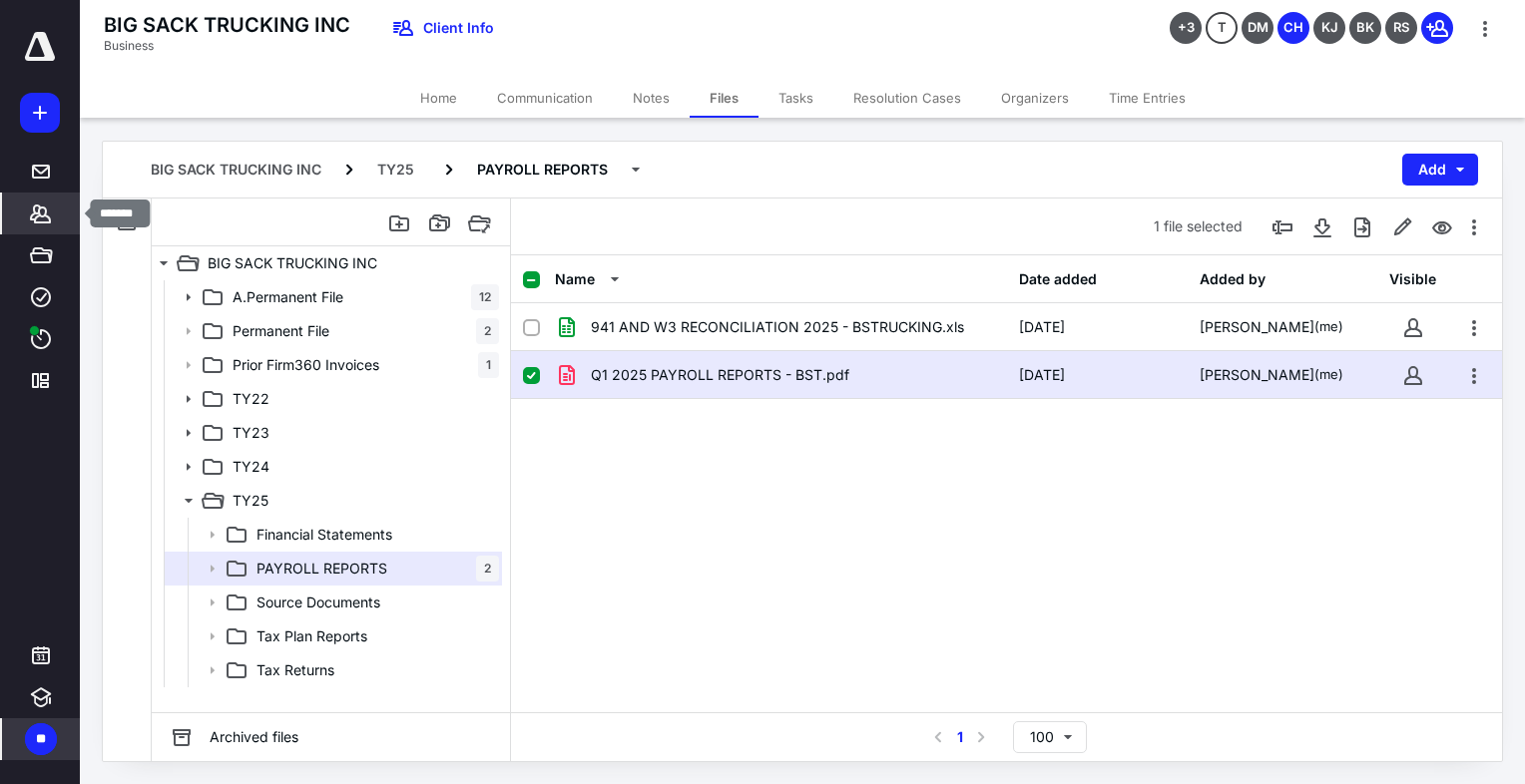 click 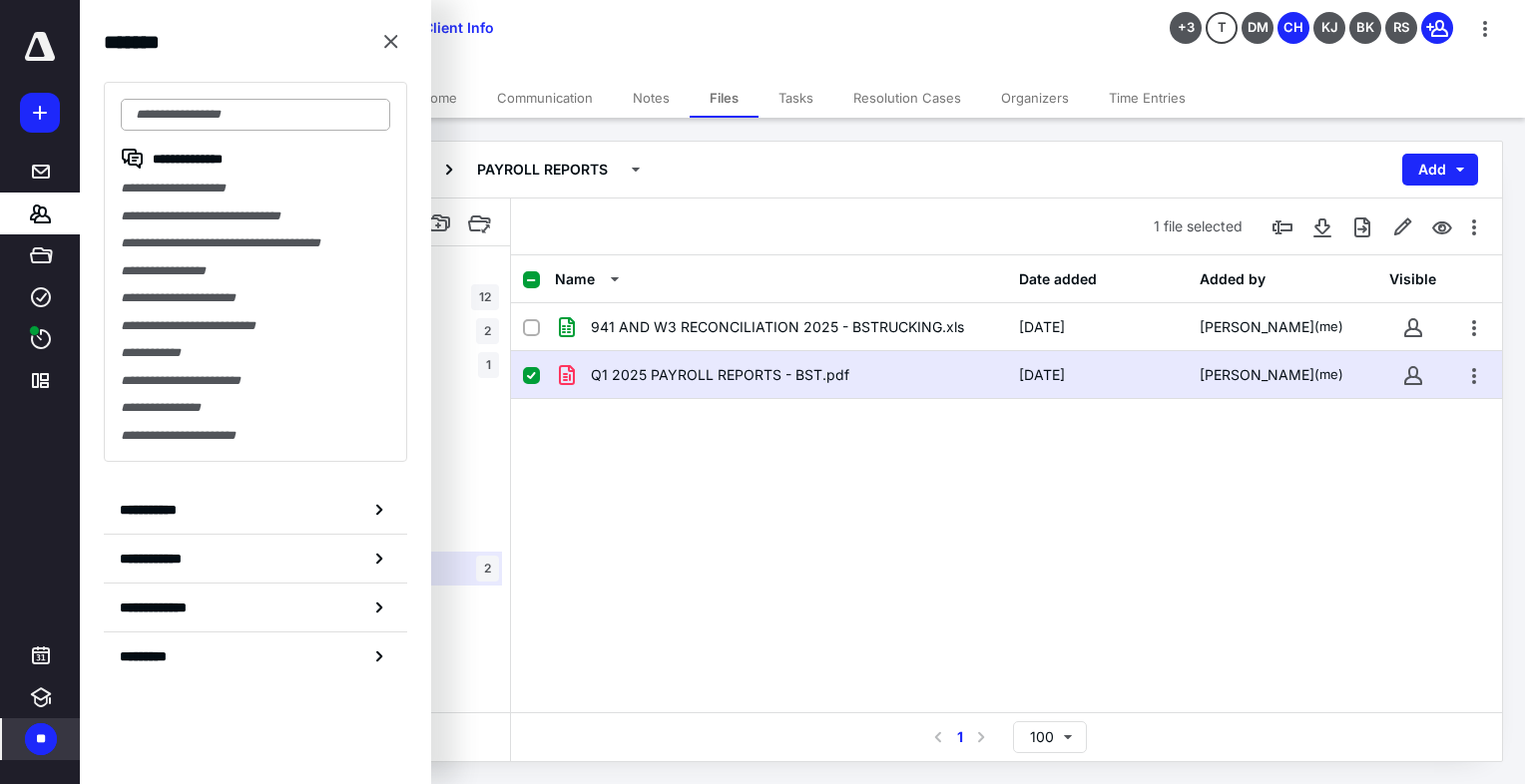 click at bounding box center [255, 115] 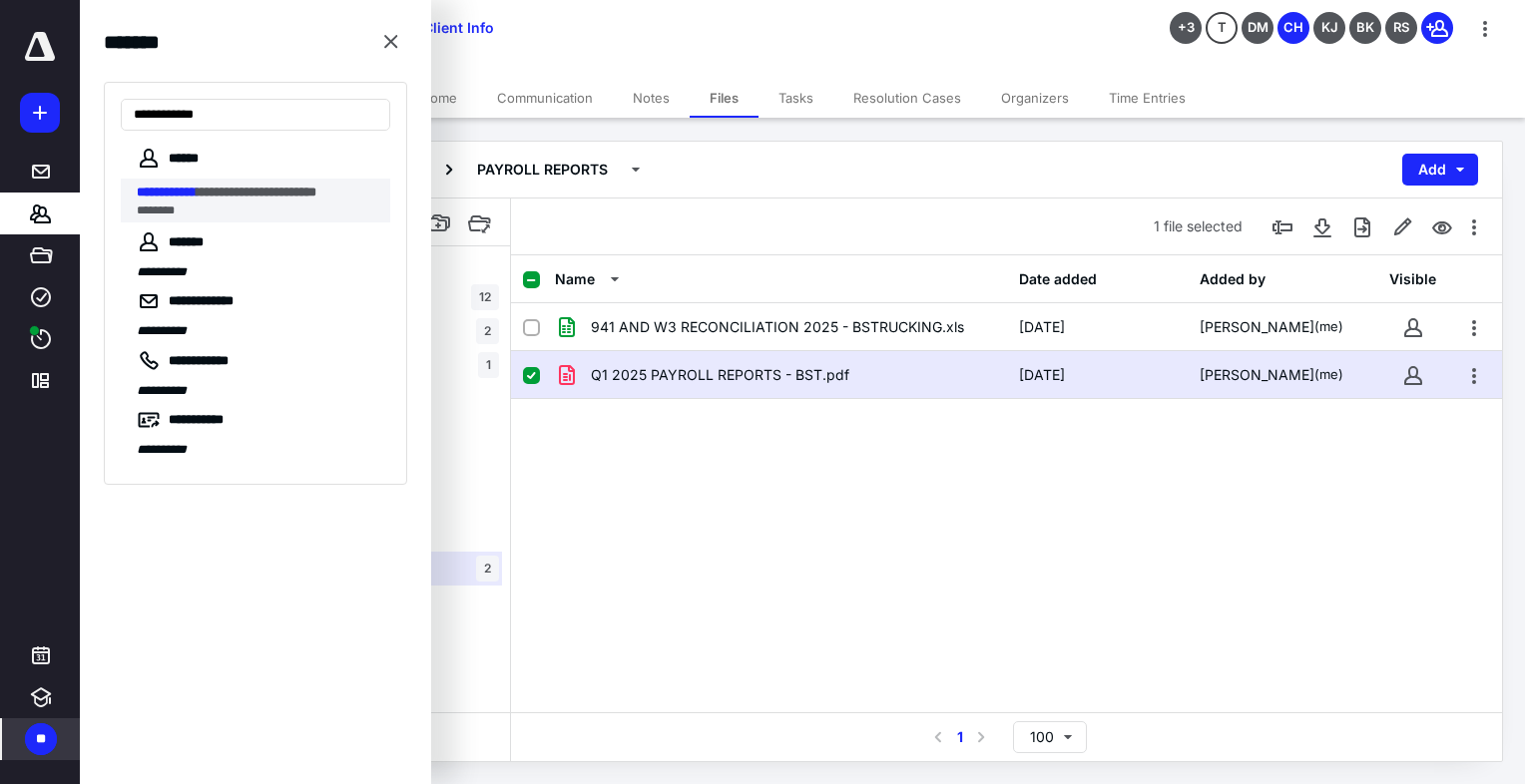 type on "**********" 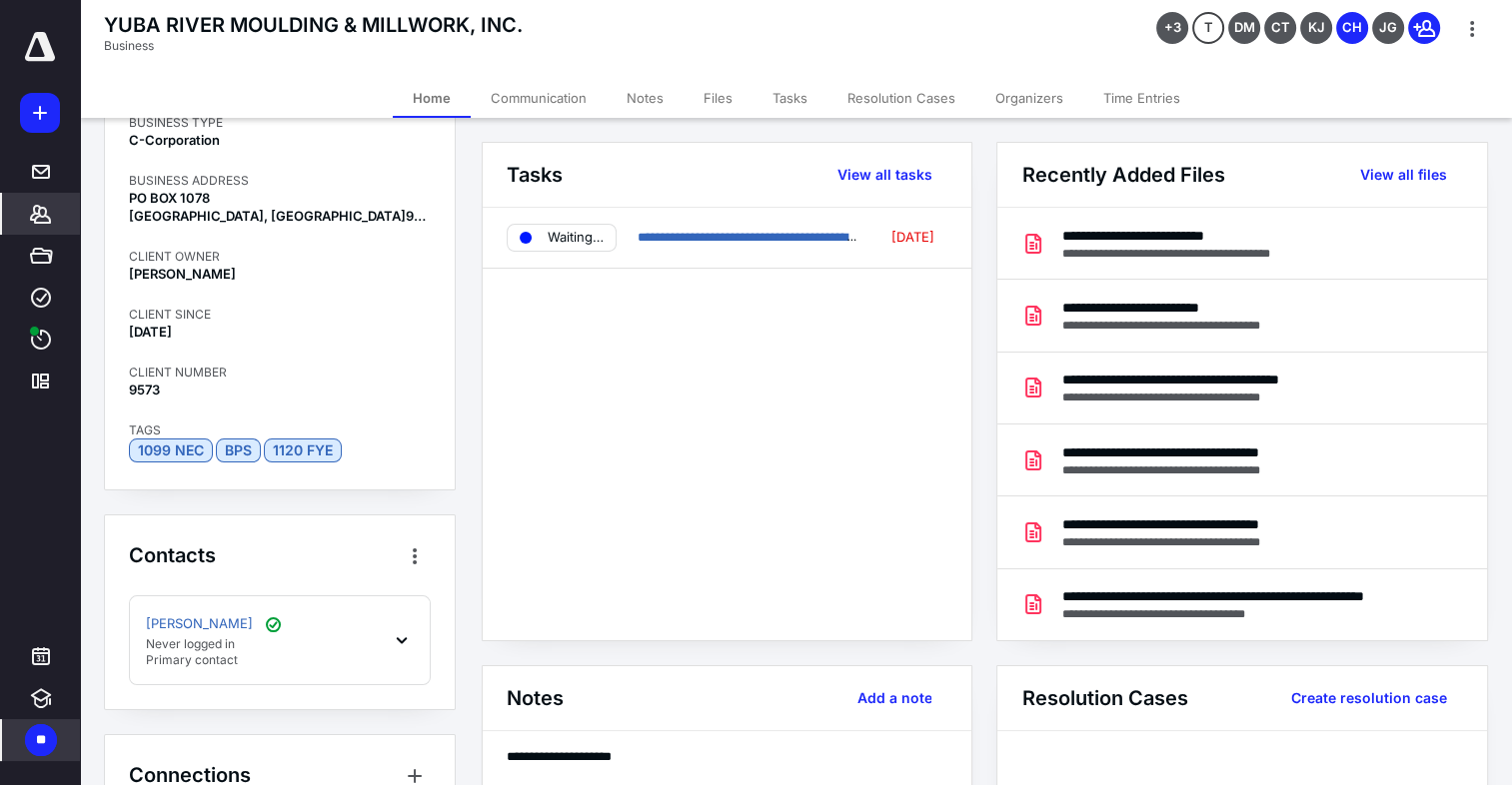 scroll, scrollTop: 277, scrollLeft: 0, axis: vertical 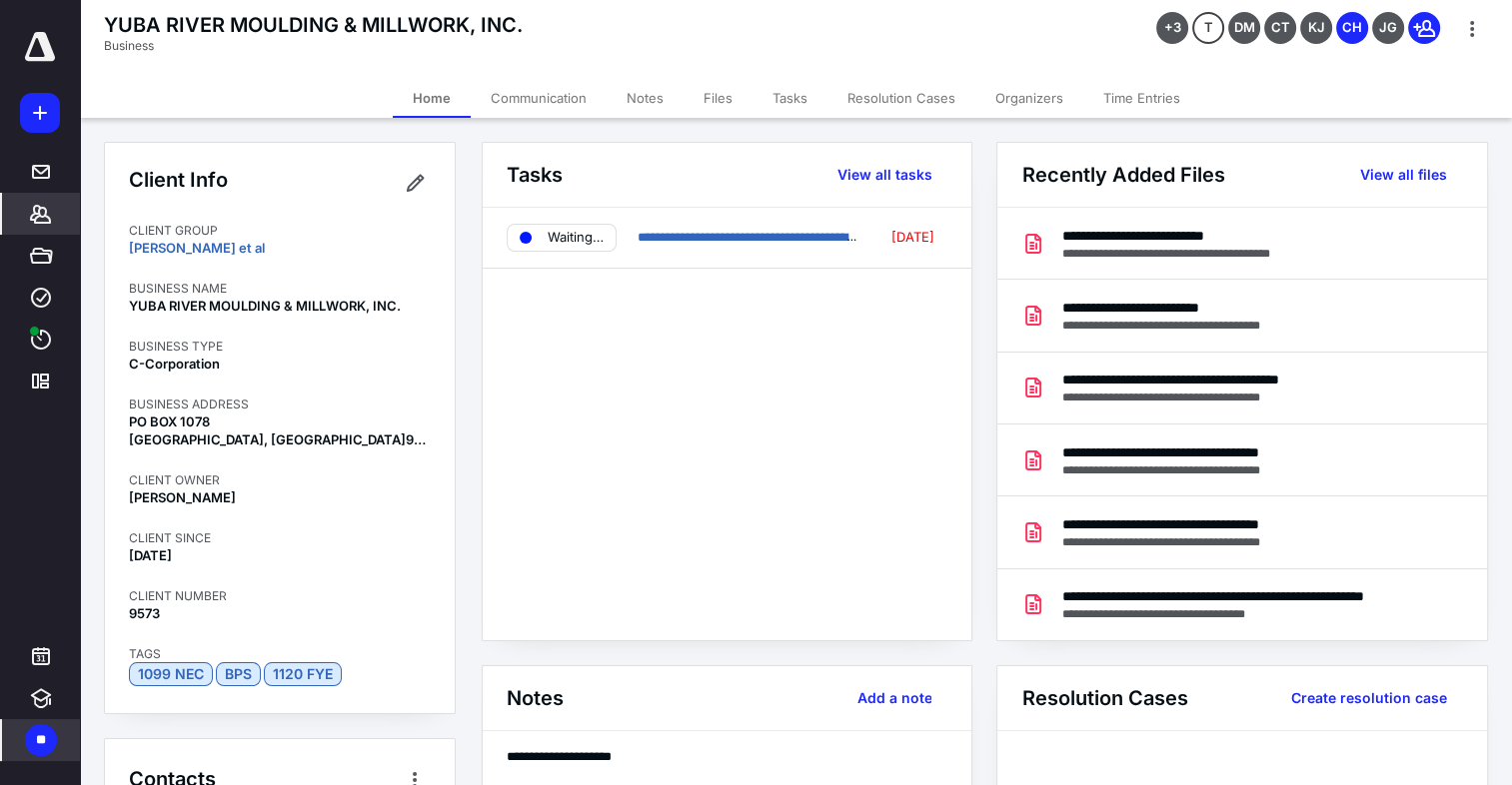 click on "Files" at bounding box center (718, 98) 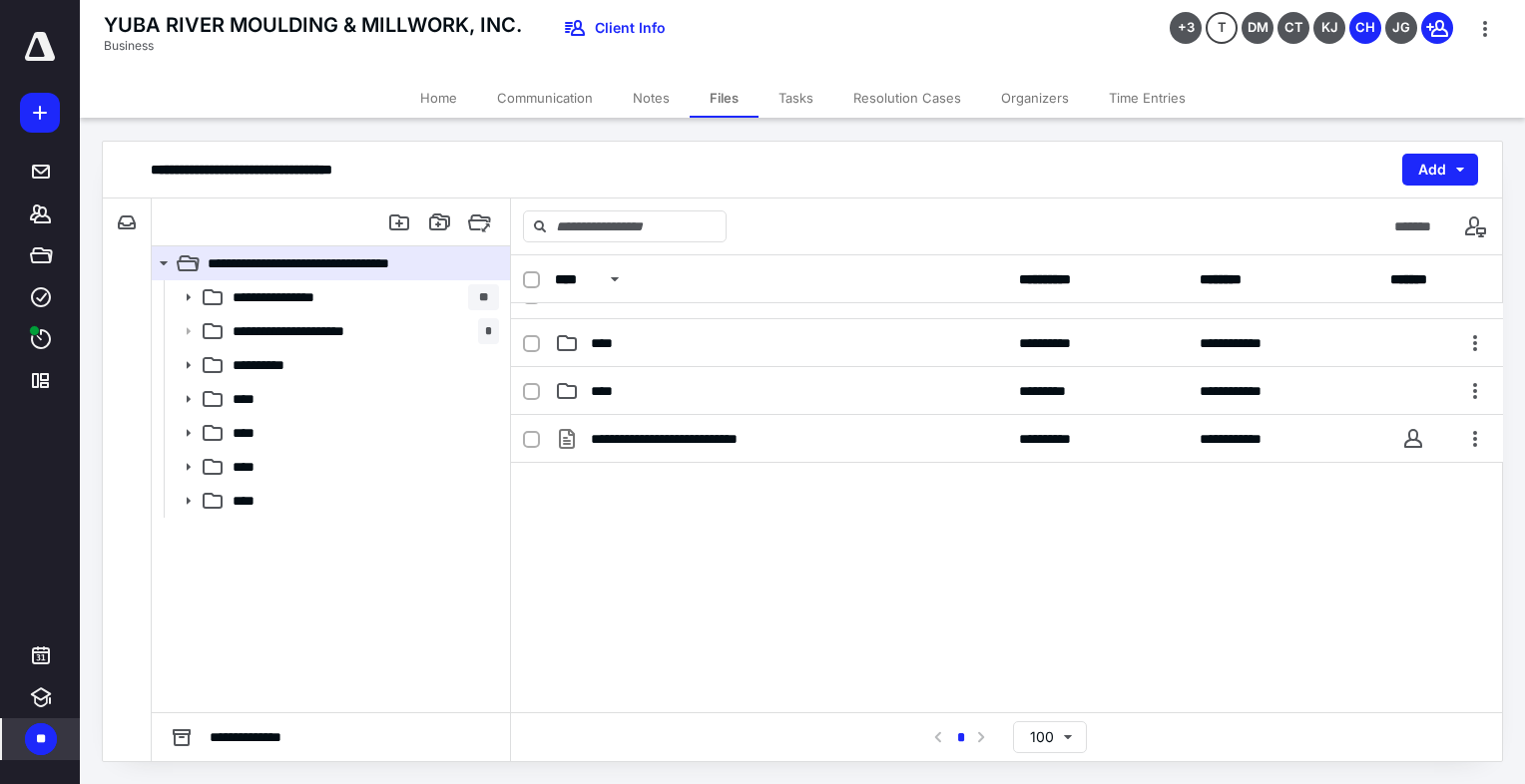 scroll, scrollTop: 0, scrollLeft: 0, axis: both 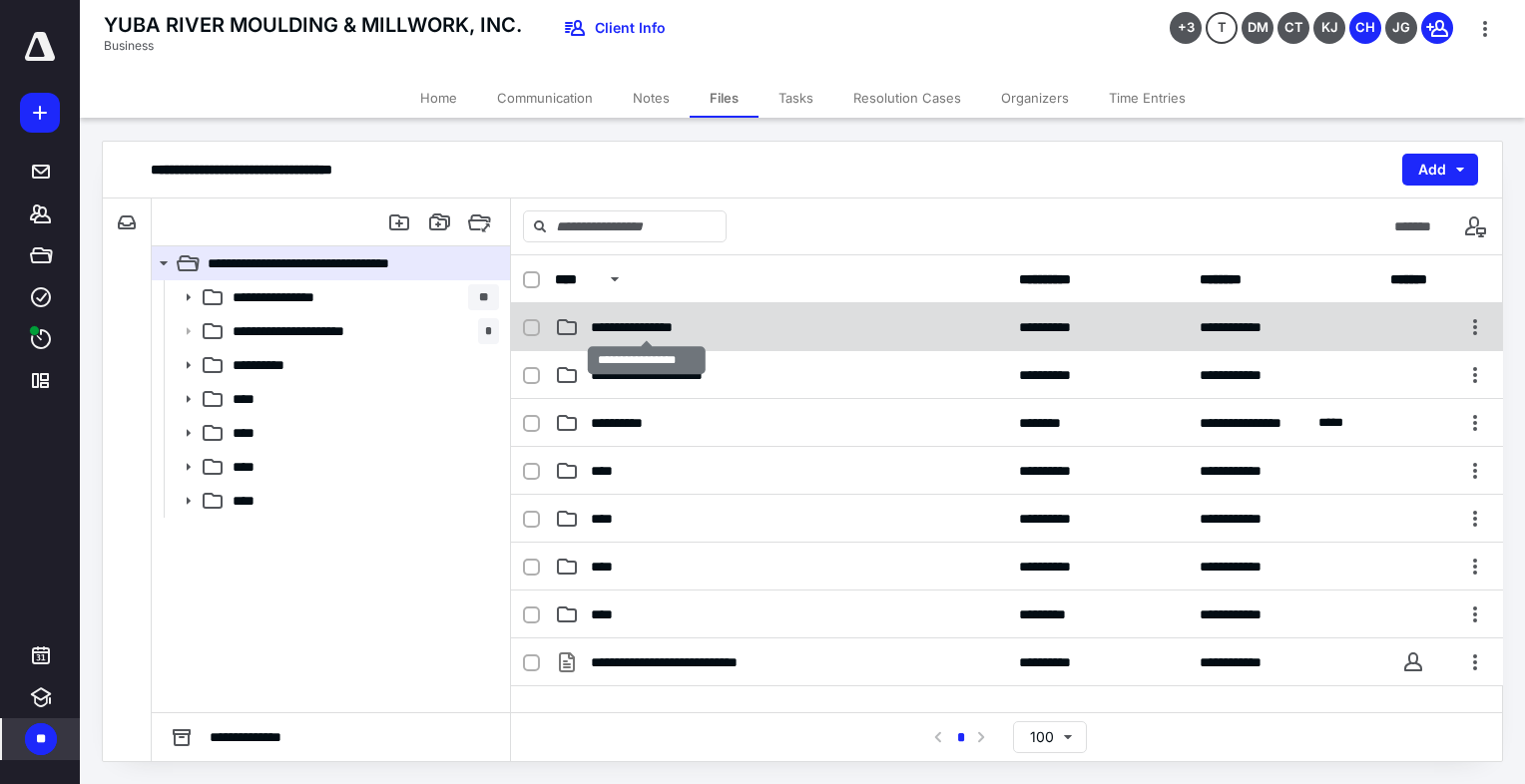 click on "**********" at bounding box center (647, 327) 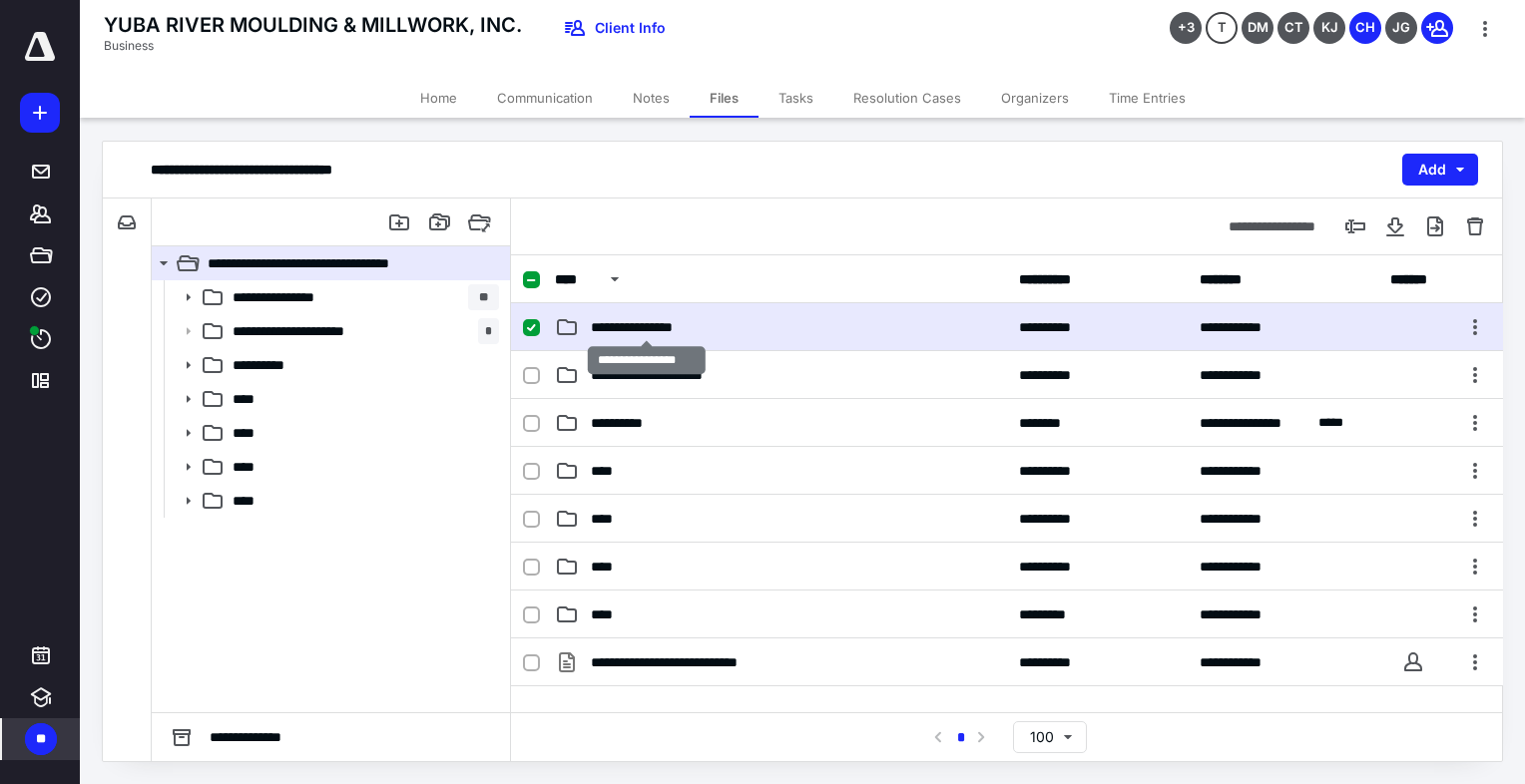 click on "**********" at bounding box center (647, 327) 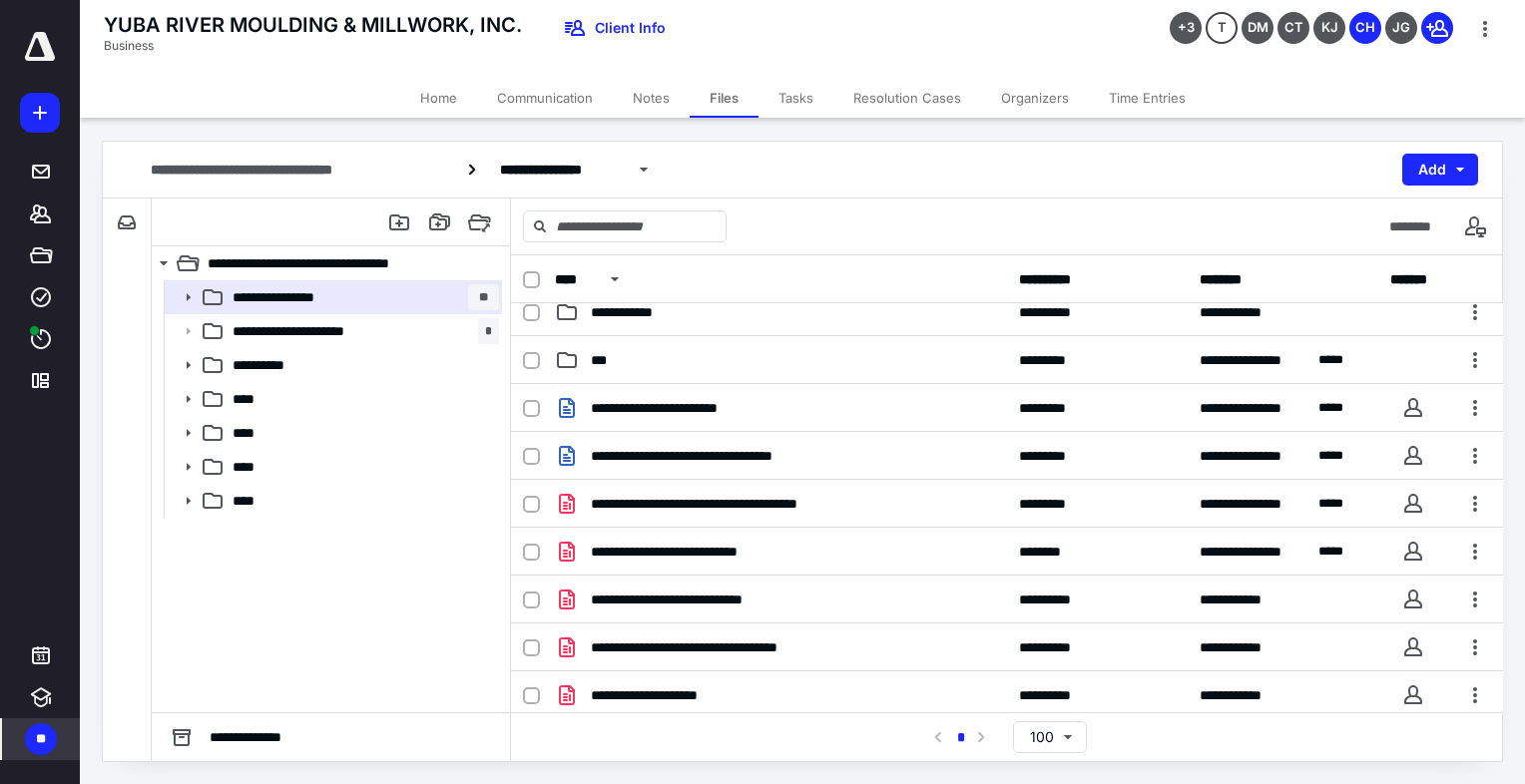 scroll, scrollTop: 299, scrollLeft: 0, axis: vertical 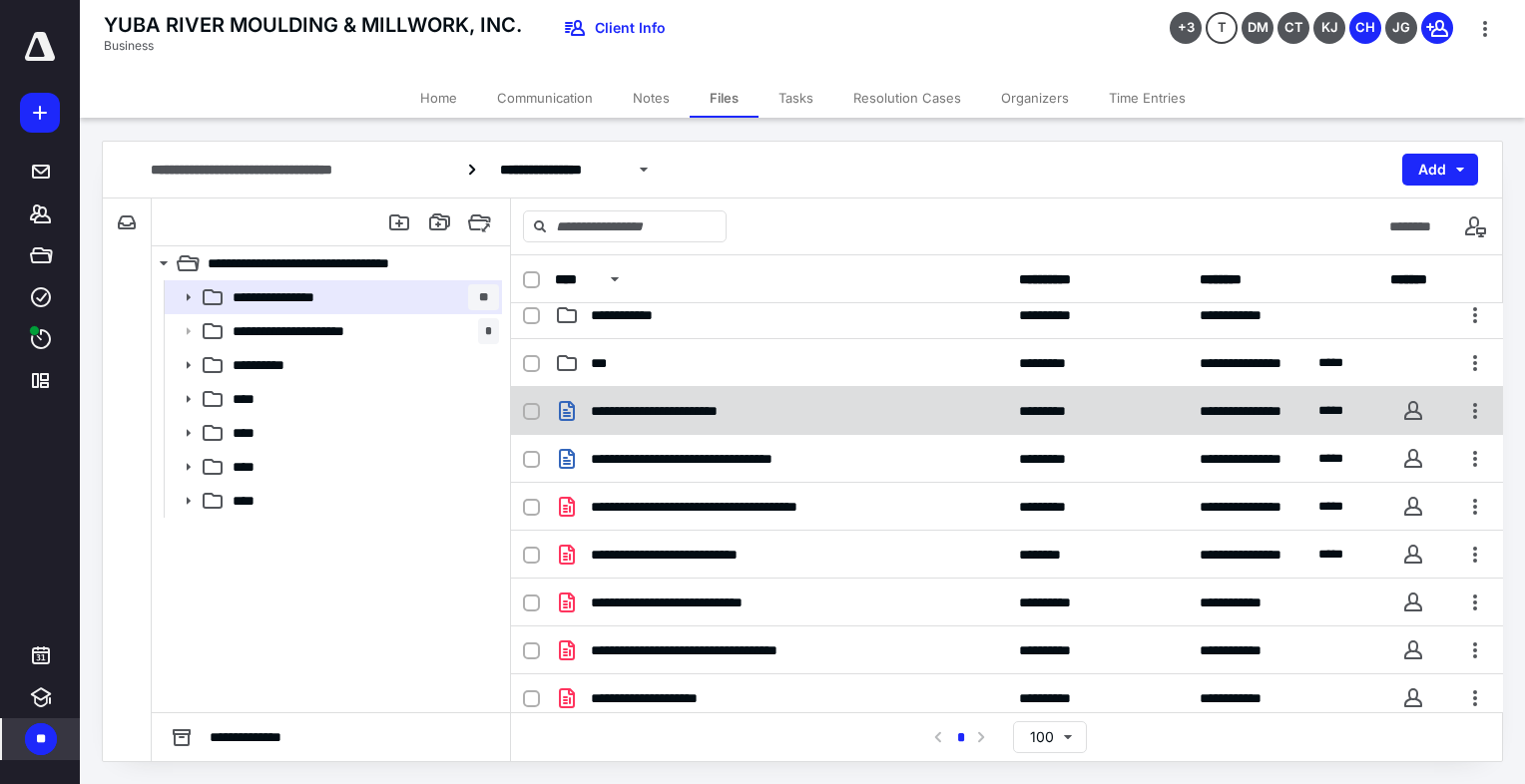 click on "**********" at bounding box center [1007, 411] 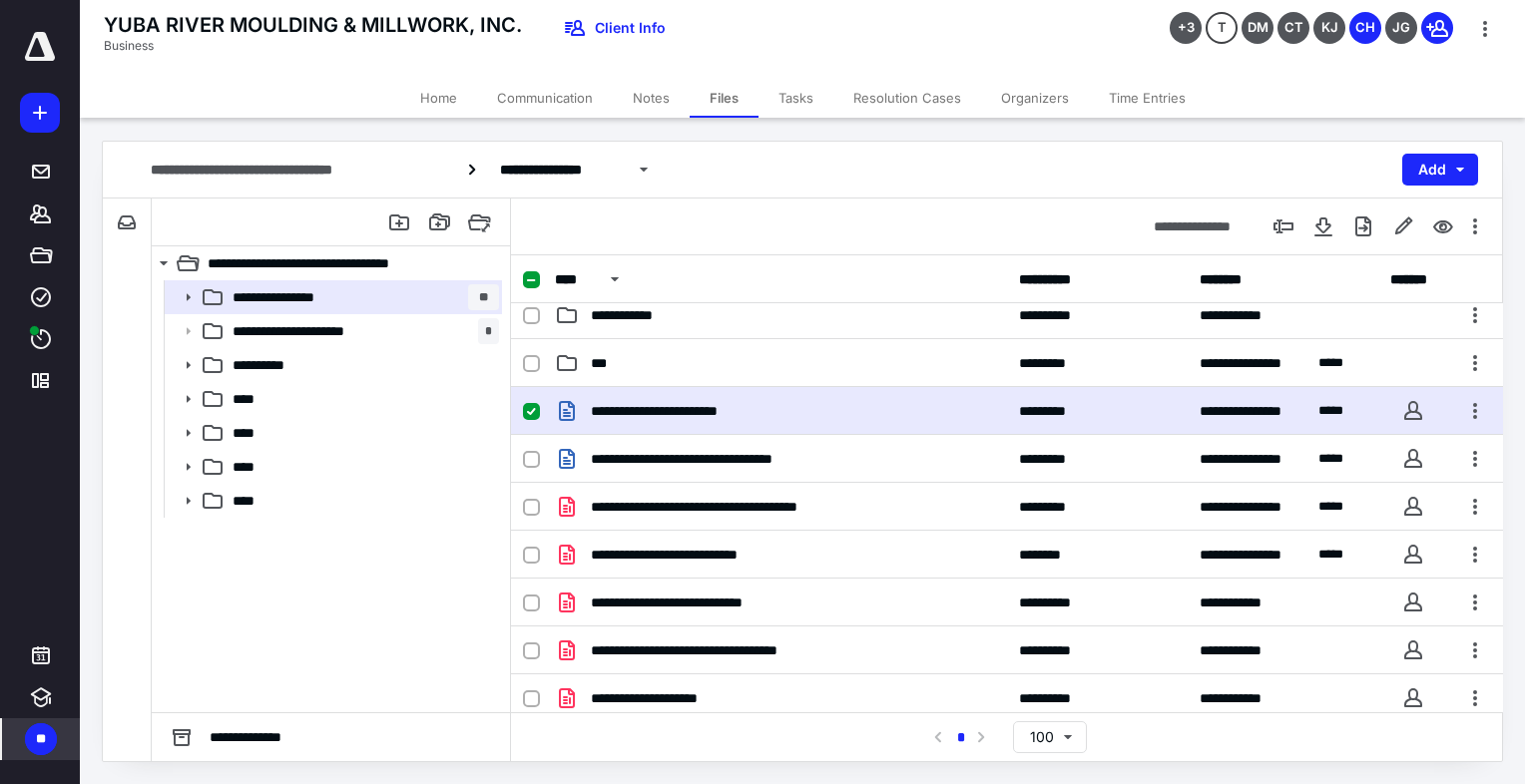 click on "**********" at bounding box center (1007, 411) 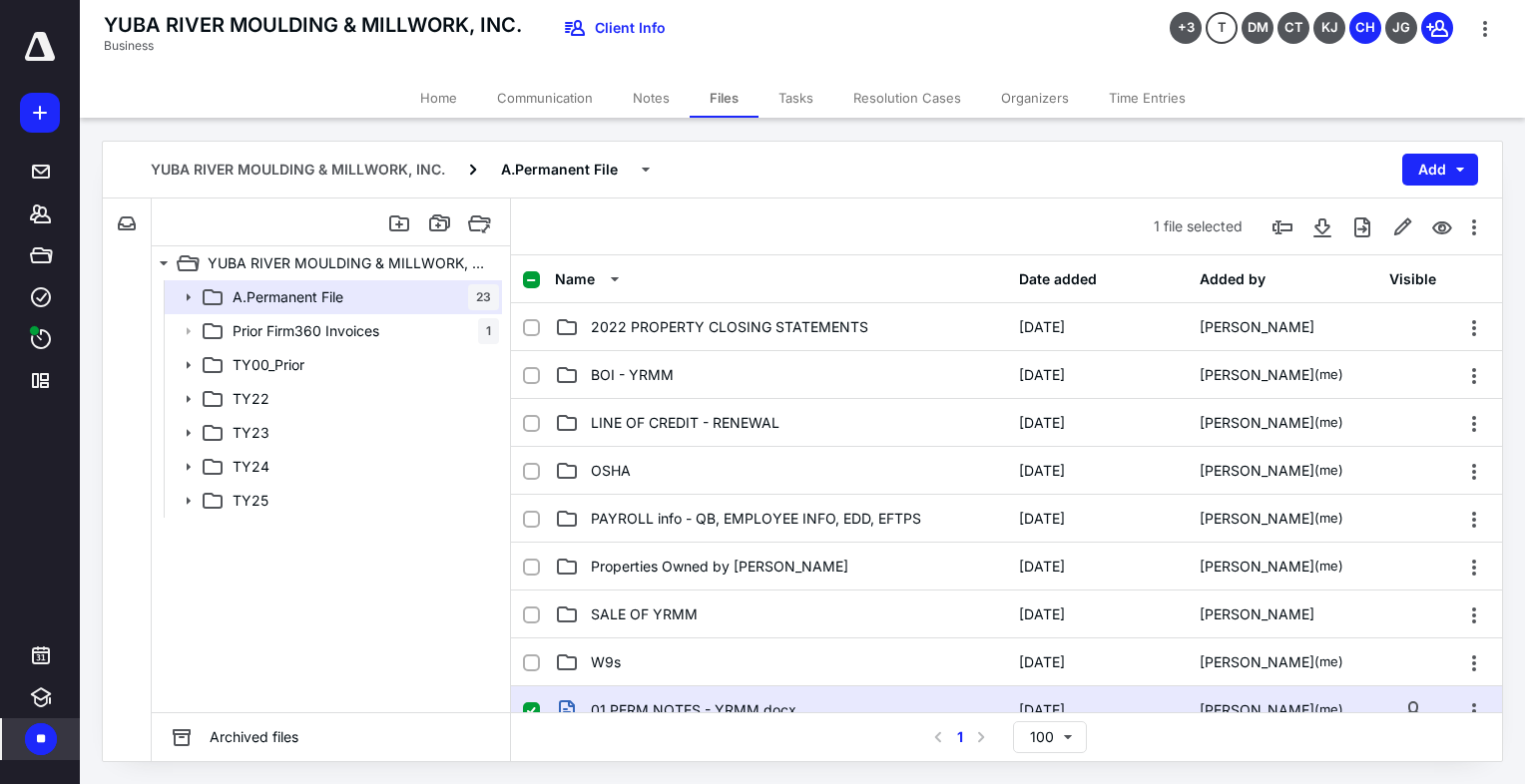 scroll, scrollTop: 299, scrollLeft: 0, axis: vertical 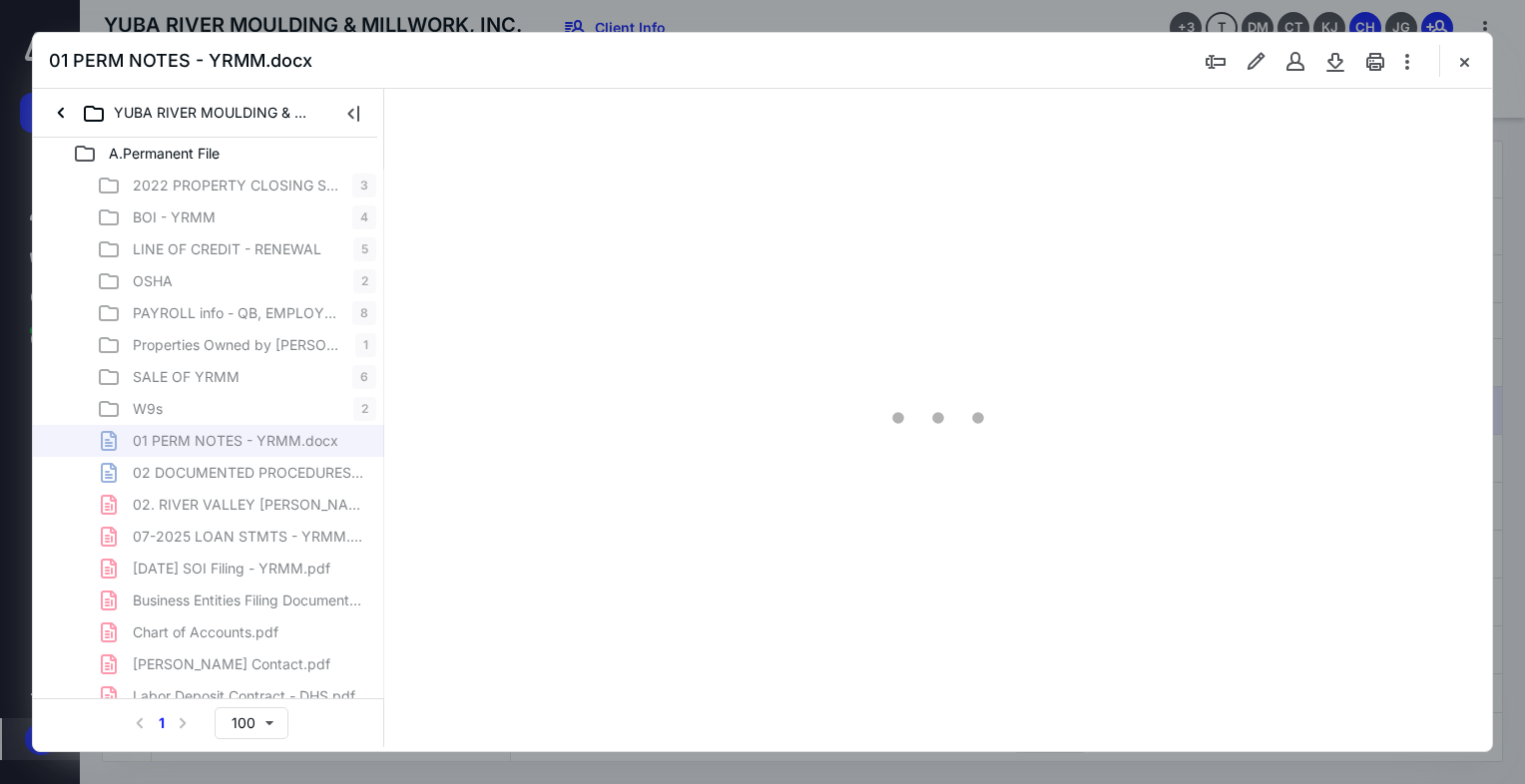 type on "73" 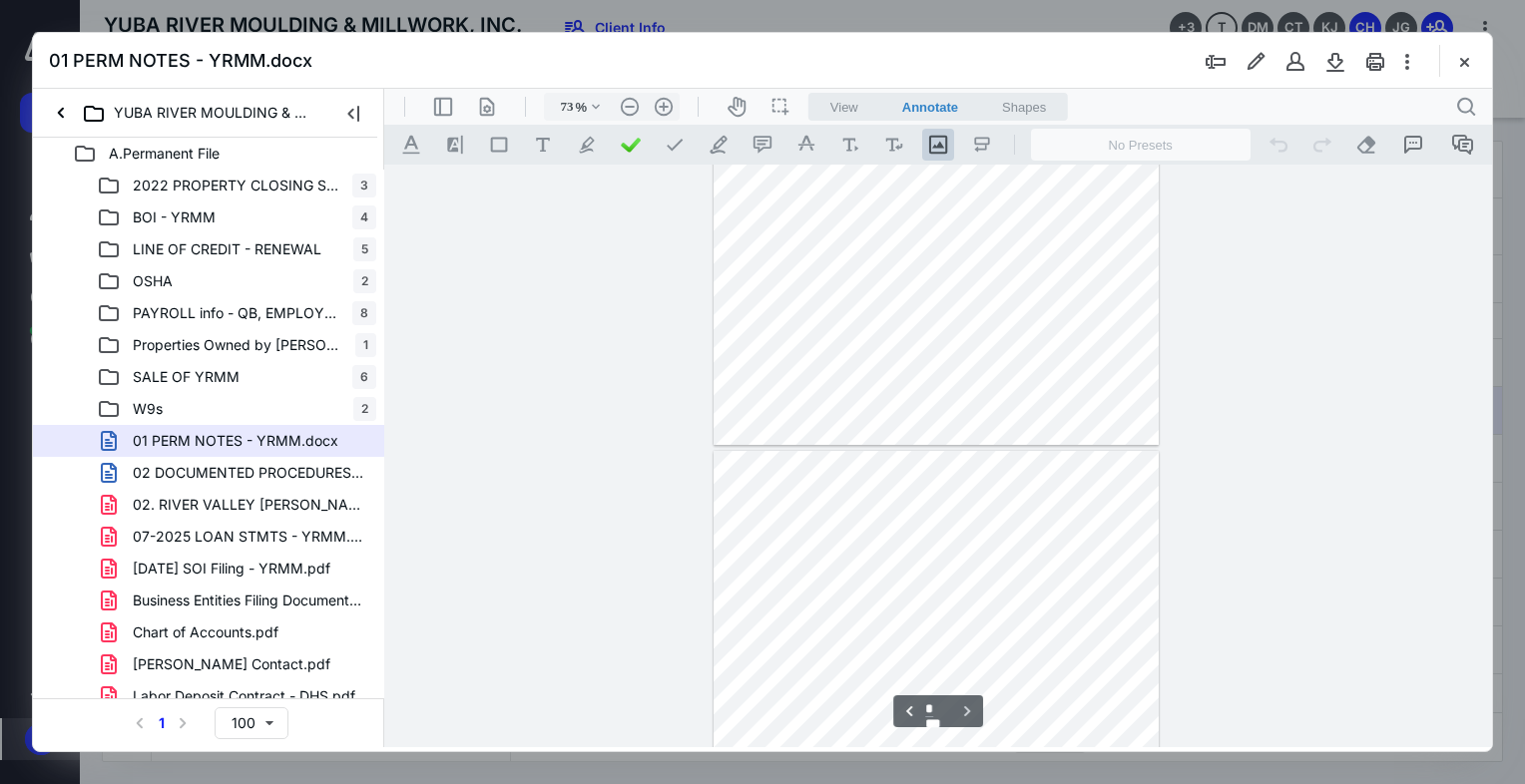 scroll, scrollTop: 399, scrollLeft: 0, axis: vertical 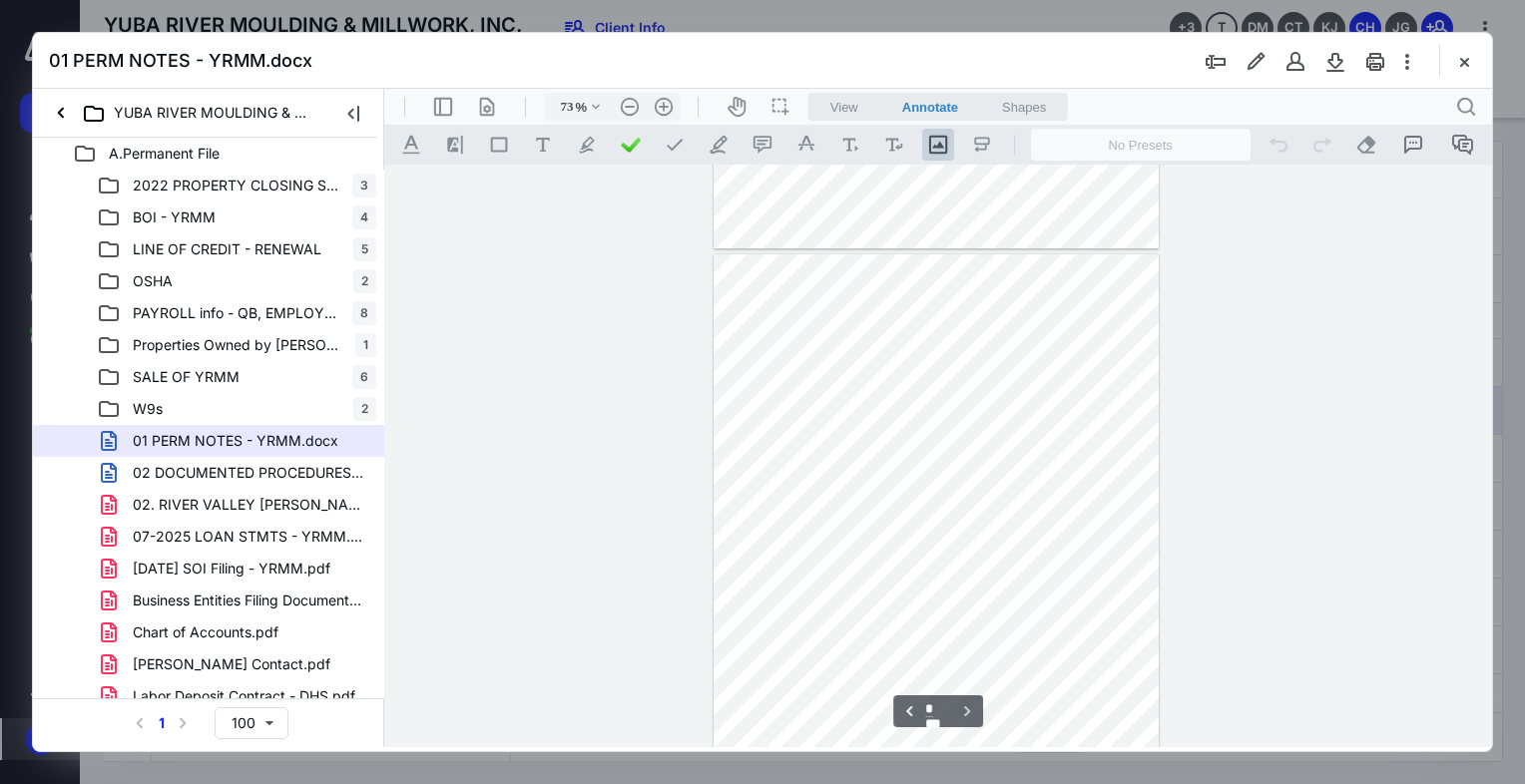 type on "*" 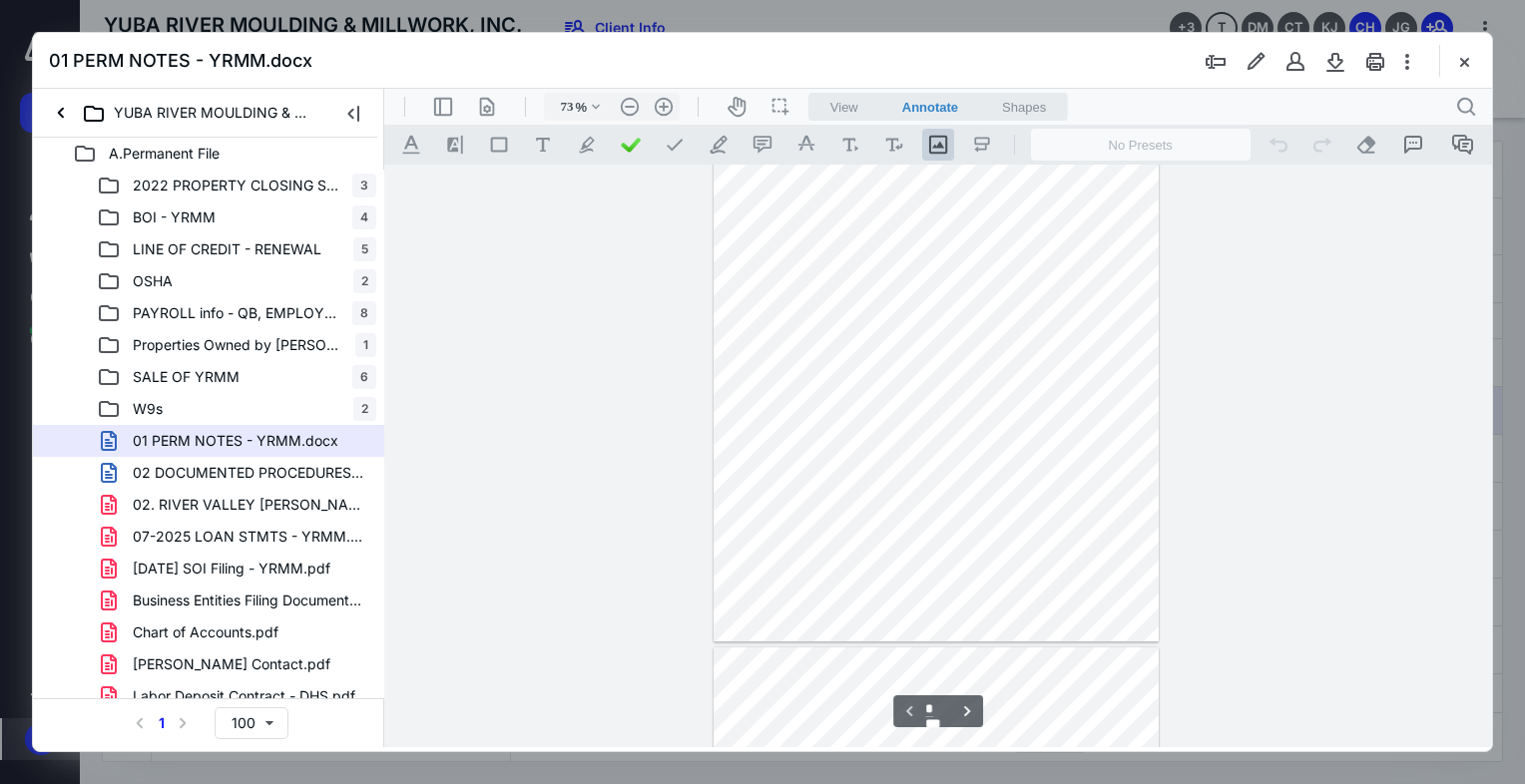scroll, scrollTop: 84, scrollLeft: 0, axis: vertical 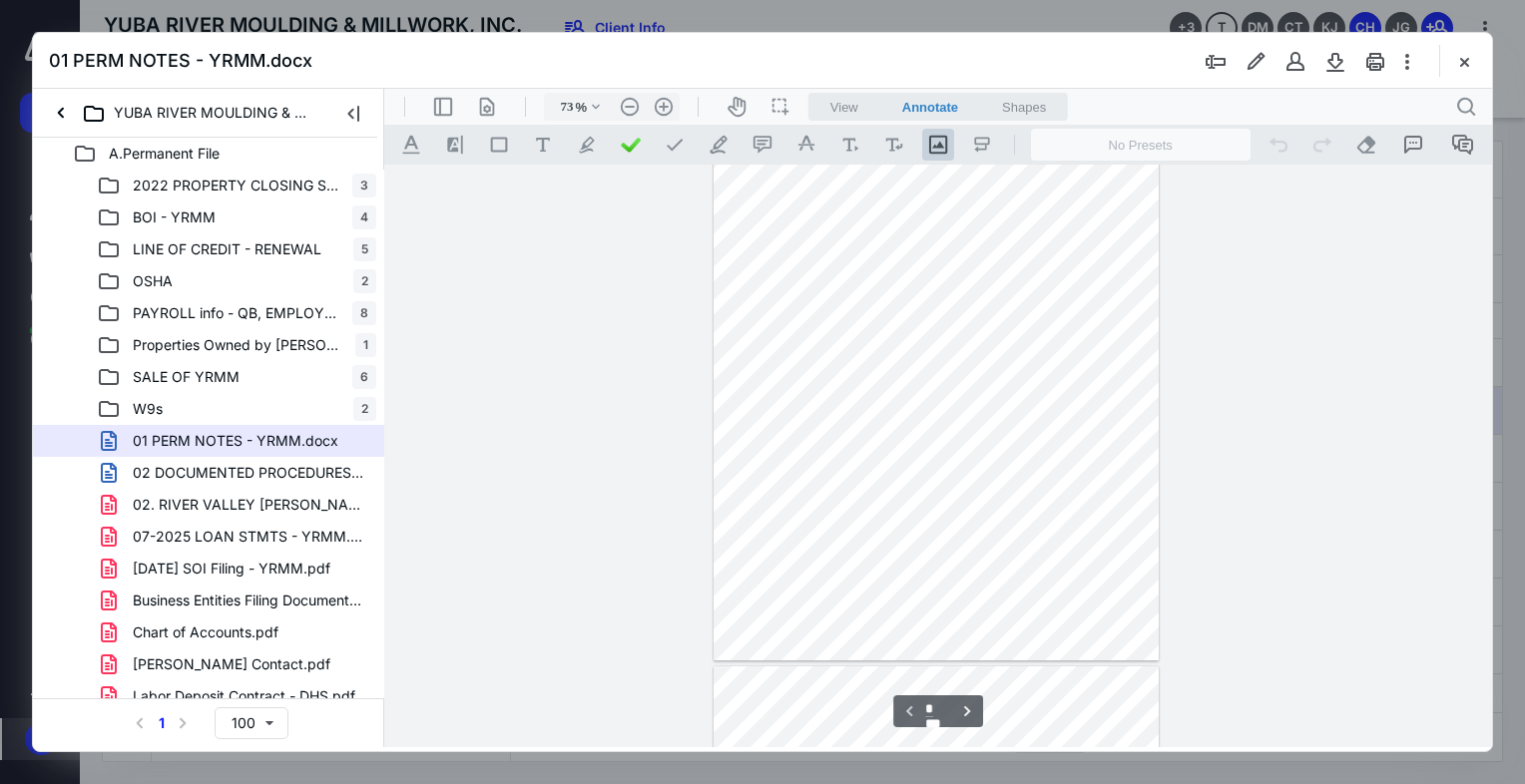 drag, startPoint x: 232, startPoint y: 473, endPoint x: 618, endPoint y: 351, distance: 404.82095 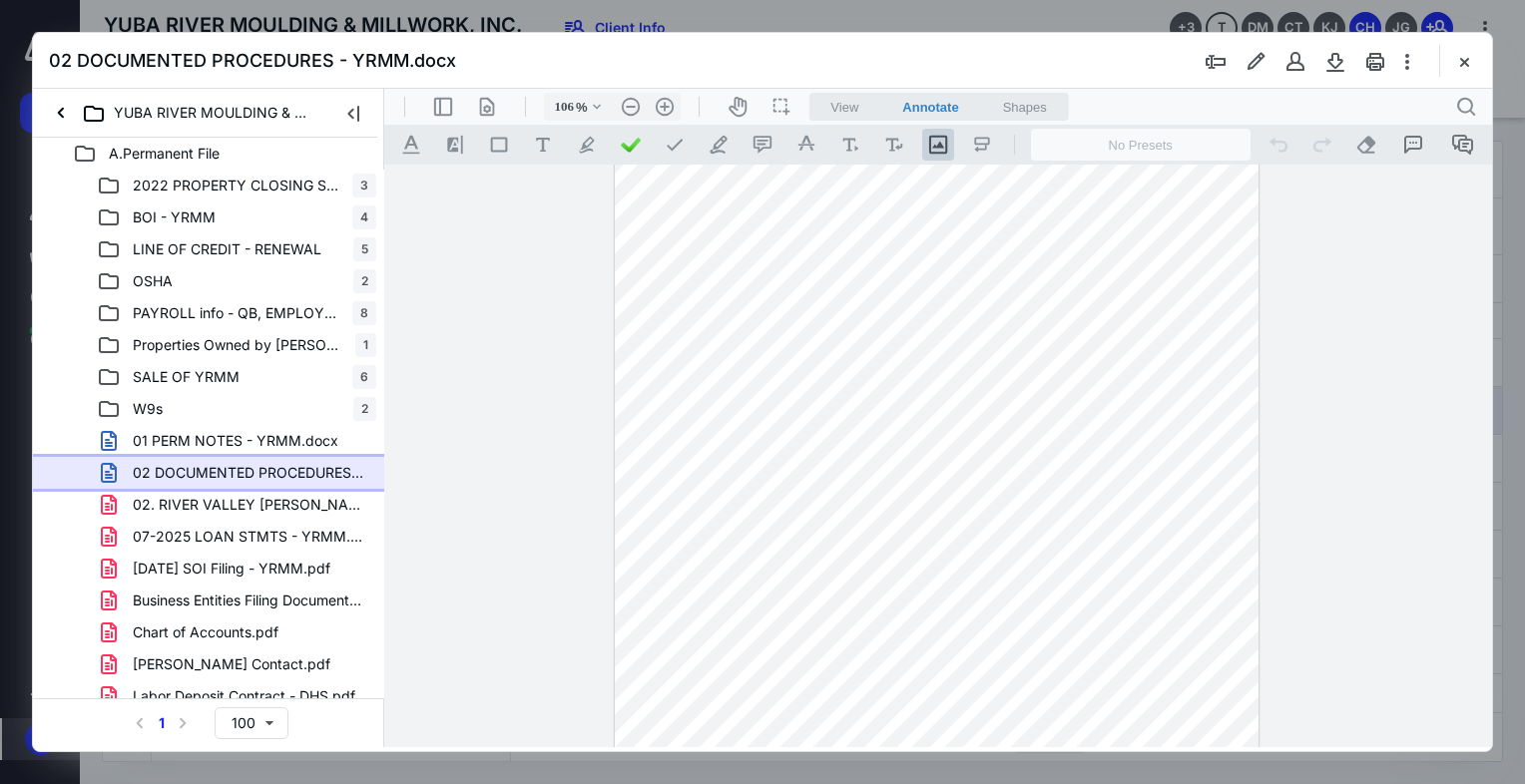 scroll, scrollTop: 0, scrollLeft: 0, axis: both 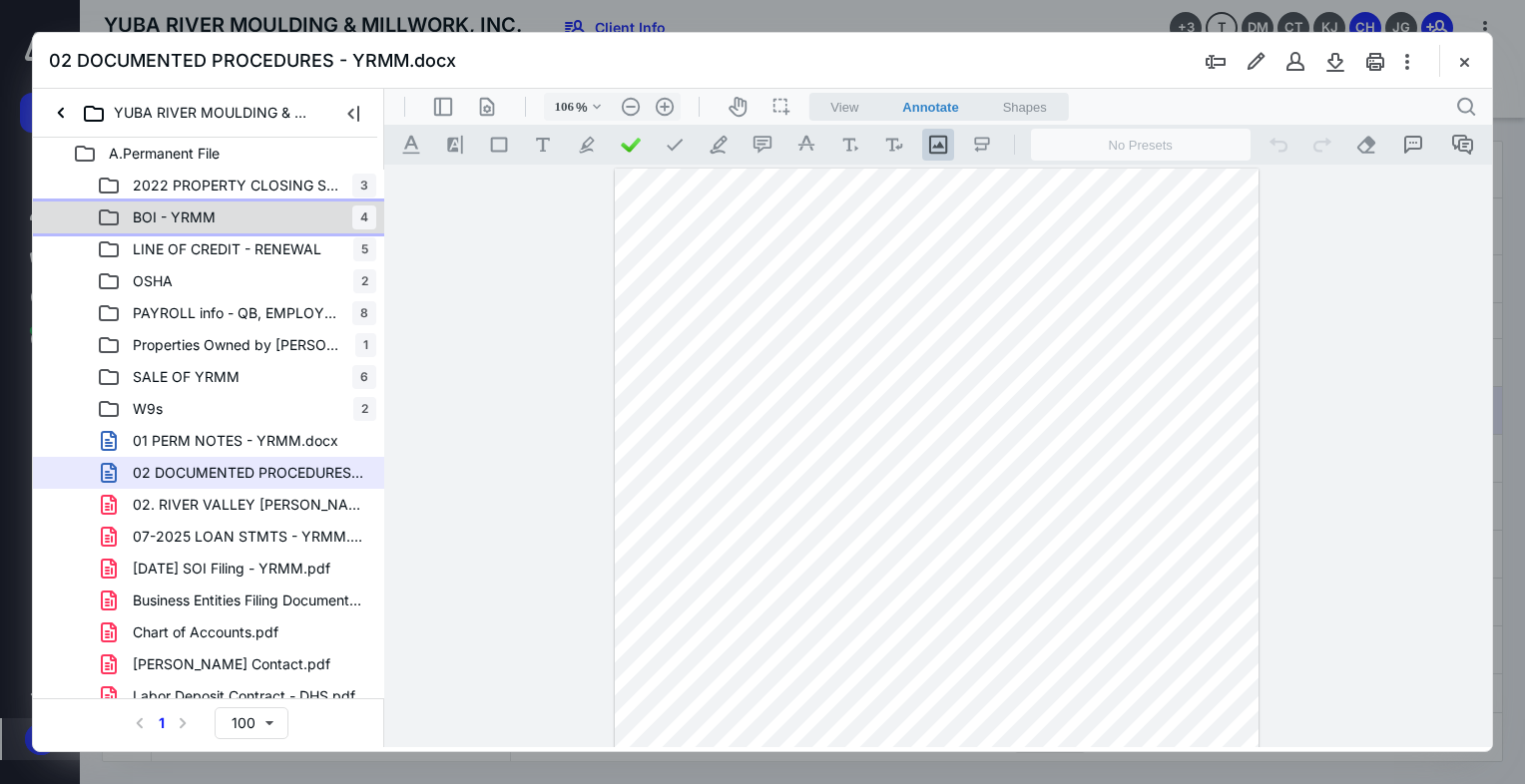 click on "BOI - YRMM" at bounding box center [174, 217] 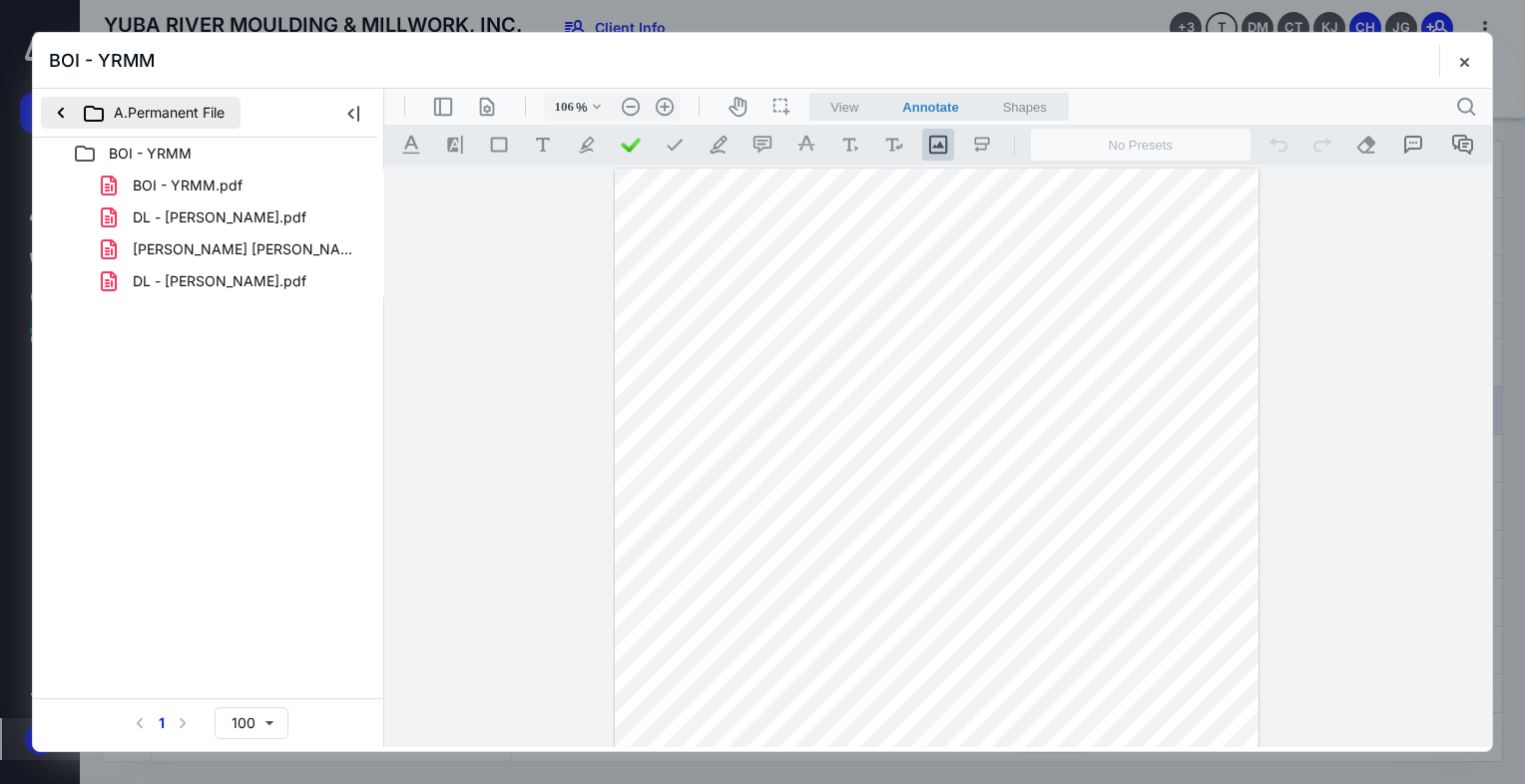click on "A.Permanent File" at bounding box center (141, 113) 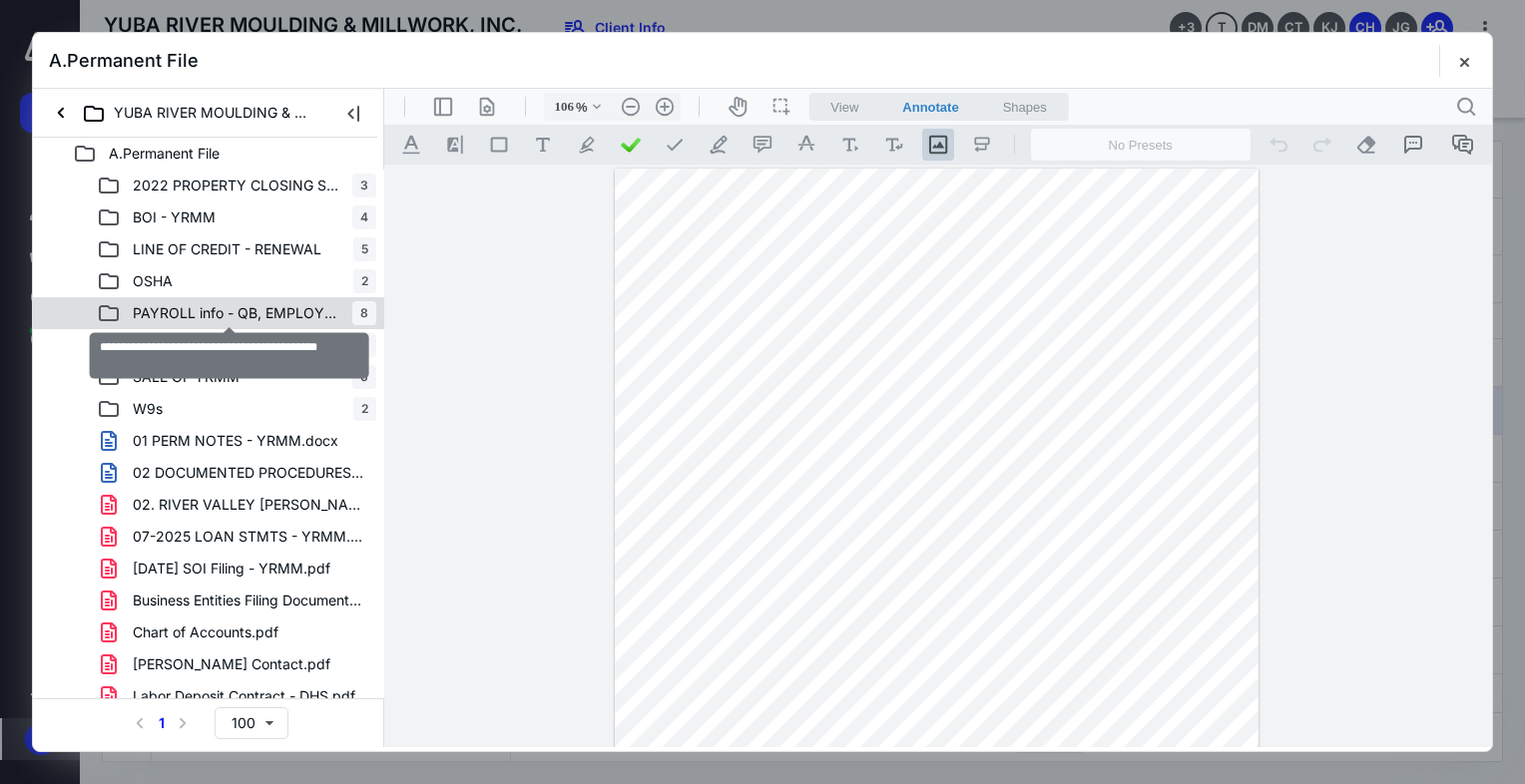 click on "PAYROLL info - QB, EMPLOYEE INFO, EDD, EFTPS" at bounding box center (237, 313) 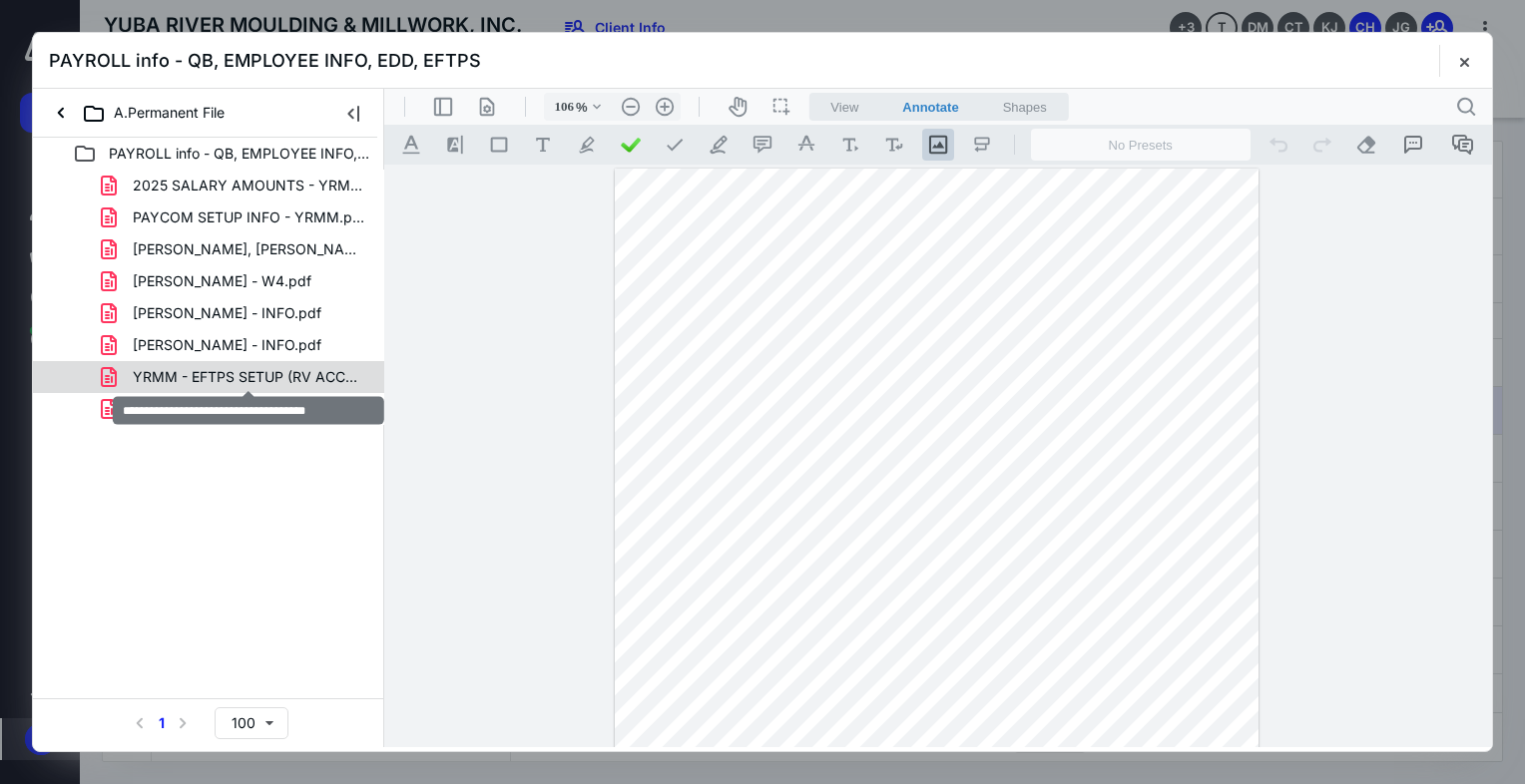 click on "YRMM - EFTPS SETUP (RV ACCT 0548).pdf" at bounding box center [249, 377] 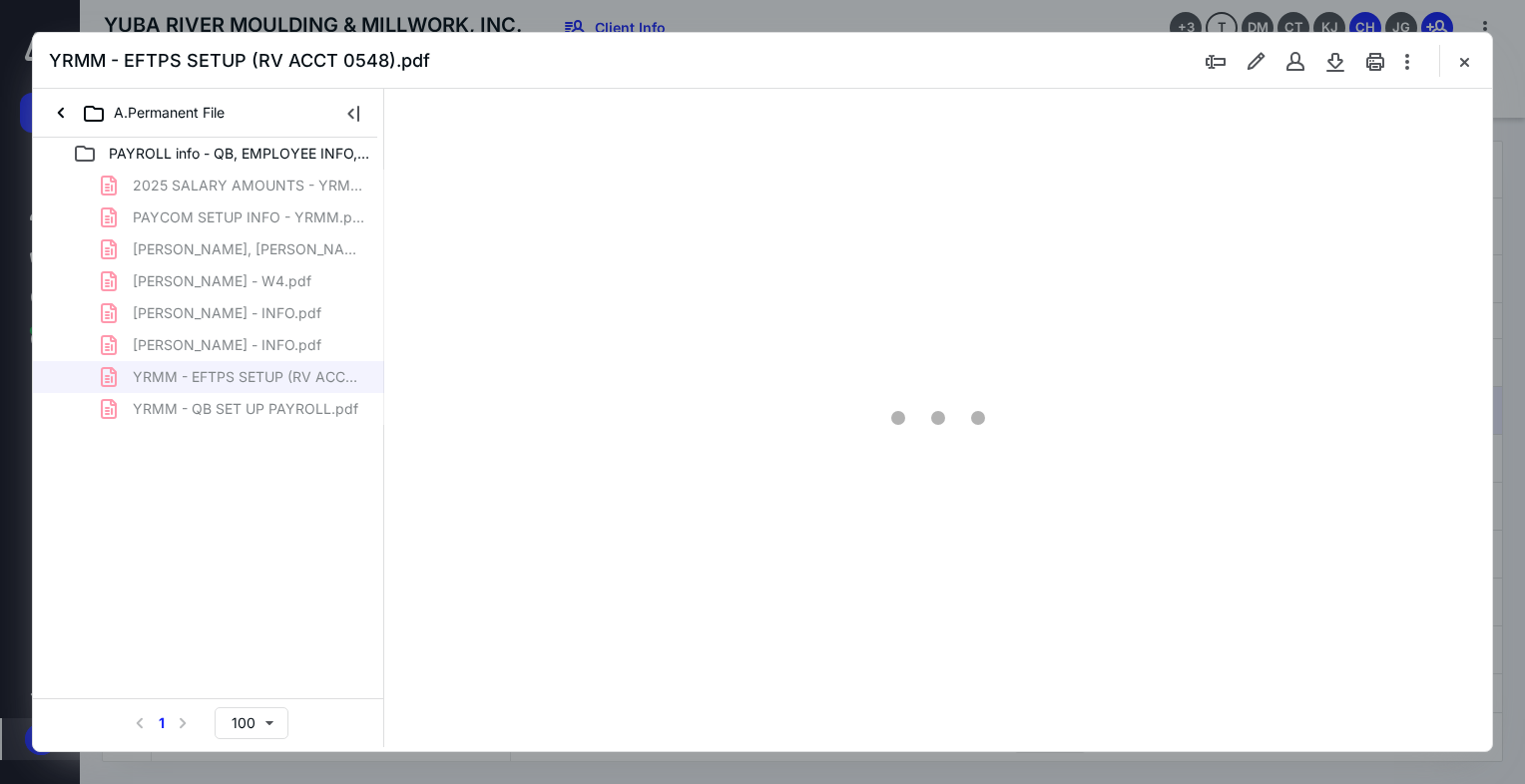 scroll, scrollTop: 79, scrollLeft: 0, axis: vertical 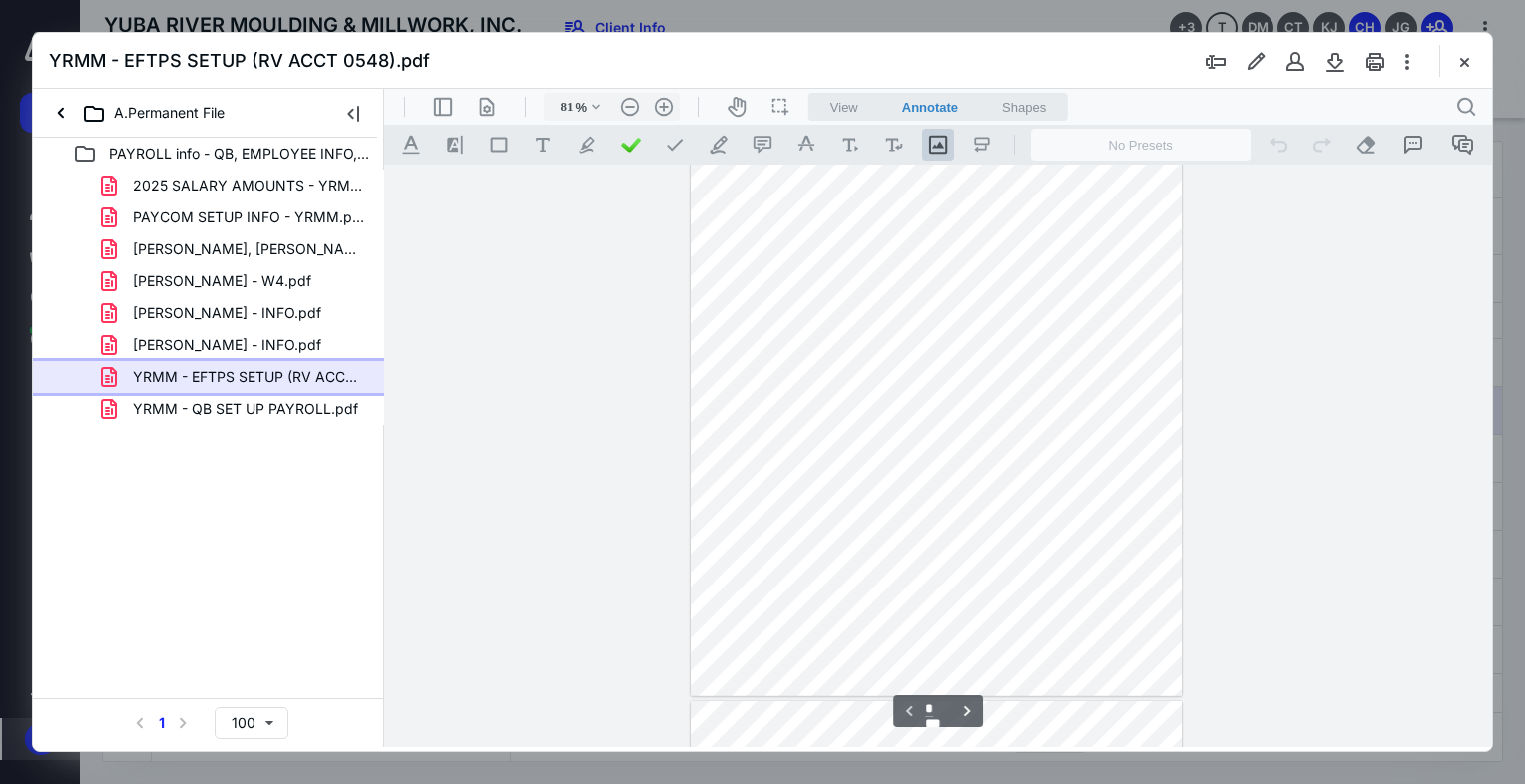 type on "106" 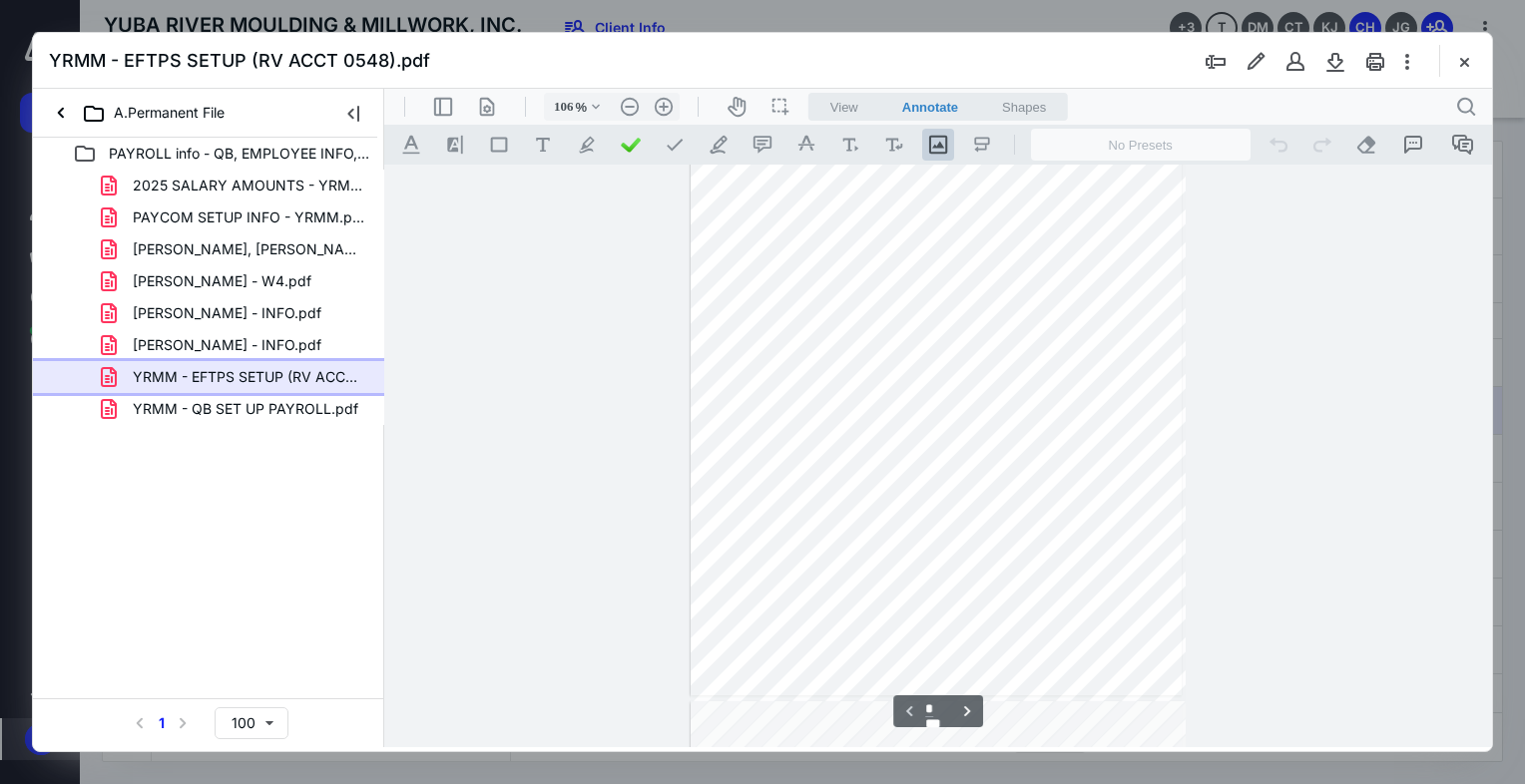 scroll, scrollTop: 207, scrollLeft: 0, axis: vertical 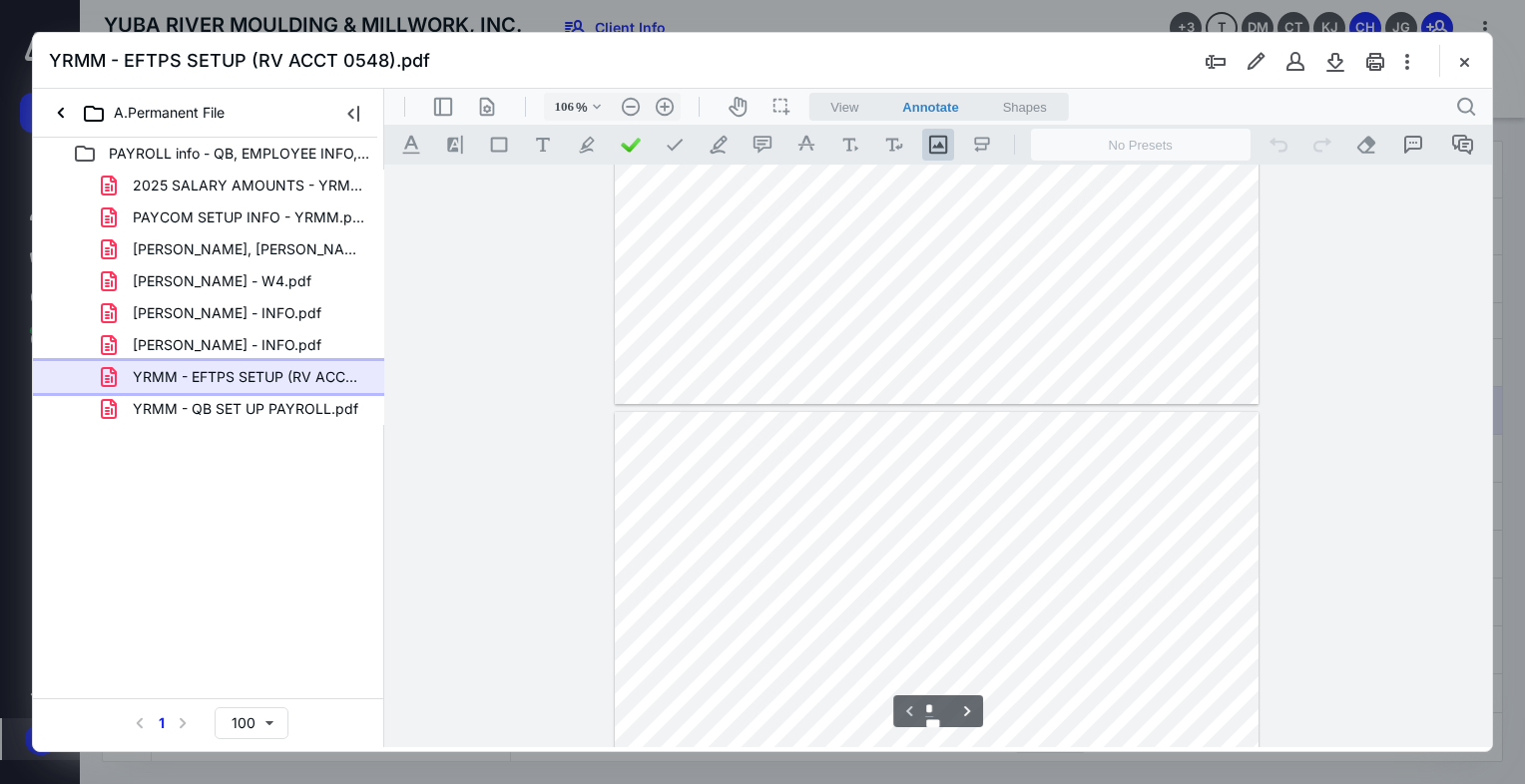type on "*" 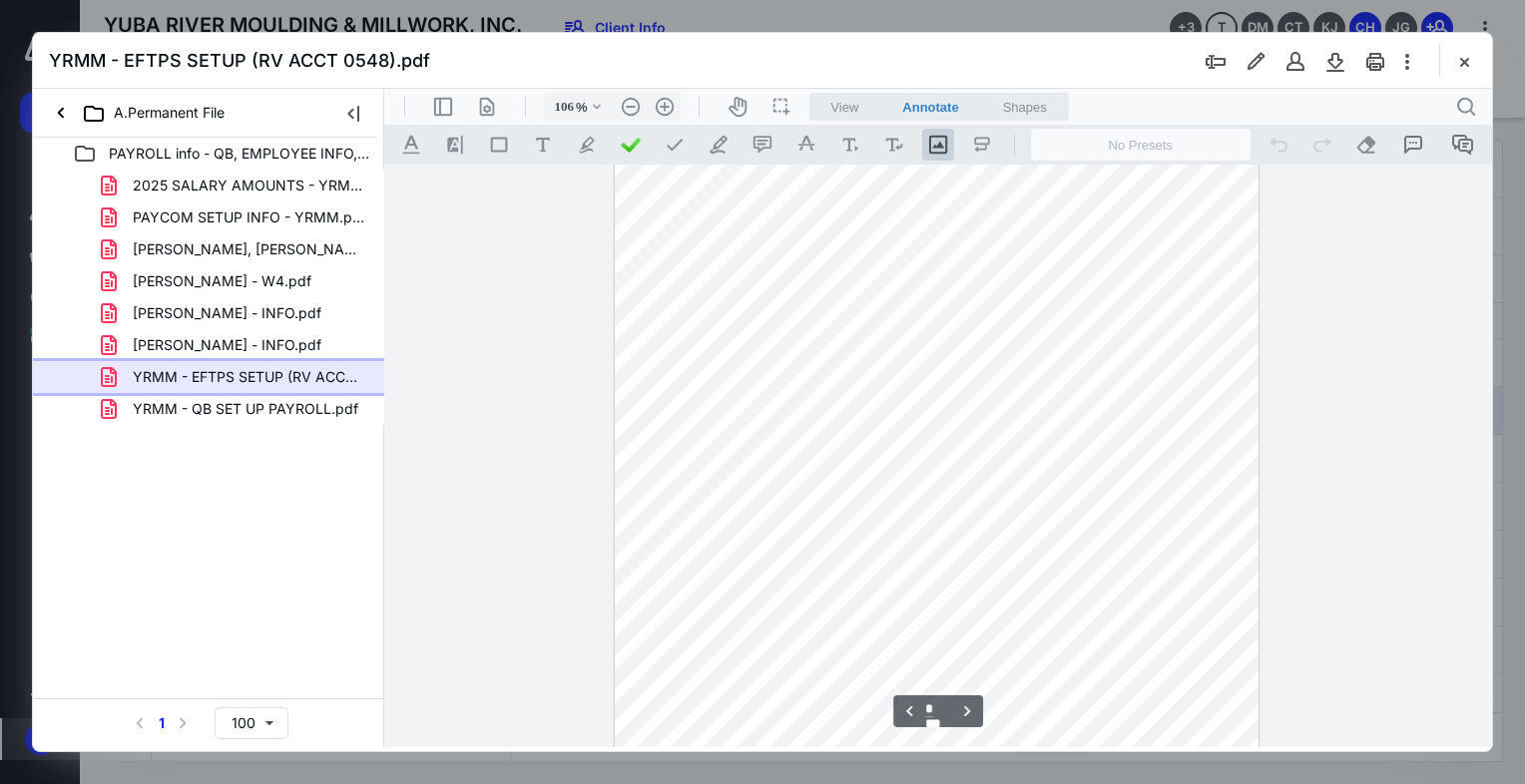 scroll, scrollTop: 806, scrollLeft: 0, axis: vertical 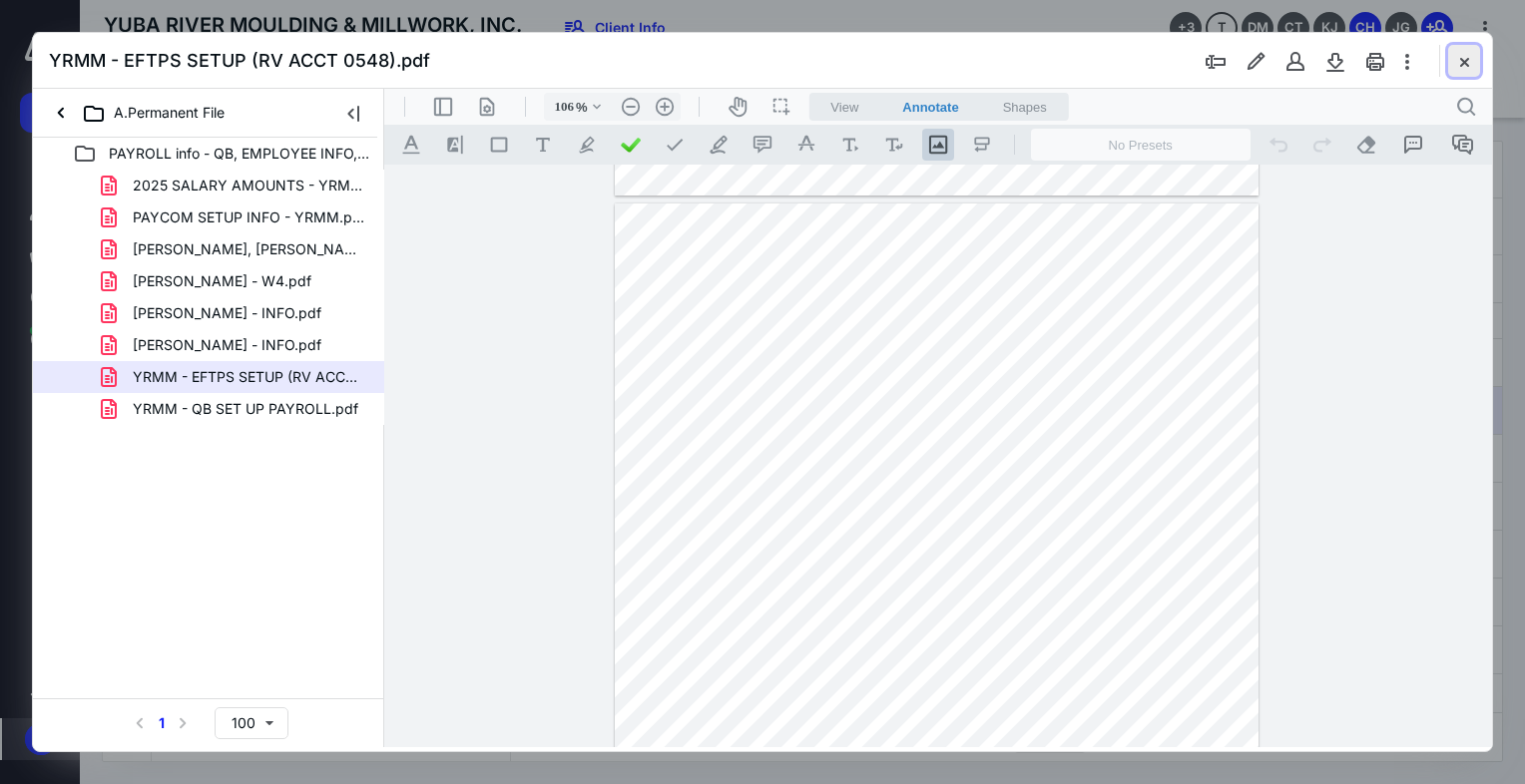 click at bounding box center [1464, 61] 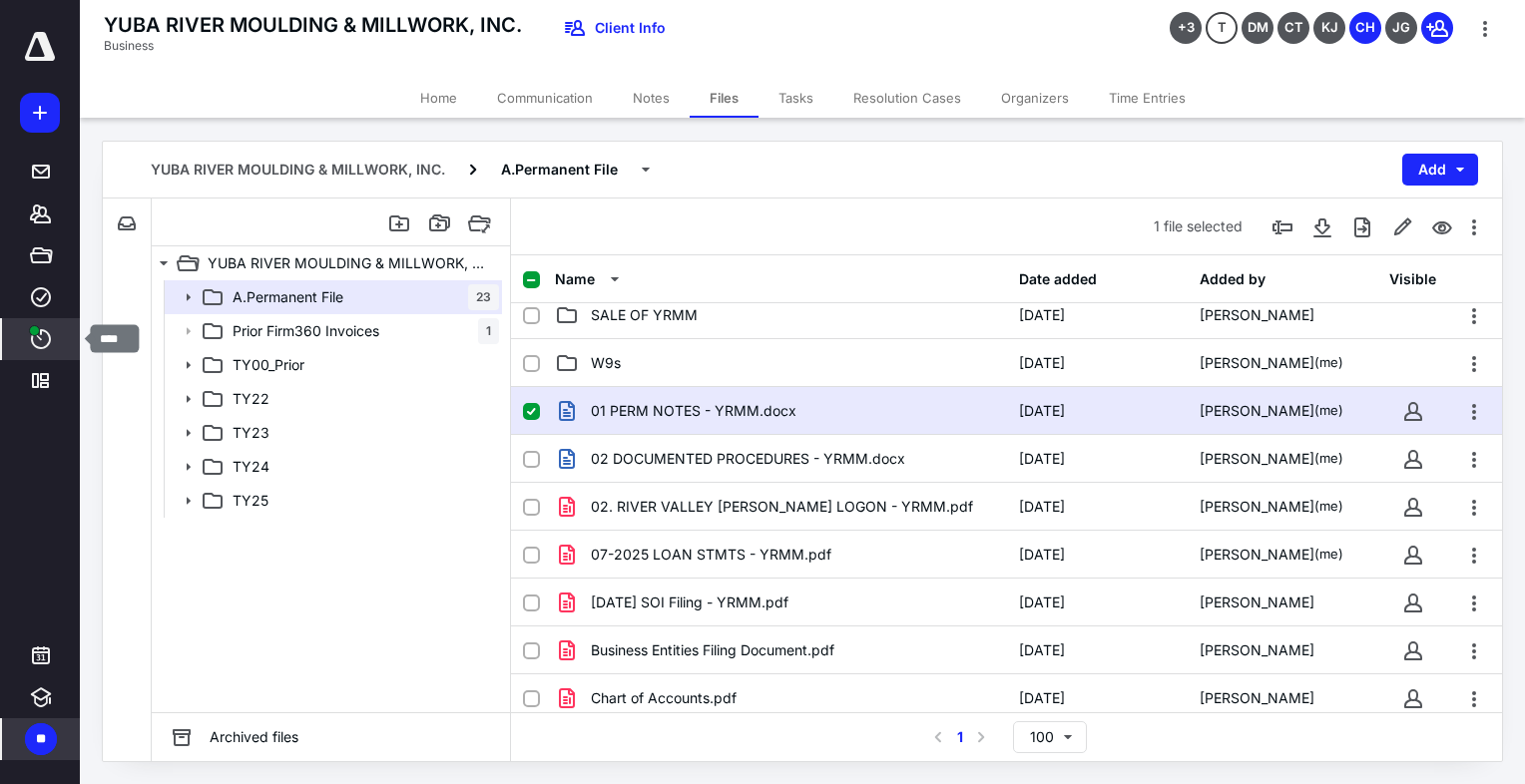 click 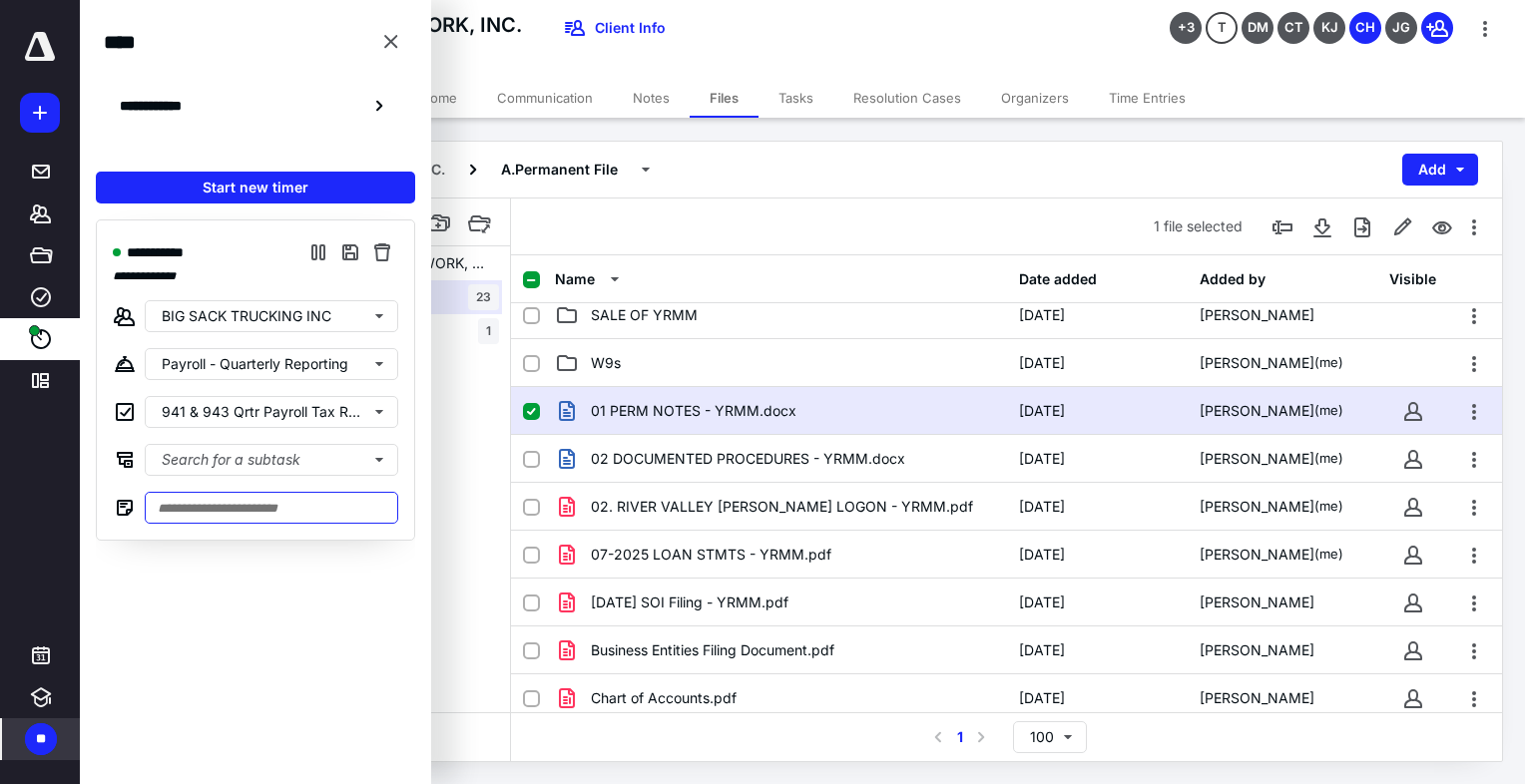 click at bounding box center (271, 508) 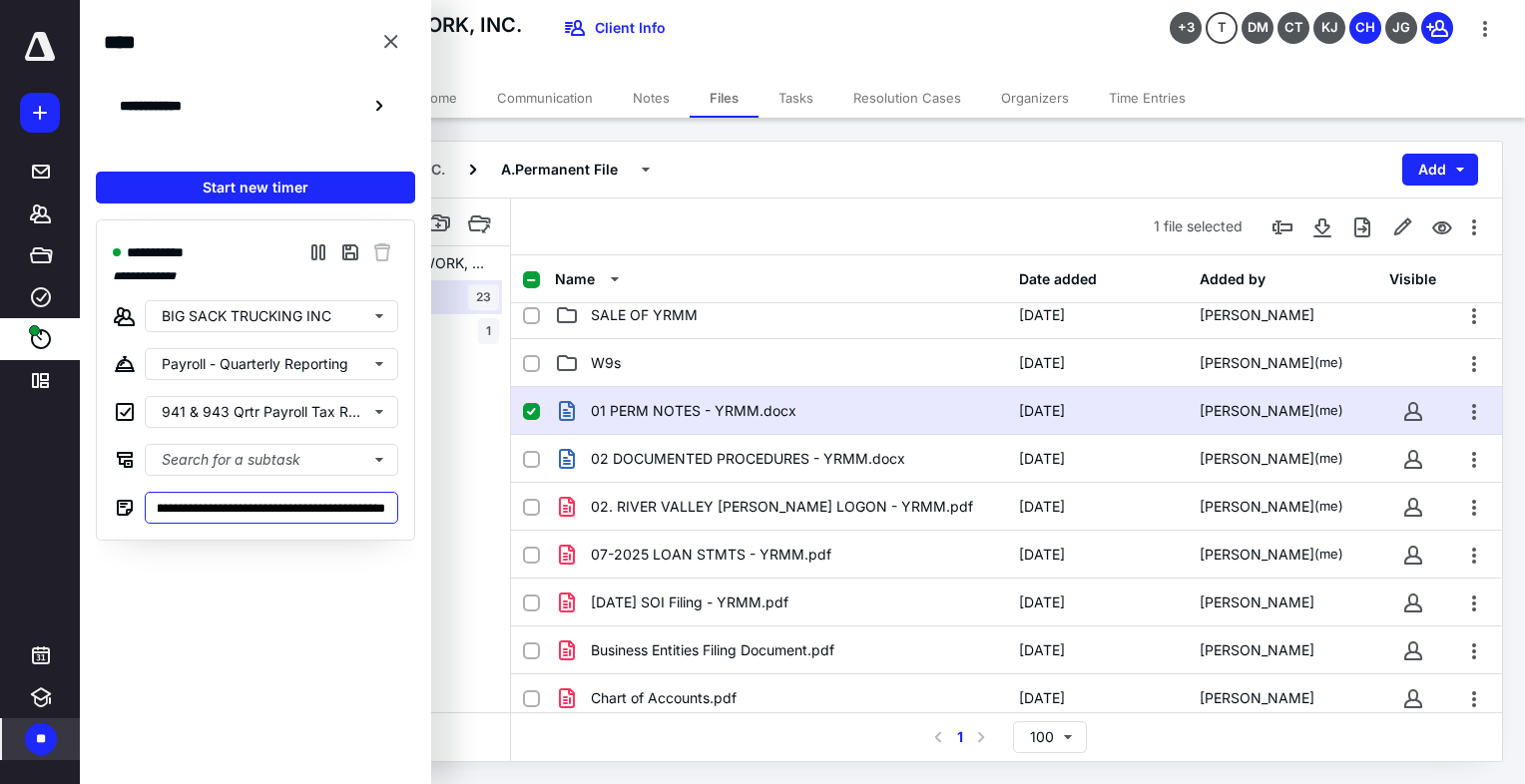 scroll, scrollTop: 0, scrollLeft: 170, axis: horizontal 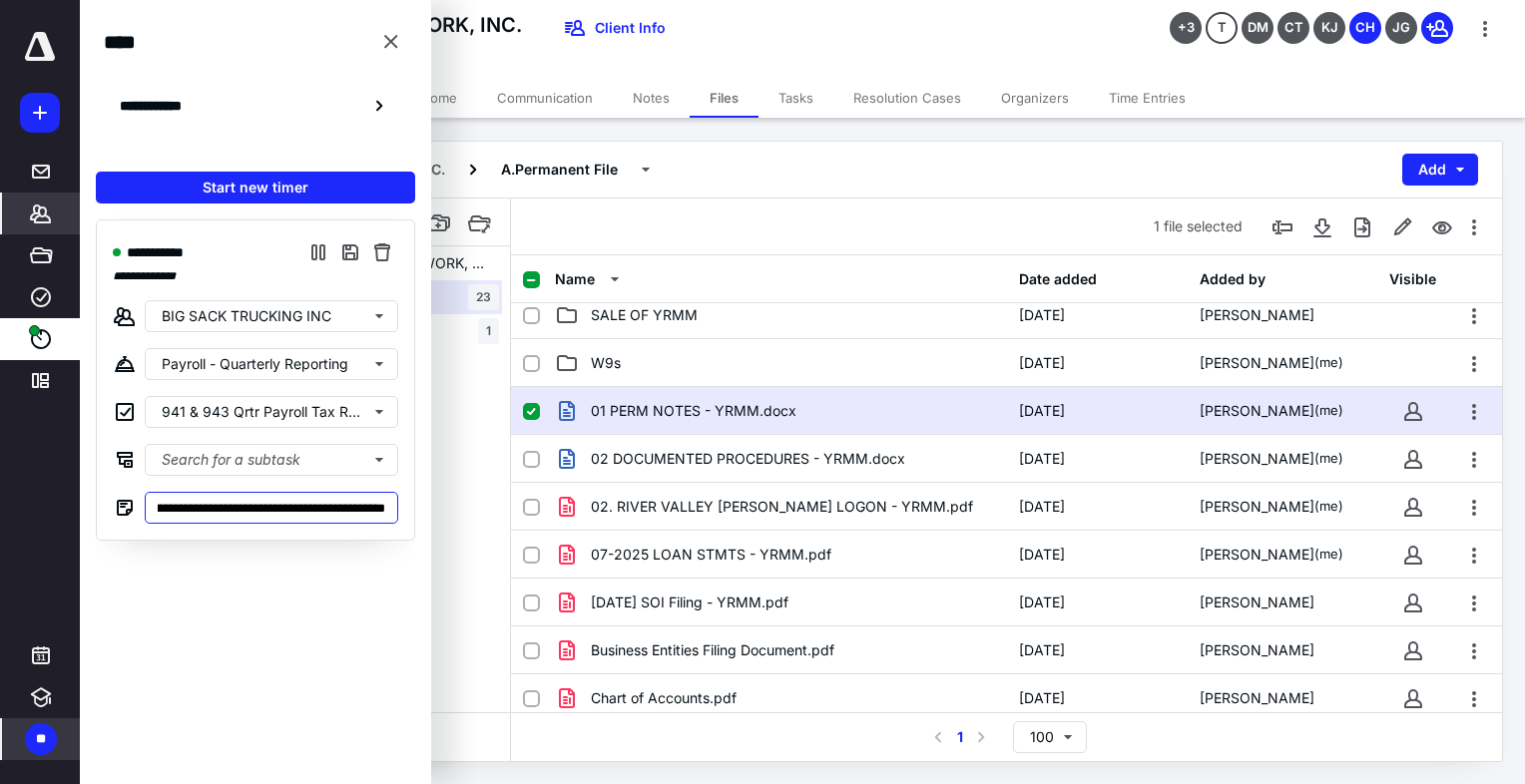 type on "**********" 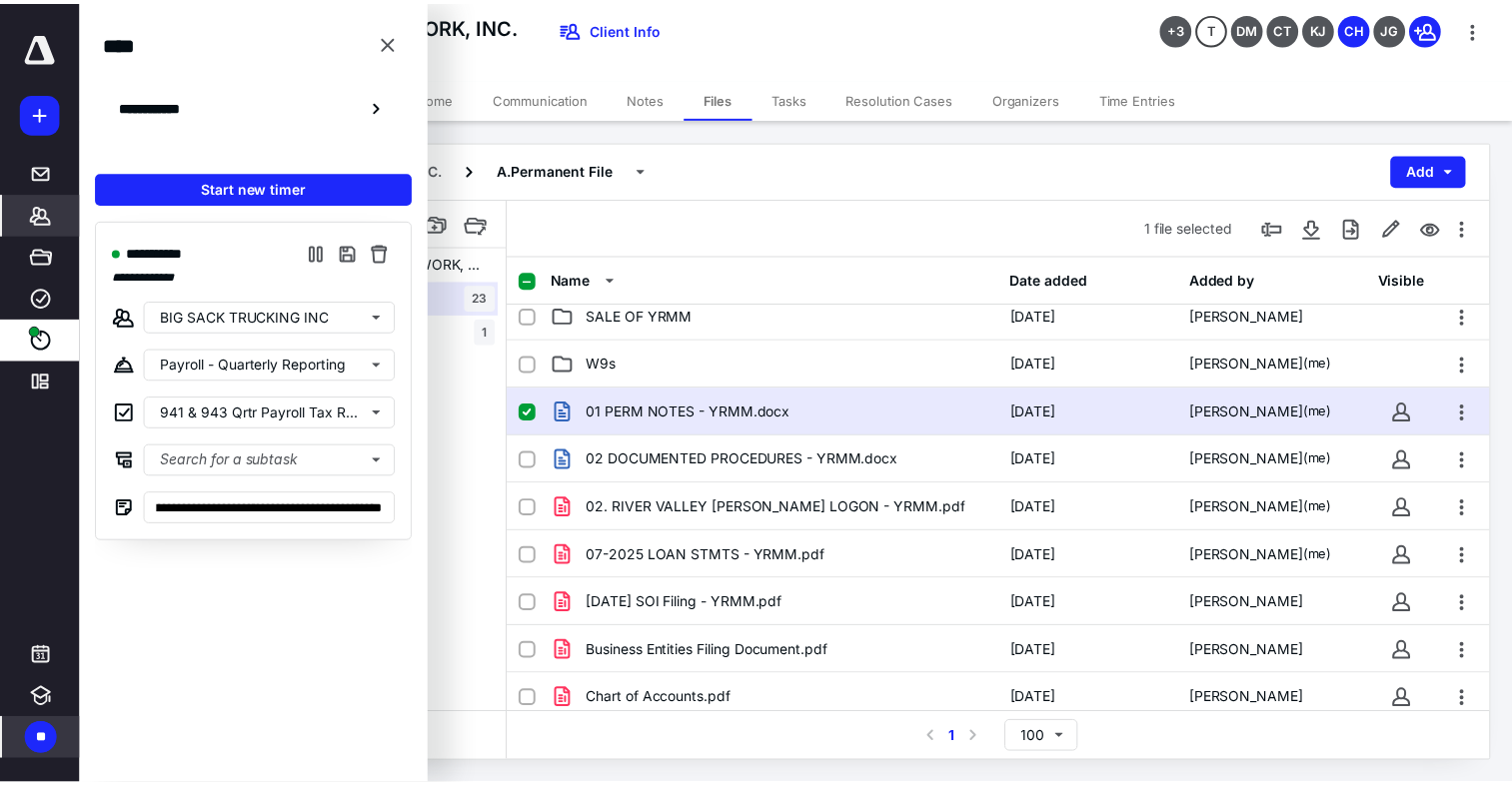 scroll, scrollTop: 0, scrollLeft: 0, axis: both 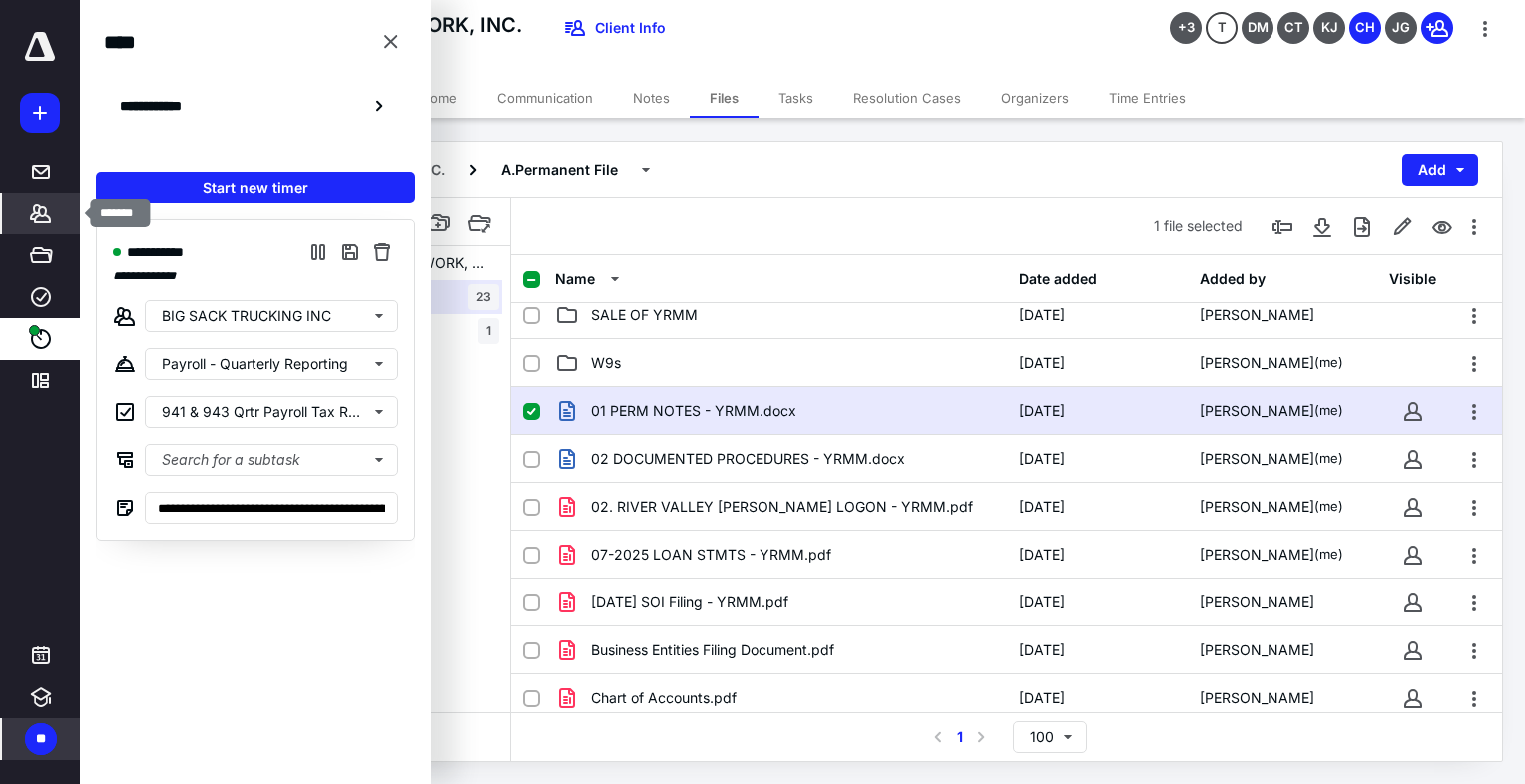 click 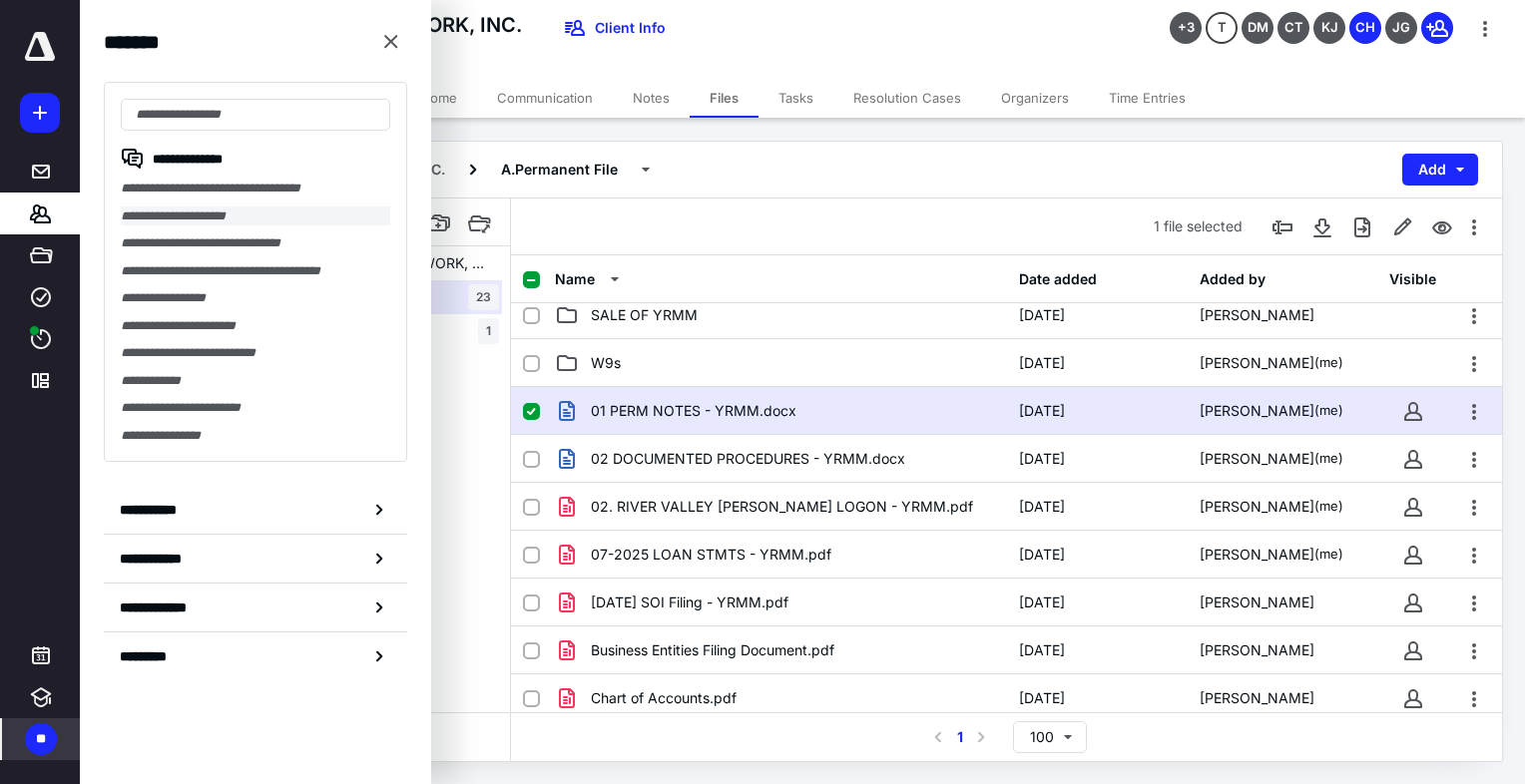 click on "**********" at bounding box center (255, 216) 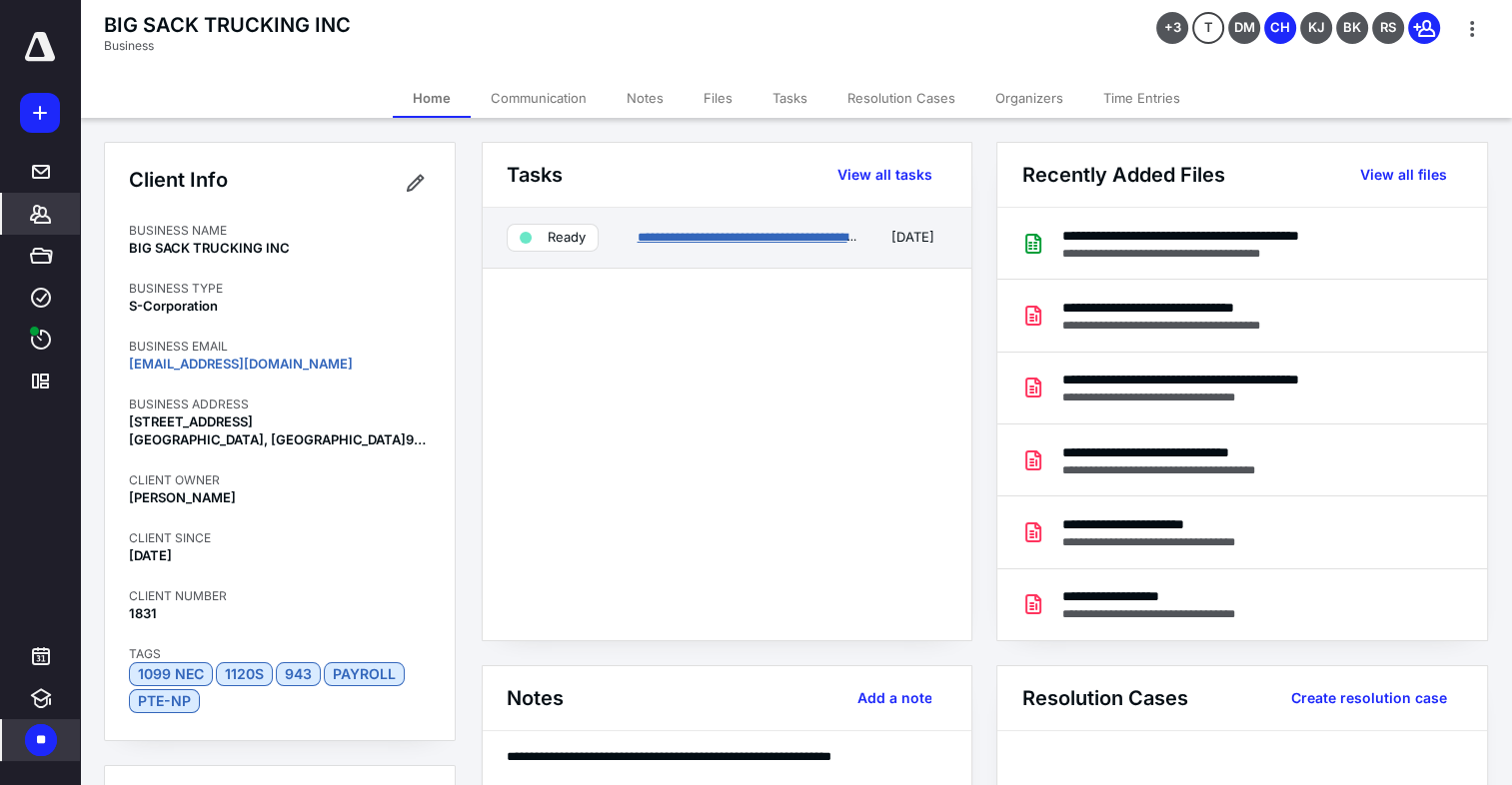 click on "**********" at bounding box center (803, 237) 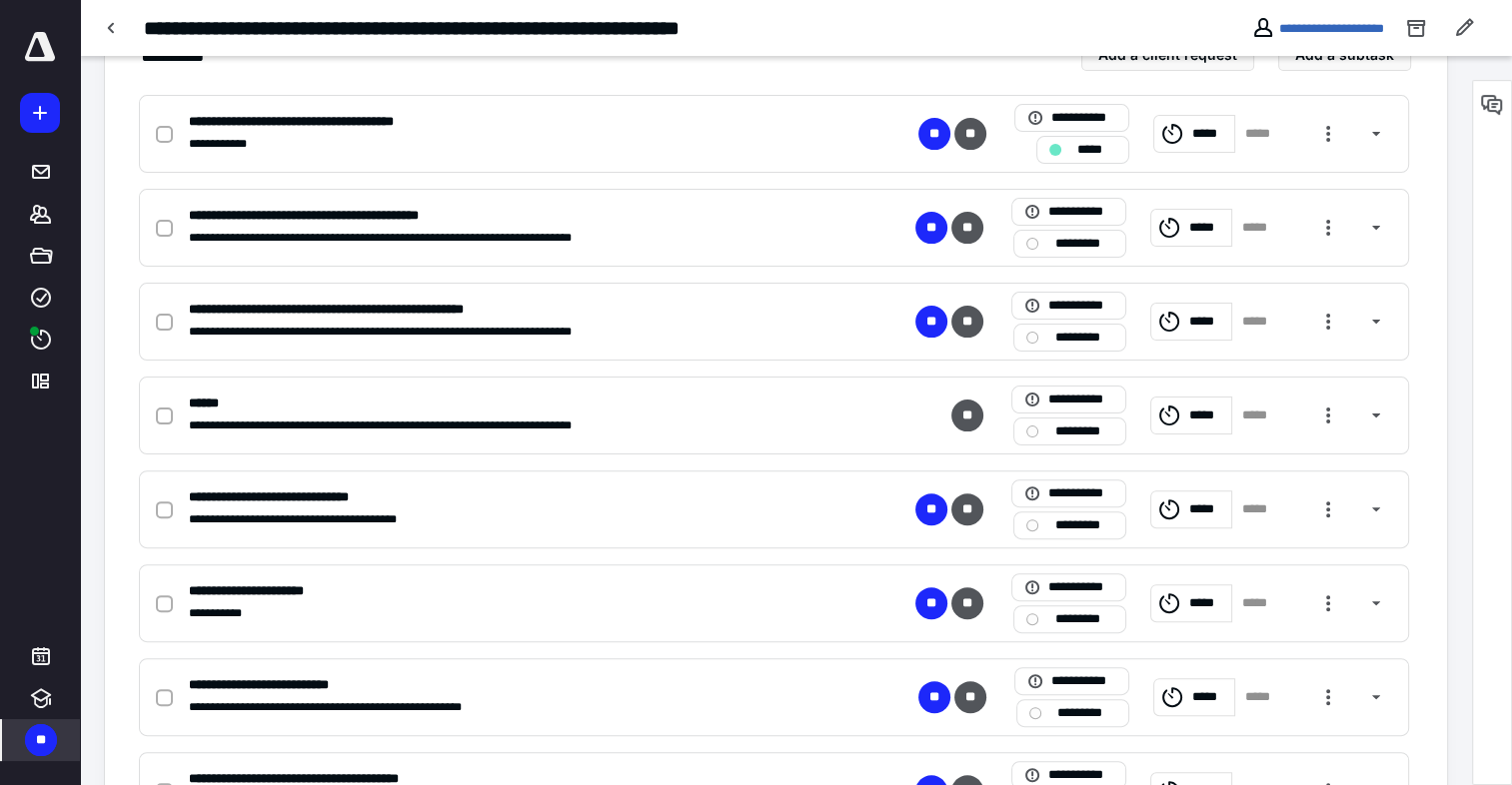 scroll, scrollTop: 499, scrollLeft: 0, axis: vertical 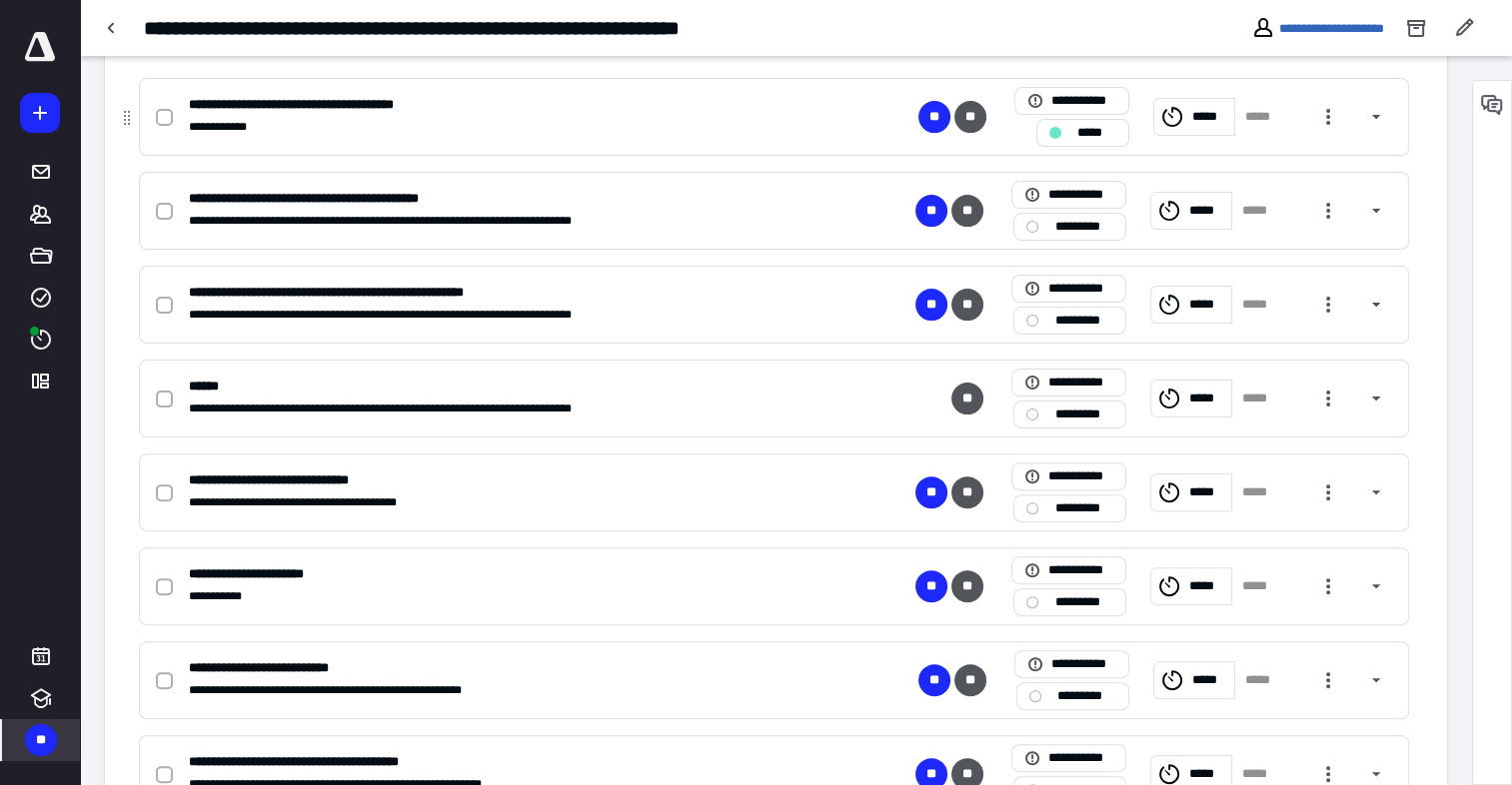 click 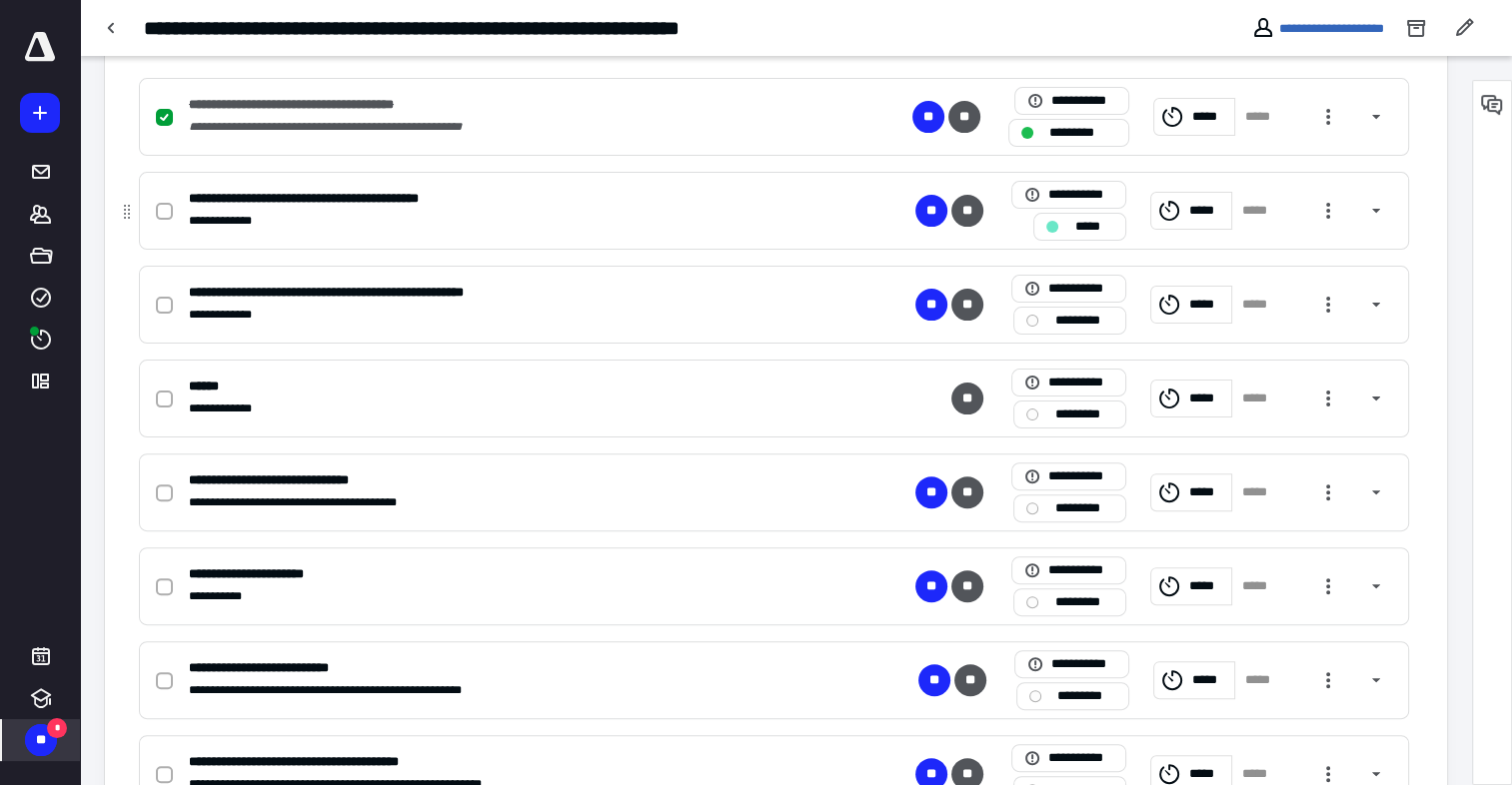 click 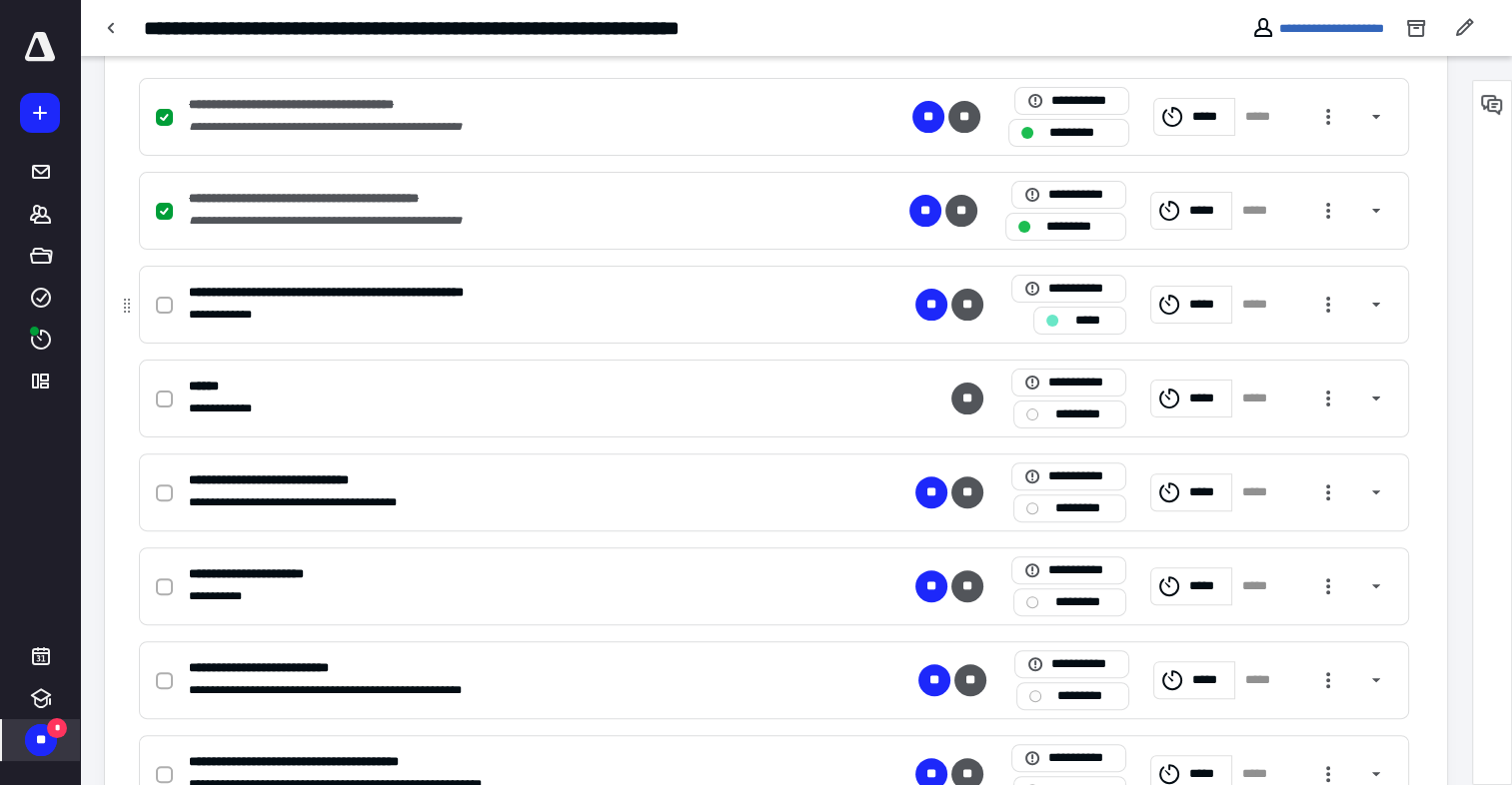 click 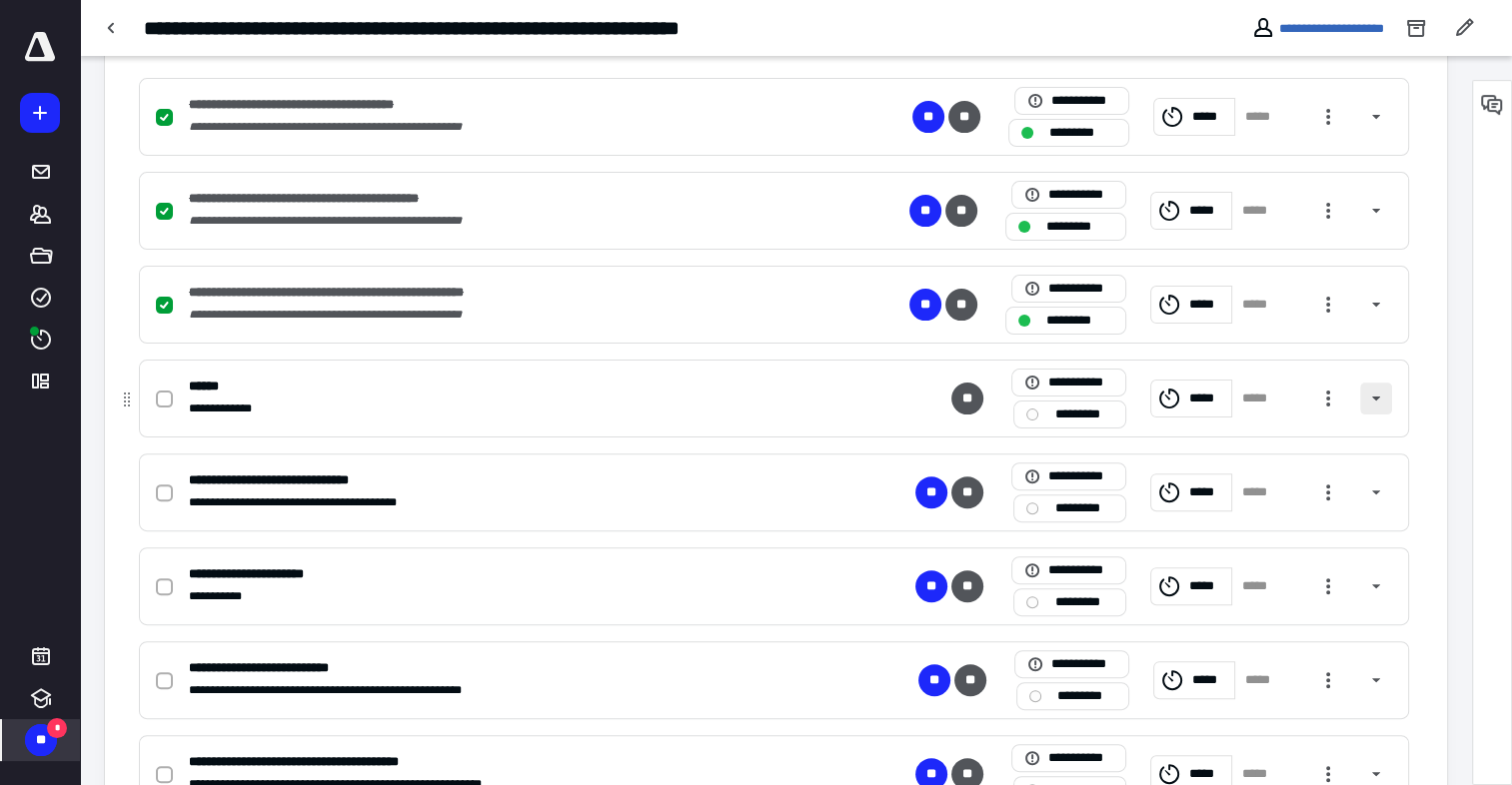 click at bounding box center [1376, 398] 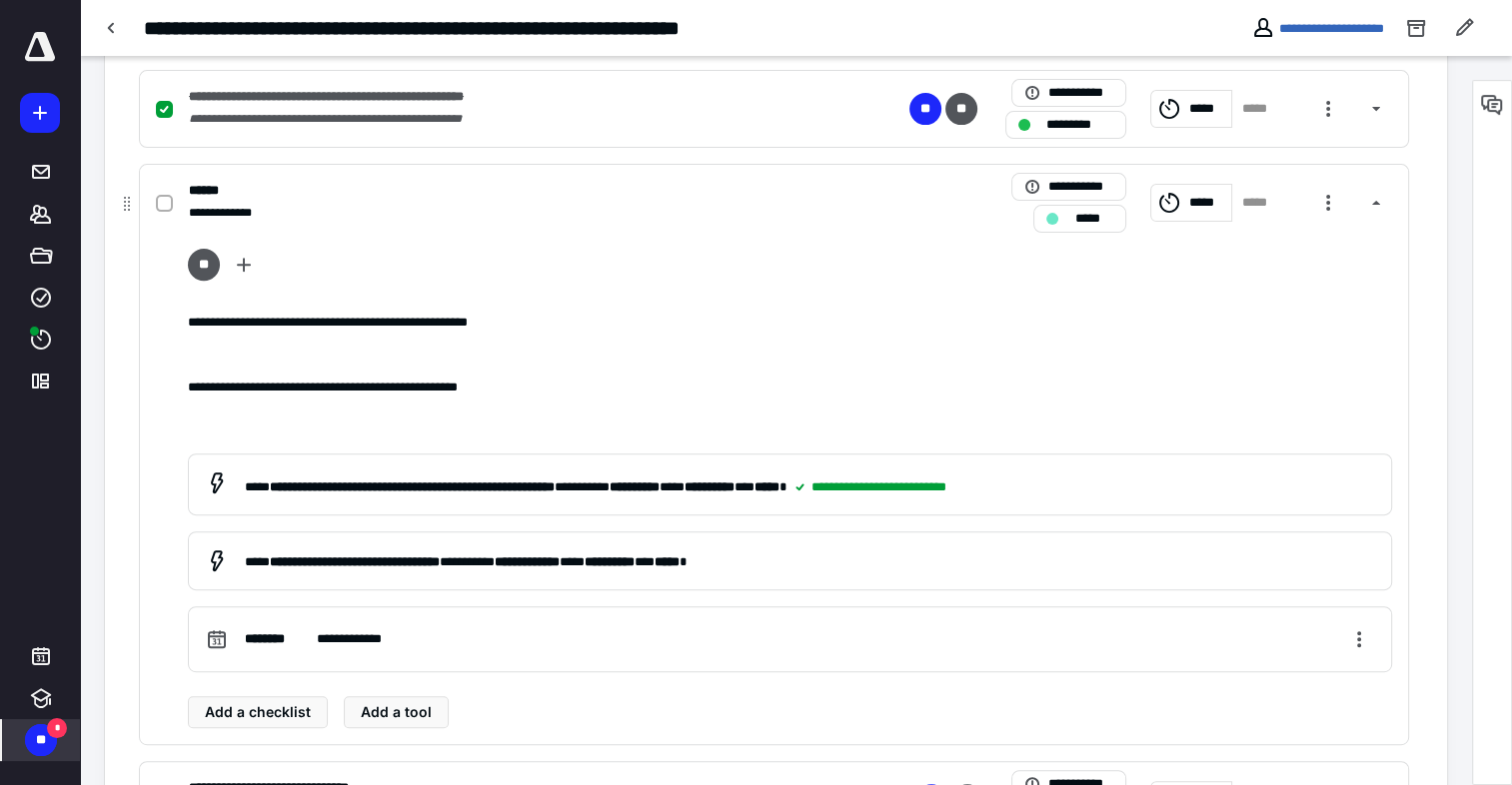 scroll, scrollTop: 799, scrollLeft: 0, axis: vertical 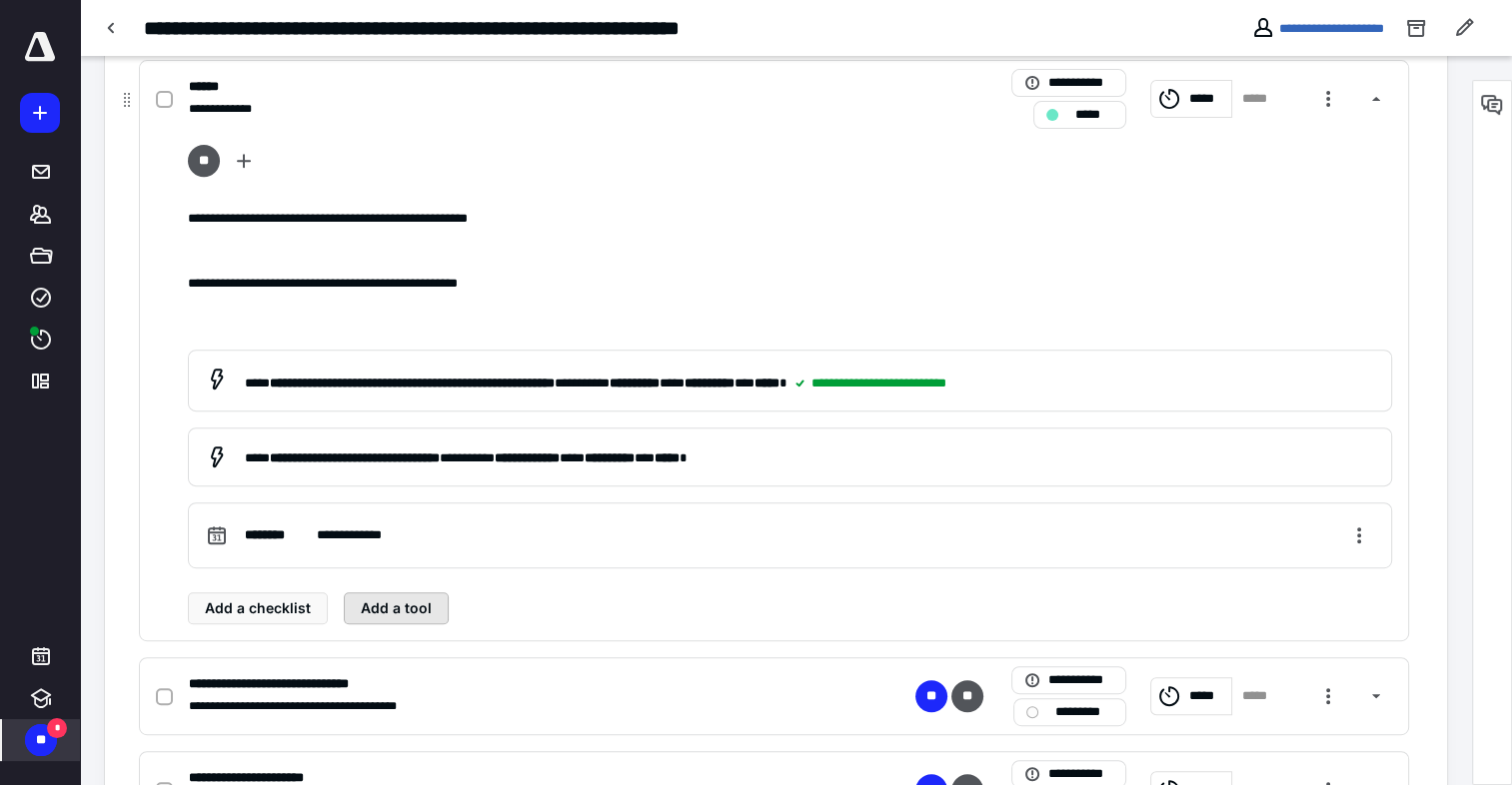 click on "Add a tool" at bounding box center (396, 608) 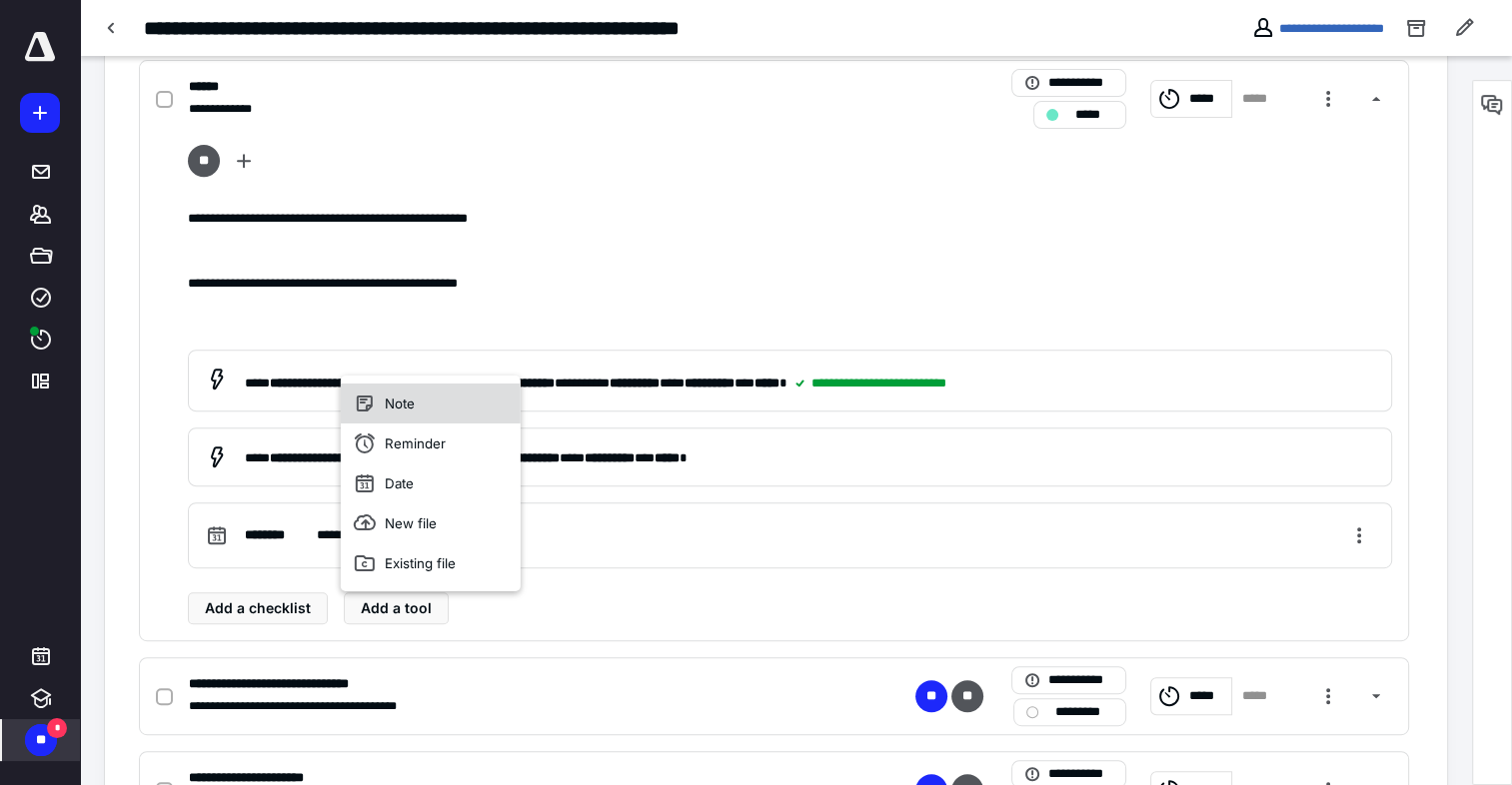 click on "Note" at bounding box center (431, 403) 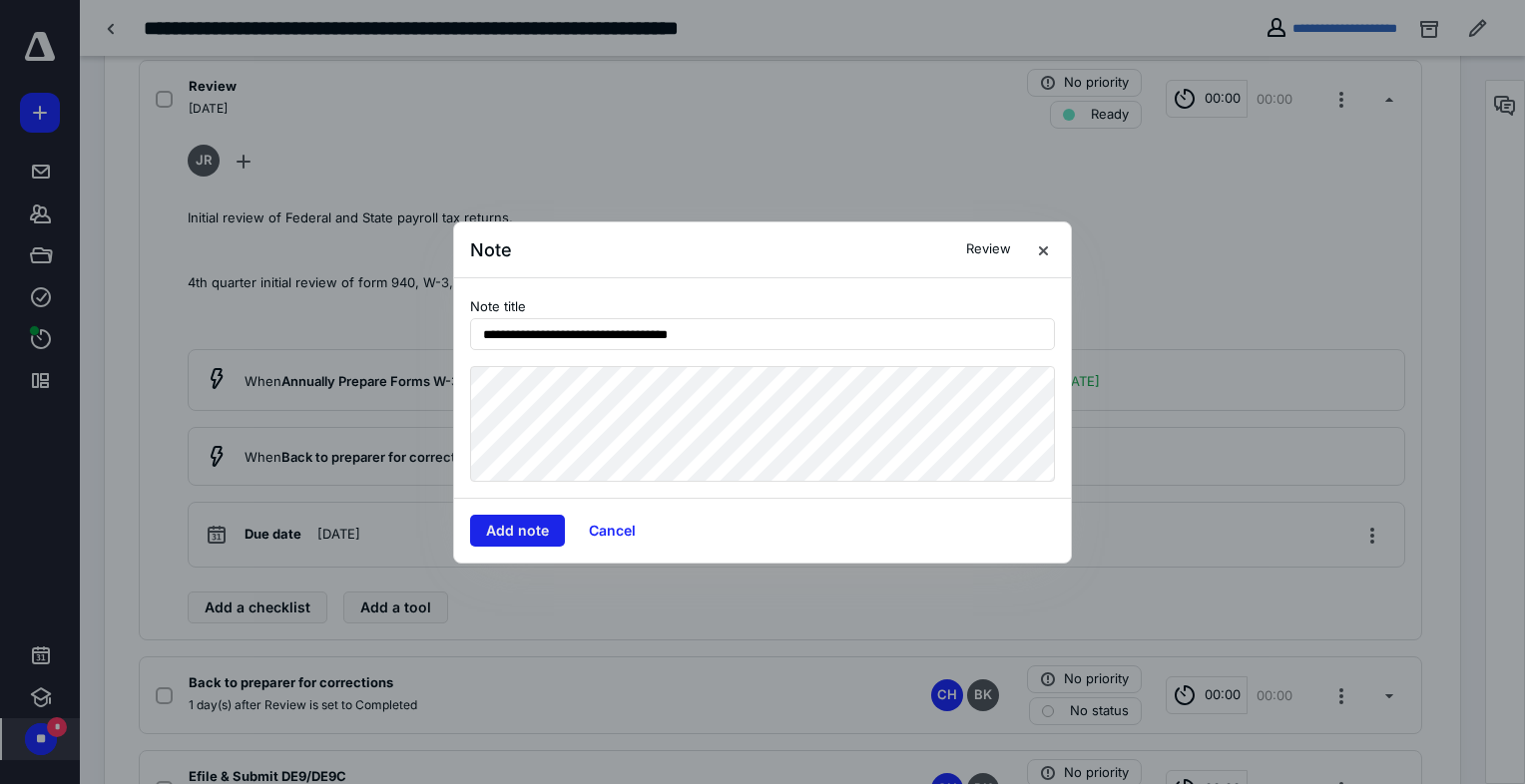 type on "**********" 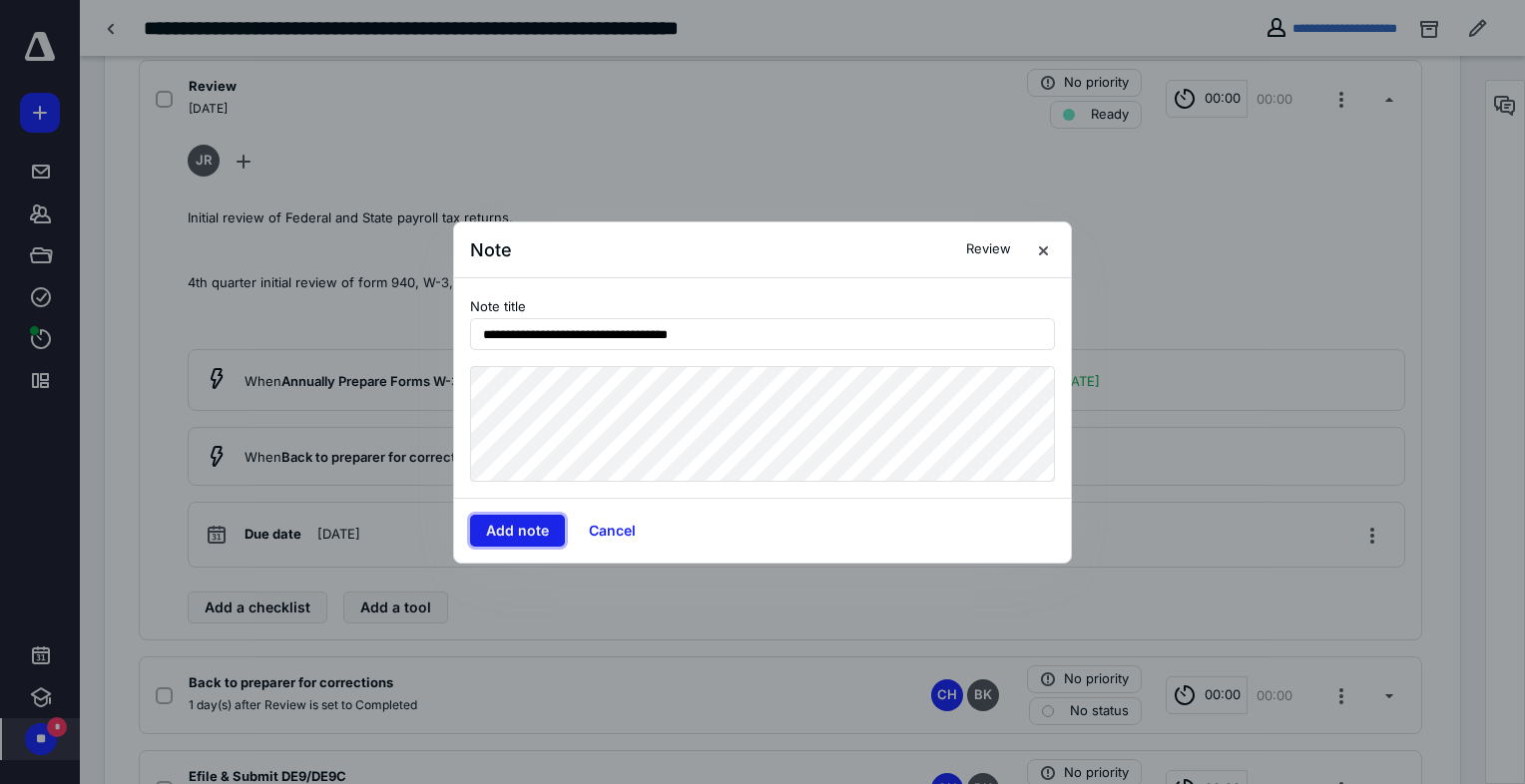 click on "Add note" at bounding box center (517, 531) 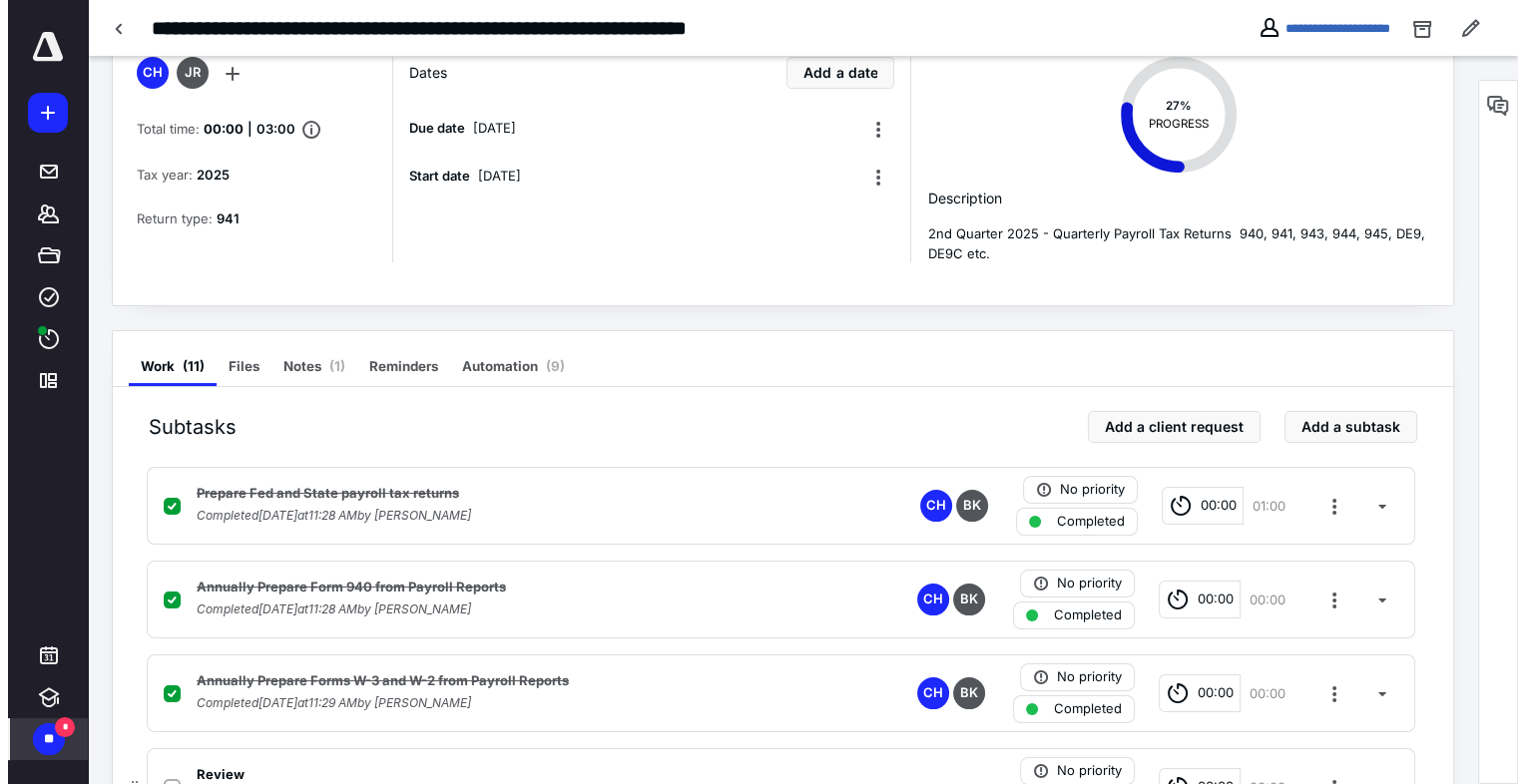 scroll, scrollTop: 0, scrollLeft: 0, axis: both 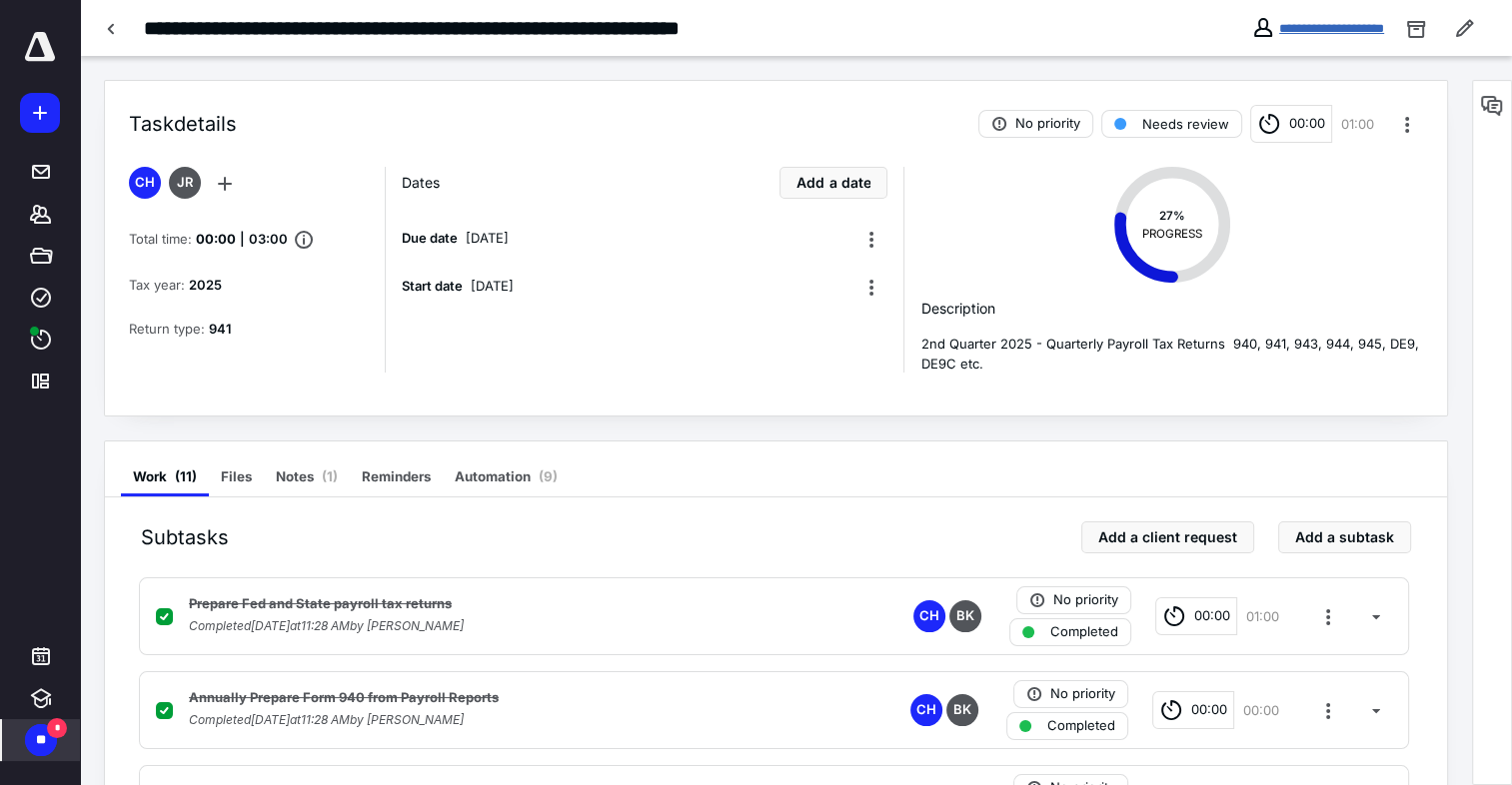 click on "**********" at bounding box center (1331, 28) 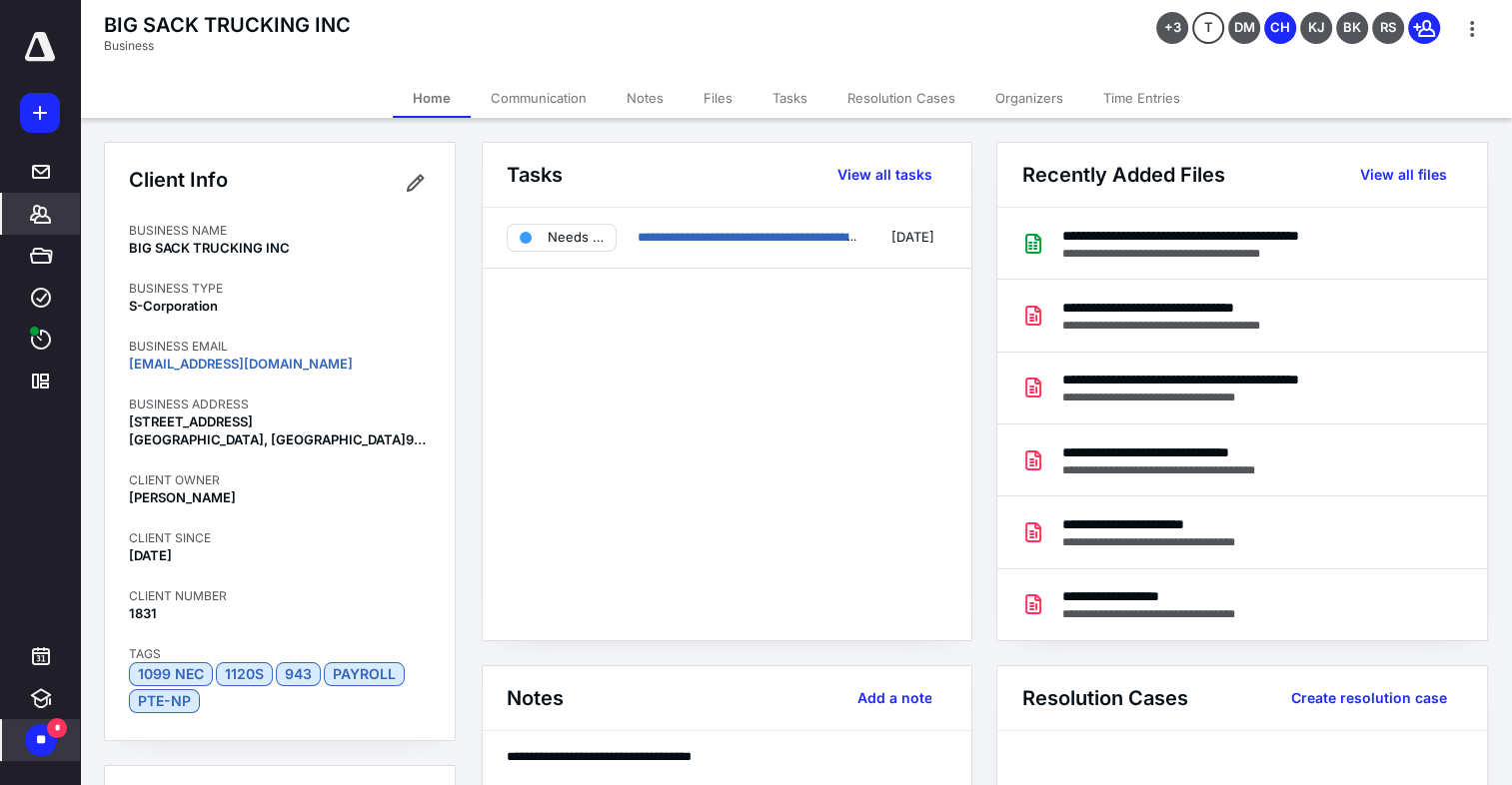 click on "Files" at bounding box center [718, 98] 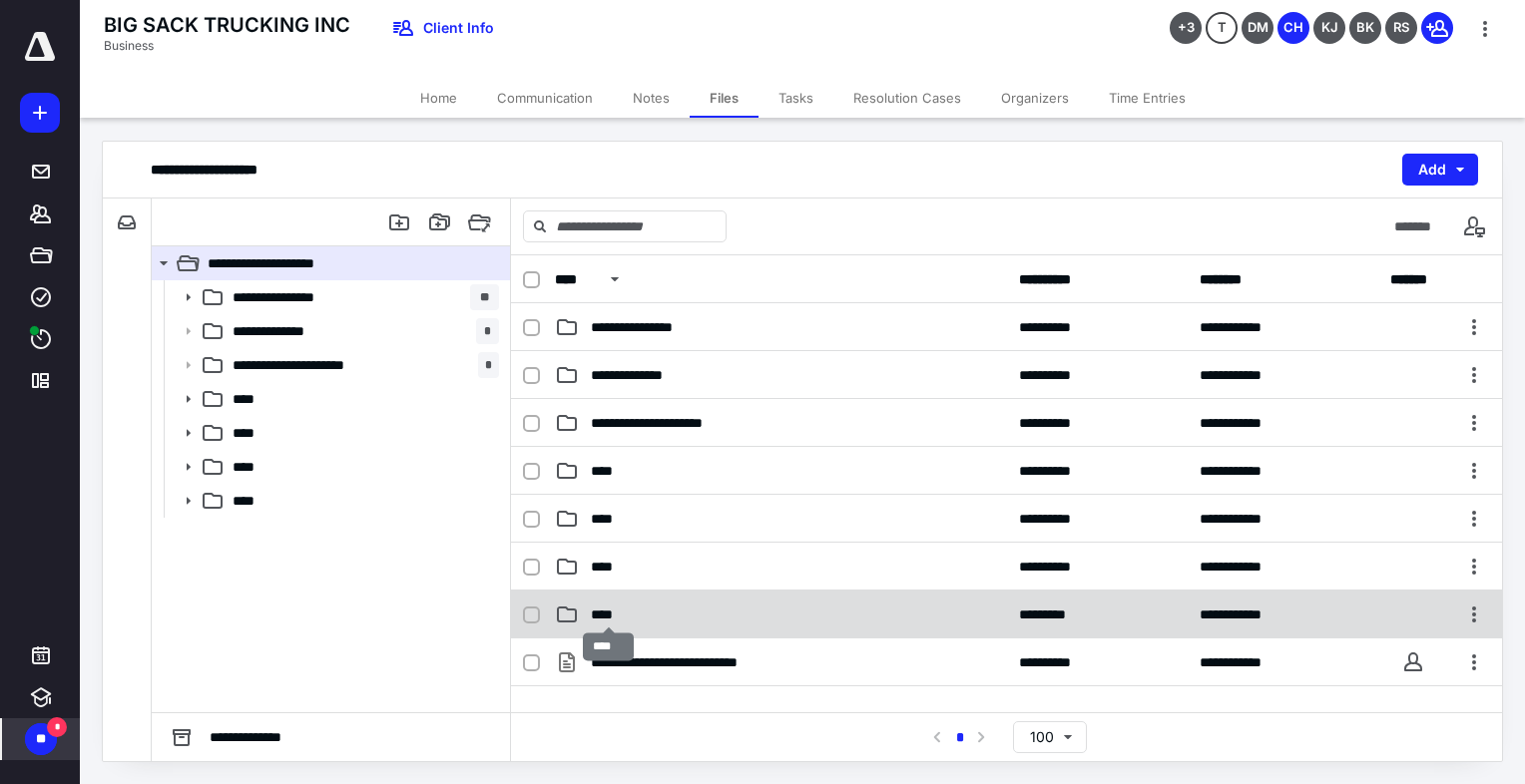 click on "****" at bounding box center (609, 614) 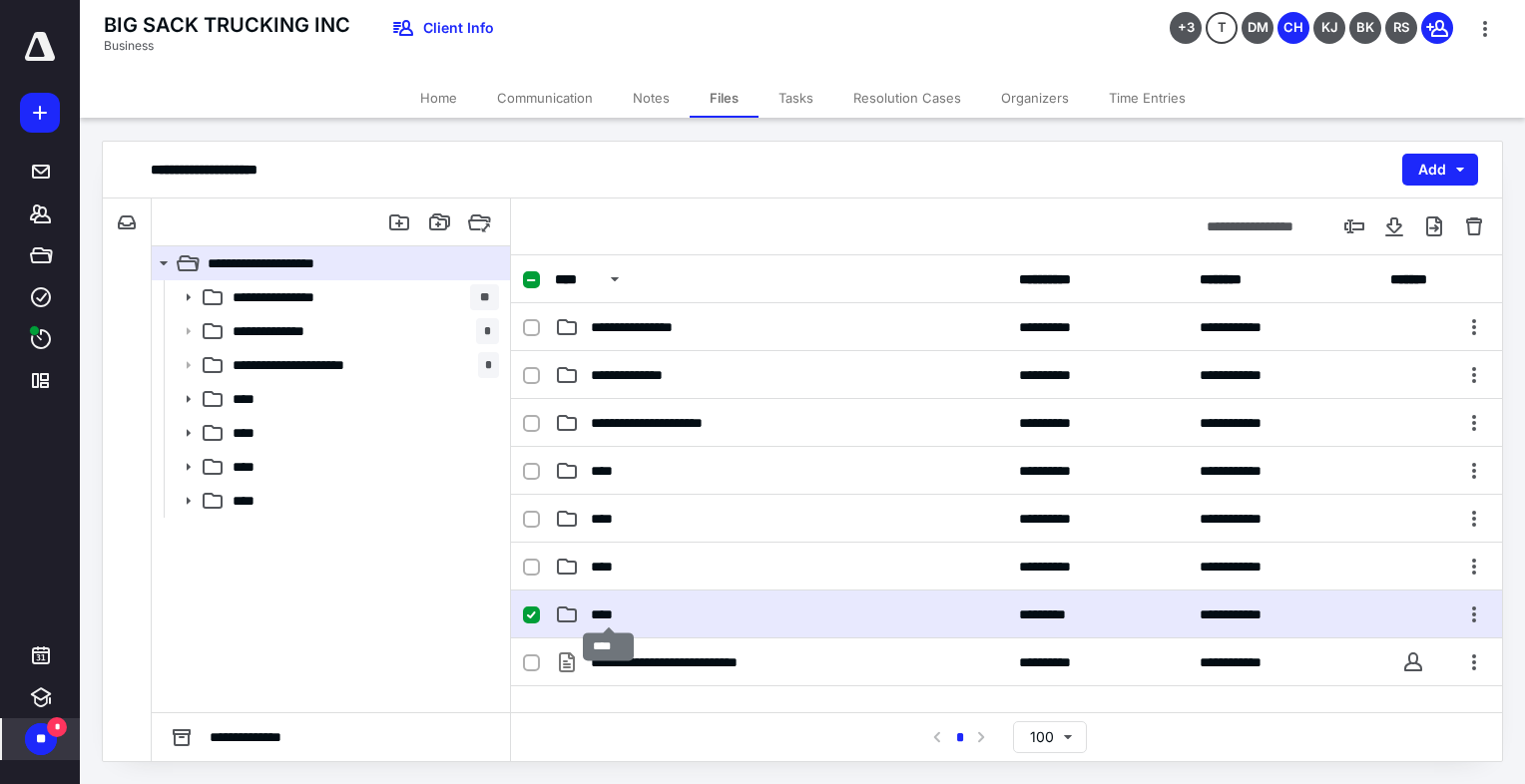 click on "****" at bounding box center (609, 614) 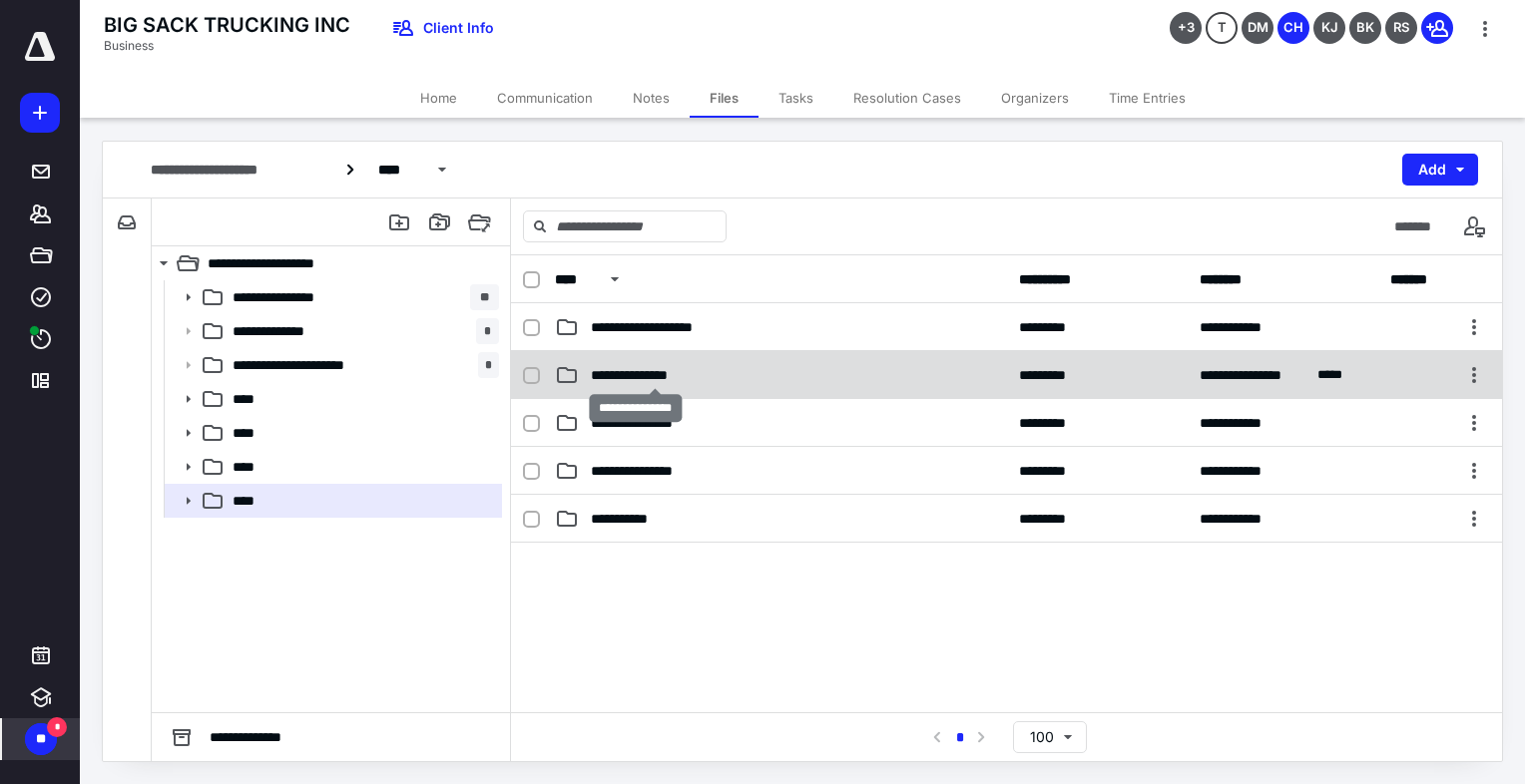 click on "**********" at bounding box center (656, 375) 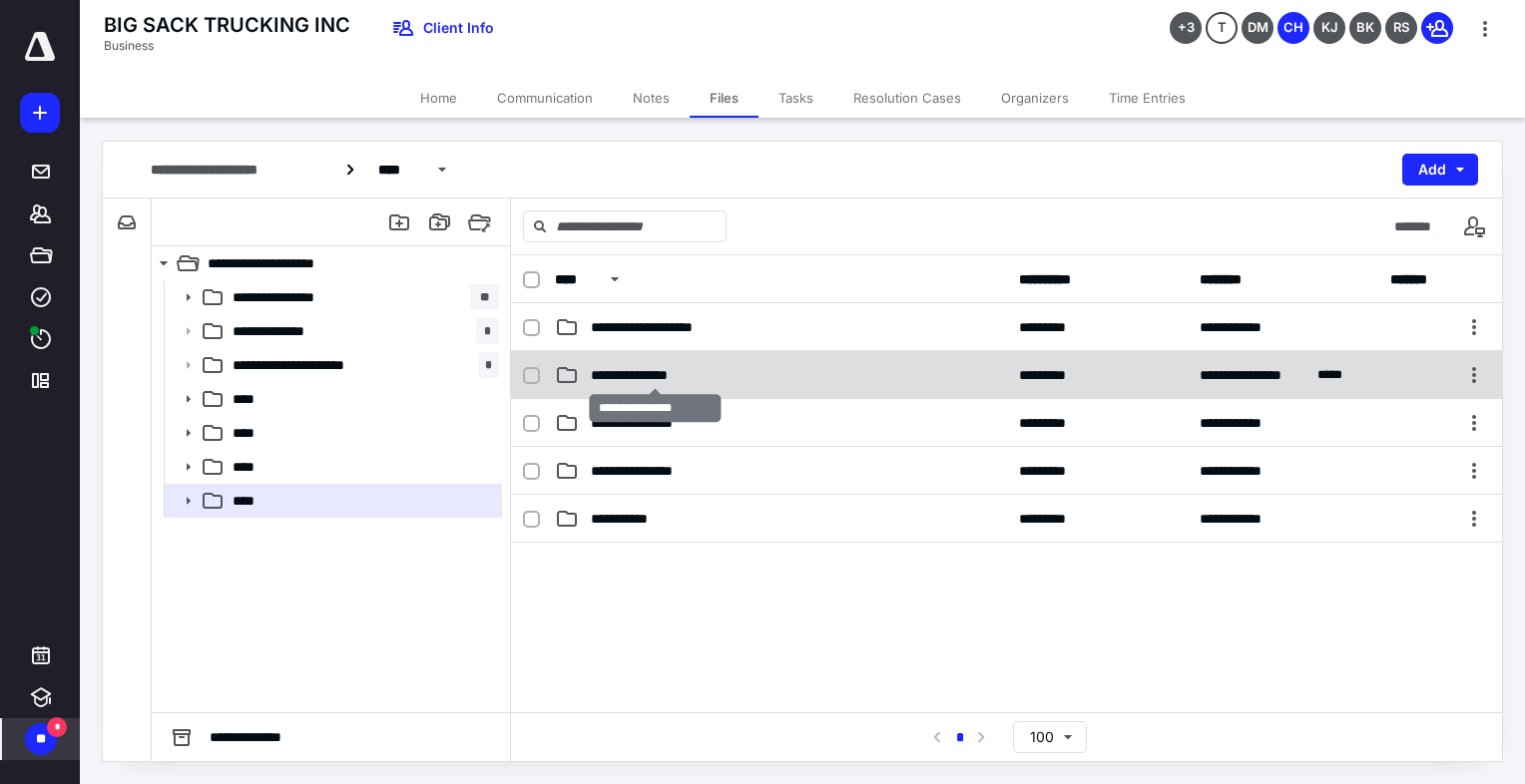 click on "**********" at bounding box center (656, 375) 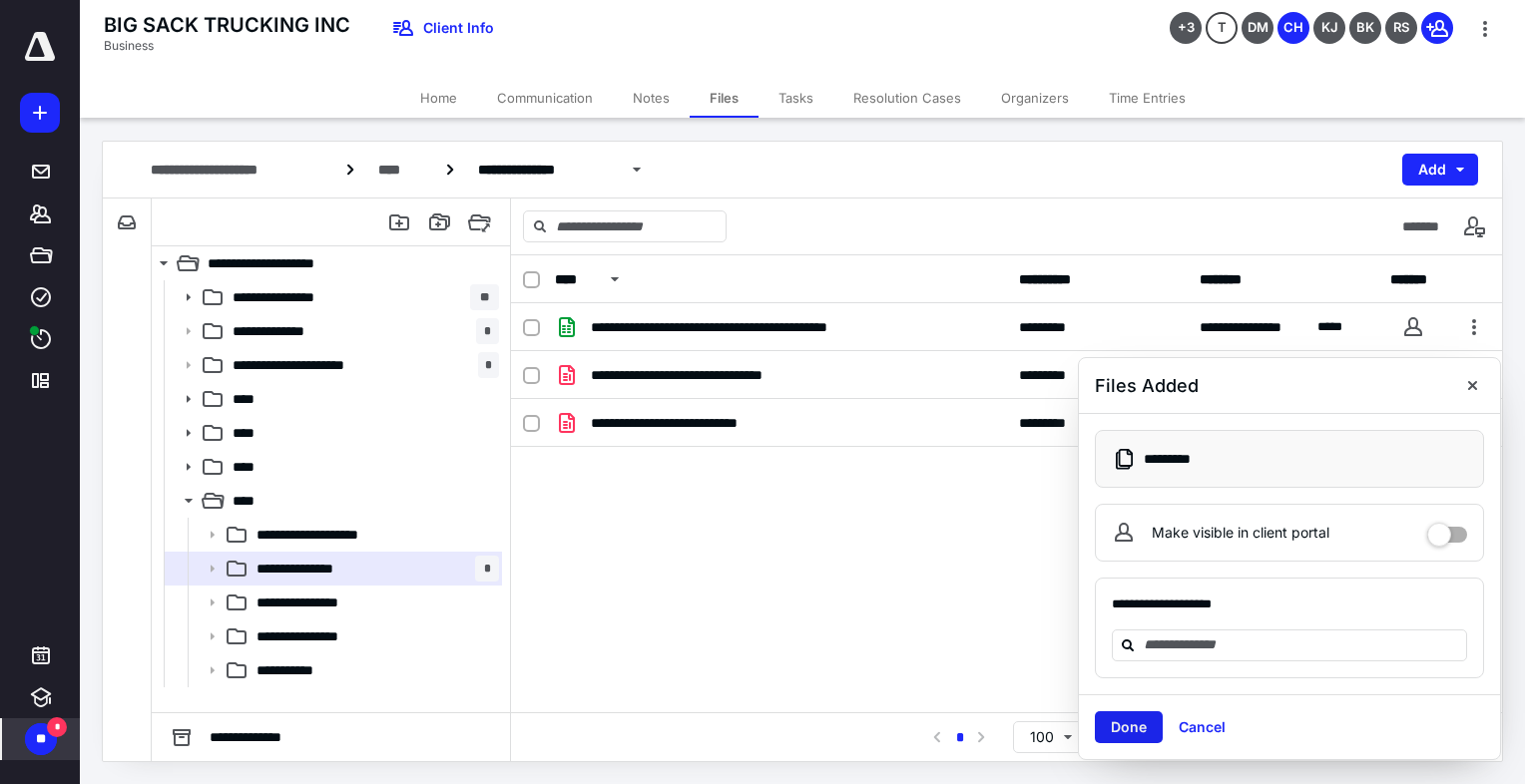 click on "Done" at bounding box center [1129, 727] 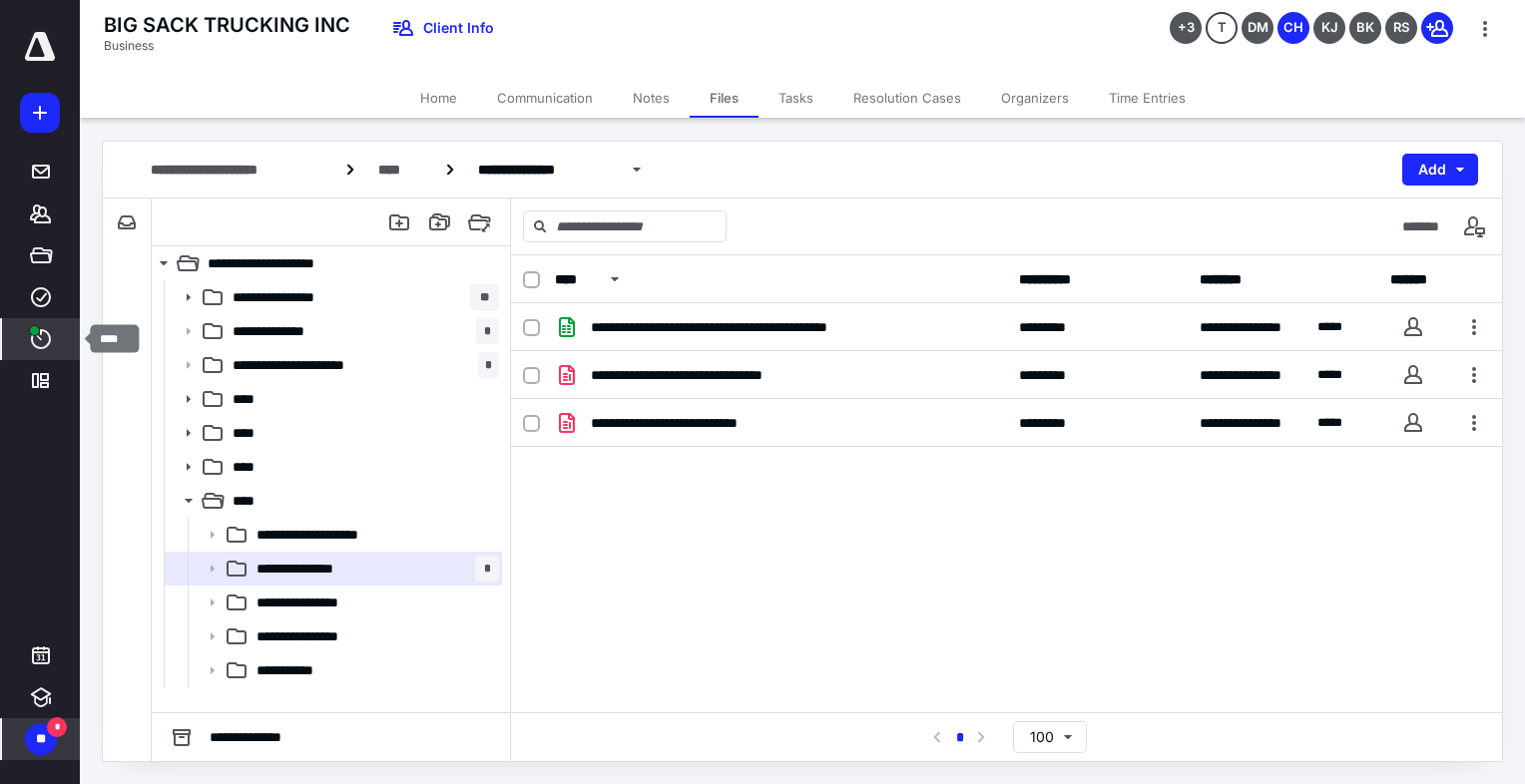 click 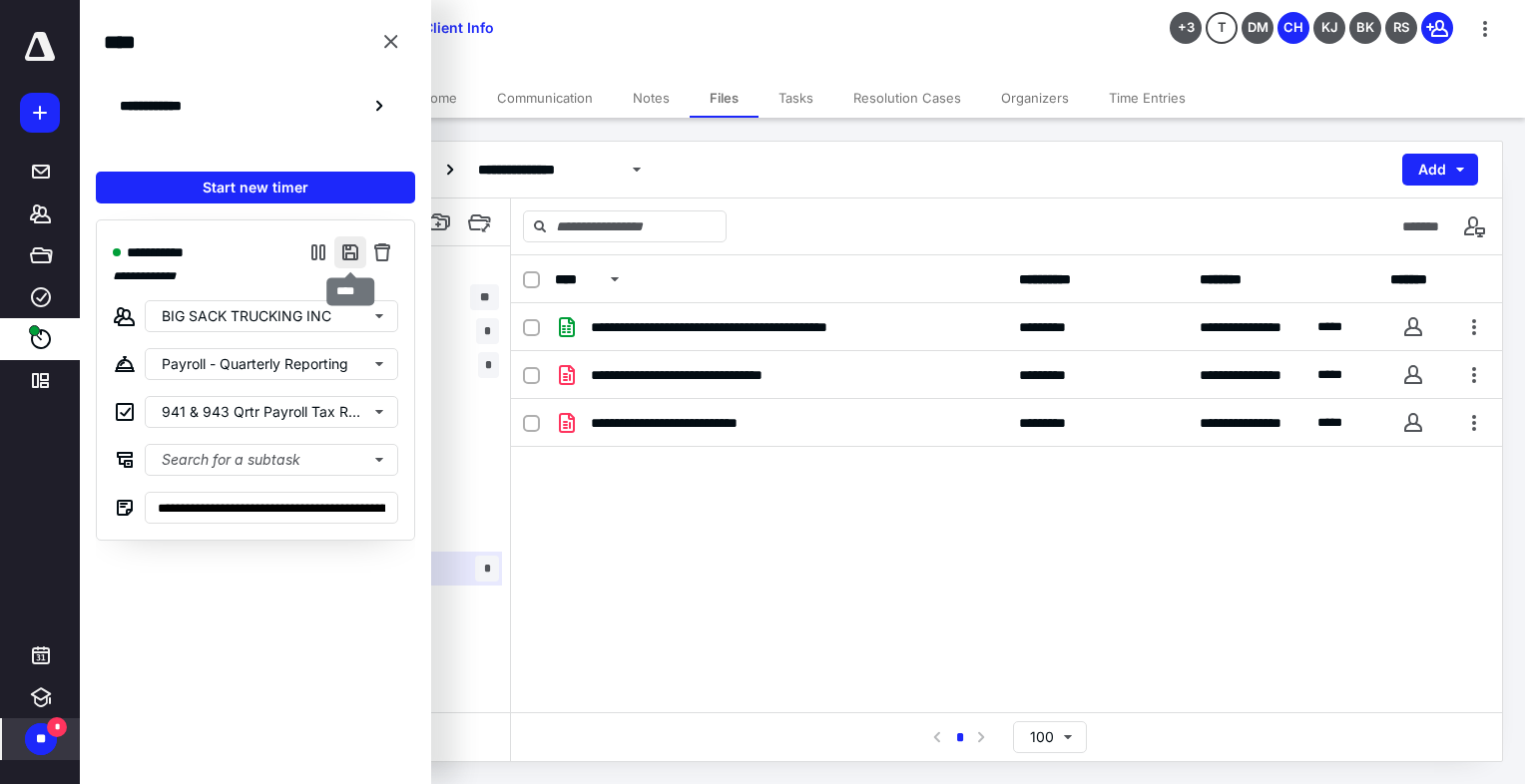 click at bounding box center [350, 252] 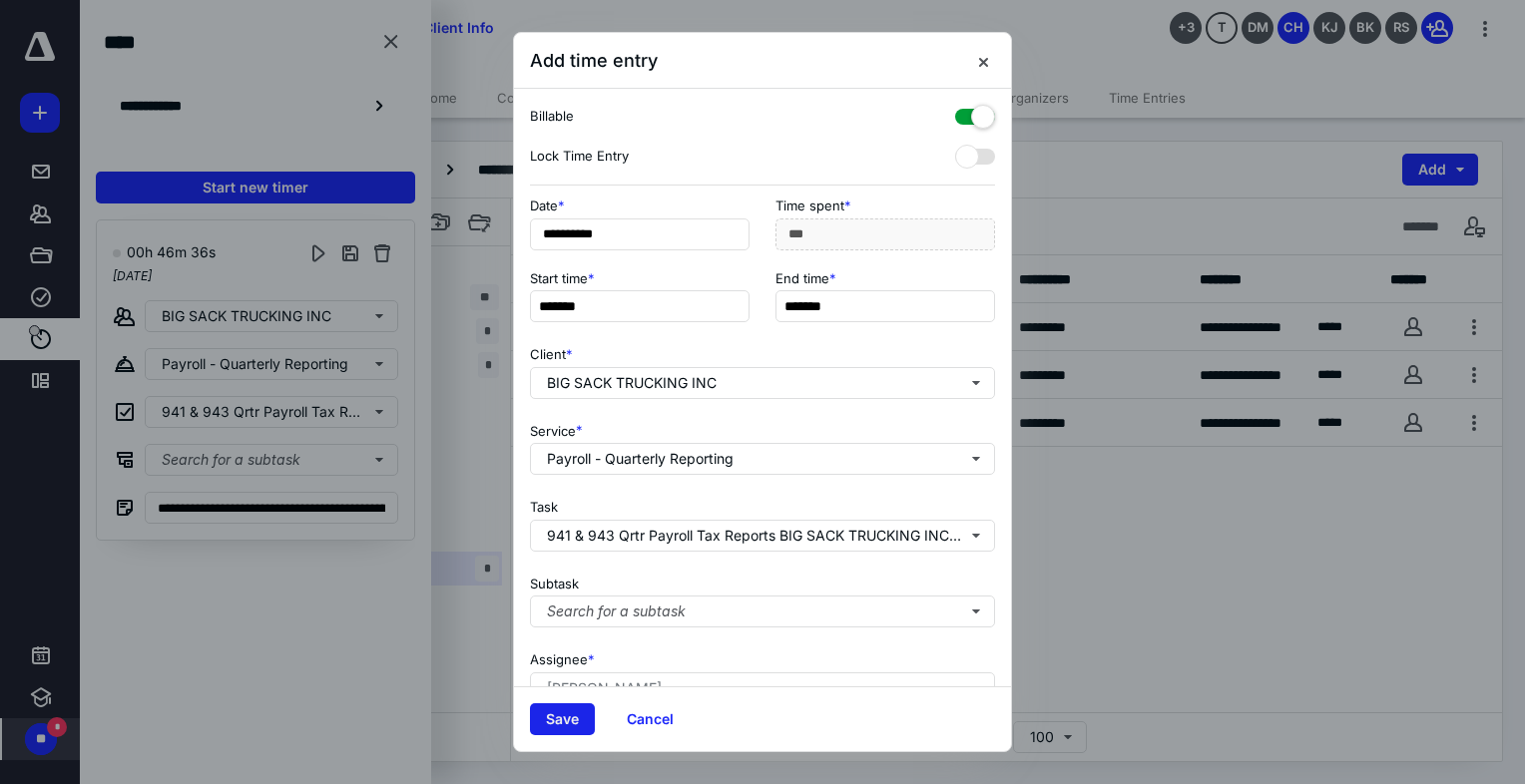 click on "Save" at bounding box center (562, 719) 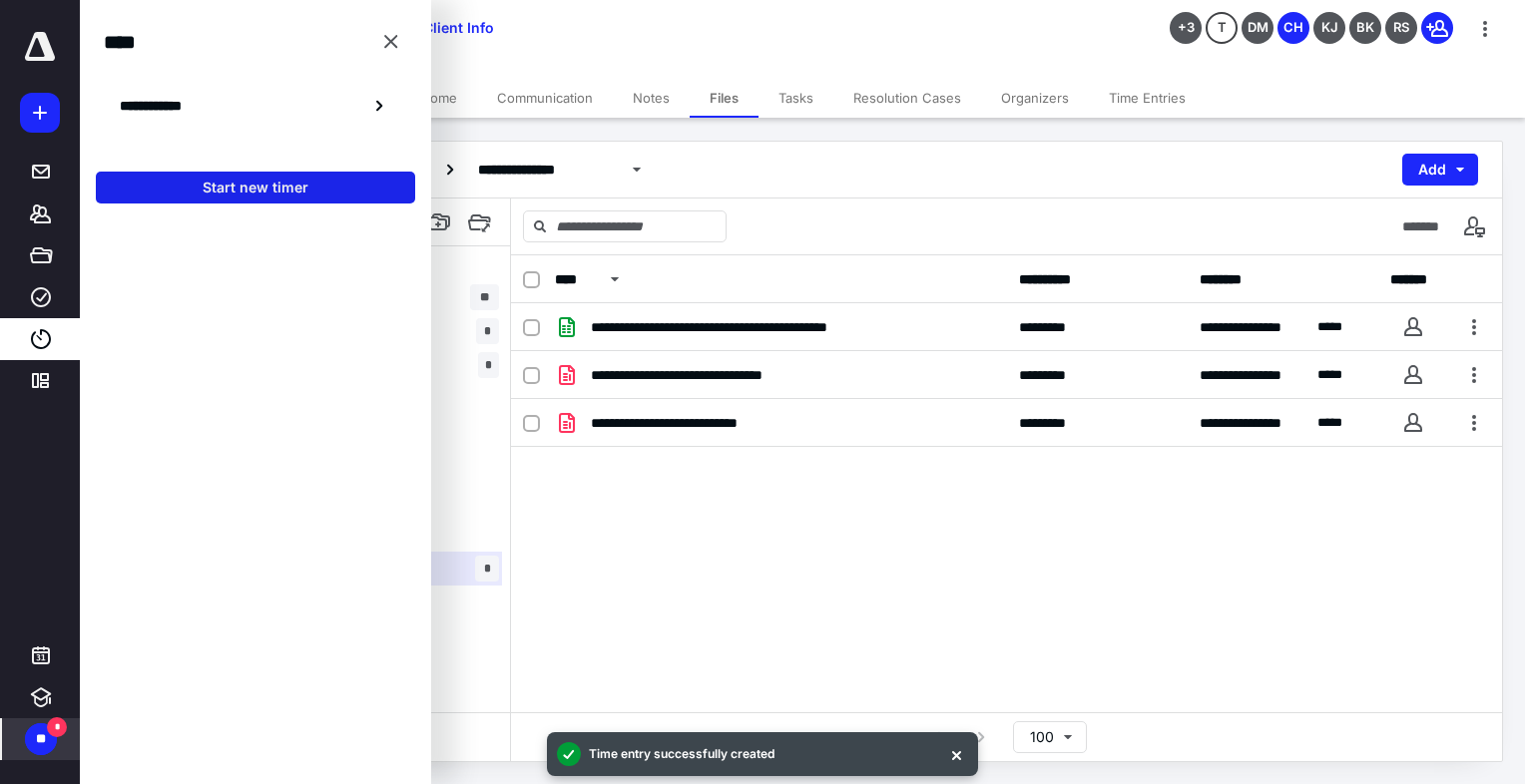click on "Start new timer" at bounding box center (255, 188) 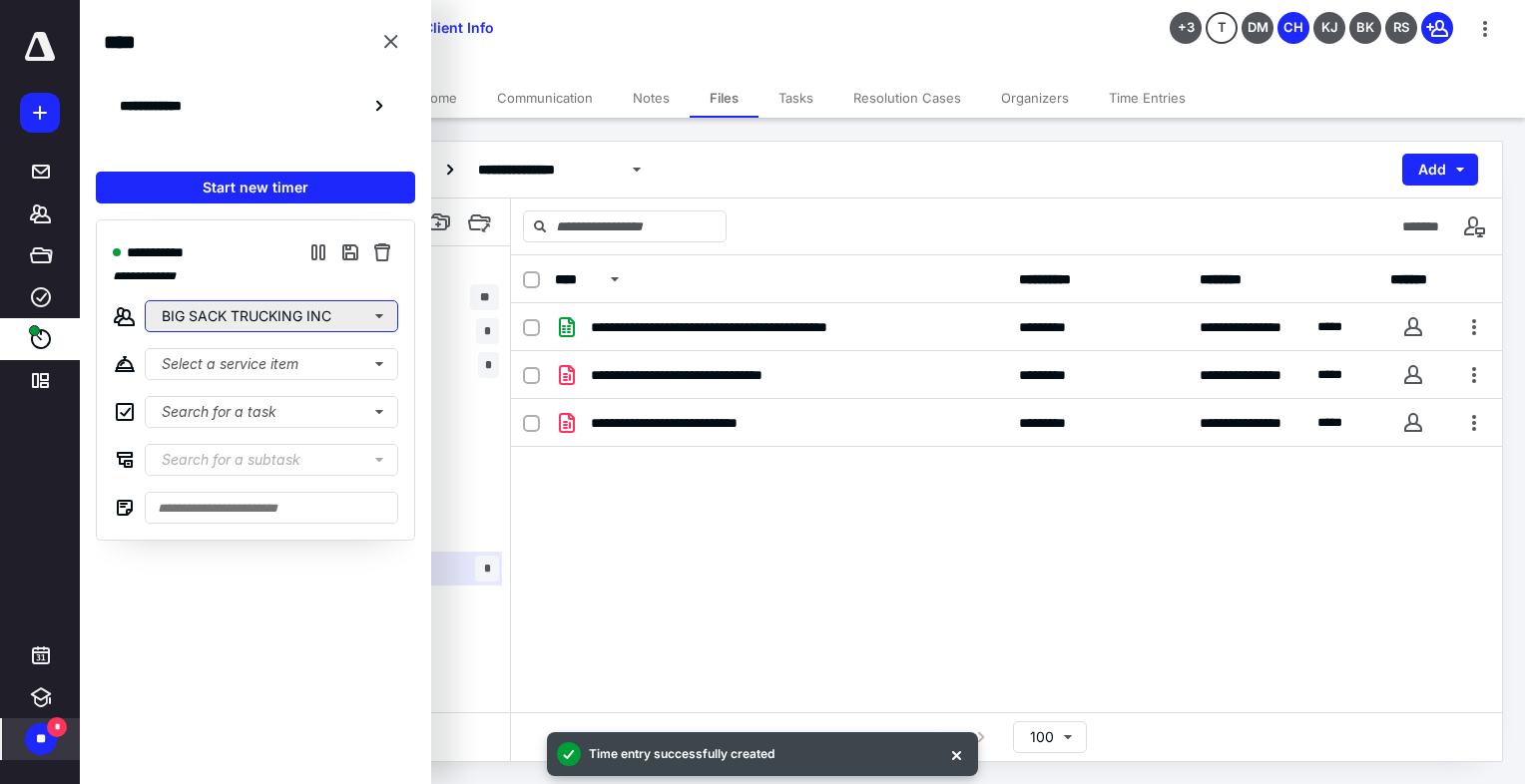 click on "BIG SACK TRUCKING INC" at bounding box center (271, 316) 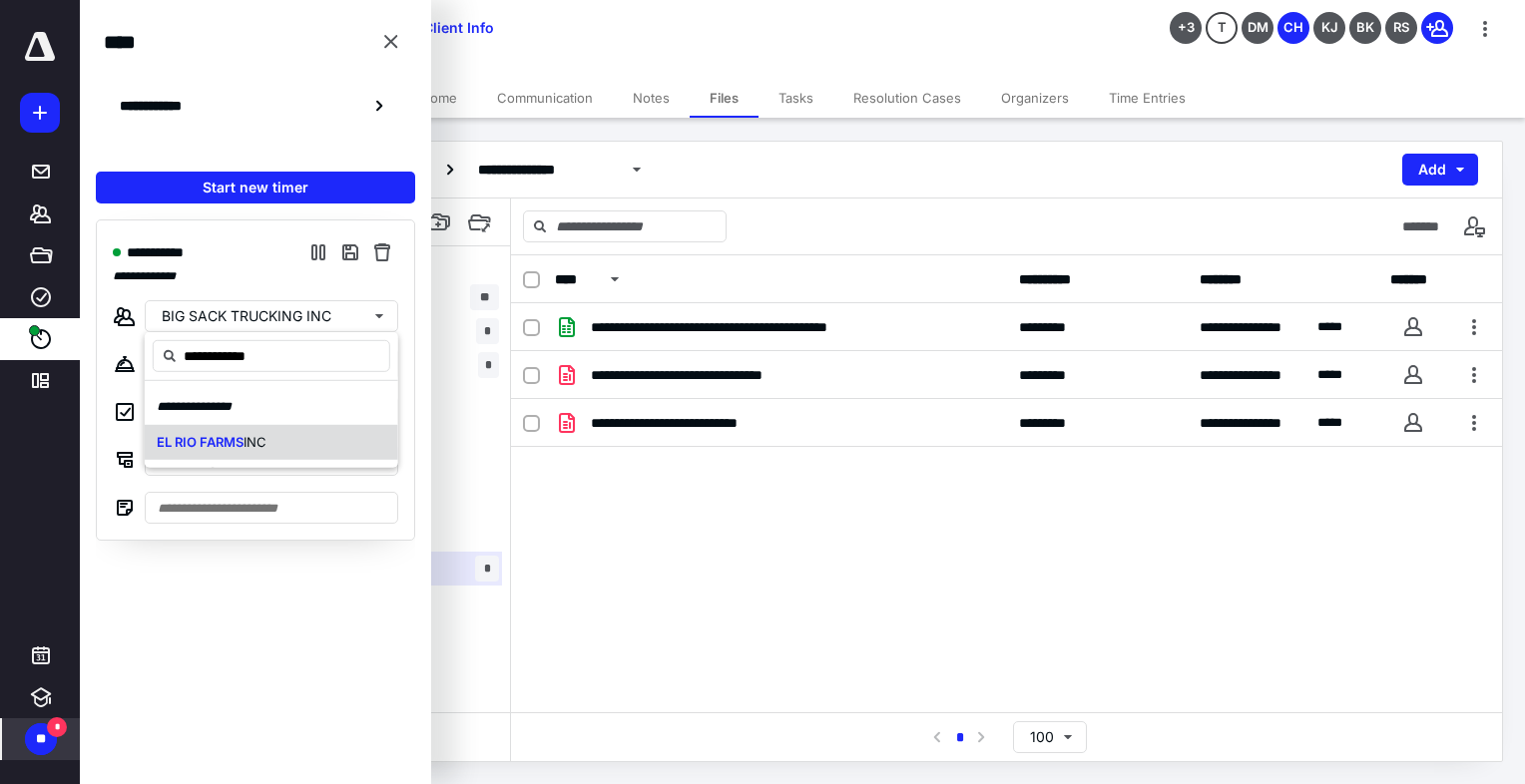 click on "EL RIO FARMS" at bounding box center (200, 441) 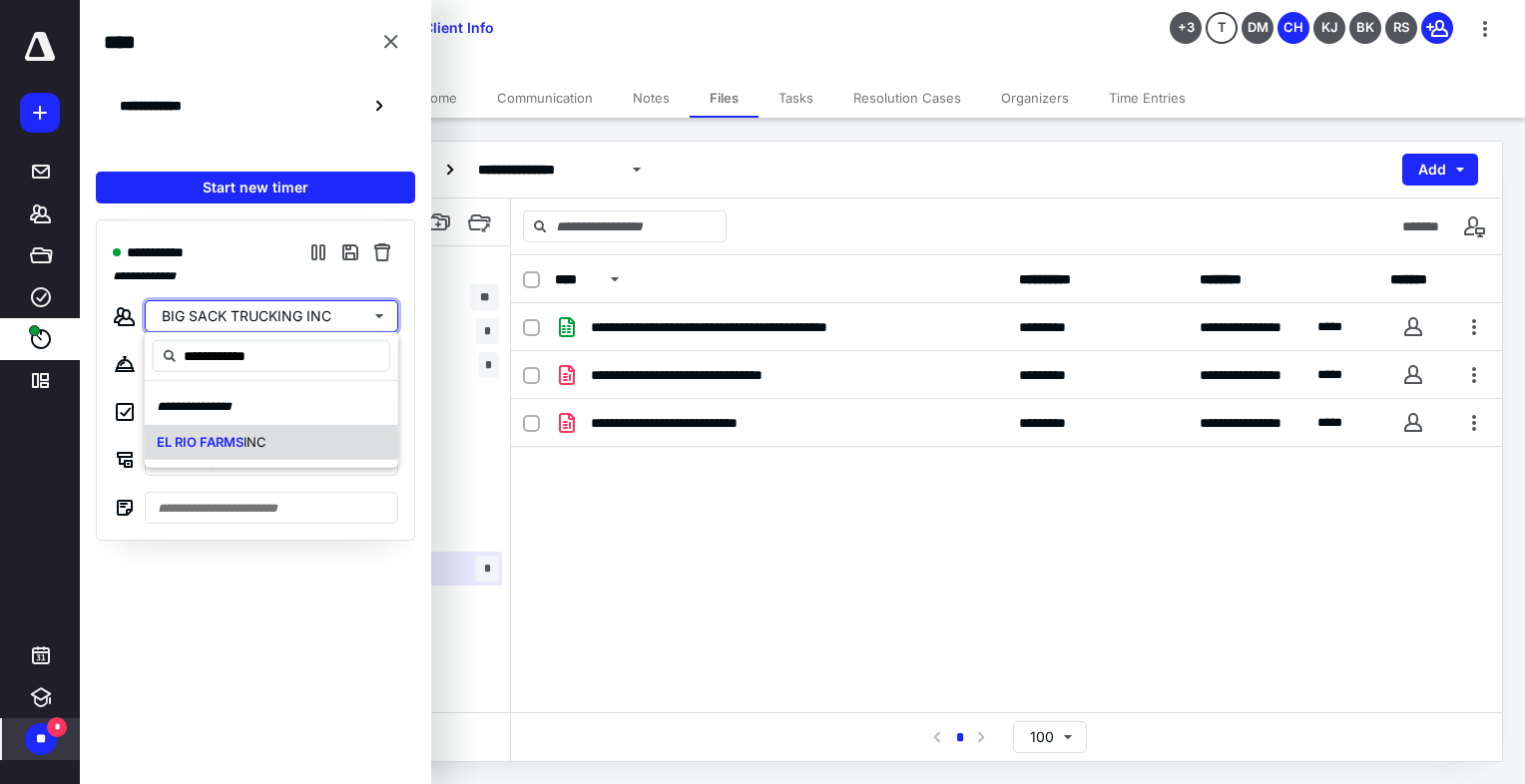 type 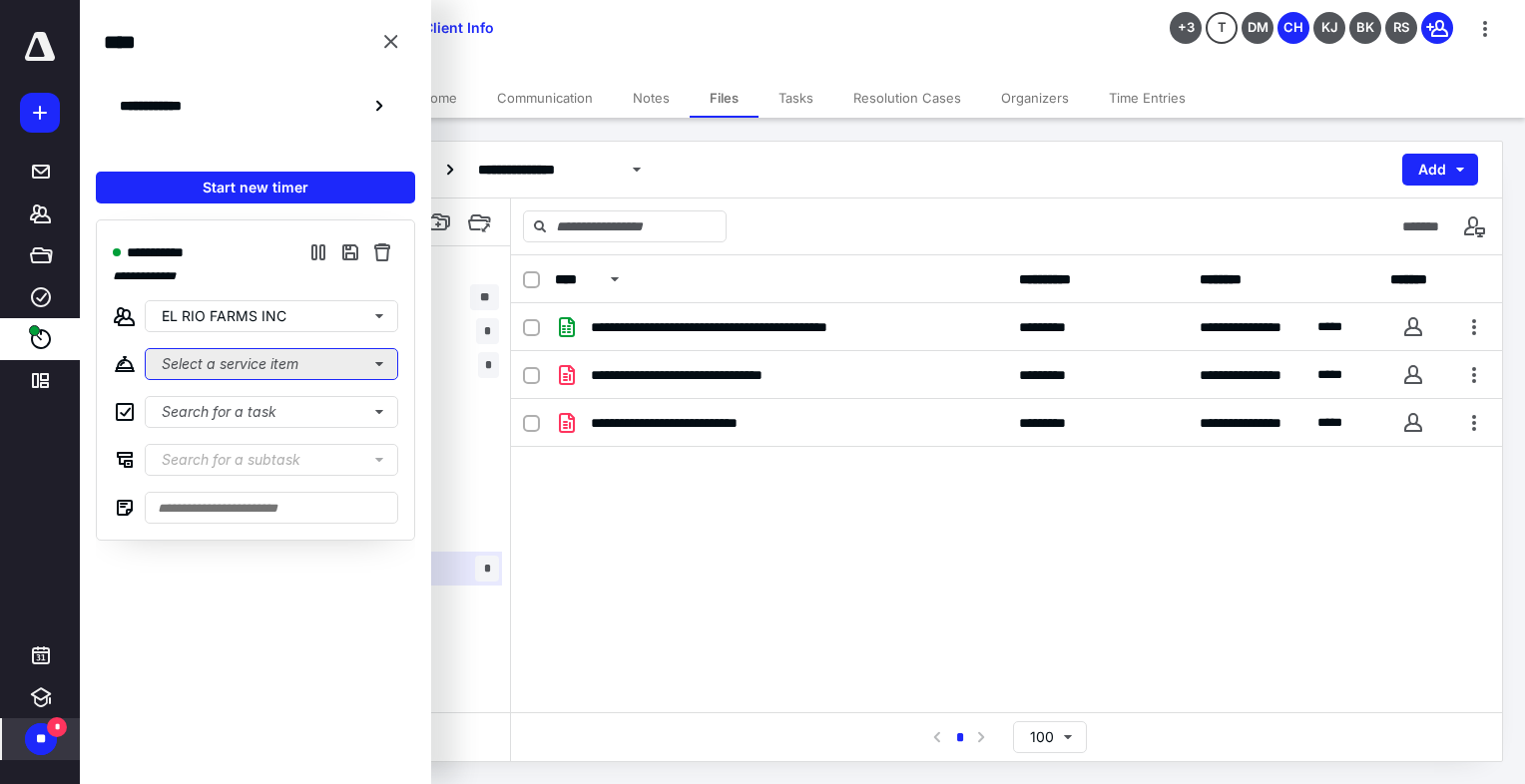 click on "Select a service item" at bounding box center (271, 364) 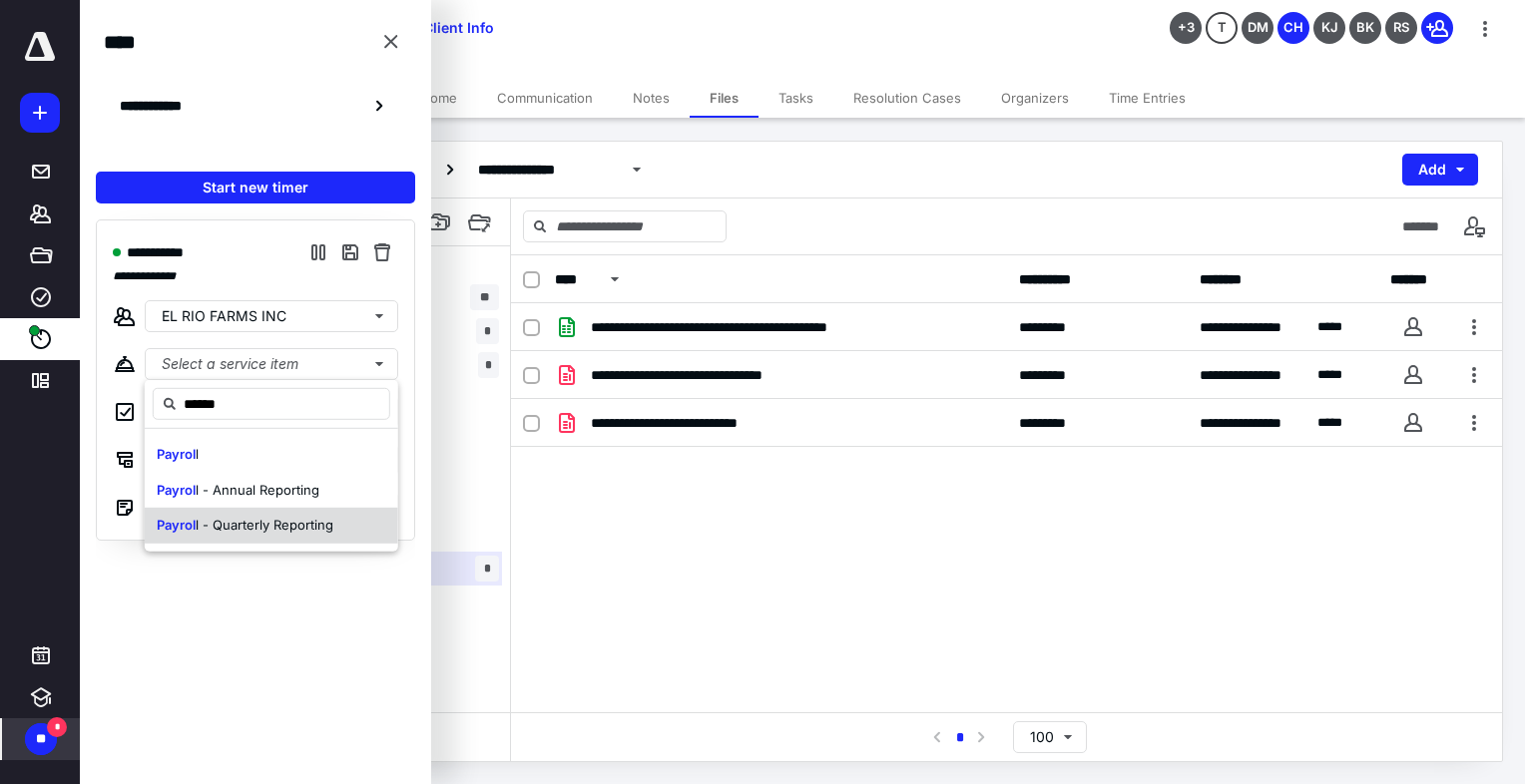 click on "l - Quarterly Reporting" at bounding box center (264, 525) 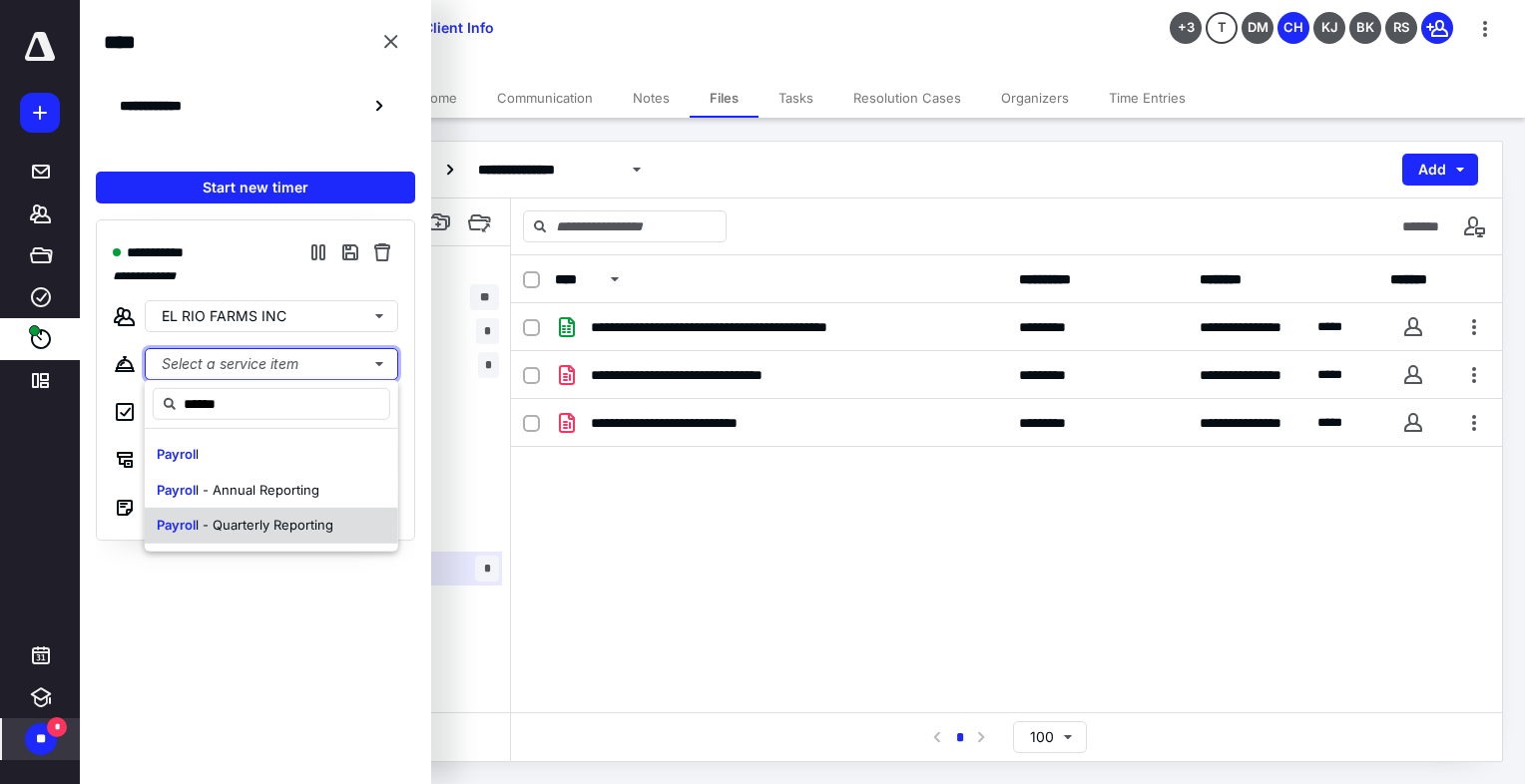 type 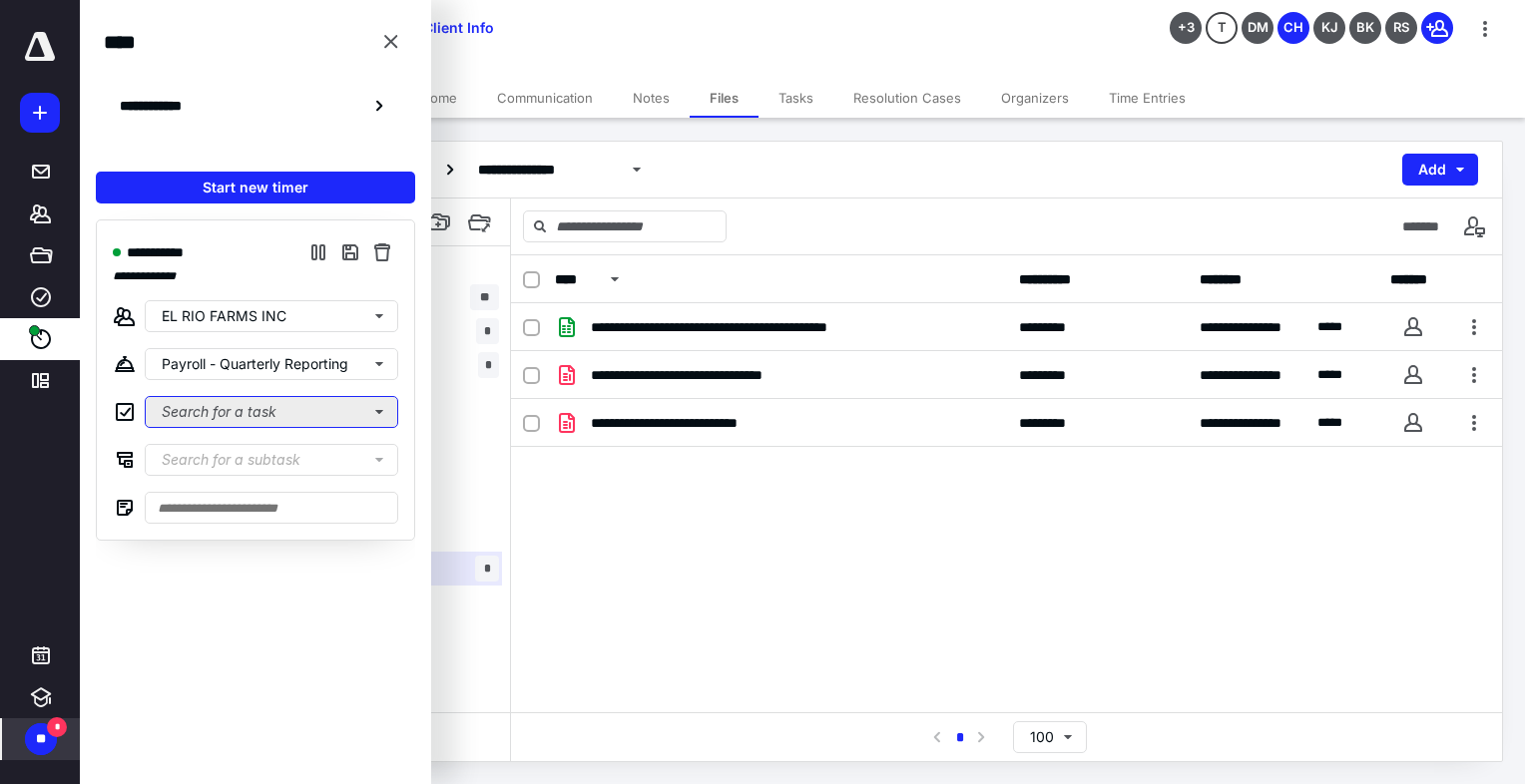 click on "Search for a task" at bounding box center (271, 412) 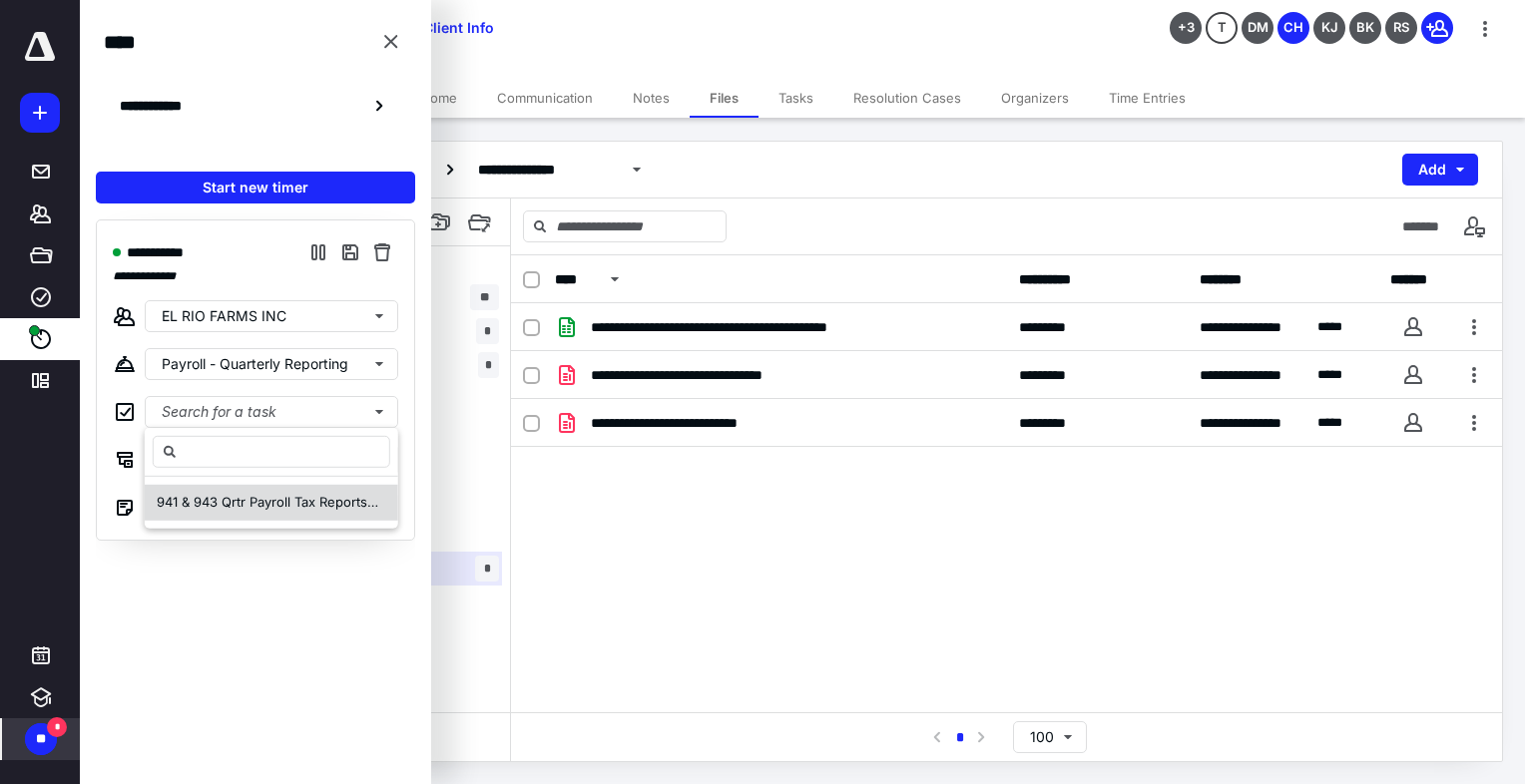click on "941 & 943 Qrtr Payroll Tax Reports  EL RIO FARMS INC [DATE]" at bounding box center [344, 502] 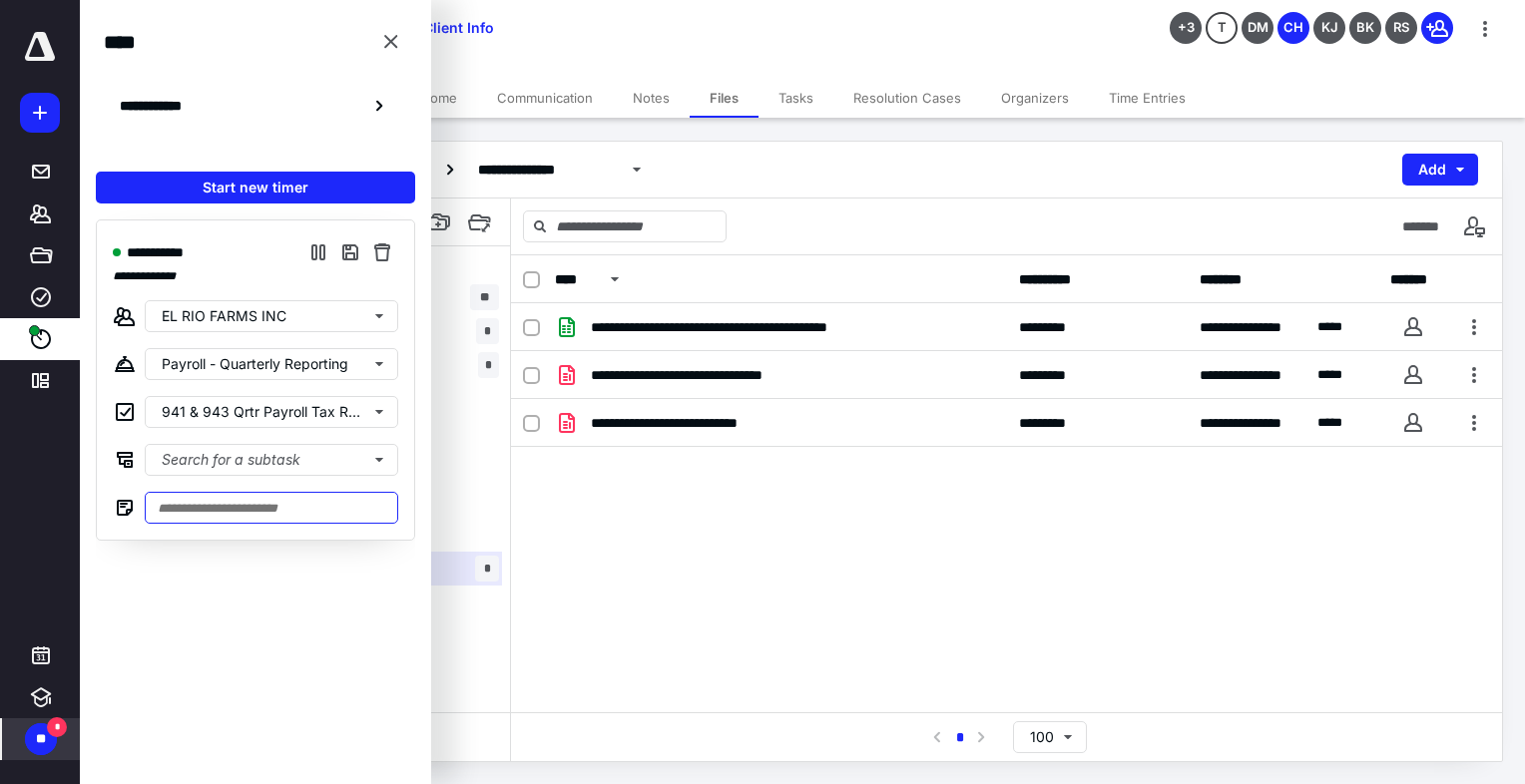 click at bounding box center (271, 508) 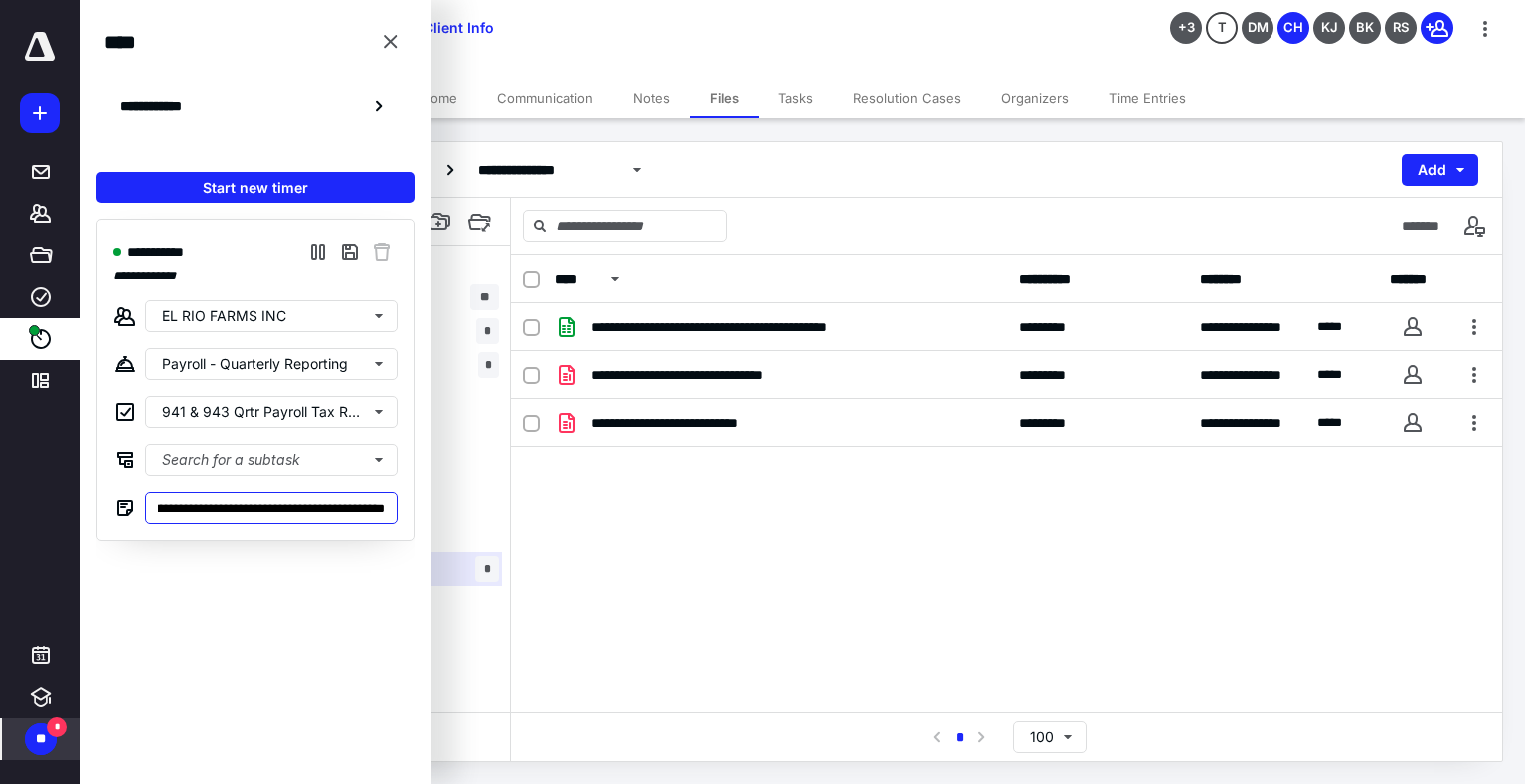 scroll, scrollTop: 0, scrollLeft: 170, axis: horizontal 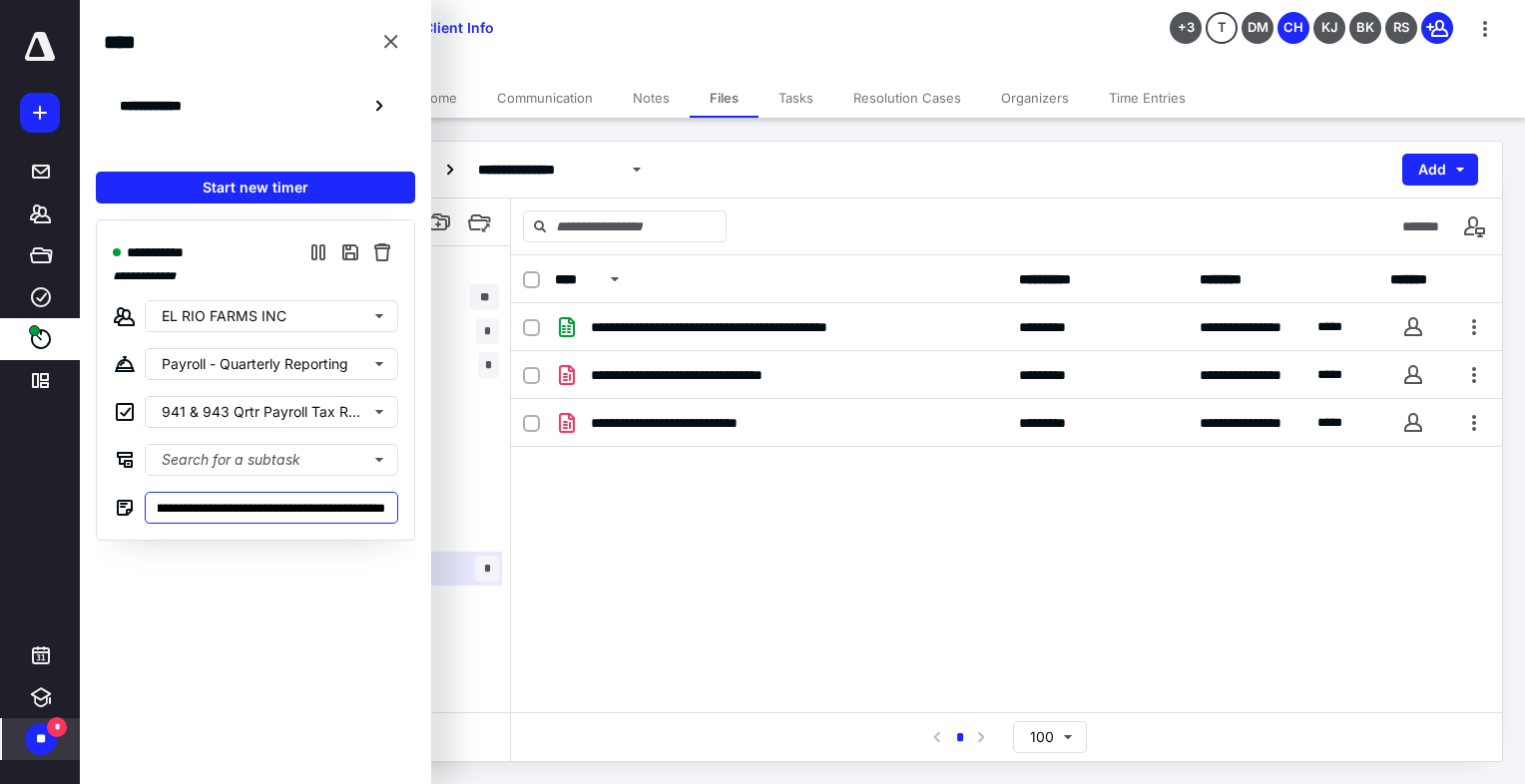 type on "**********" 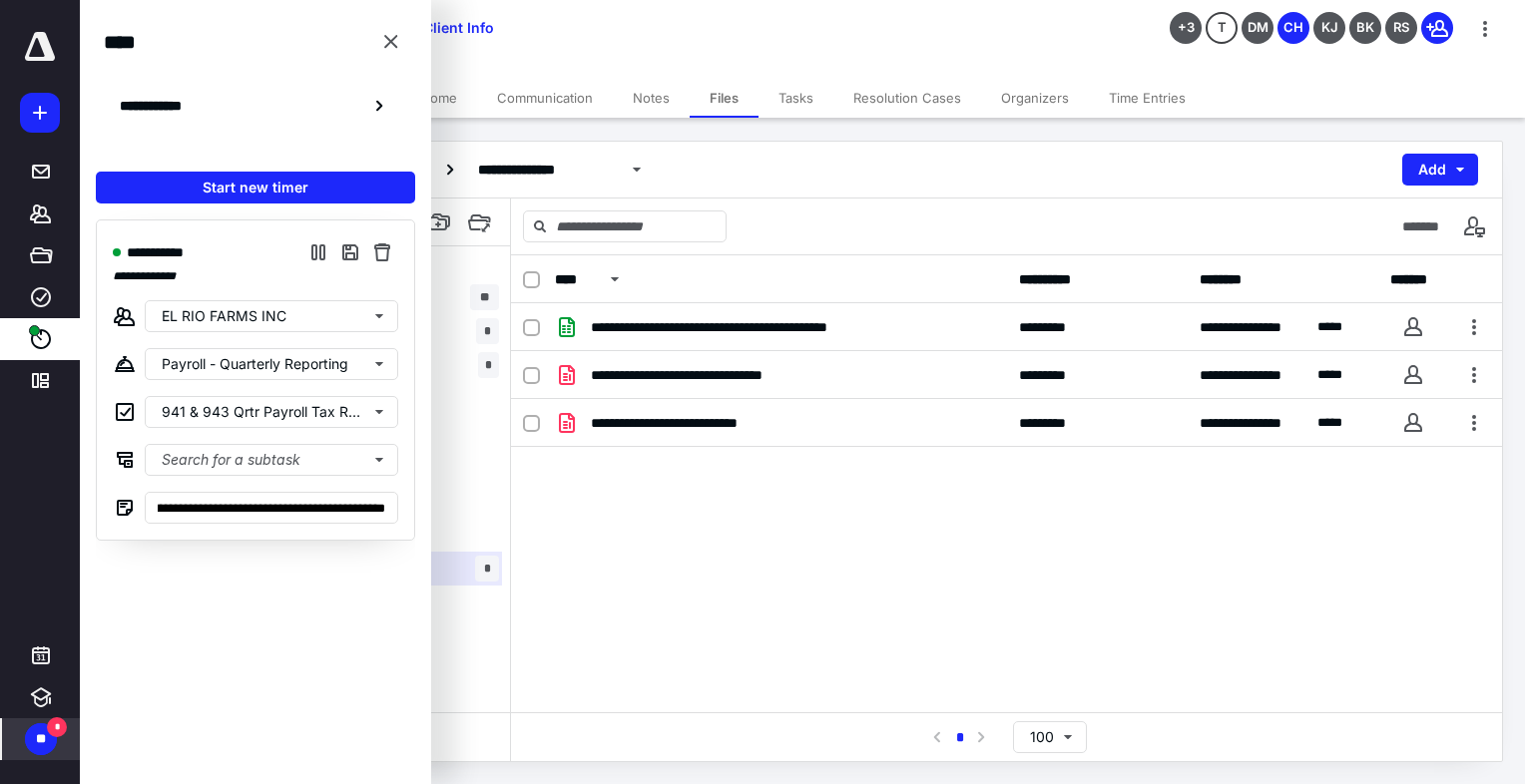 scroll, scrollTop: 0, scrollLeft: 0, axis: both 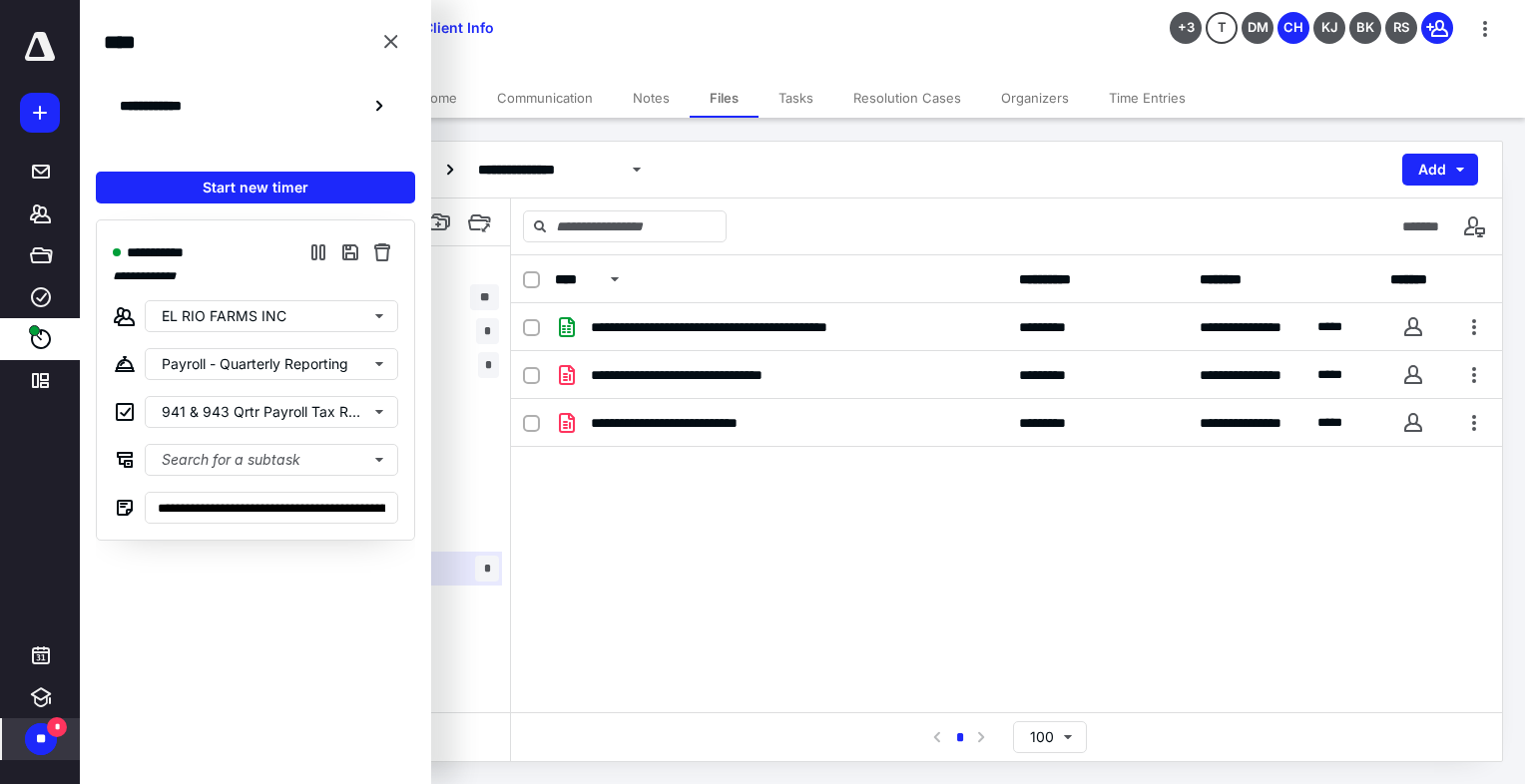 click on "Tasks" at bounding box center [795, 98] 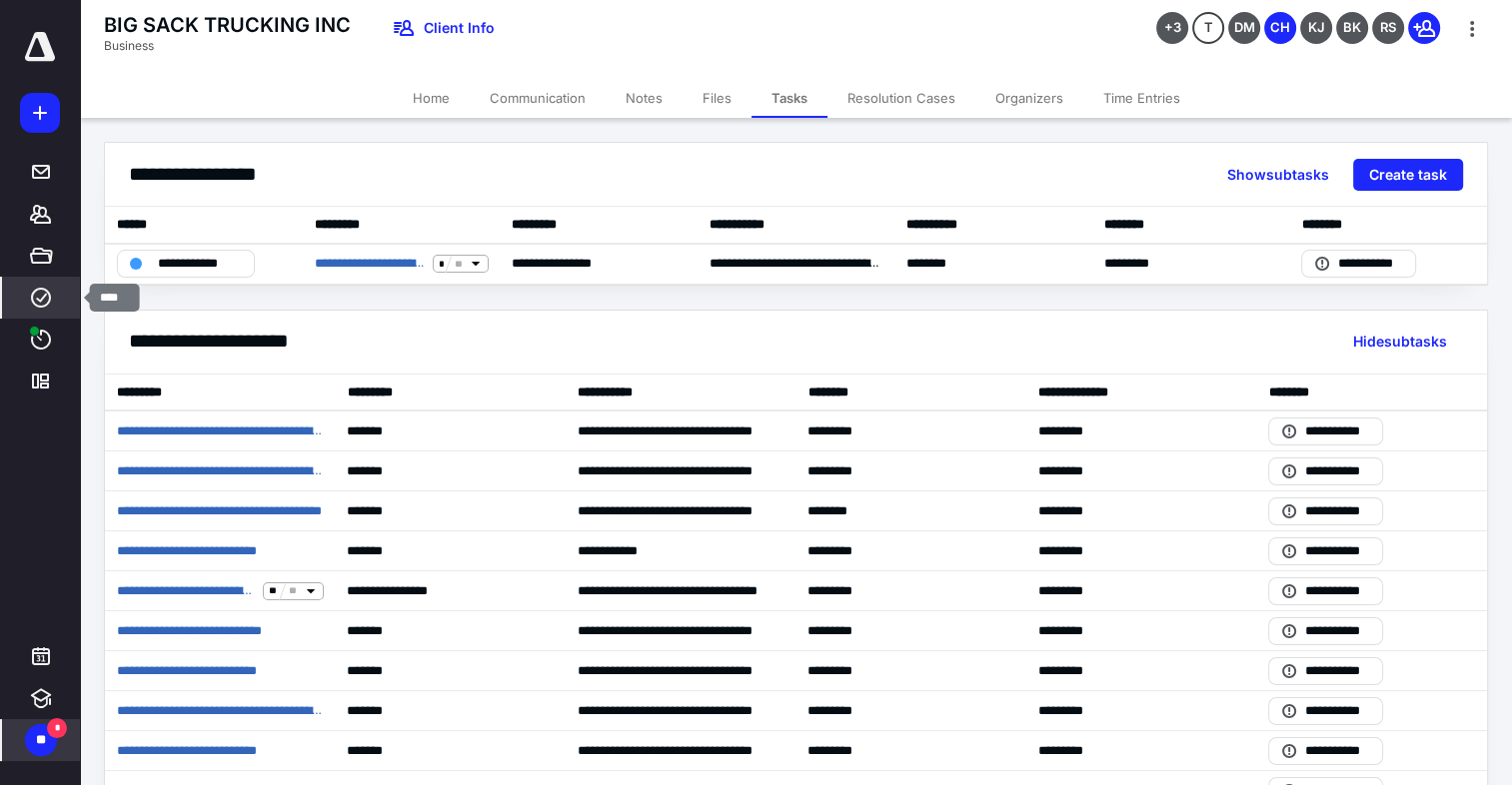 click 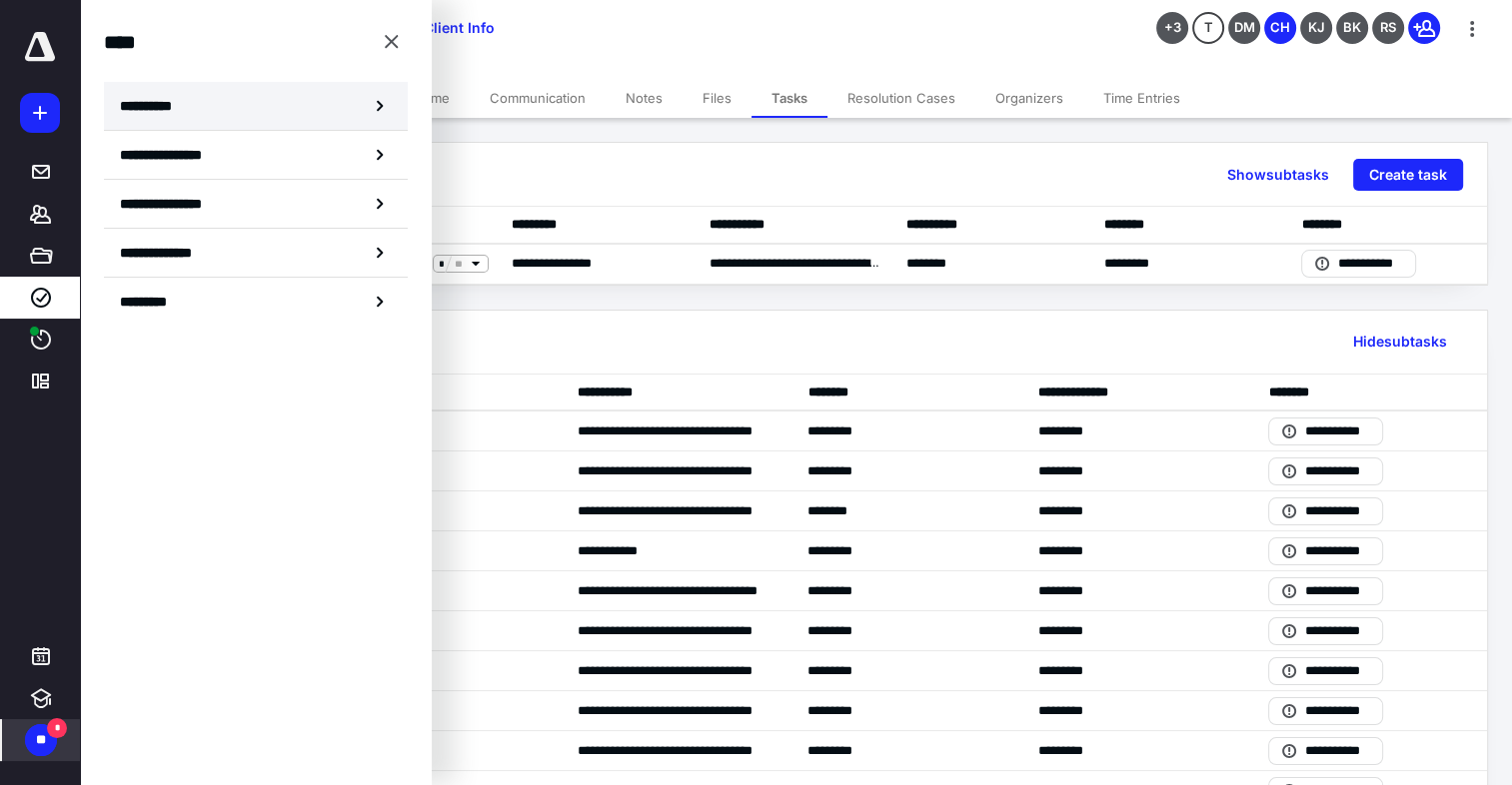 click on "**********" at bounding box center (153, 106) 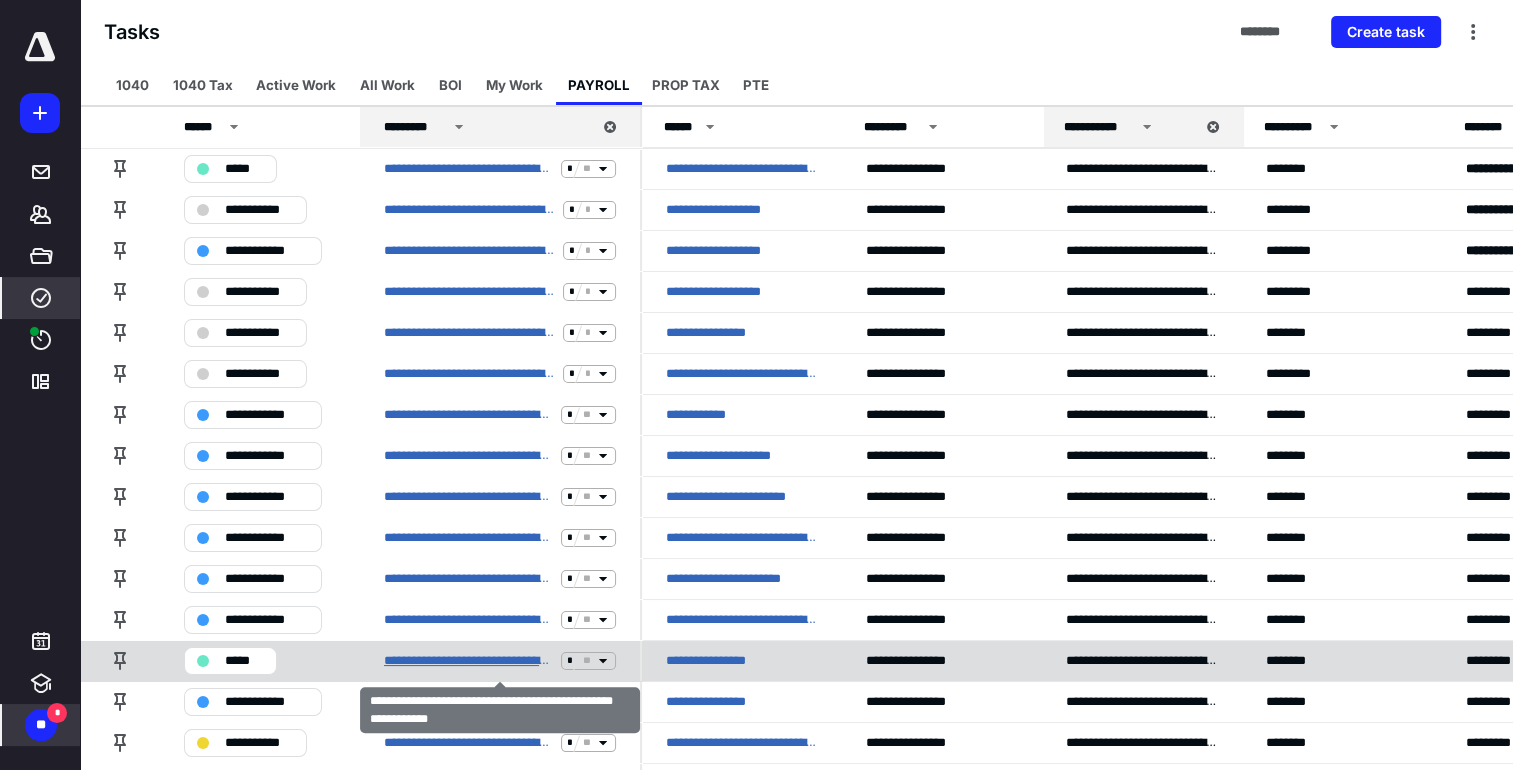 click on "**********" at bounding box center [468, 661] 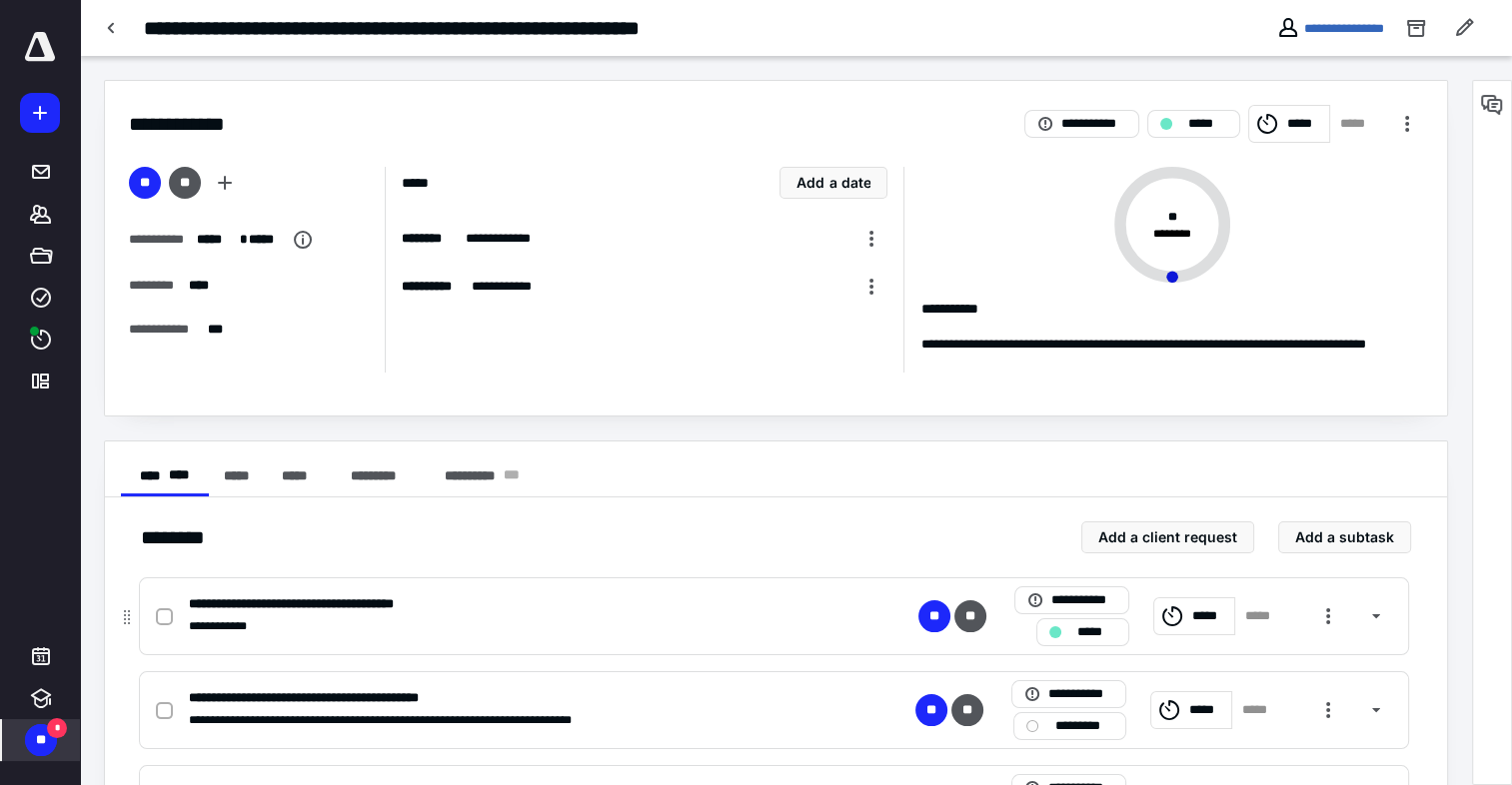 click 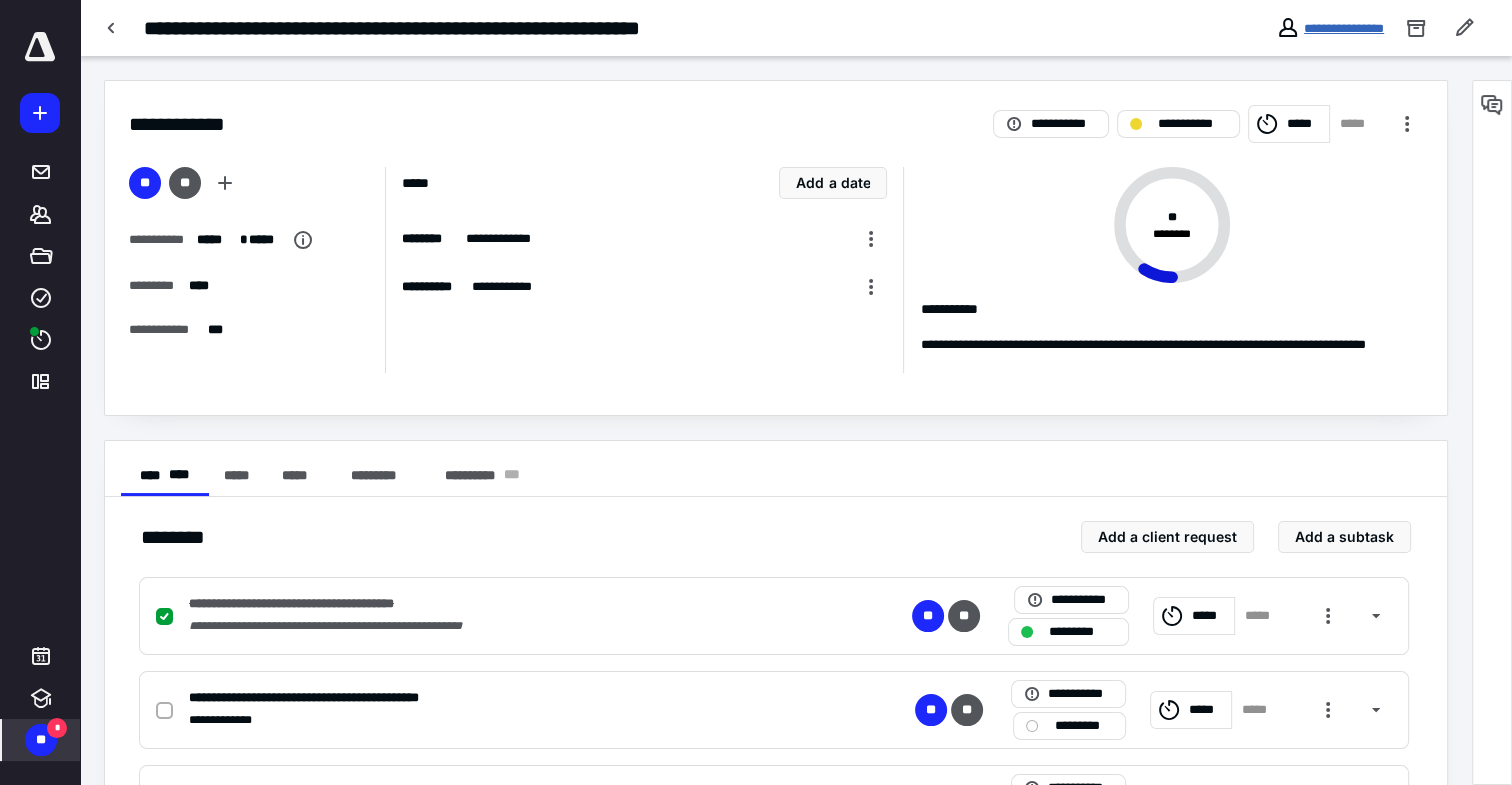click on "**********" at bounding box center [1344, 28] 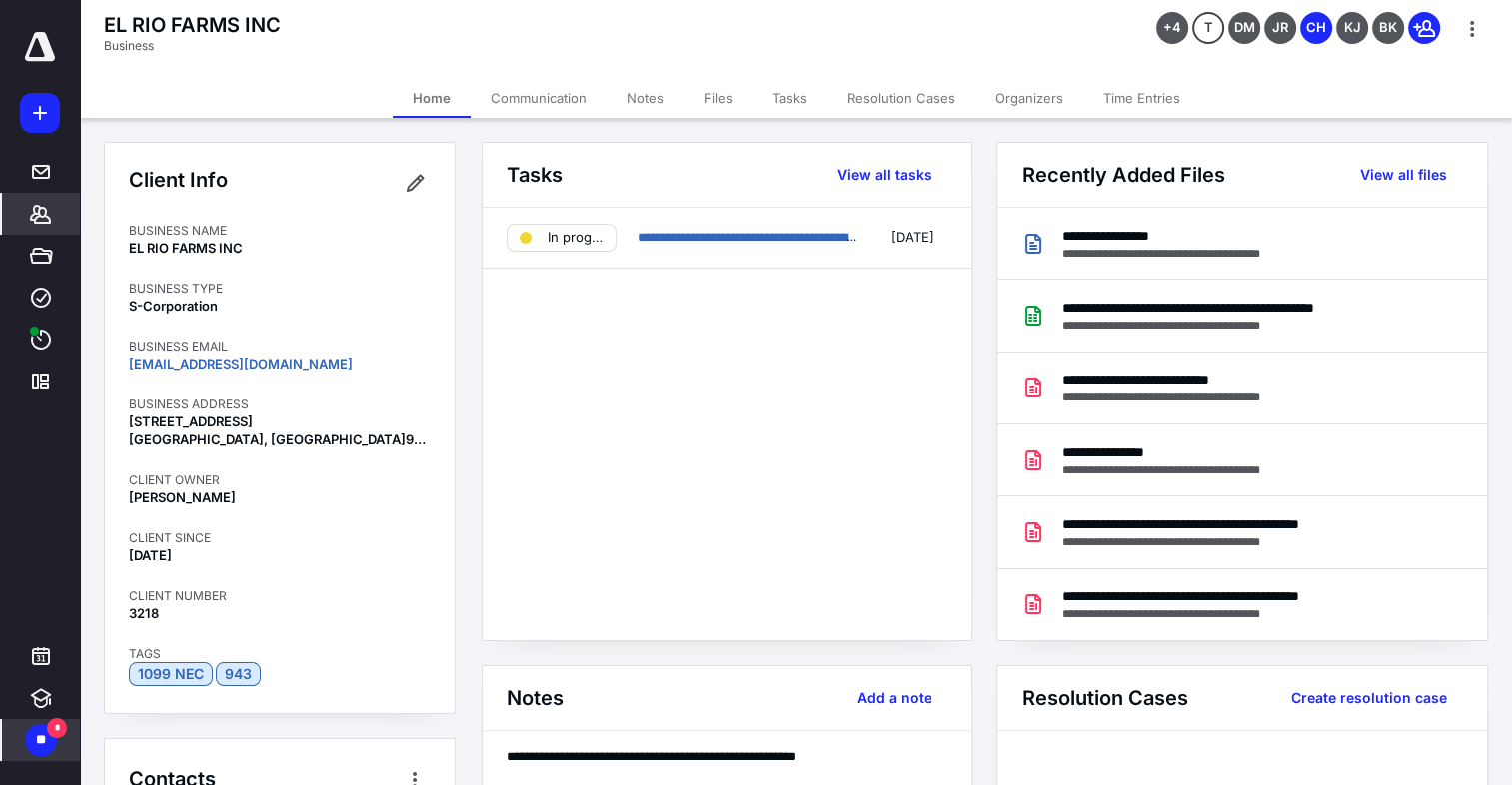 click on "Files" at bounding box center [718, 98] 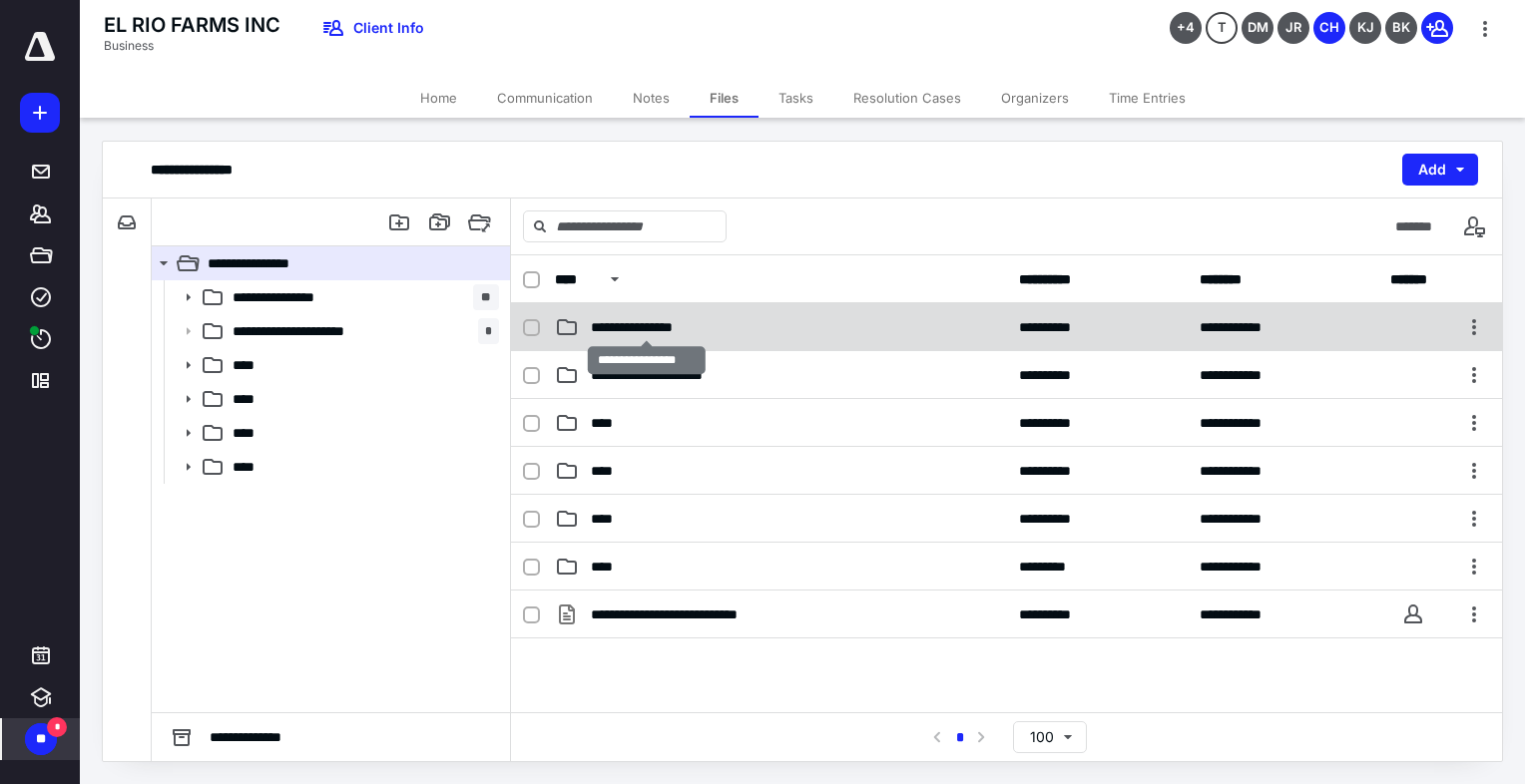 click on "**********" at bounding box center (647, 327) 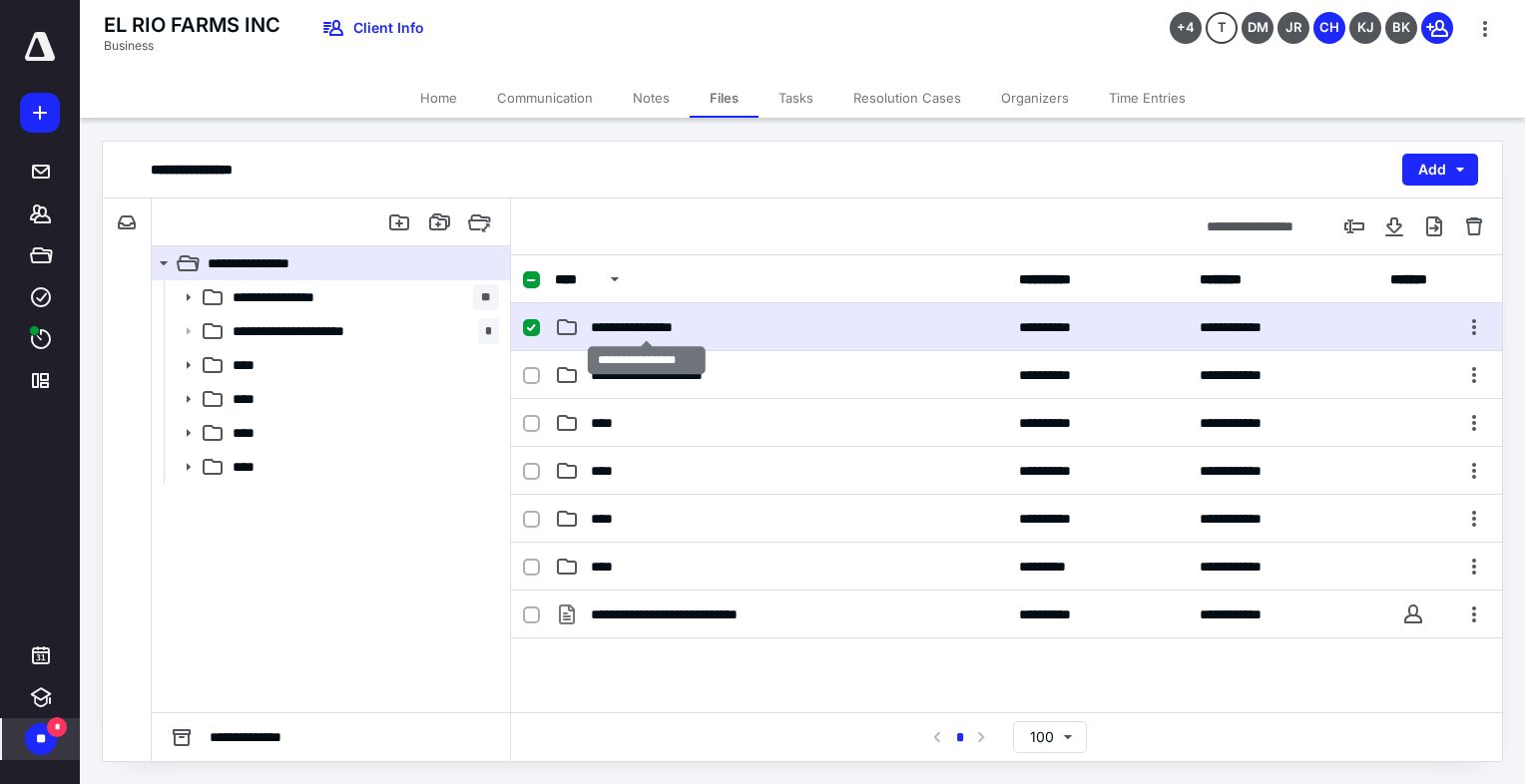click on "**********" at bounding box center (647, 327) 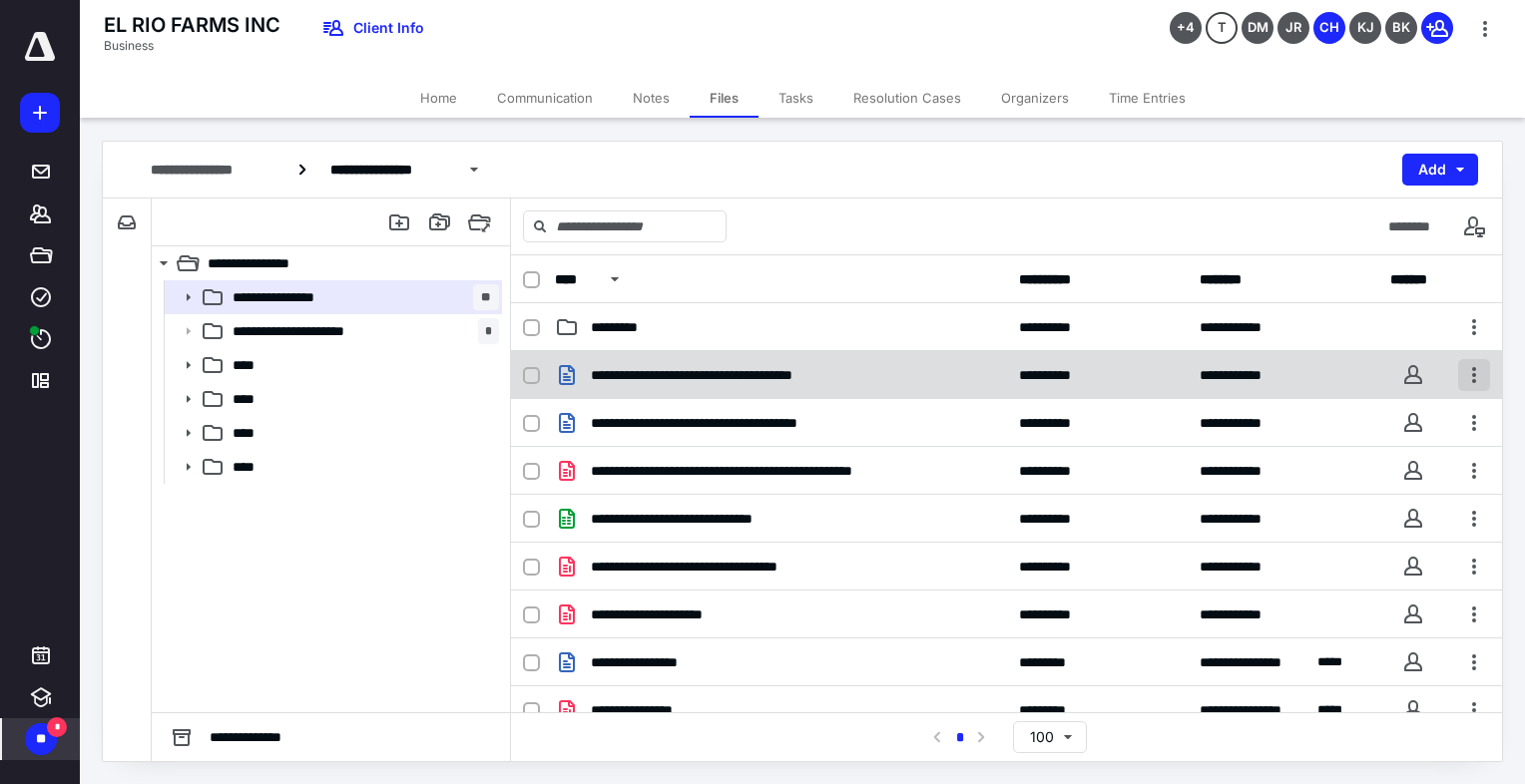 click at bounding box center [1474, 375] 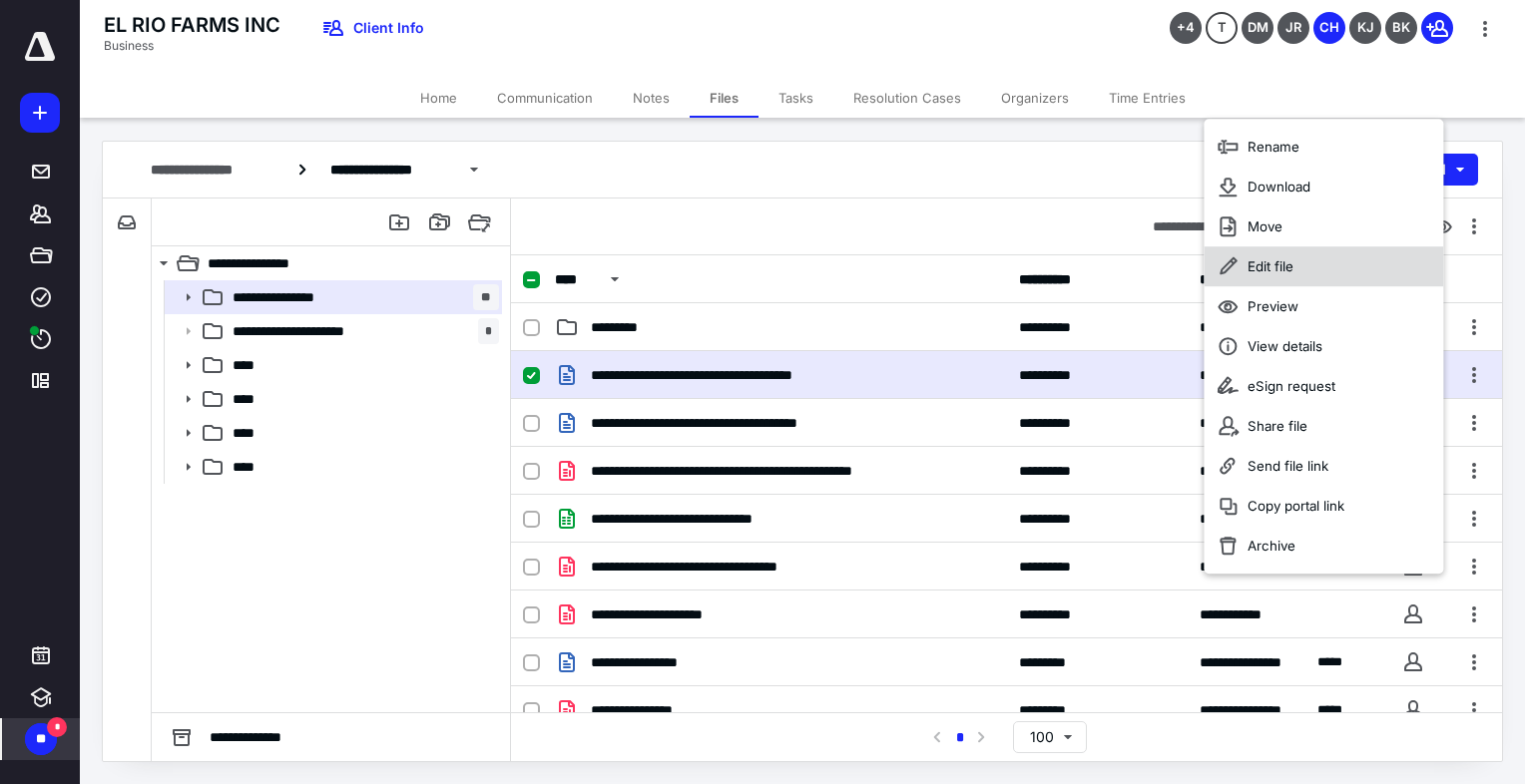 click on "Edit file" at bounding box center [1271, 266] 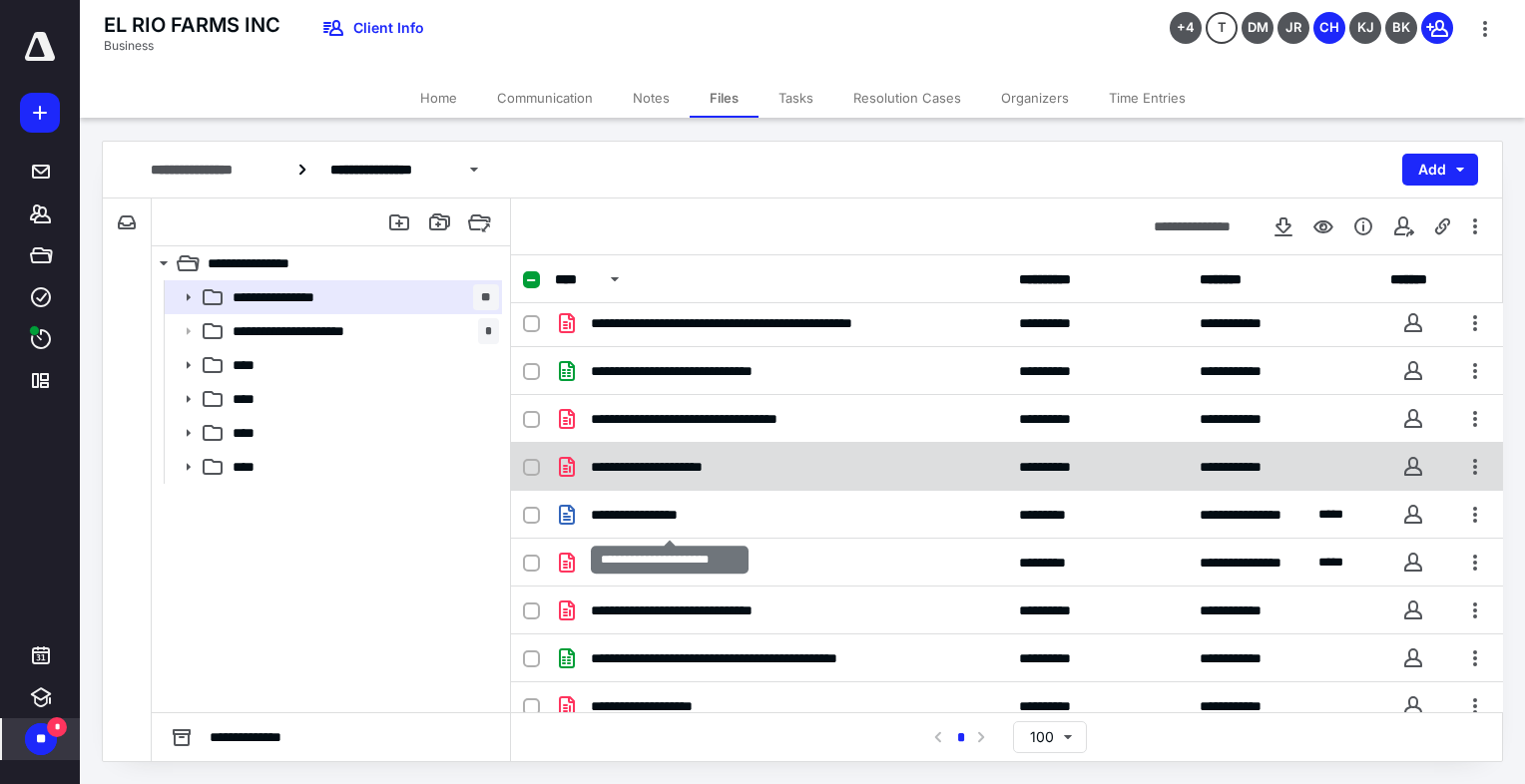 scroll, scrollTop: 163, scrollLeft: 0, axis: vertical 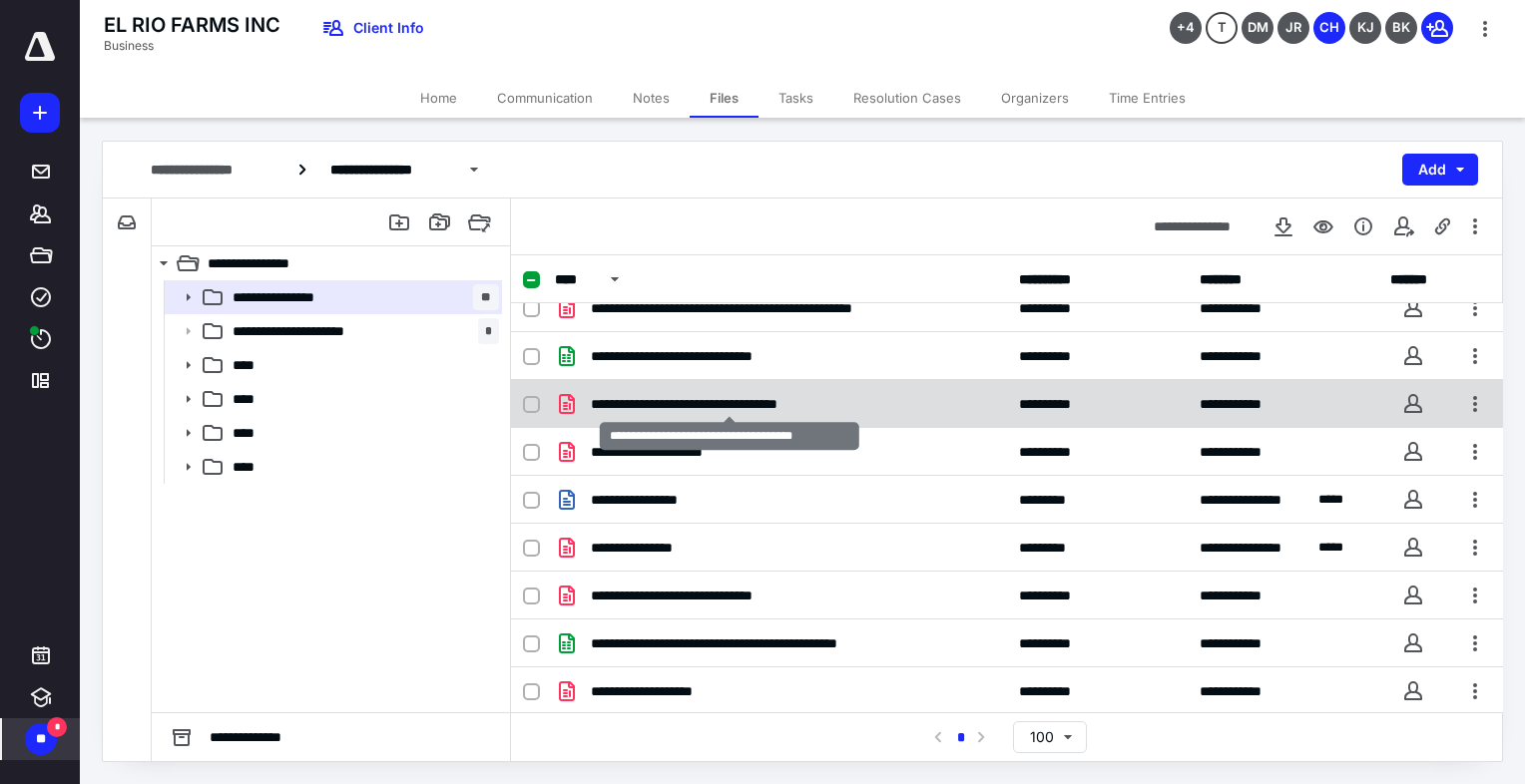 click on "**********" at bounding box center (730, 404) 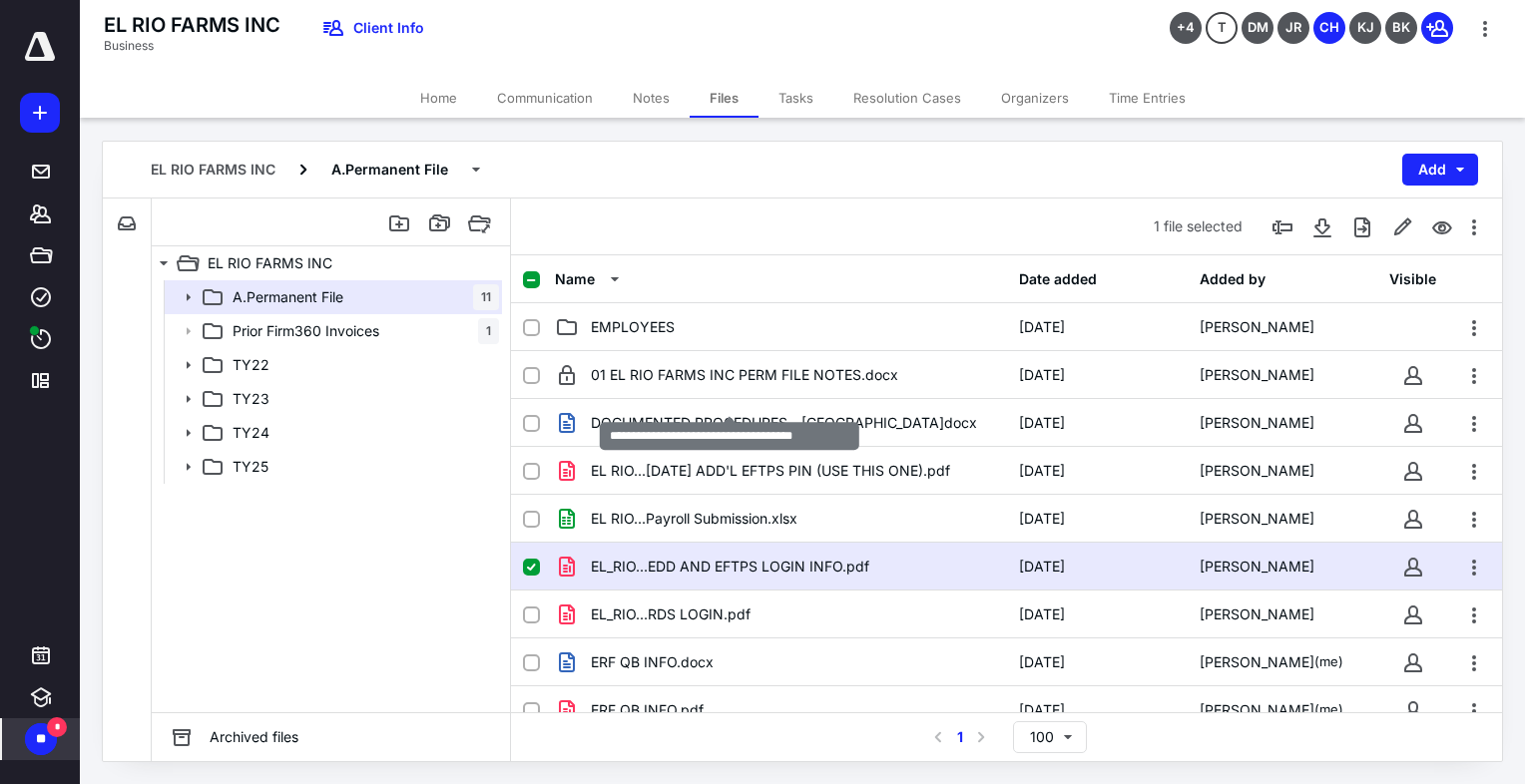 scroll, scrollTop: 163, scrollLeft: 0, axis: vertical 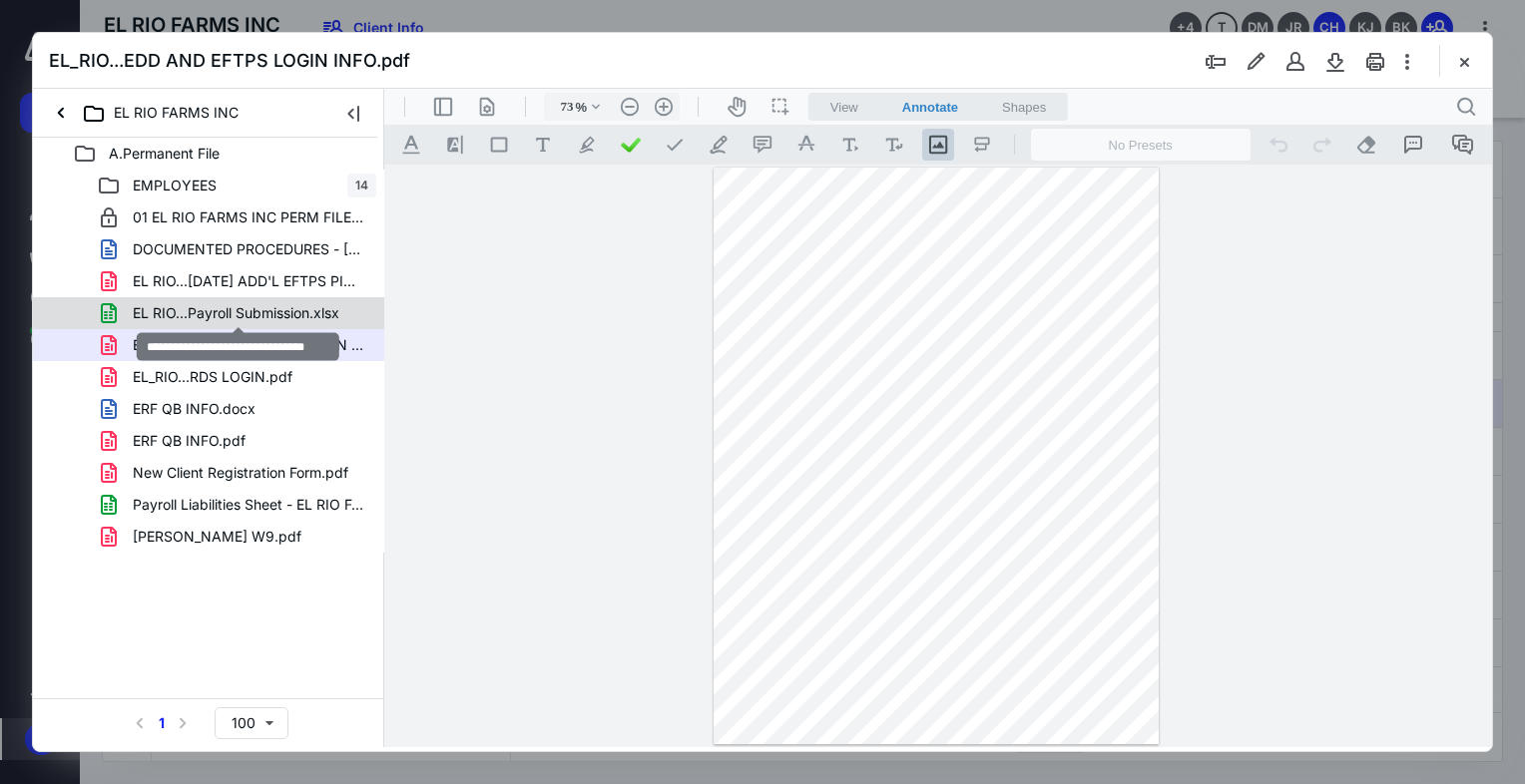 click on "EL RIO...Payroll Submission.xlsx" at bounding box center (236, 313) 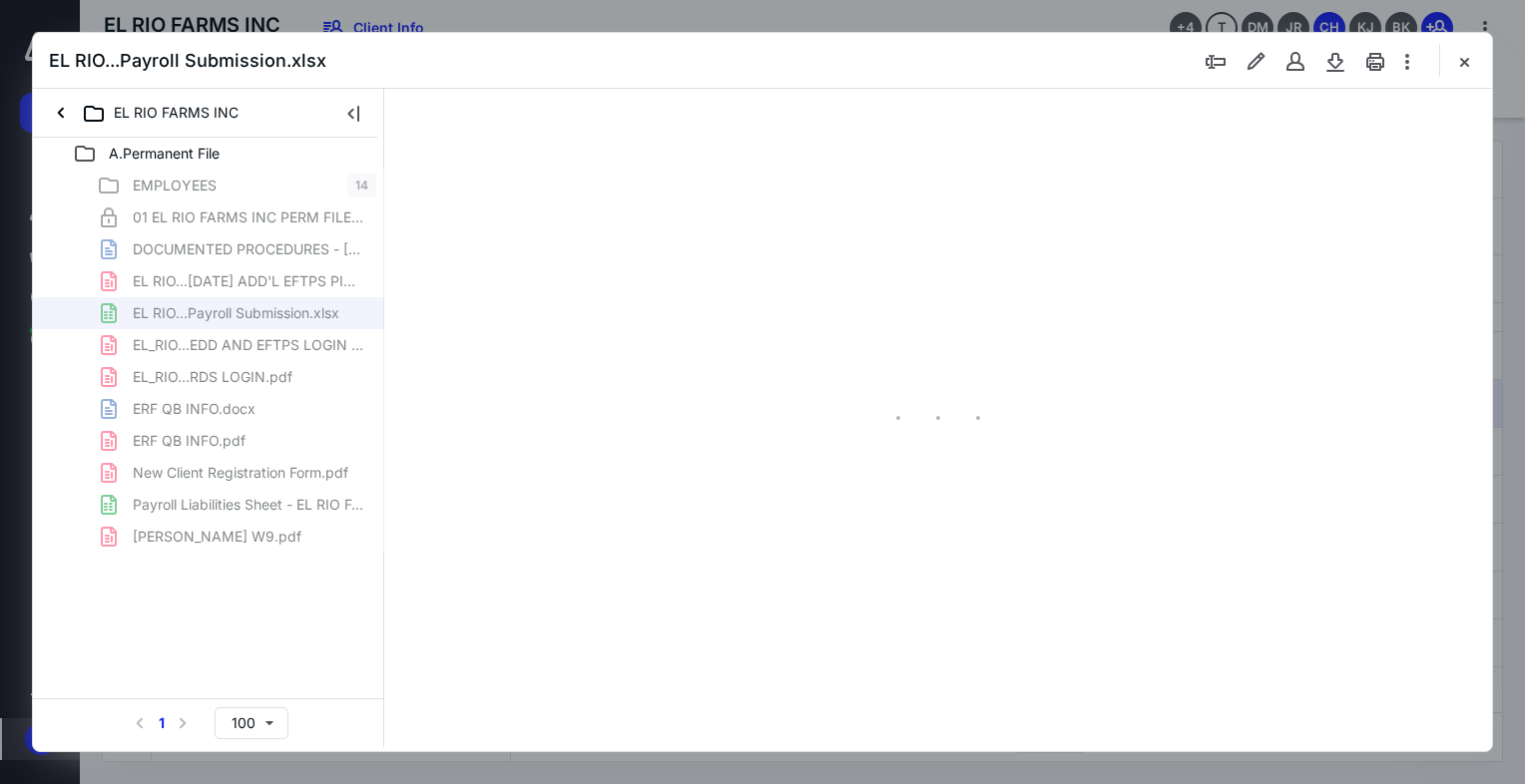 type on "120" 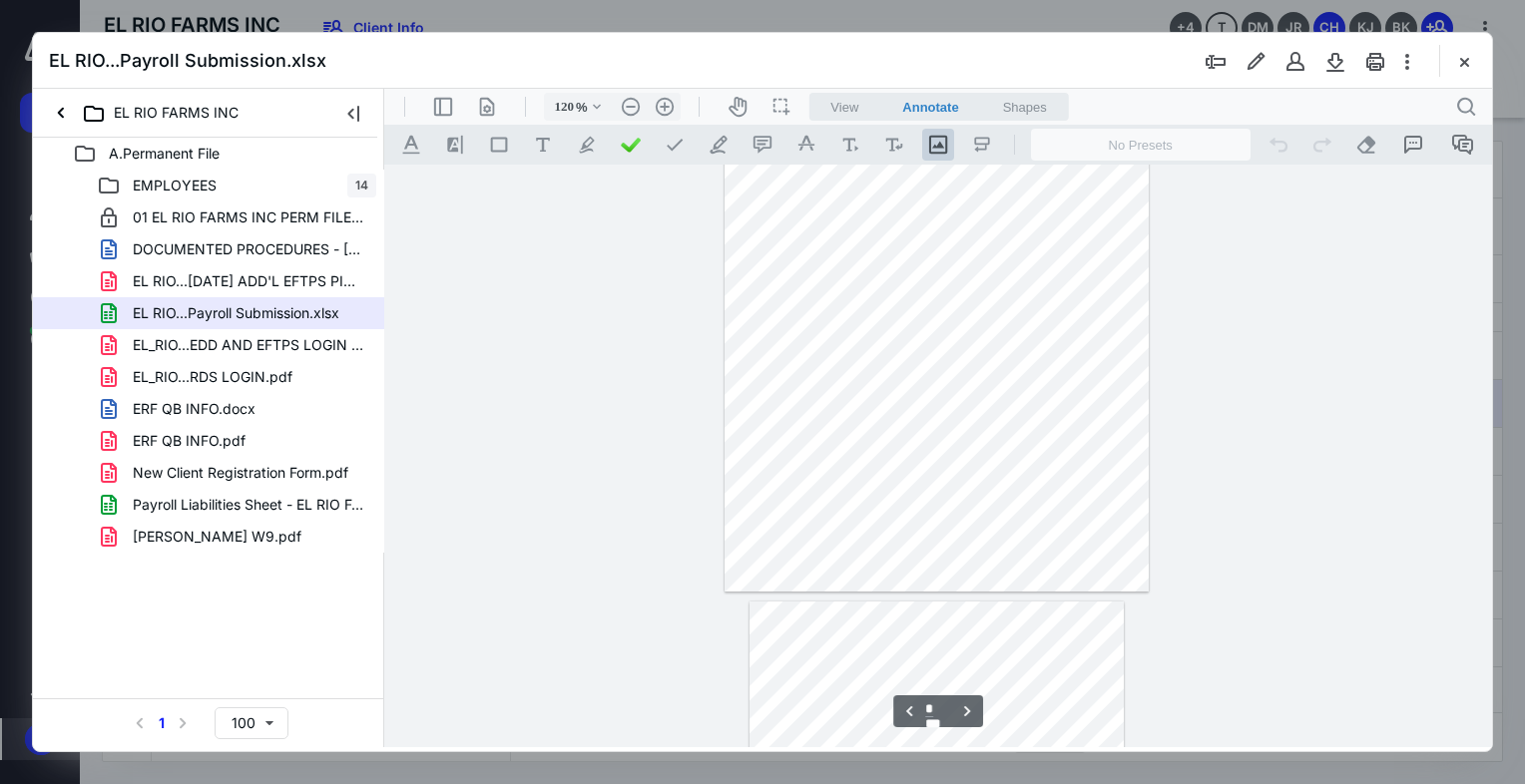 scroll, scrollTop: 3278, scrollLeft: 0, axis: vertical 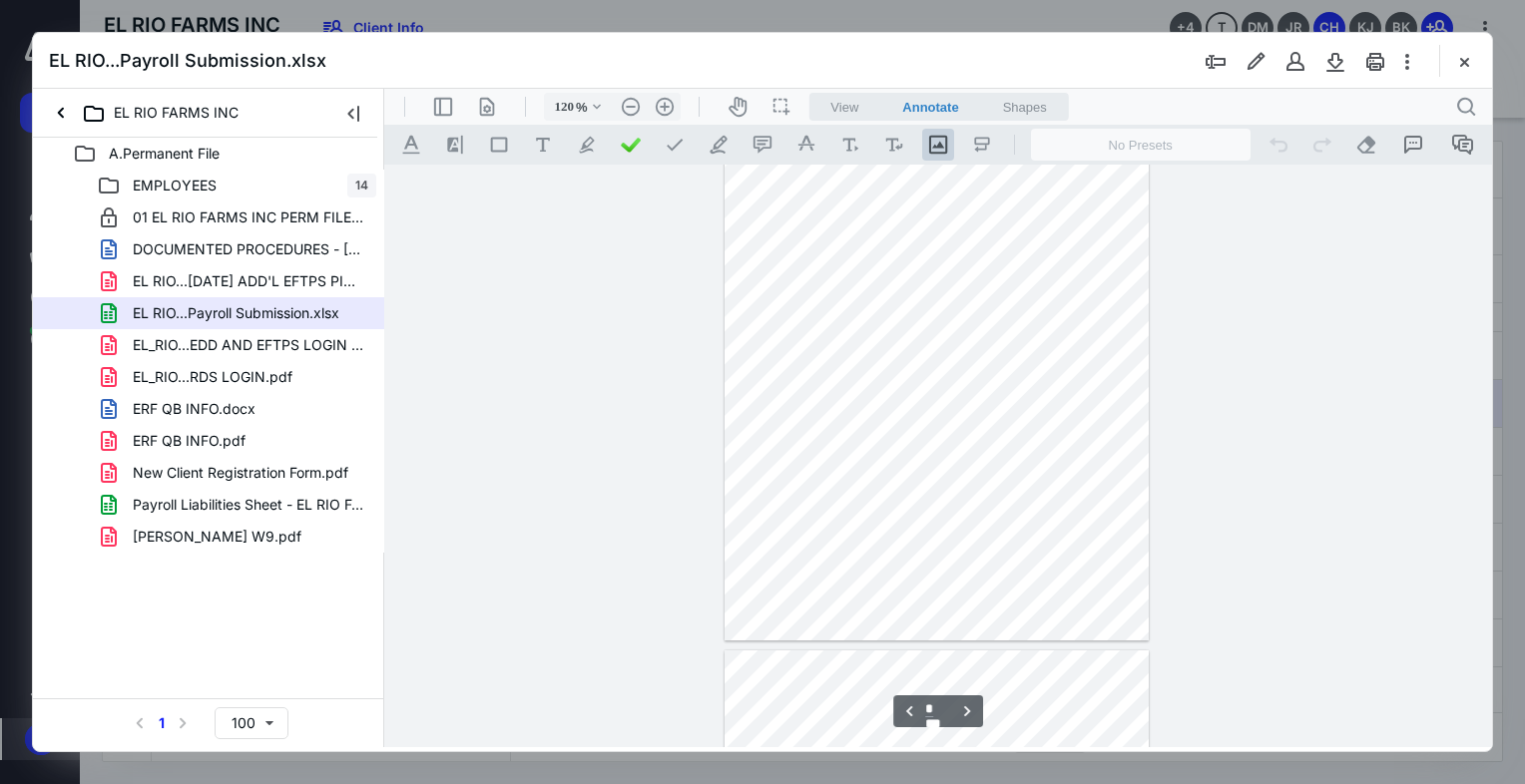 type on "*" 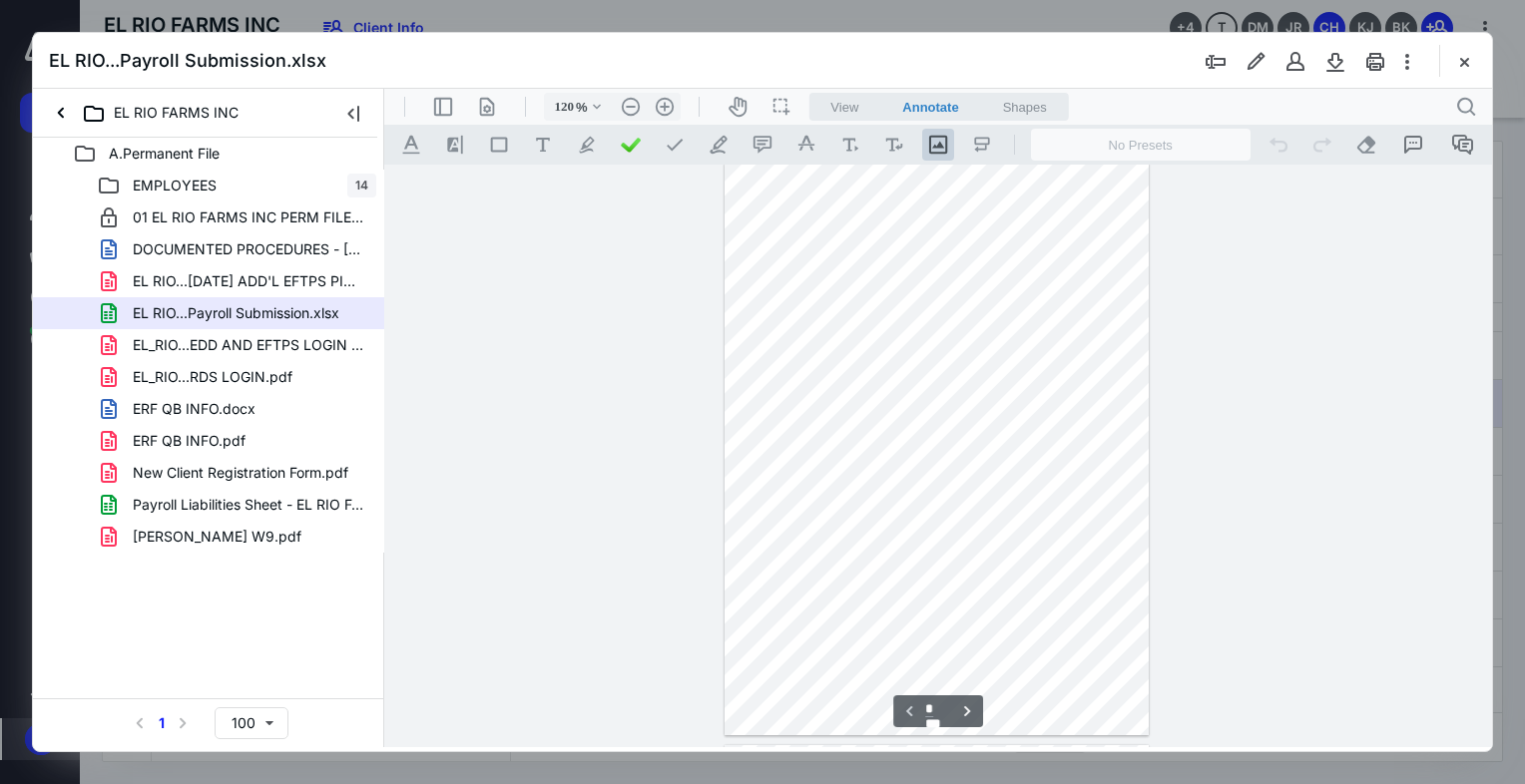 scroll, scrollTop: 0, scrollLeft: 0, axis: both 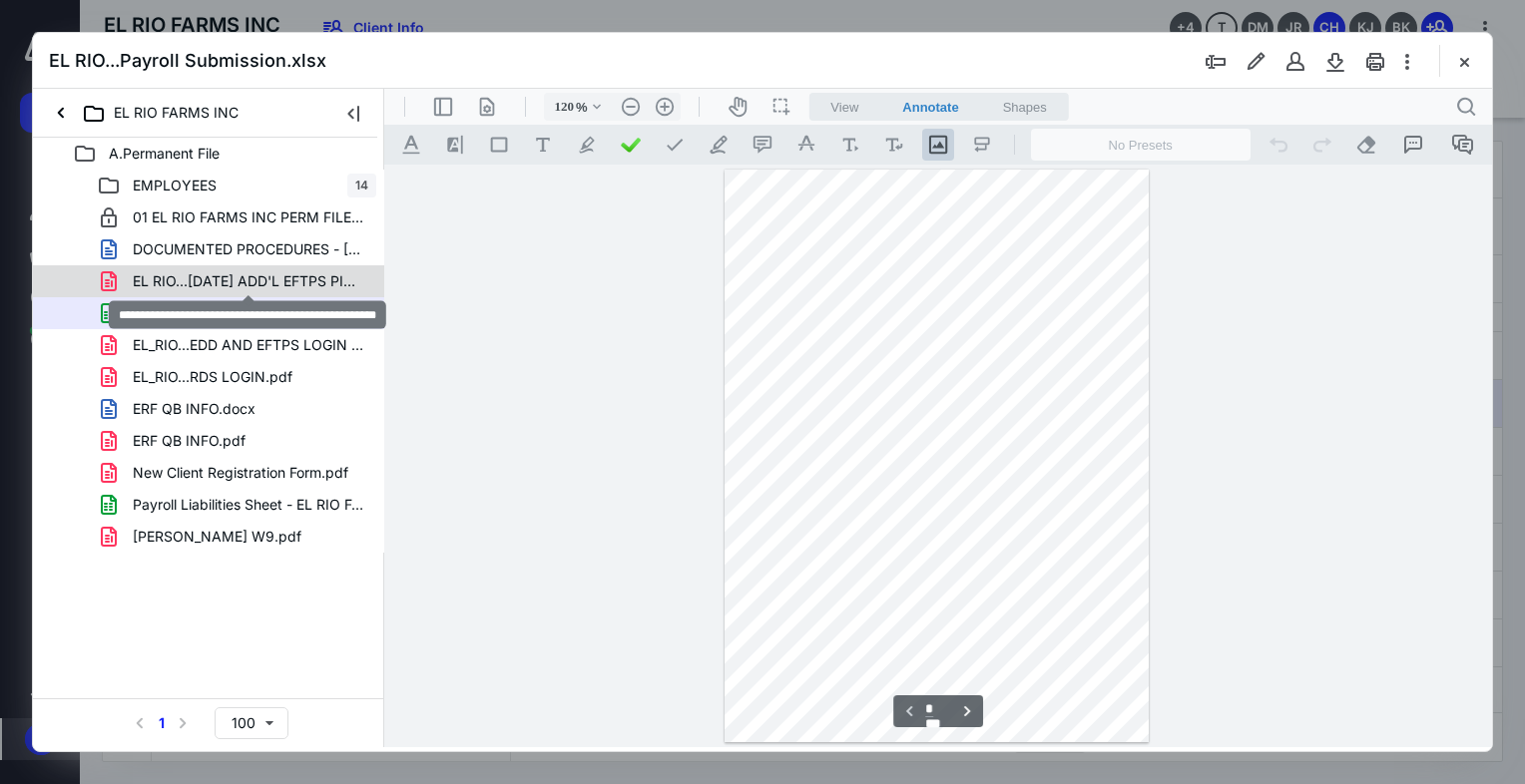 click on "EL RIO...[DATE] ADD'L EFTPS PIN (USE THIS ONE).pdf" at bounding box center (249, 281) 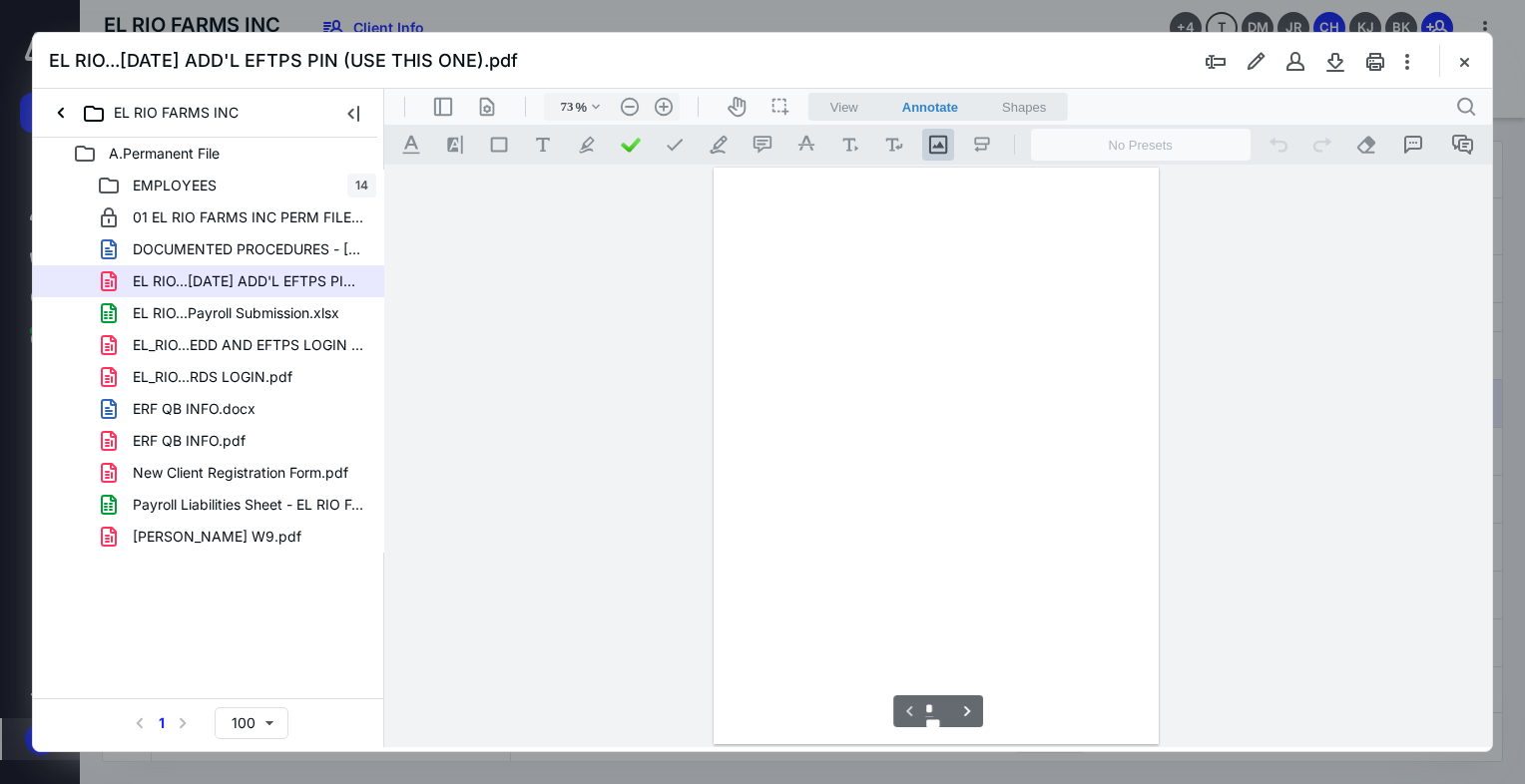 scroll, scrollTop: 79, scrollLeft: 0, axis: vertical 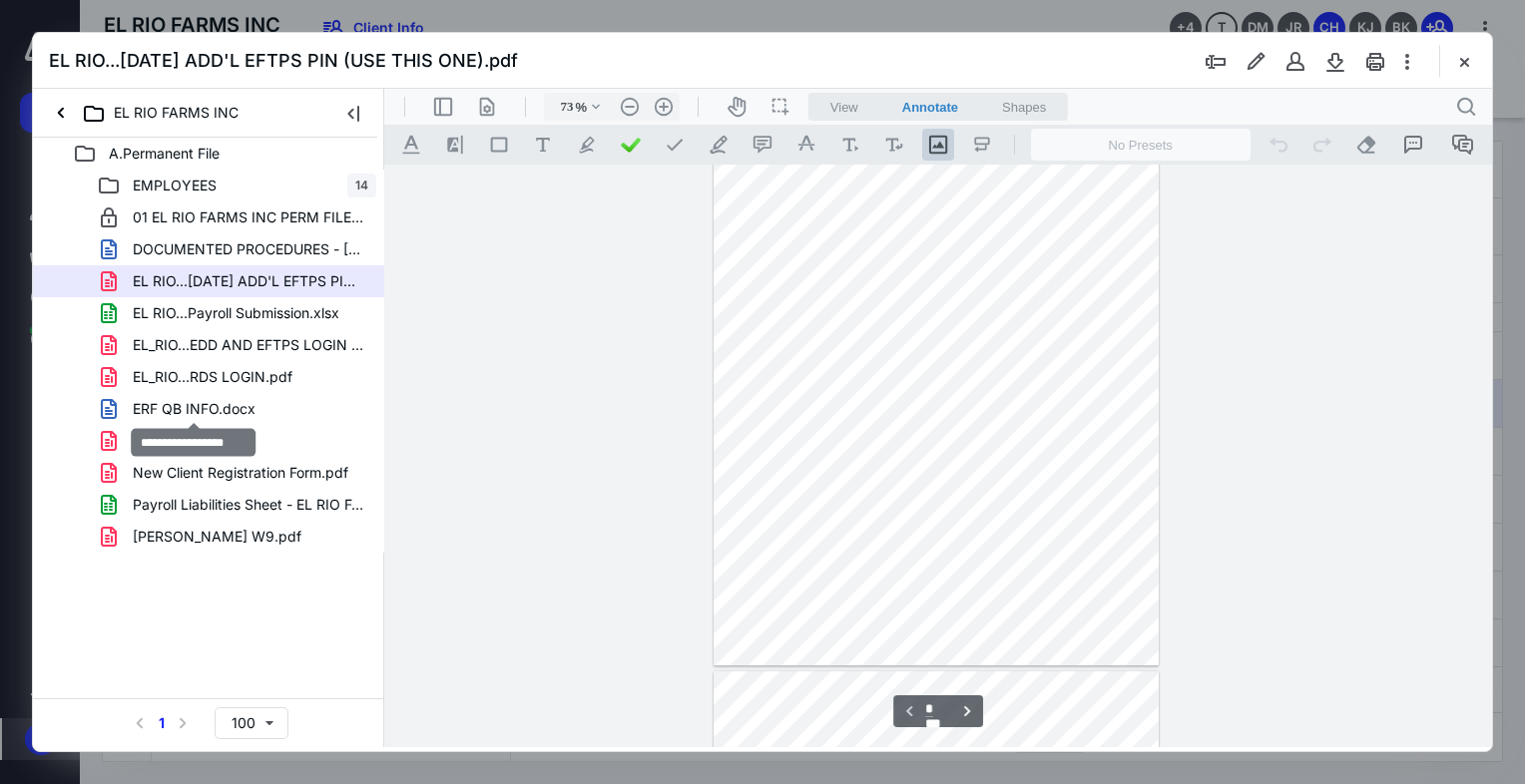 click on "ERF  QB INFO.docx" at bounding box center (194, 409) 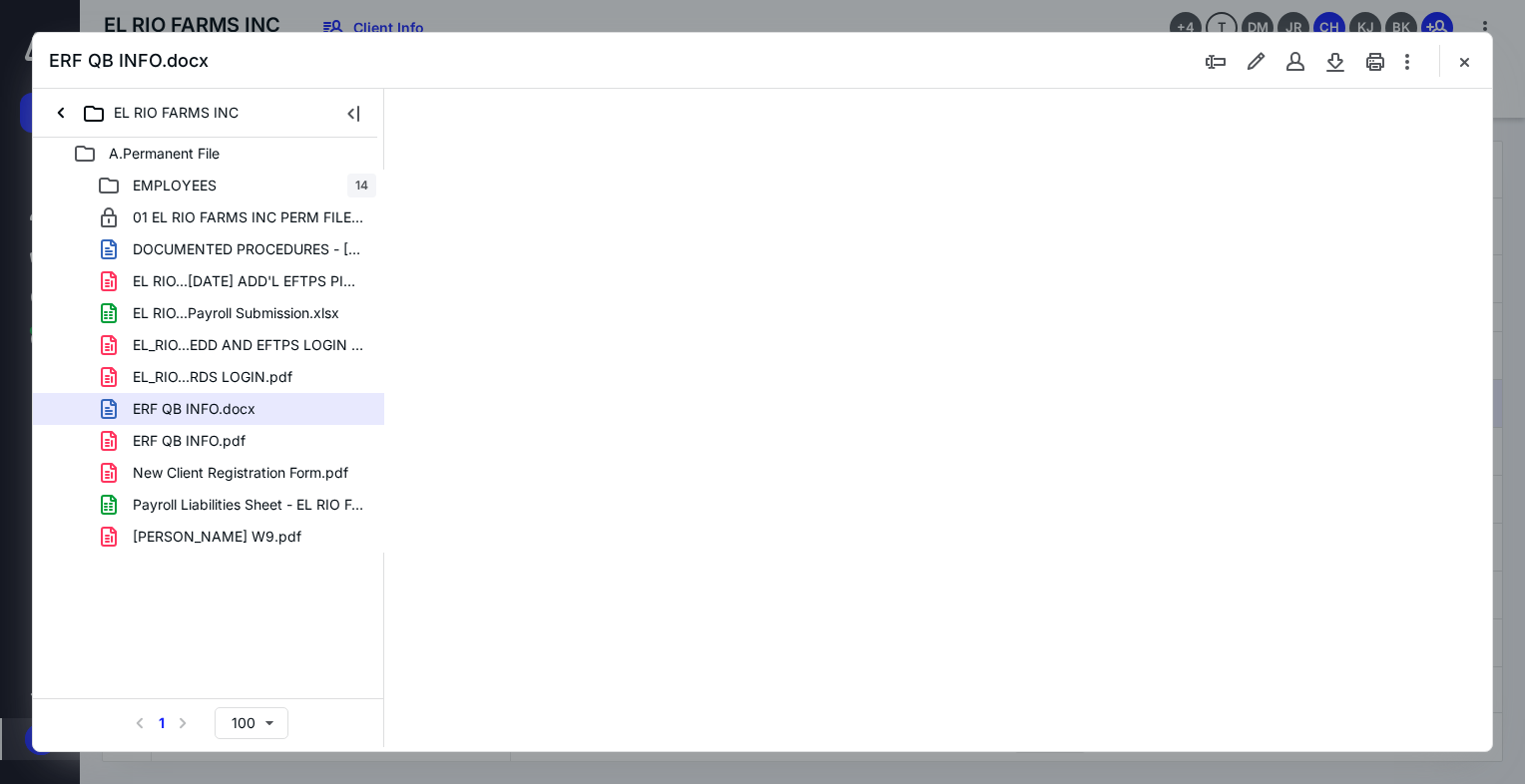 scroll, scrollTop: 0, scrollLeft: 0, axis: both 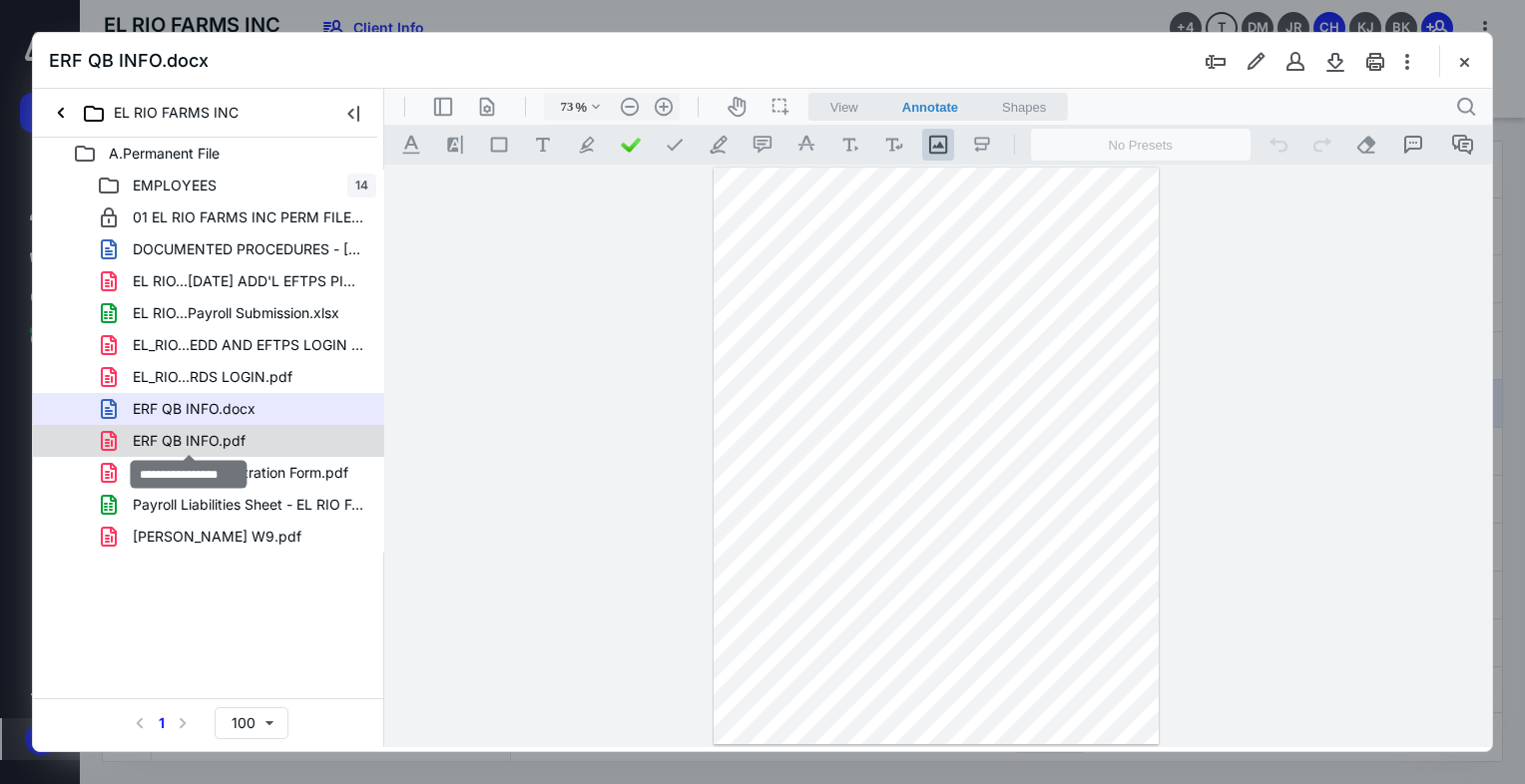 click on "ERF  QB INFO.pdf" at bounding box center (189, 441) 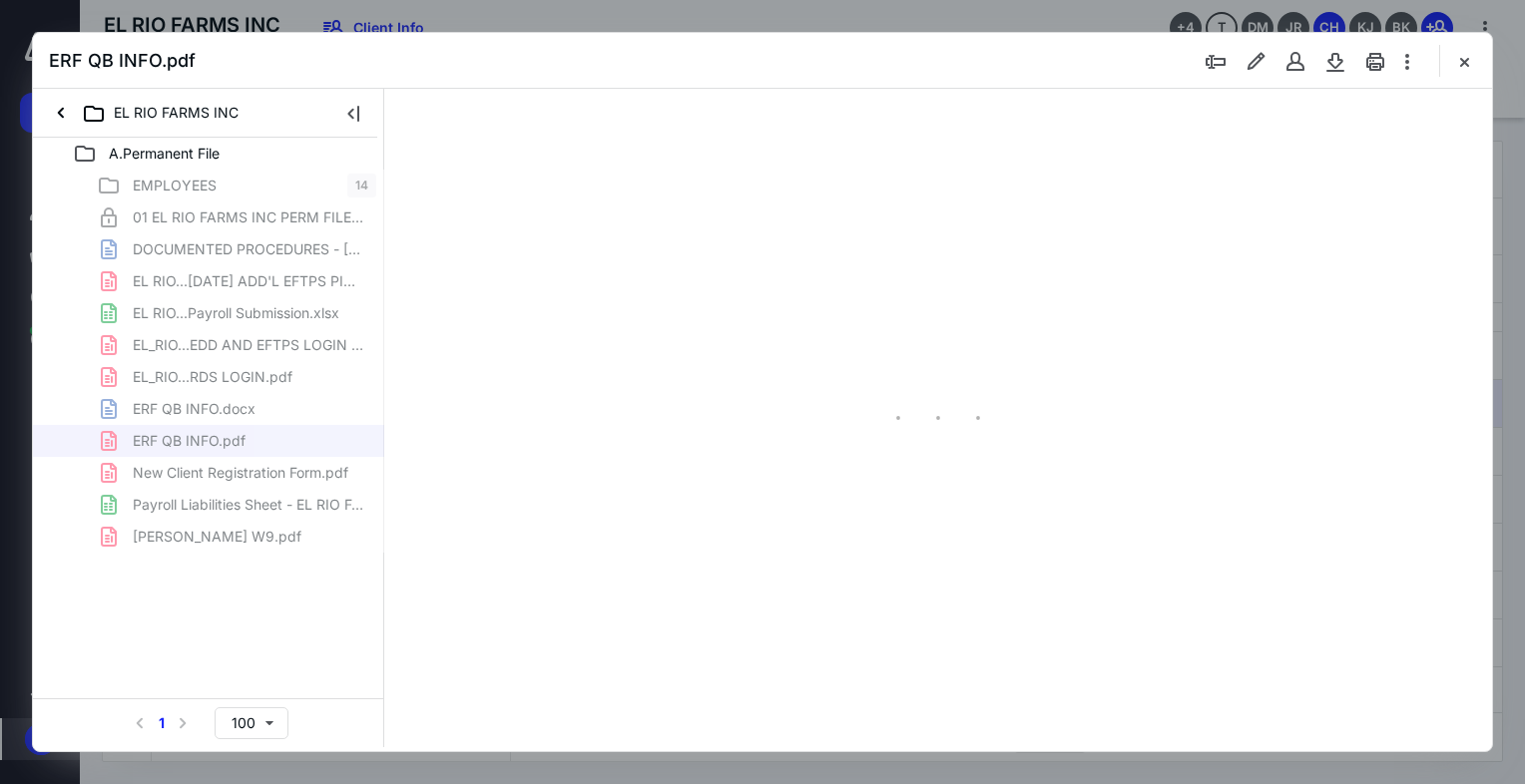 type on "73" 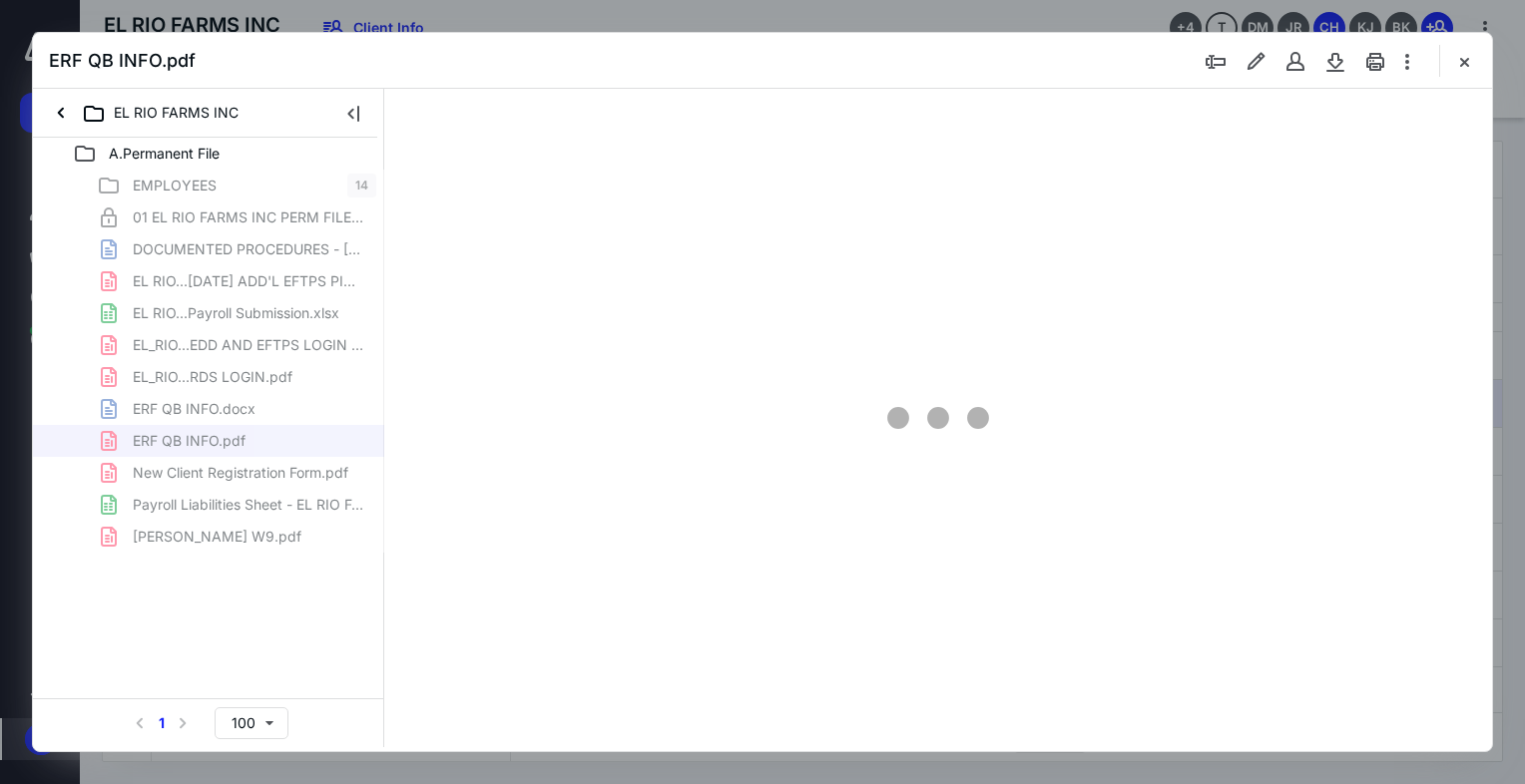 scroll, scrollTop: 79, scrollLeft: 0, axis: vertical 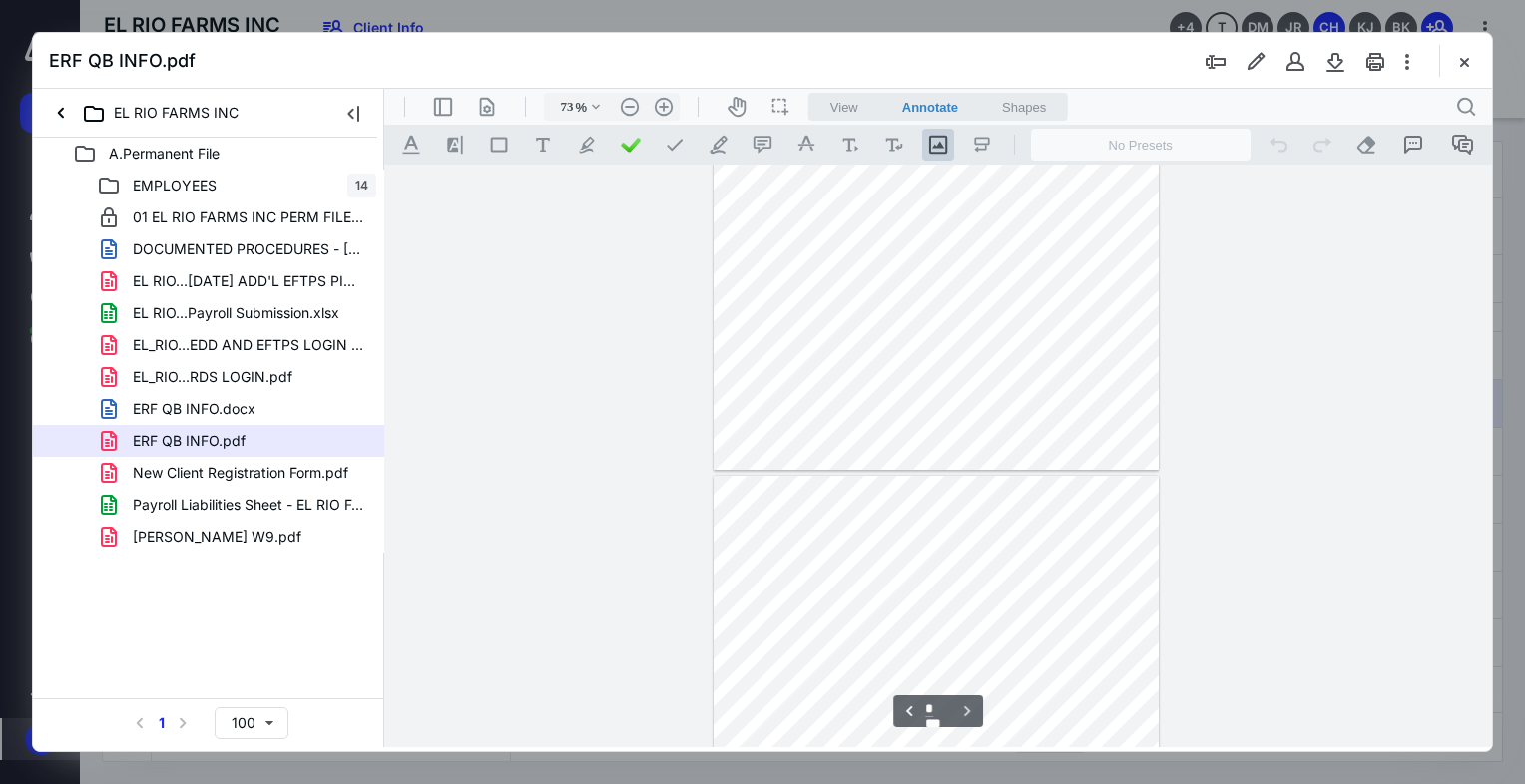 type on "*" 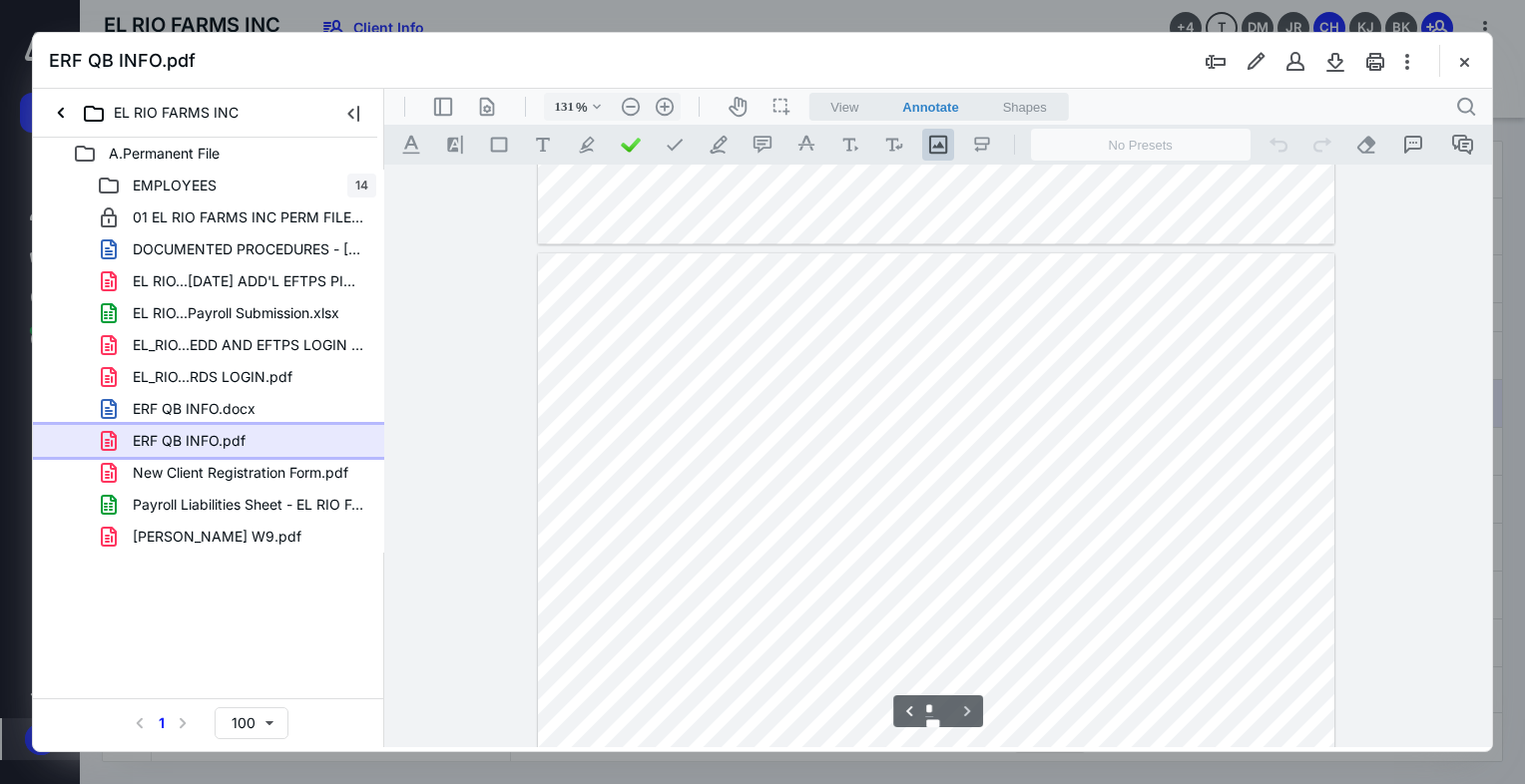 type on "156" 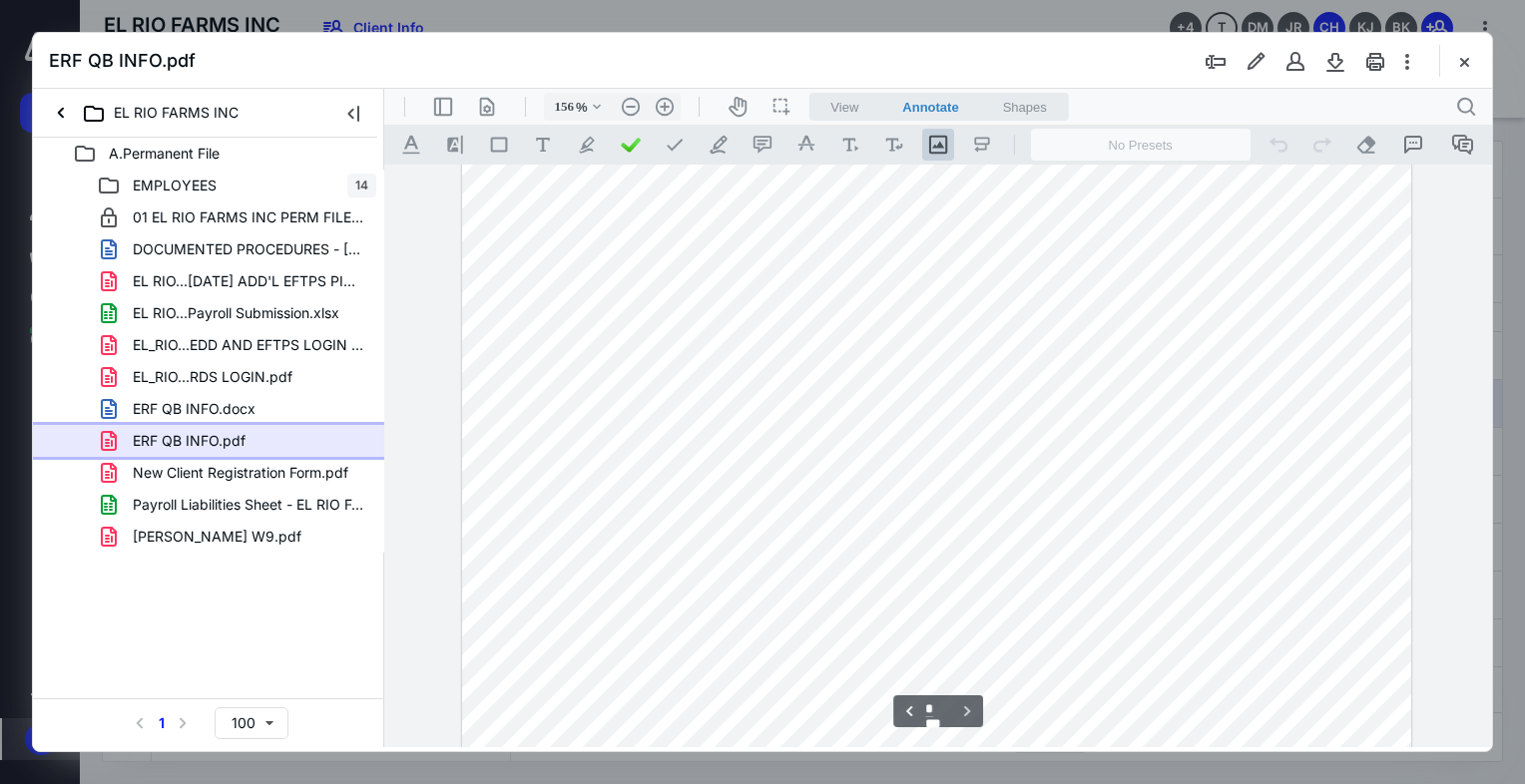 scroll, scrollTop: 1299, scrollLeft: 0, axis: vertical 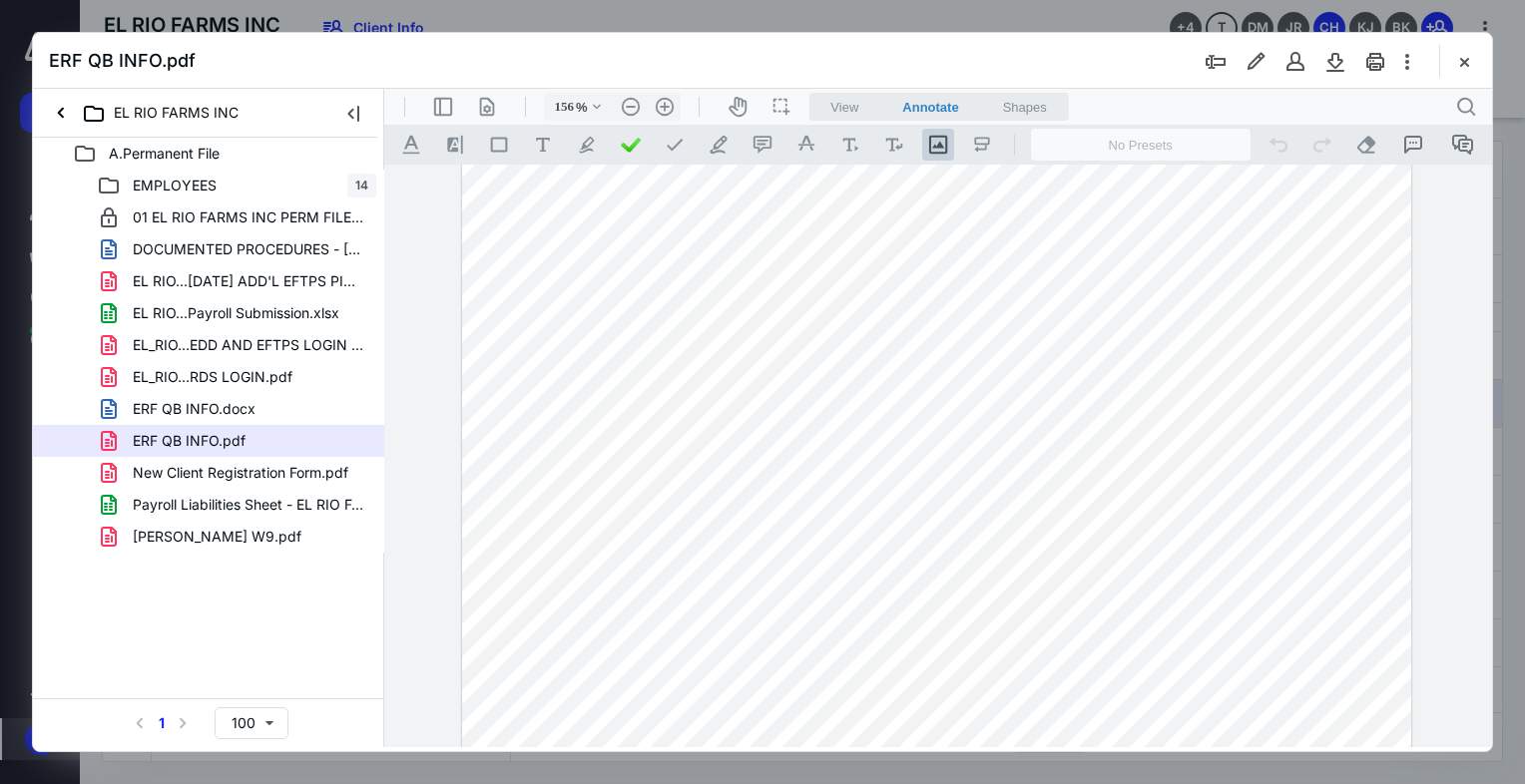 type on "*" 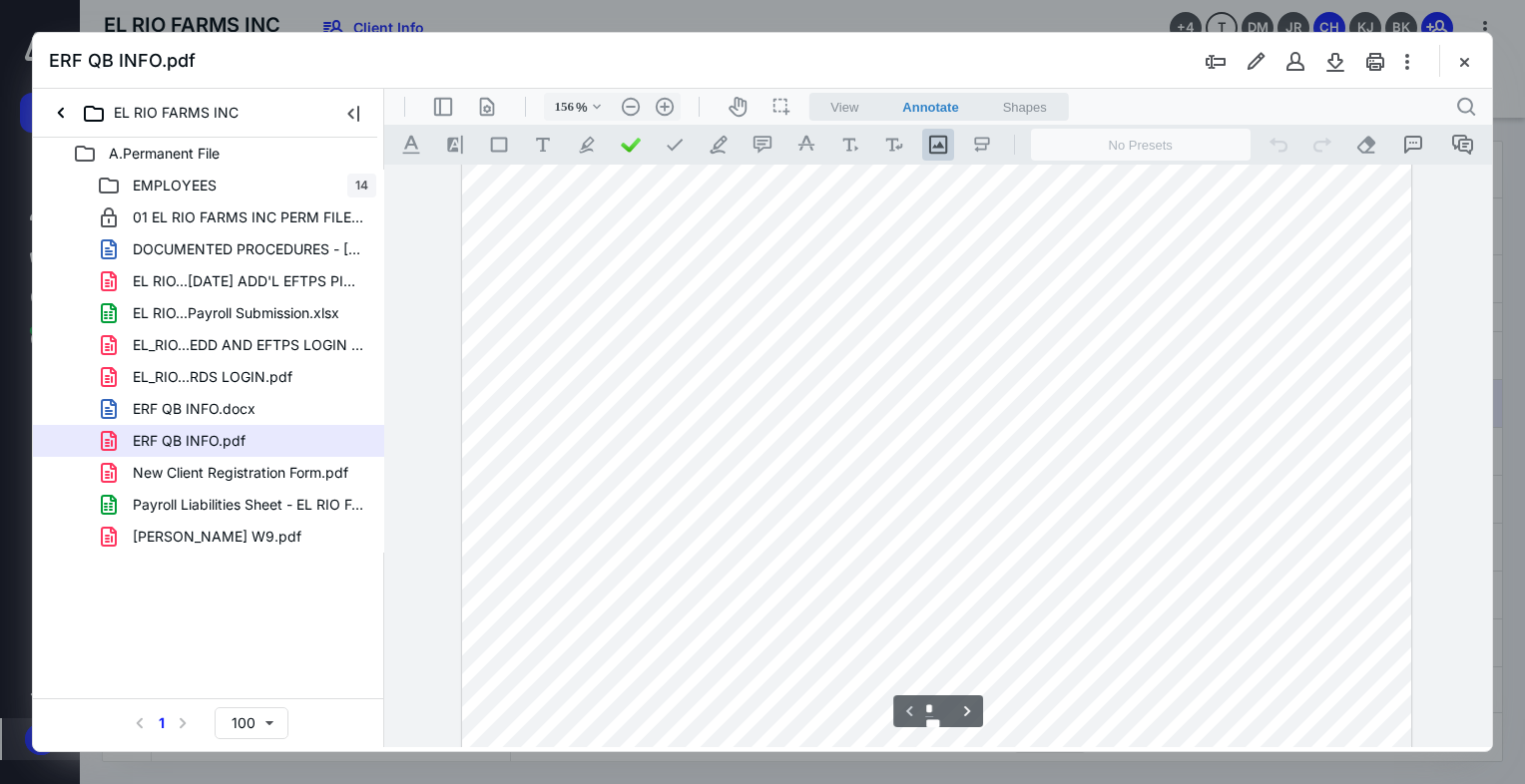 scroll, scrollTop: 600, scrollLeft: 0, axis: vertical 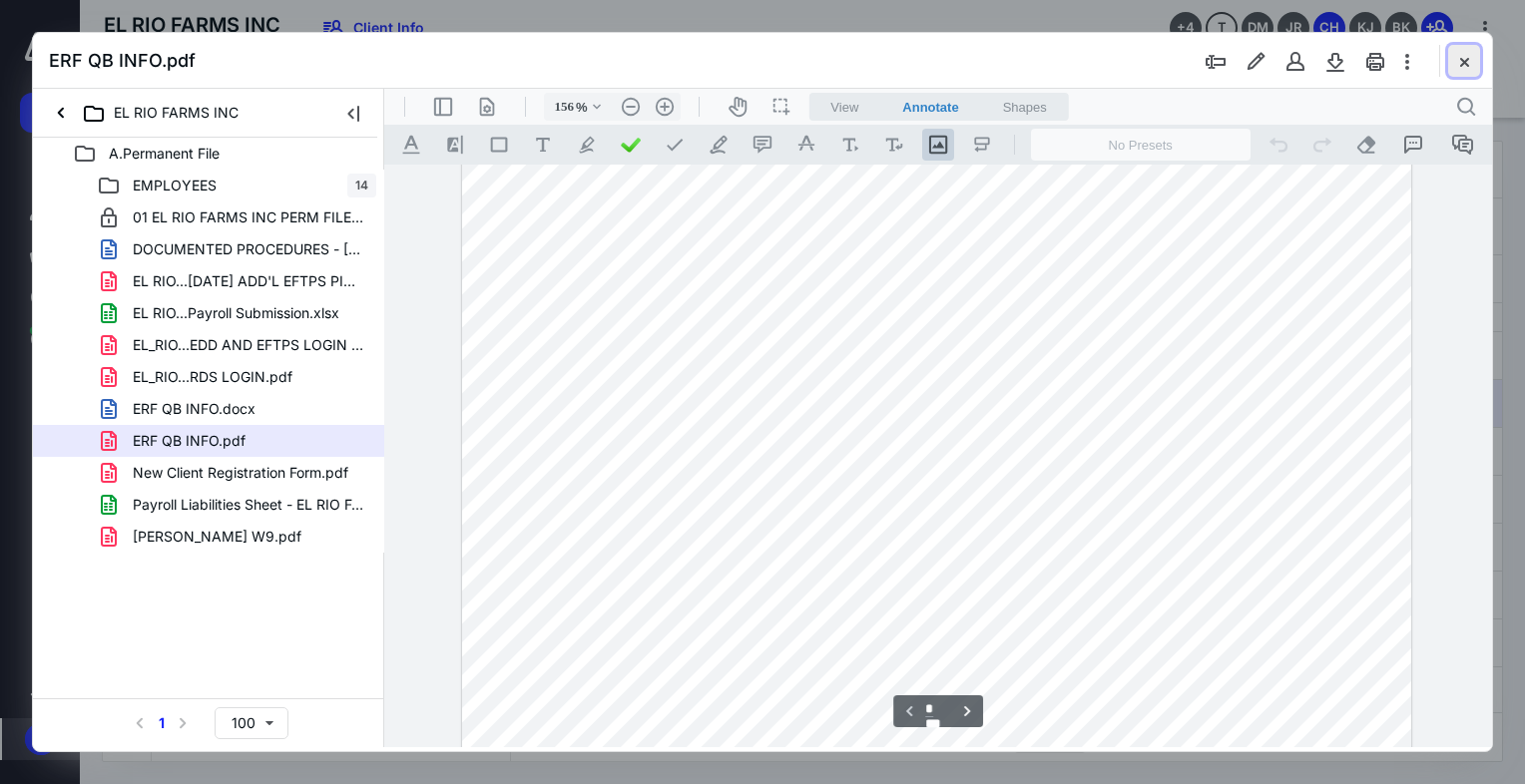 click at bounding box center [1464, 61] 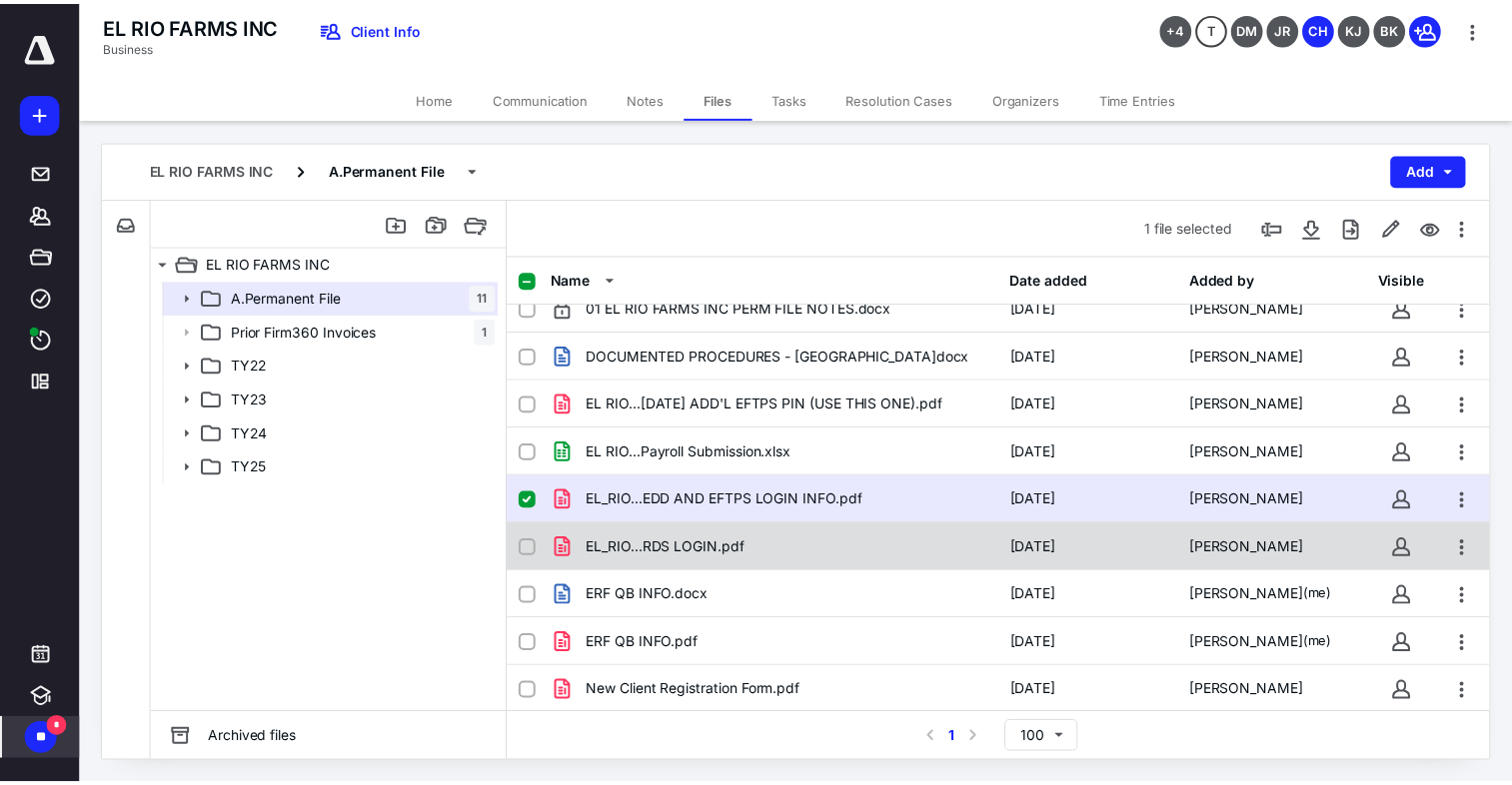 scroll, scrollTop: 0, scrollLeft: 0, axis: both 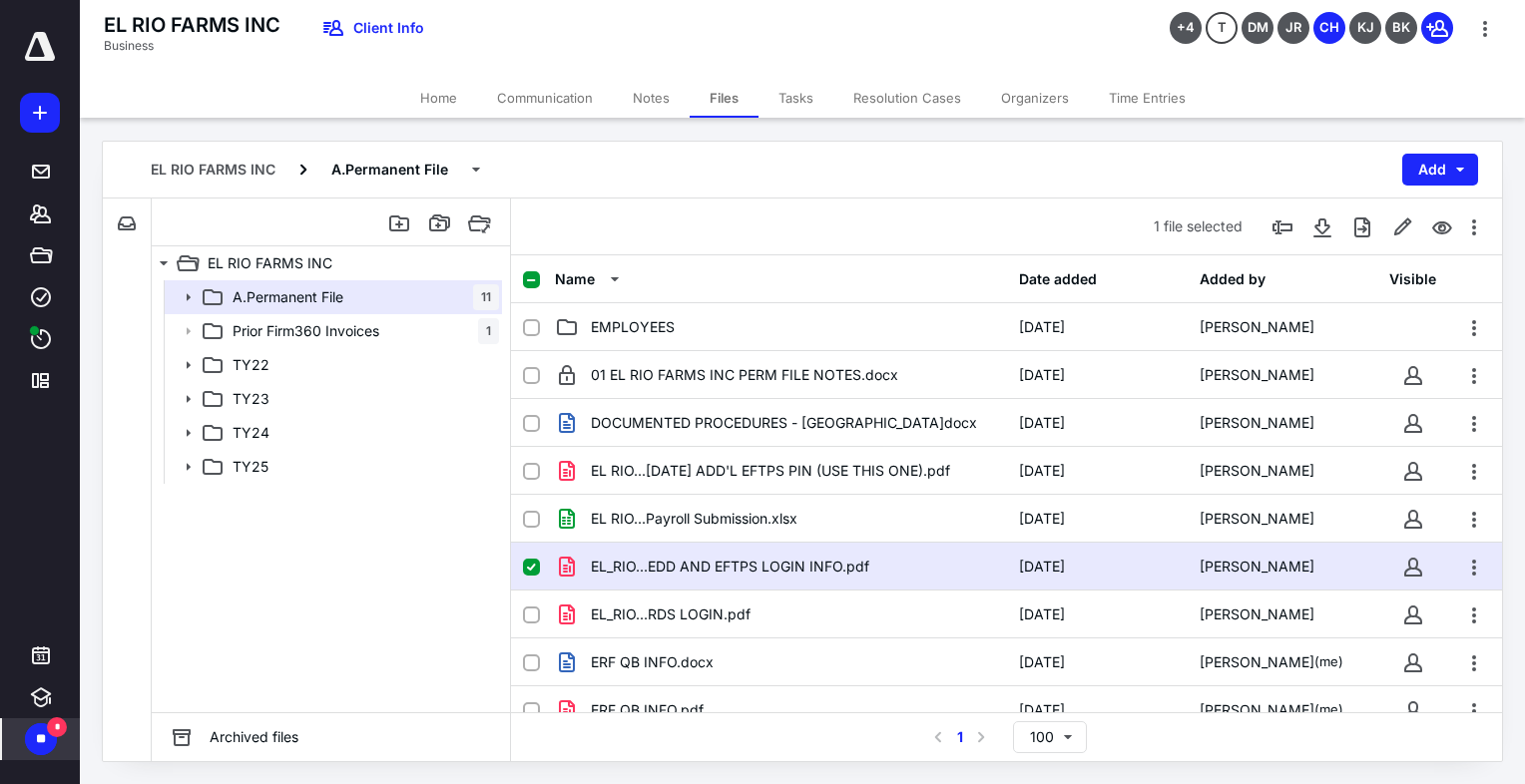 click on "Tasks" at bounding box center (795, 98) 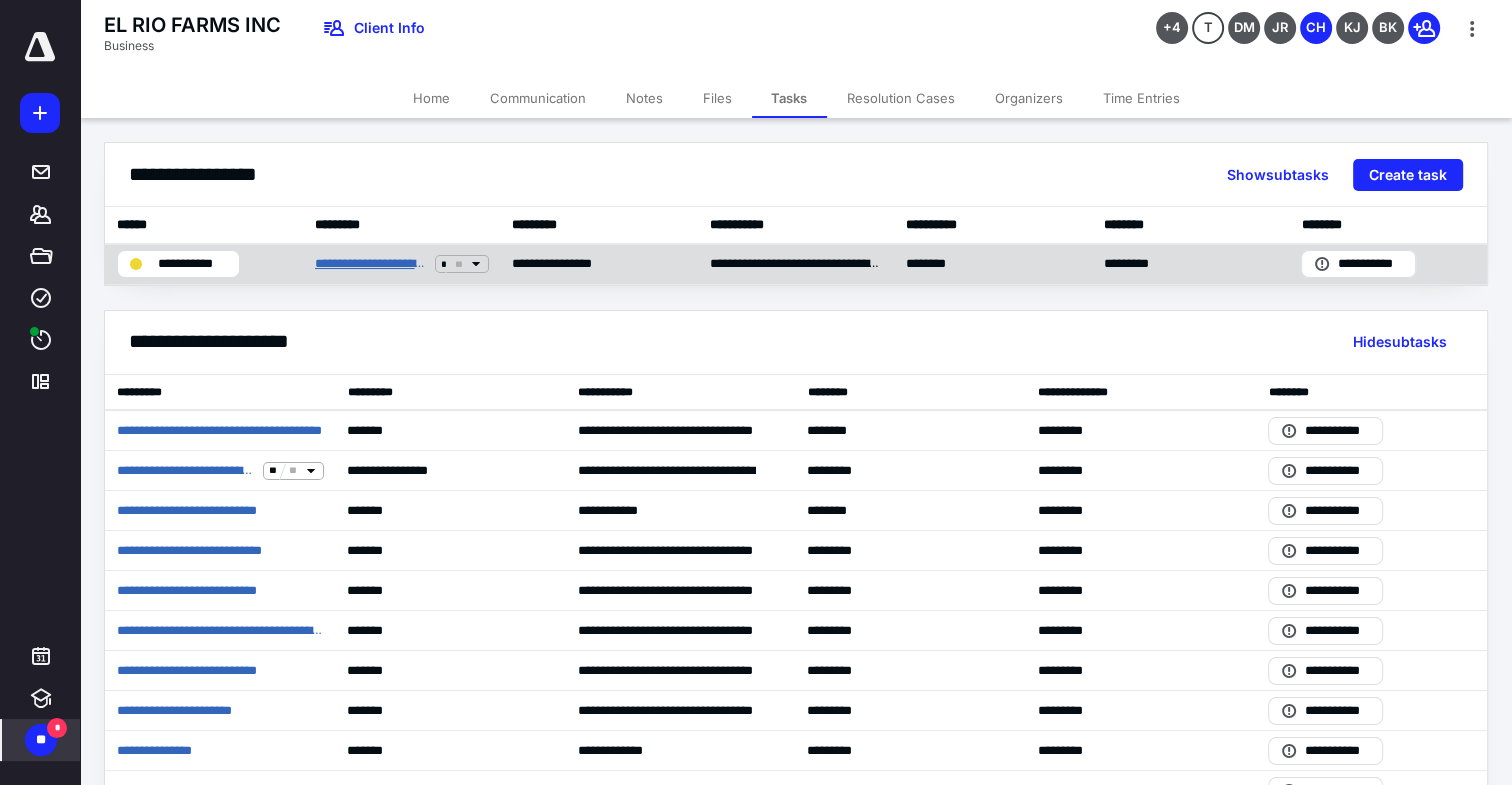 click on "**********" at bounding box center (371, 264) 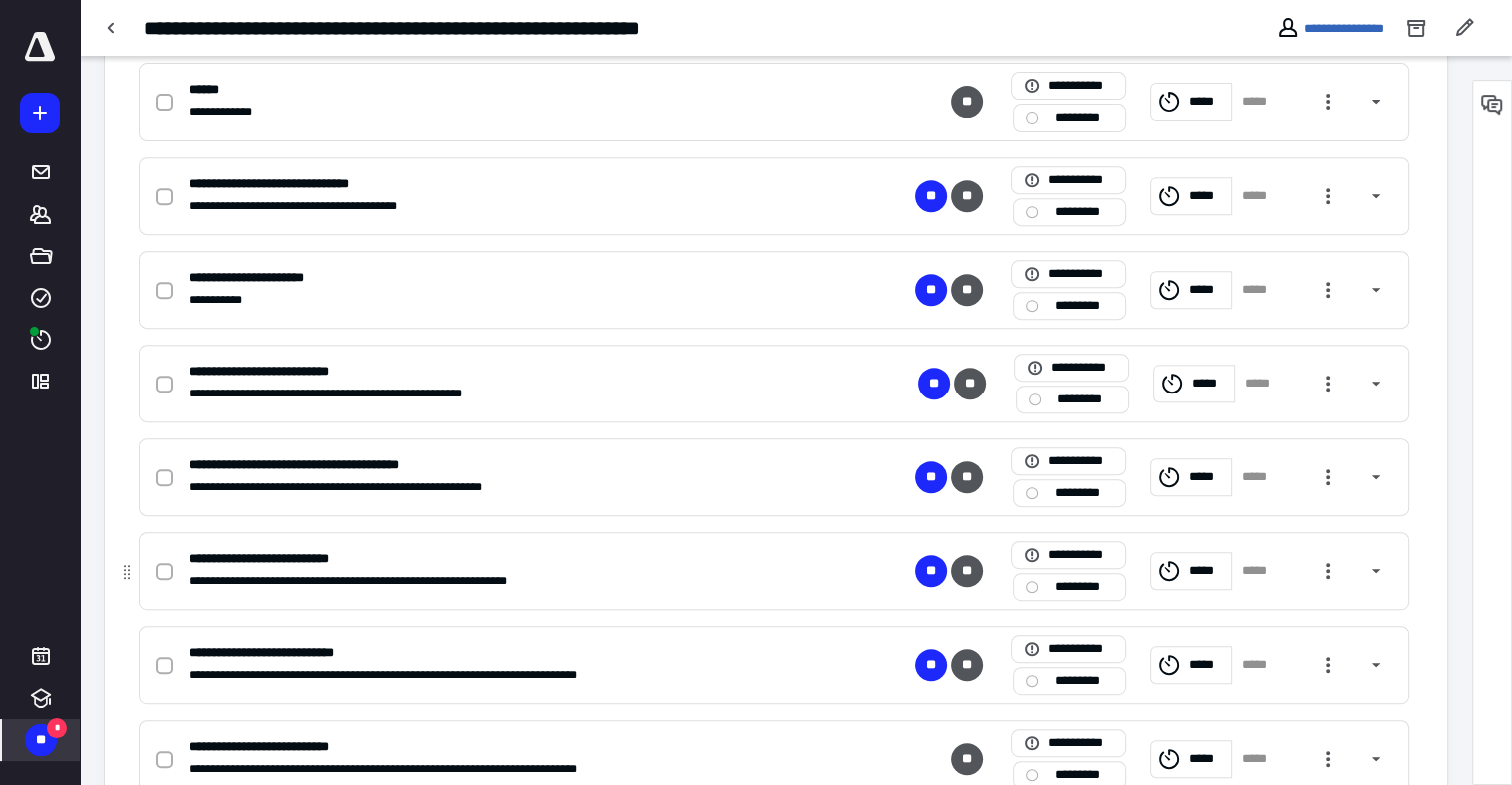 scroll, scrollTop: 799, scrollLeft: 0, axis: vertical 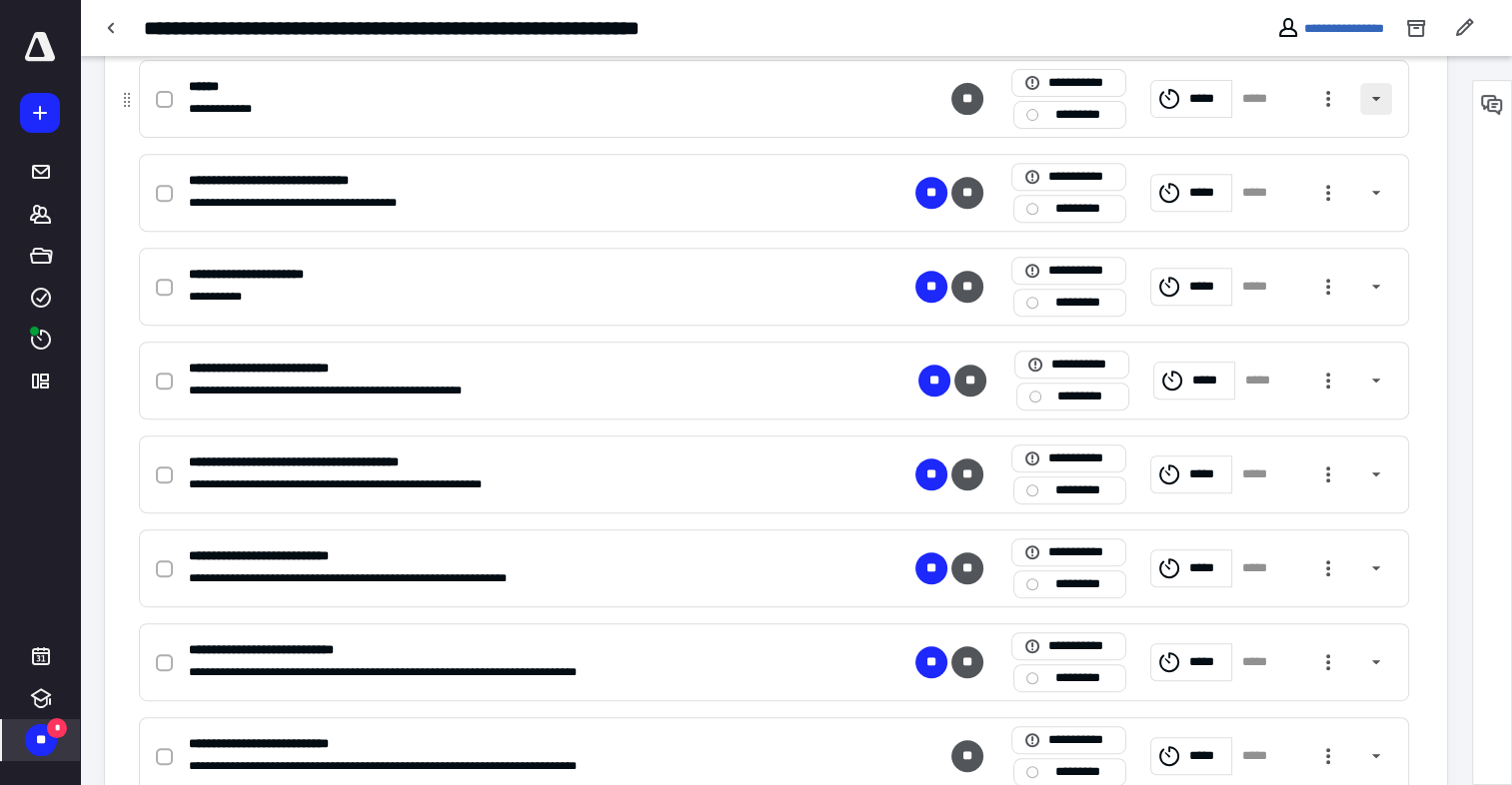 click at bounding box center (1376, 99) 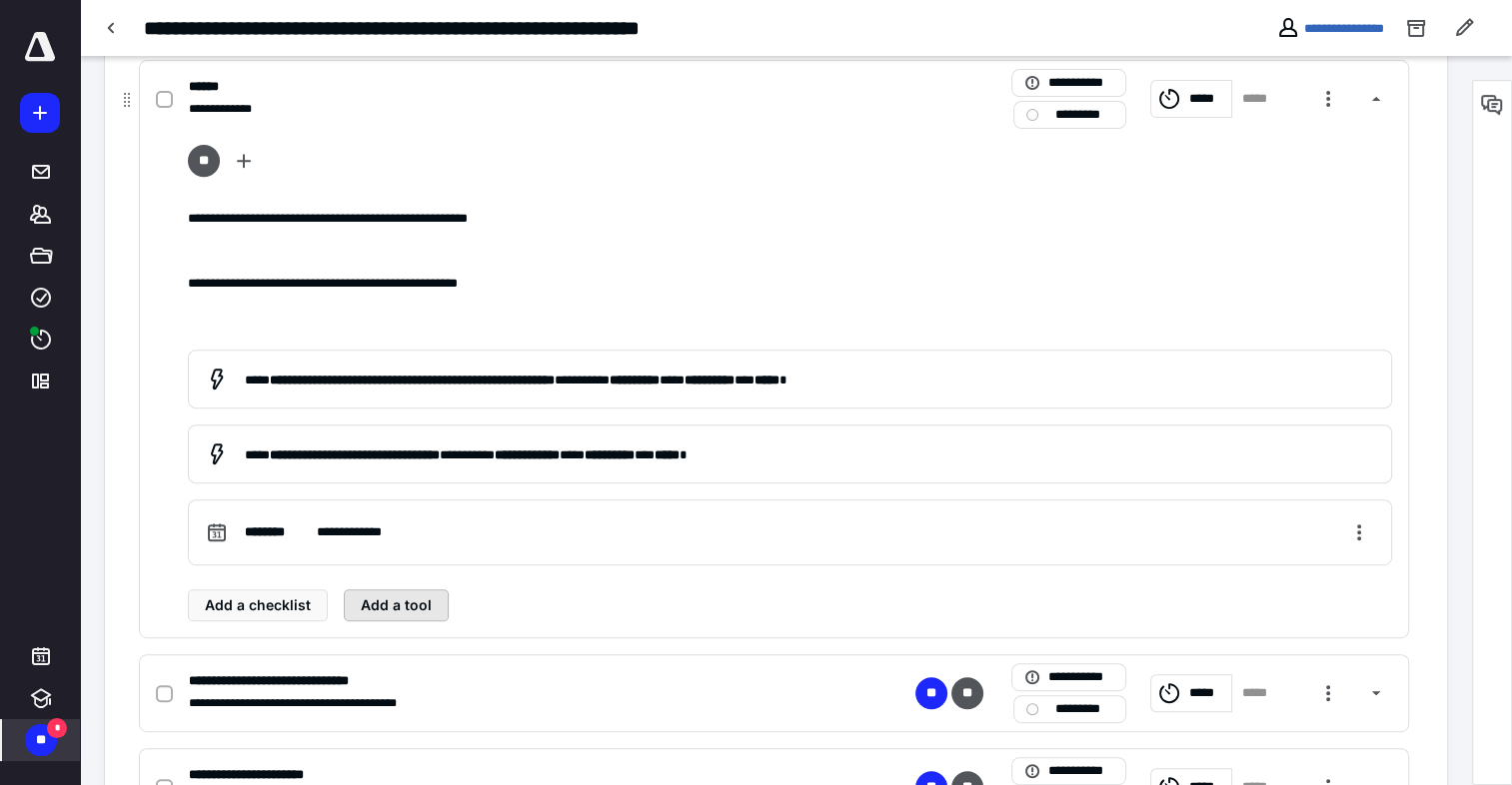 click on "Add a tool" at bounding box center [396, 605] 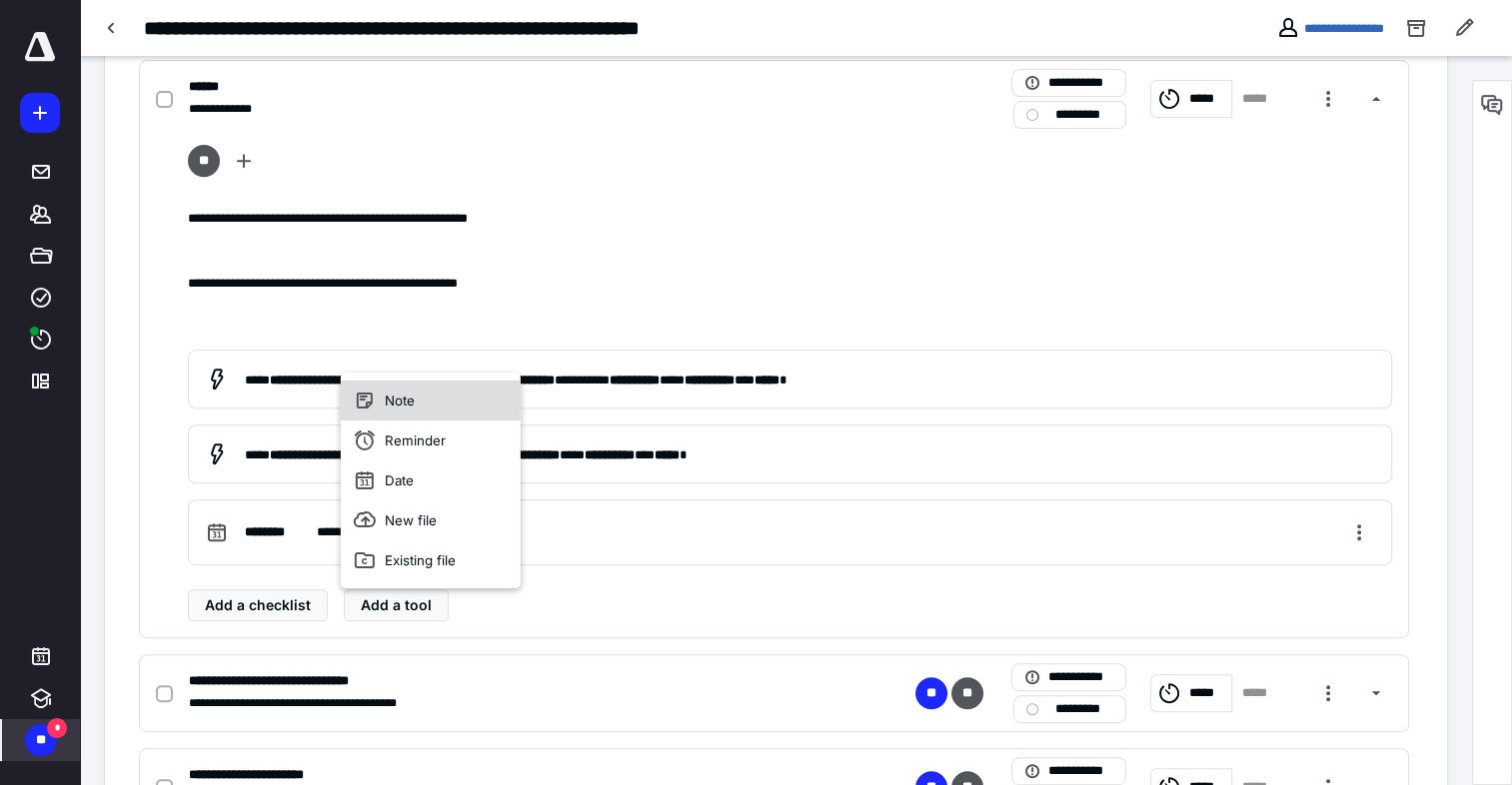click on "Note" at bounding box center [431, 400] 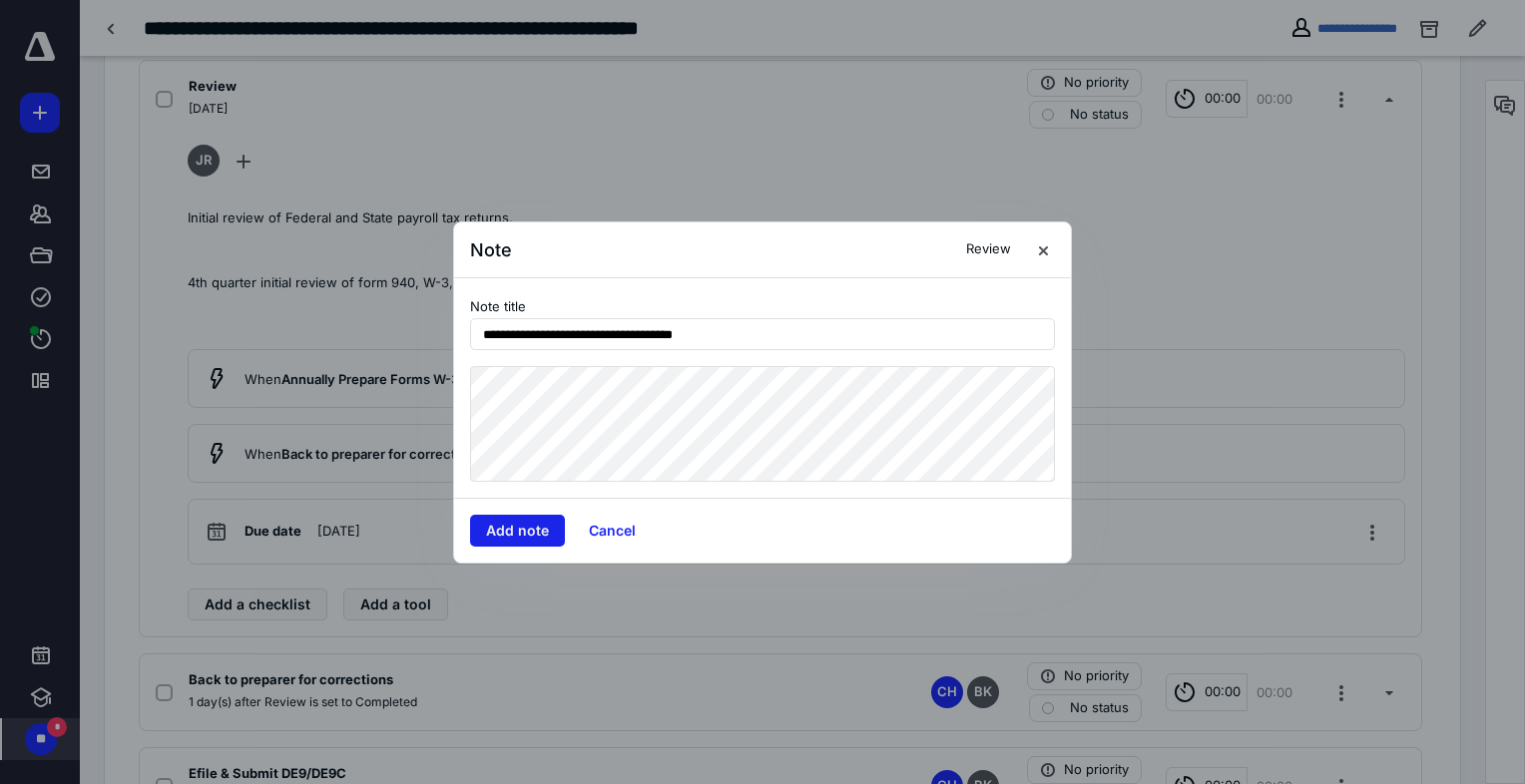 type on "**********" 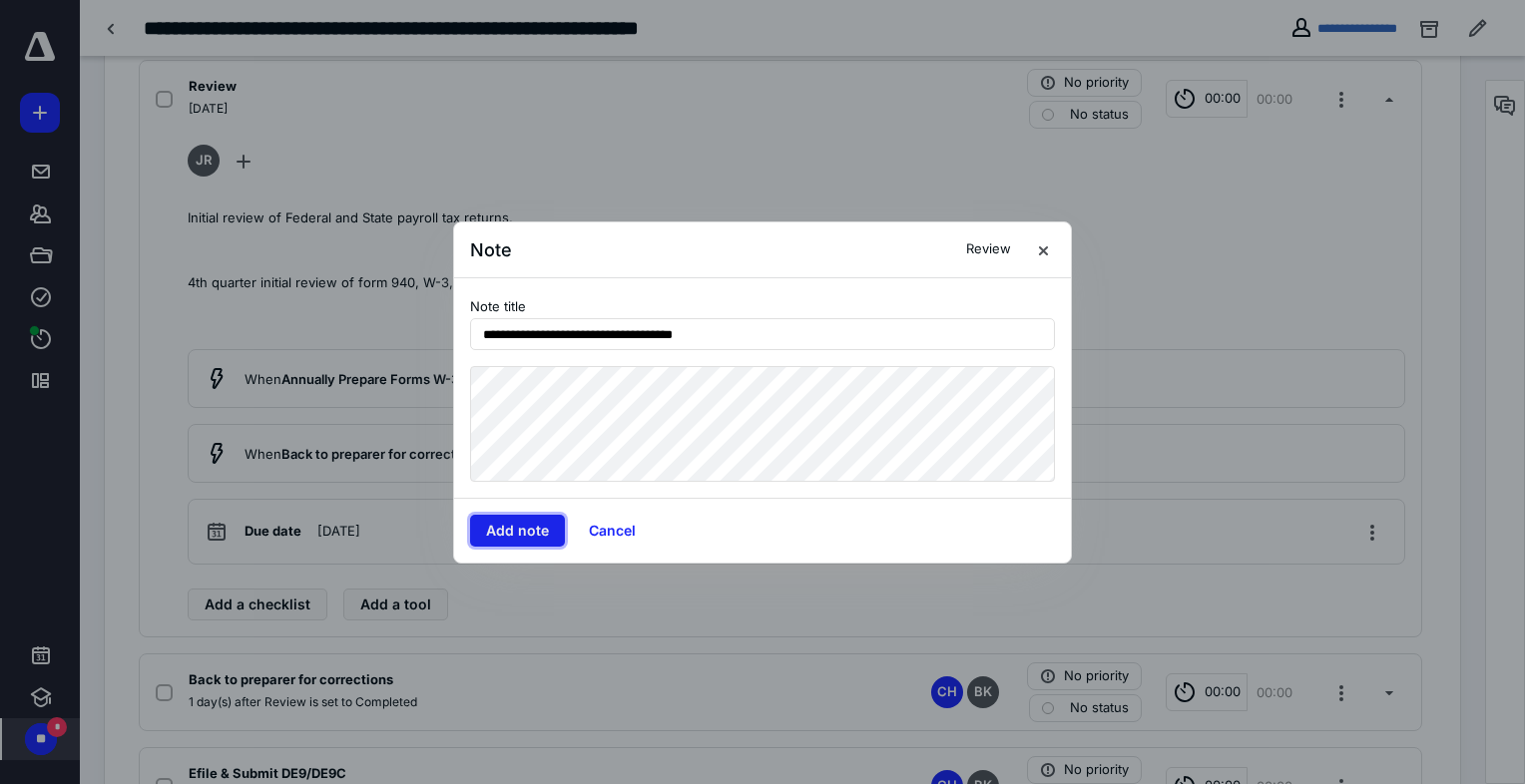 click on "Add note" at bounding box center [517, 531] 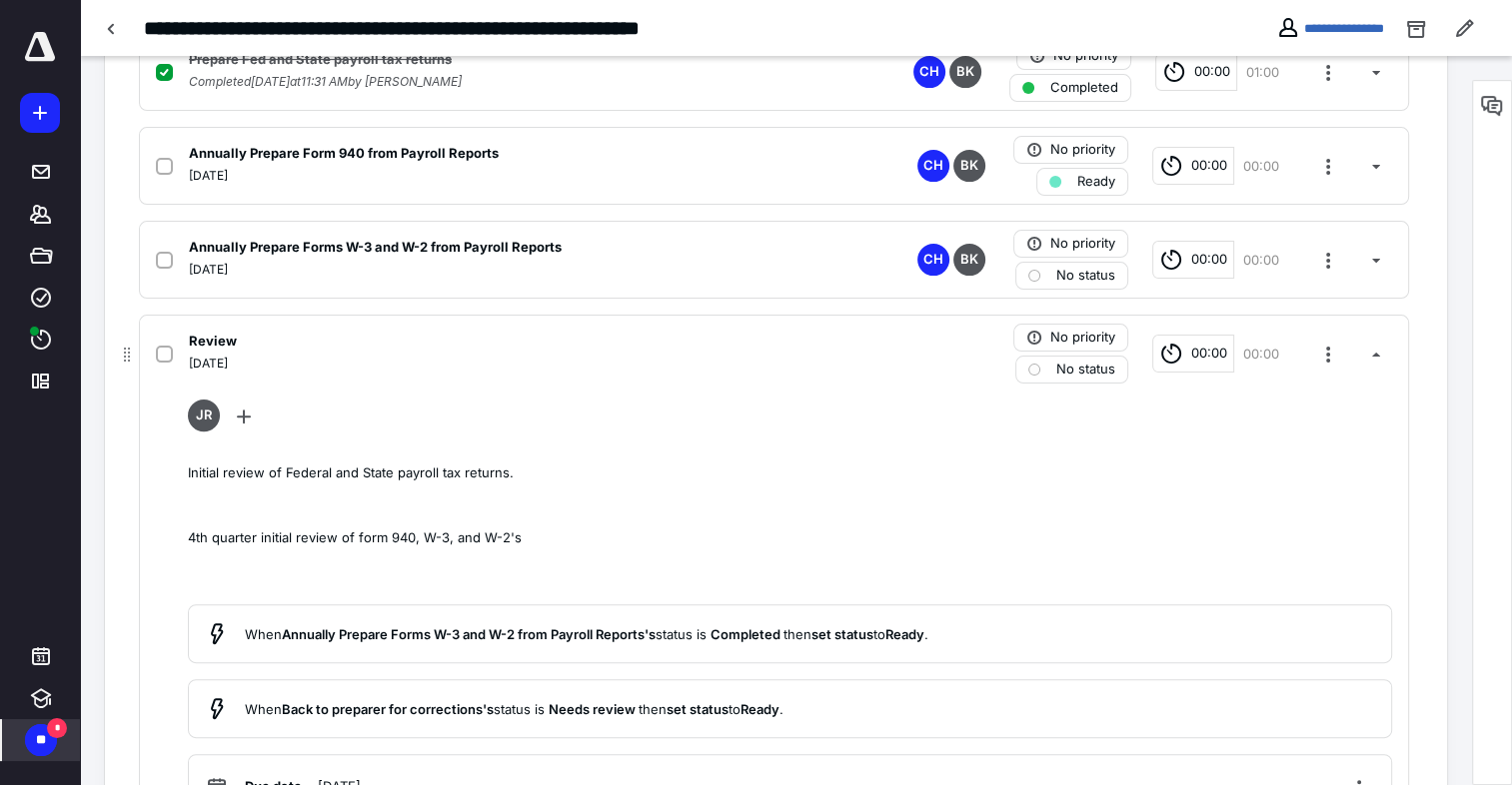 scroll, scrollTop: 499, scrollLeft: 0, axis: vertical 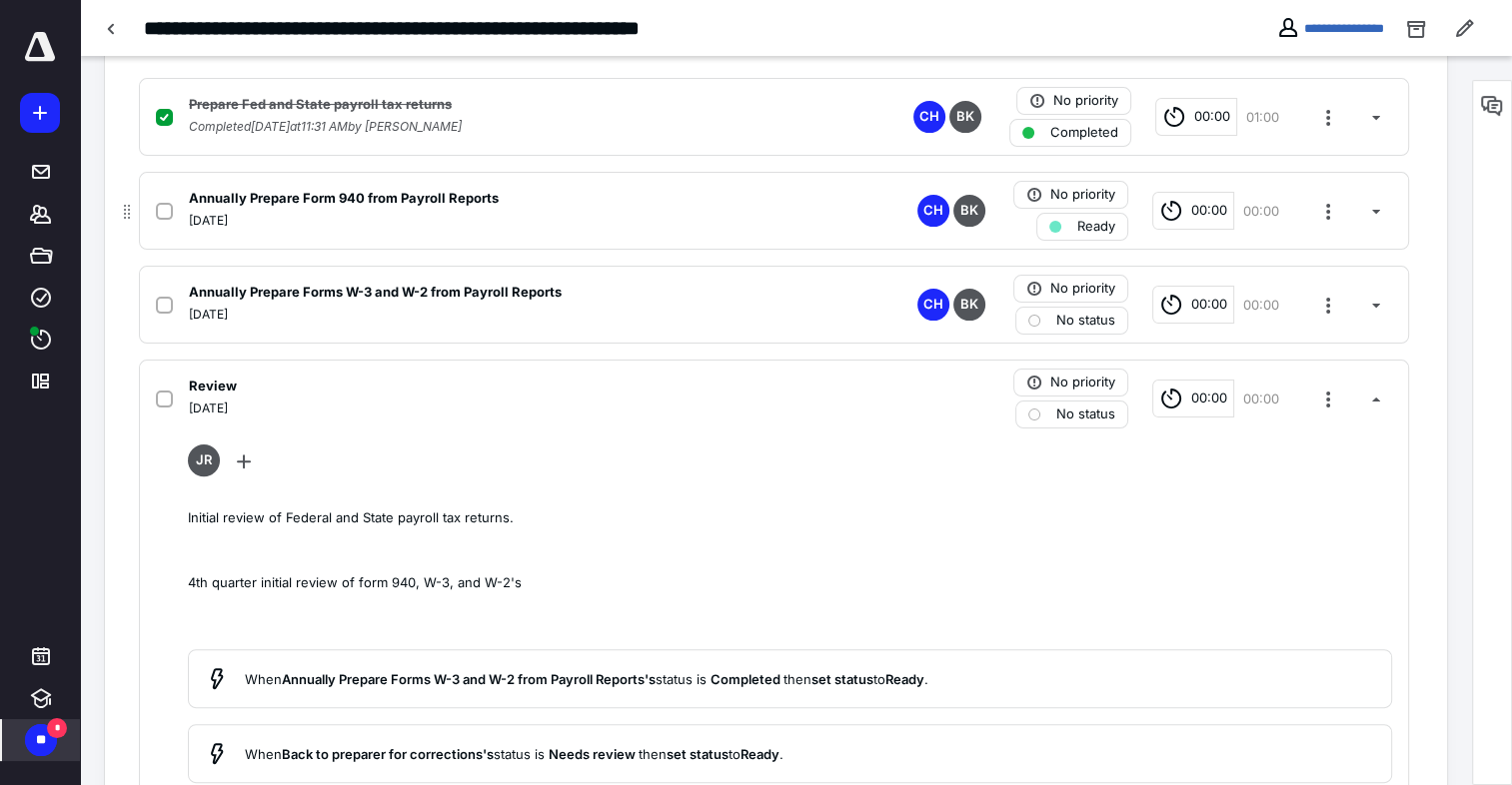 click 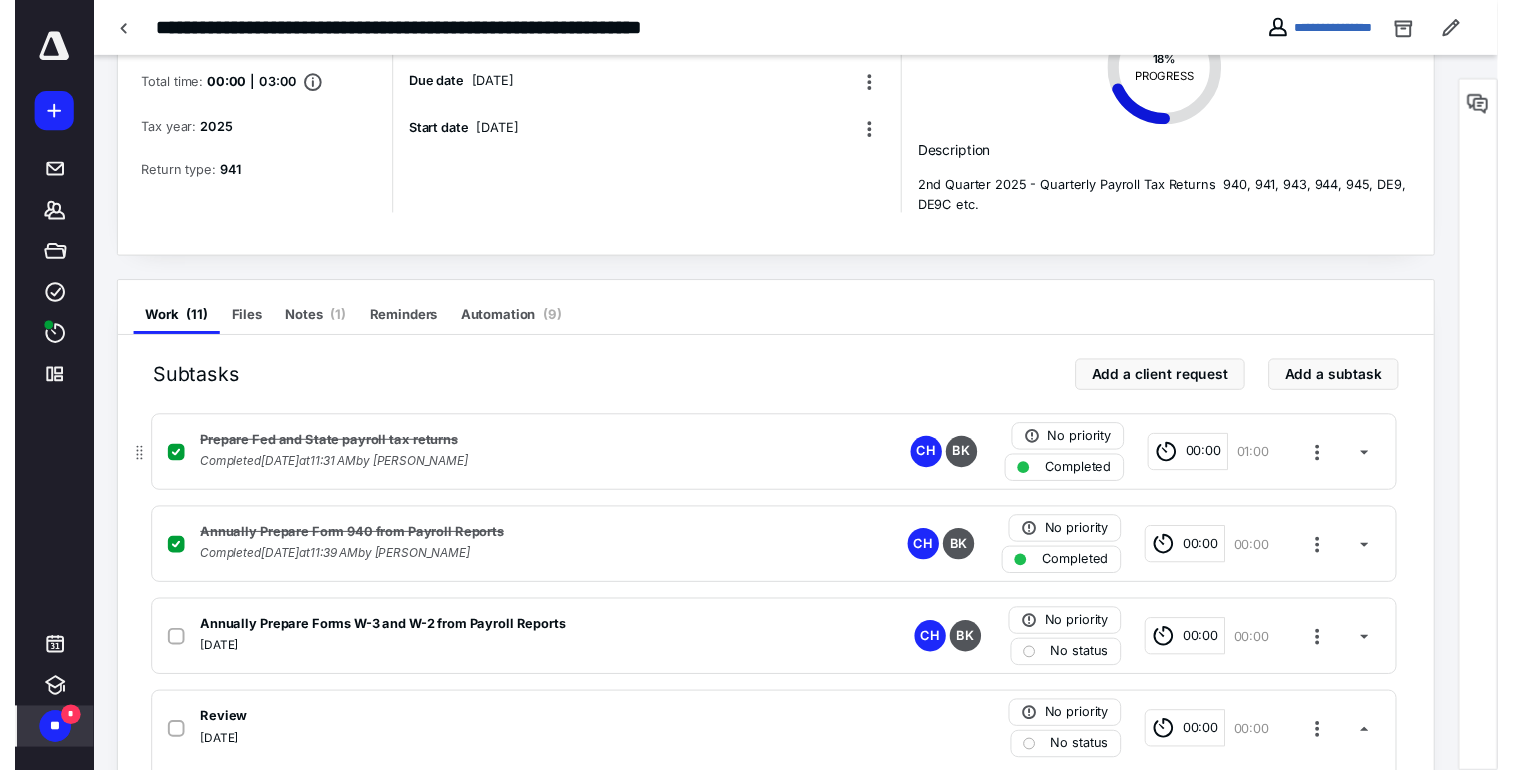 scroll, scrollTop: 0, scrollLeft: 0, axis: both 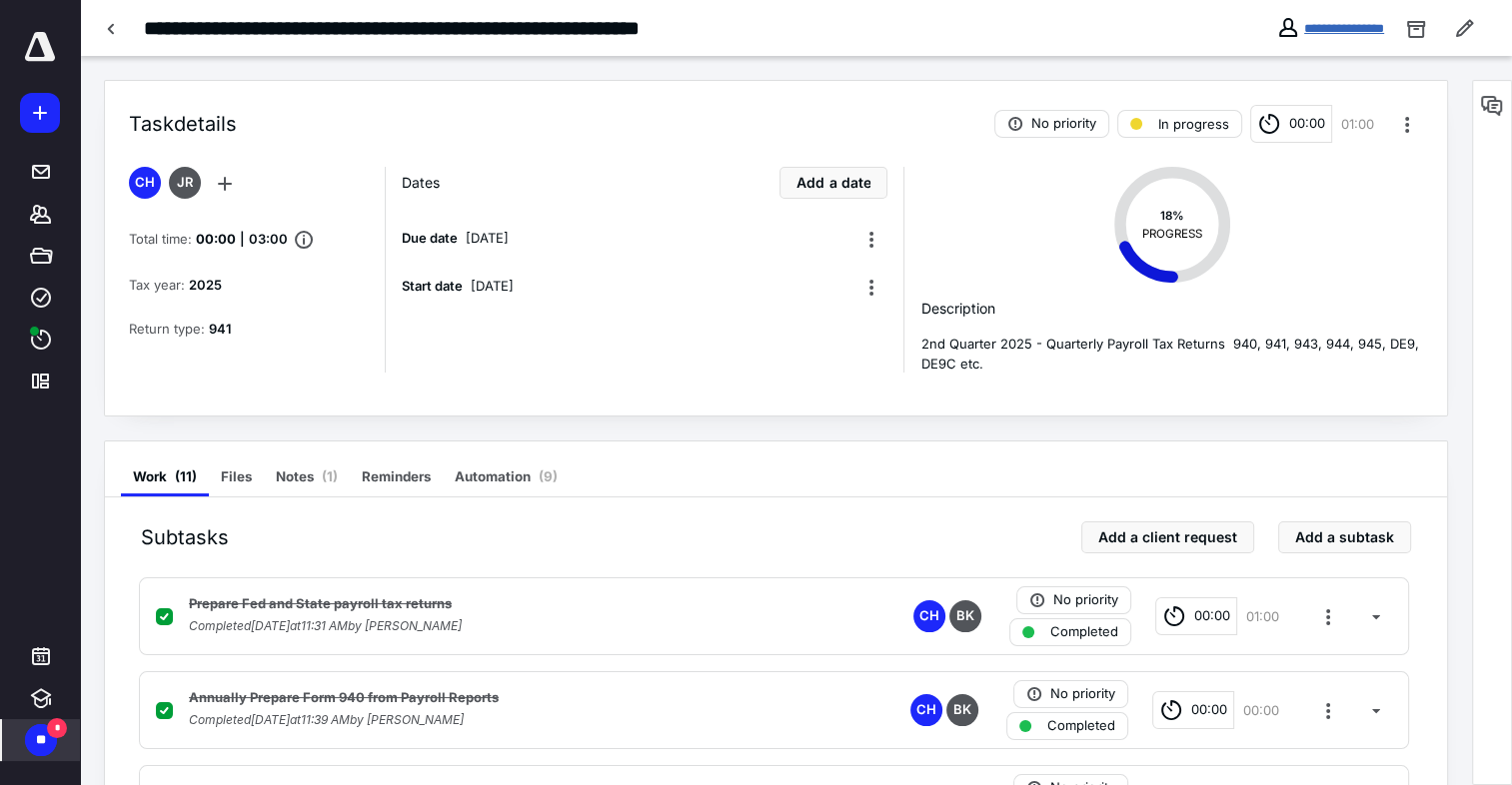 click on "**********" at bounding box center [1344, 28] 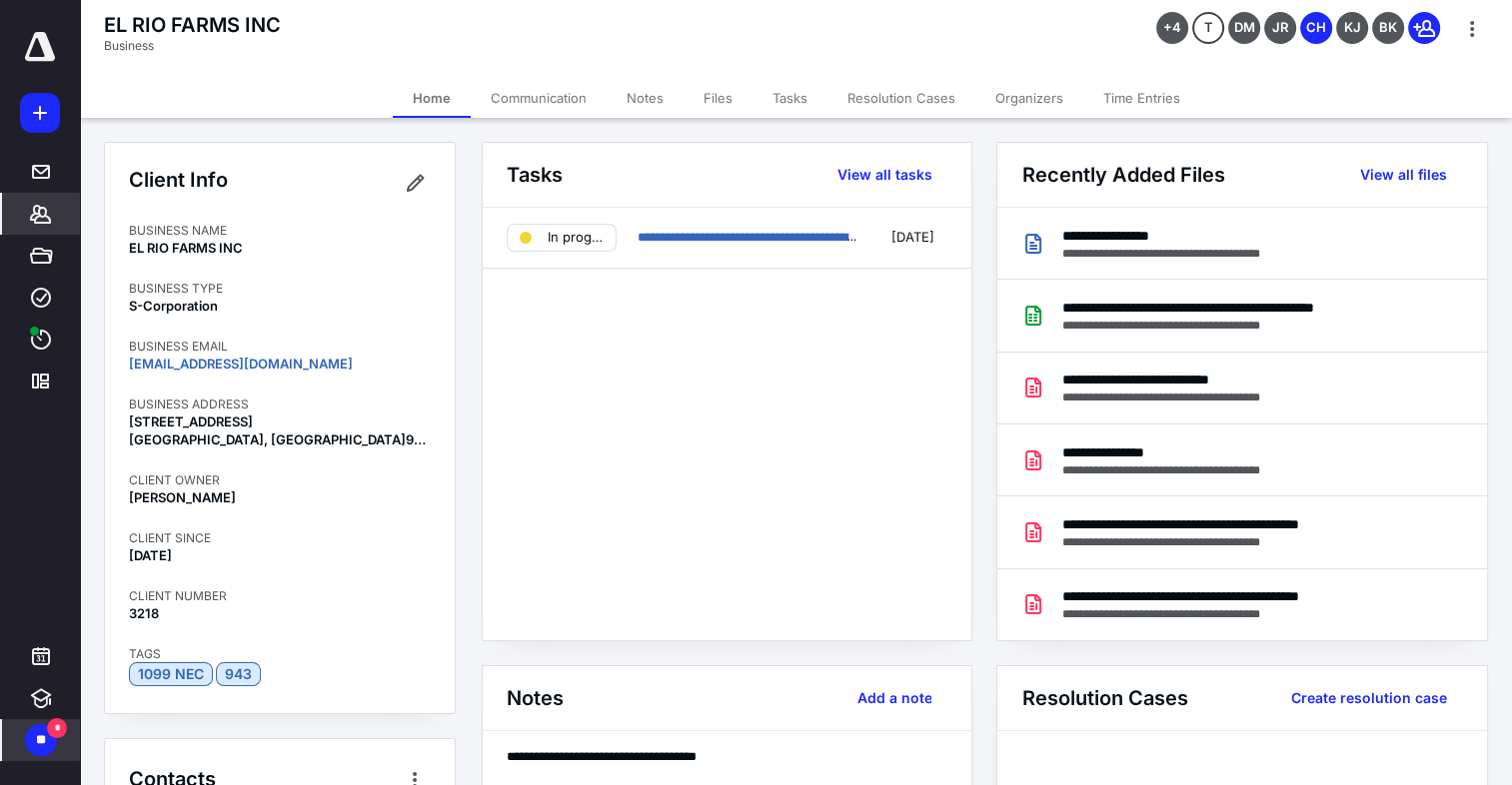 click on "Files" at bounding box center [718, 98] 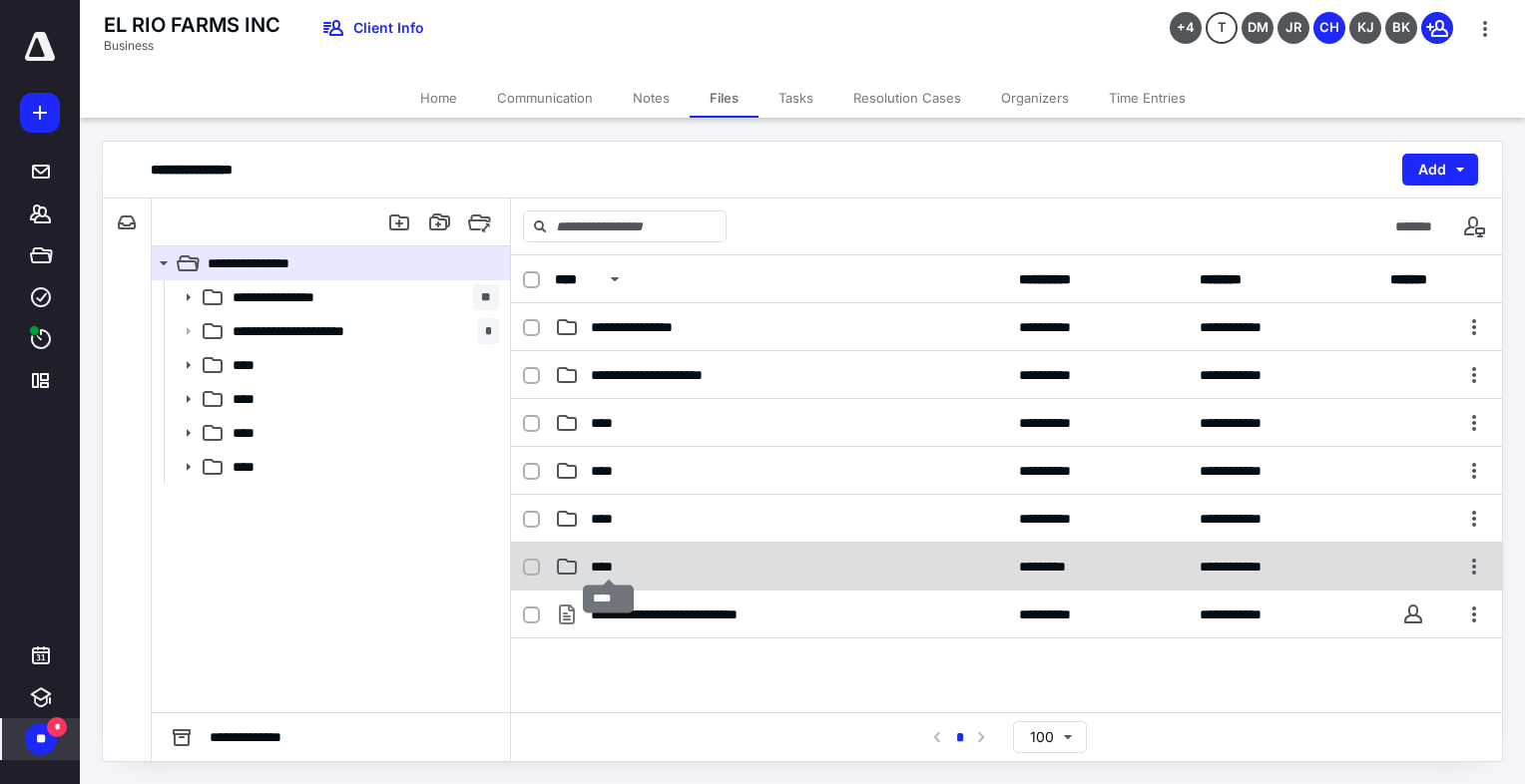 click on "****" at bounding box center [609, 567] 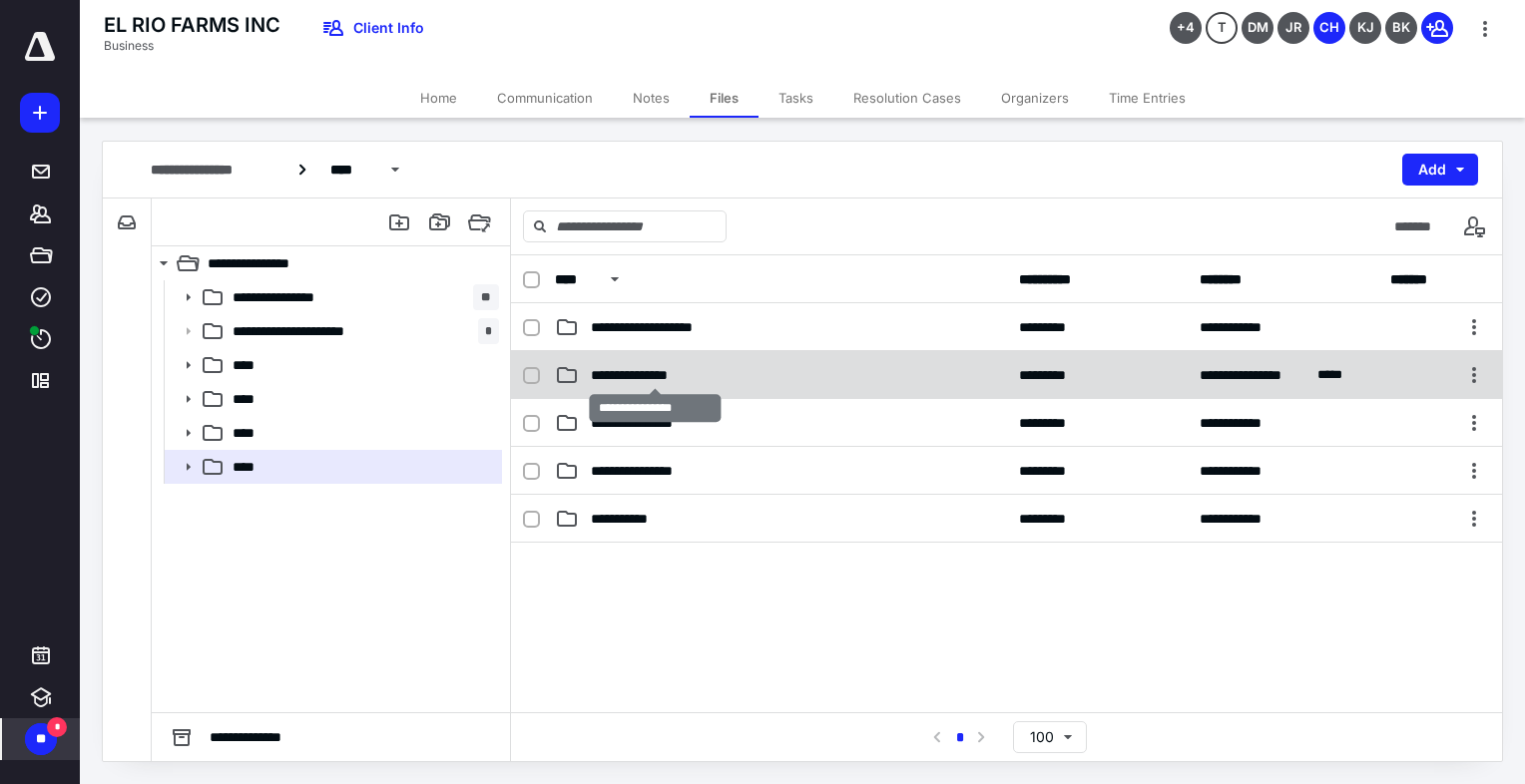 click on "**********" at bounding box center (656, 375) 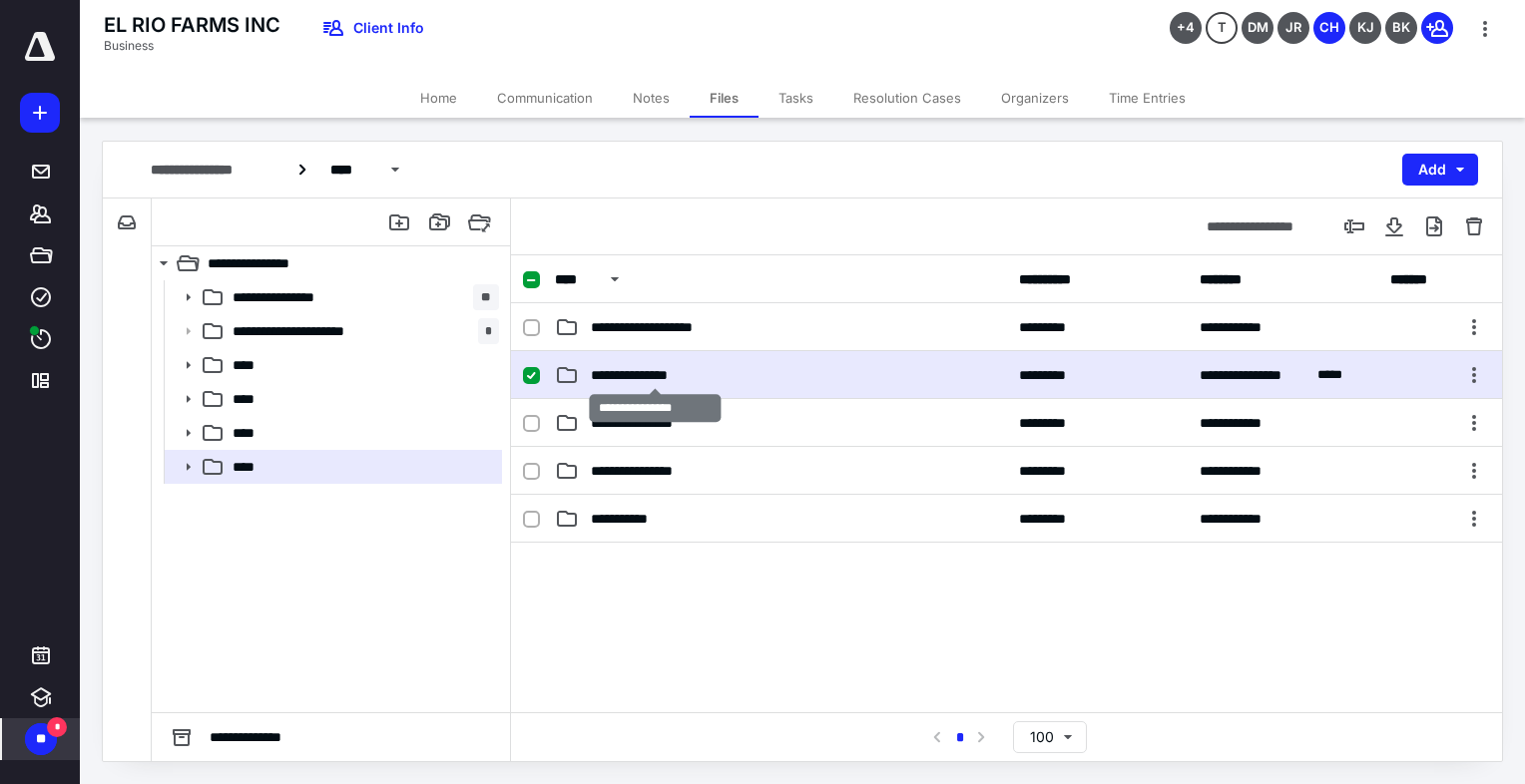 click on "**********" at bounding box center (656, 375) 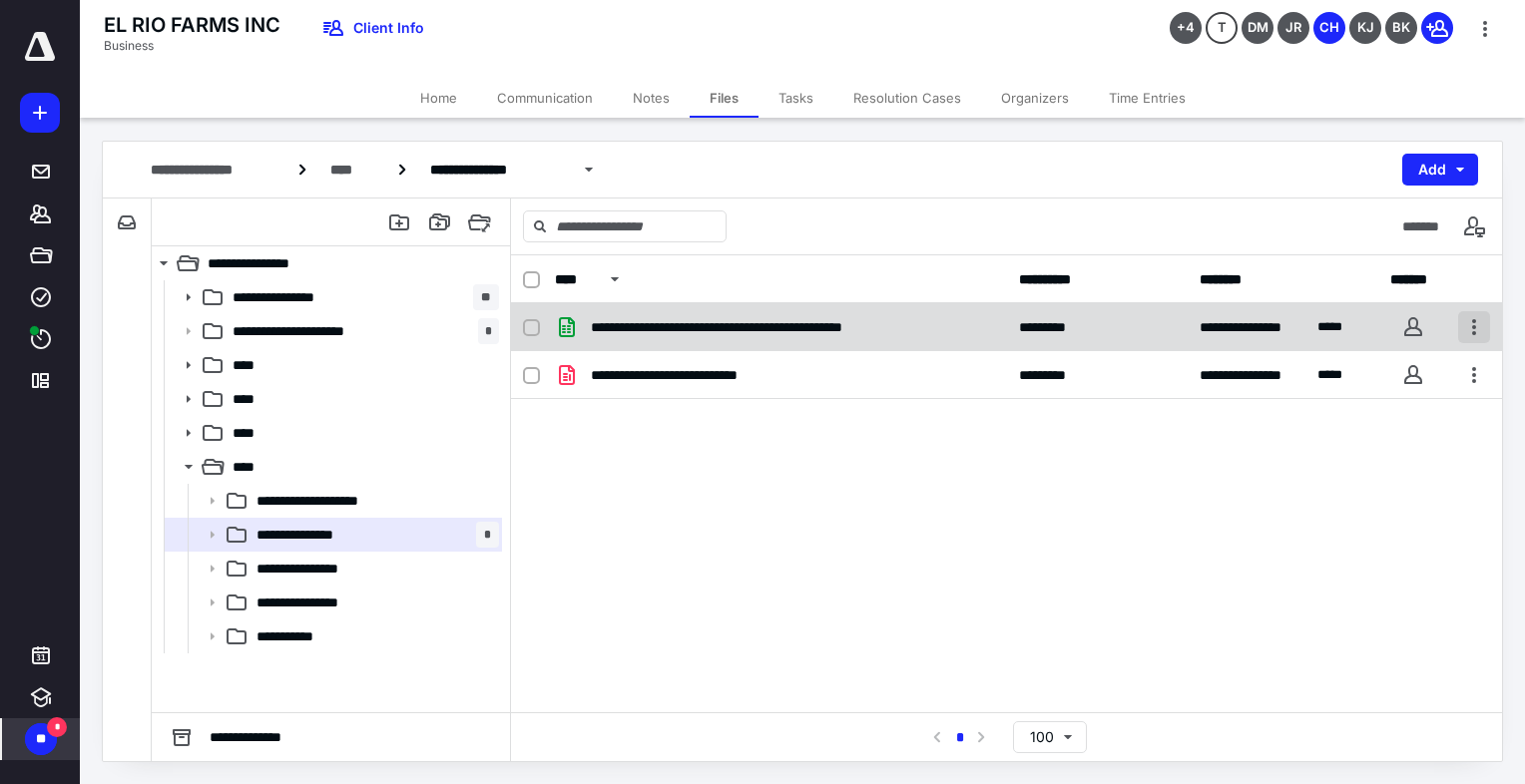click at bounding box center (1474, 327) 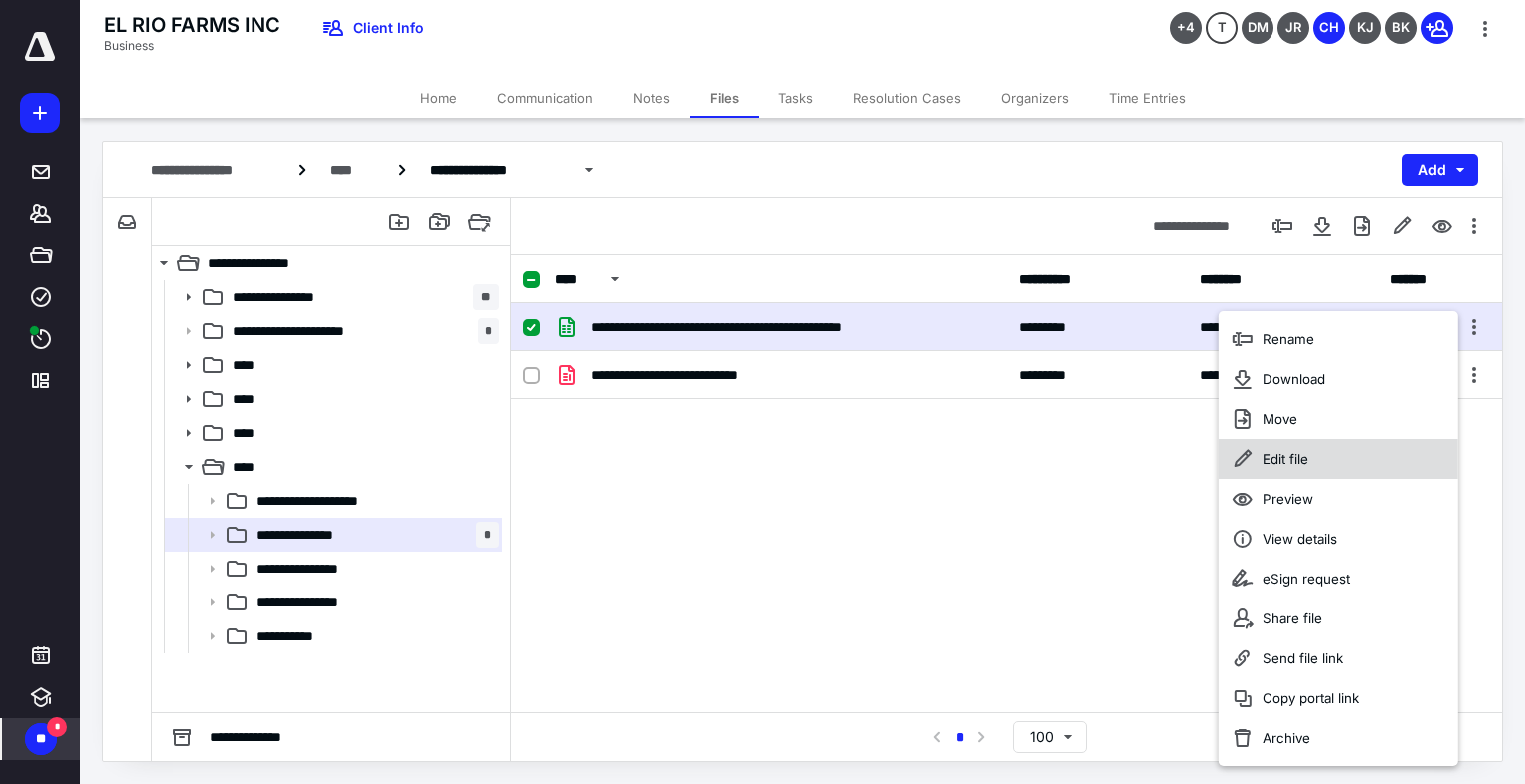 click on "Edit file" at bounding box center (1285, 459) 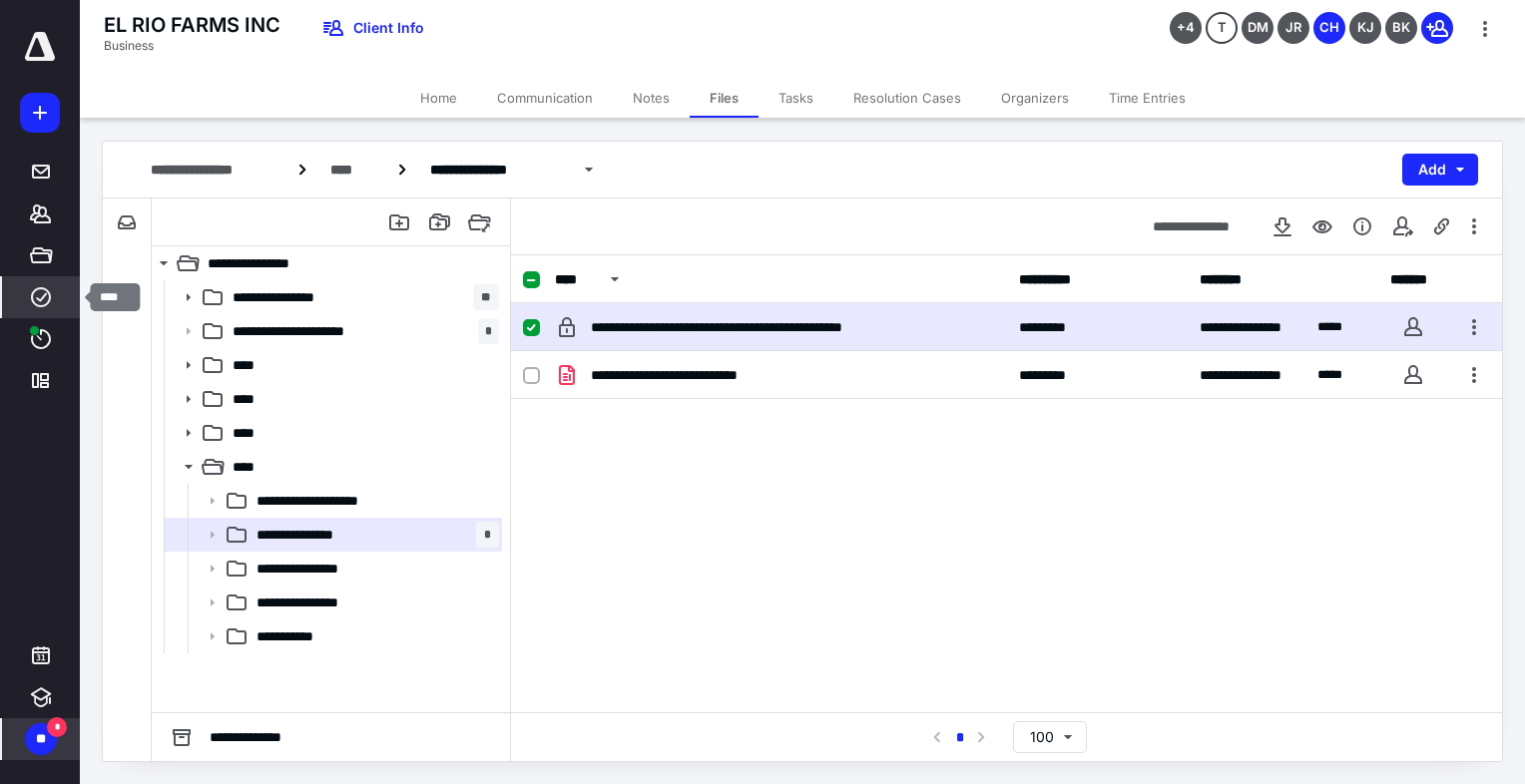 click 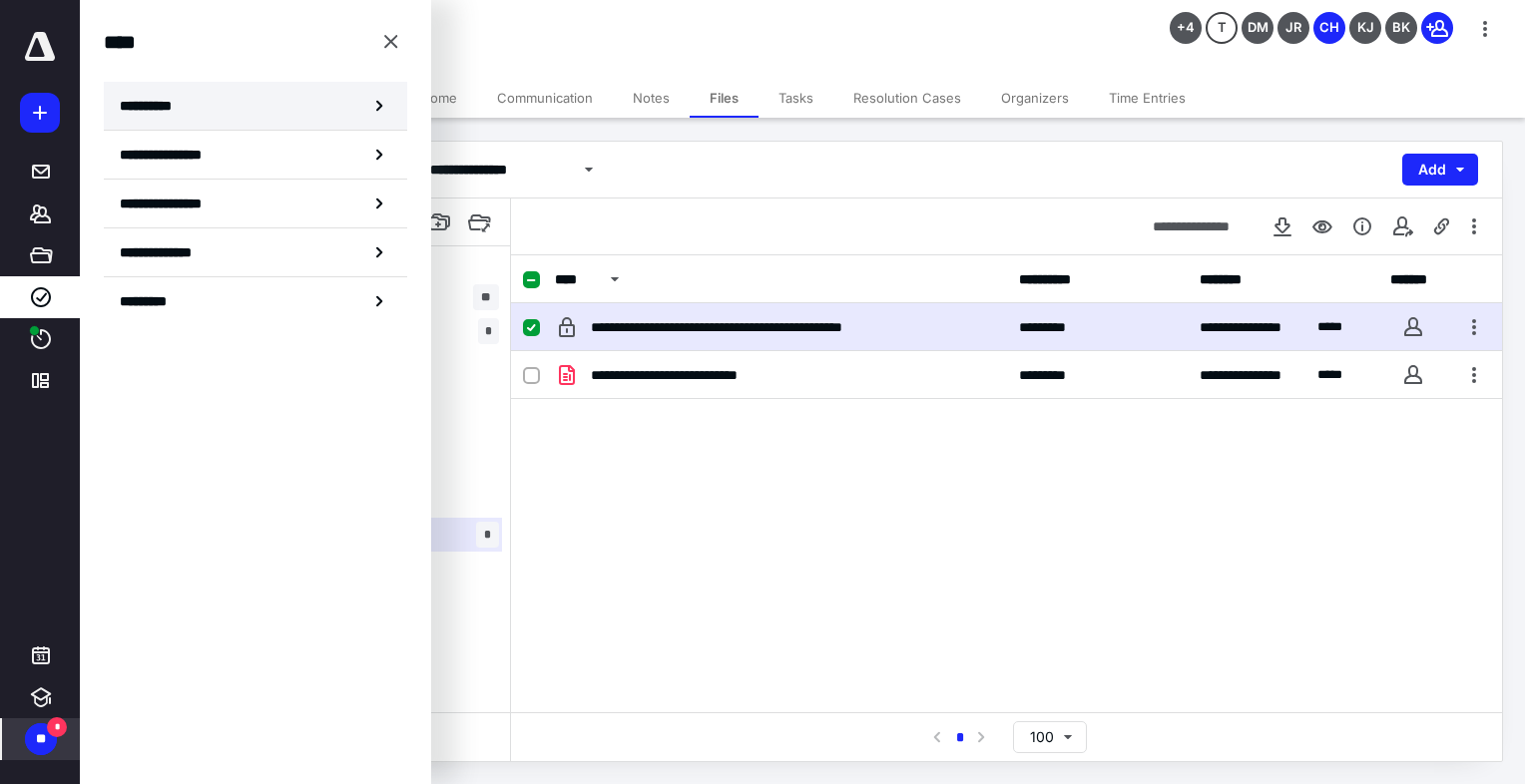 click on "**********" at bounding box center (255, 106) 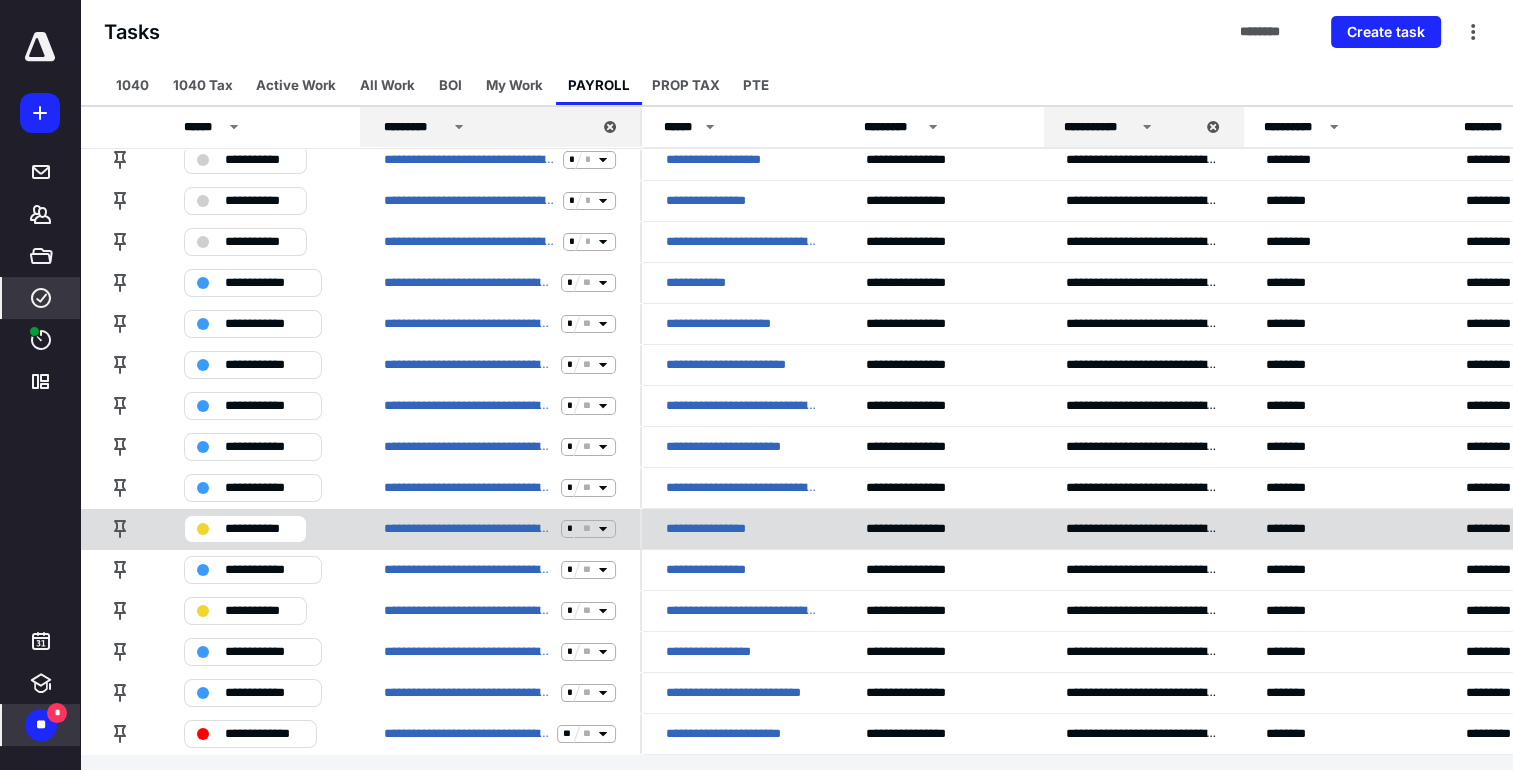scroll, scrollTop: 136, scrollLeft: 0, axis: vertical 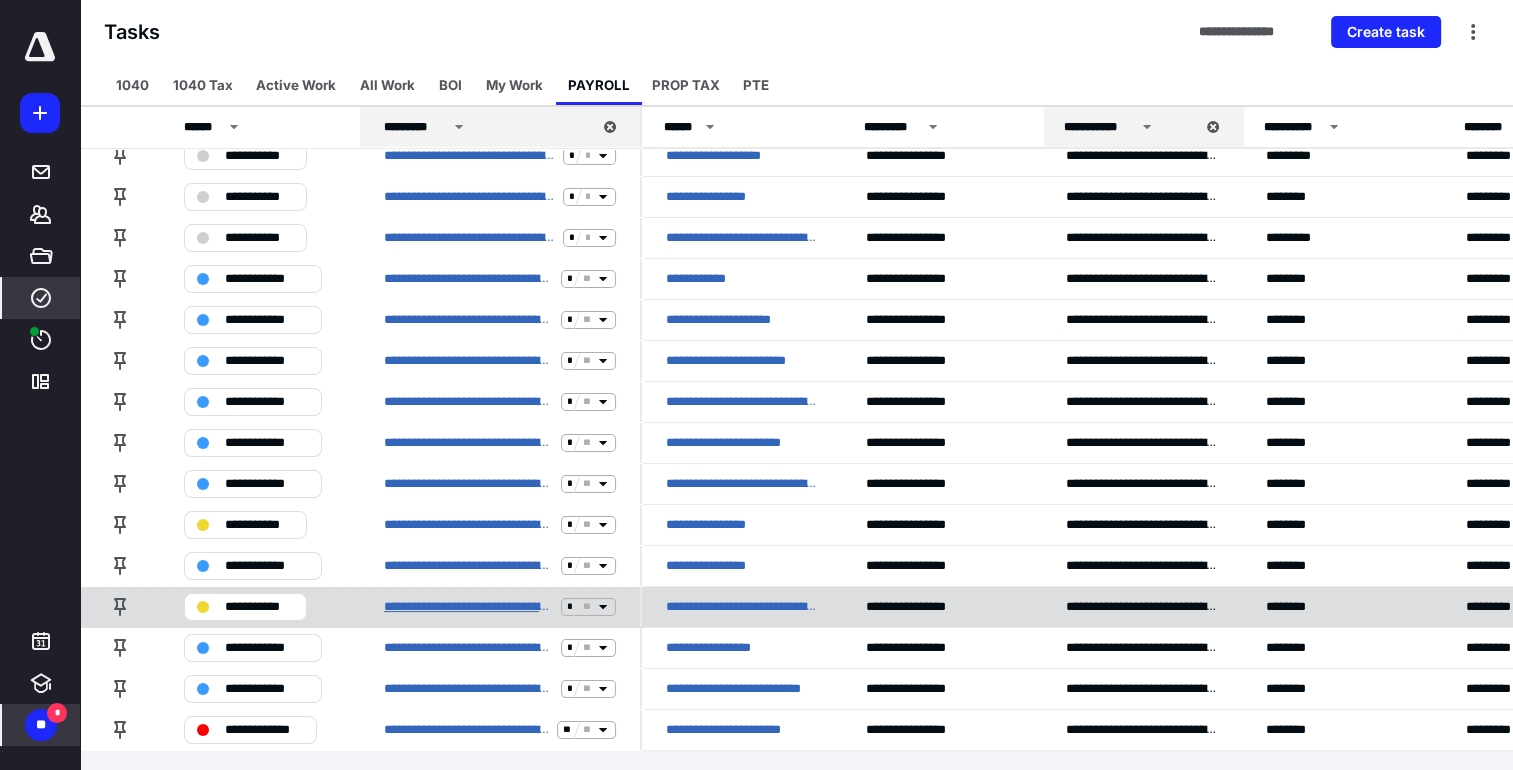 click on "**********" at bounding box center (468, 607) 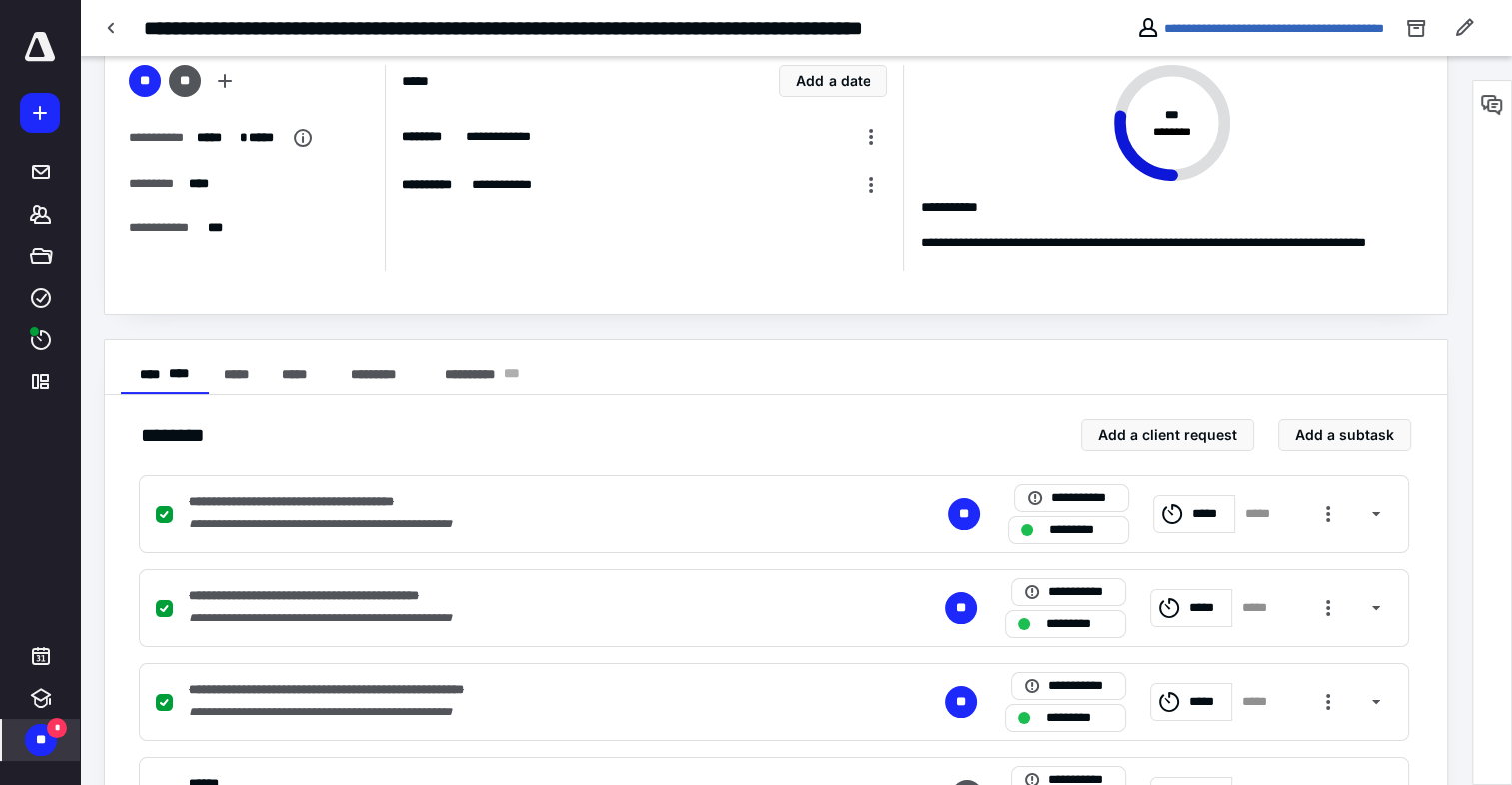 scroll, scrollTop: 0, scrollLeft: 0, axis: both 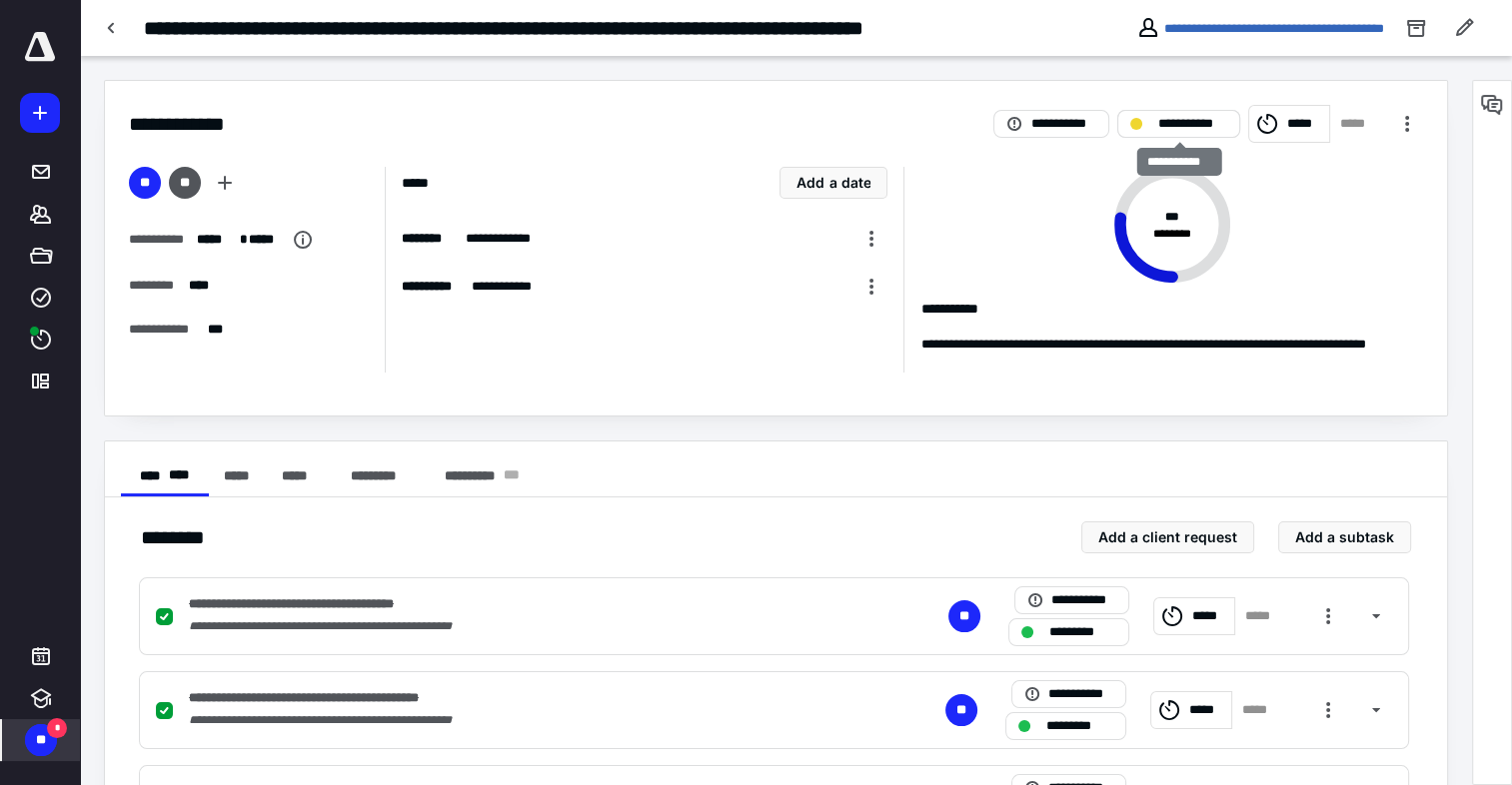 click on "**********" at bounding box center (1192, 124) 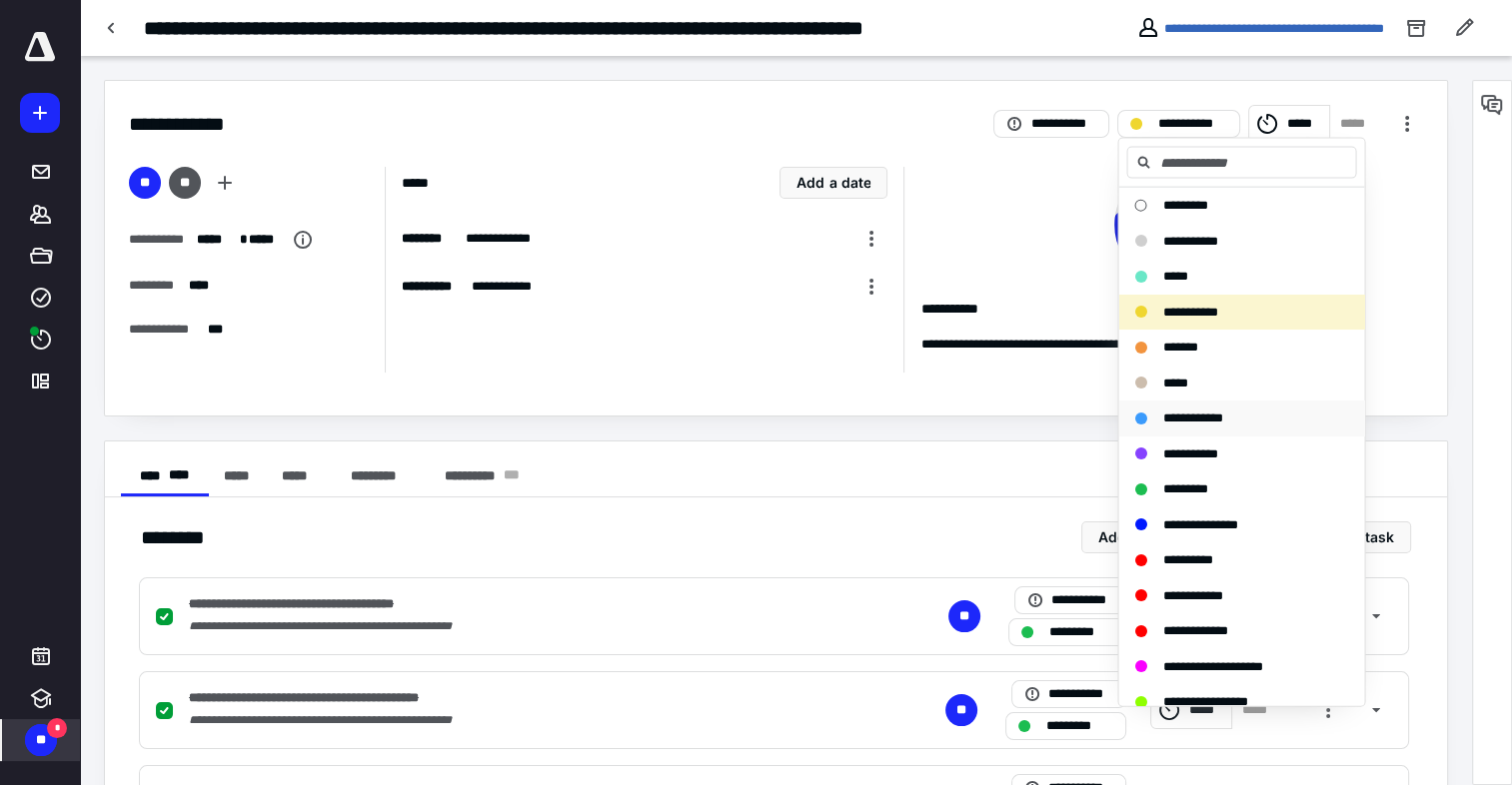 click on "**********" at bounding box center (1192, 417) 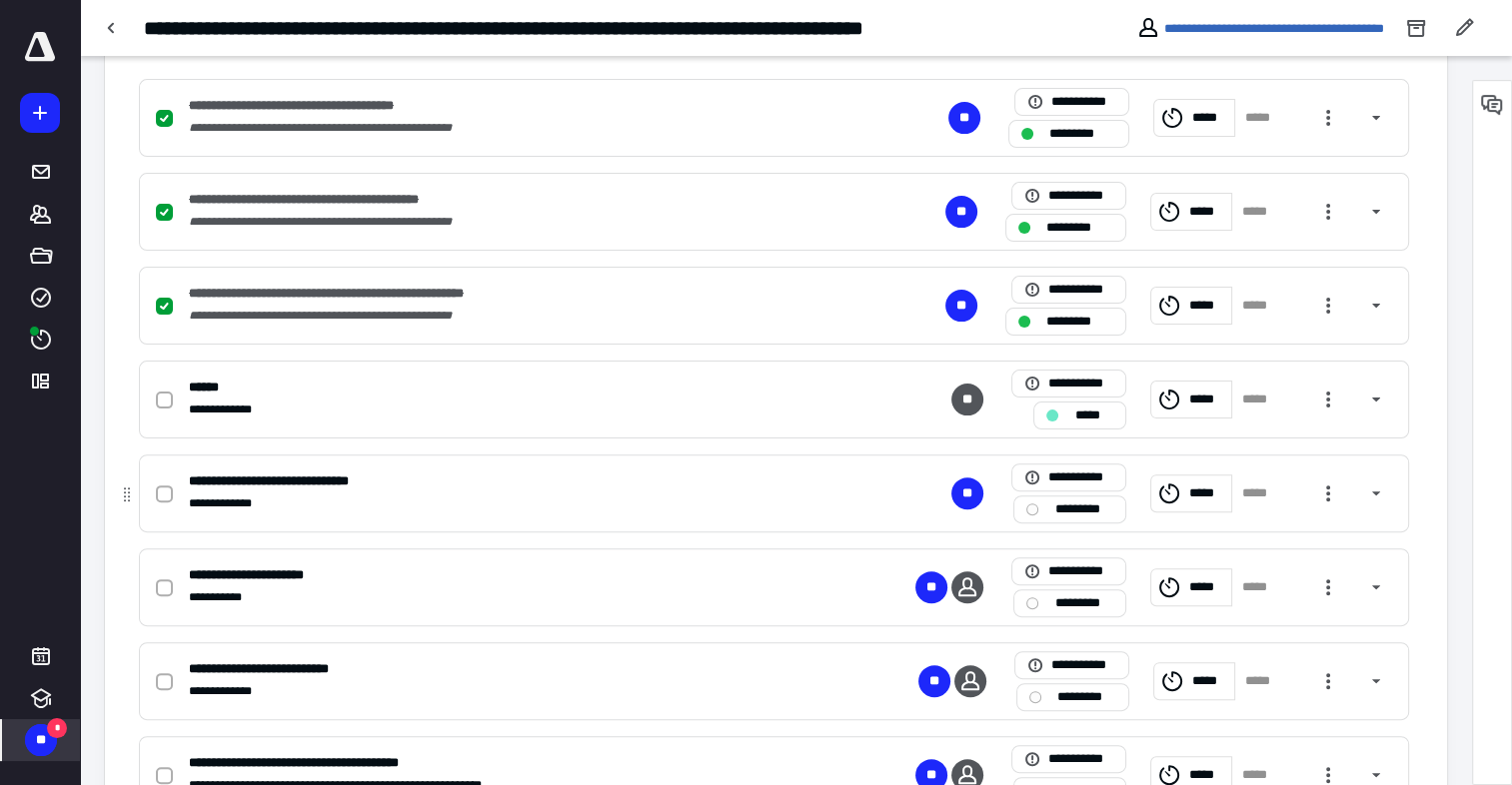 scroll, scrollTop: 499, scrollLeft: 0, axis: vertical 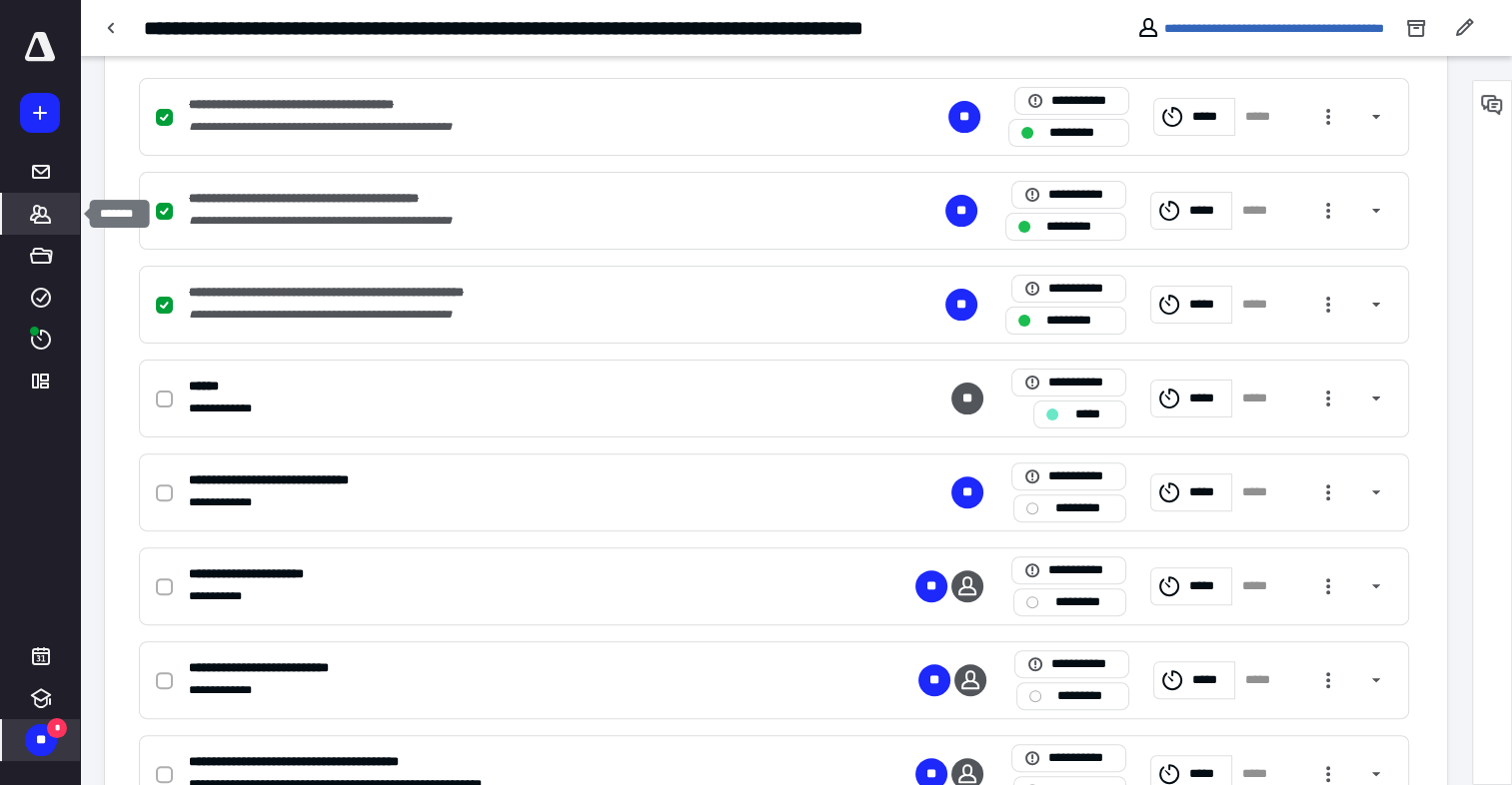click 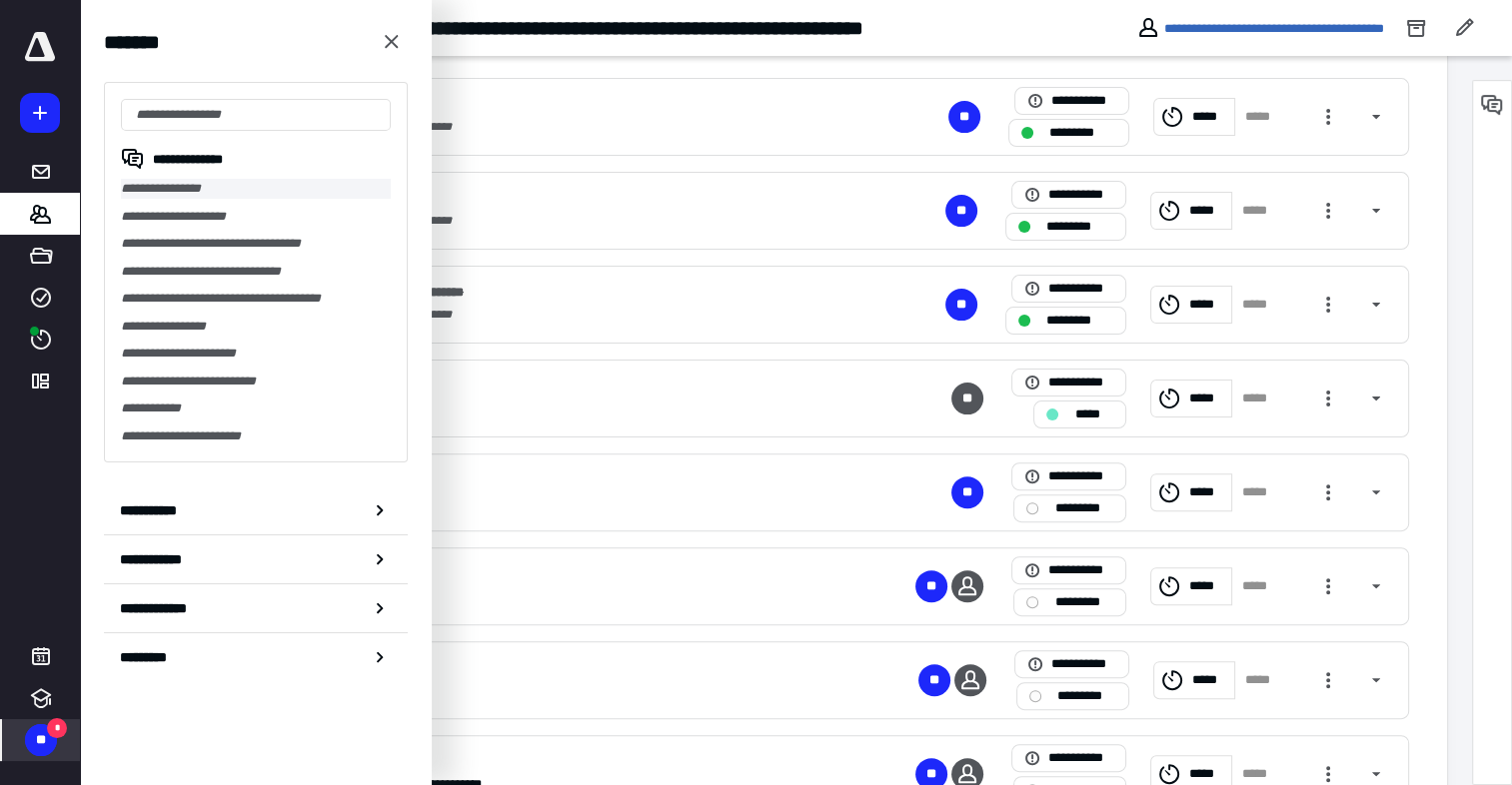 click on "**********" at bounding box center (256, 189) 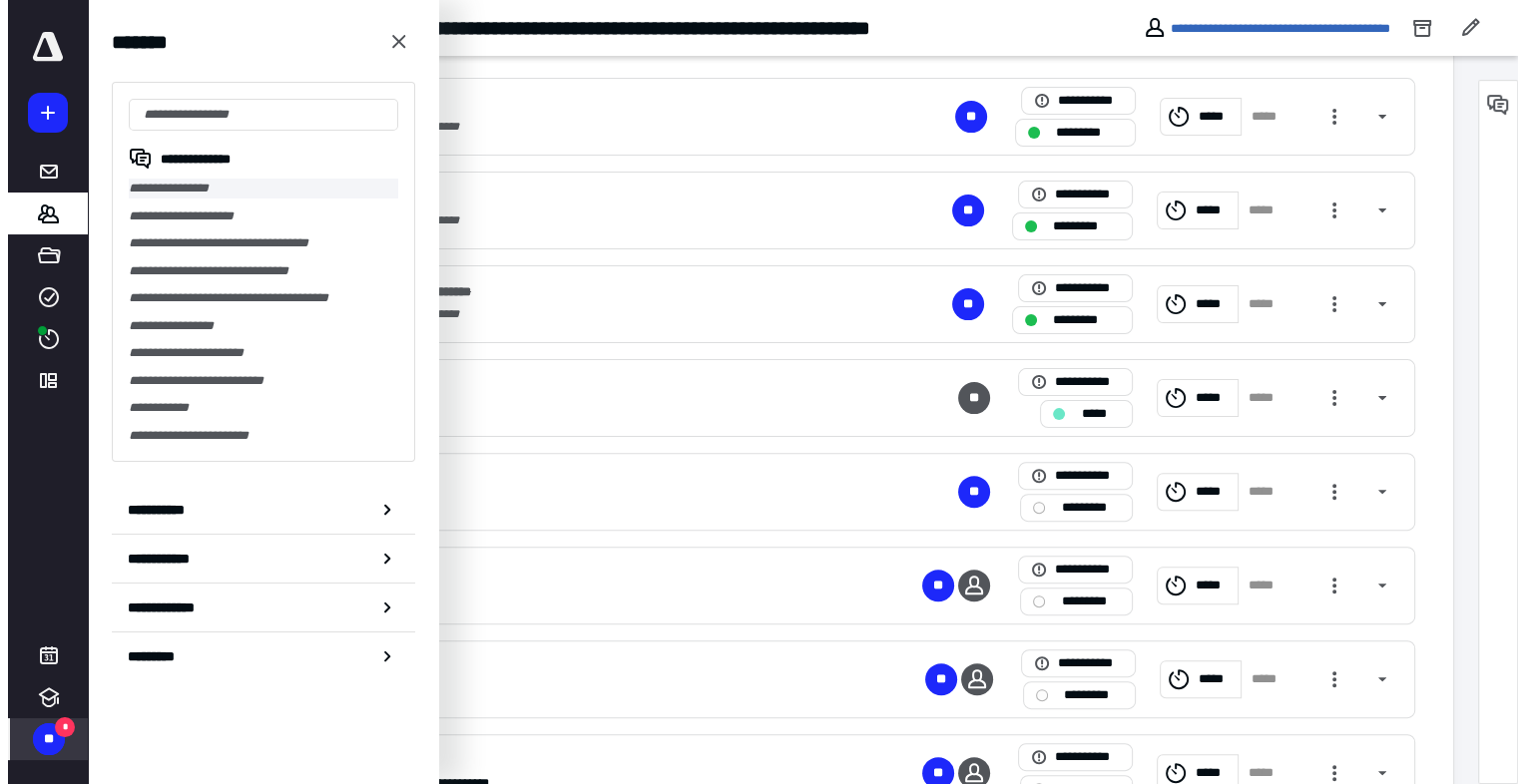 scroll, scrollTop: 0, scrollLeft: 0, axis: both 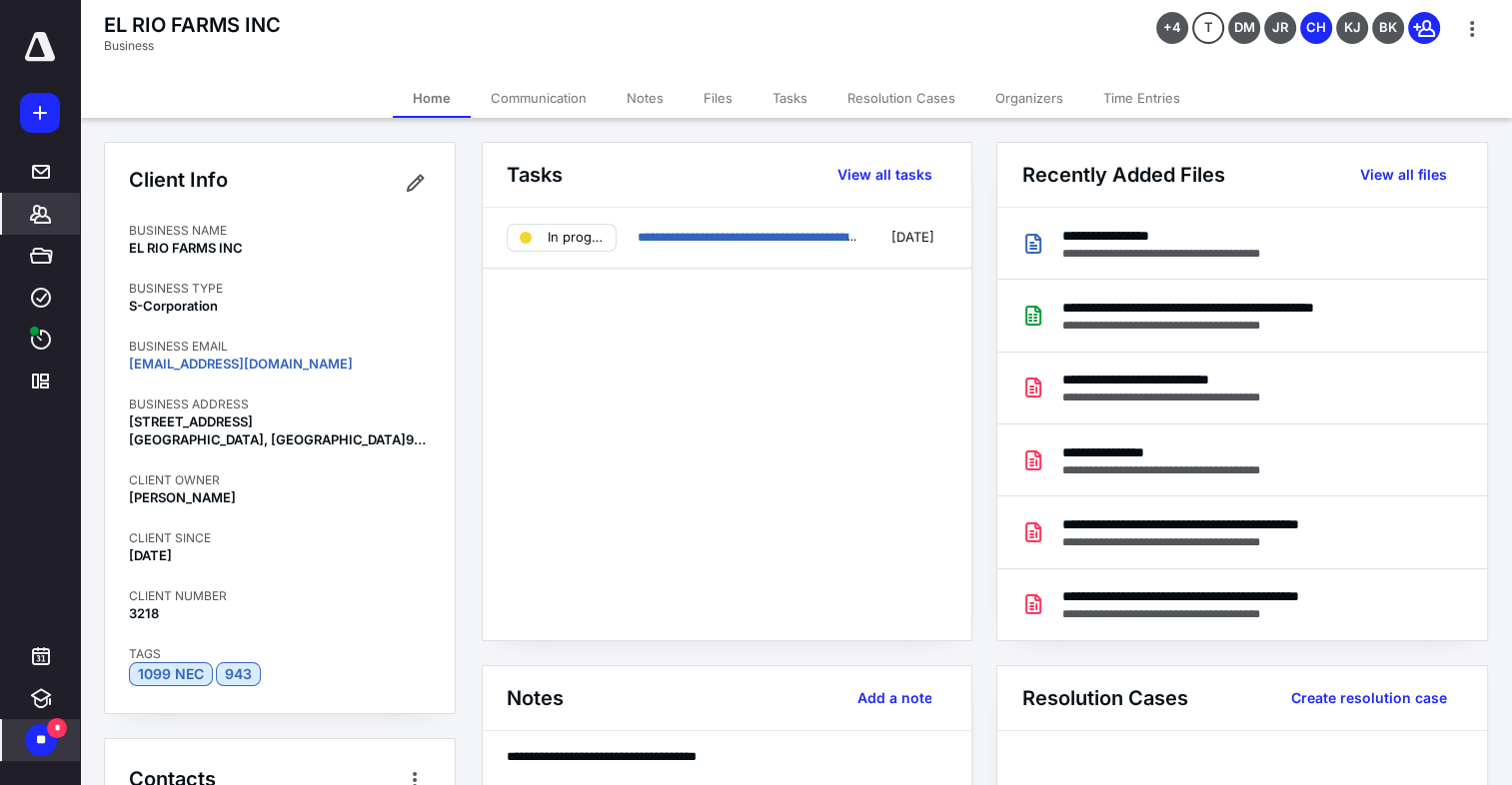 click on "Files" at bounding box center [718, 98] 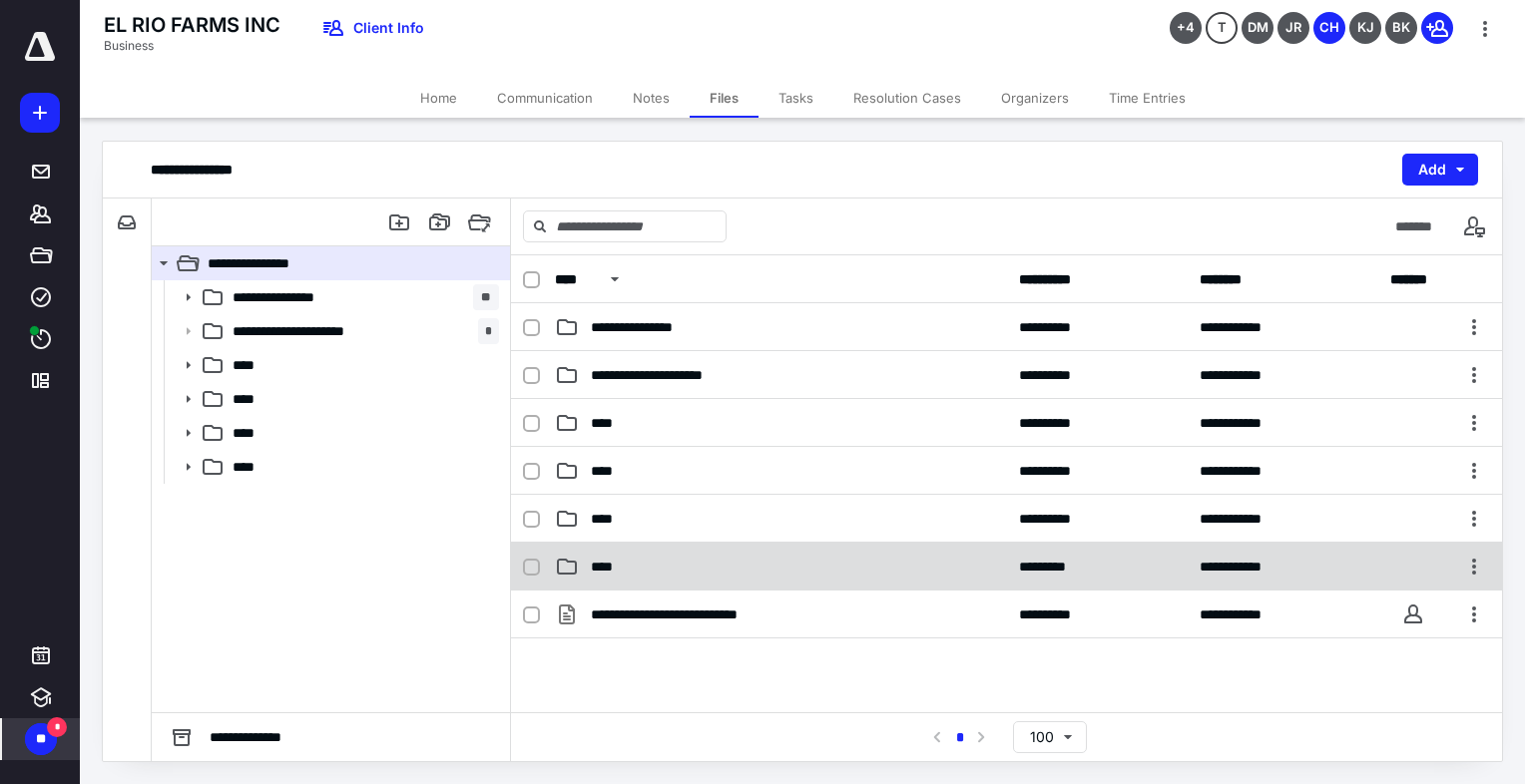 click on "****" at bounding box center [780, 567] 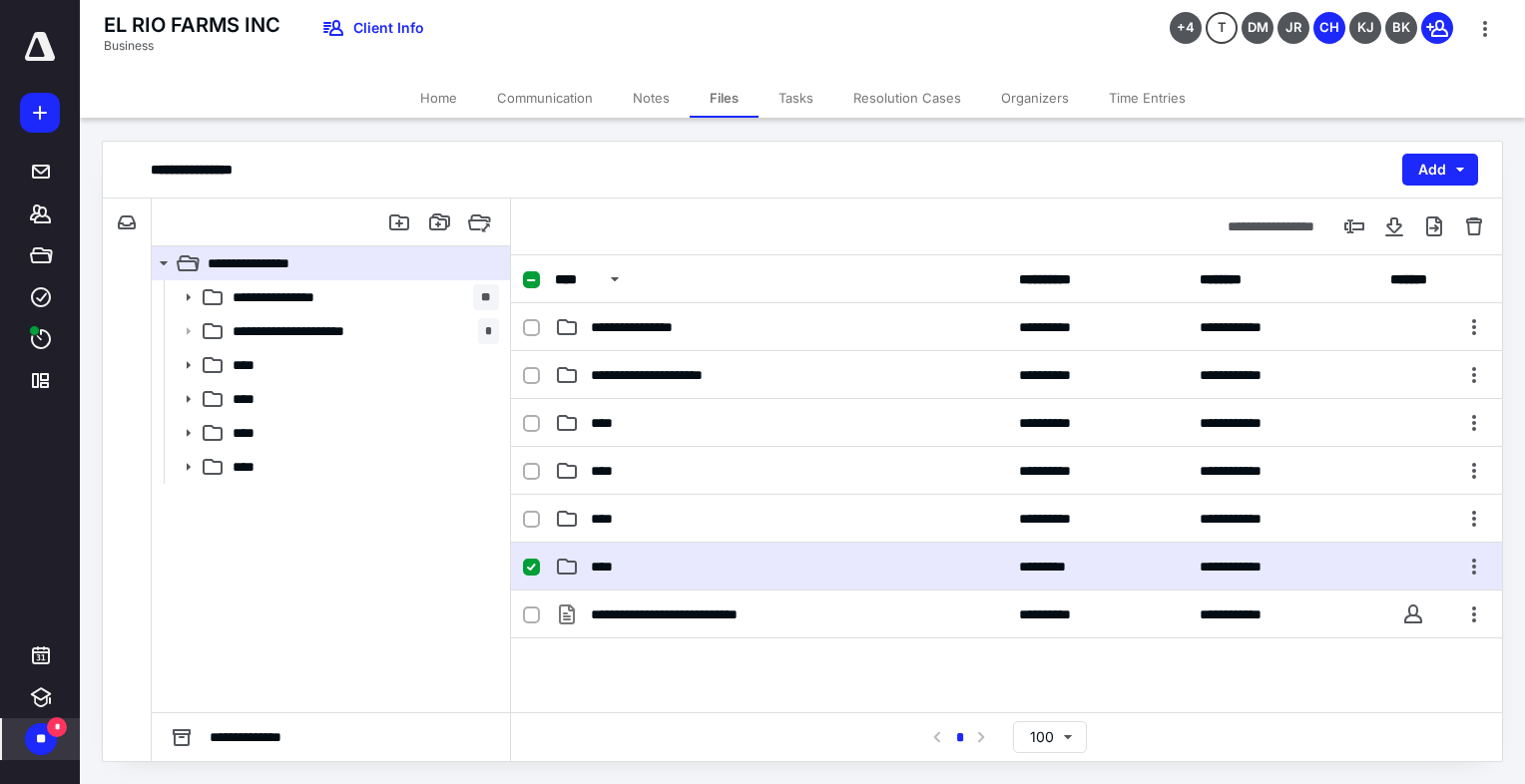 click on "****" at bounding box center [780, 567] 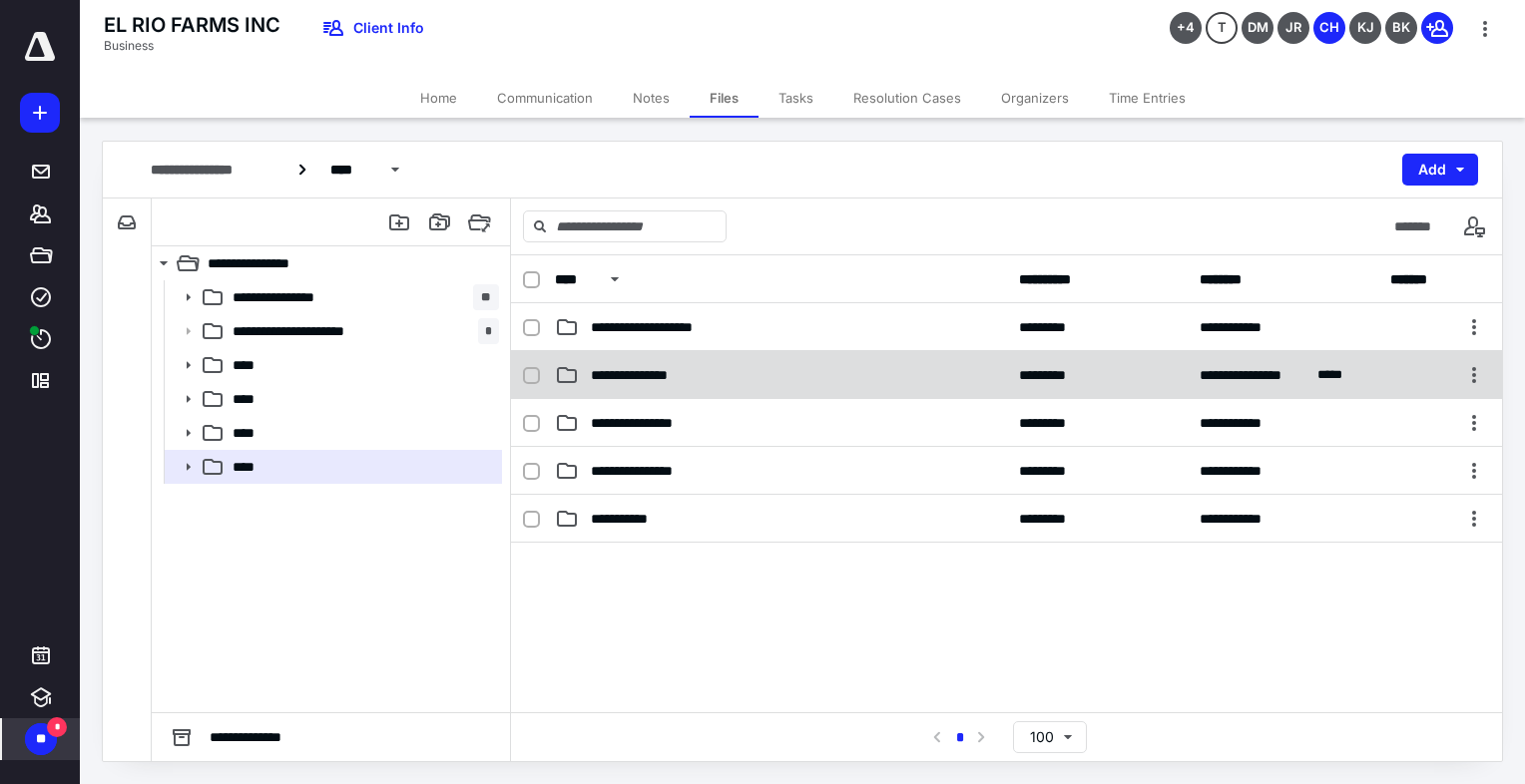 click on "**********" at bounding box center (780, 375) 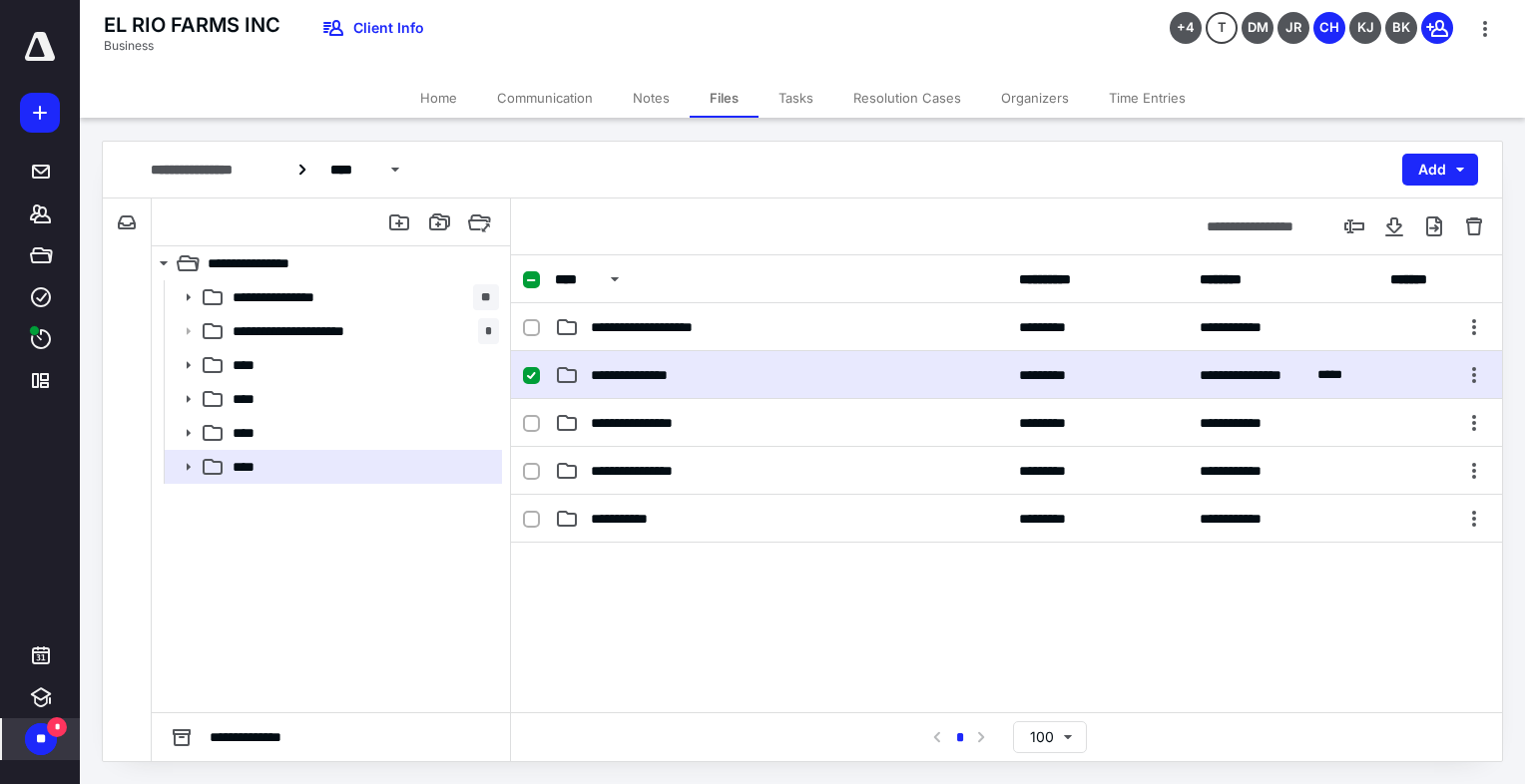 click on "**********" at bounding box center [780, 375] 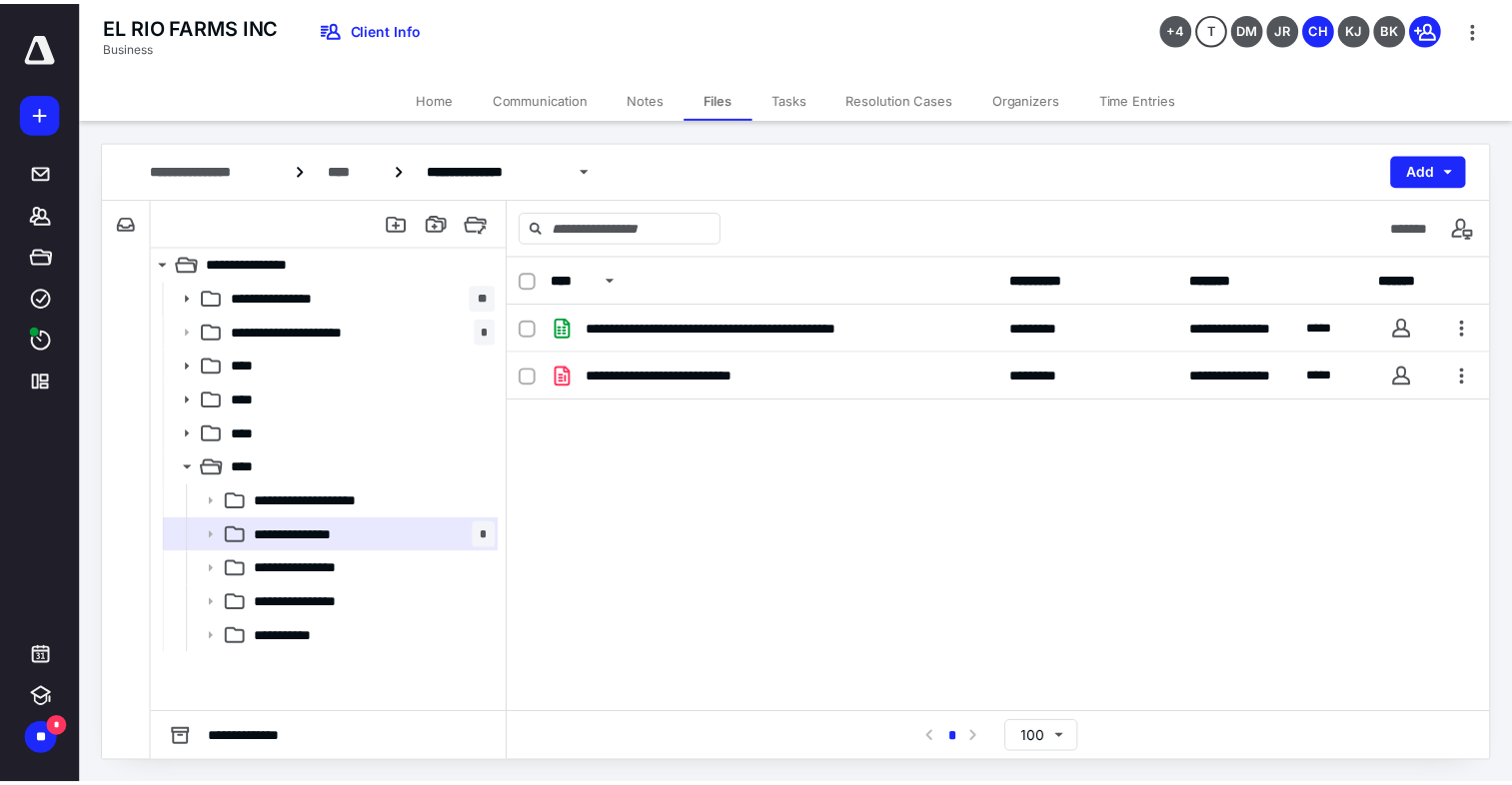 scroll, scrollTop: 0, scrollLeft: 0, axis: both 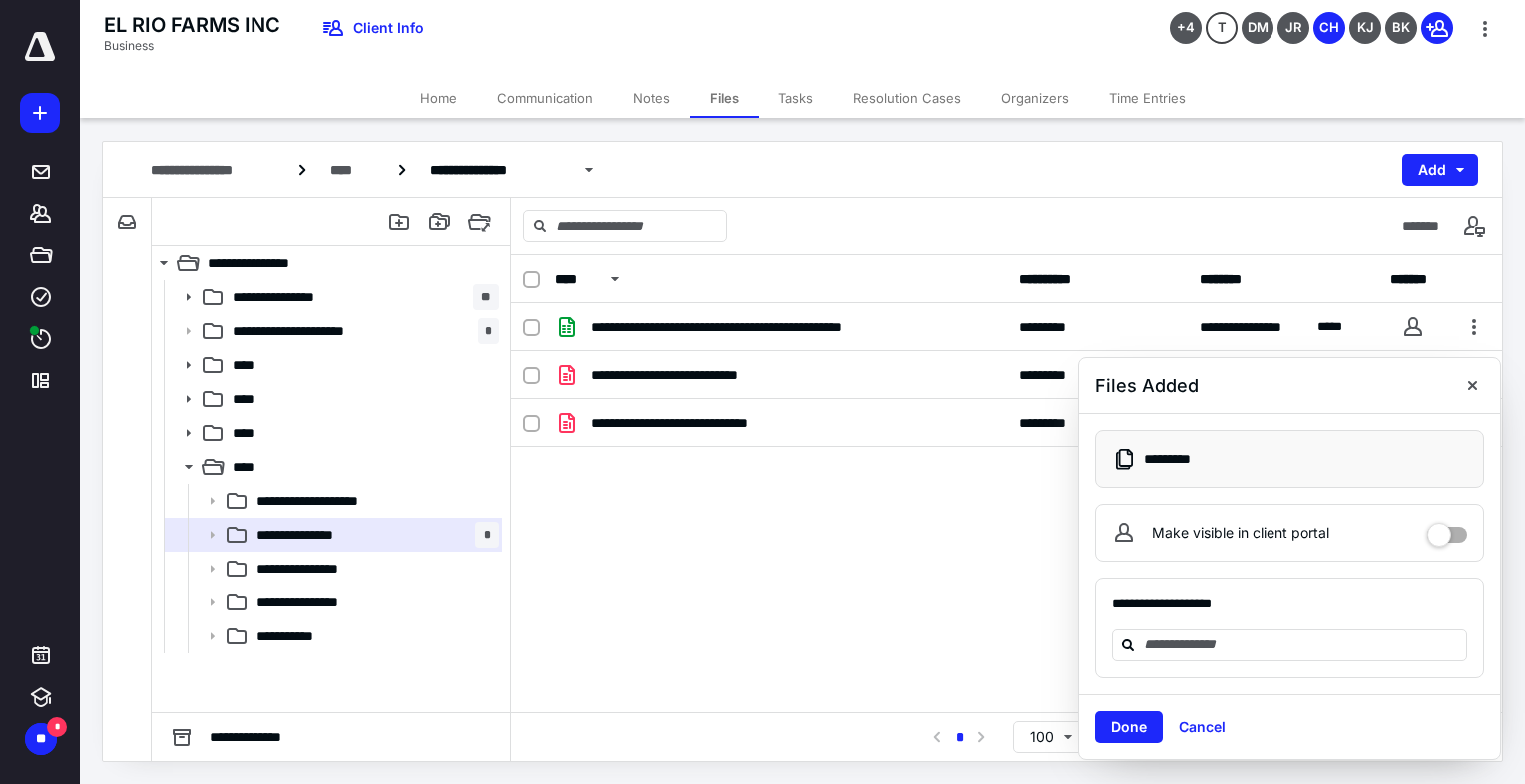 click on "Tasks" at bounding box center (795, 98) 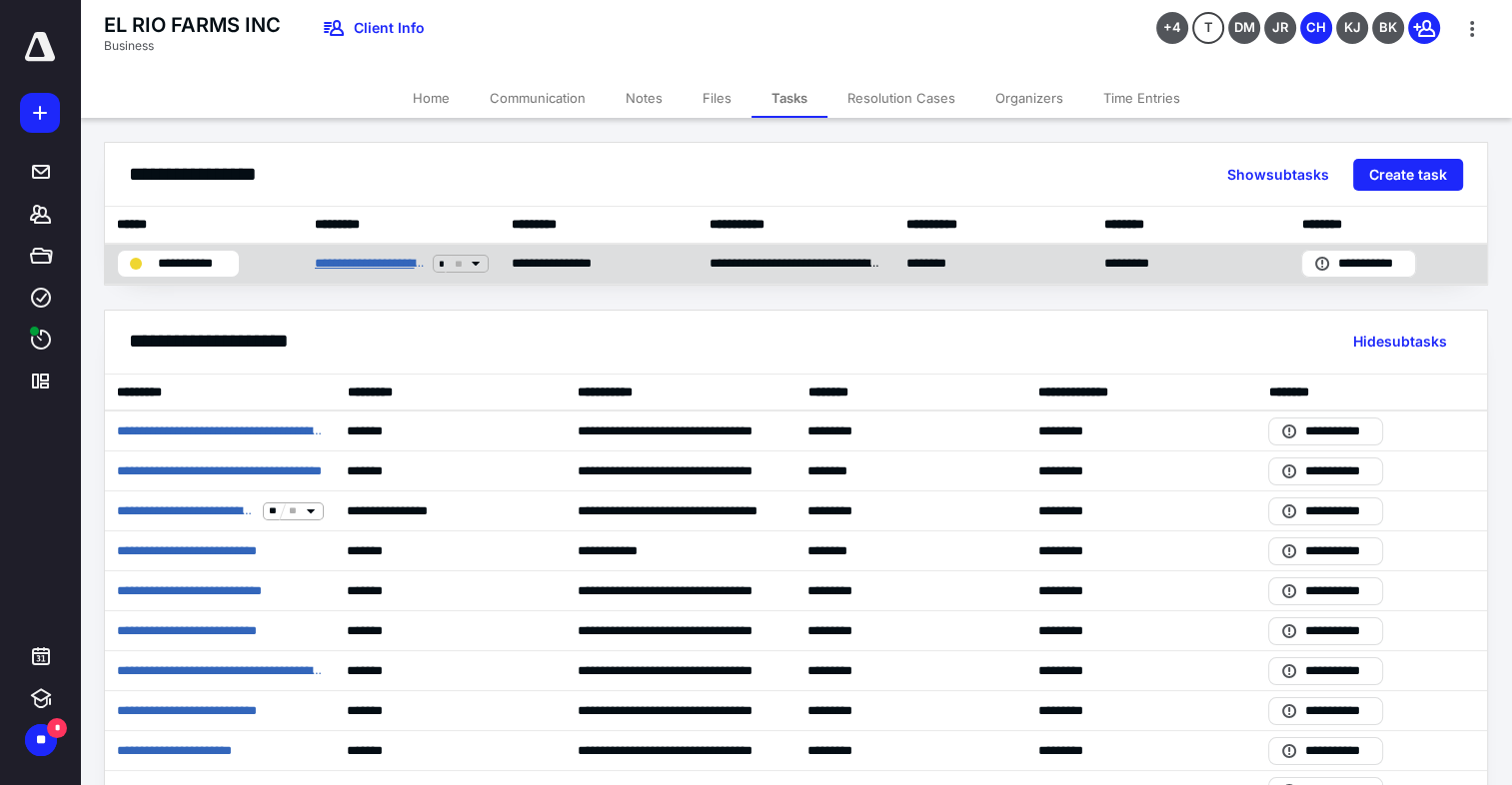 click on "**********" at bounding box center (370, 264) 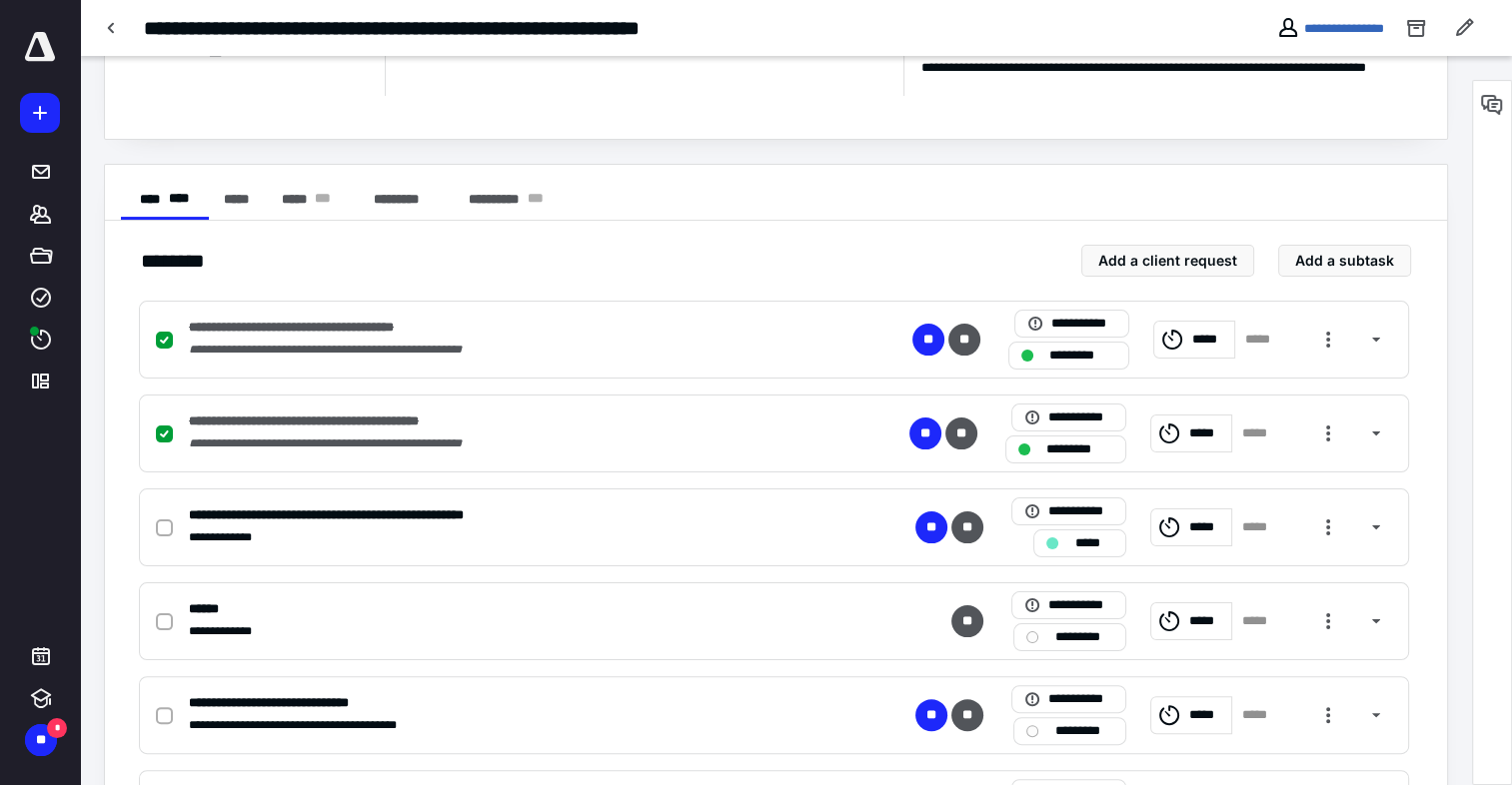 scroll, scrollTop: 300, scrollLeft: 0, axis: vertical 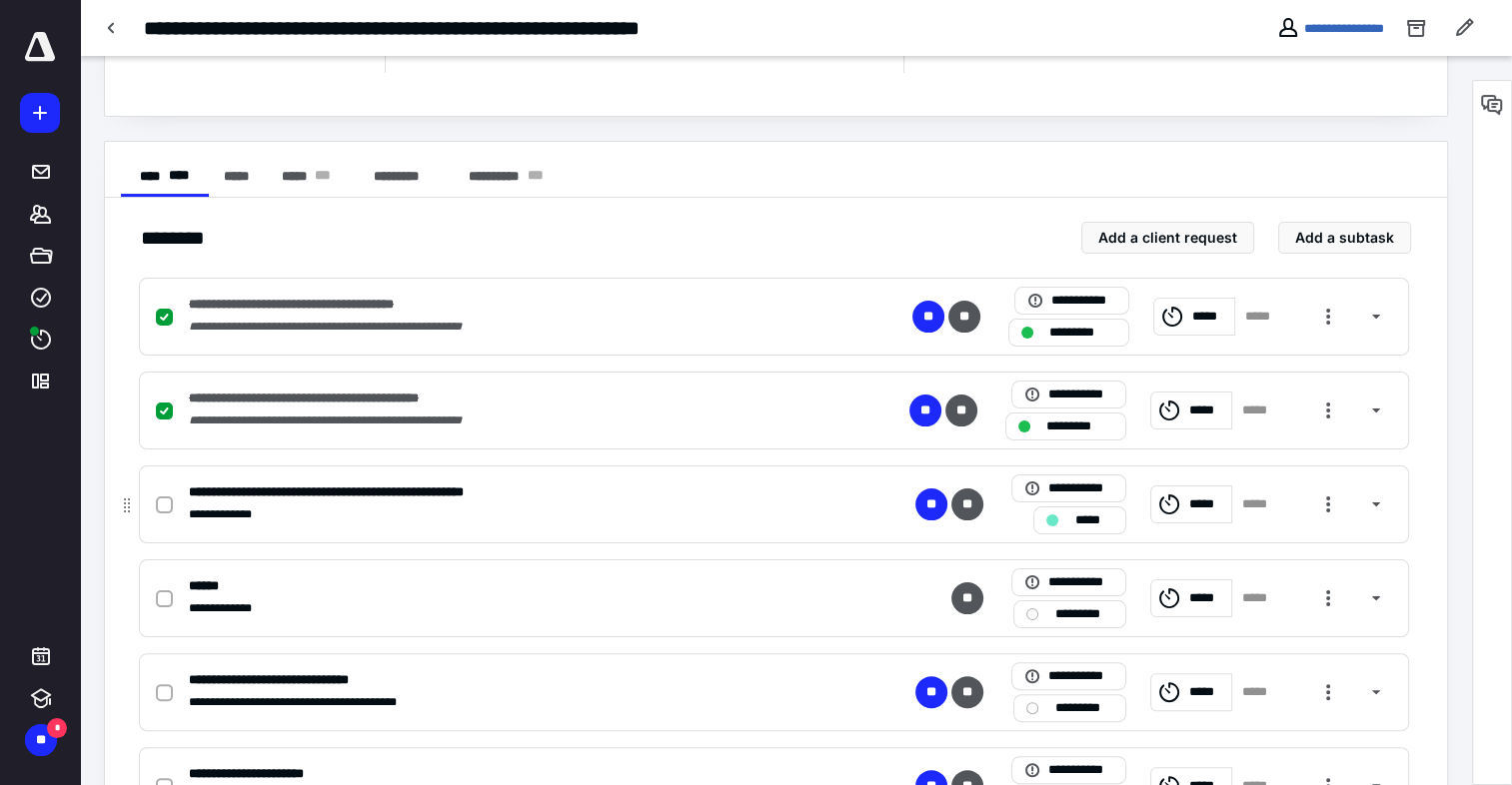 click 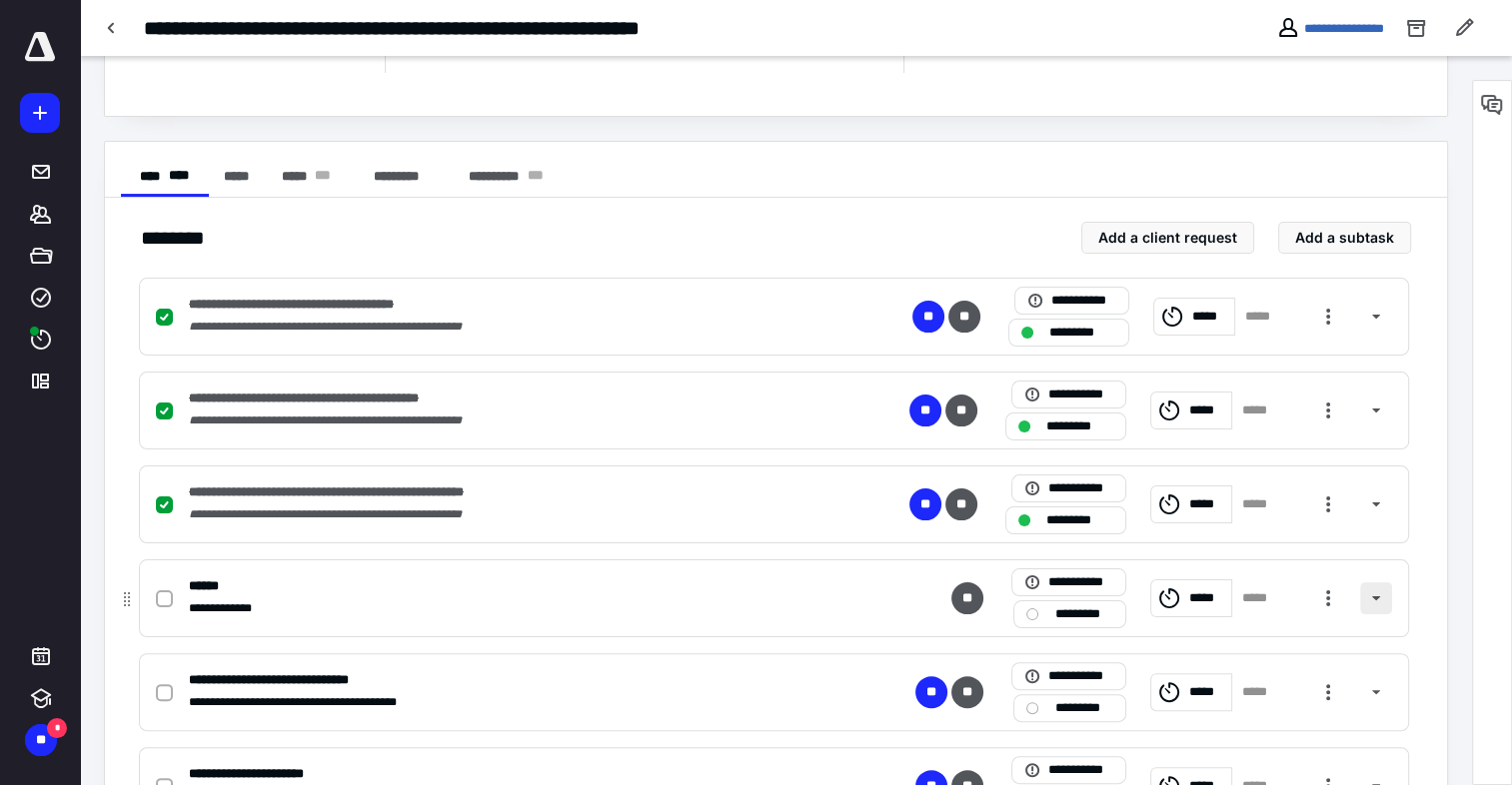 click at bounding box center [1376, 598] 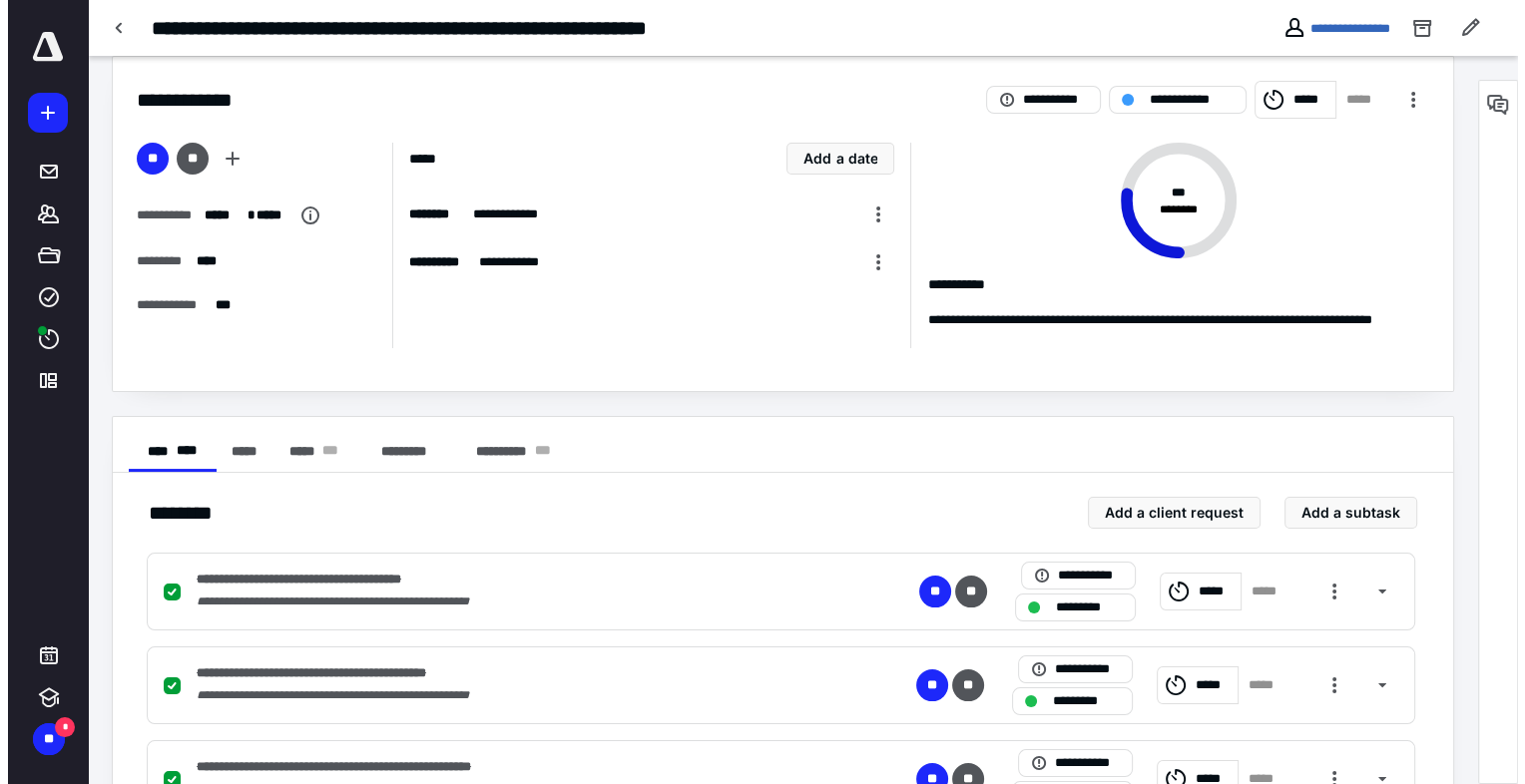 scroll, scrollTop: 0, scrollLeft: 0, axis: both 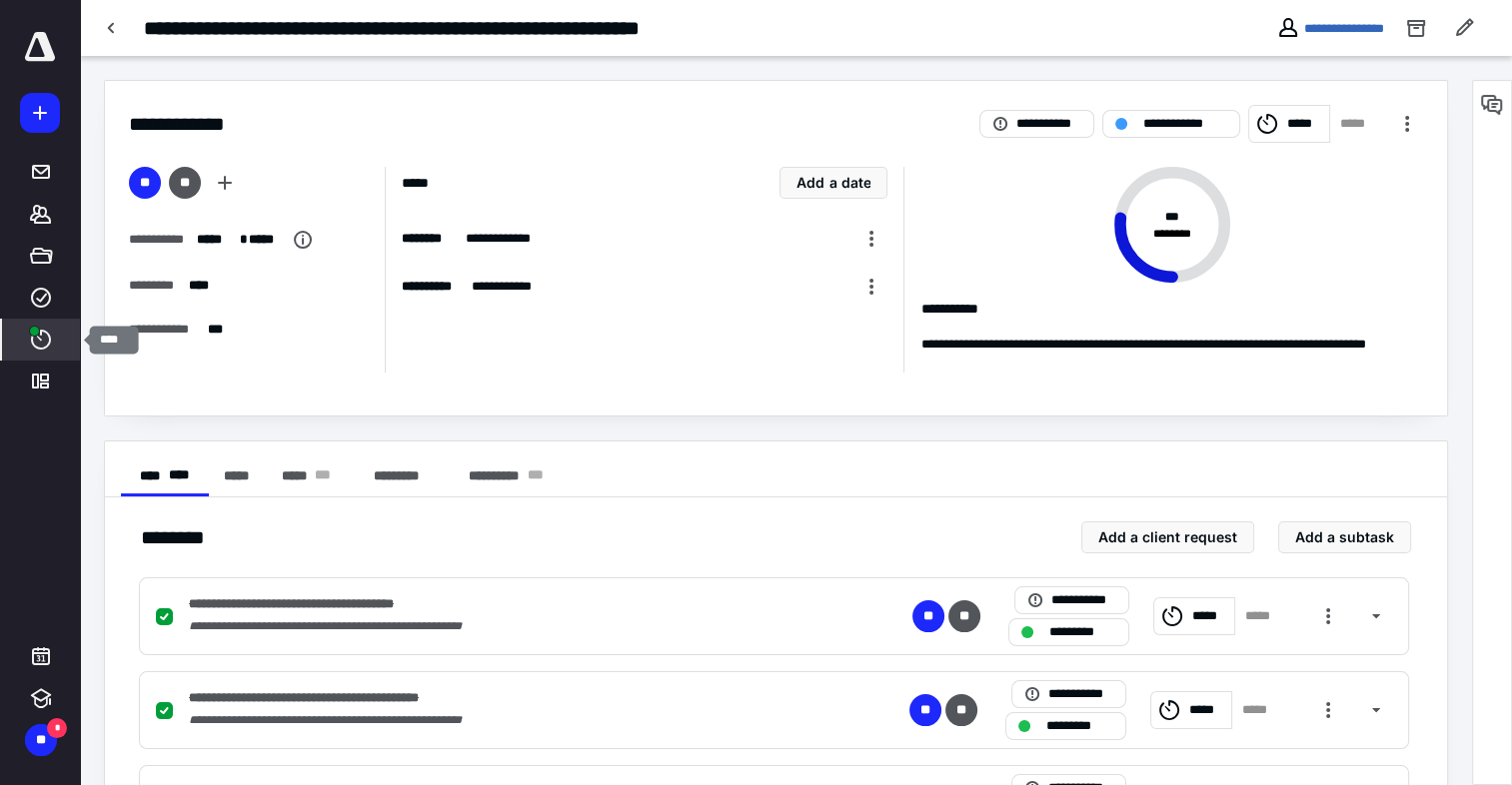 click 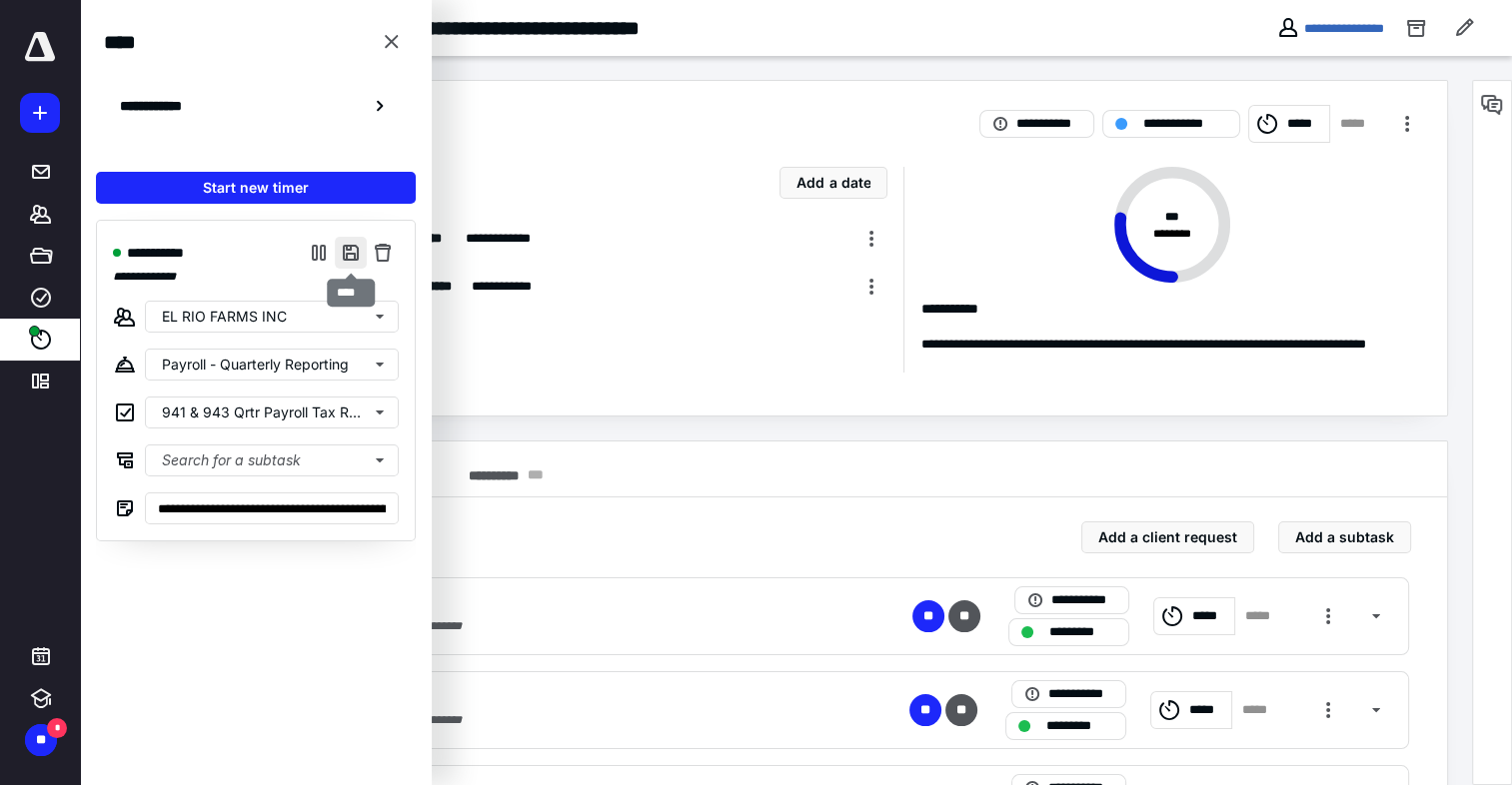click at bounding box center [351, 253] 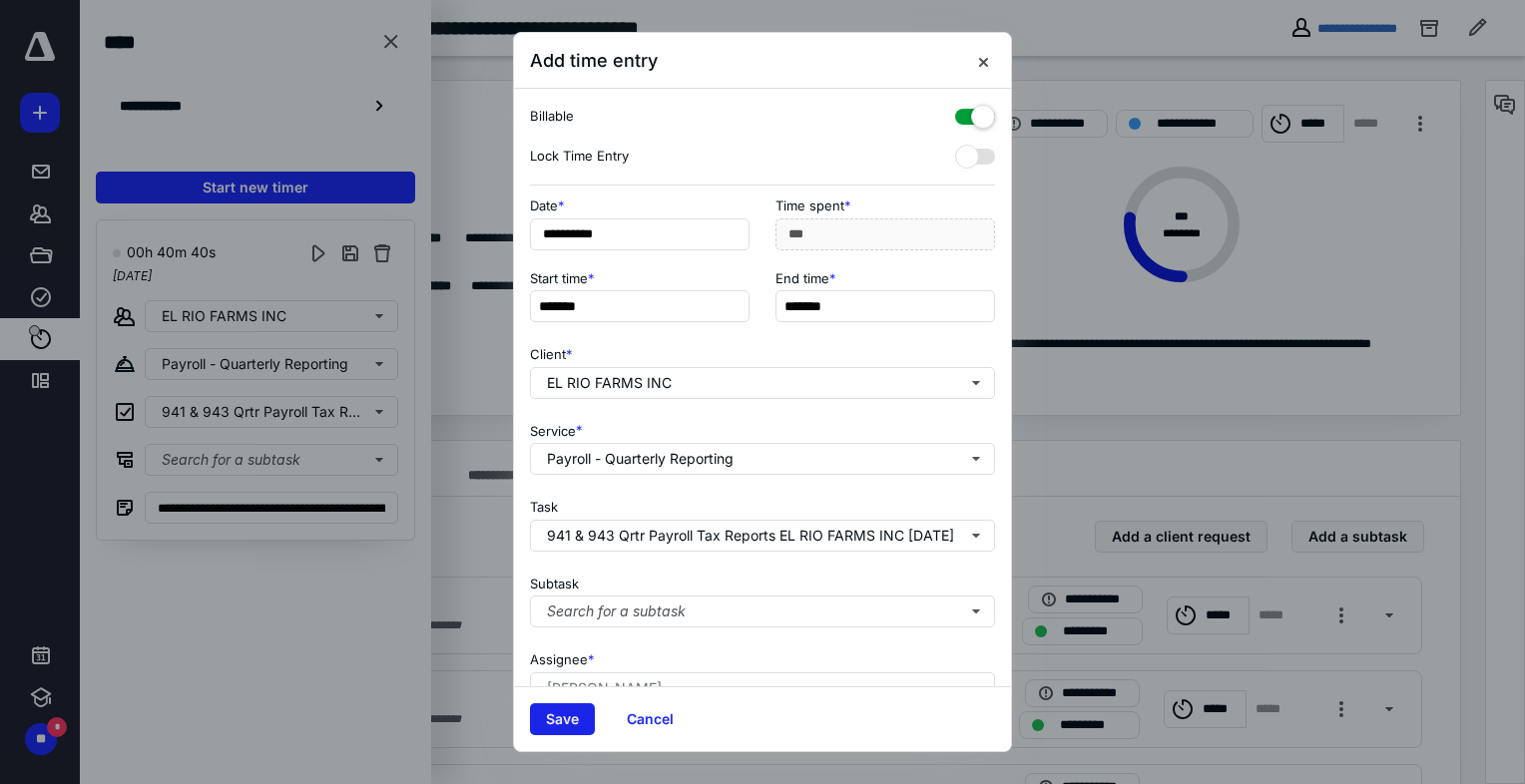 click on "Save" at bounding box center (562, 719) 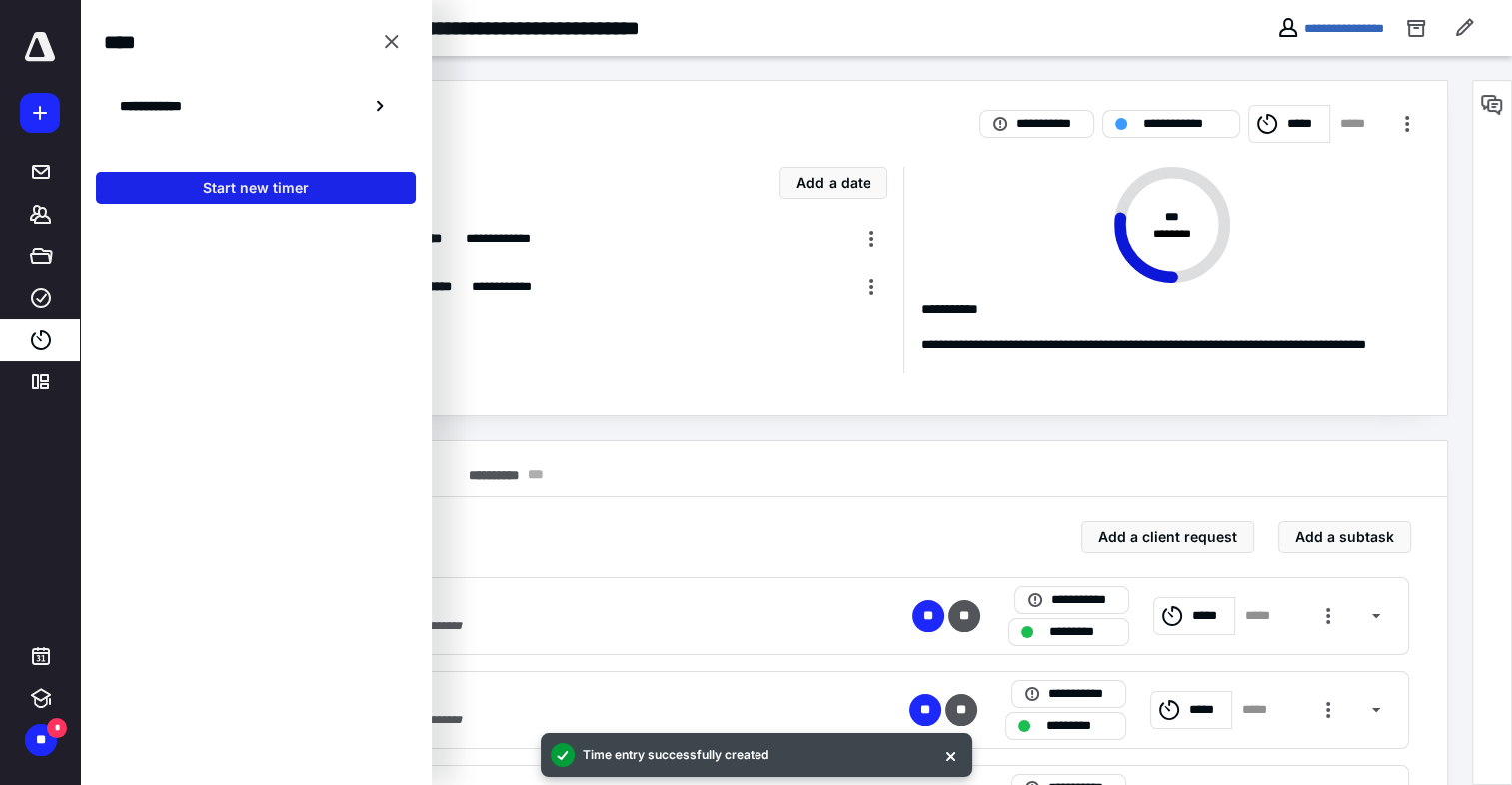 click on "Start new timer" at bounding box center [256, 188] 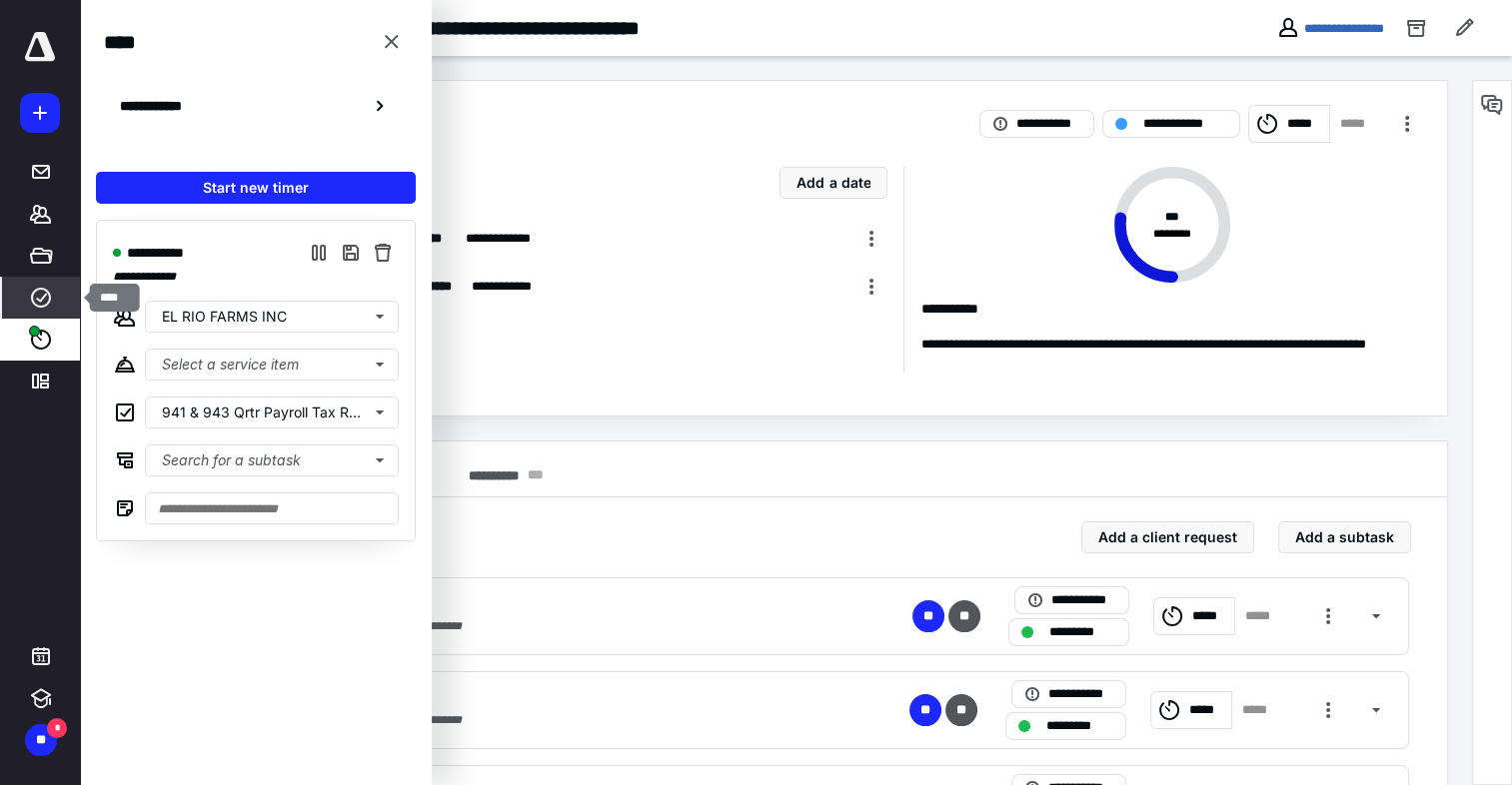 click 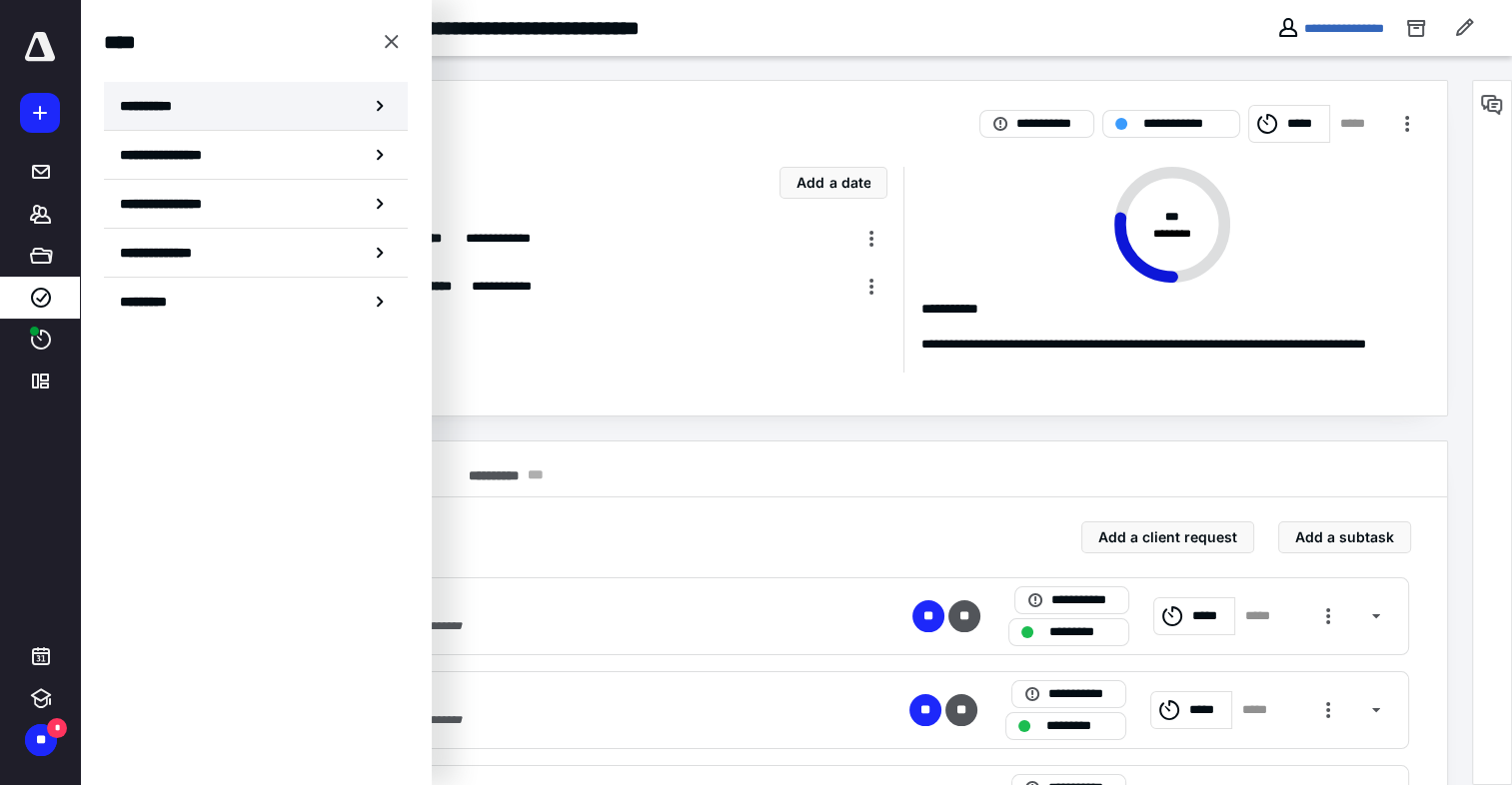click on "**********" at bounding box center (153, 106) 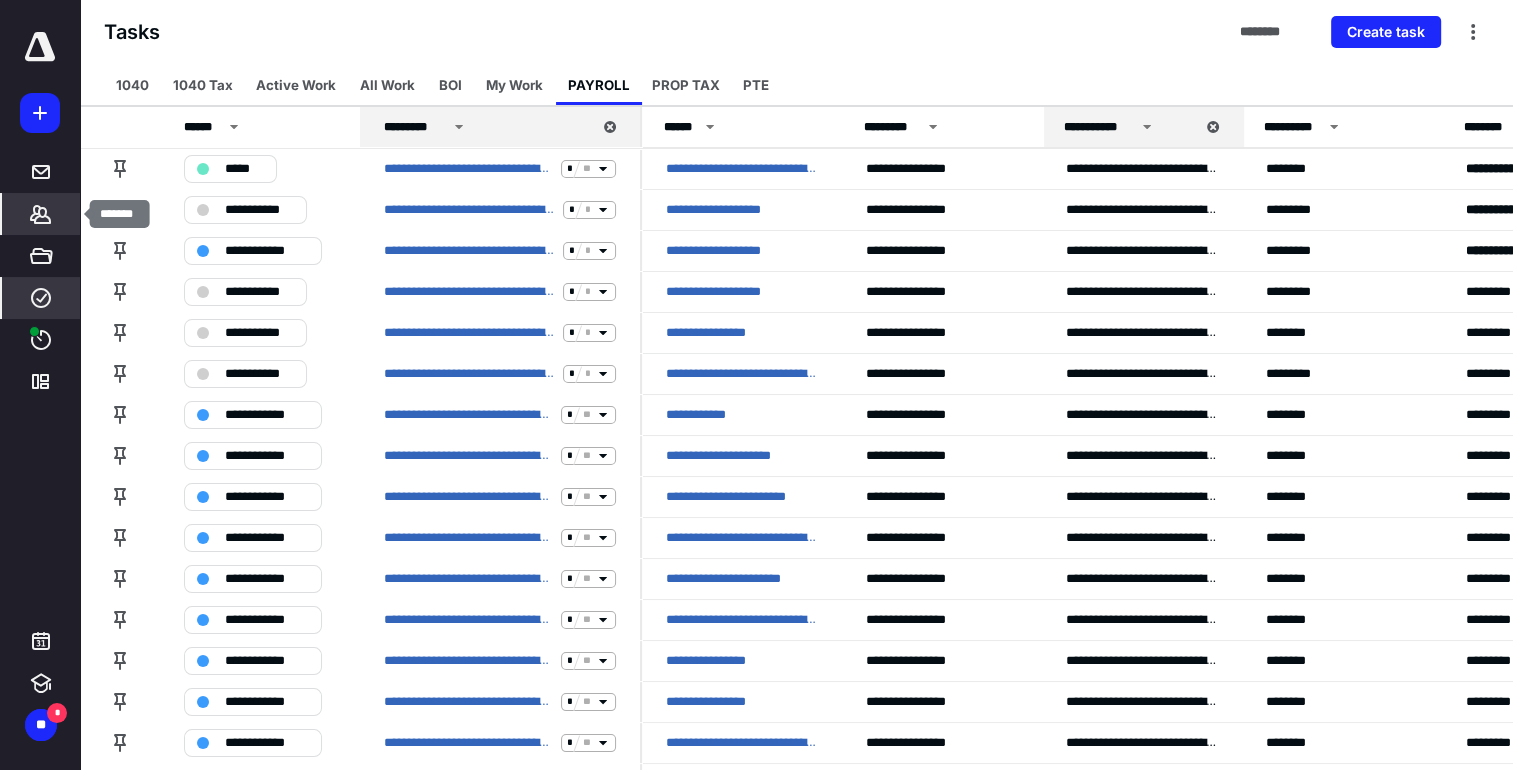click 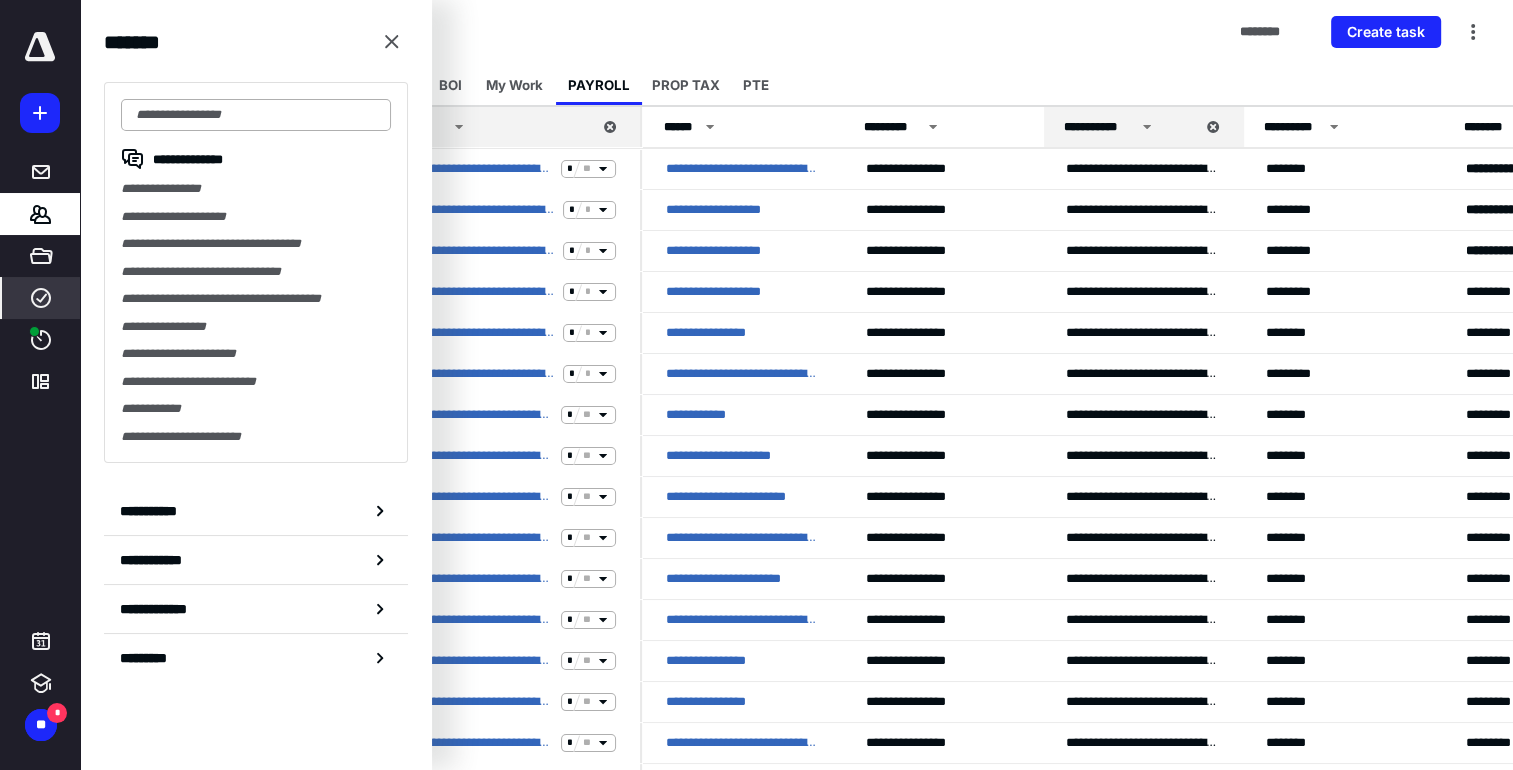 click at bounding box center (256, 115) 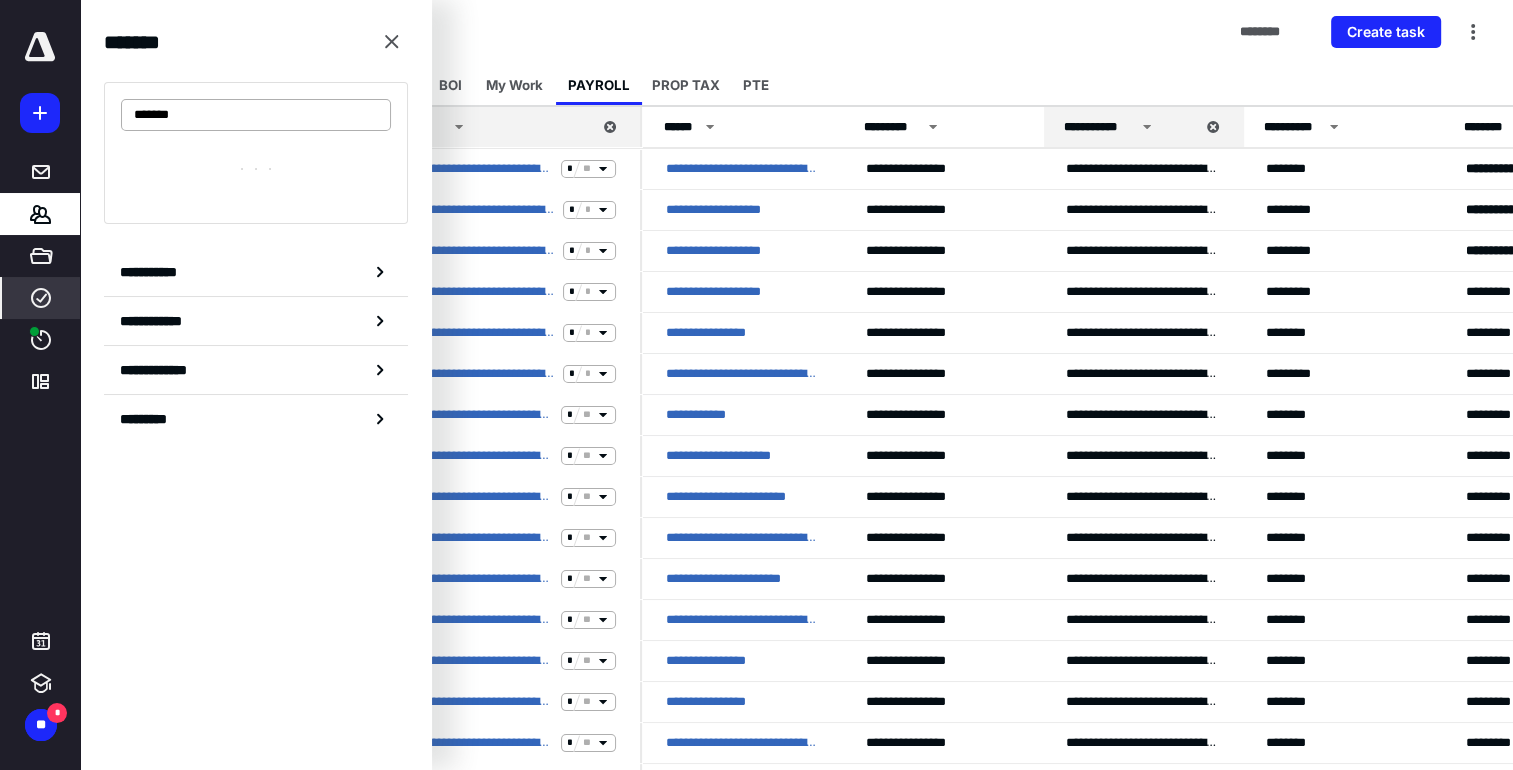 type on "*******" 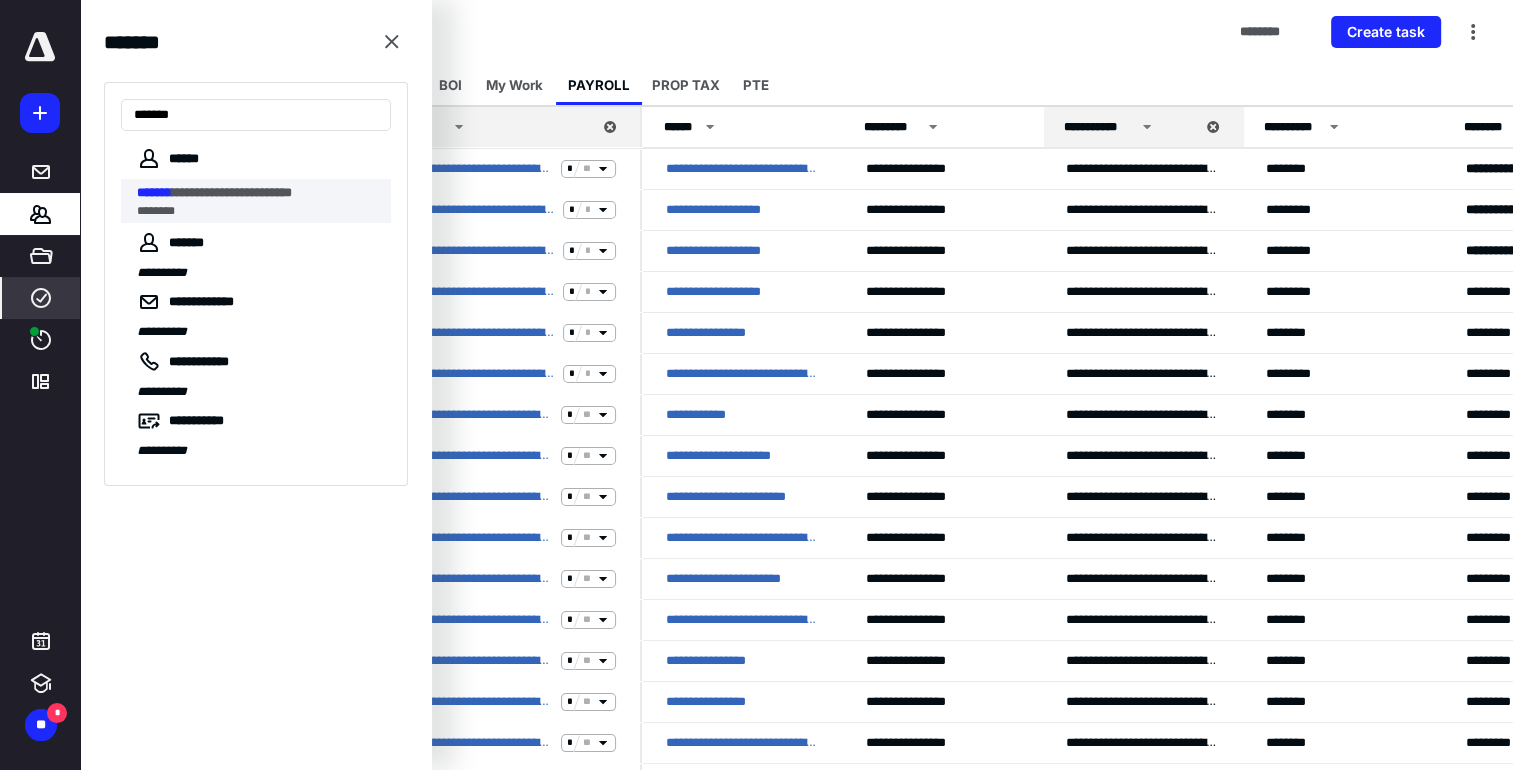click on "*******" at bounding box center (154, 192) 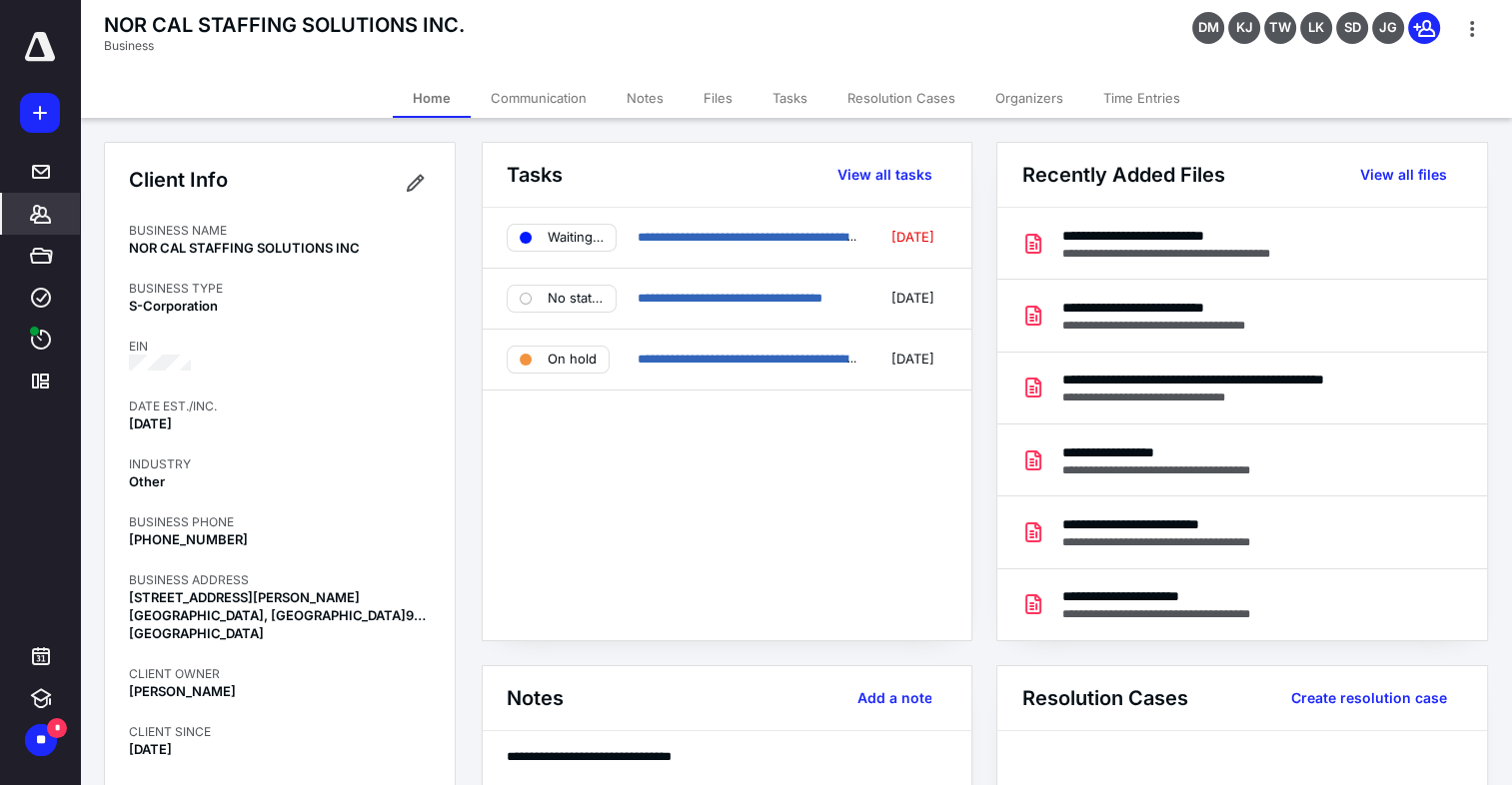 click on "Files" at bounding box center [718, 98] 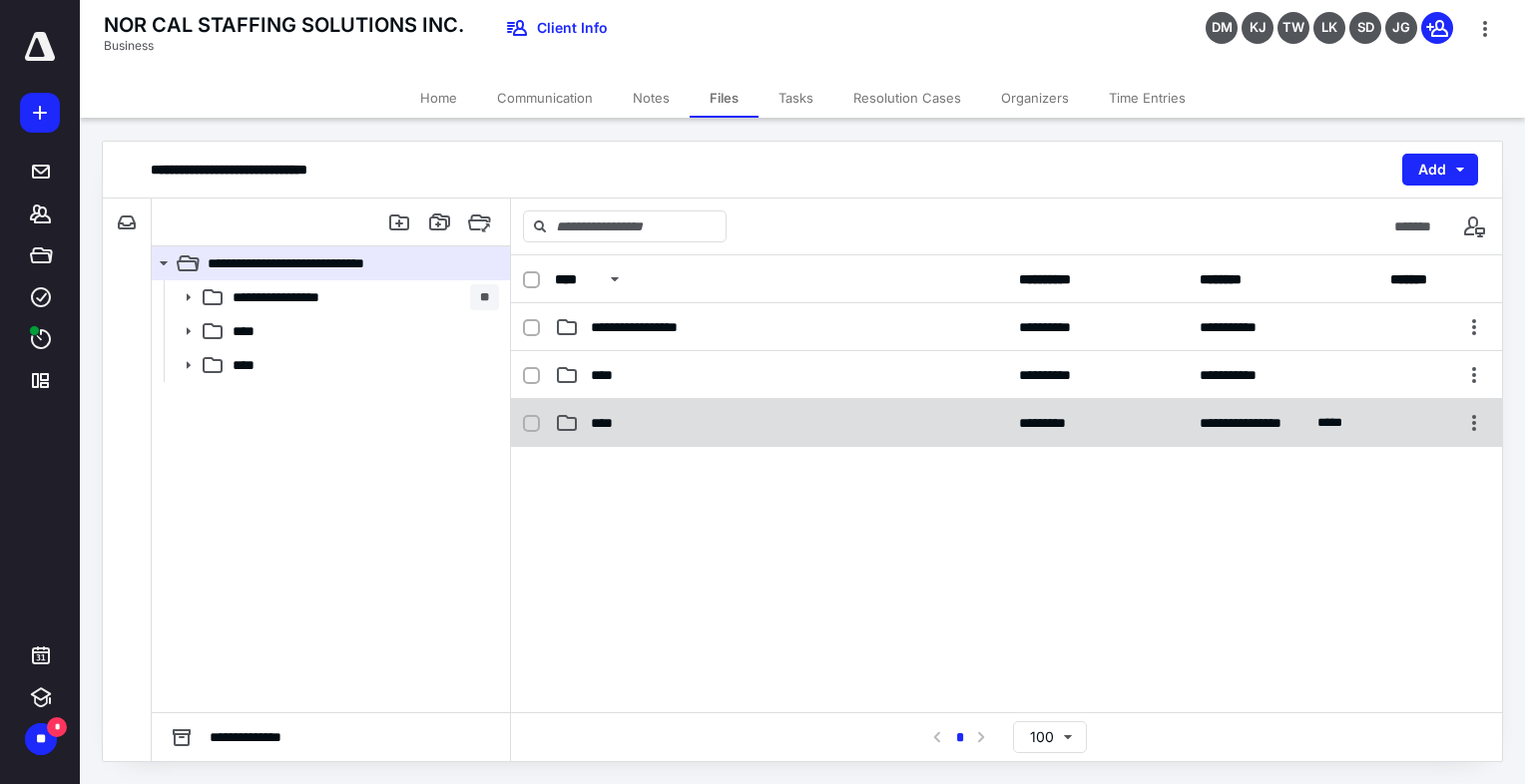 click on "****" at bounding box center (609, 423) 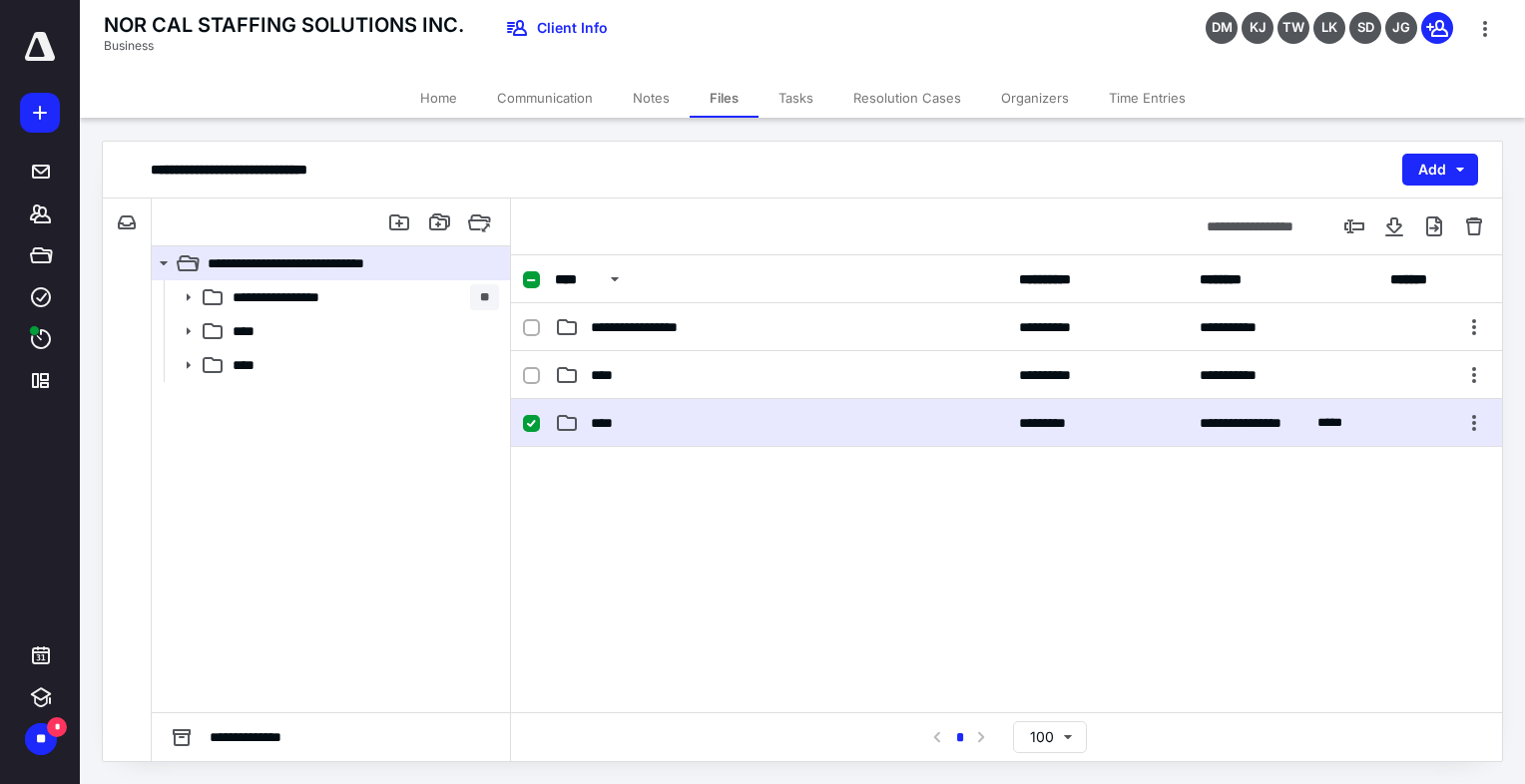 click on "****" at bounding box center [609, 423] 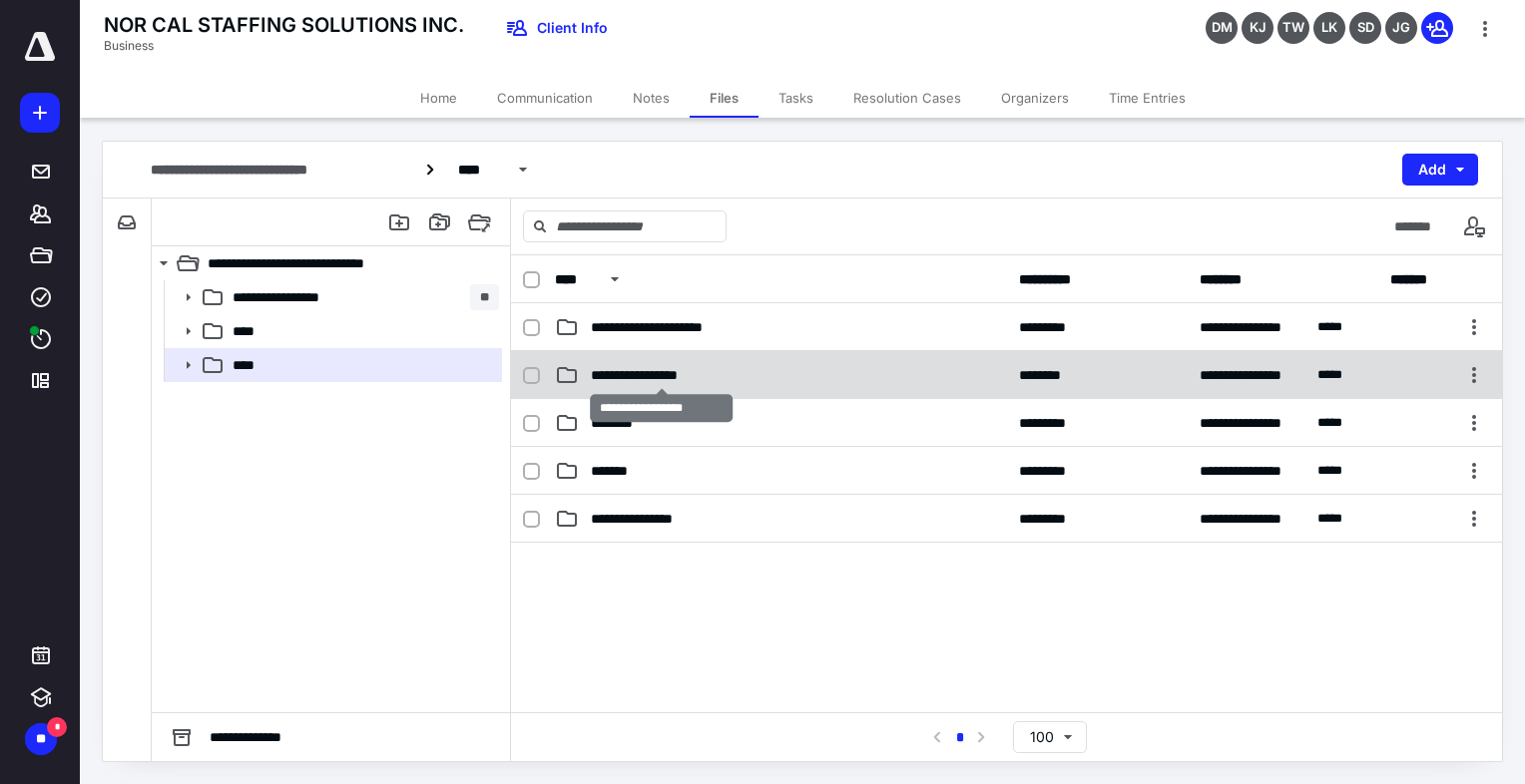 click on "**********" at bounding box center (662, 375) 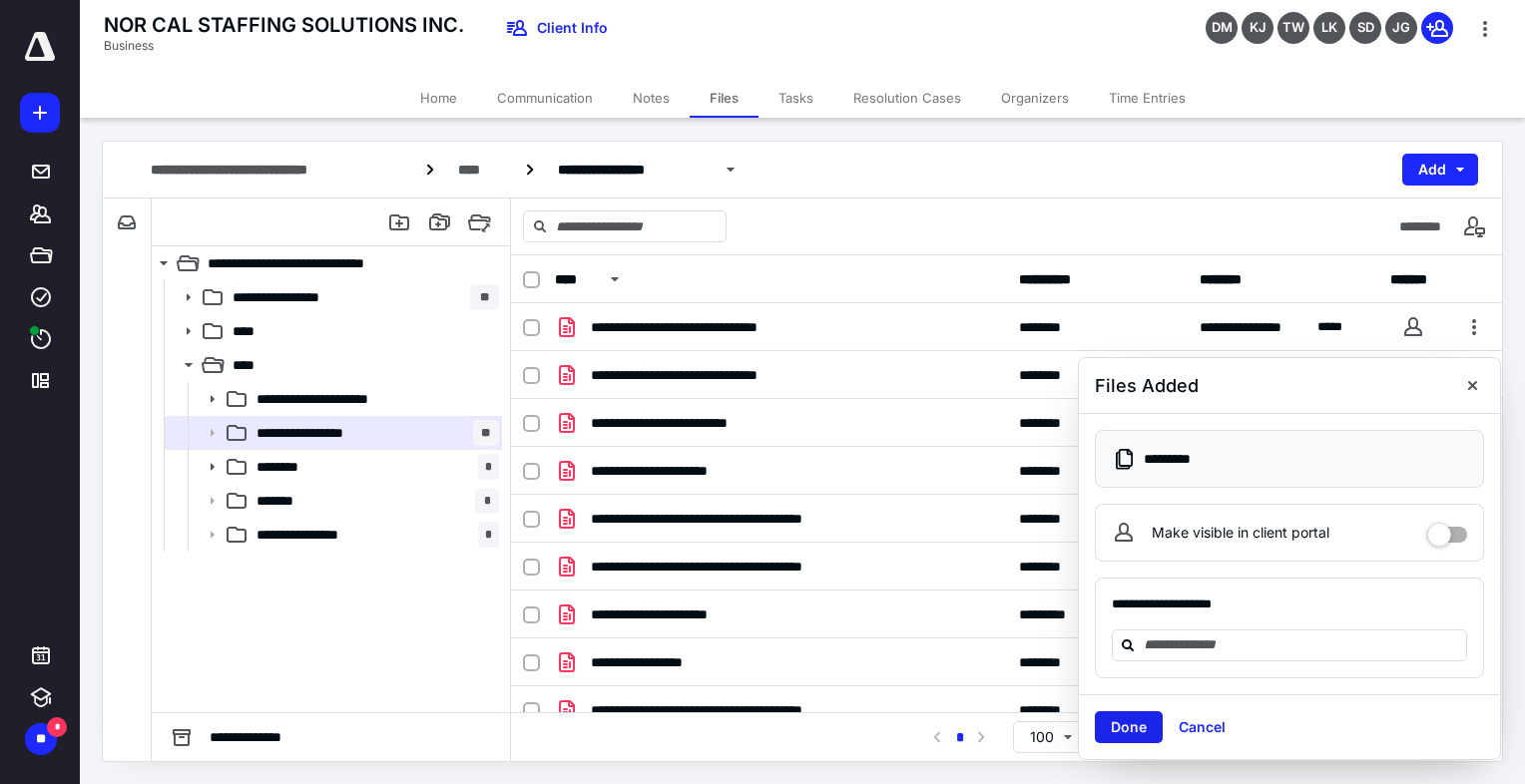 click on "Done" at bounding box center (1129, 727) 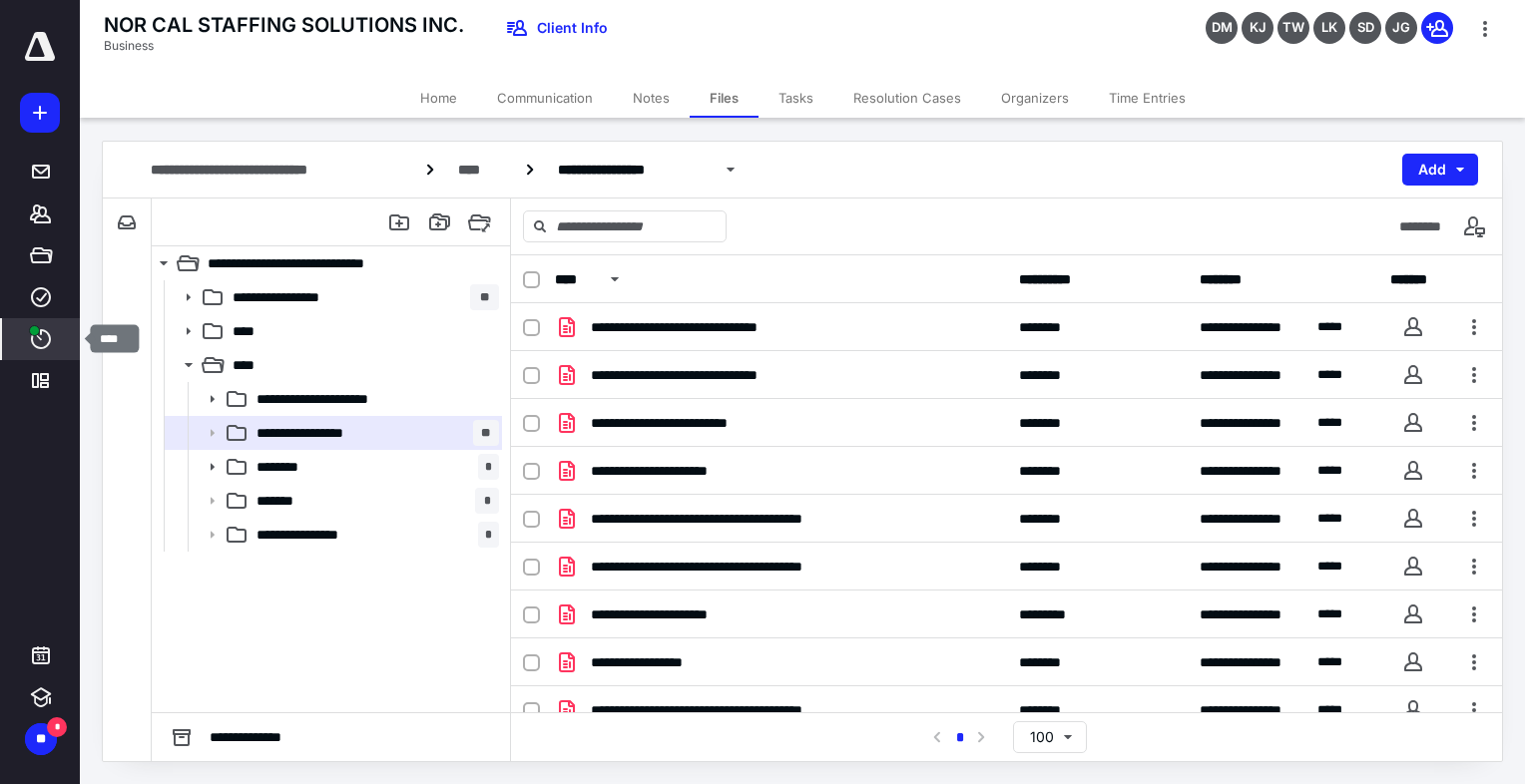 click 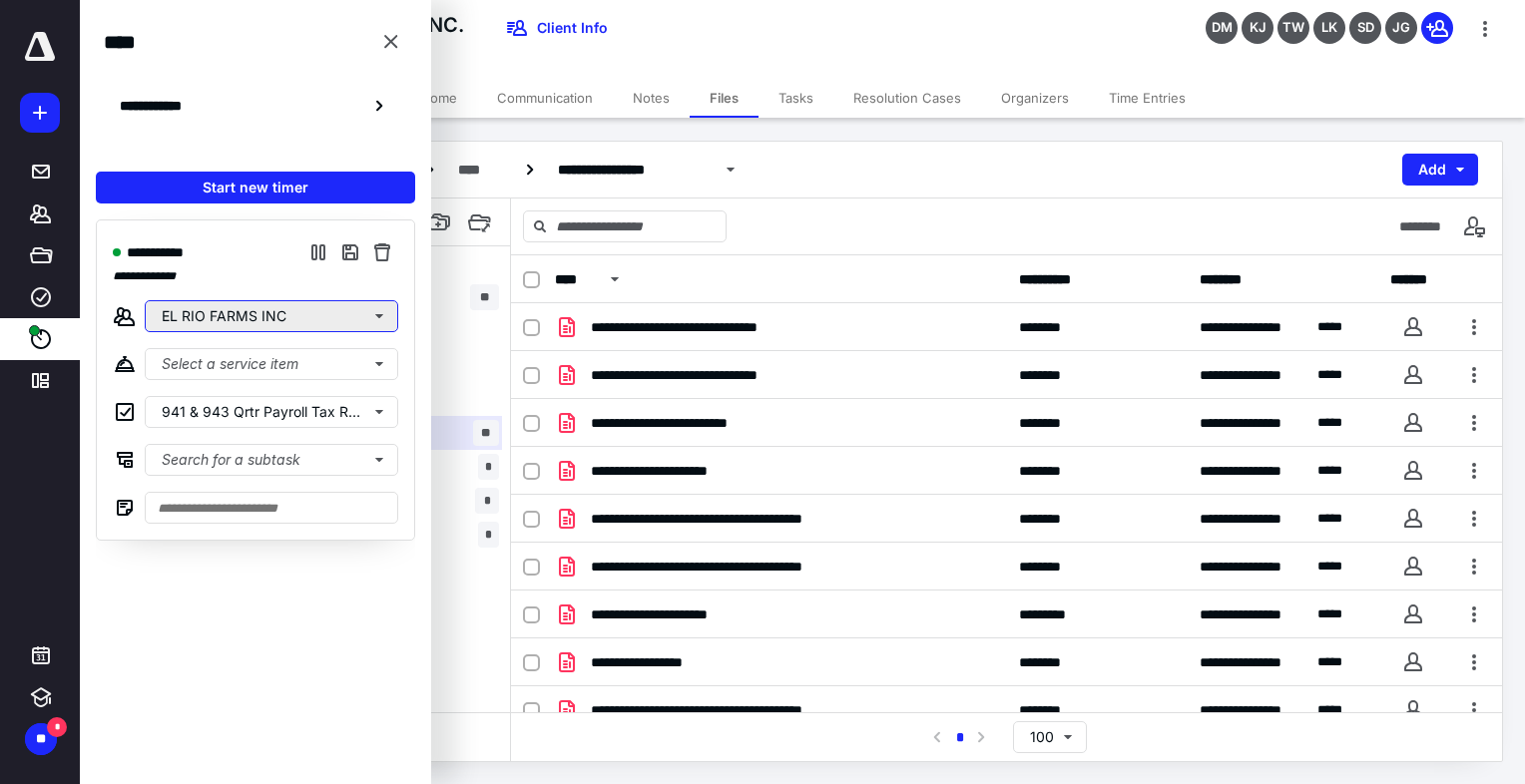click on "EL RIO FARMS INC" at bounding box center (271, 316) 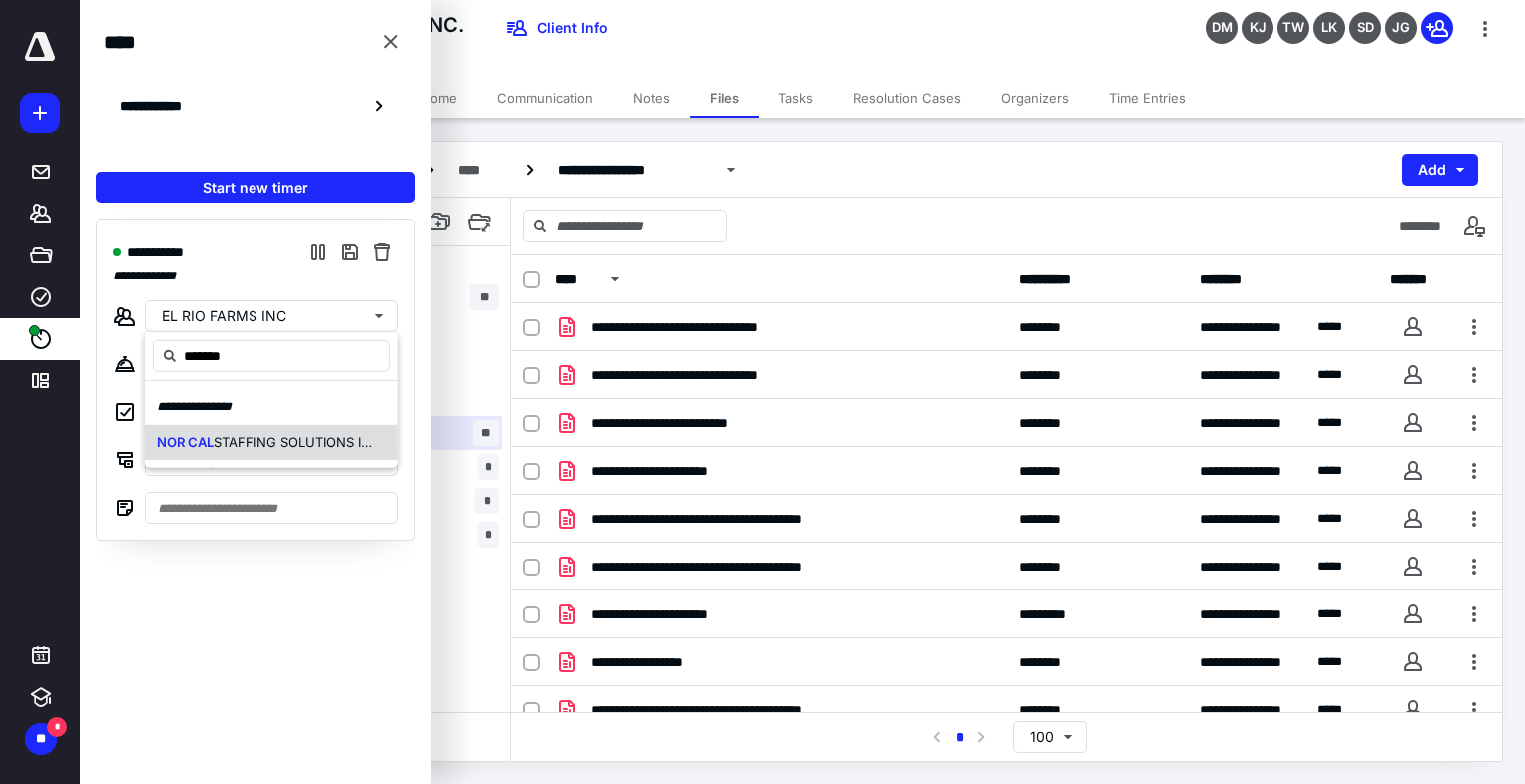 click on "STAFFING SOLUTIONS INC." at bounding box center (299, 441) 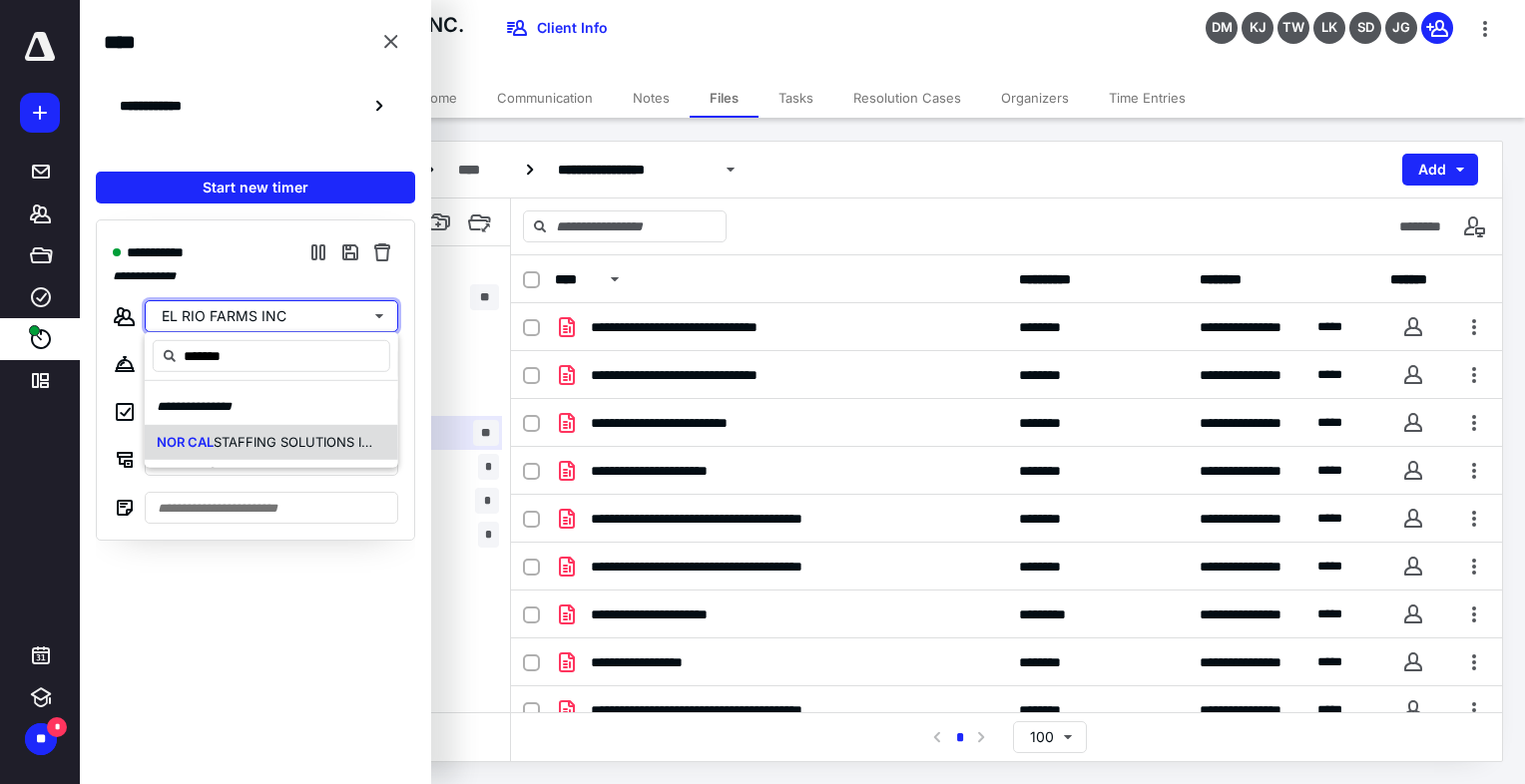 type 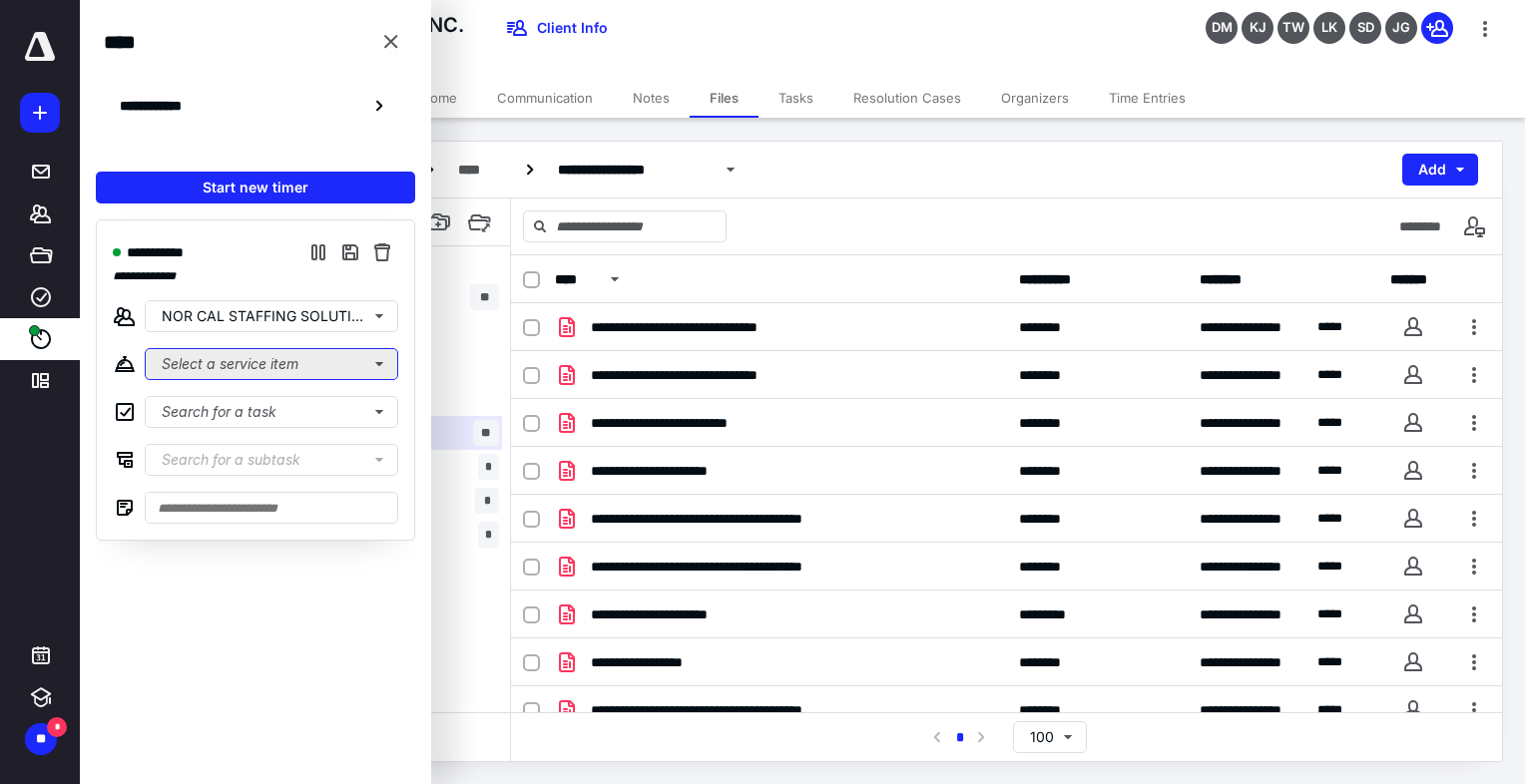 click on "Select a service item" at bounding box center [271, 364] 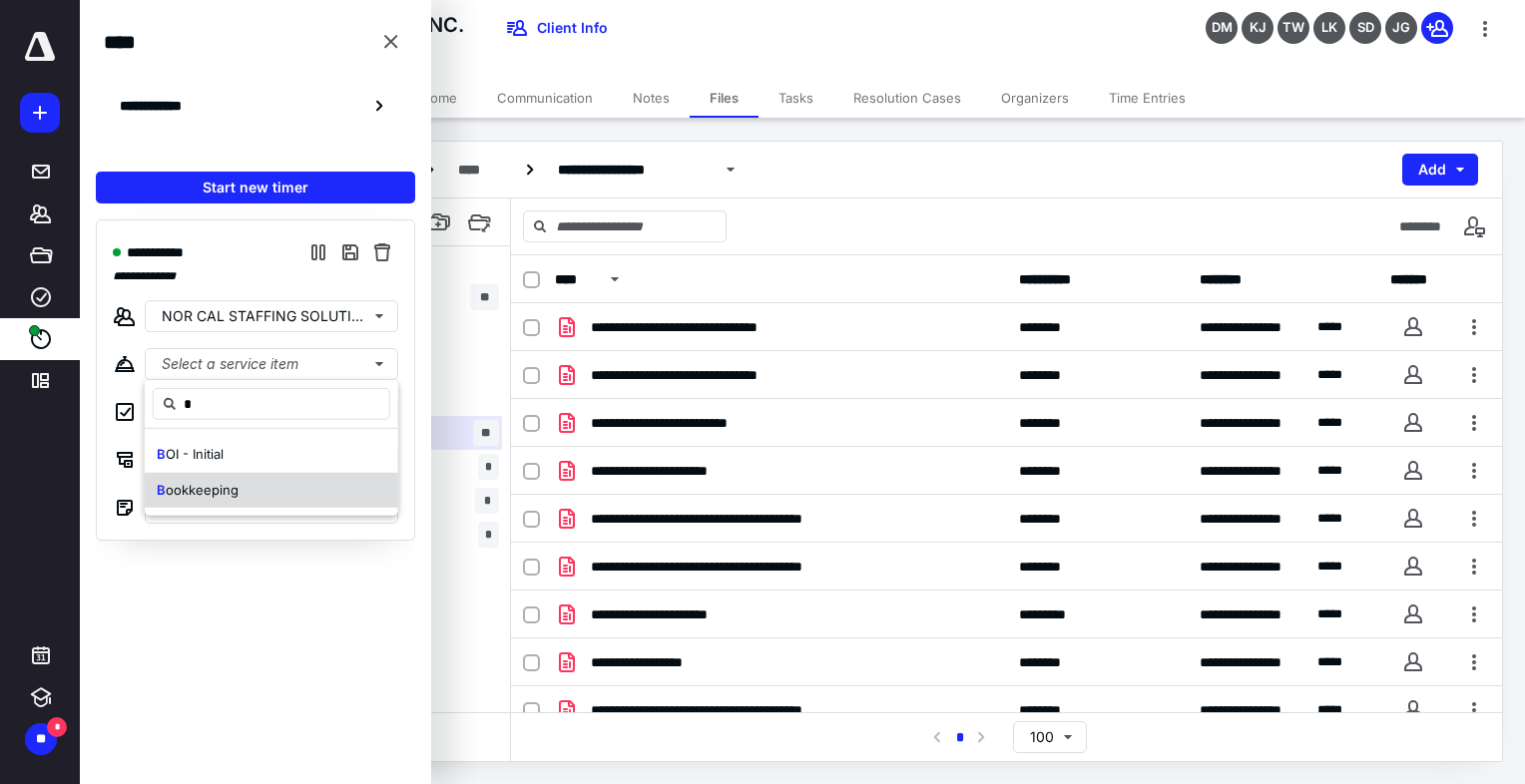 click on "B ookkeeping" at bounding box center [198, 490] 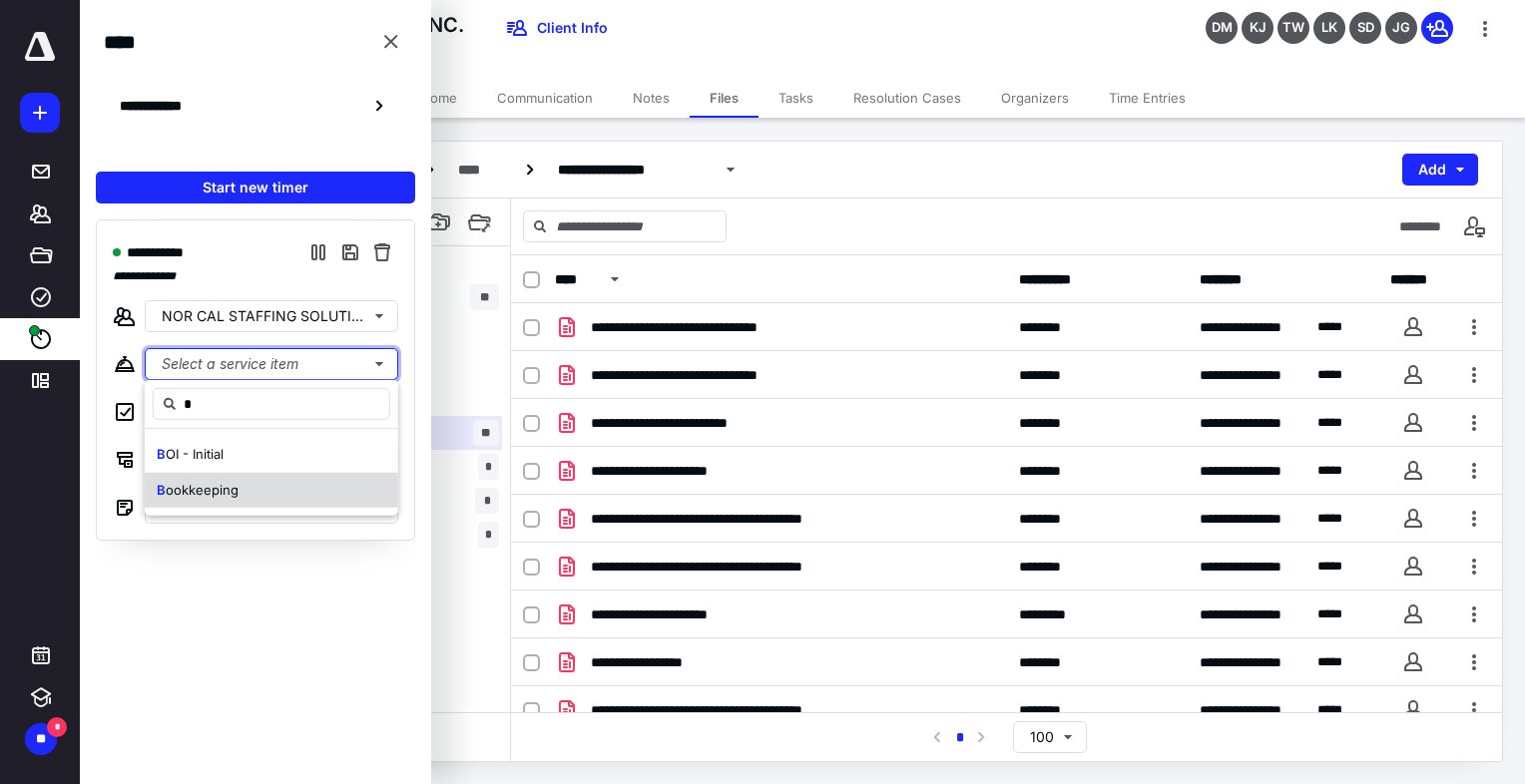 type 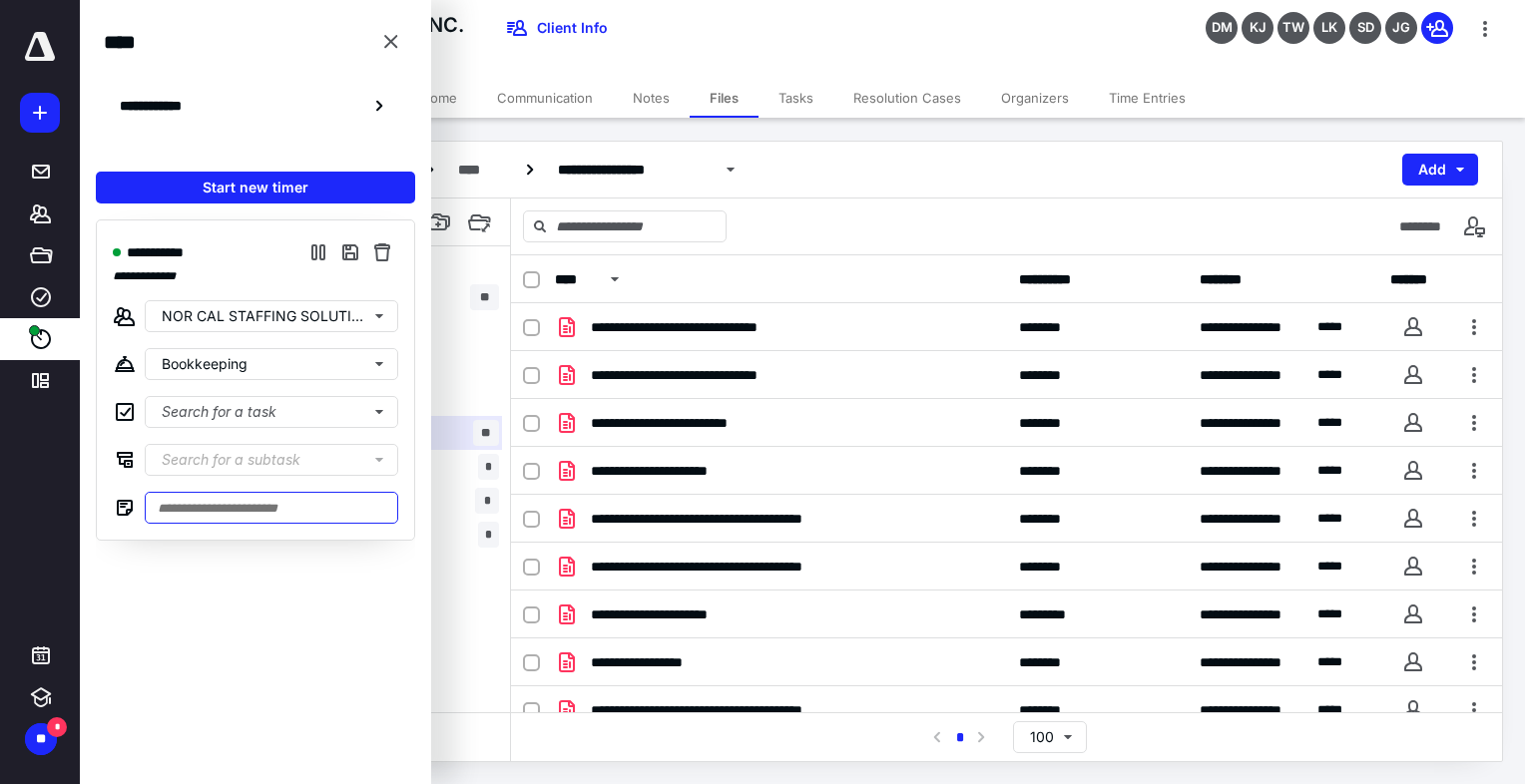click at bounding box center [271, 508] 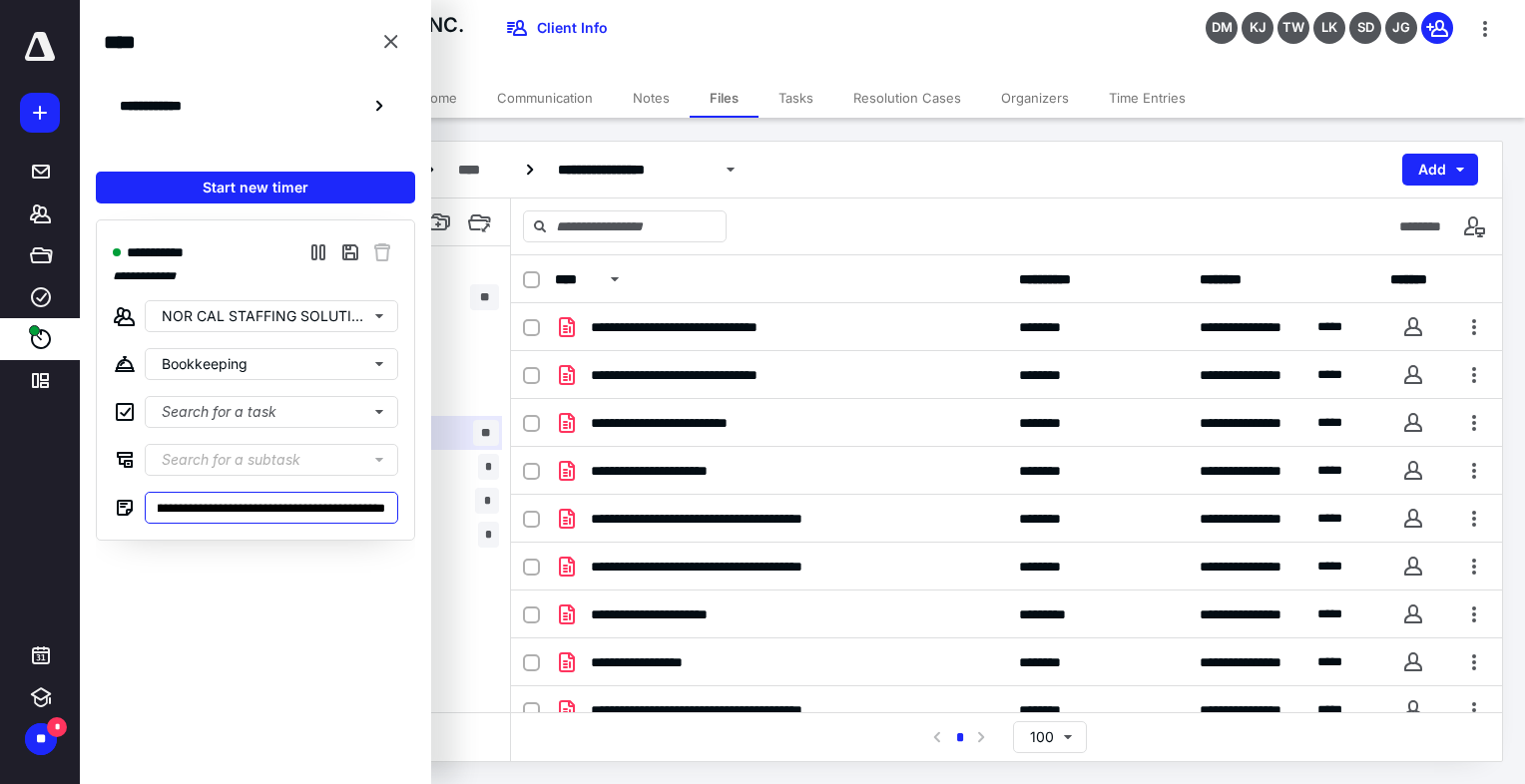 scroll, scrollTop: 0, scrollLeft: 135, axis: horizontal 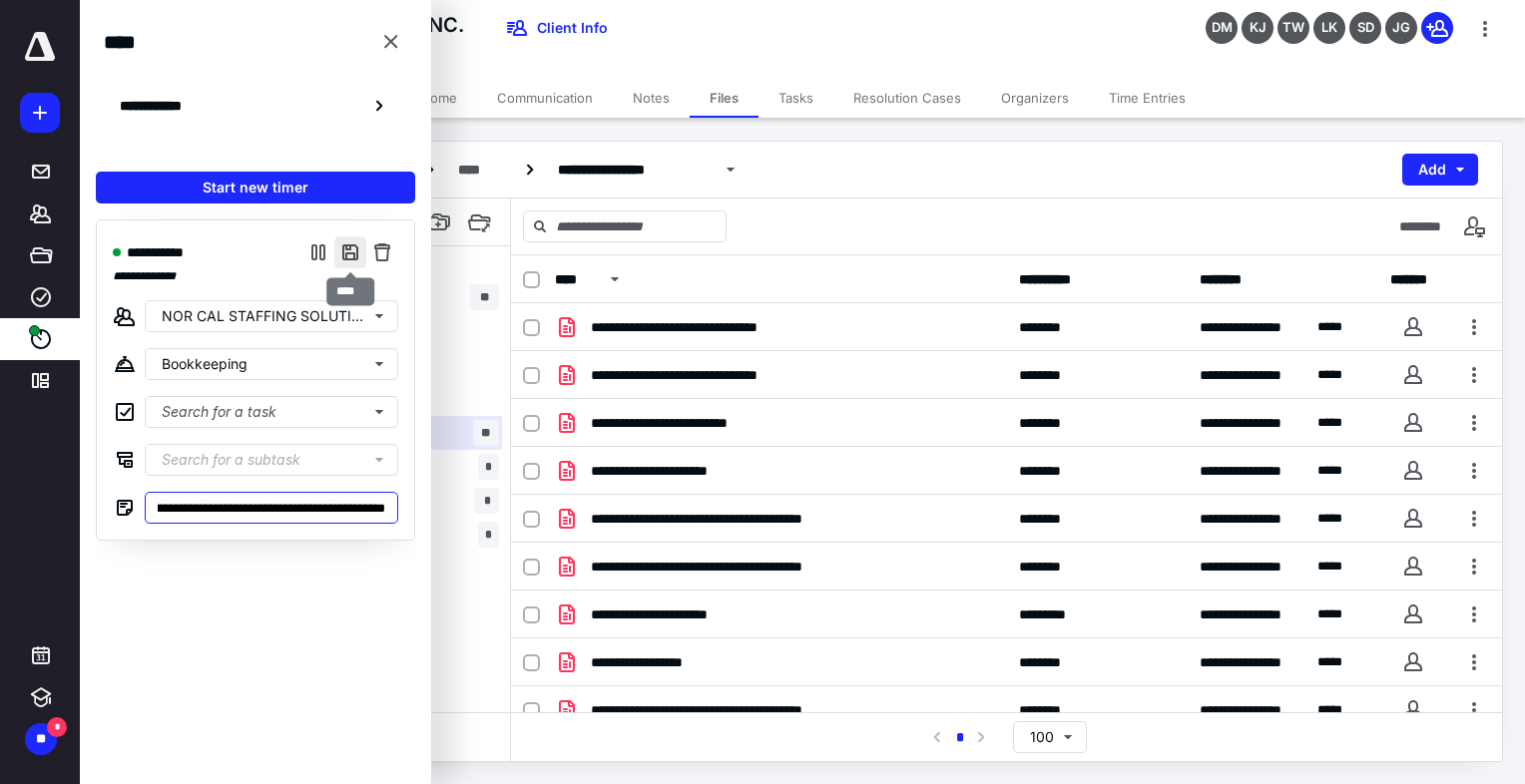 type on "**********" 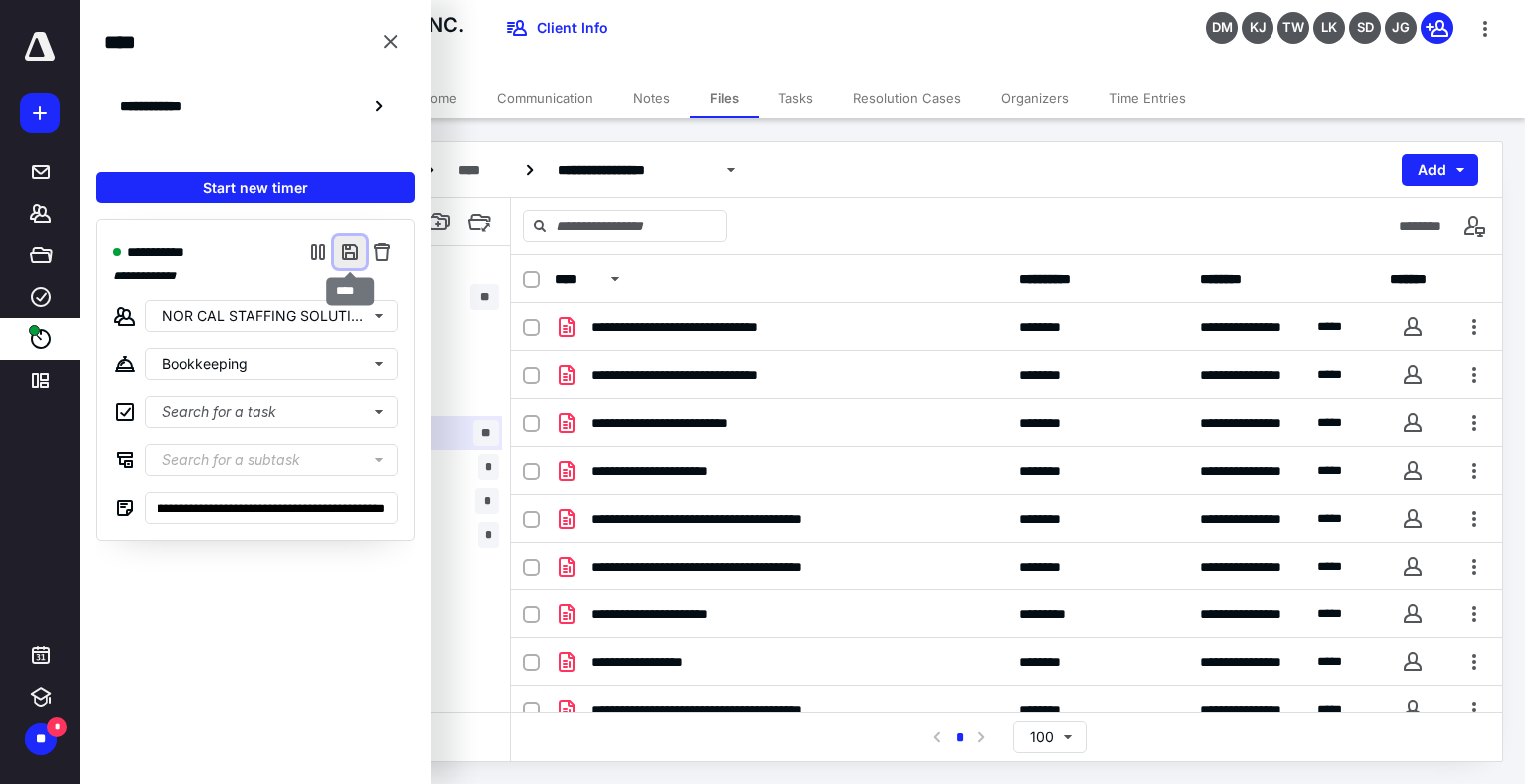 click at bounding box center (350, 252) 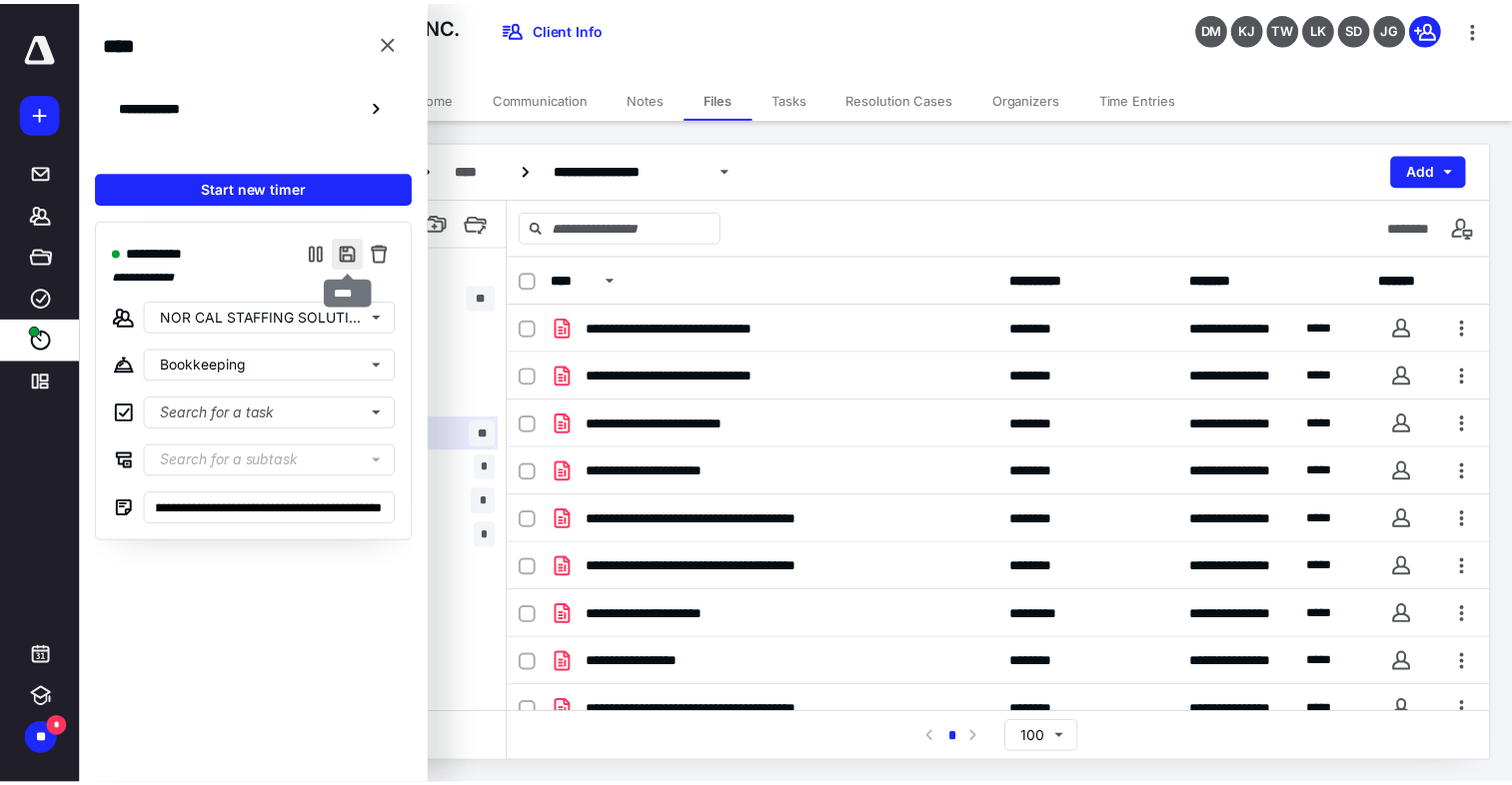 scroll, scrollTop: 0, scrollLeft: 0, axis: both 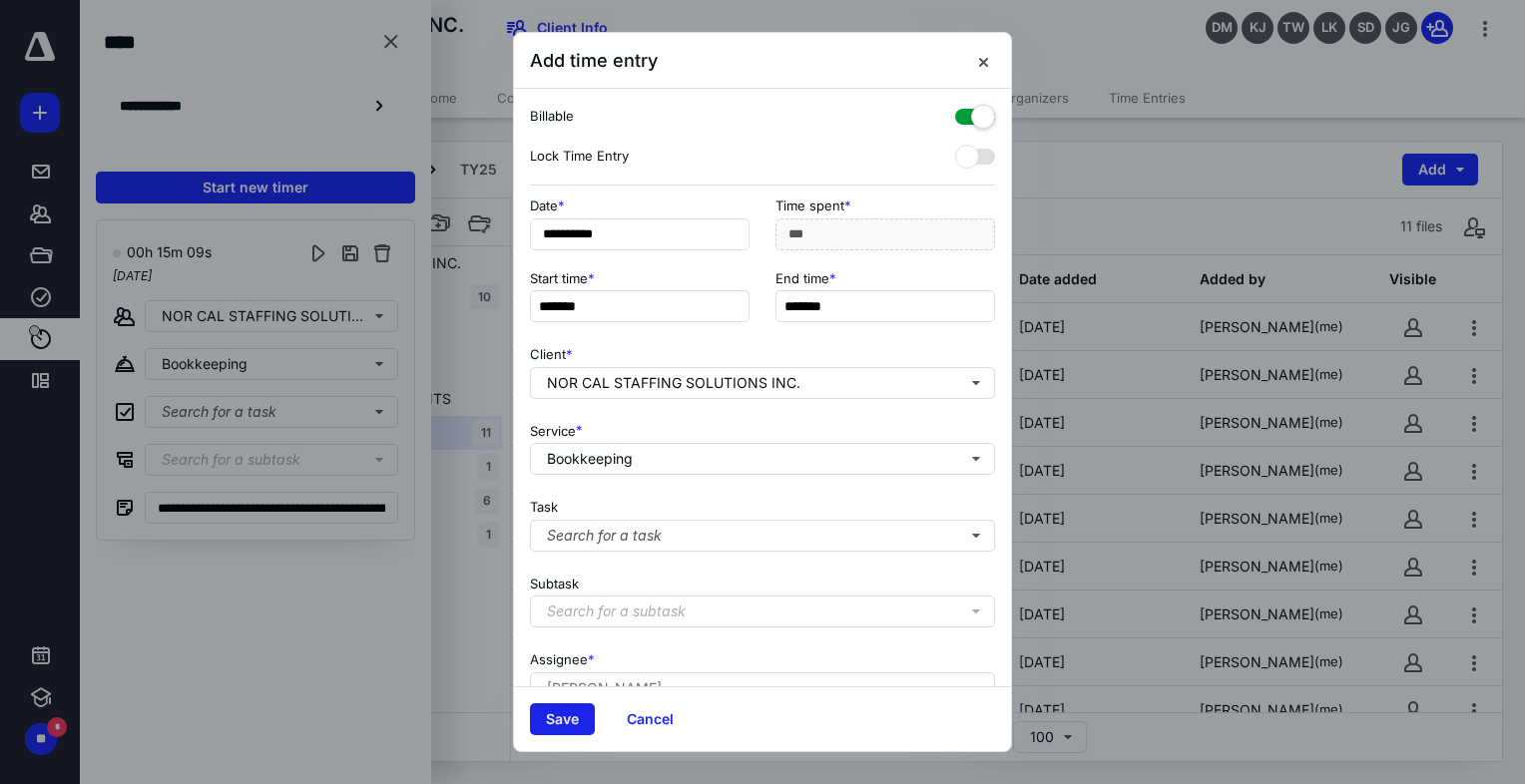 click on "Save" at bounding box center [562, 719] 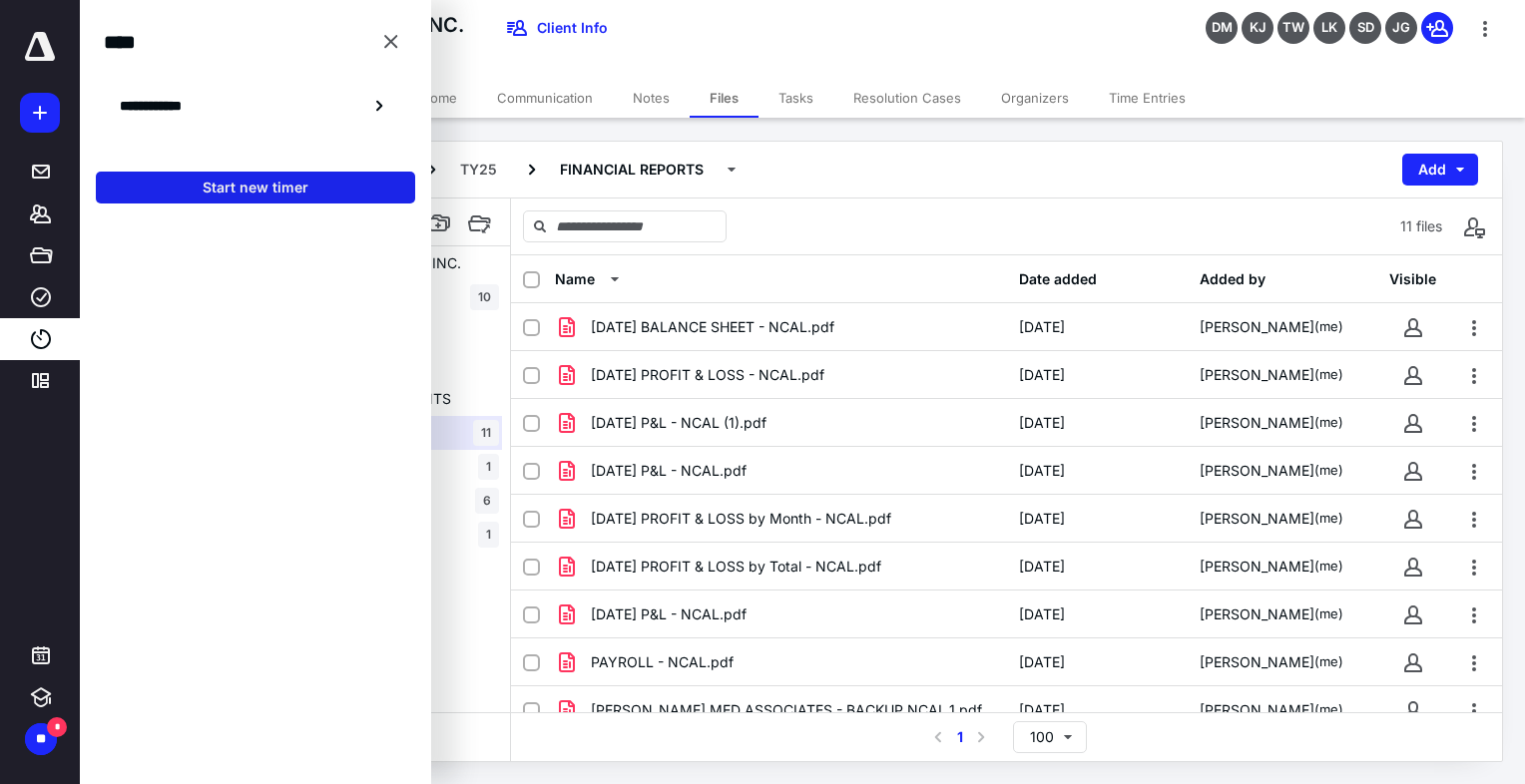 click on "Start new timer" at bounding box center (255, 188) 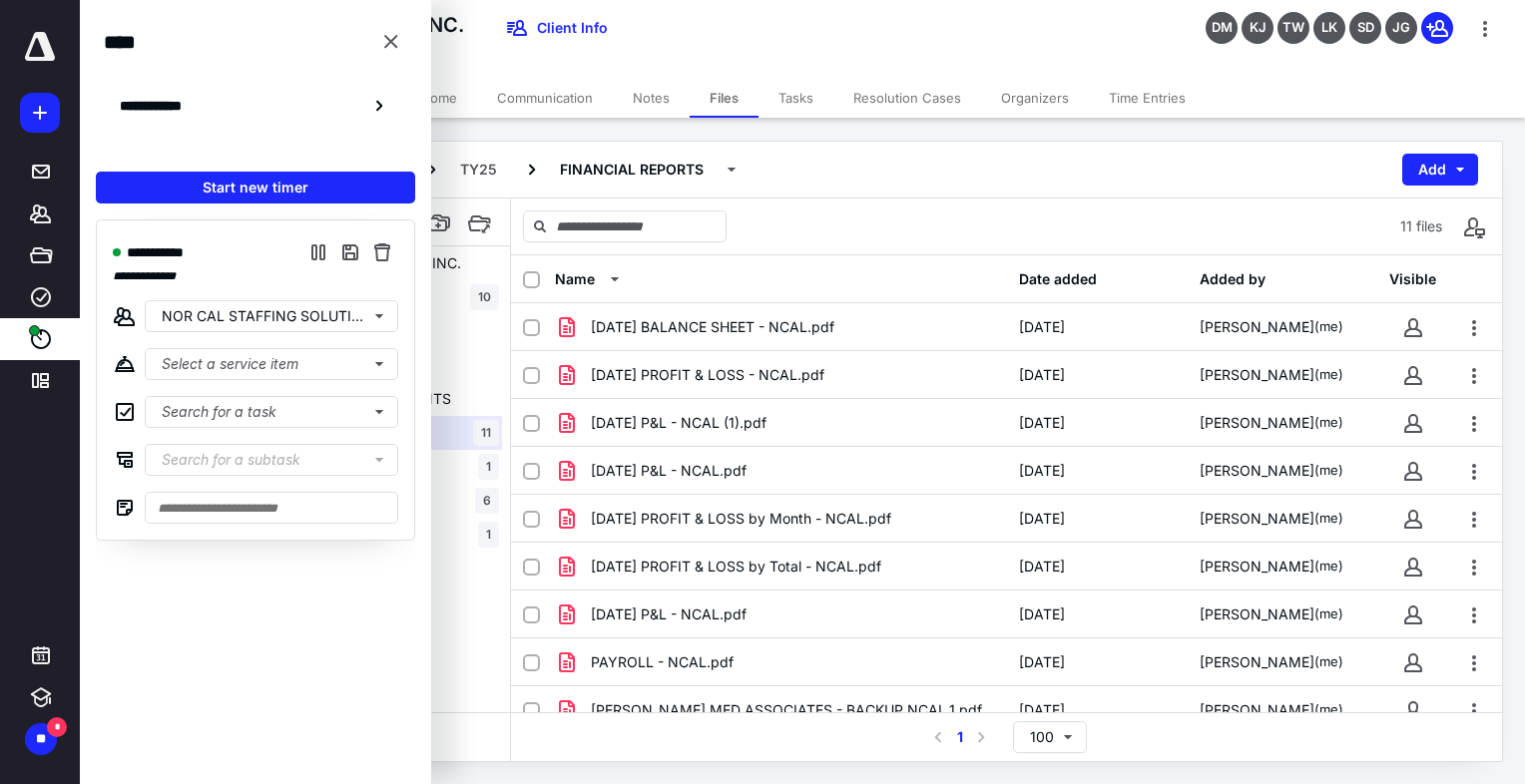 click on "NOR CAL STAFFING SOLUTIONS INC. Business Client Info DM KJ TW LK SD JG" at bounding box center (802, 39) 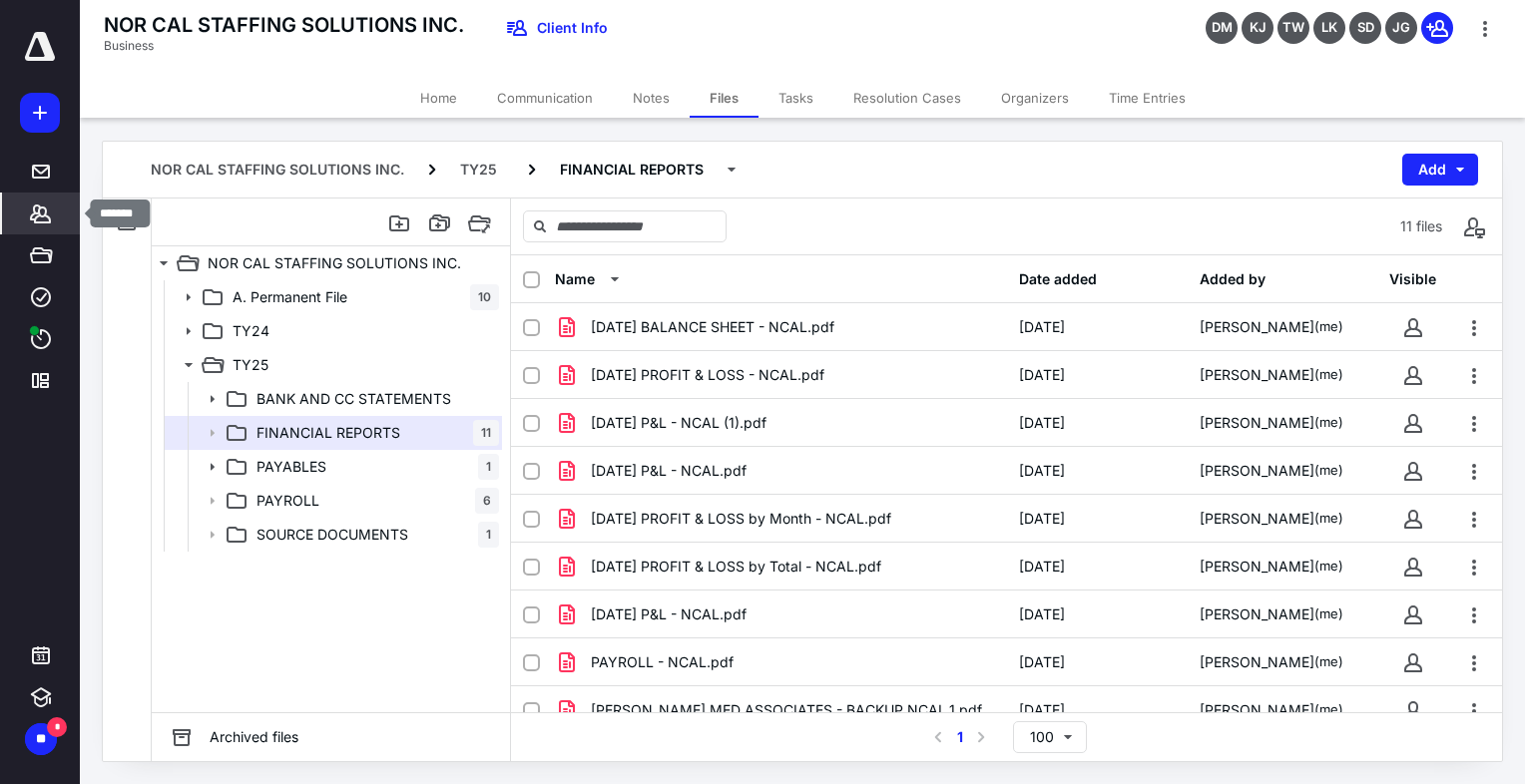 click 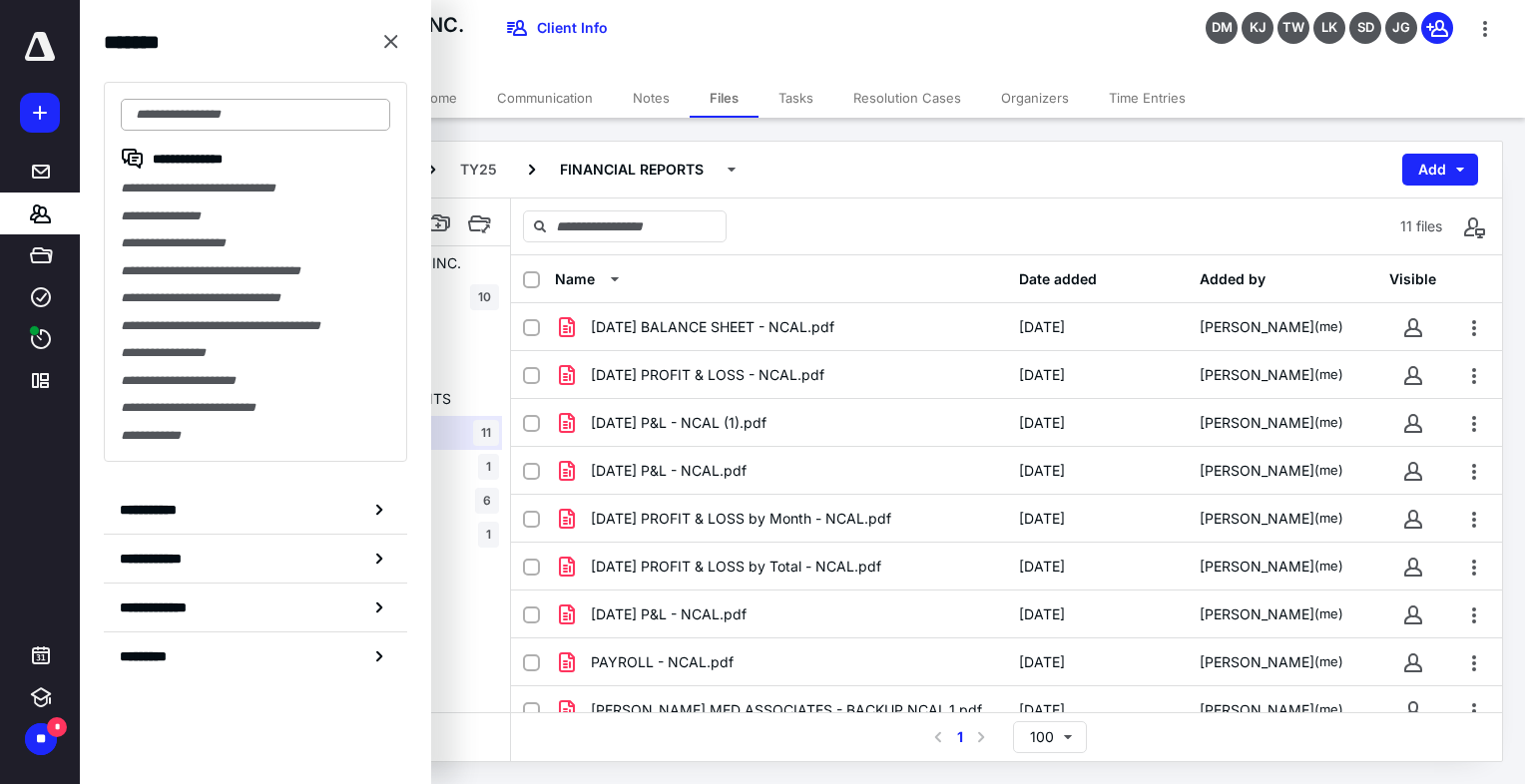 click at bounding box center (255, 115) 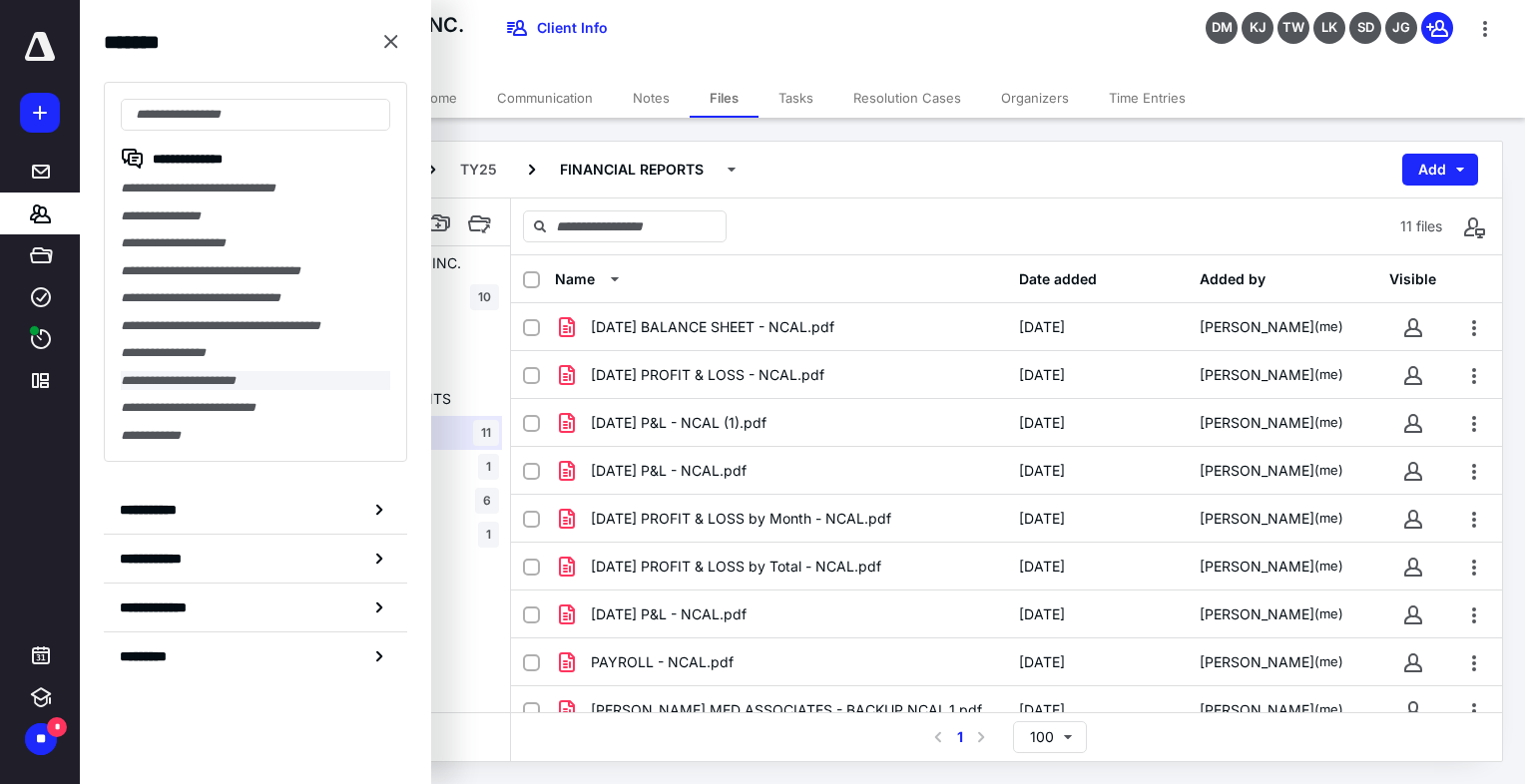 click on "**********" at bounding box center [255, 381] 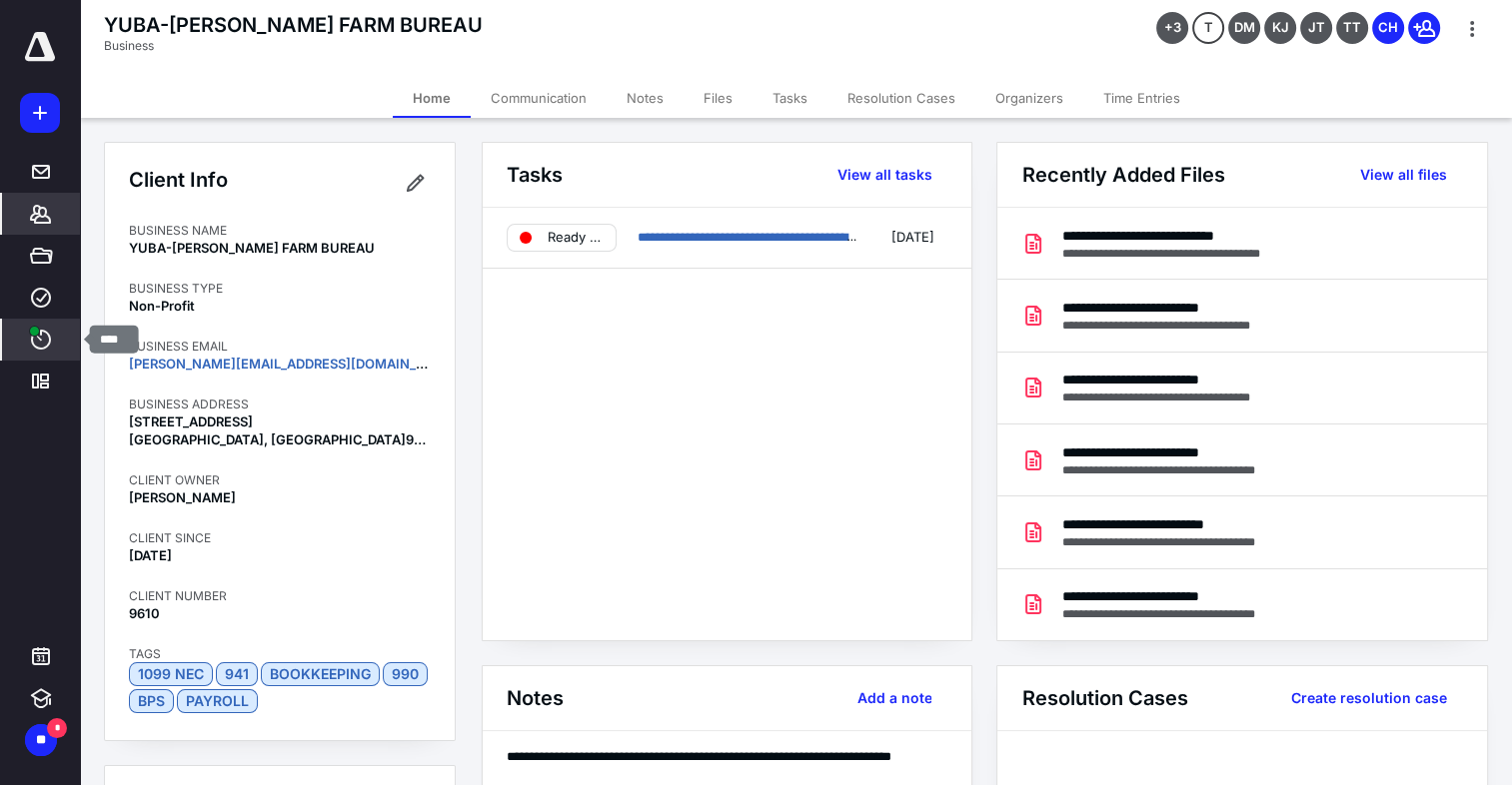 click 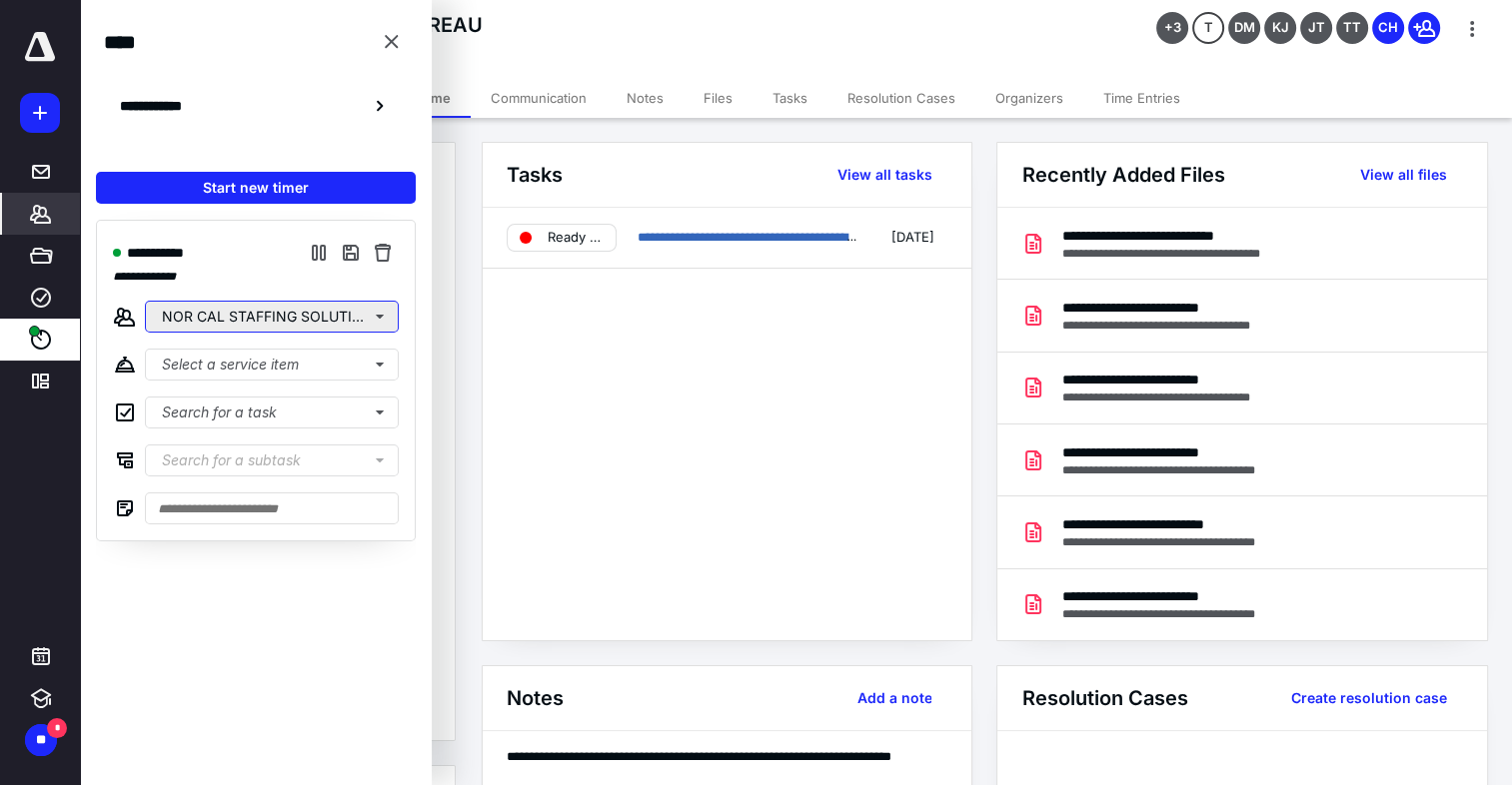 drag, startPoint x: 204, startPoint y: 316, endPoint x: 216, endPoint y: 302, distance: 18.439089 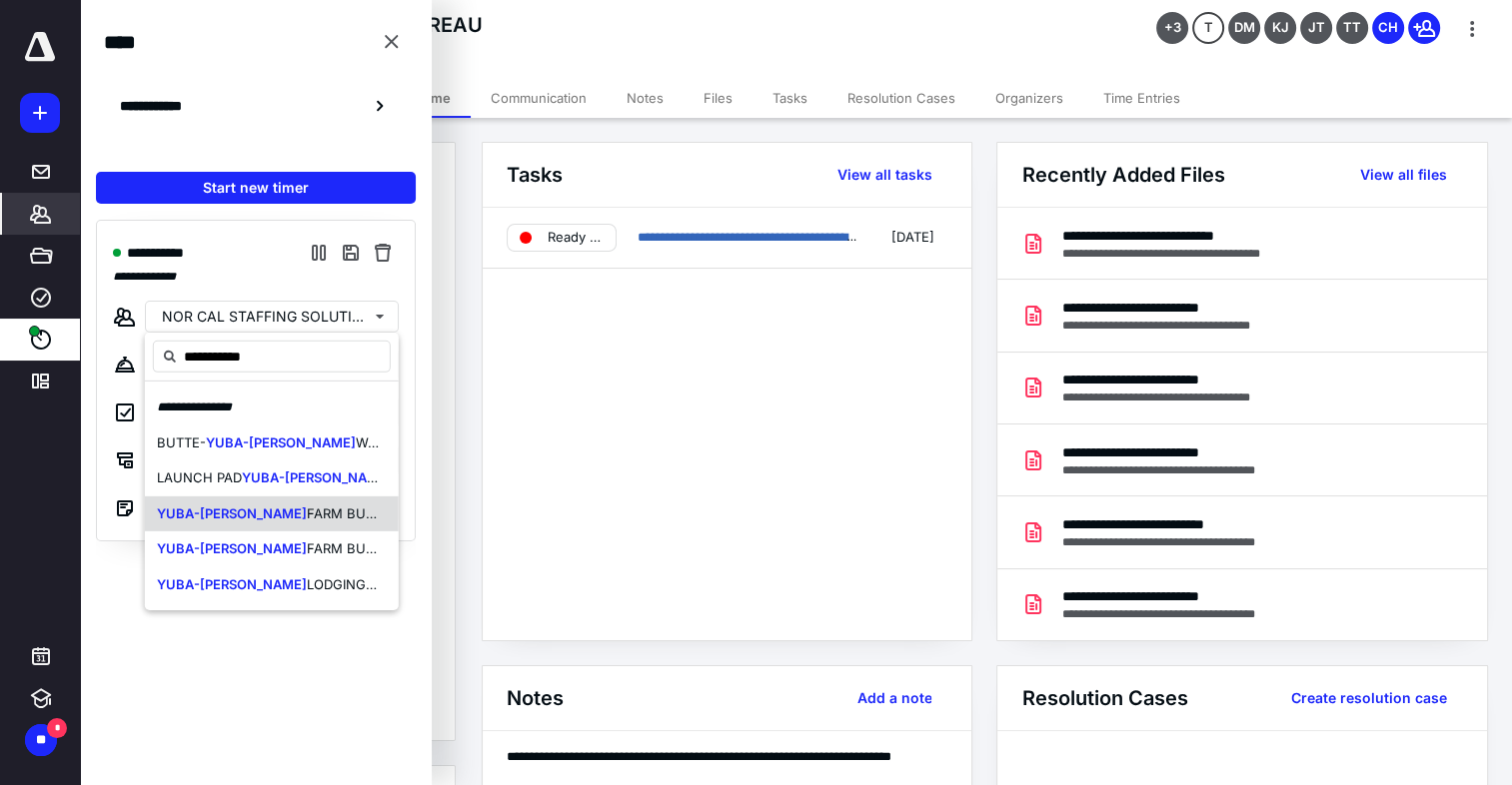 click on "FARM BUREAU" at bounding box center (354, 512) 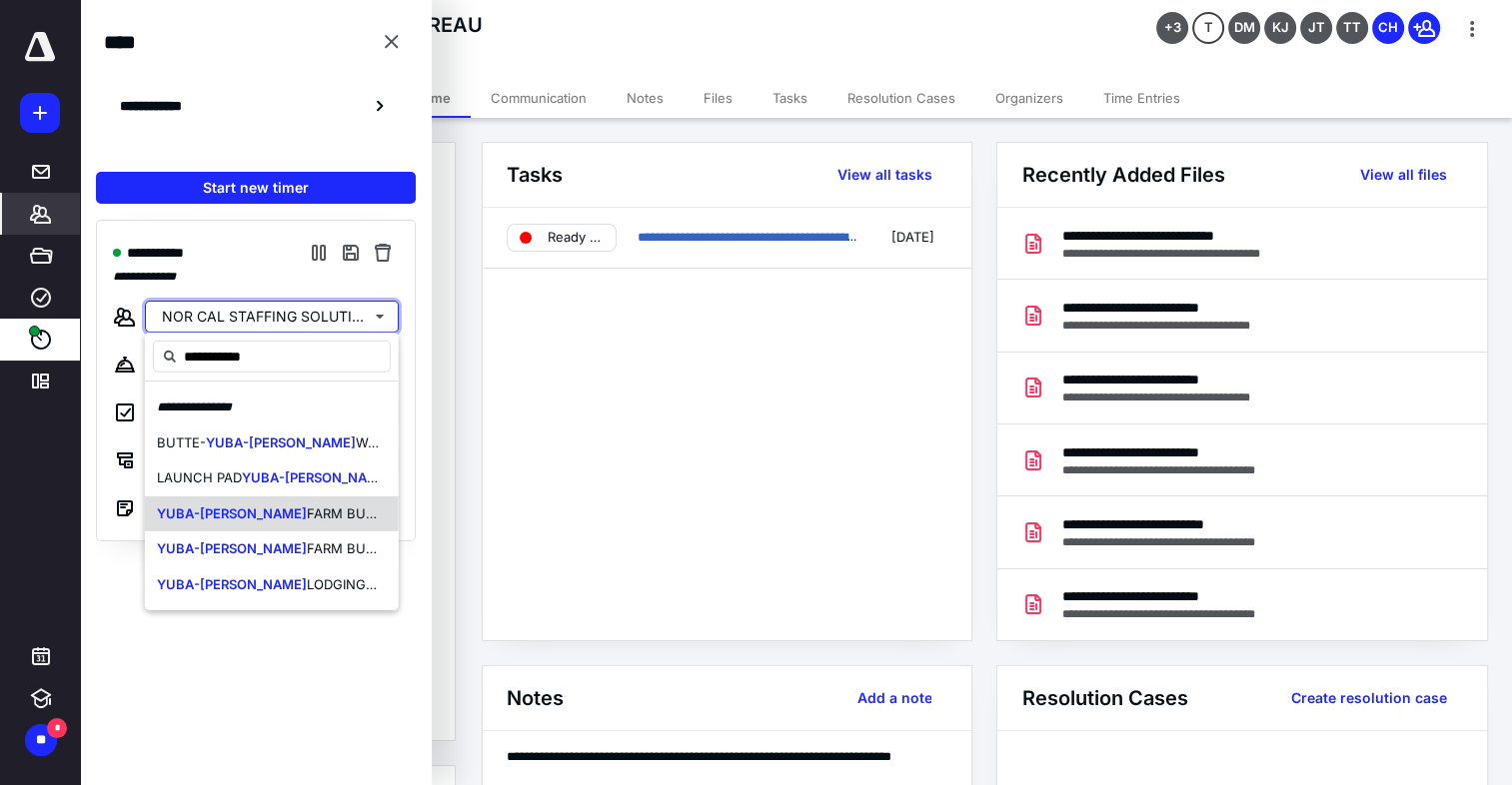 type 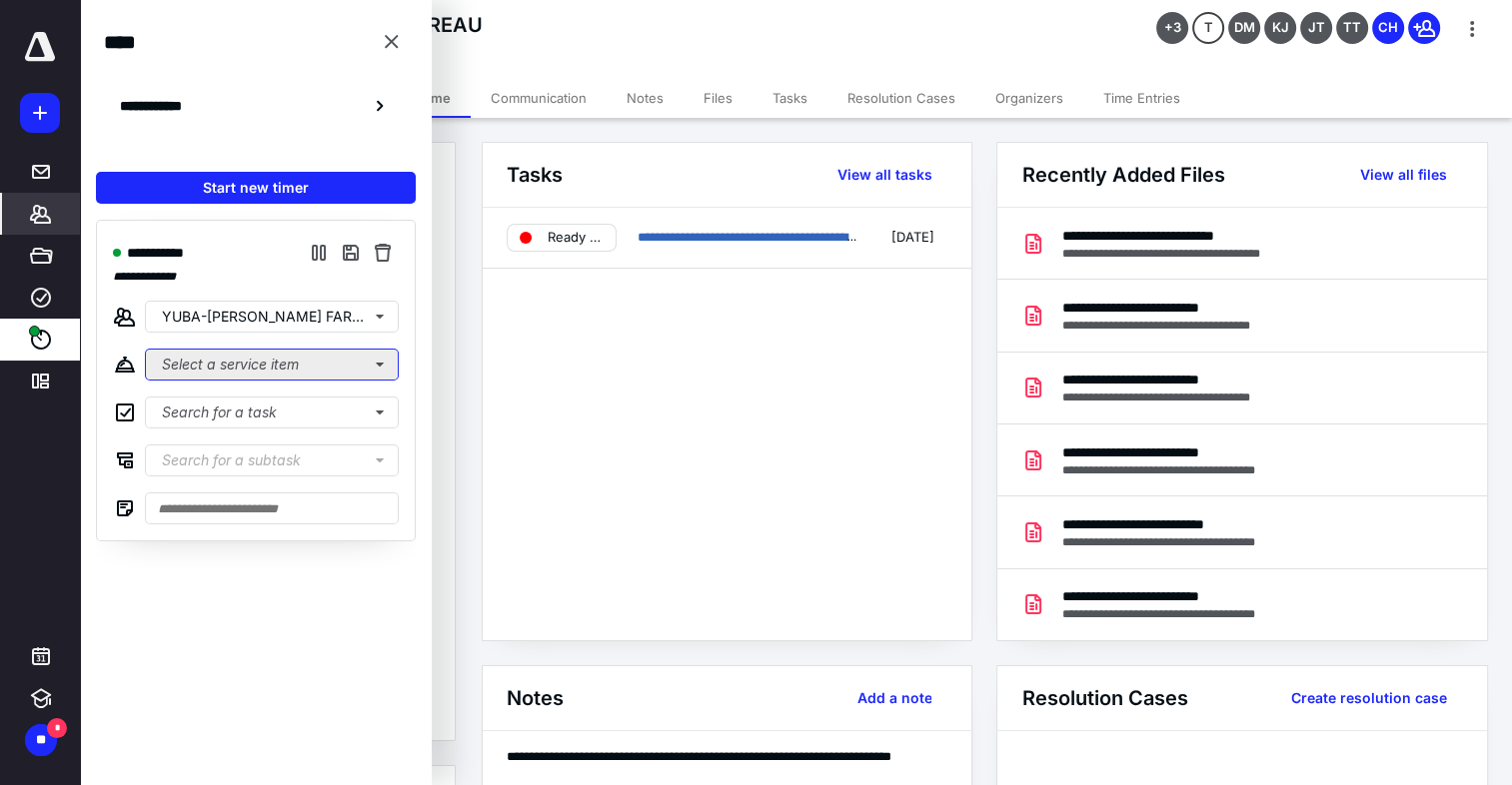 click on "Select a service item" at bounding box center [272, 365] 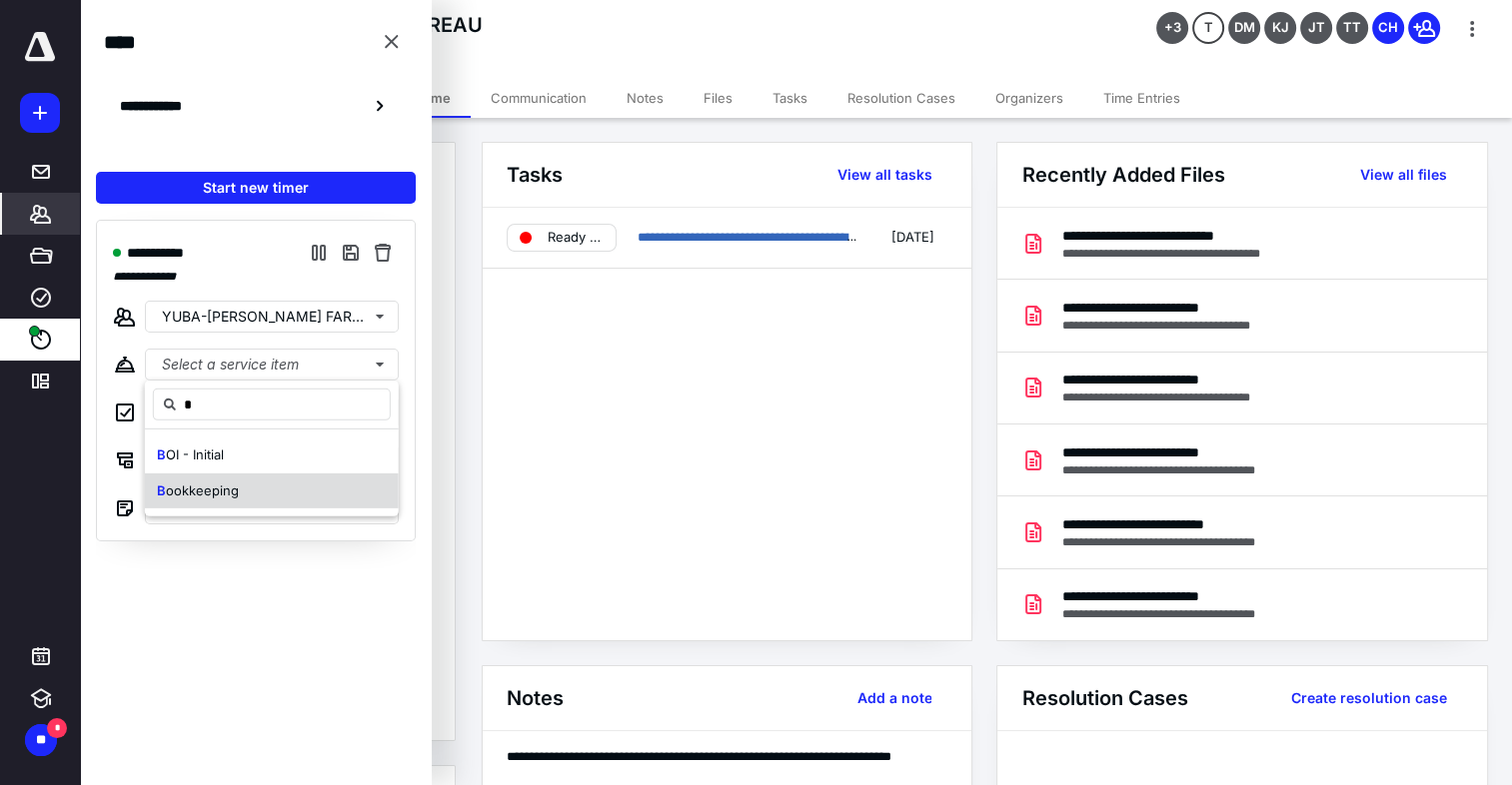 click on "B ookkeeping" at bounding box center [272, 490] 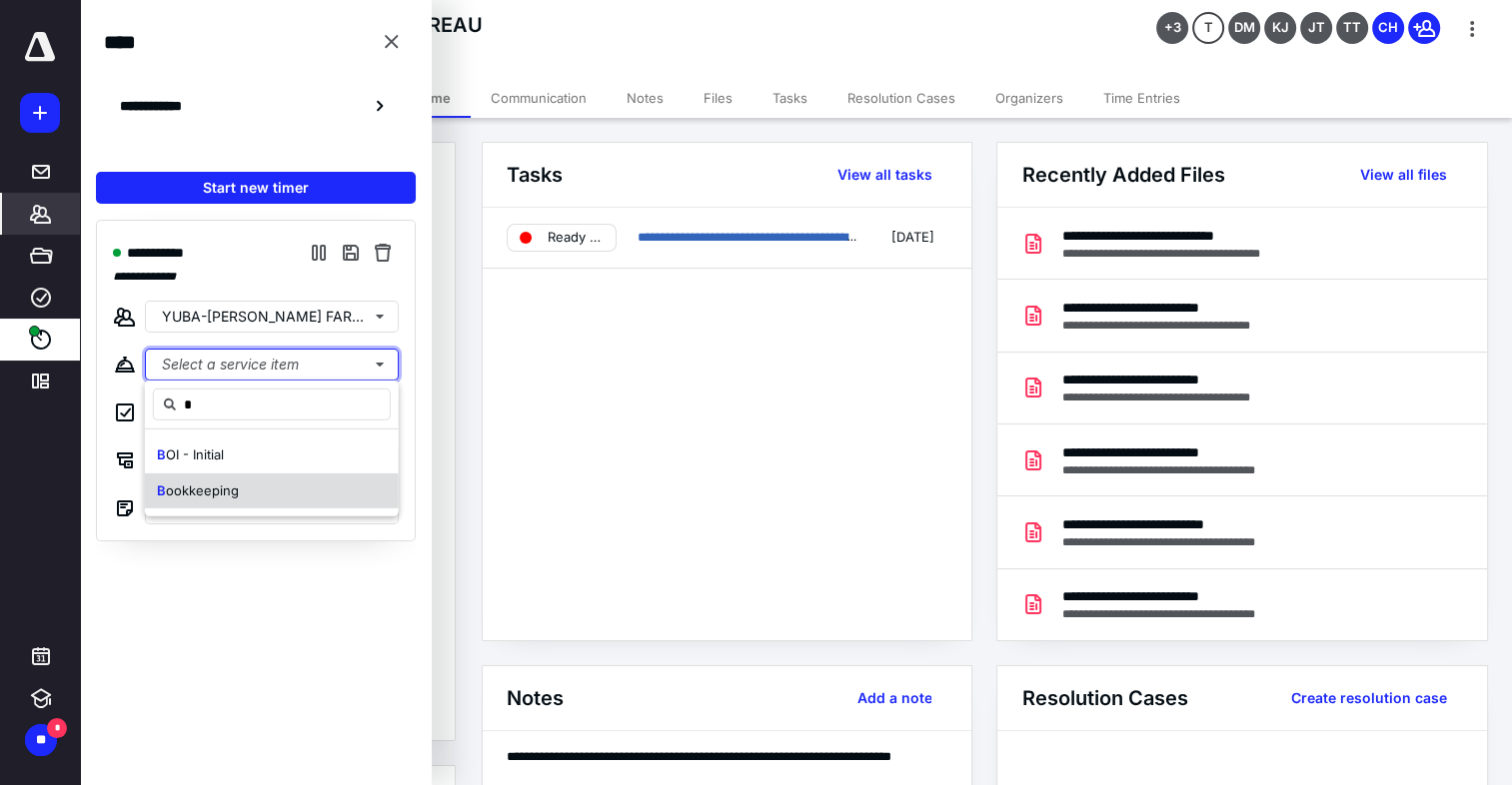 type 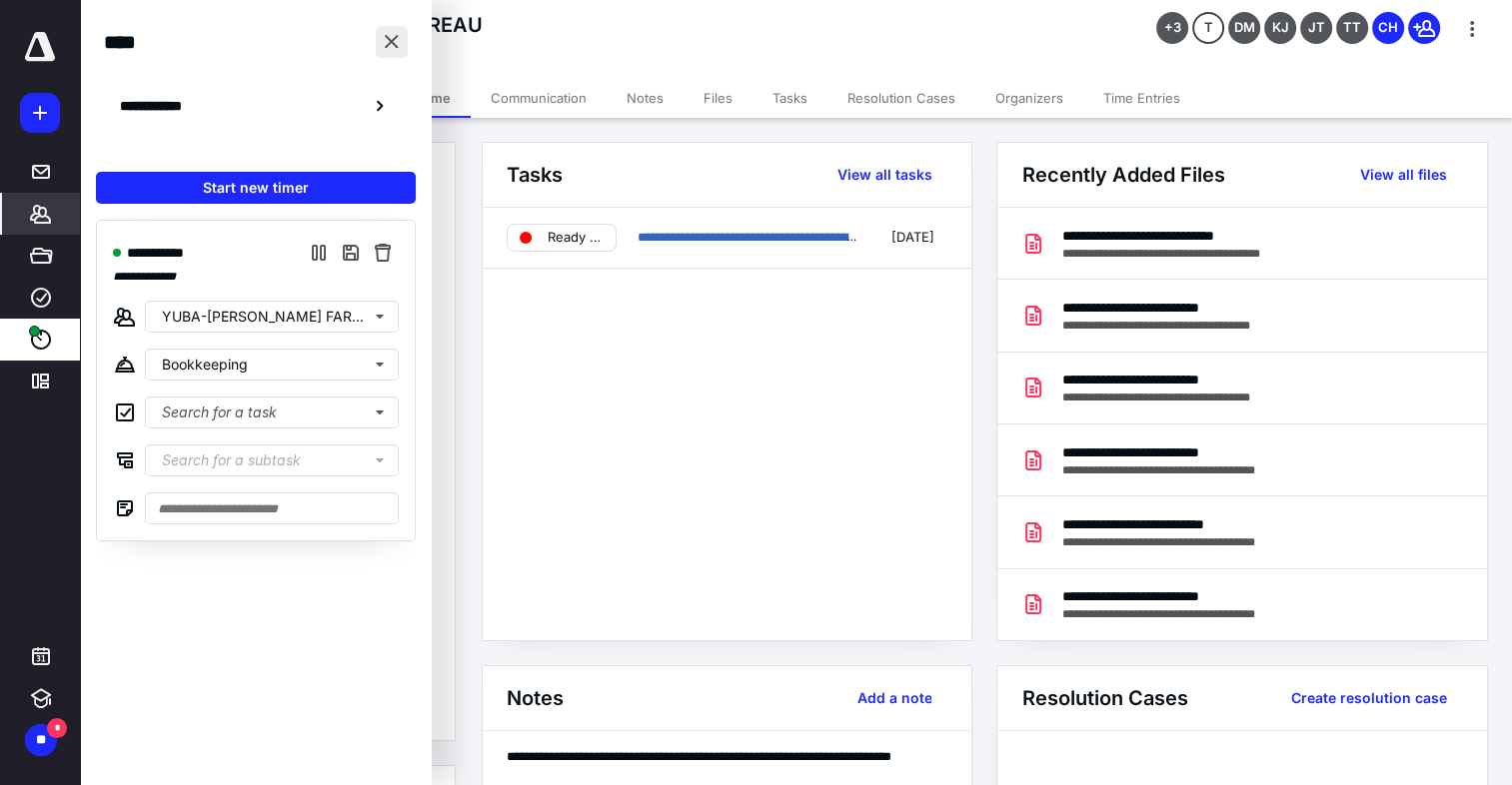 click at bounding box center [392, 42] 